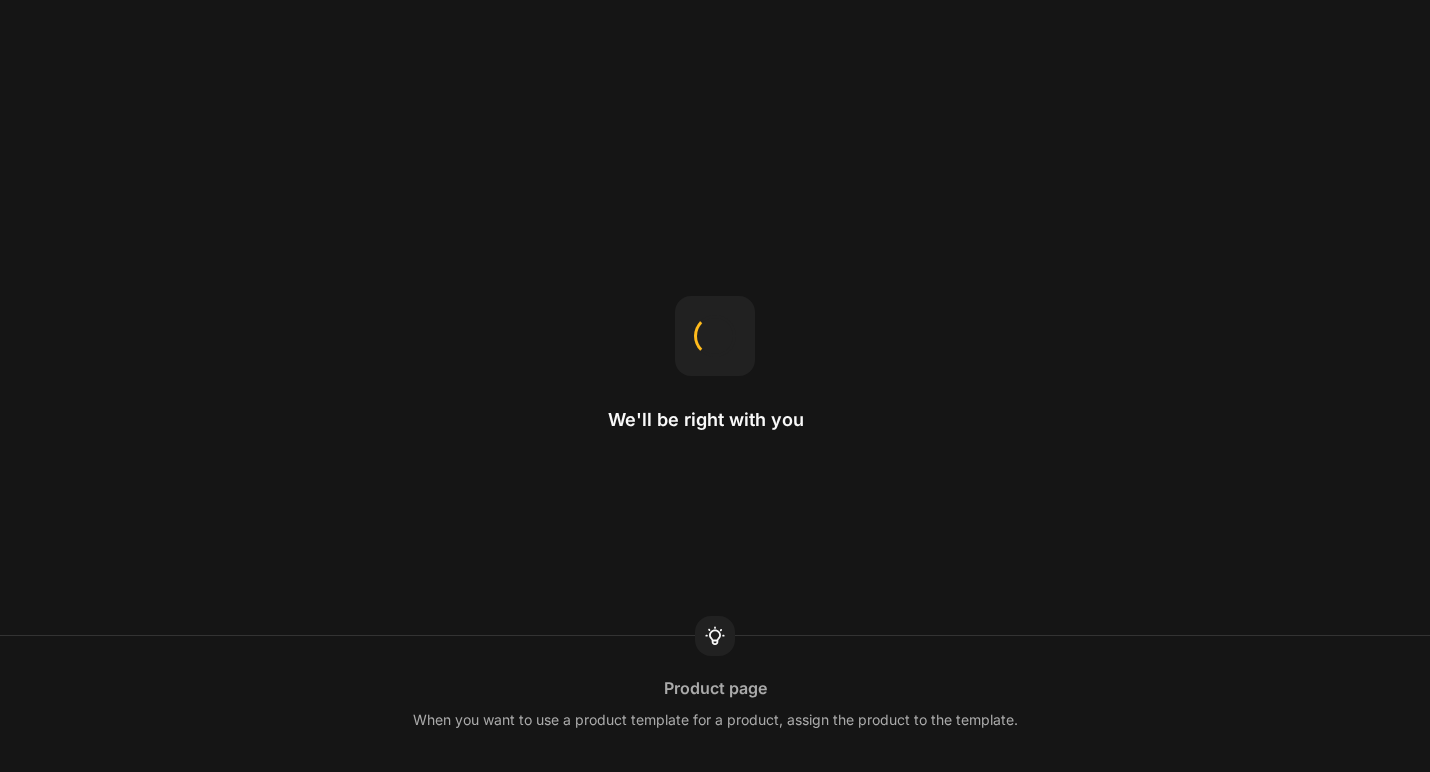 scroll, scrollTop: 0, scrollLeft: 0, axis: both 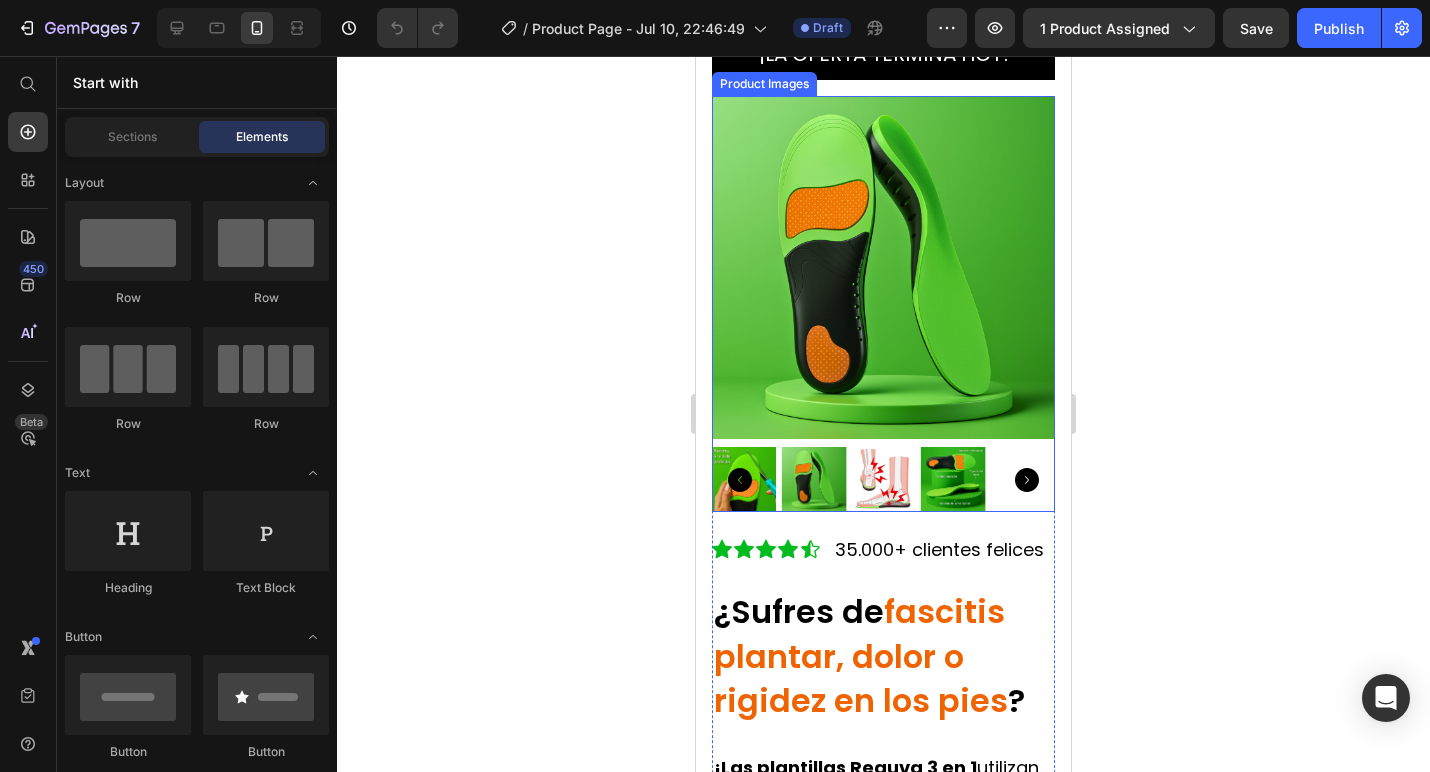 click at bounding box center [814, 479] 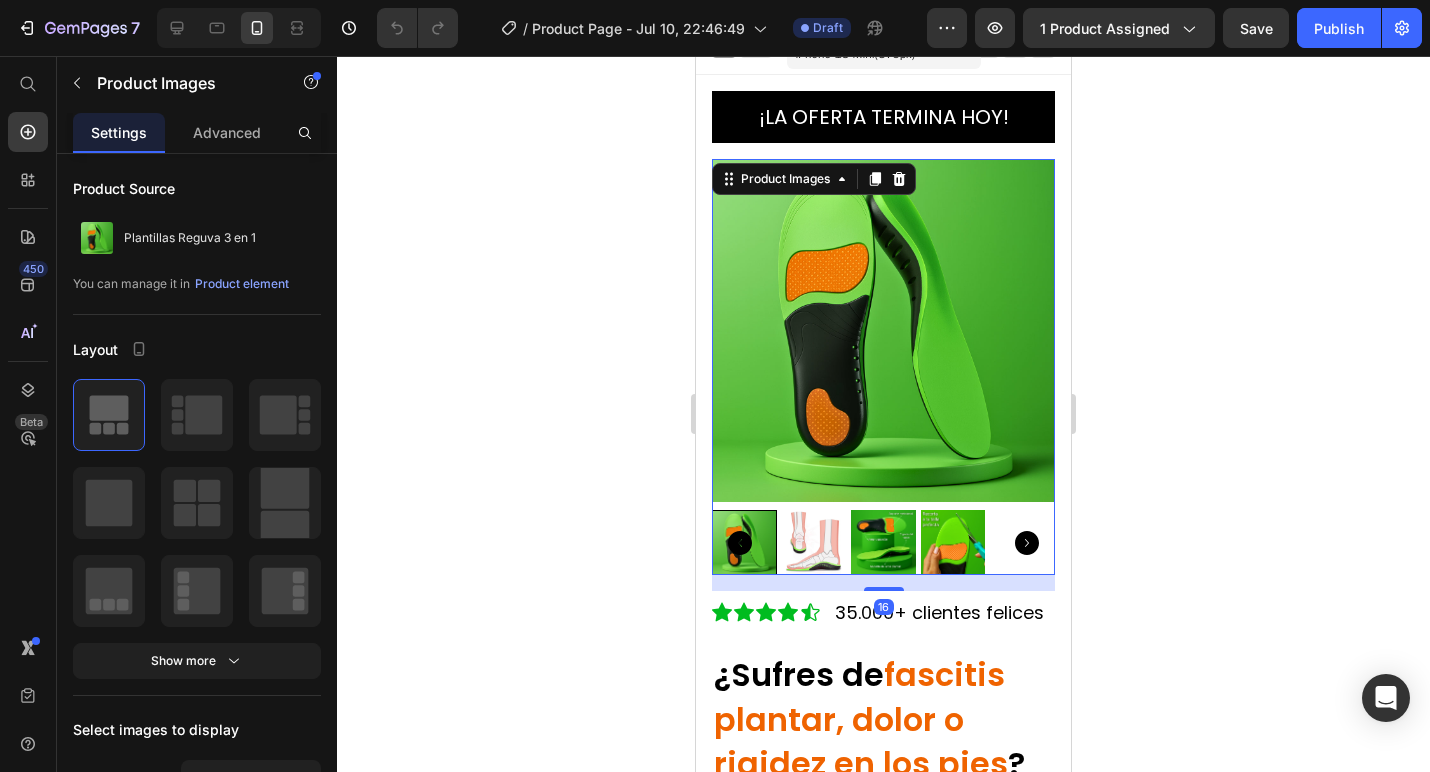 scroll, scrollTop: 20, scrollLeft: 0, axis: vertical 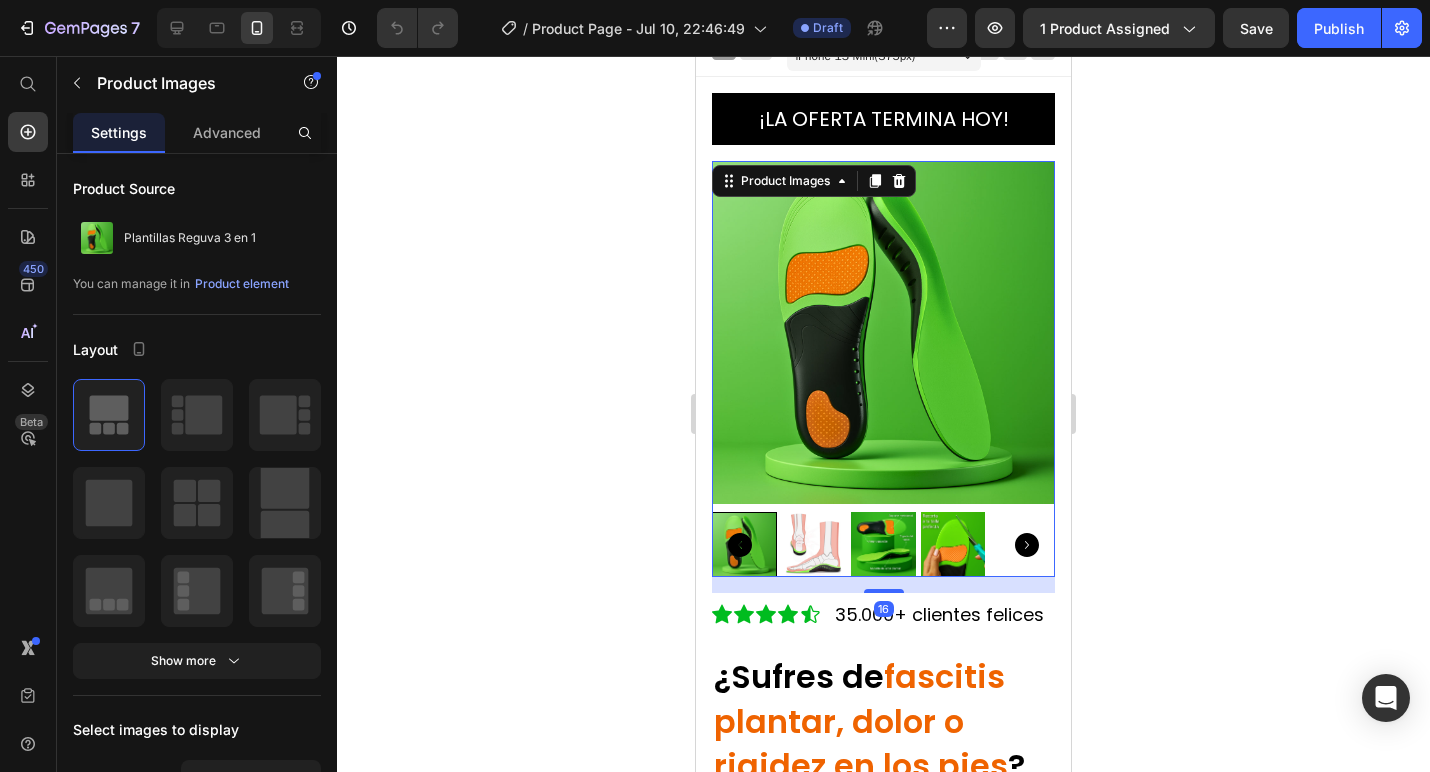 click at bounding box center (814, 544) 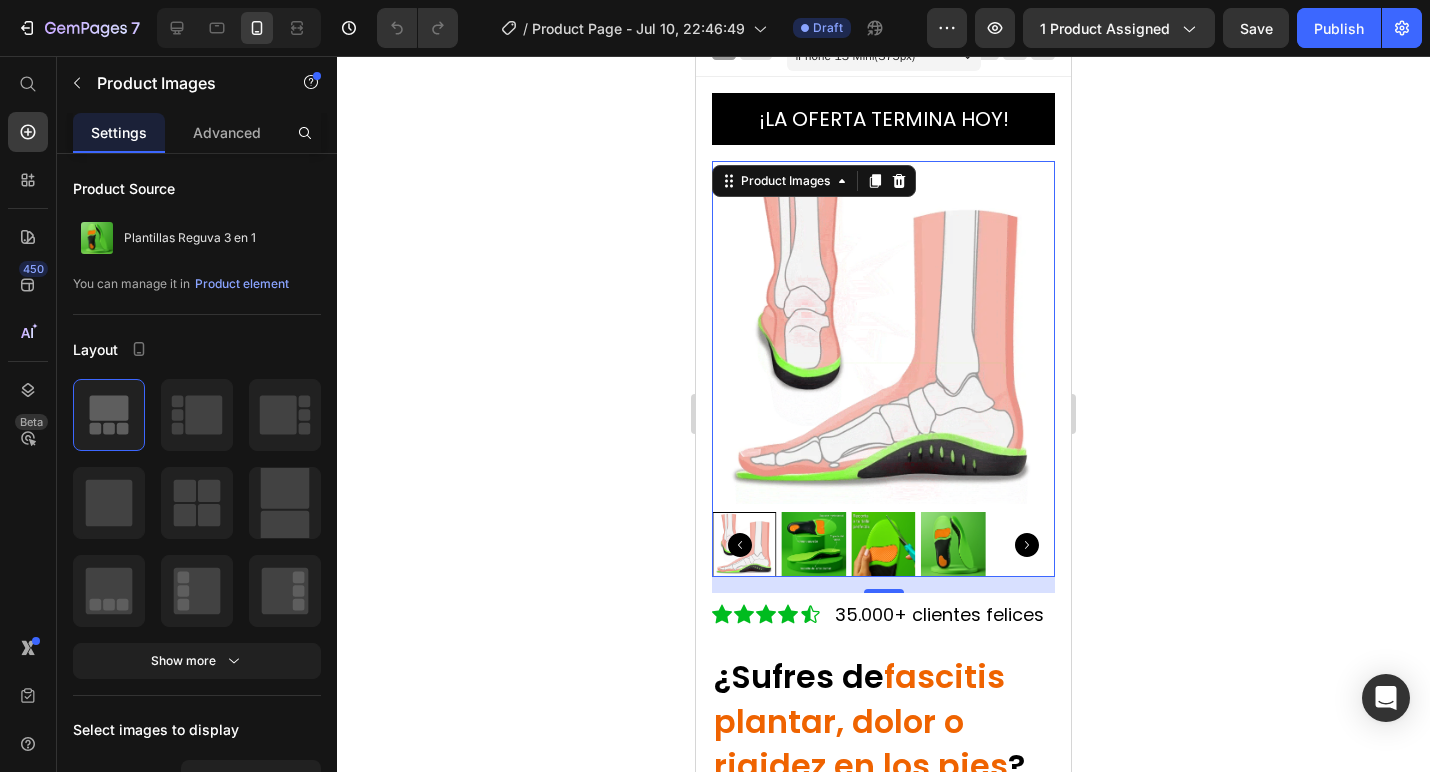 click at bounding box center [814, 544] 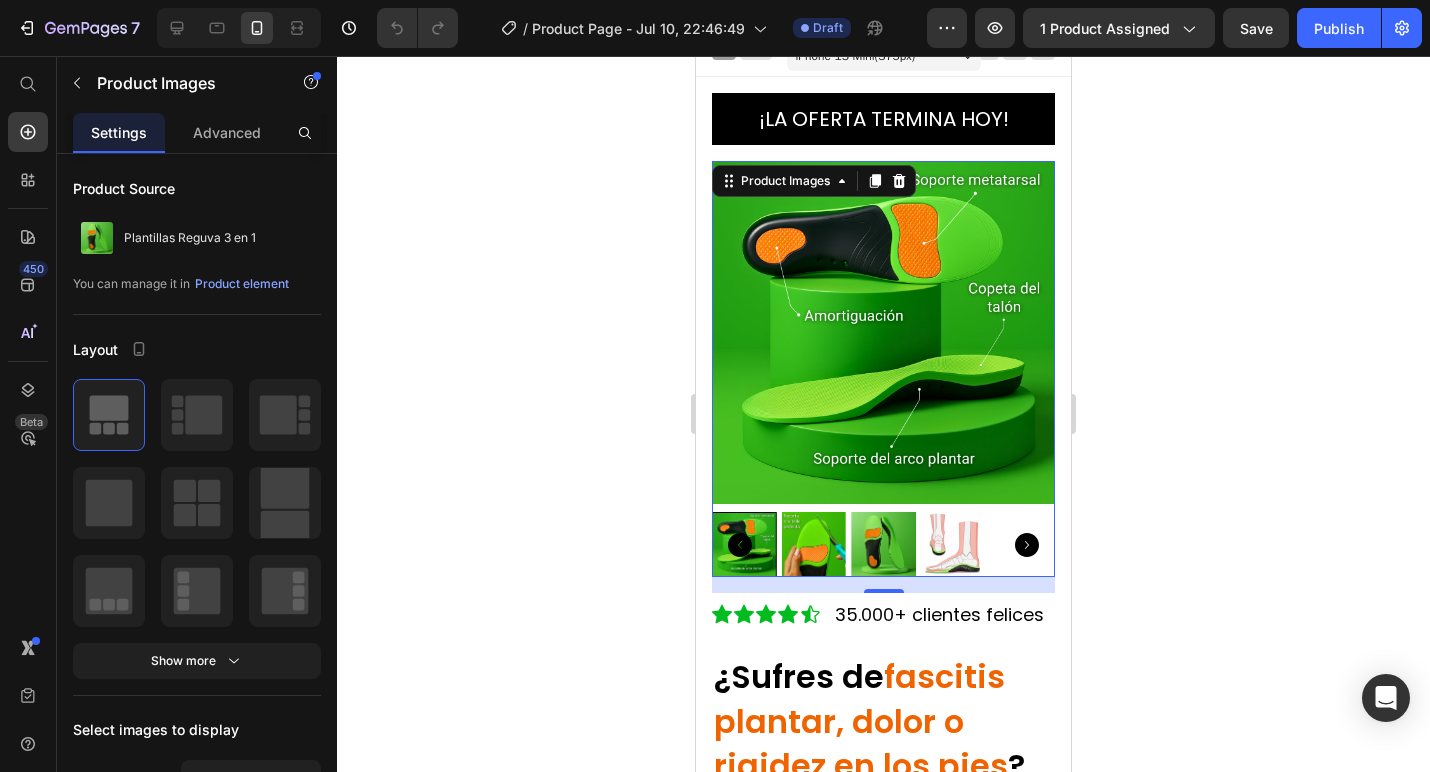 click at bounding box center [814, 544] 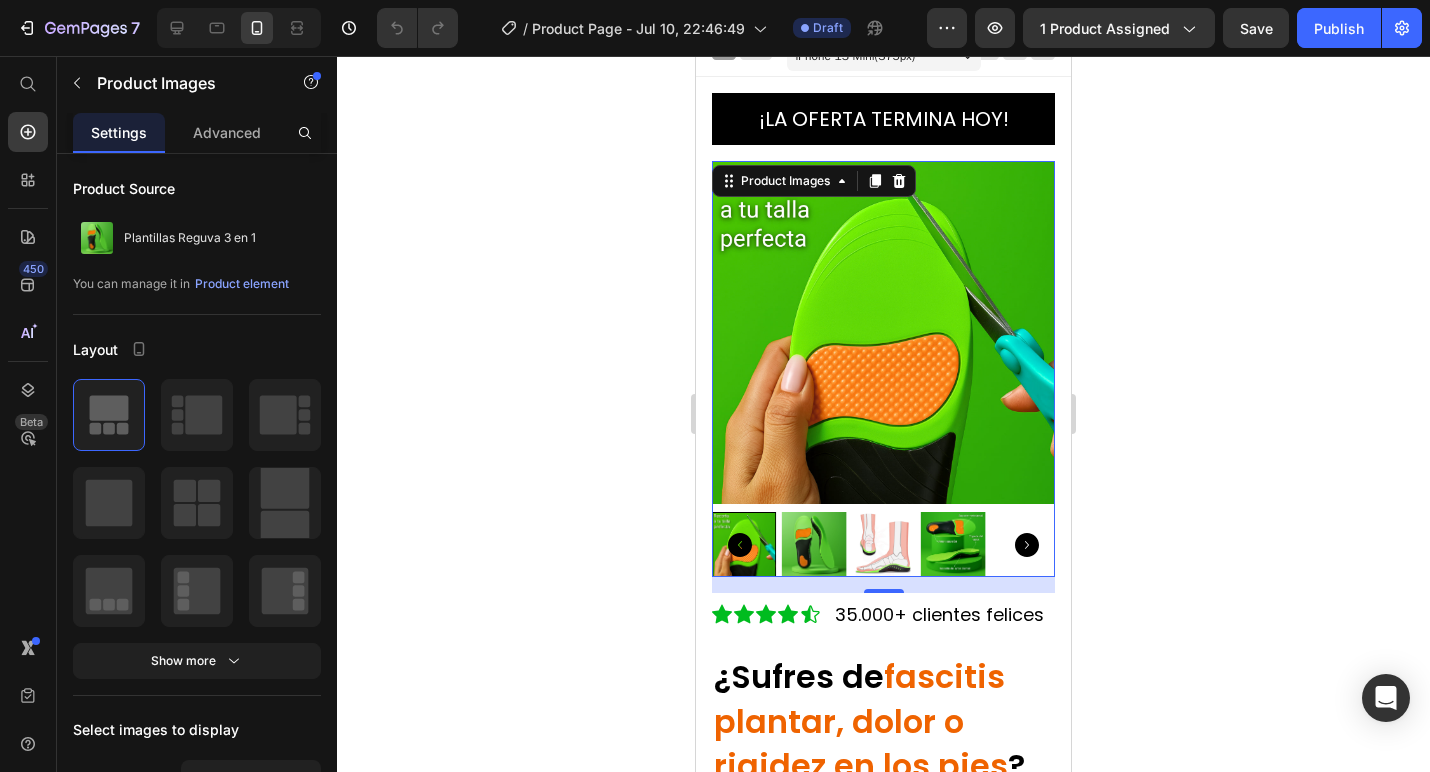 click 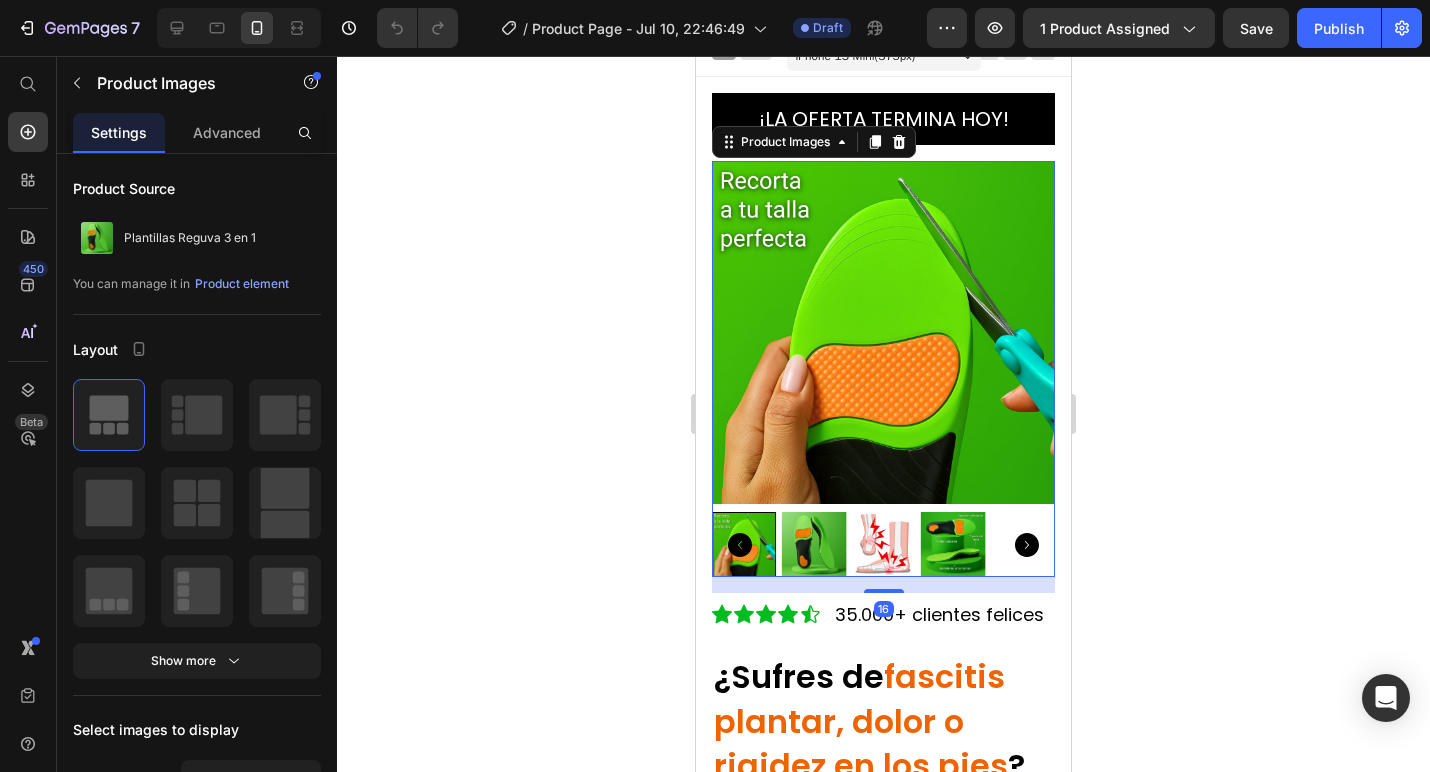 click at bounding box center (814, 544) 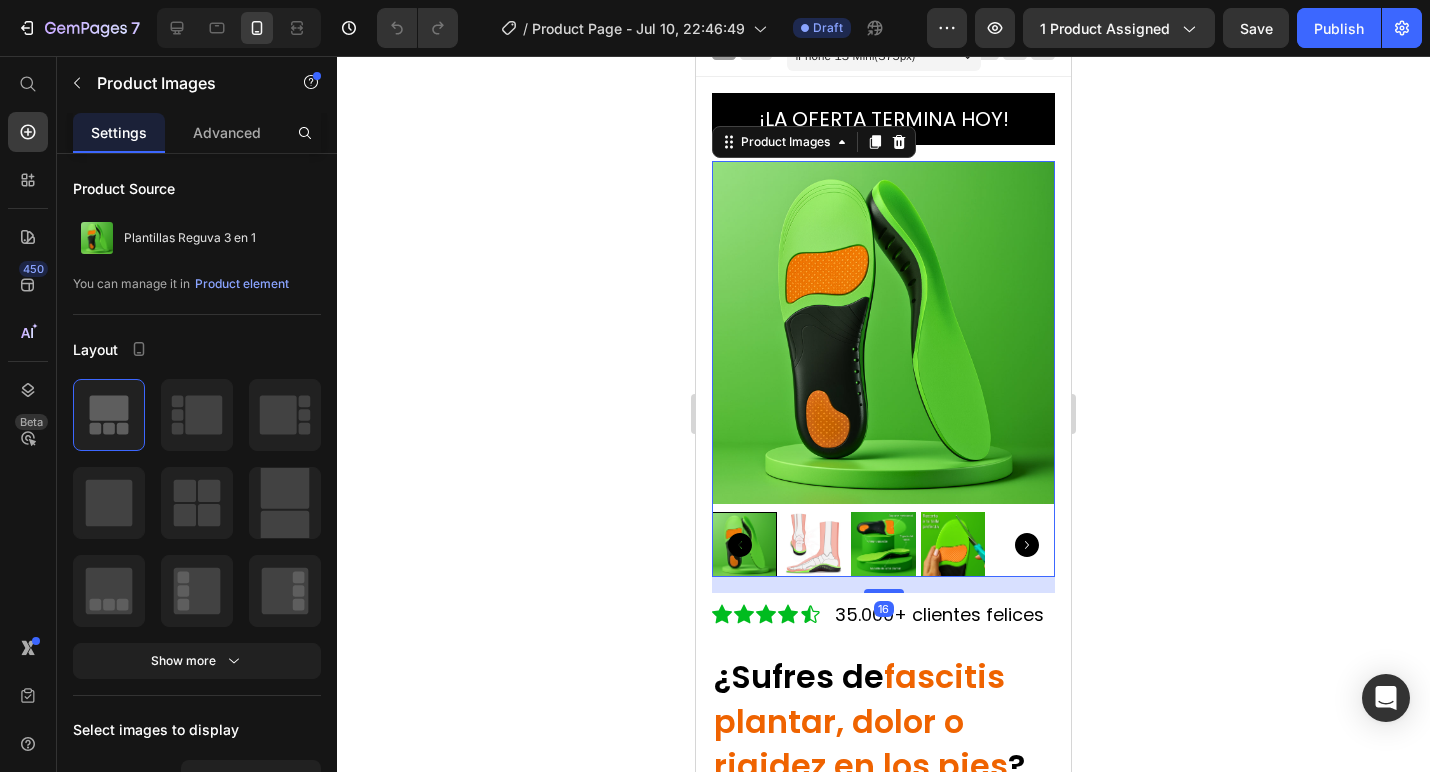 click 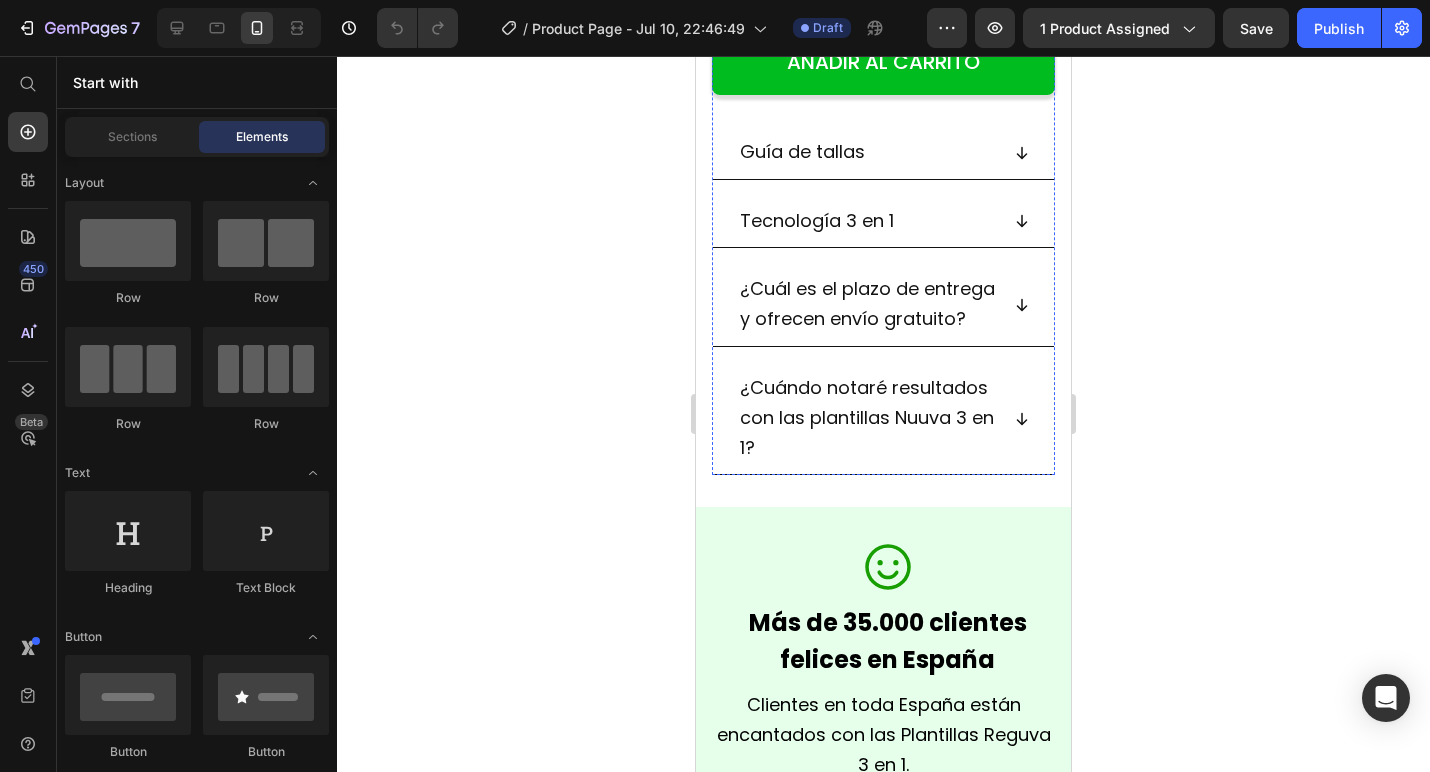 scroll, scrollTop: 1320, scrollLeft: 0, axis: vertical 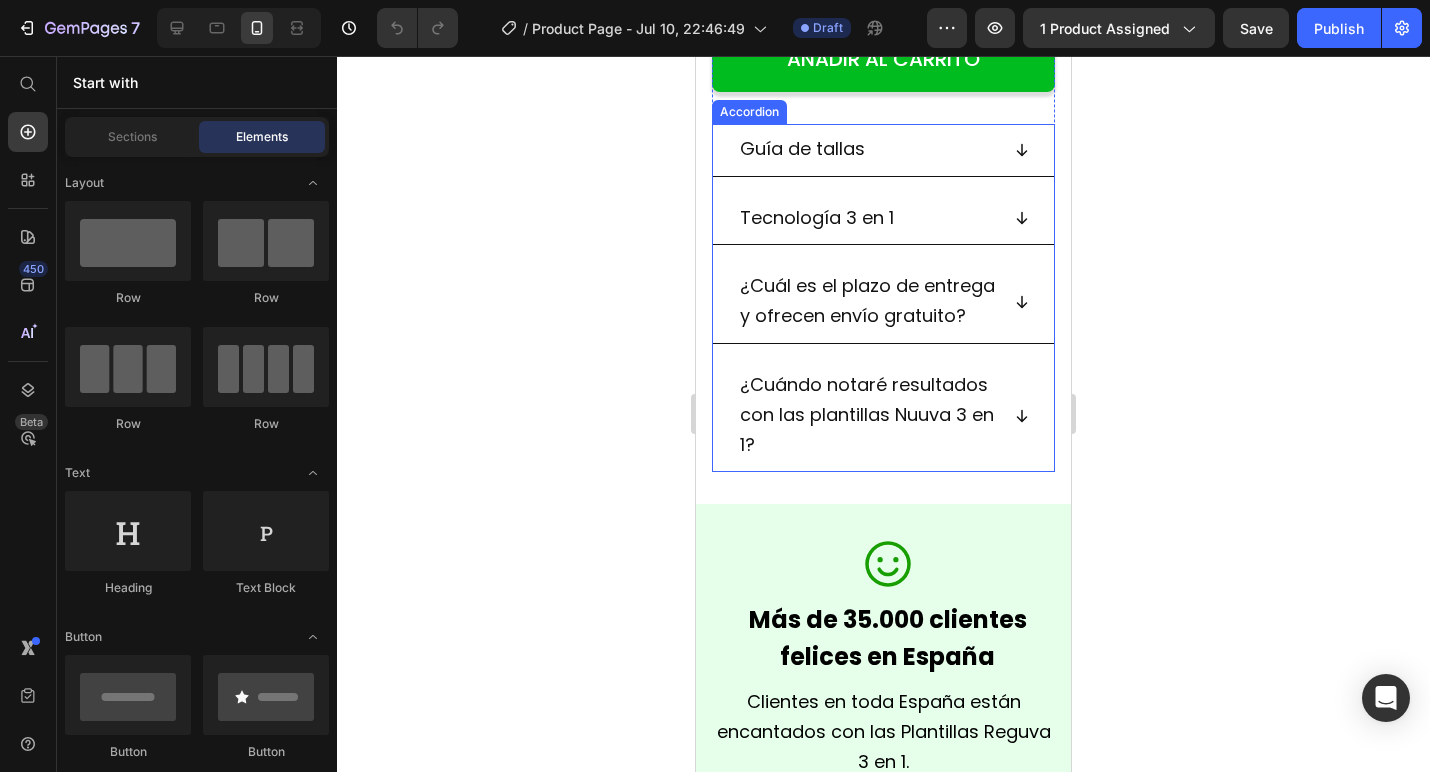 click on "¿Cuál es el plazo de entrega y ofrecen envío gratuito?" at bounding box center [883, 302] 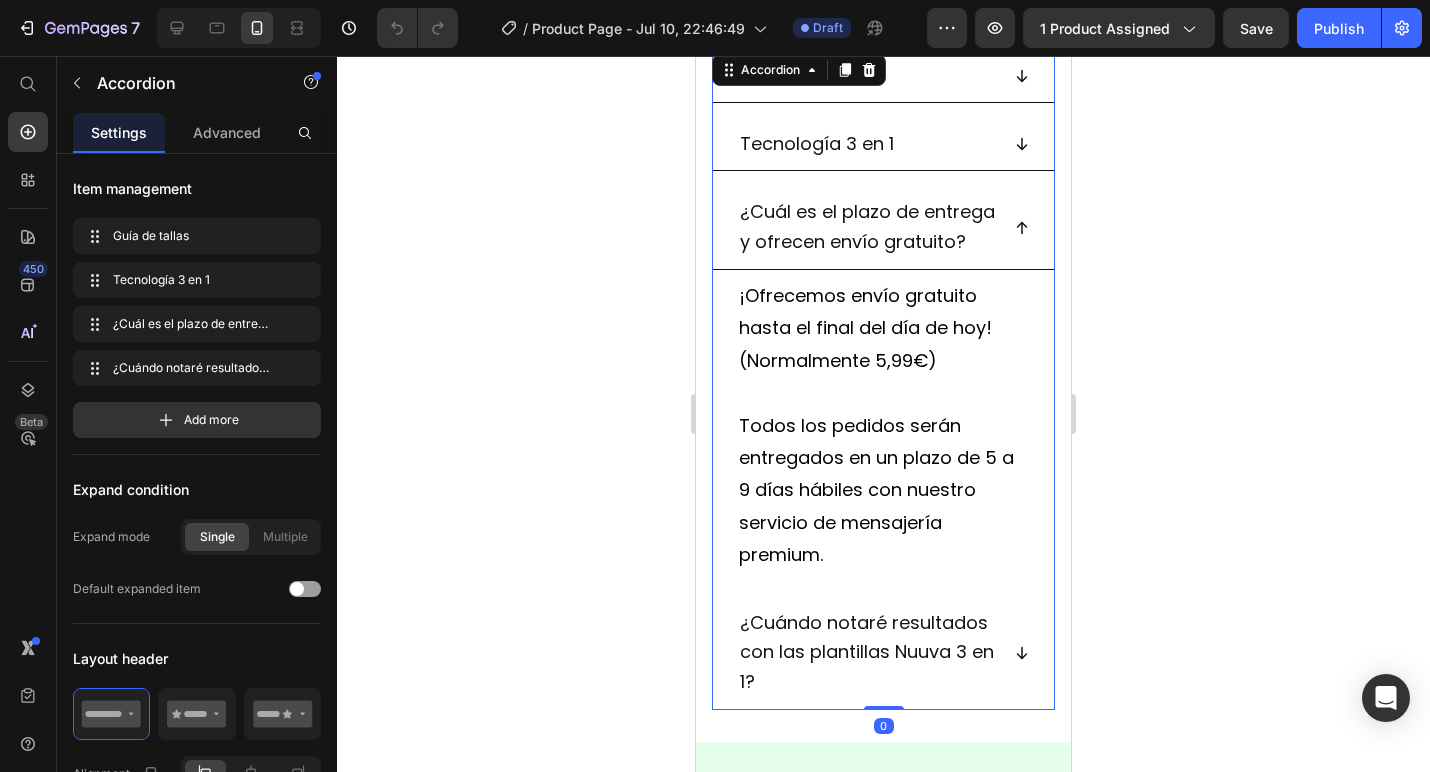 scroll, scrollTop: 1414, scrollLeft: 0, axis: vertical 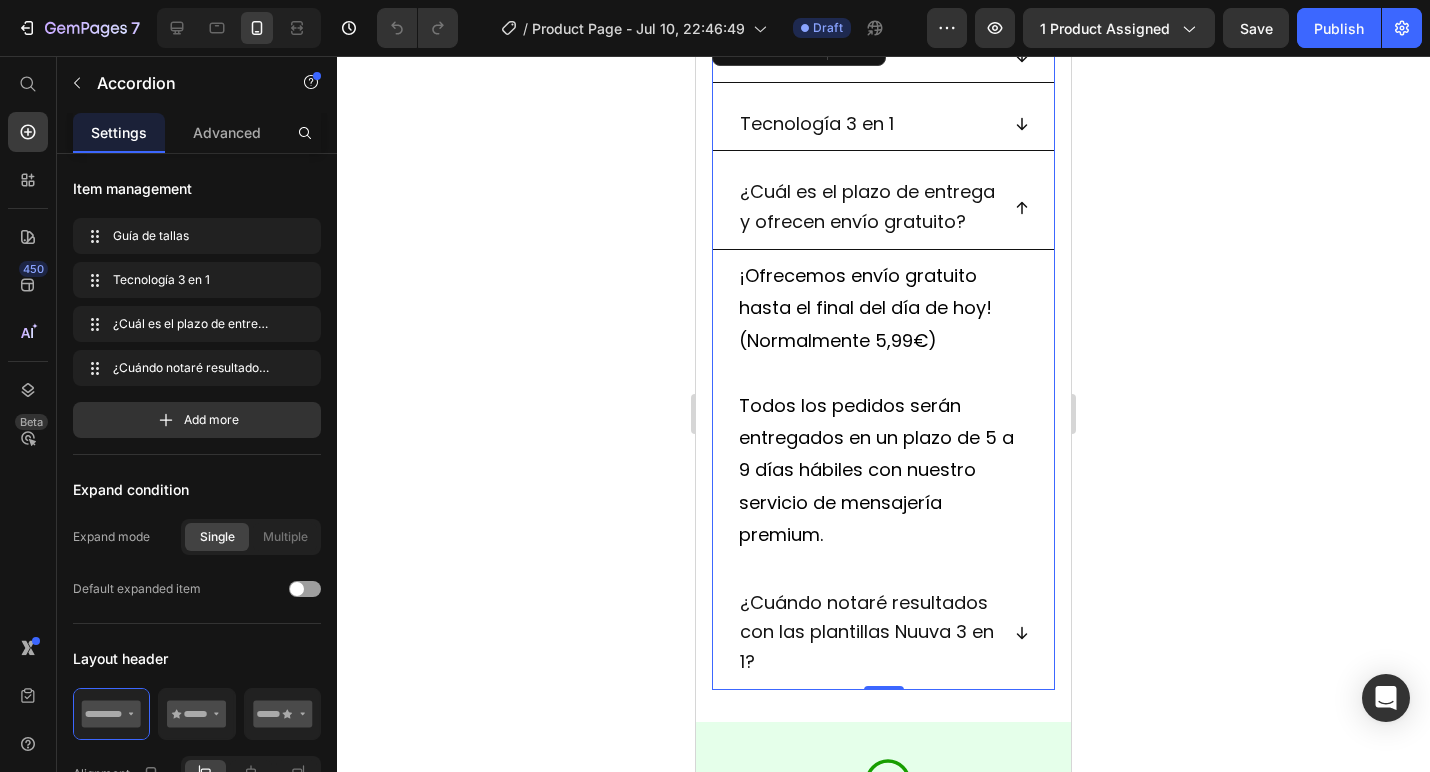 click 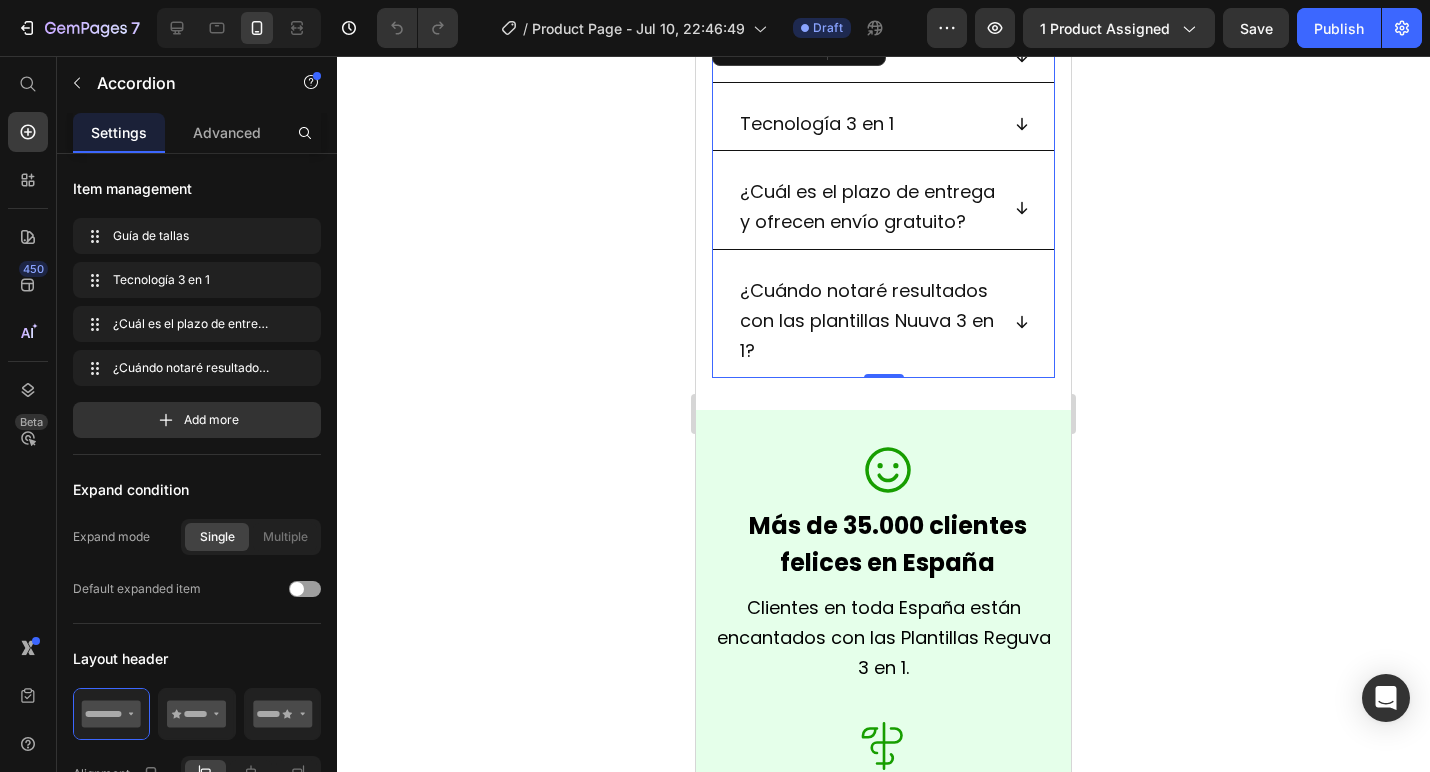 click 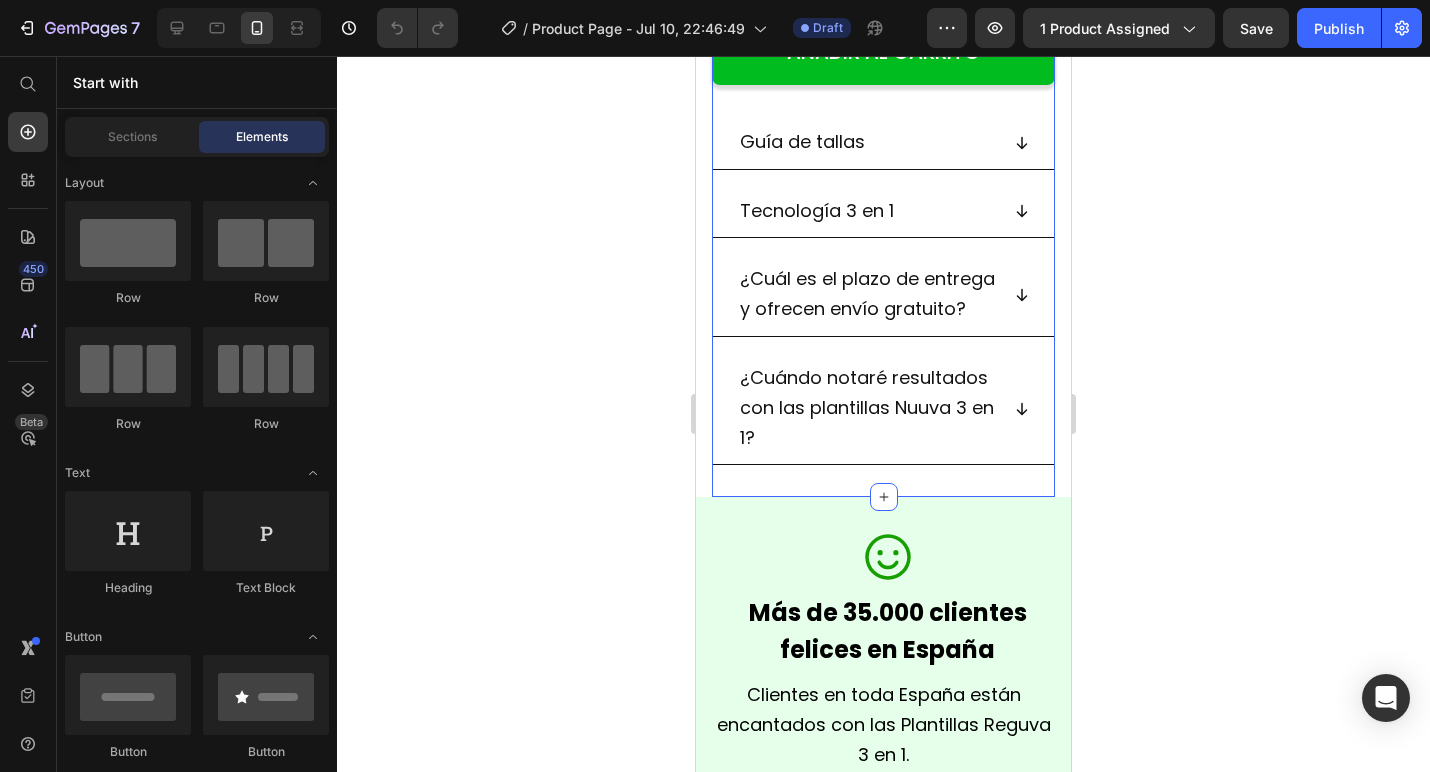 scroll, scrollTop: 1311, scrollLeft: 0, axis: vertical 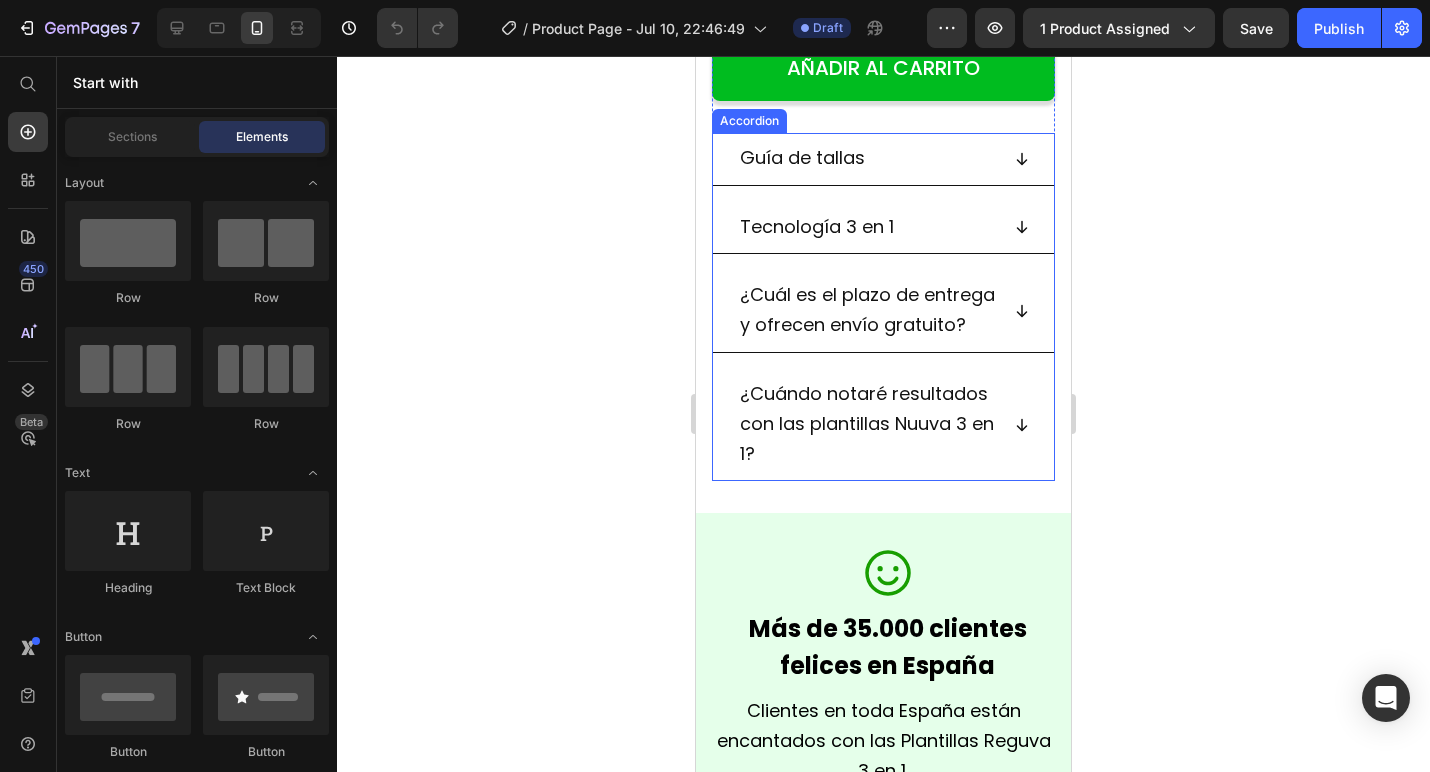 click 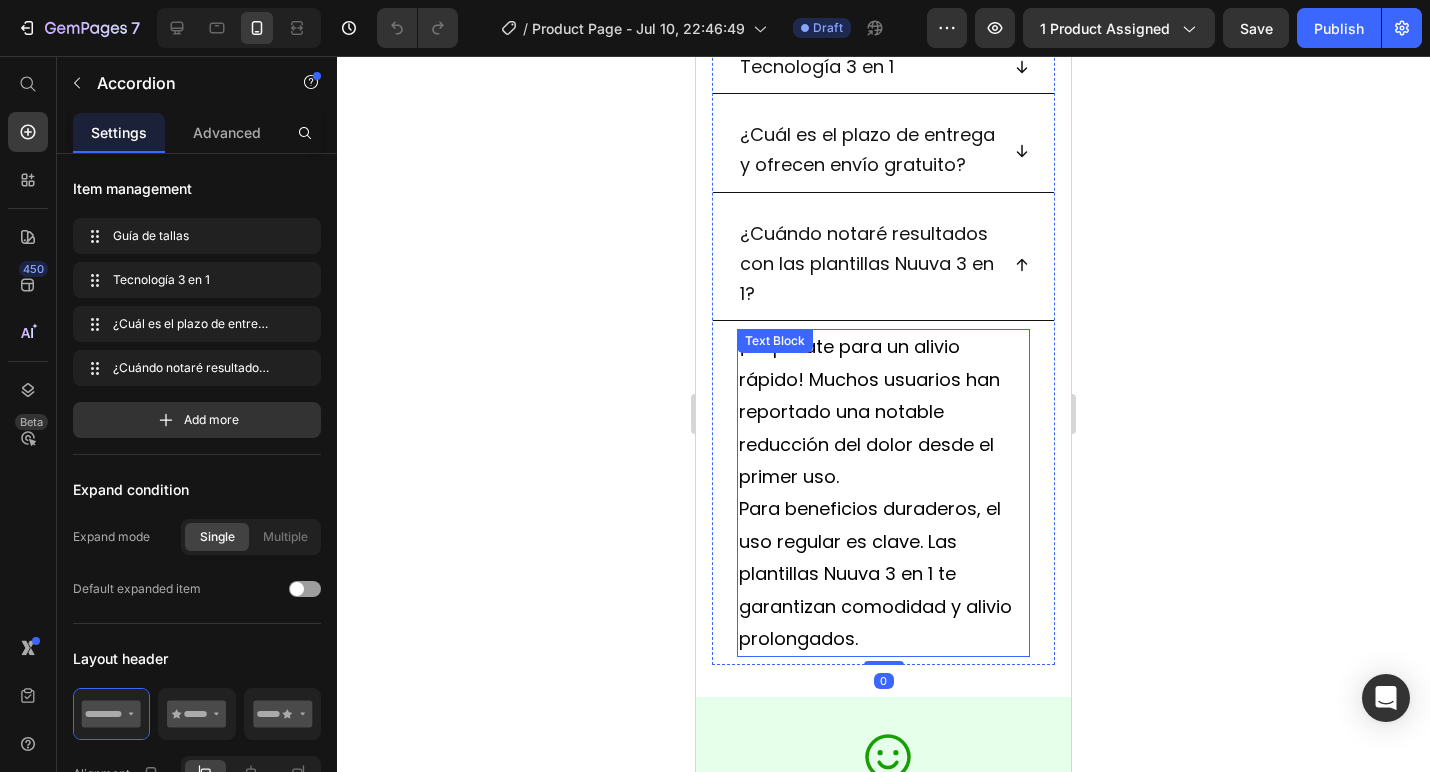 scroll, scrollTop: 1549, scrollLeft: 0, axis: vertical 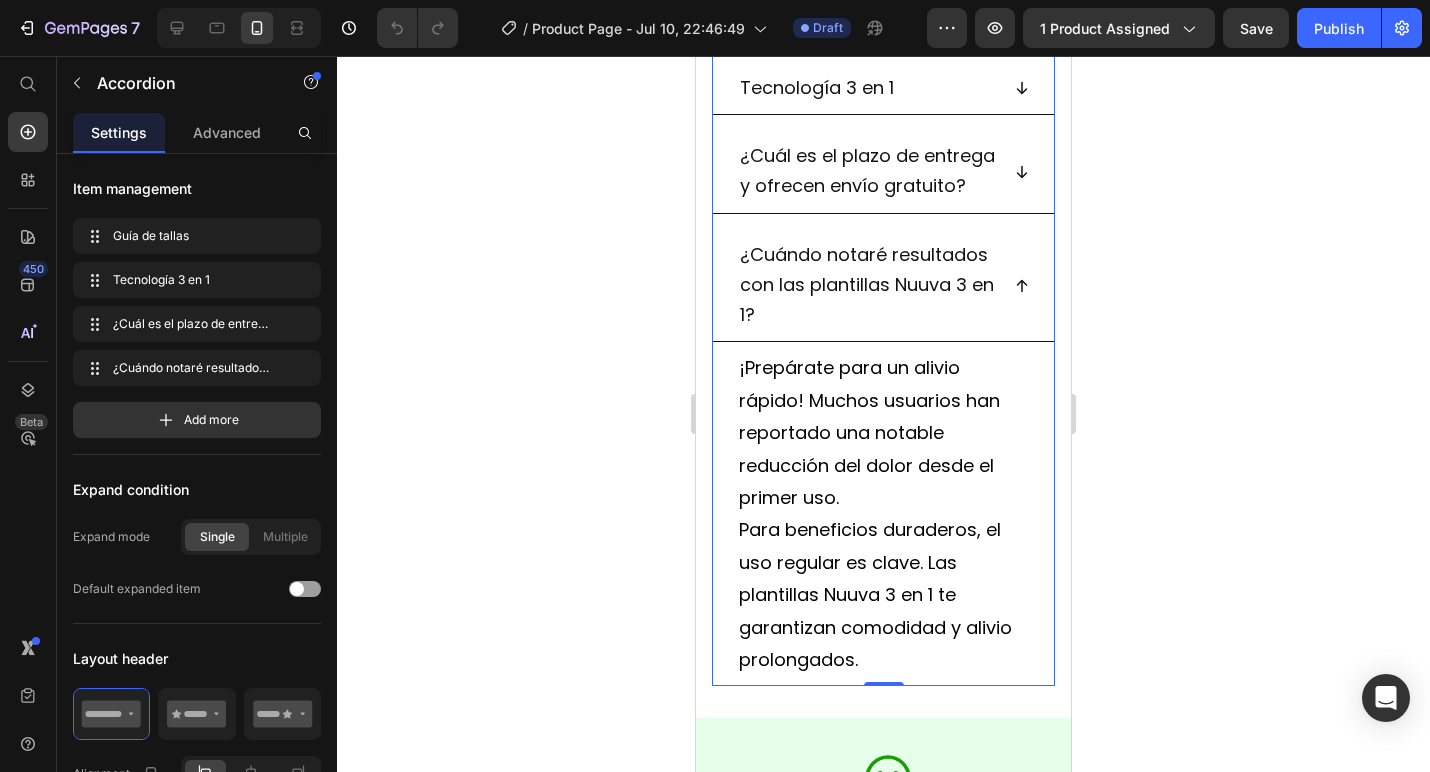 click on "¿Cuándo notaré resultados con las plantillas Nuuva 3 en 1?" at bounding box center [883, 286] 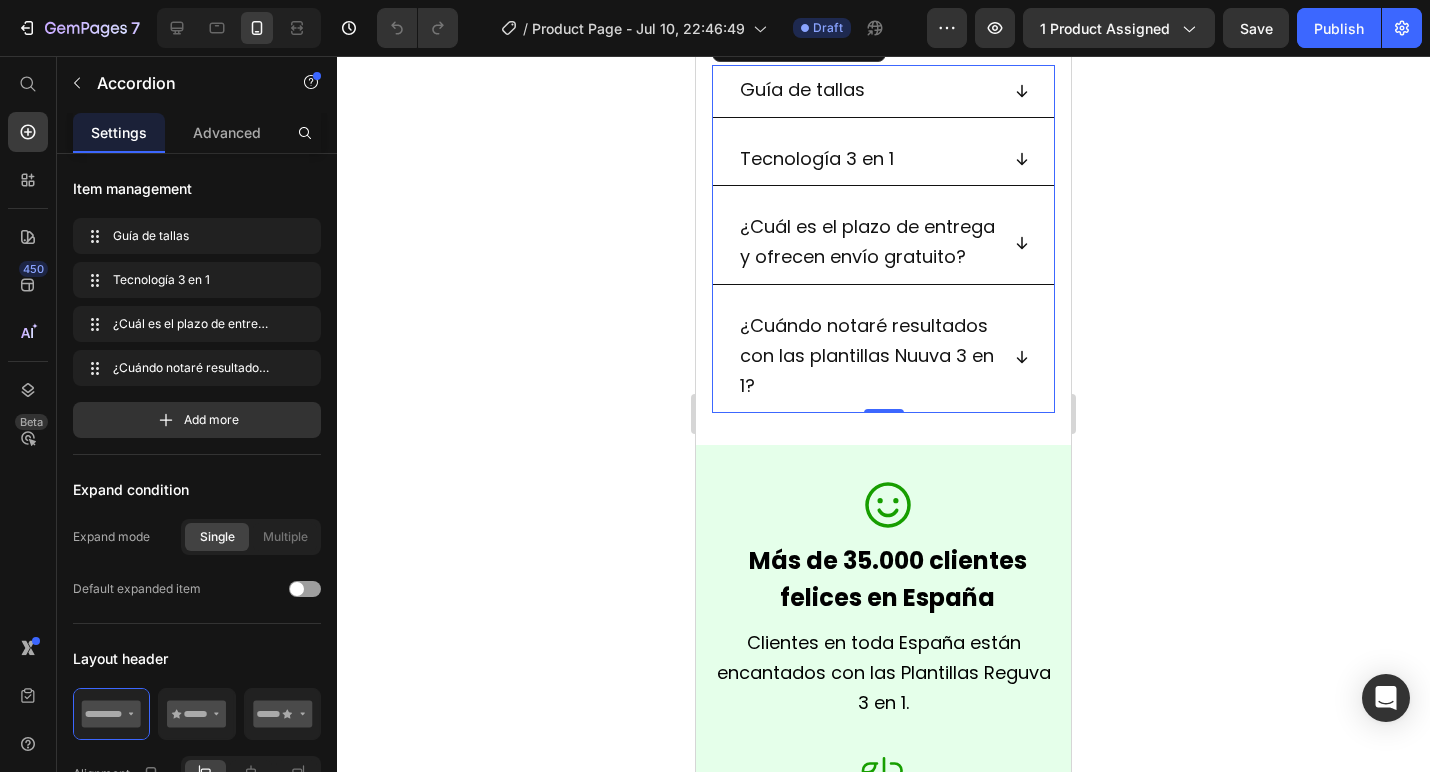 scroll, scrollTop: 1378, scrollLeft: 0, axis: vertical 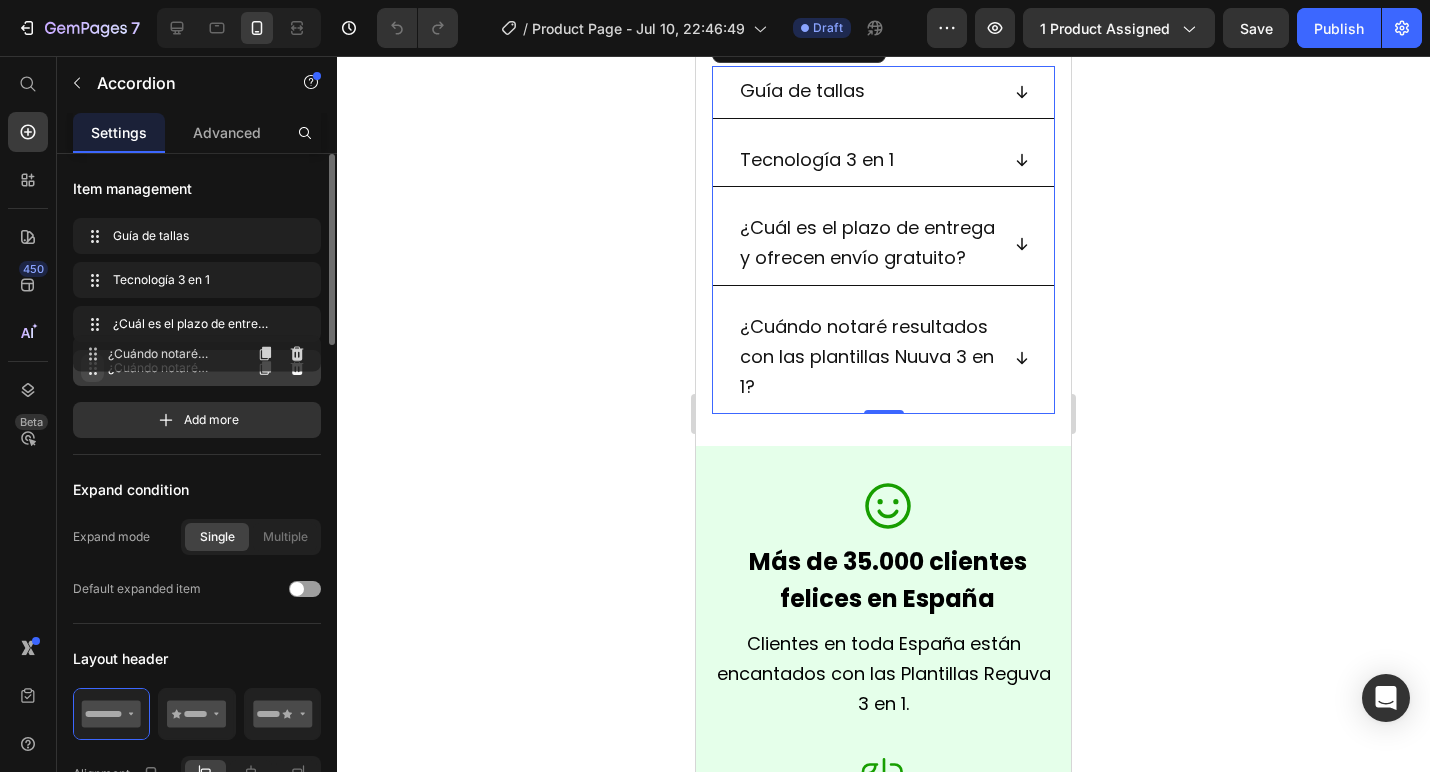 type 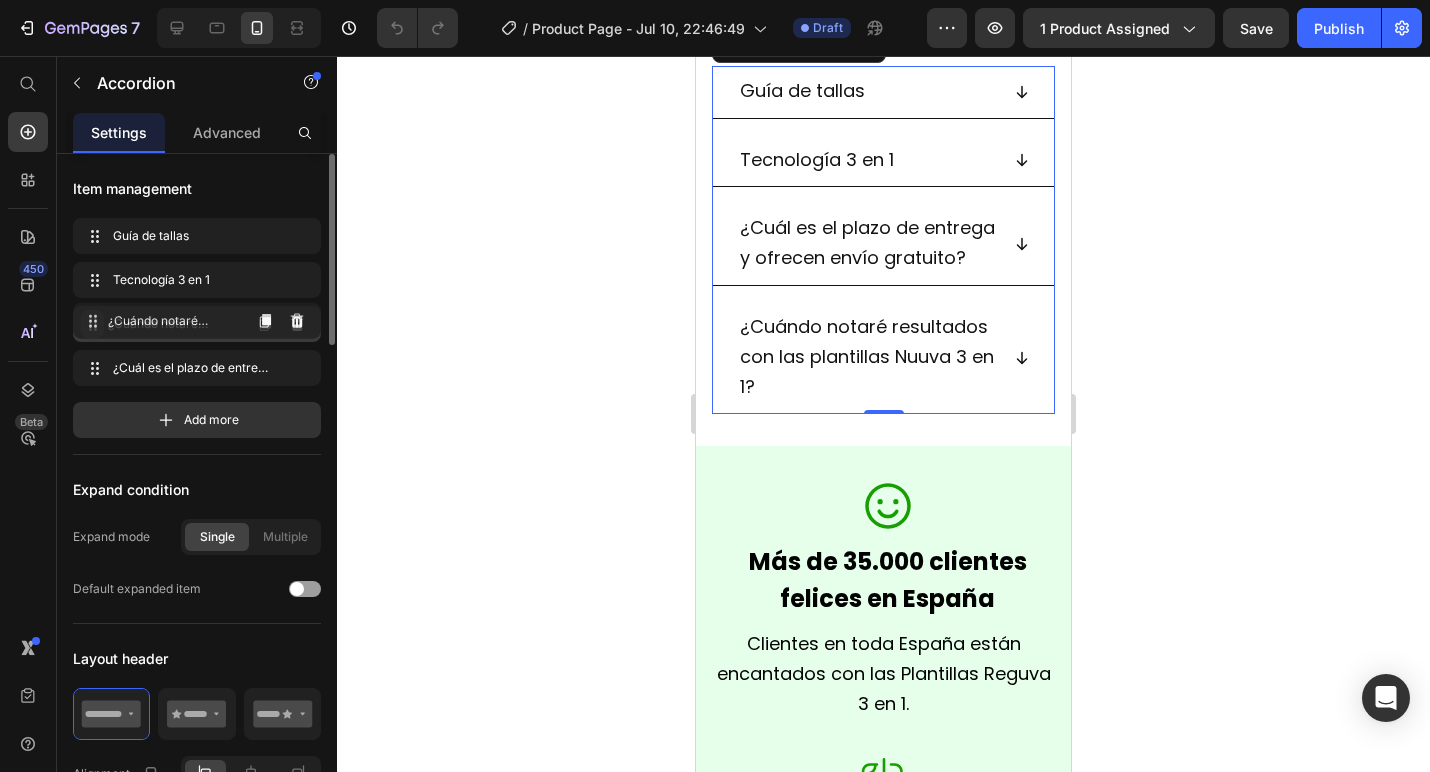 drag, startPoint x: 93, startPoint y: 366, endPoint x: 93, endPoint y: 318, distance: 48 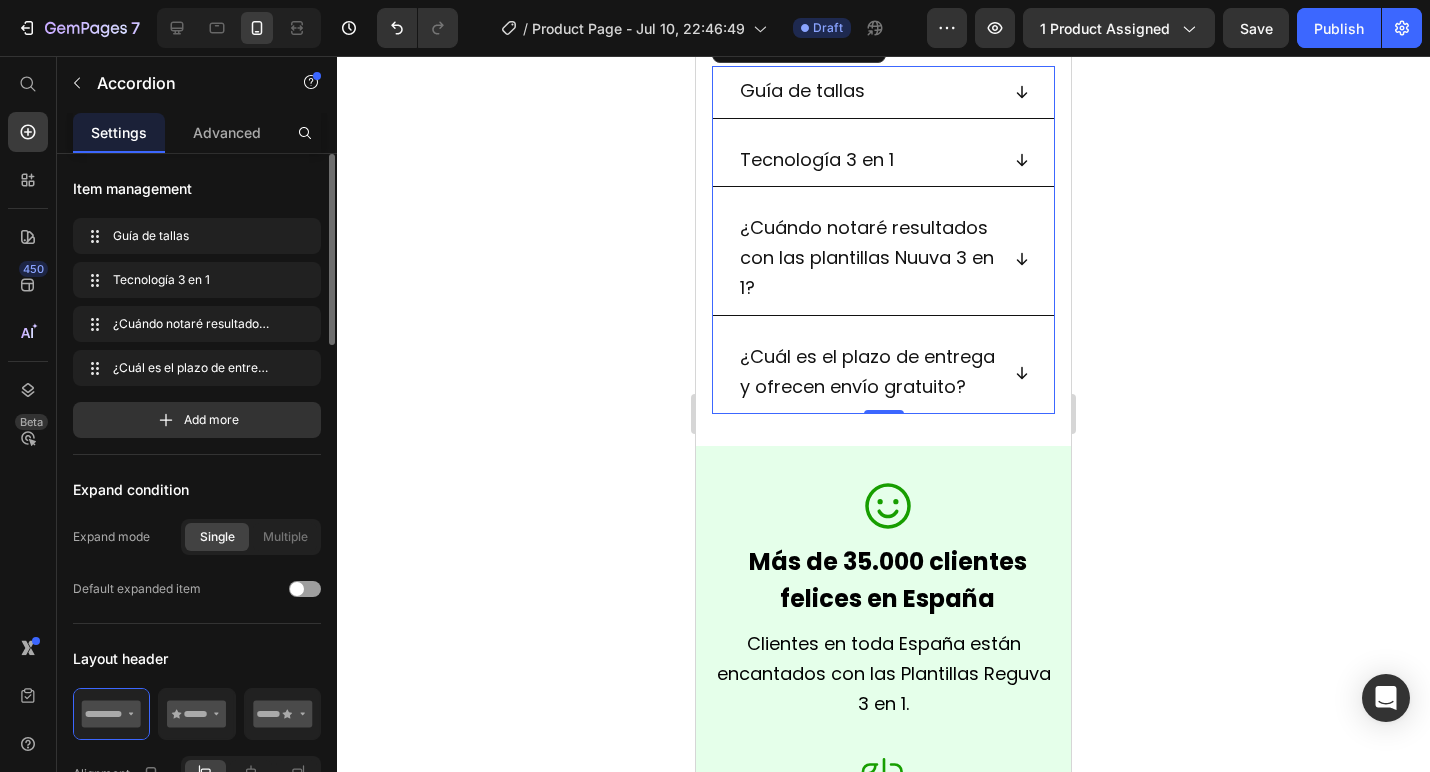 click 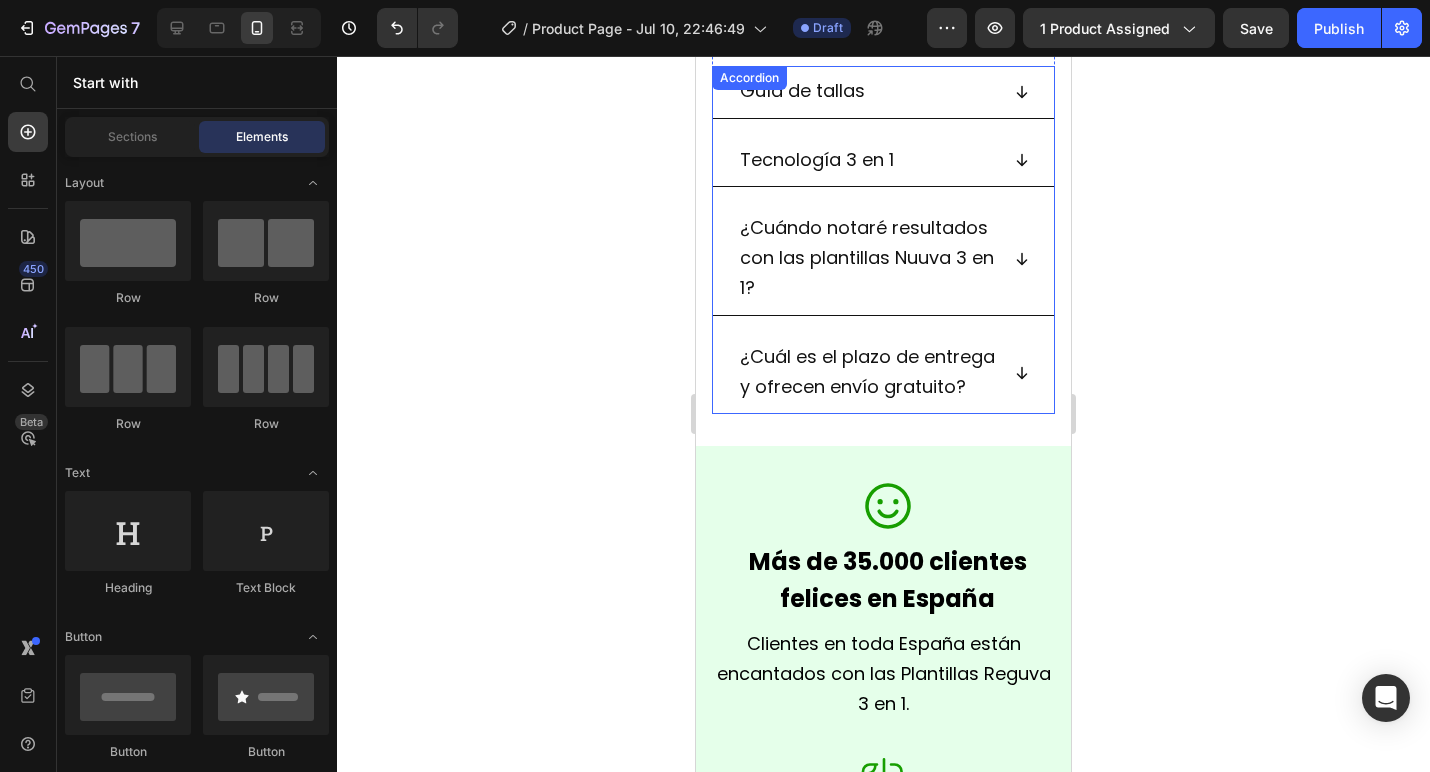 click on "¿Cuándo notaré resultados con las plantillas Nuuva 3 en 1?" at bounding box center [867, 257] 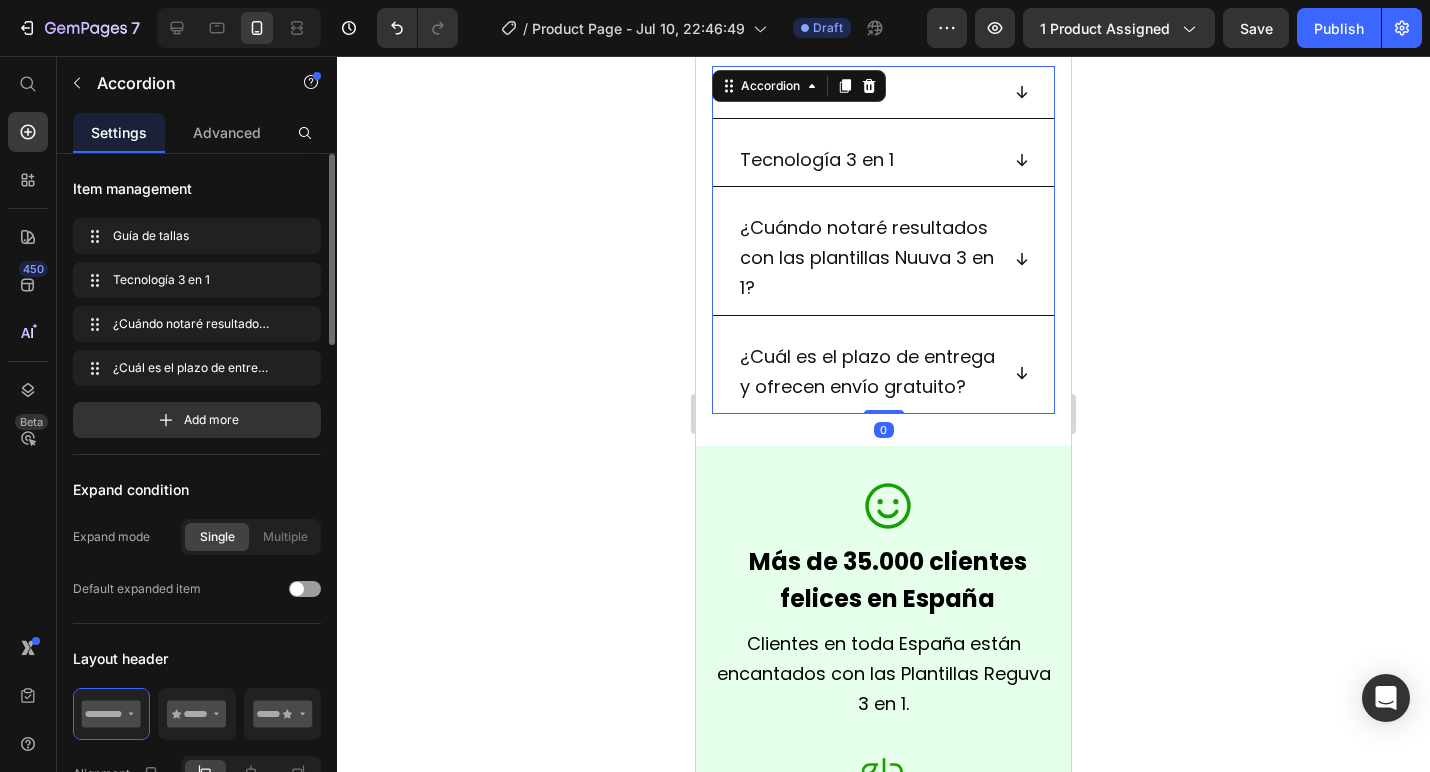 click on "¿Cuándo notaré resultados con las plantillas Nuuva 3 en 1?" at bounding box center (867, 257) 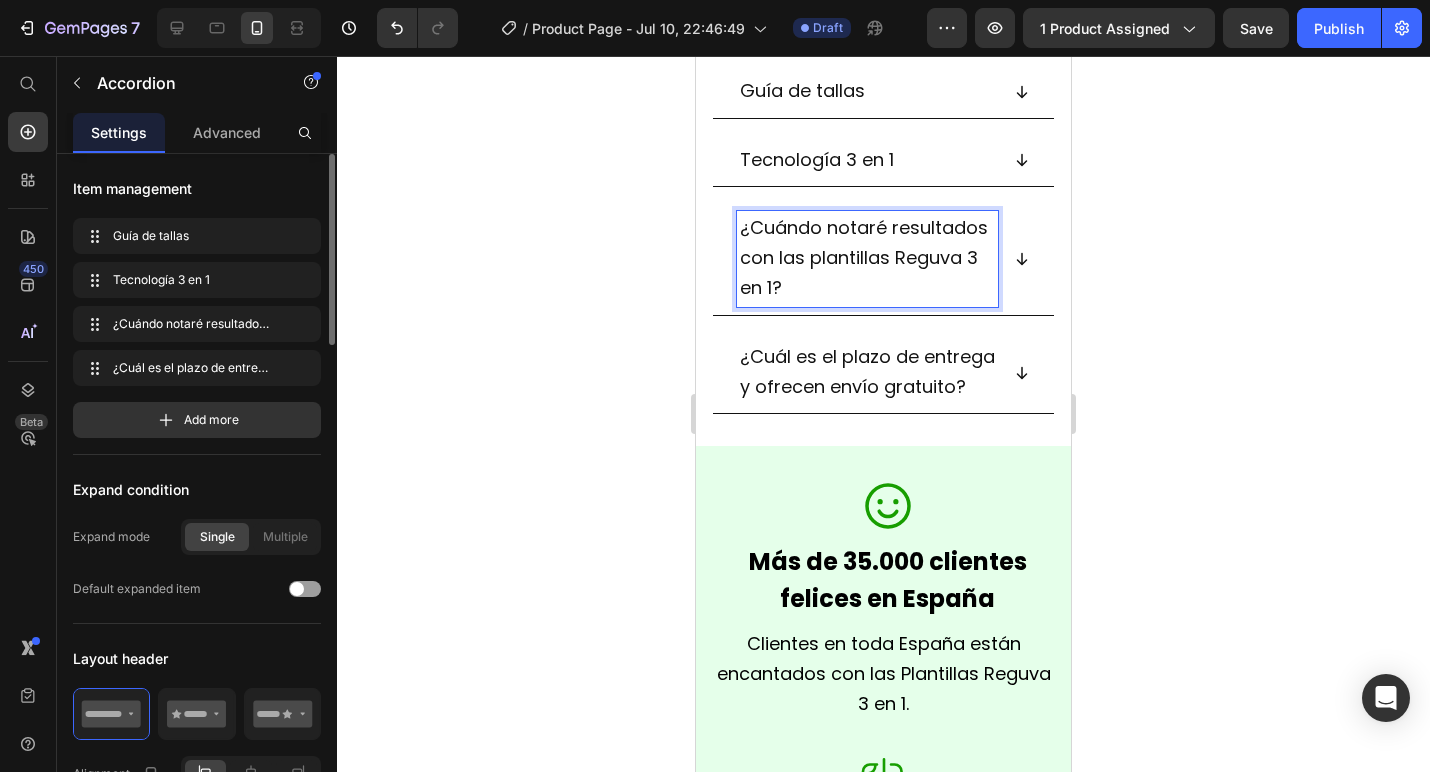 click 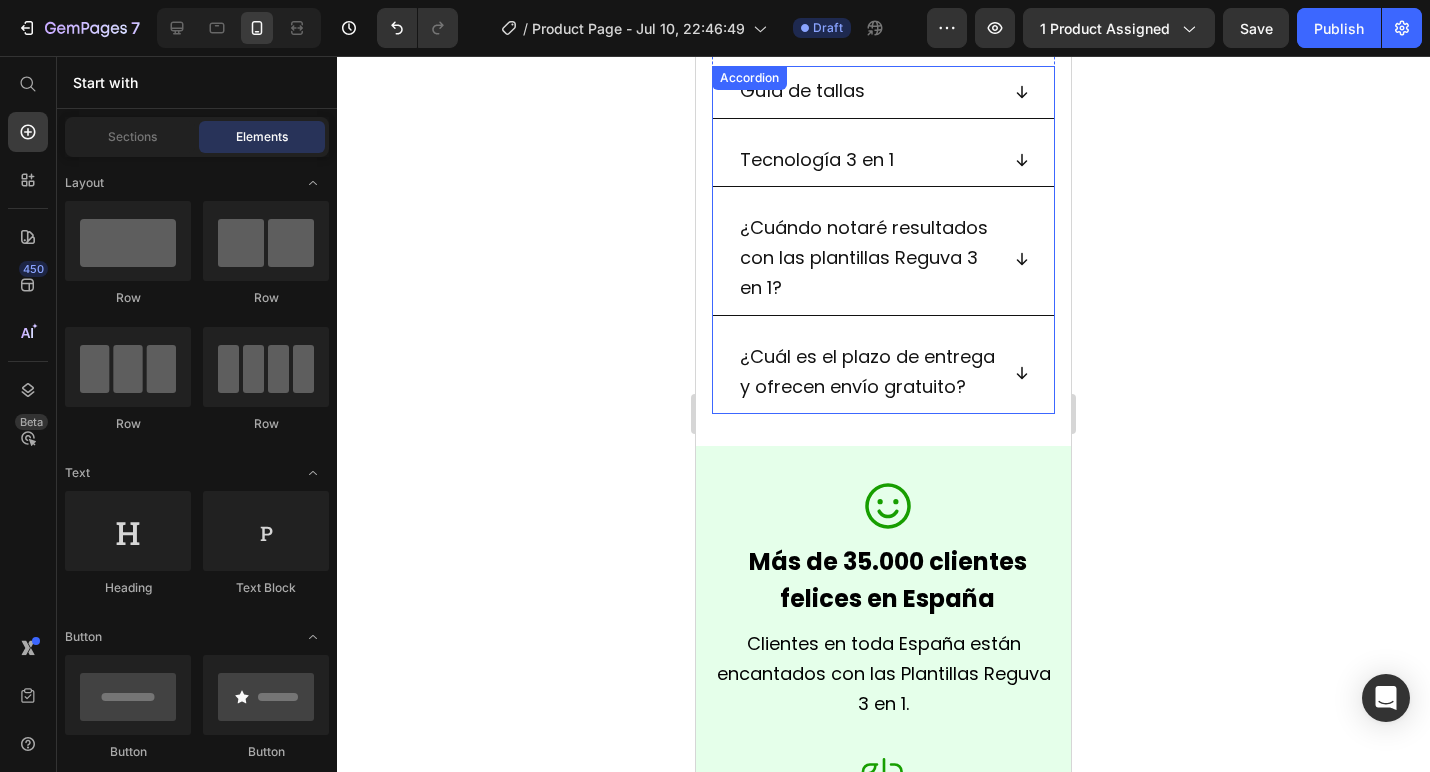 click 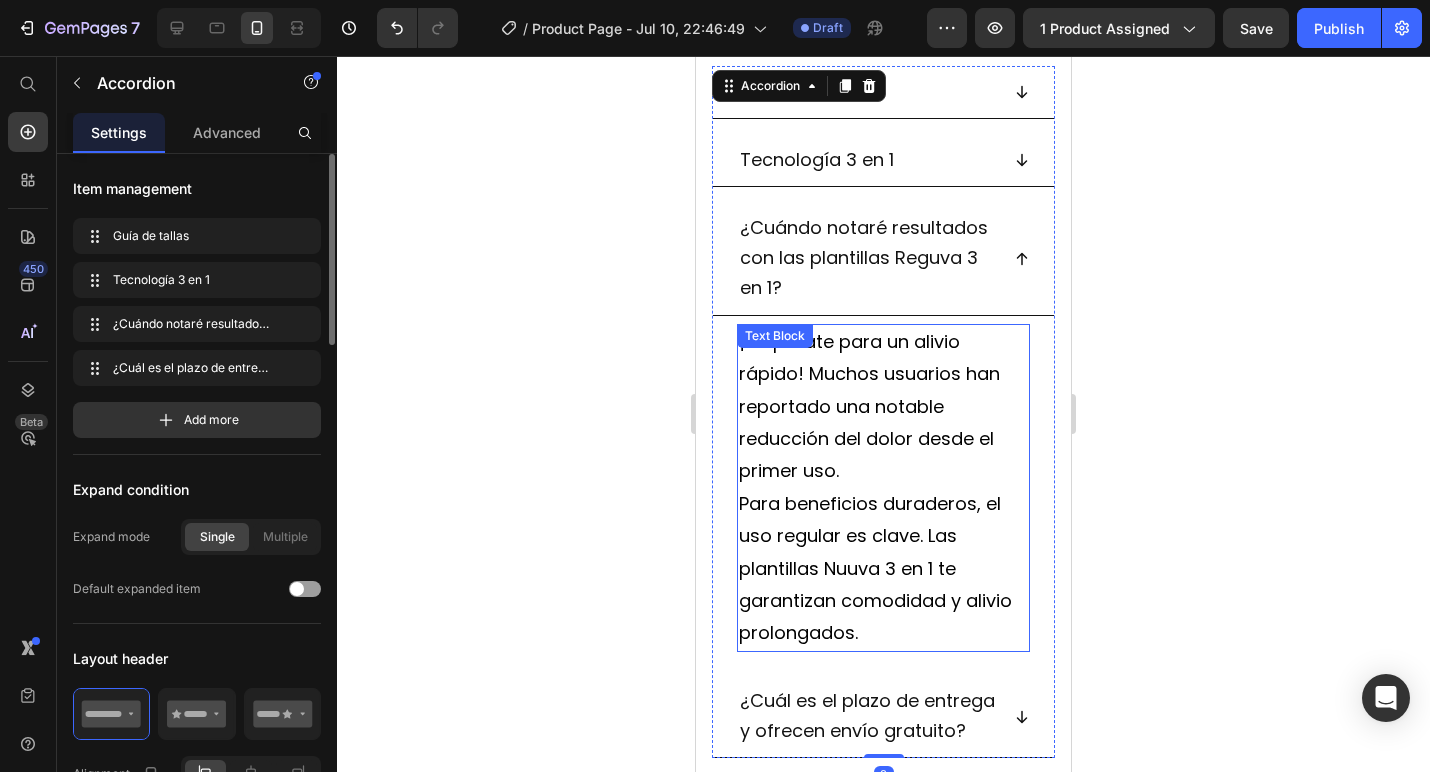 scroll, scrollTop: 1412, scrollLeft: 0, axis: vertical 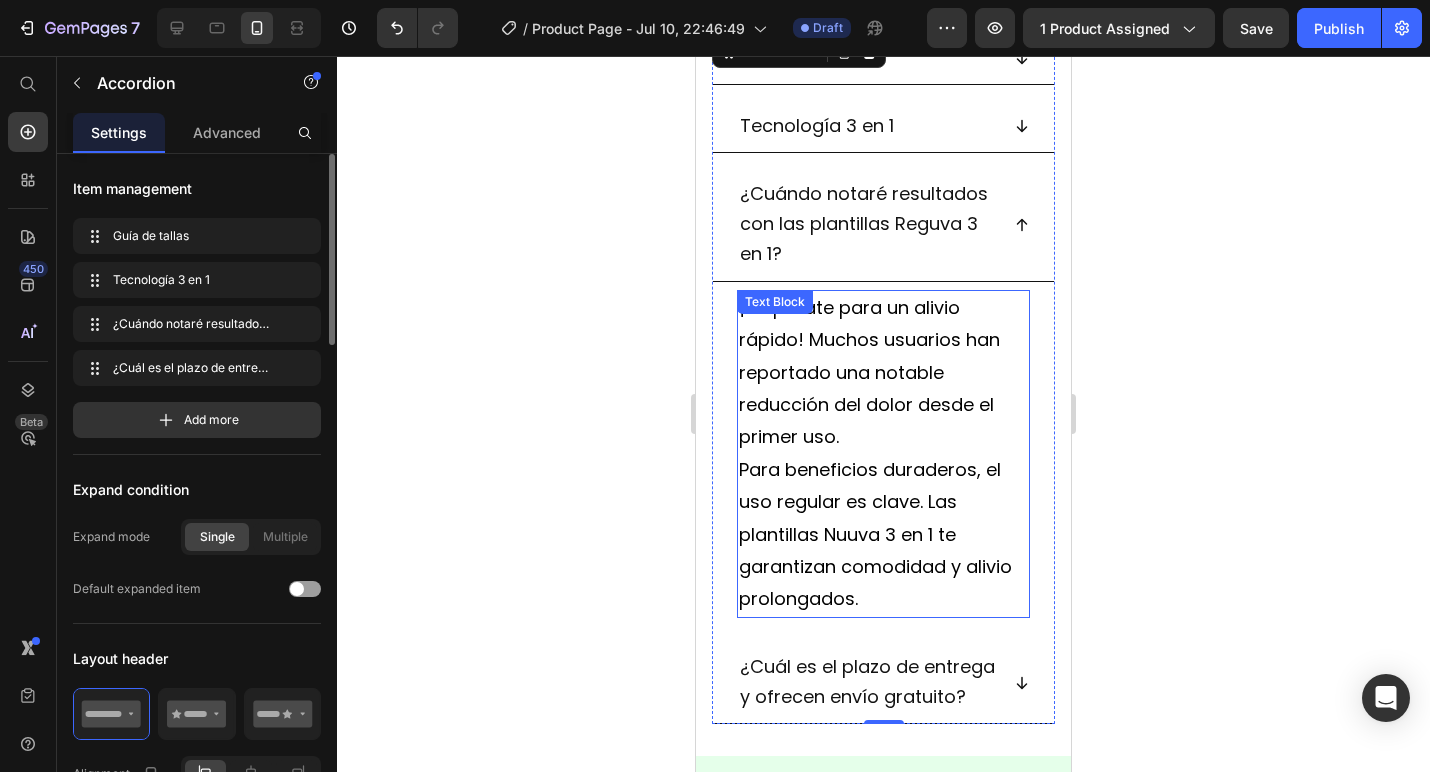 click on "Para beneficios duraderos, el uso regular es clave. Las plantillas Nuuva 3 en 1 te garantizan comodidad y alivio prolongados." at bounding box center (875, 534) 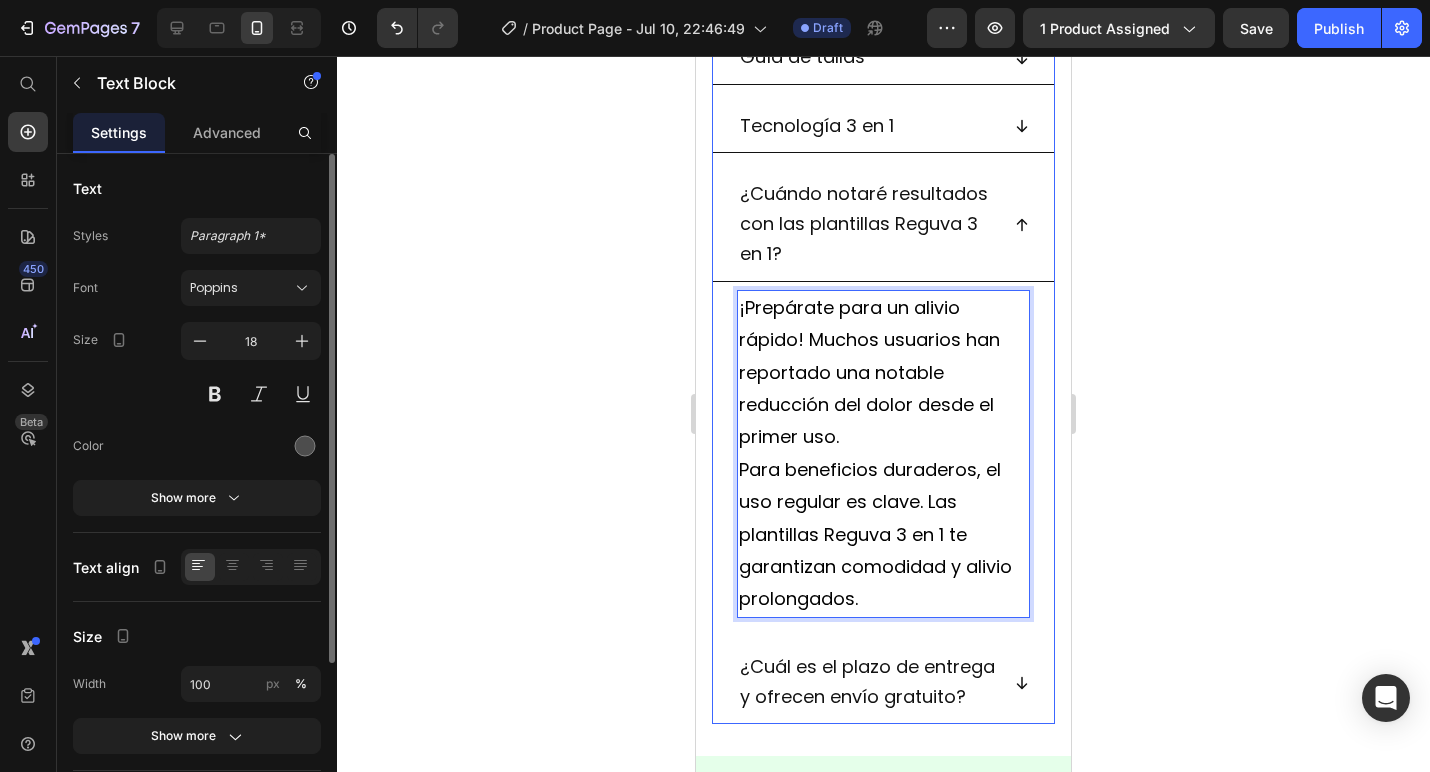 click 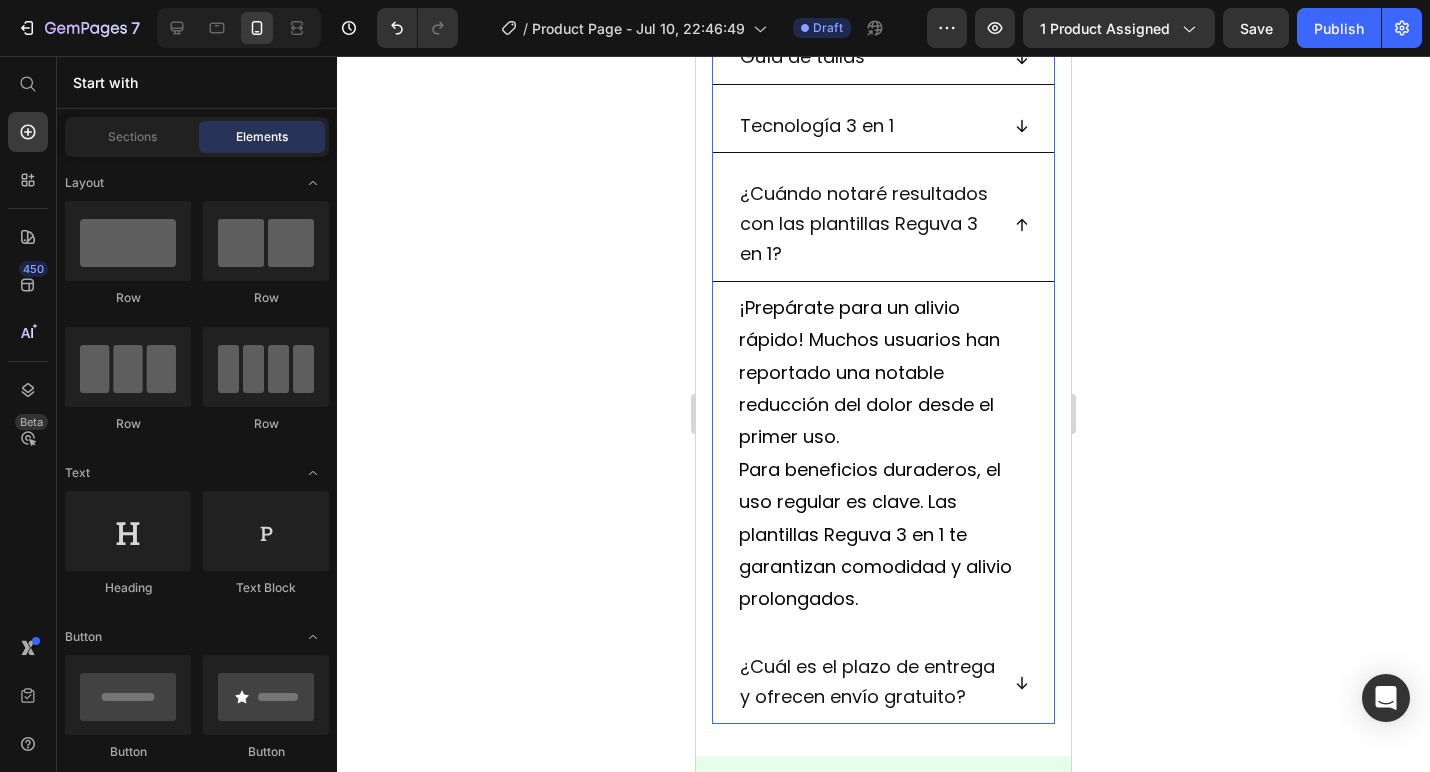 click on "¿Cuándo notaré resultados con las plantillas Reguva 3 en 1?" at bounding box center [883, 225] 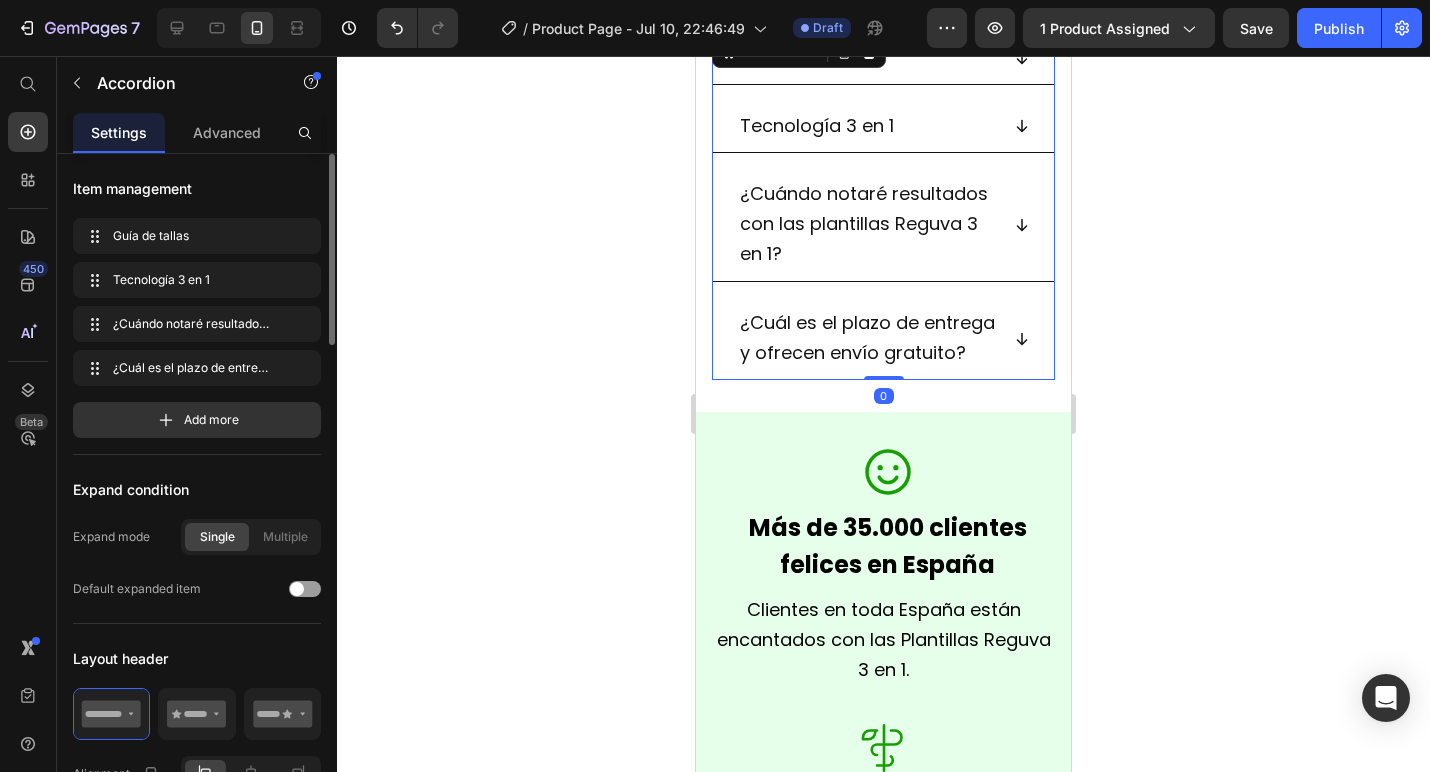 click on "¿Cuál es el plazo de entrega y ofrecen envío gratuito?" at bounding box center (883, 339) 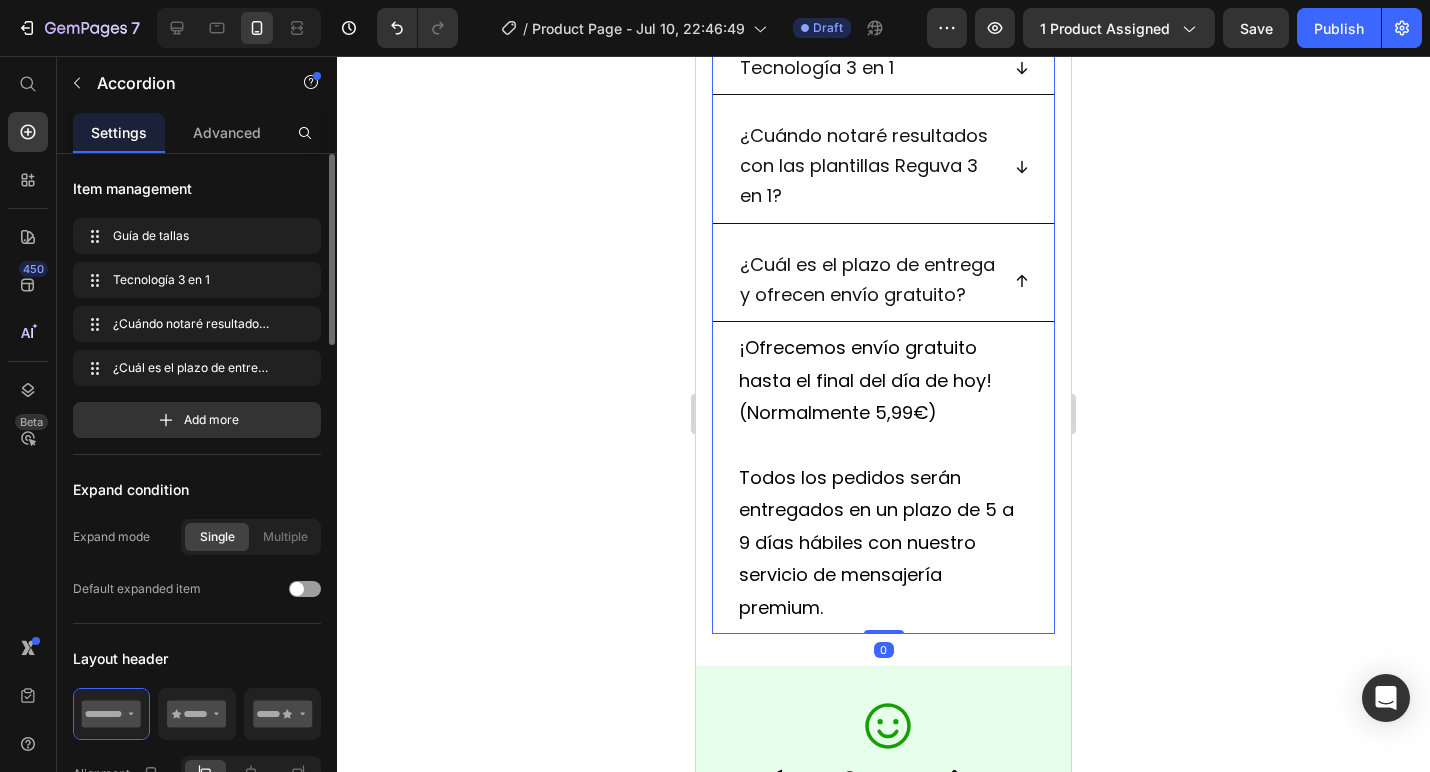 scroll, scrollTop: 1478, scrollLeft: 0, axis: vertical 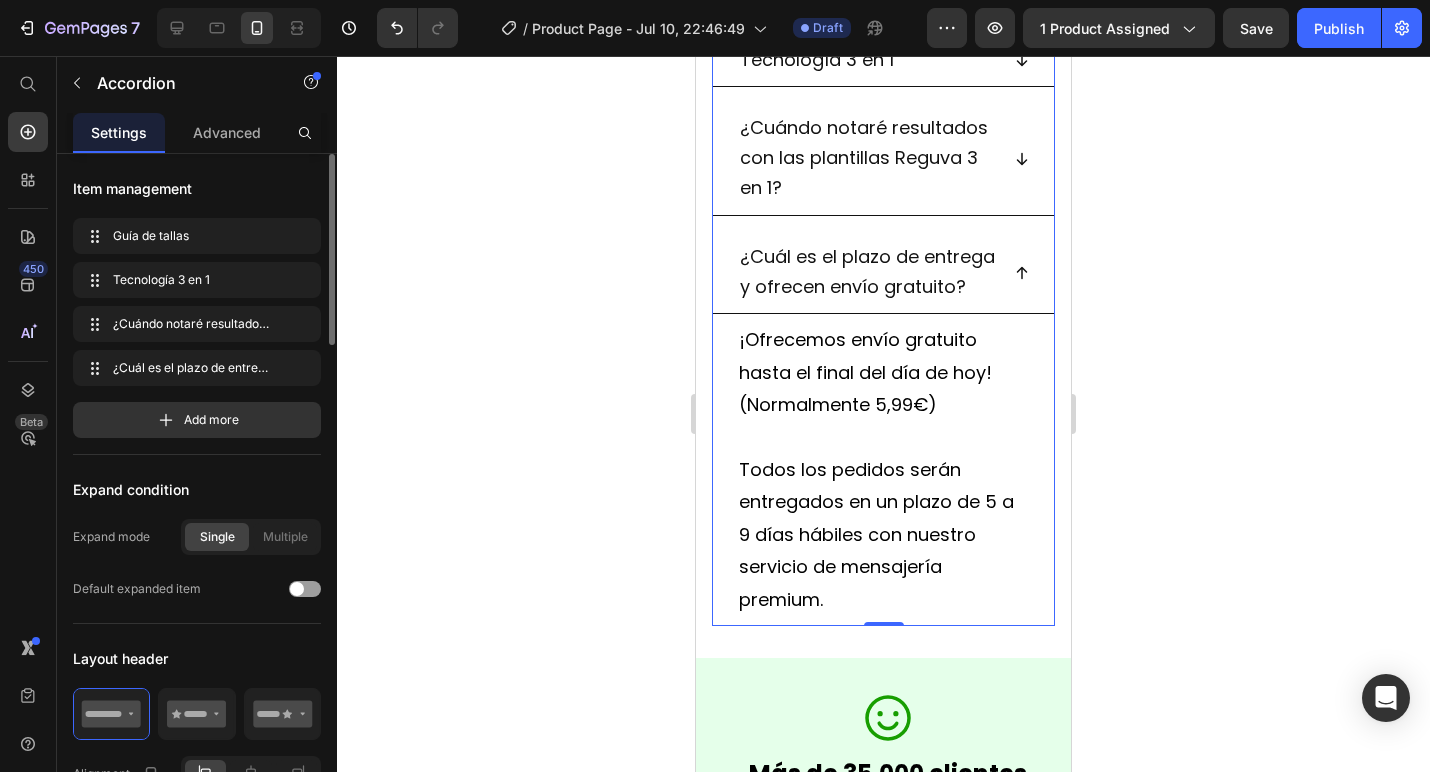 click 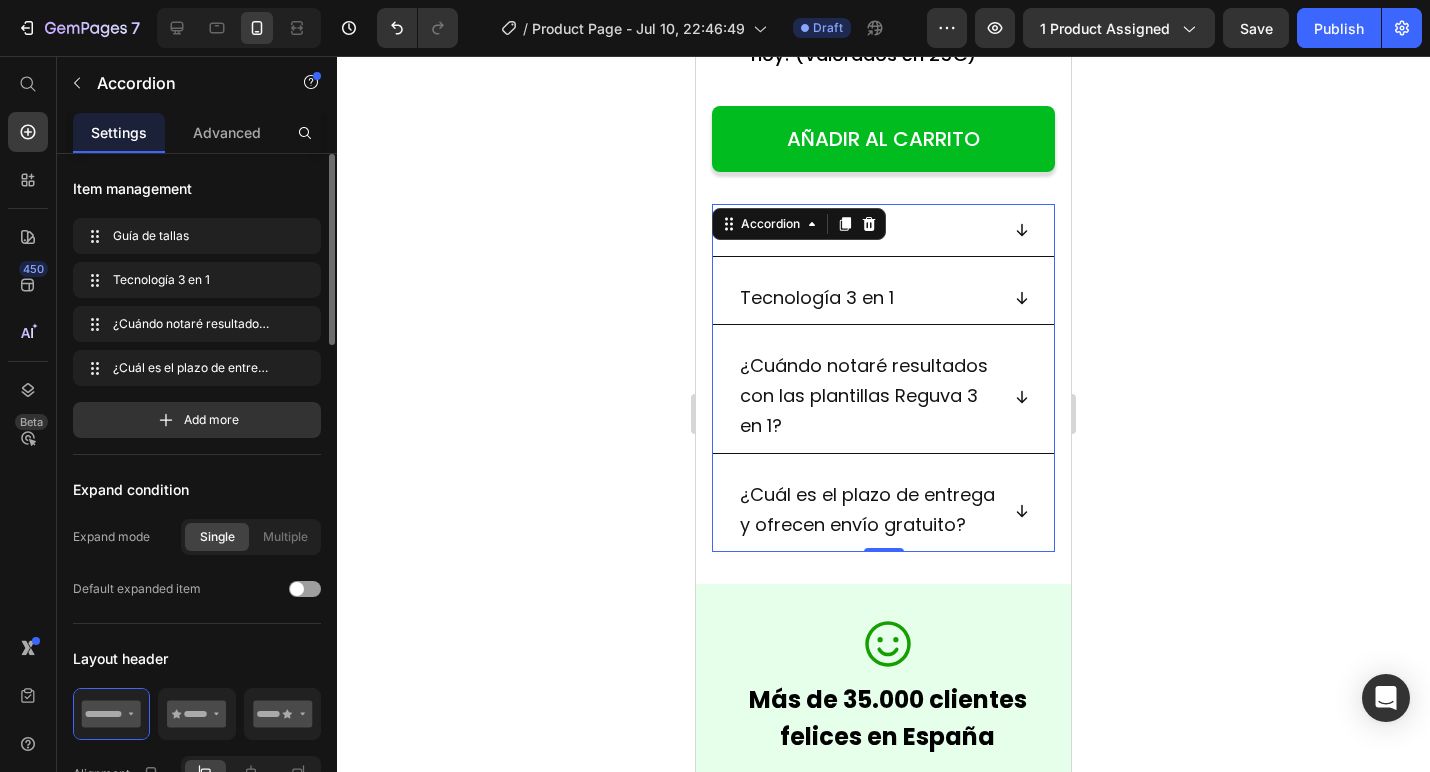 scroll, scrollTop: 1236, scrollLeft: 0, axis: vertical 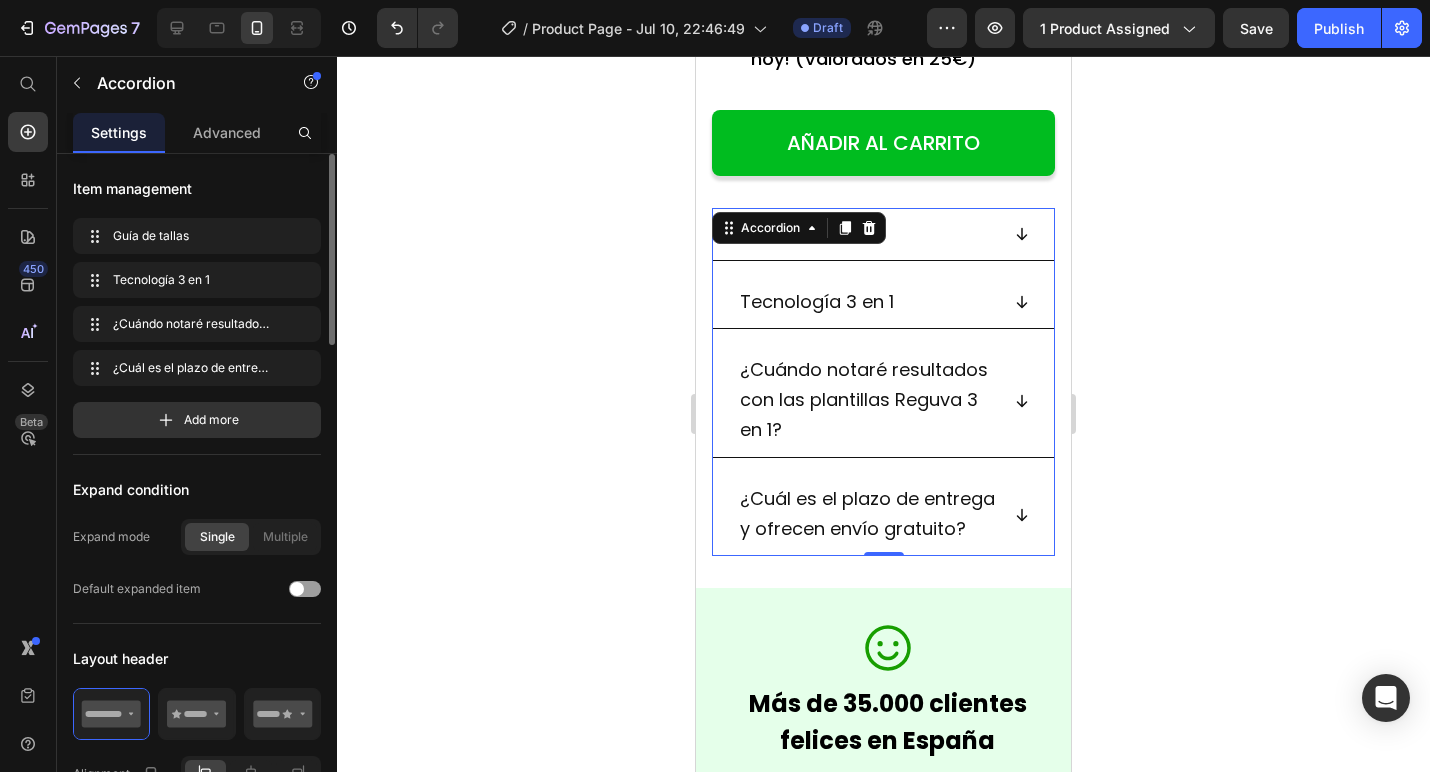 click 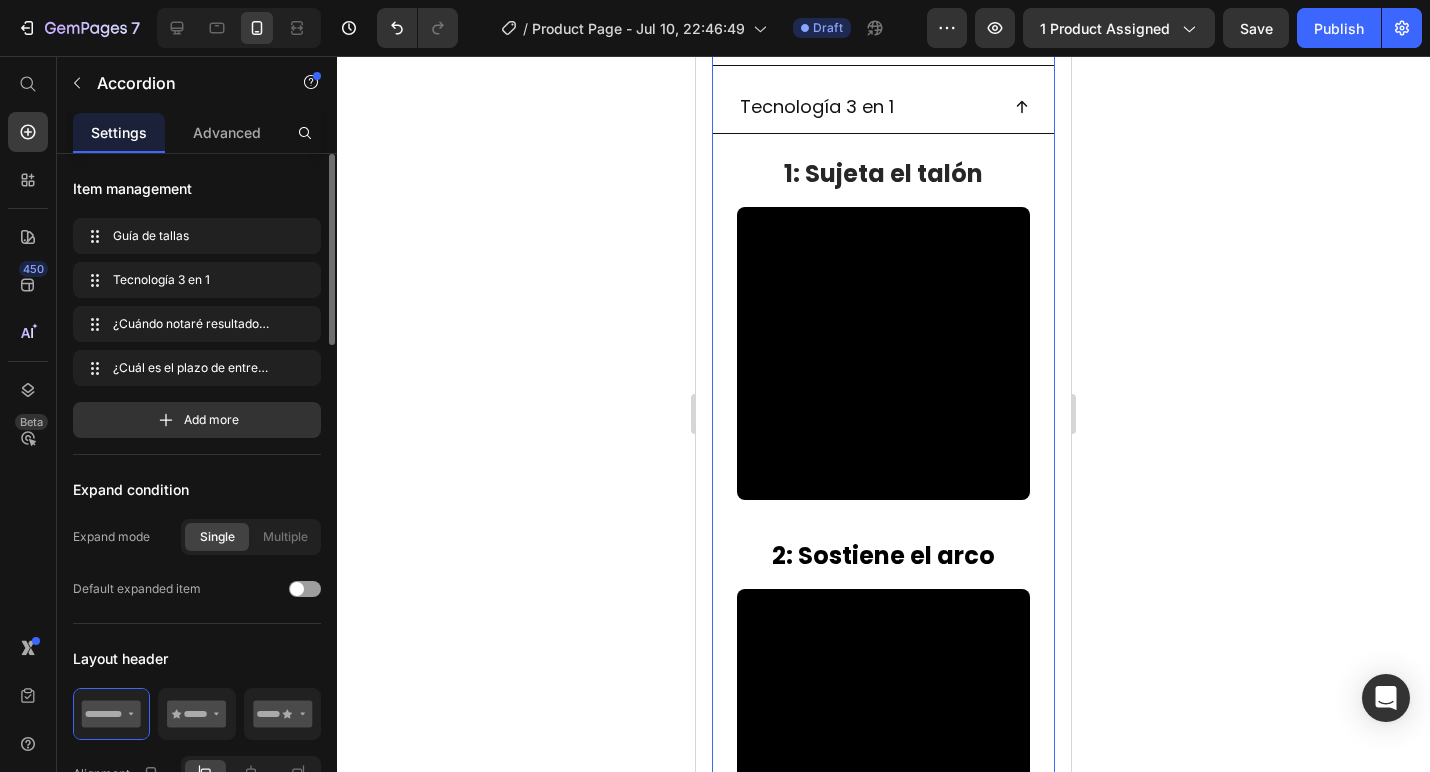 scroll, scrollTop: 1430, scrollLeft: 0, axis: vertical 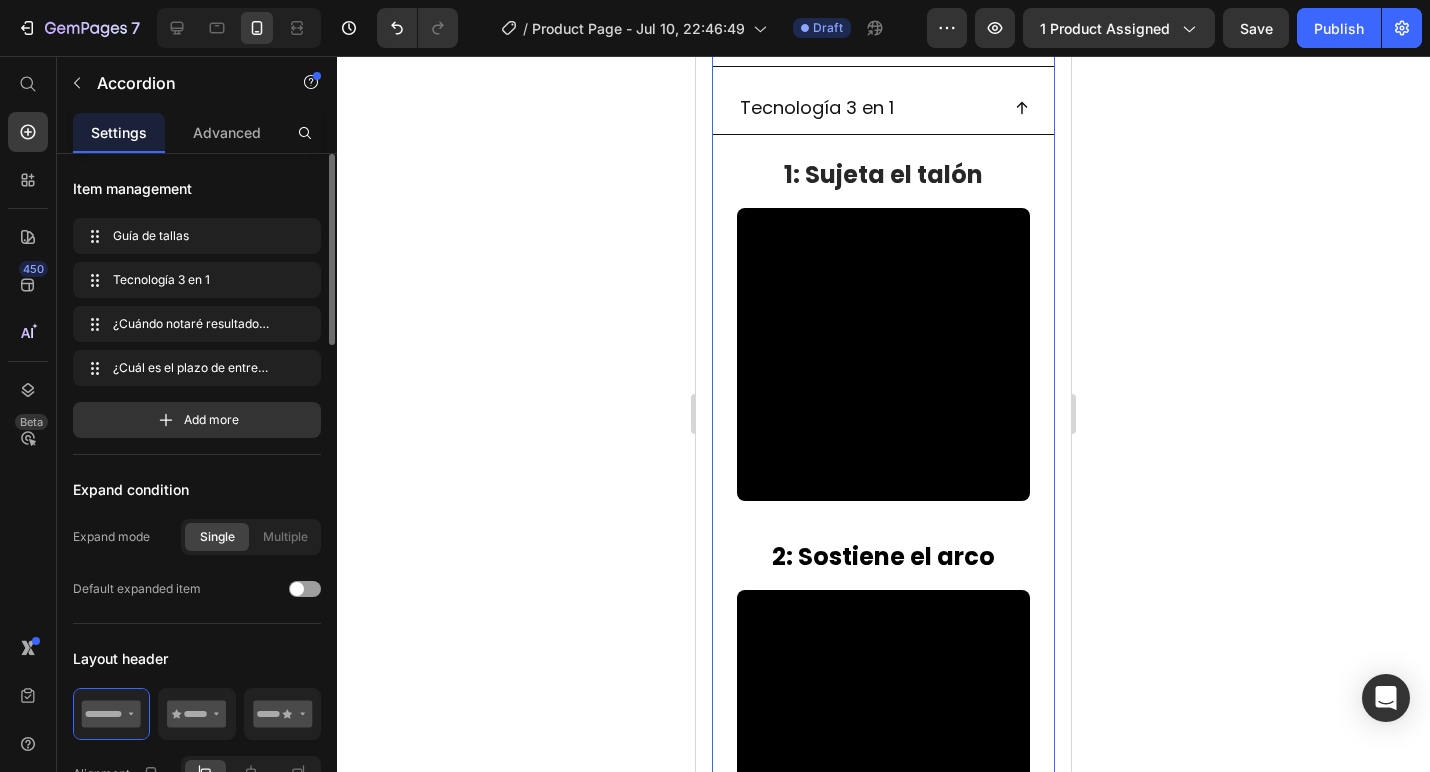 click on "Tecnología 3 en 1" at bounding box center [883, 109] 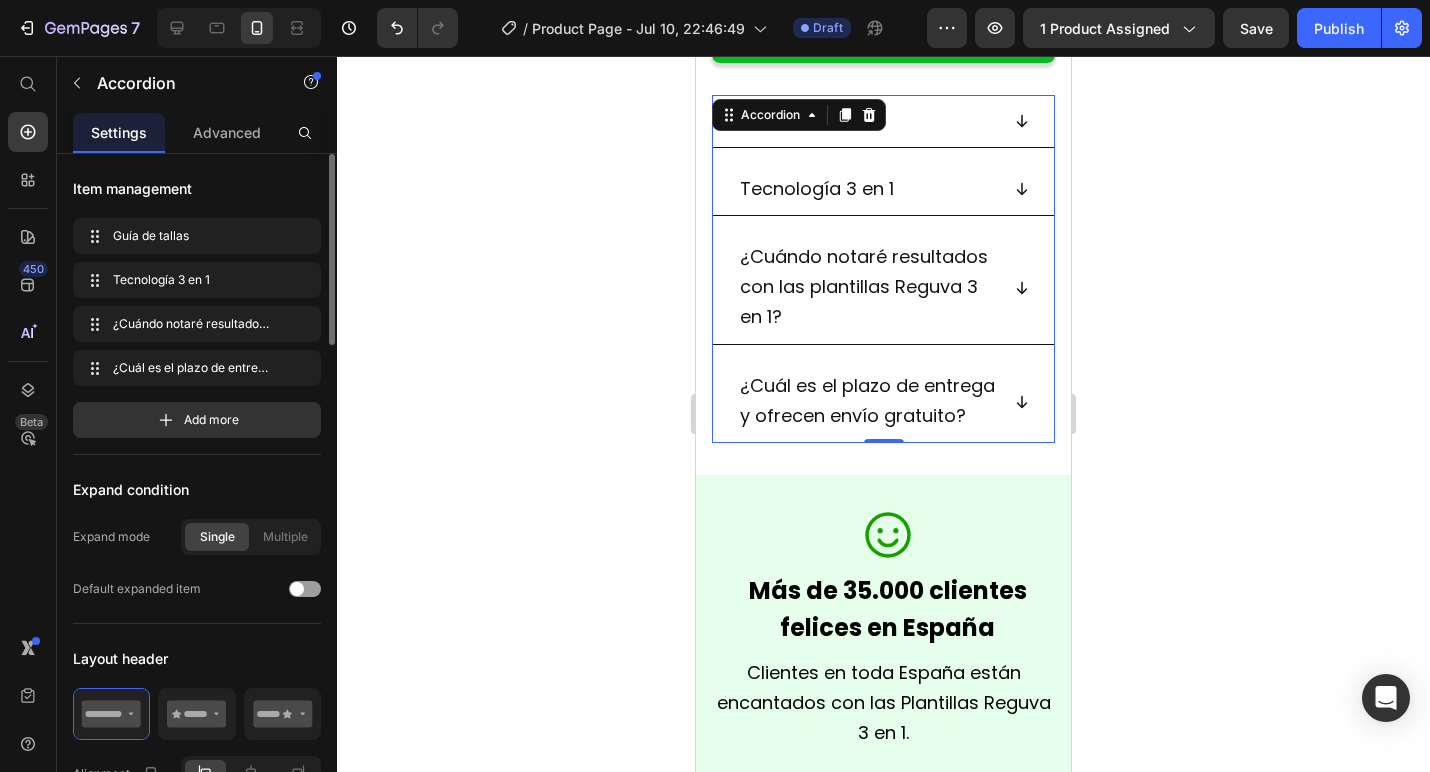 scroll, scrollTop: 1331, scrollLeft: 0, axis: vertical 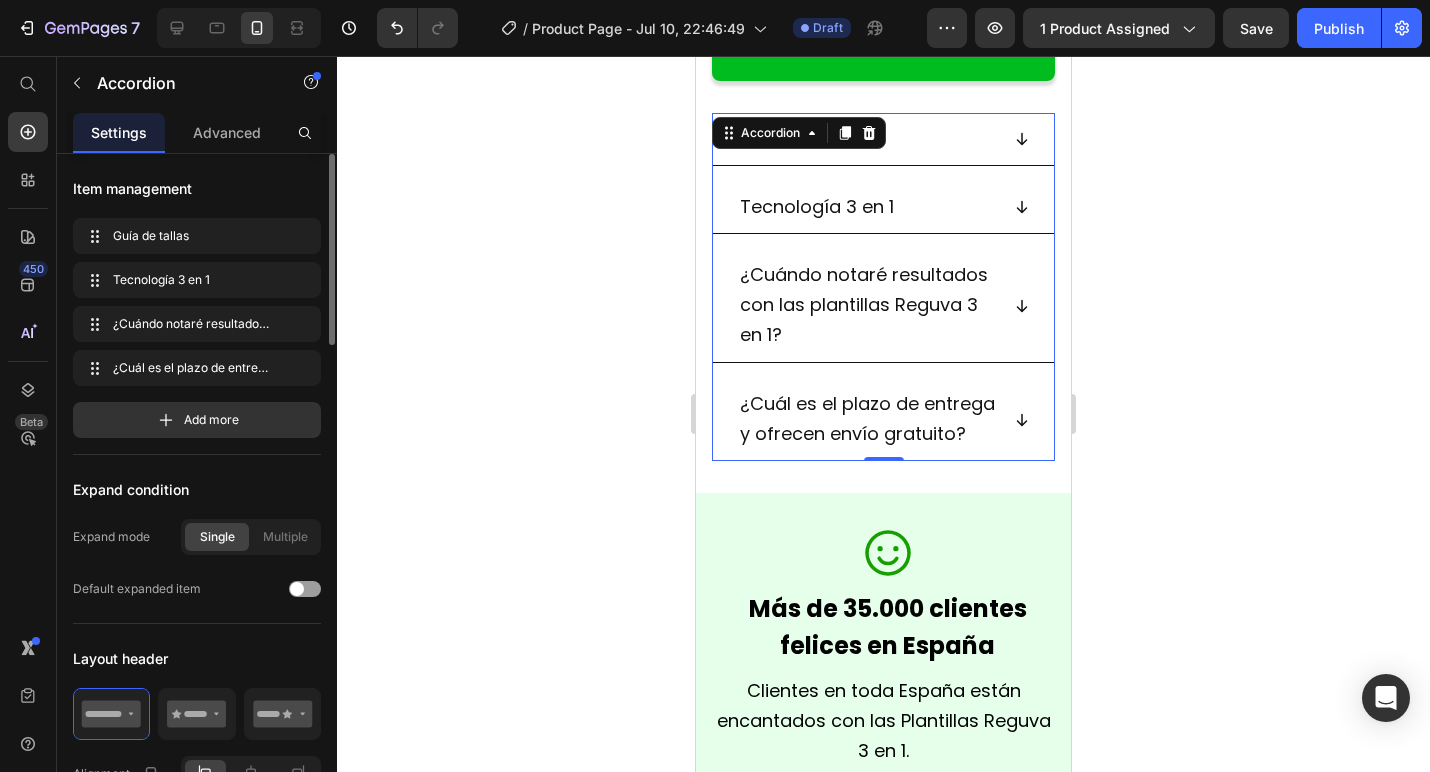 click 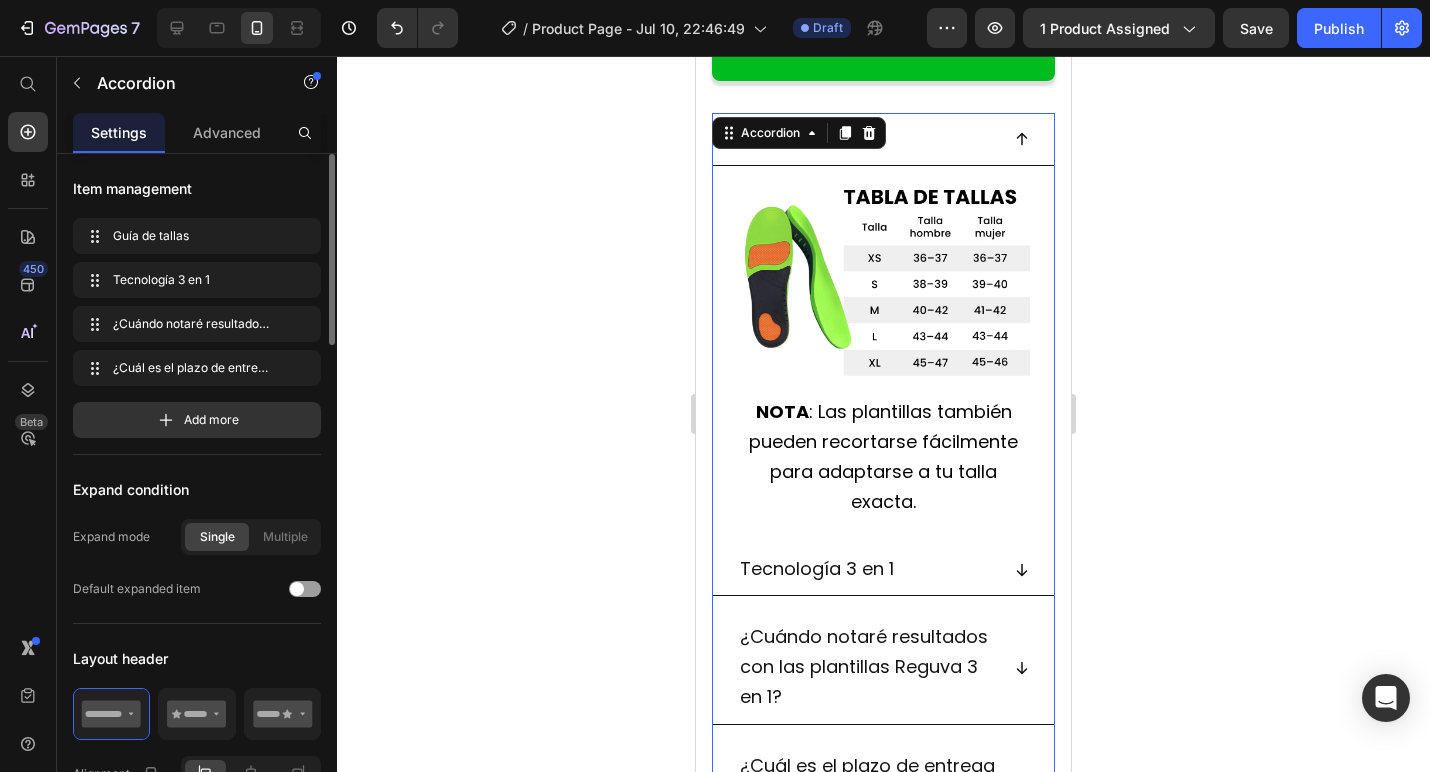 click on "Guía de tallas" at bounding box center (883, 139) 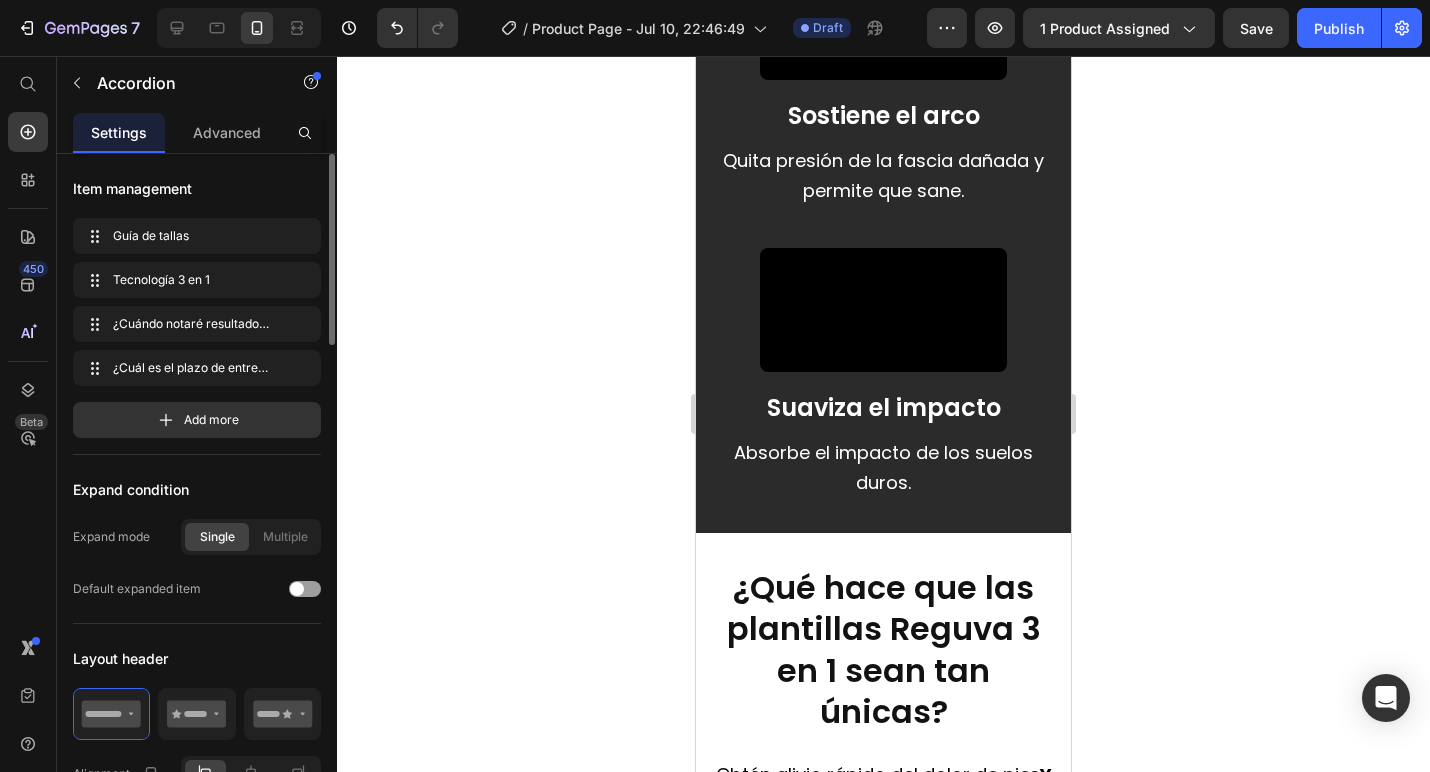 scroll, scrollTop: 8180, scrollLeft: 0, axis: vertical 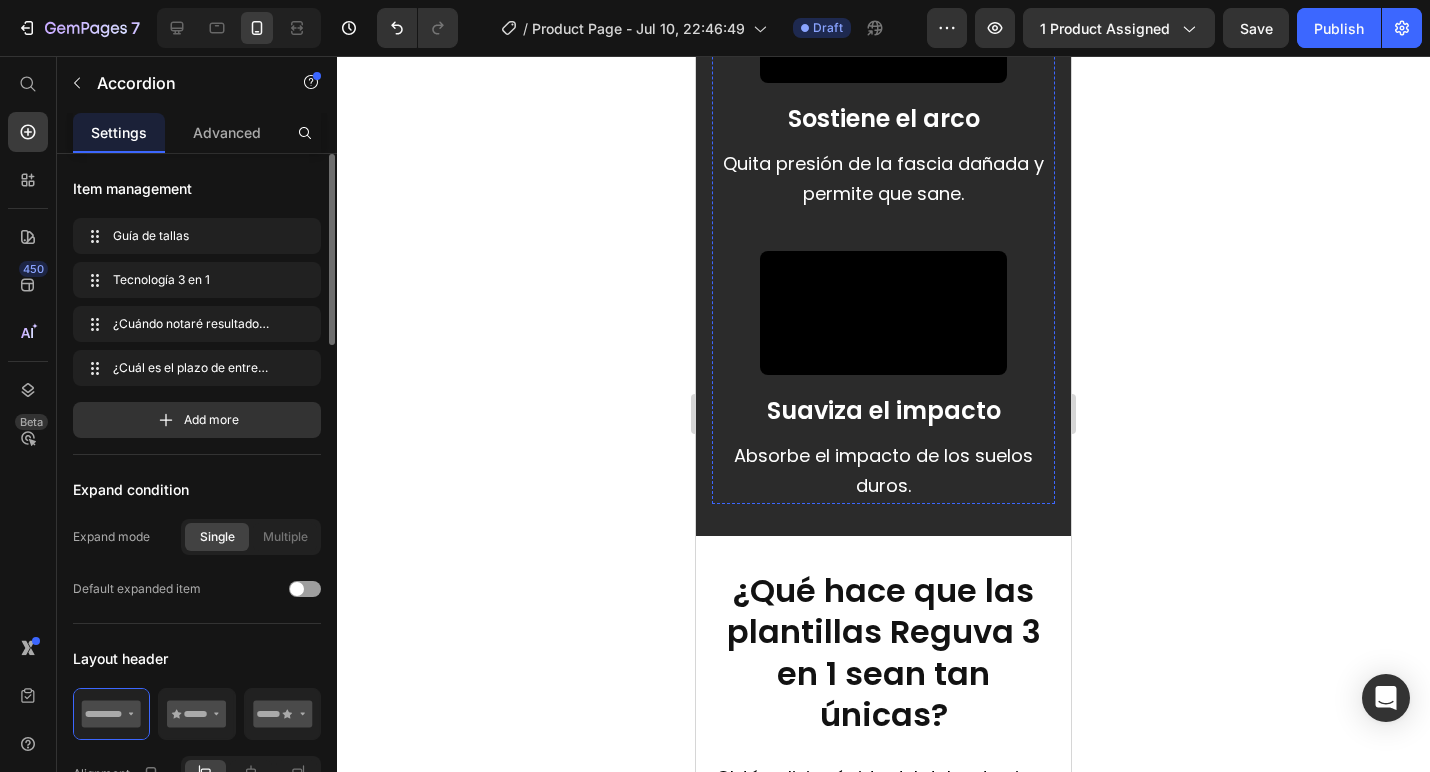click on "Estabiliza tus pies y los mantiene en la posición correcta." at bounding box center (884, -114) 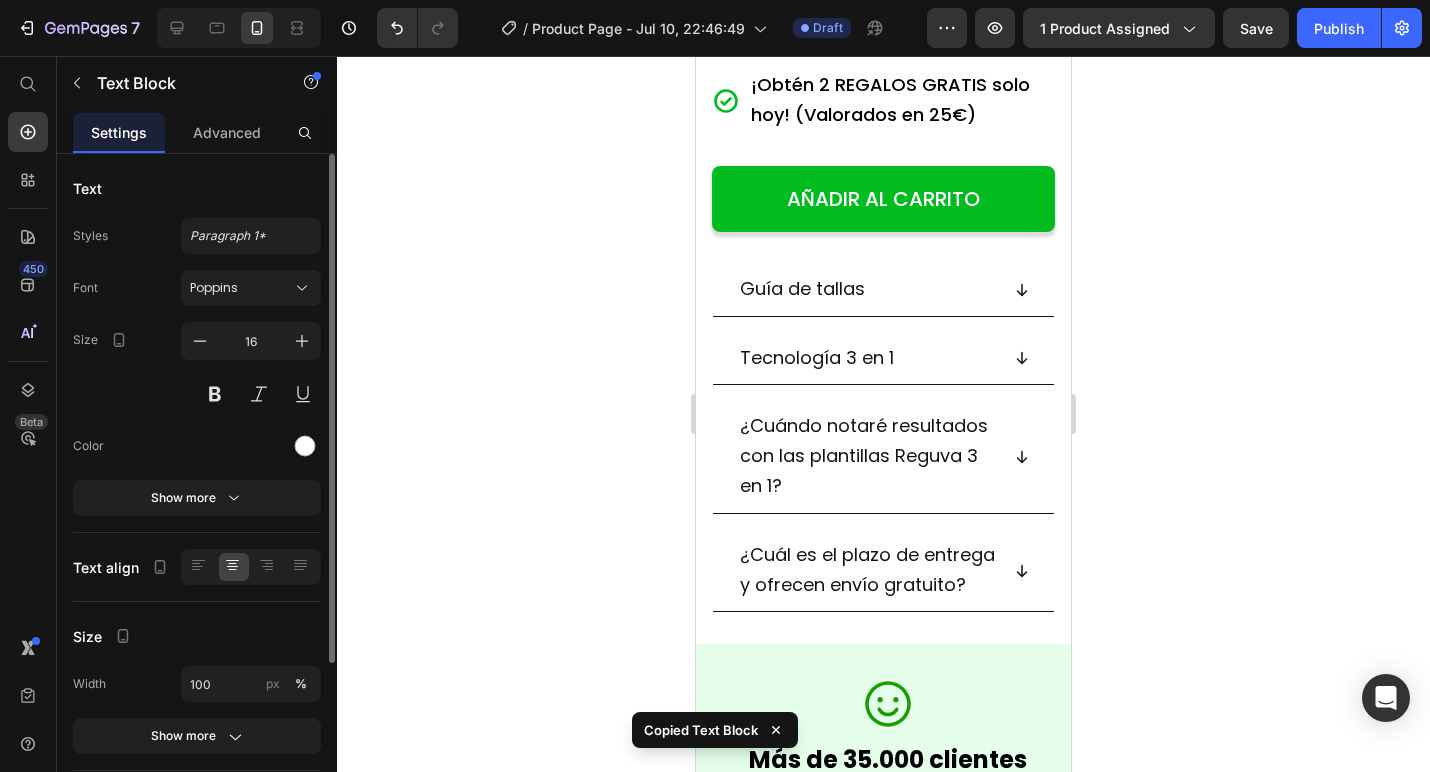 scroll, scrollTop: 1284, scrollLeft: 0, axis: vertical 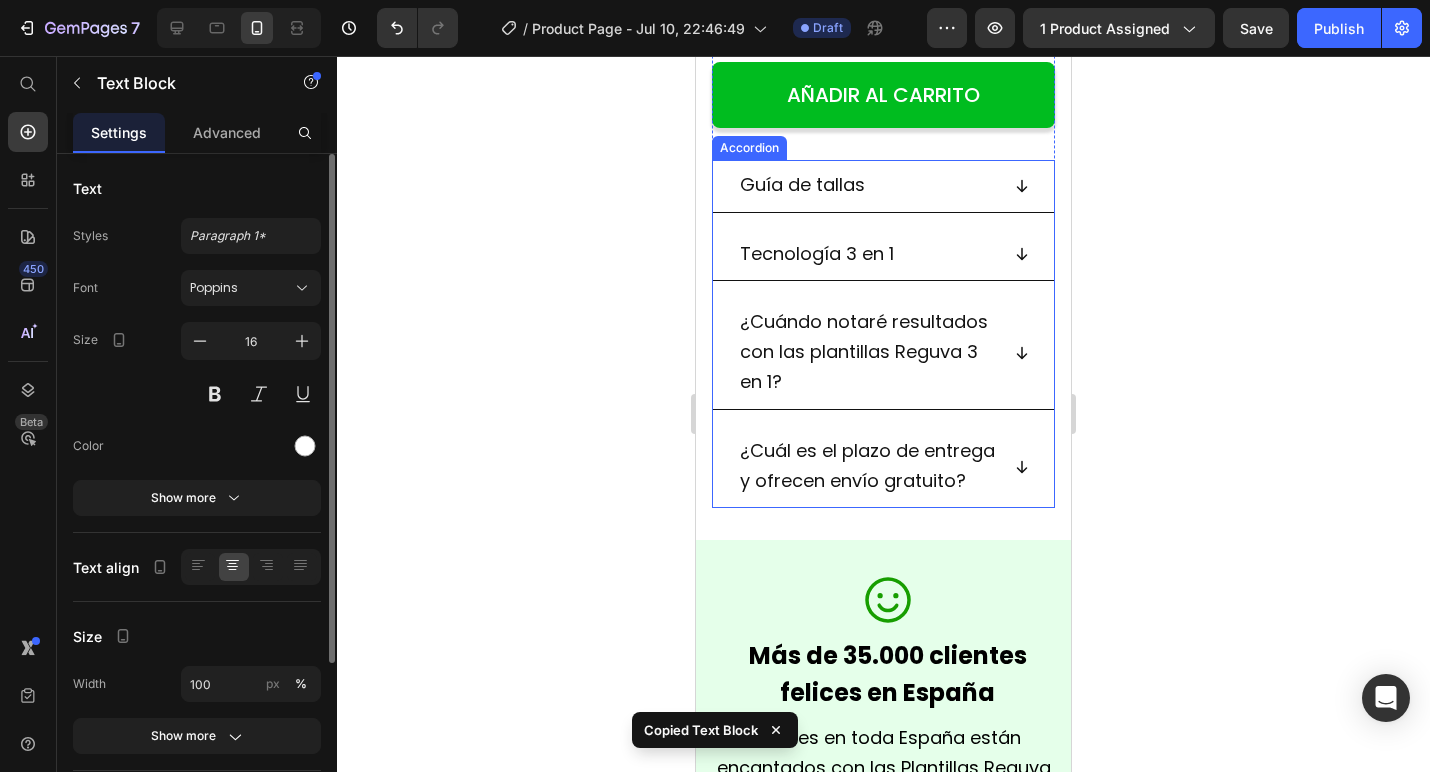 click on "Tecnología 3 en 1" at bounding box center (883, 255) 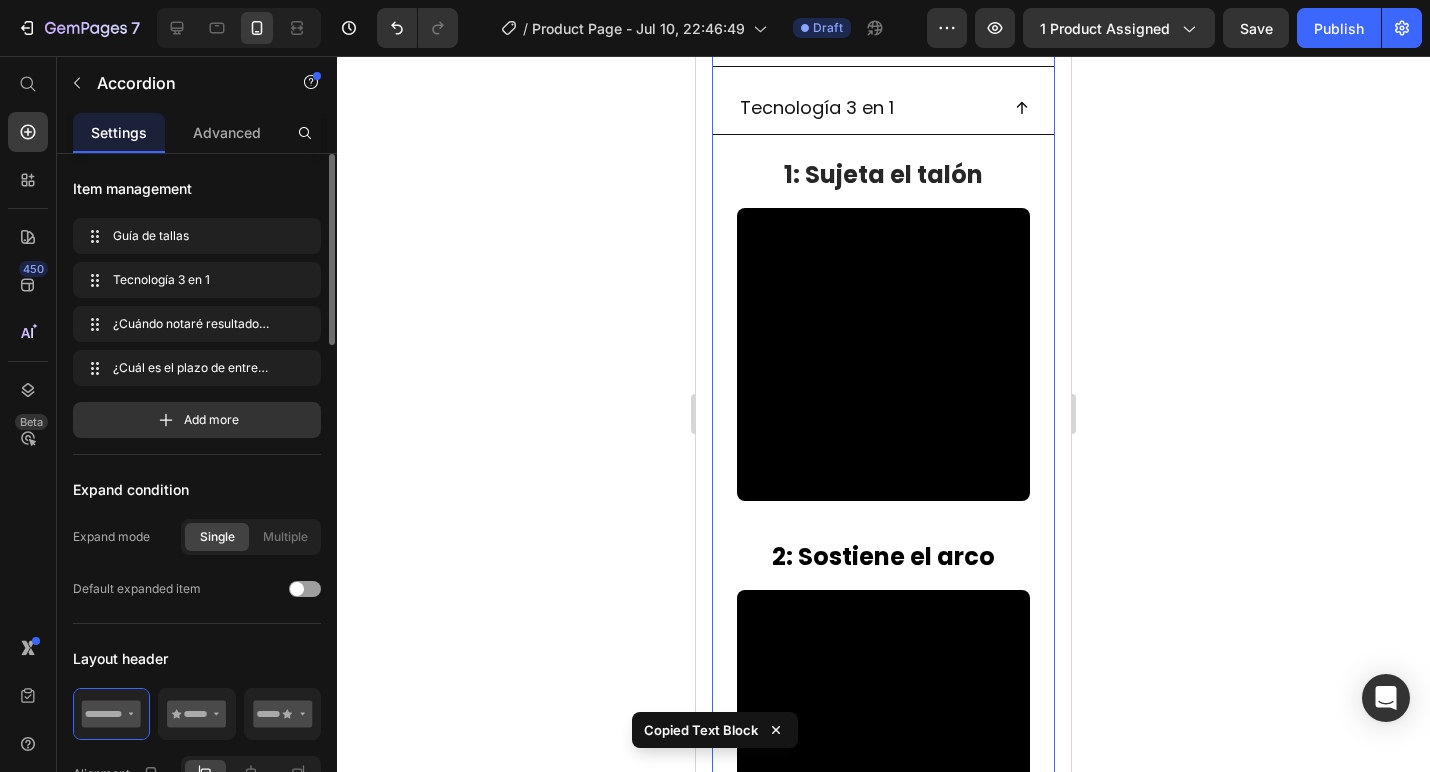 scroll, scrollTop: 1432, scrollLeft: 0, axis: vertical 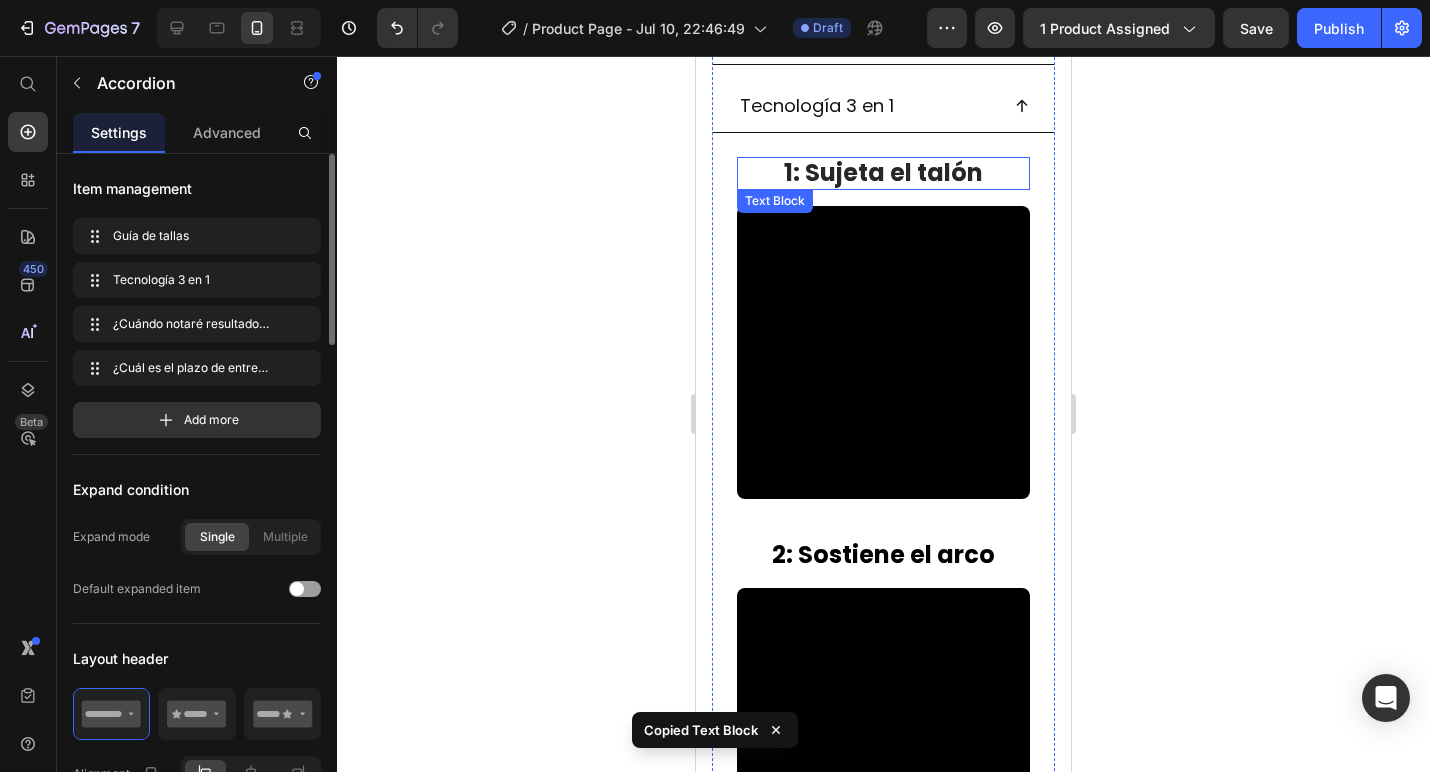 click on "1: Sujeta el talón" at bounding box center (883, 172) 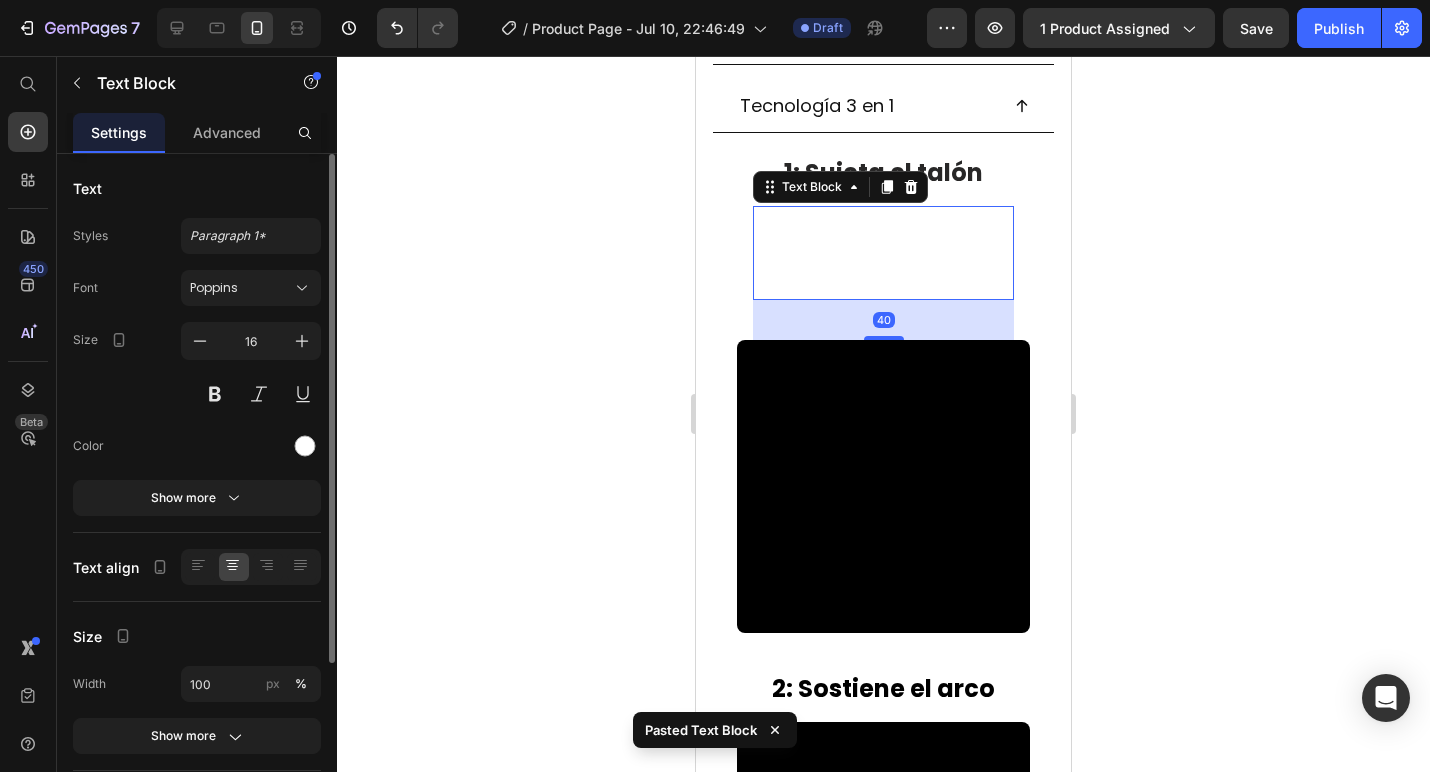 click 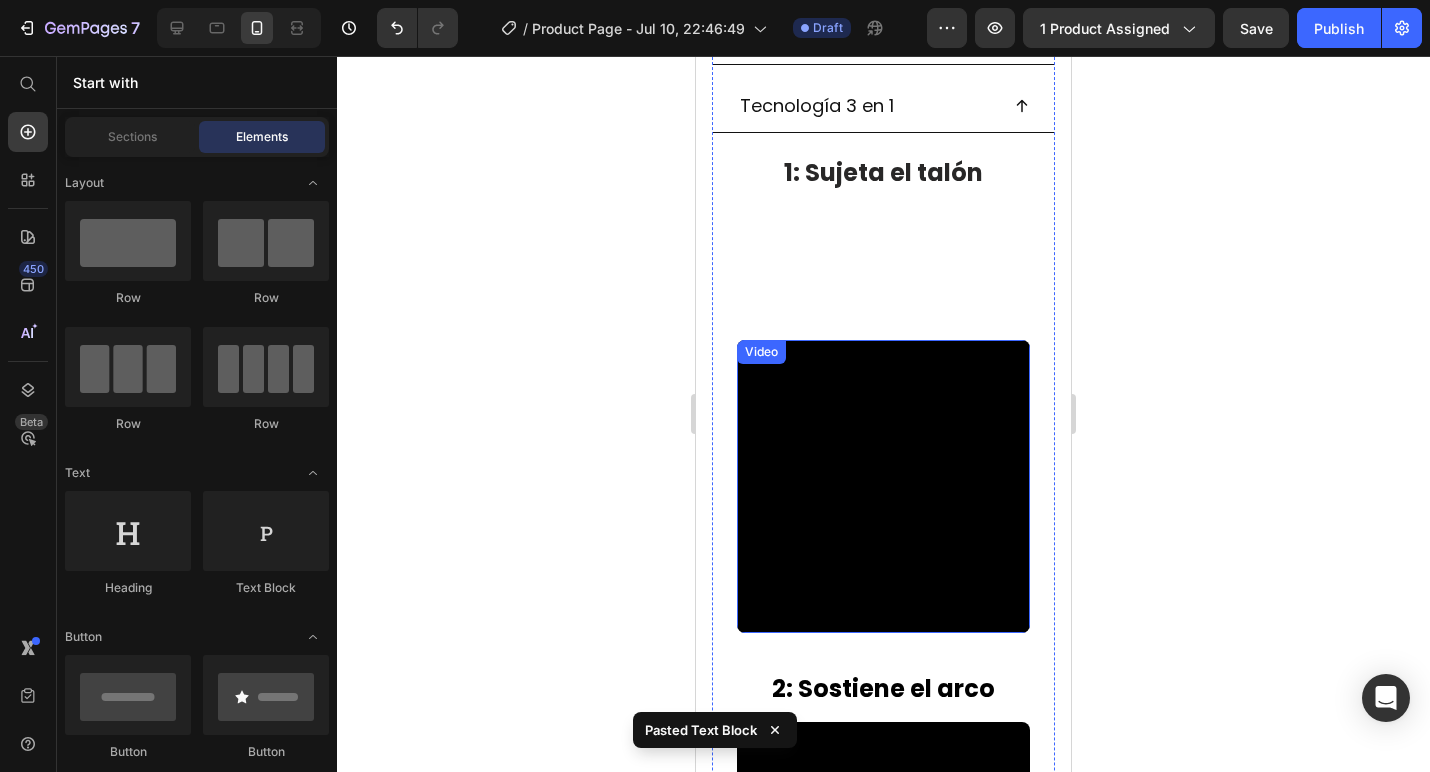 click on "1: Sujeta el talón Text Block Estabiliza tus pies y los mantiene en la posición correcta. Text Block Video 2: Sostiene el arco Text Block Video 3: Suaviza el impacto Text Block Video" at bounding box center (883, 780) 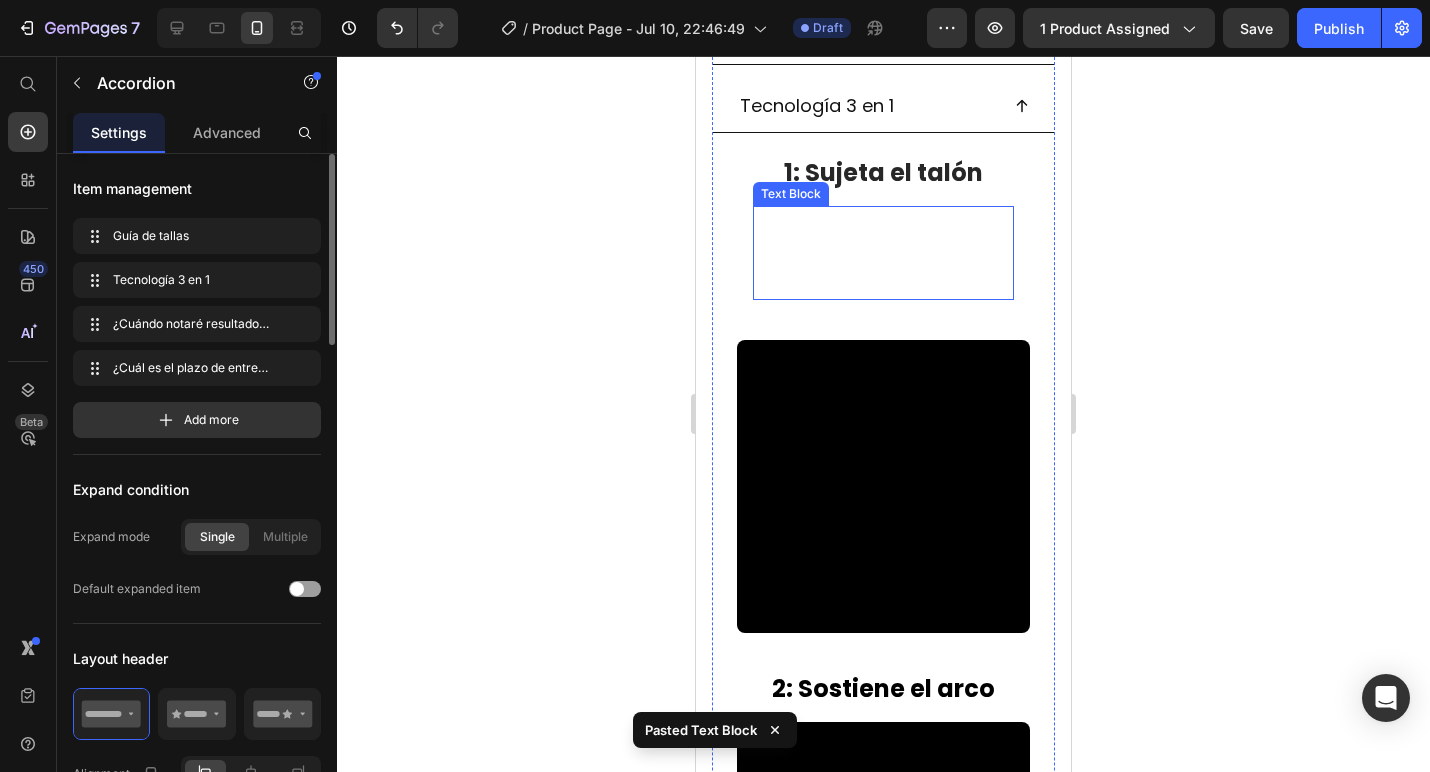 click on "Estabiliza tus pies y los mantiene en la posición correcta." at bounding box center [884, 251] 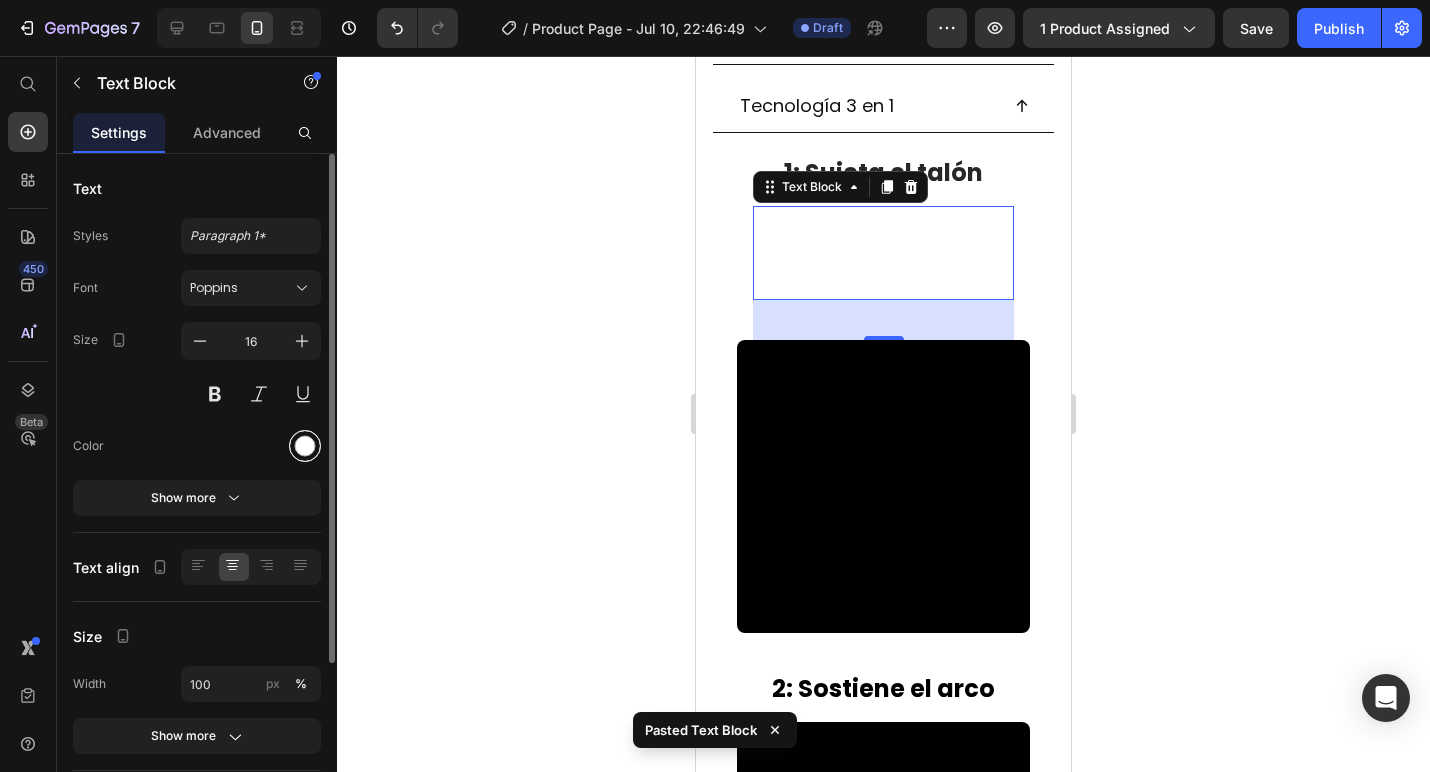 click at bounding box center (305, 446) 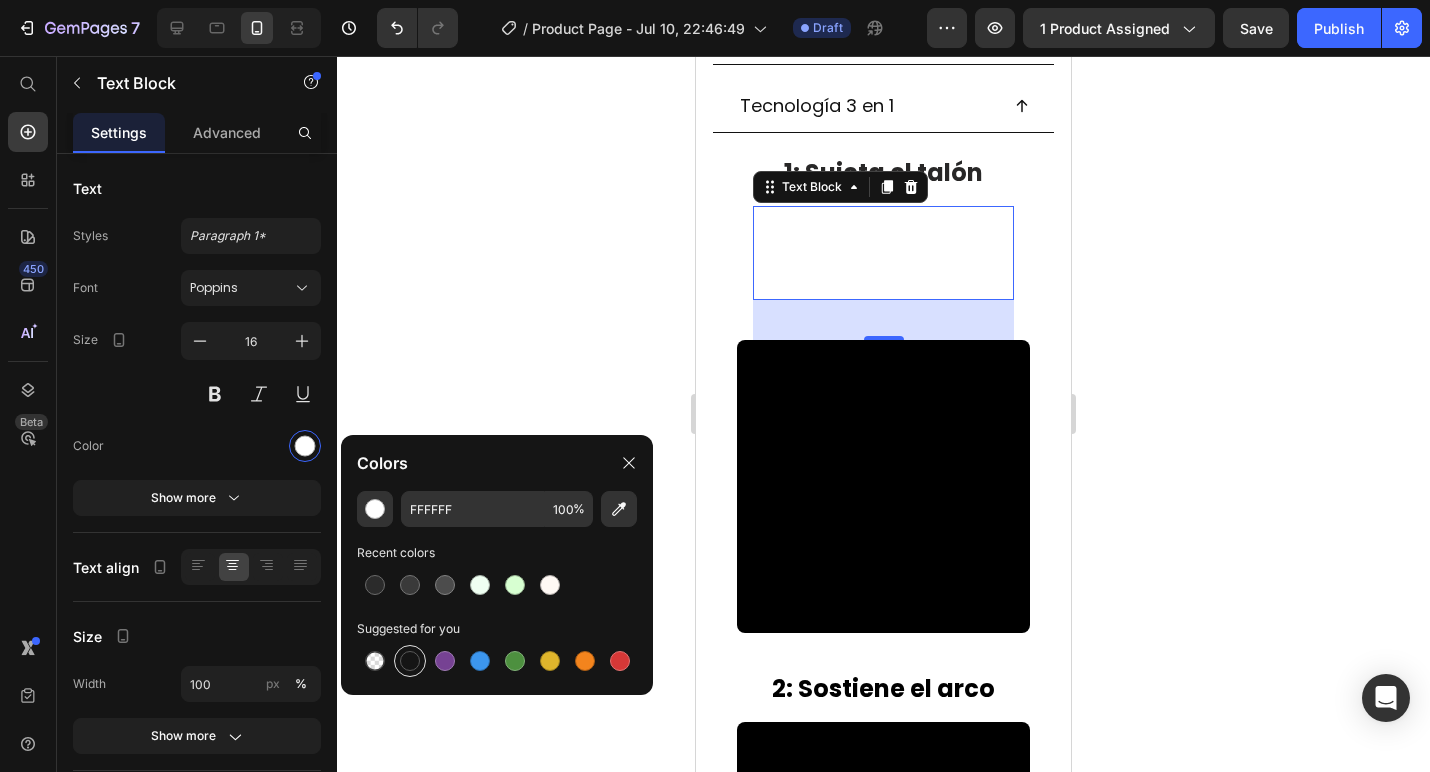 click at bounding box center [410, 661] 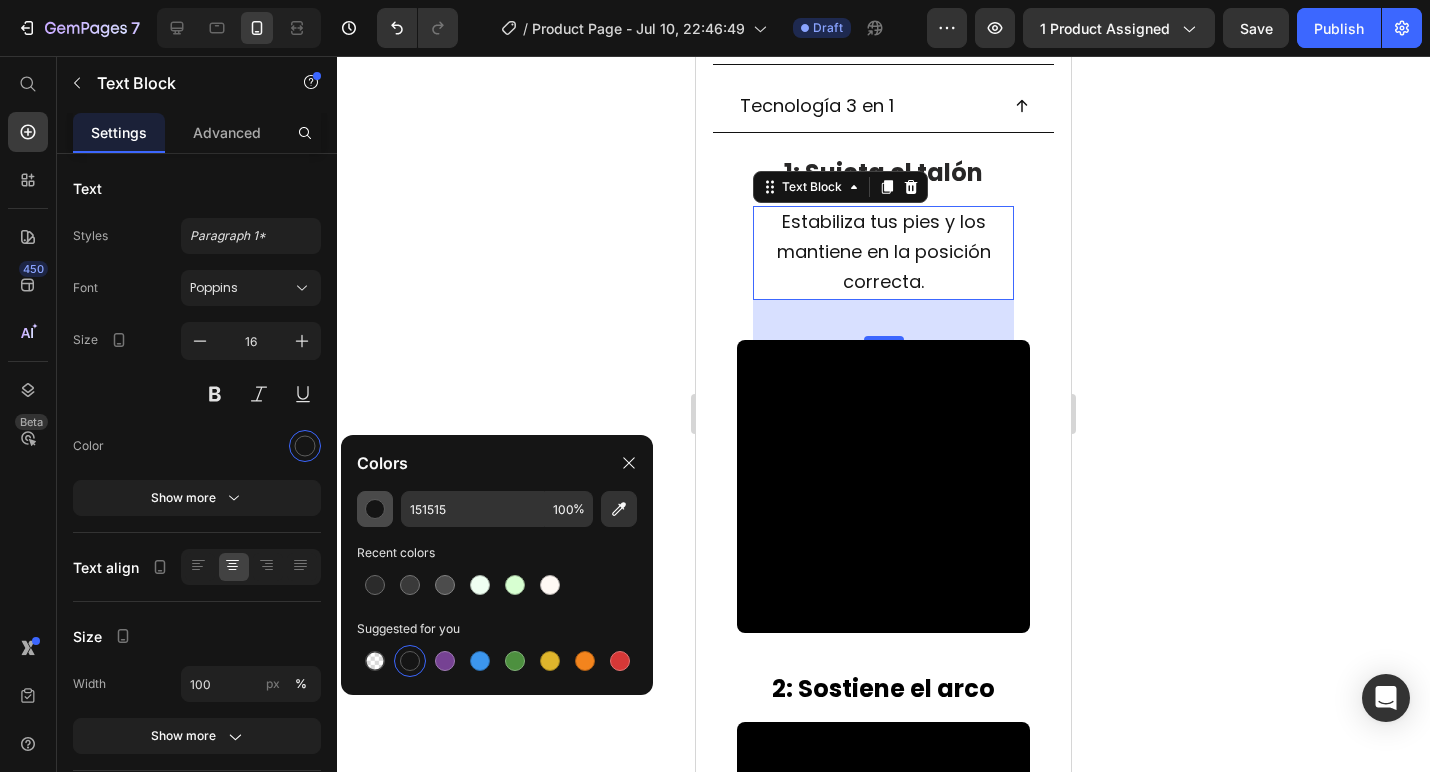 click at bounding box center [375, 509] 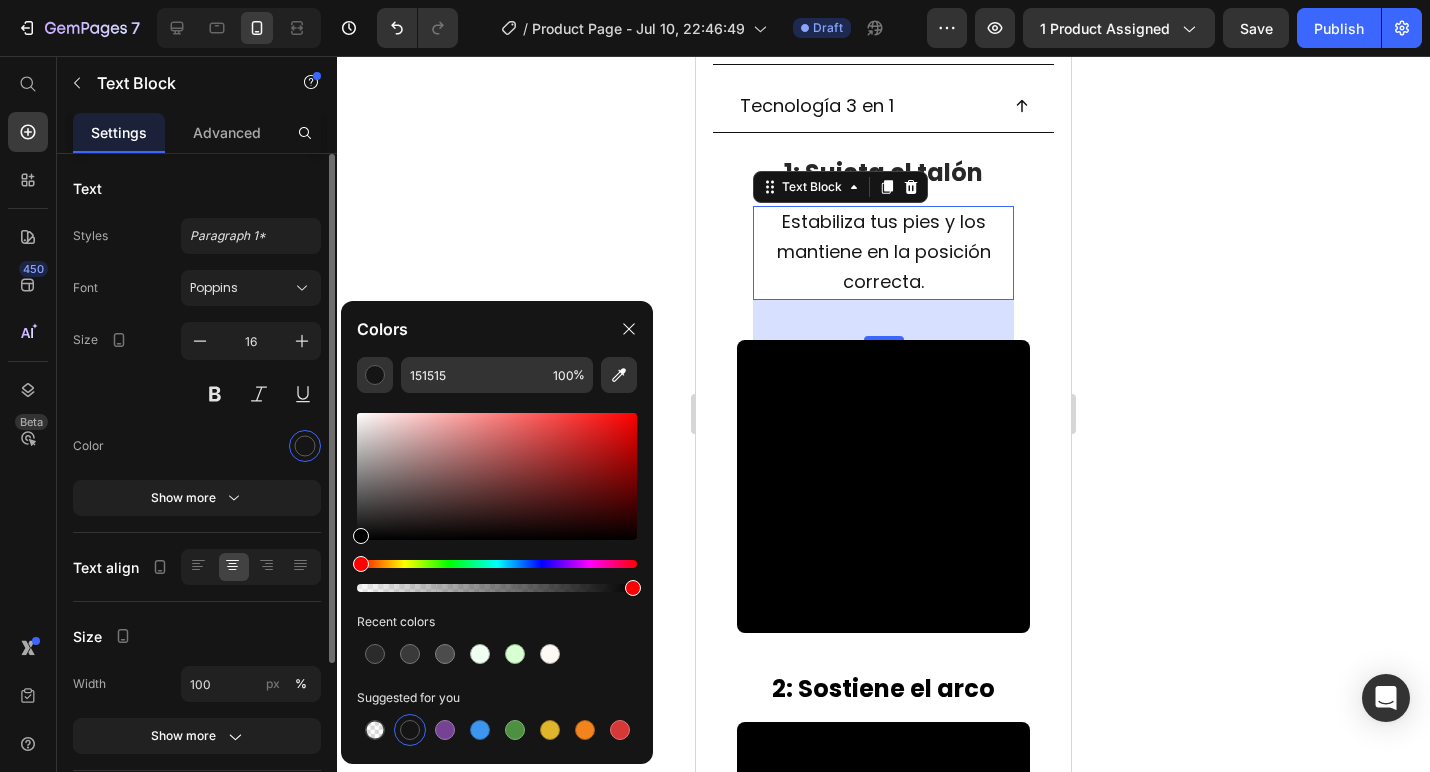 drag, startPoint x: 398, startPoint y: 516, endPoint x: 165, endPoint y: 642, distance: 264.88678 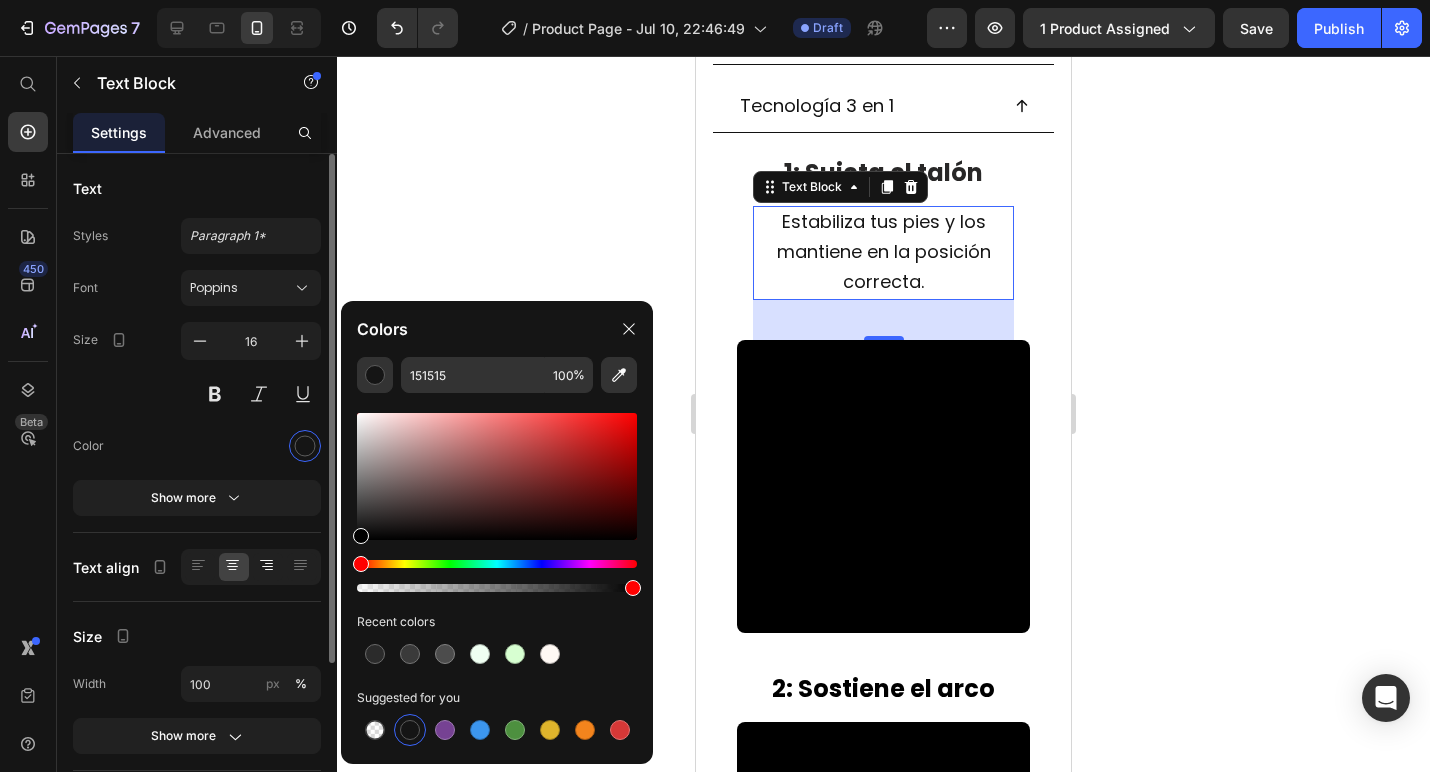 type on "000000" 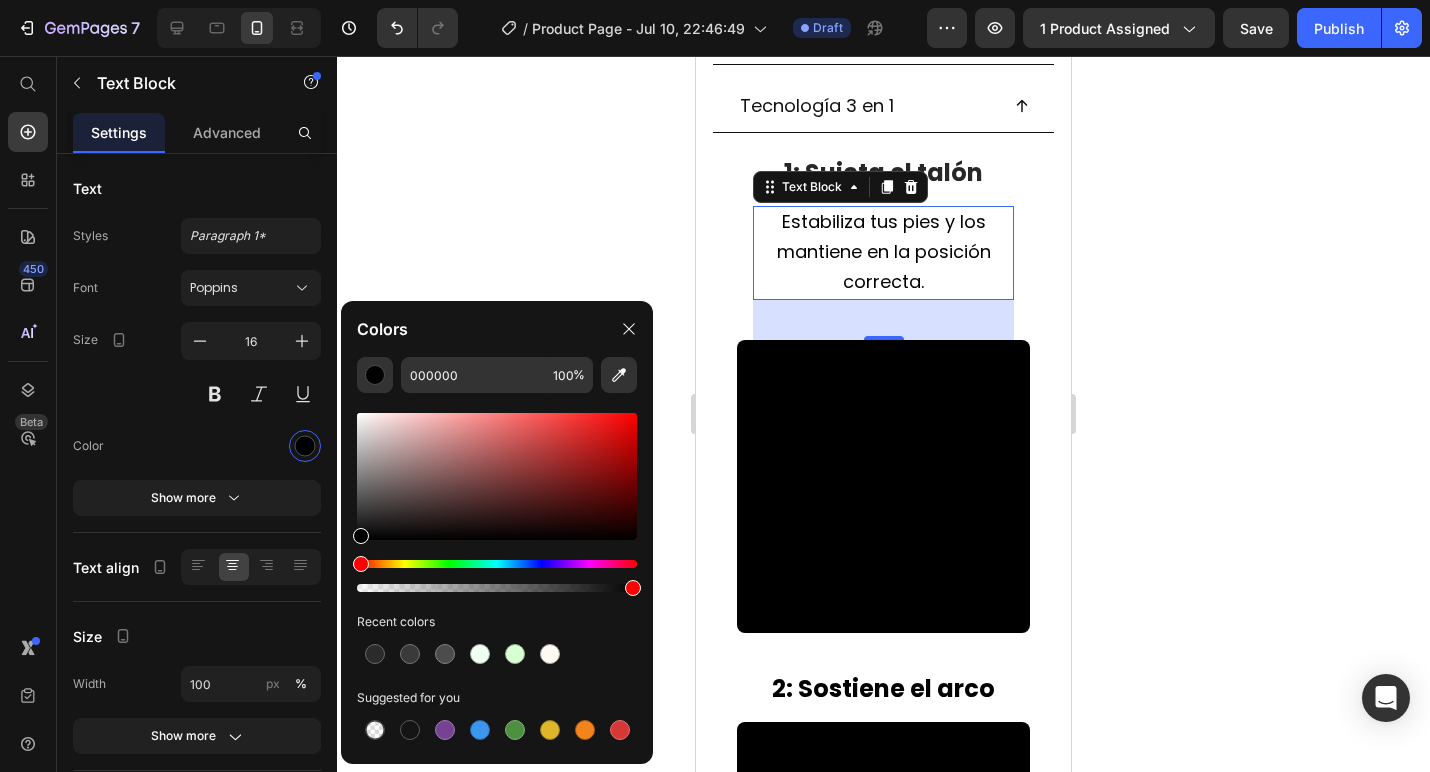 click on "Colors" 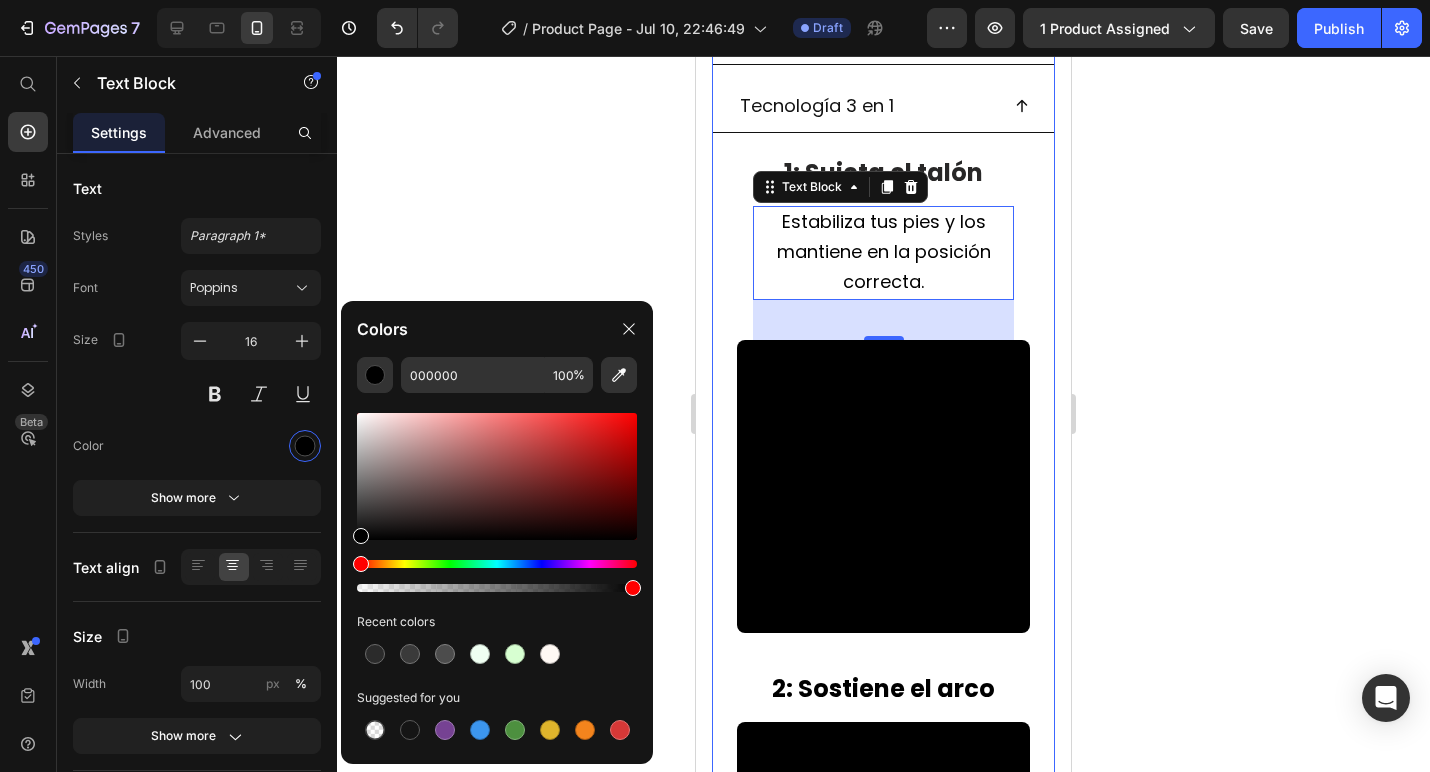 click 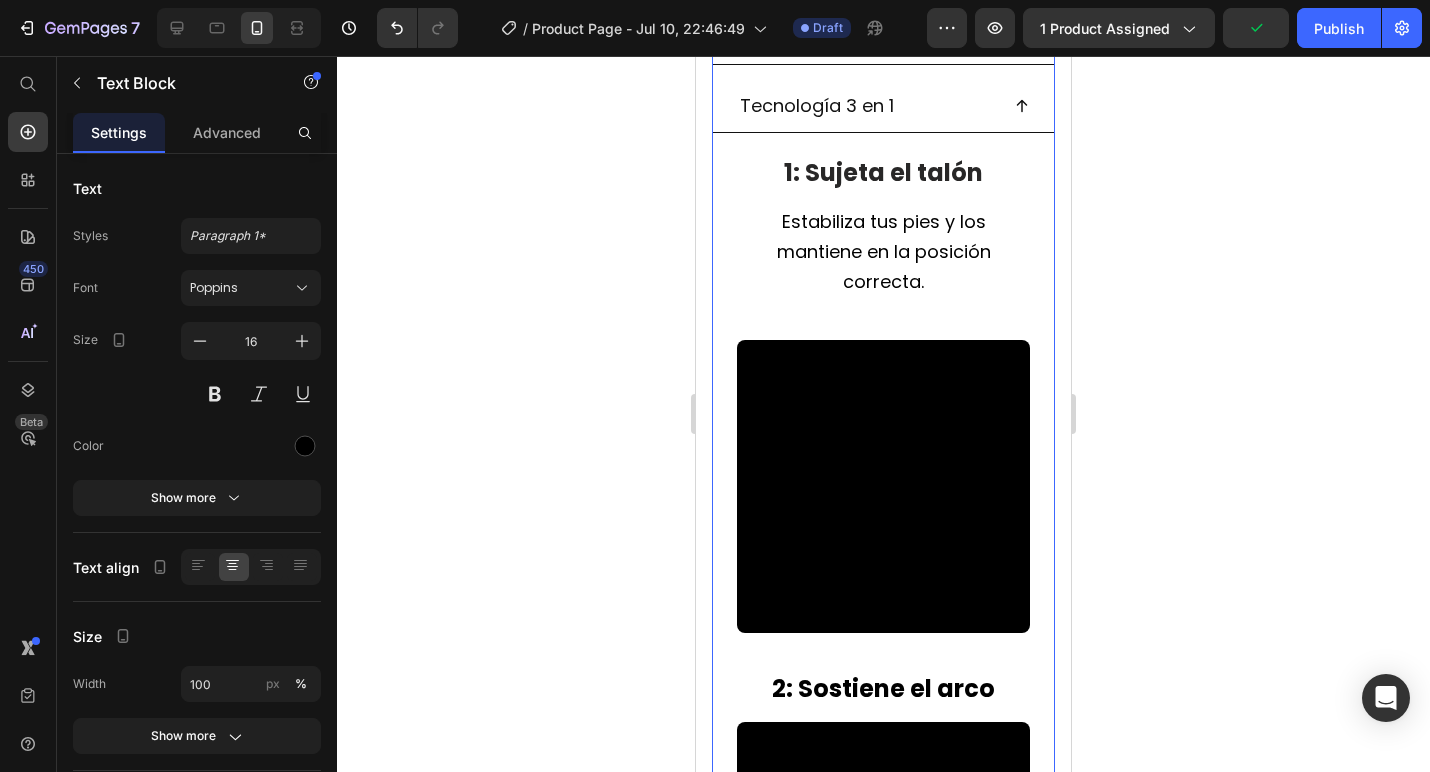 click on "Estabiliza tus pies y los mantiene en la posición correcta." at bounding box center [884, 251] 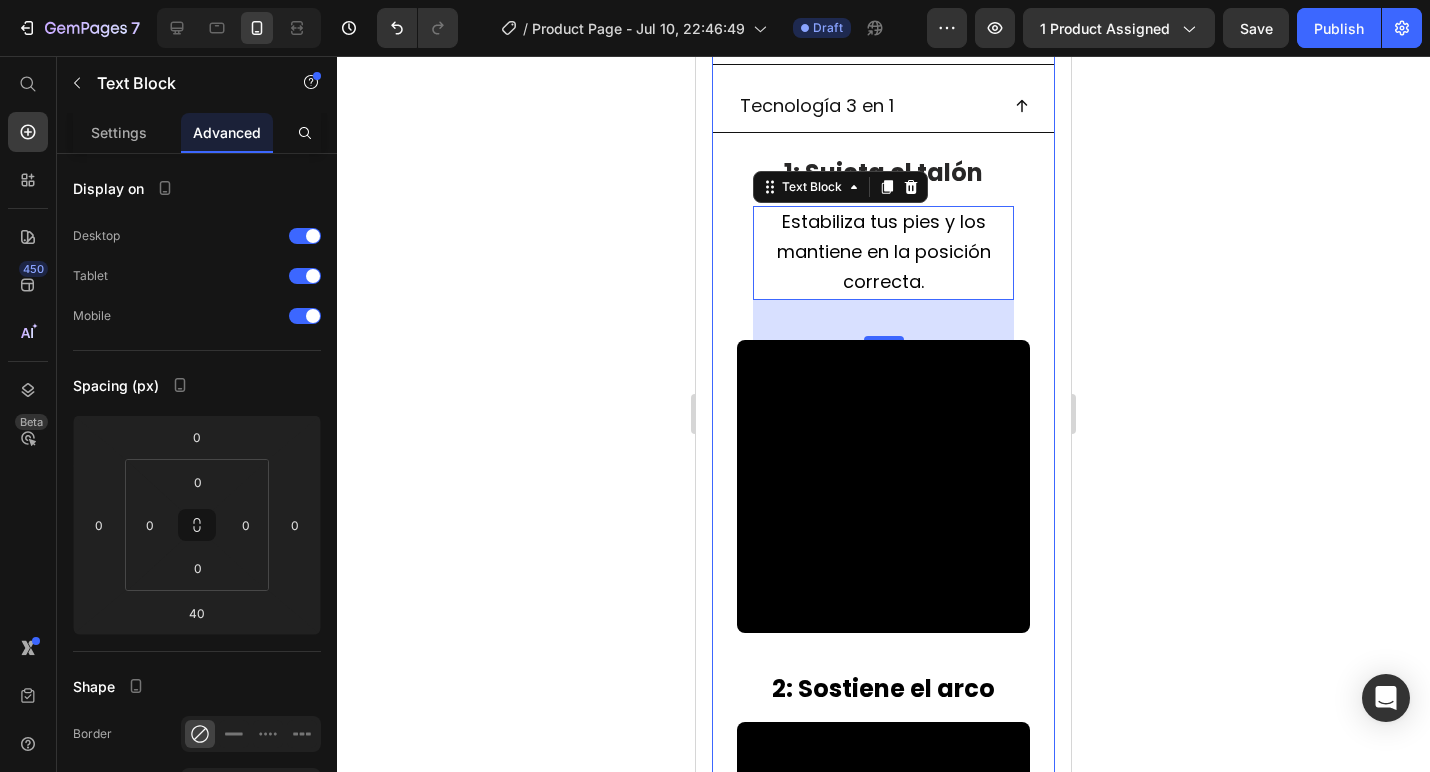 click 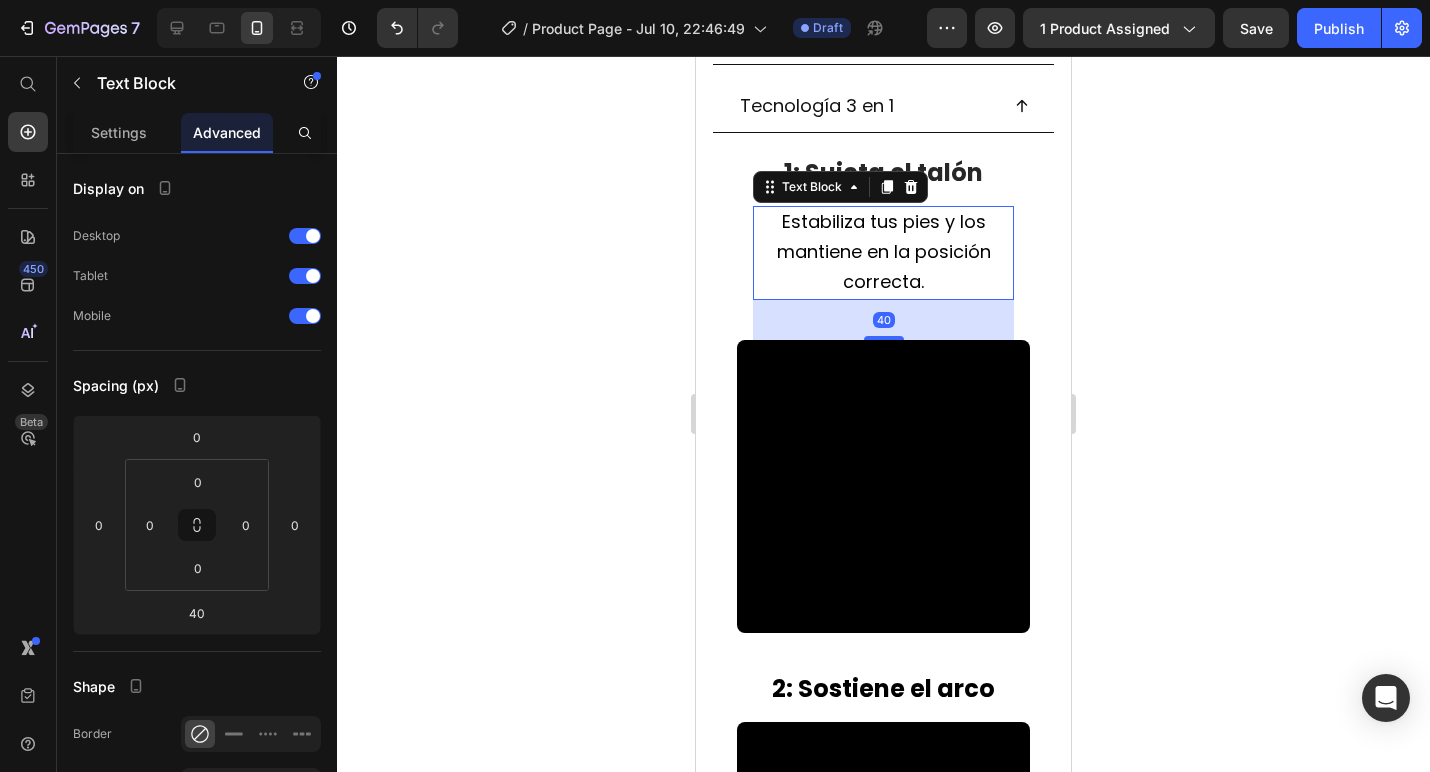 click on "Estabiliza tus pies y los mantiene en la posición correcta." at bounding box center (883, 252) 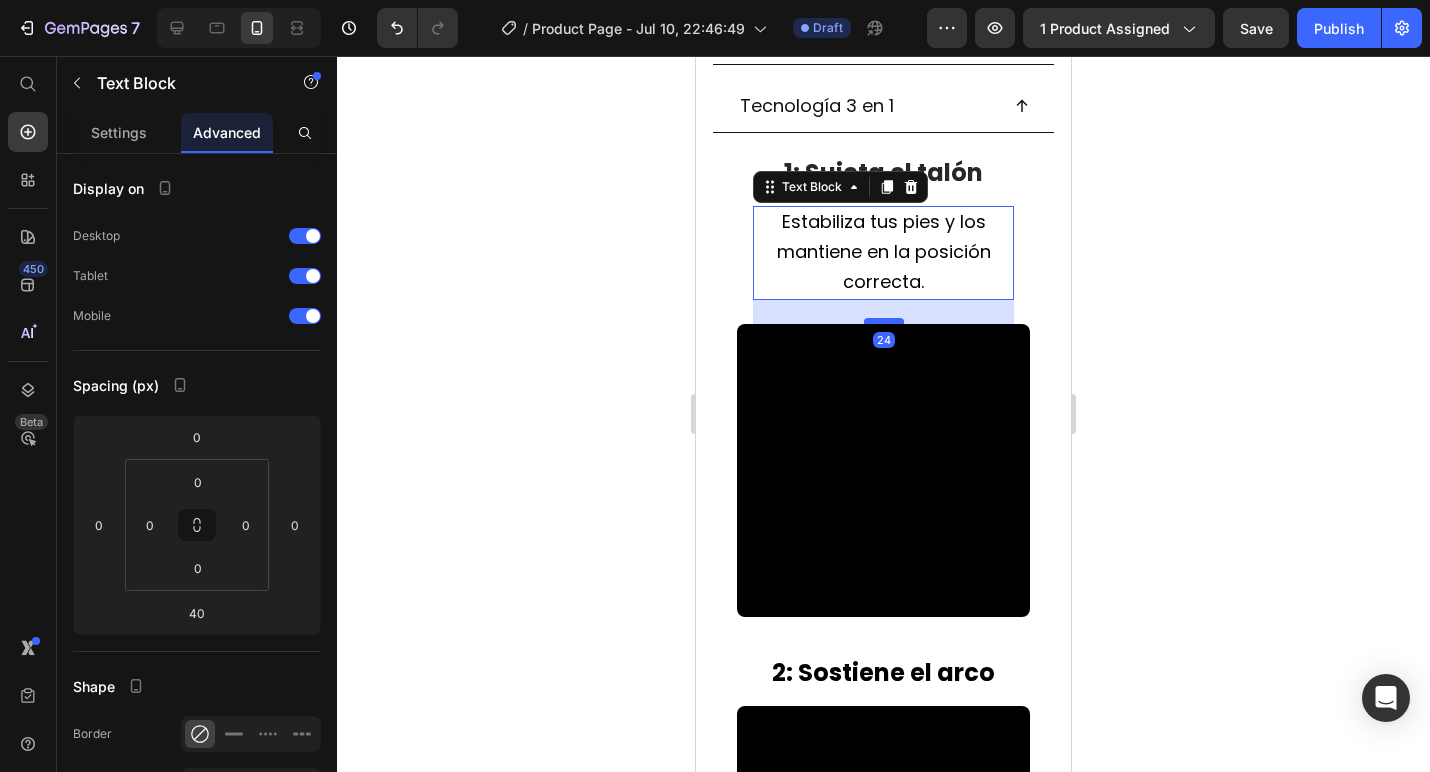 drag, startPoint x: 894, startPoint y: 331, endPoint x: 895, endPoint y: 315, distance: 16.03122 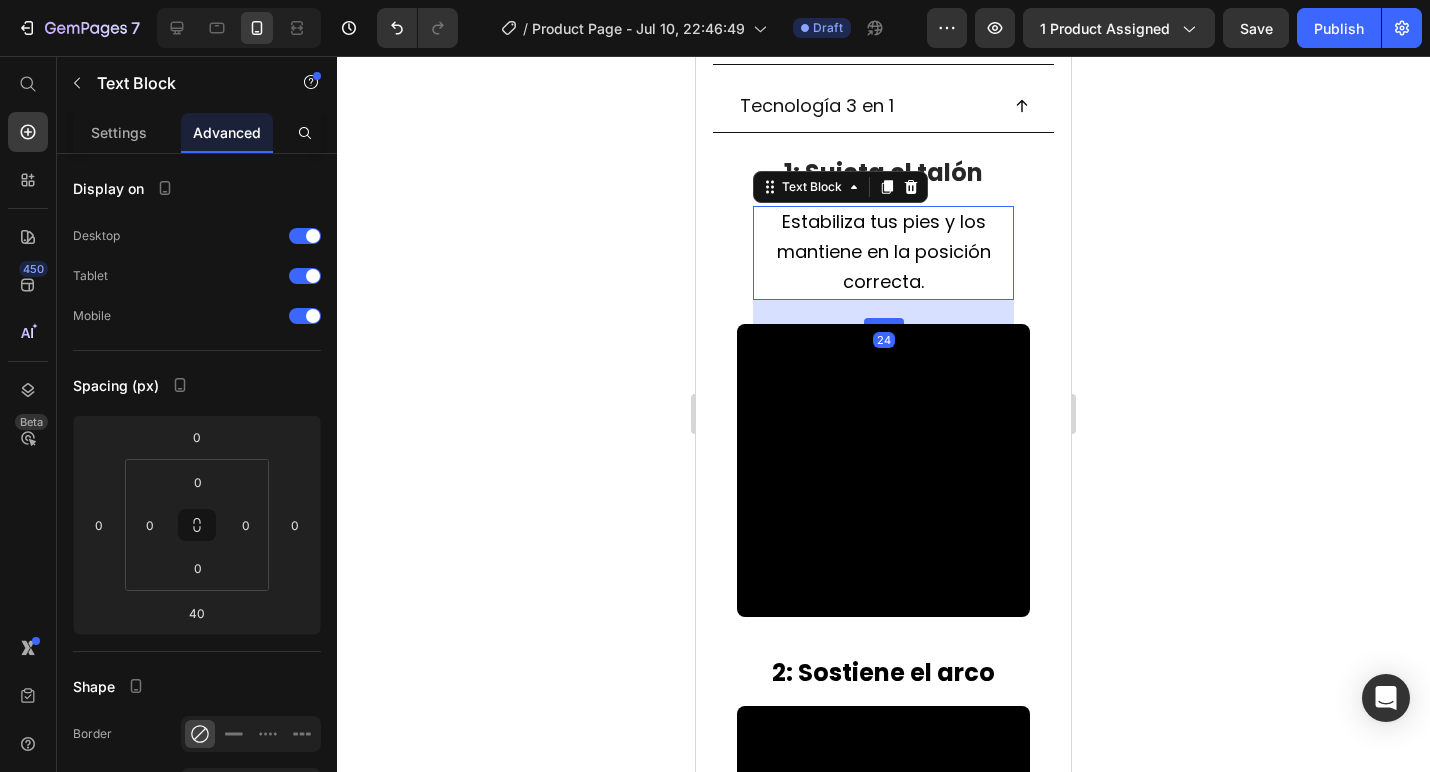 click at bounding box center [884, 321] 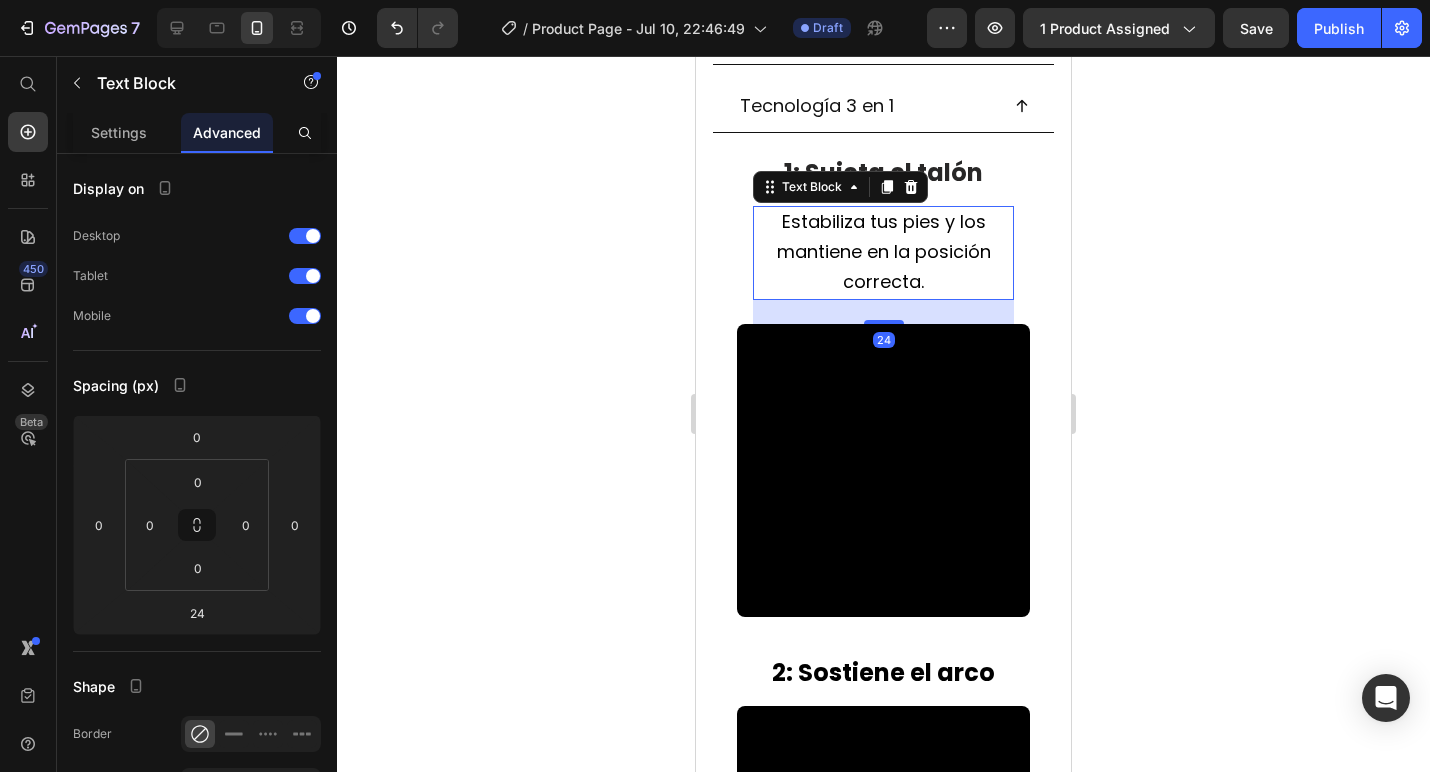 click 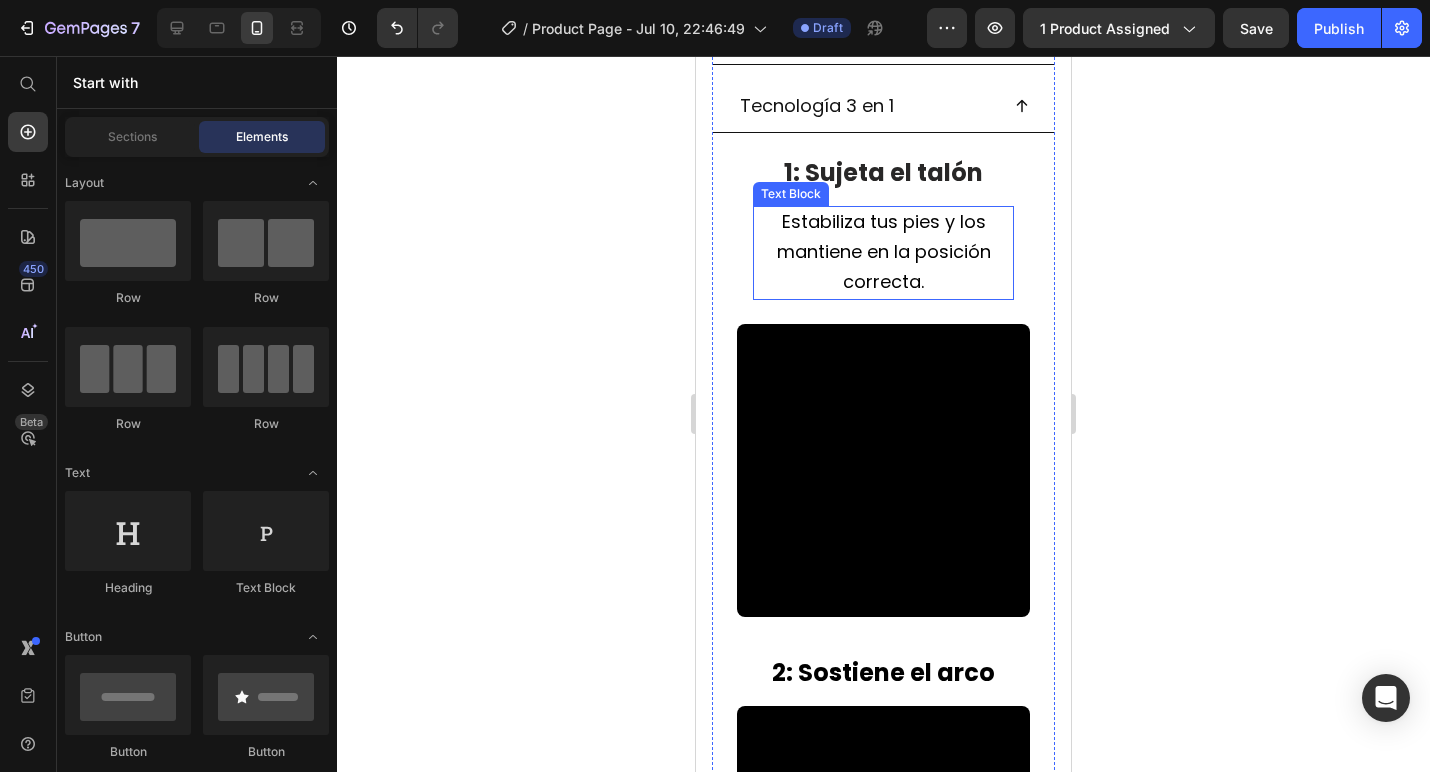 click on "Estabiliza tus pies y los mantiene en la posición correcta." at bounding box center [884, 251] 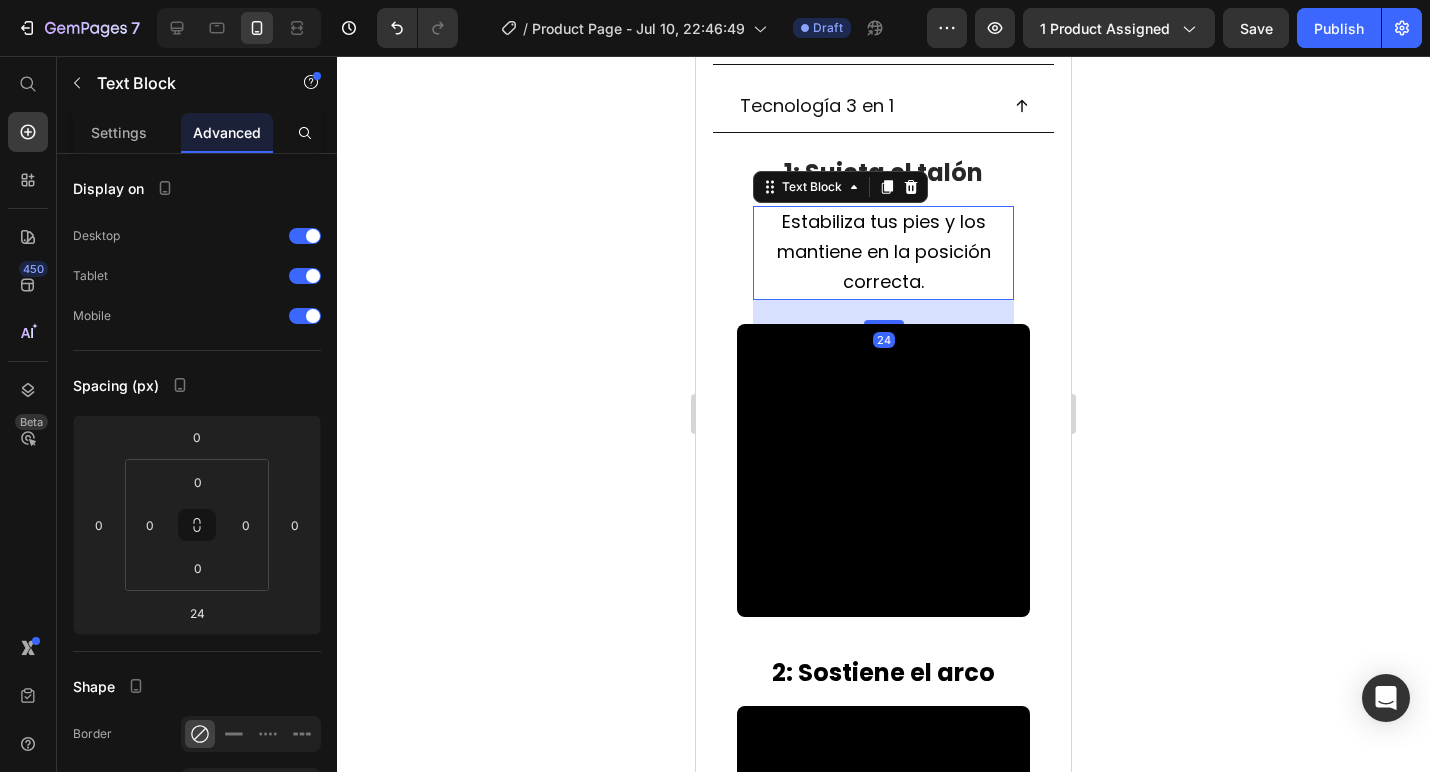 click 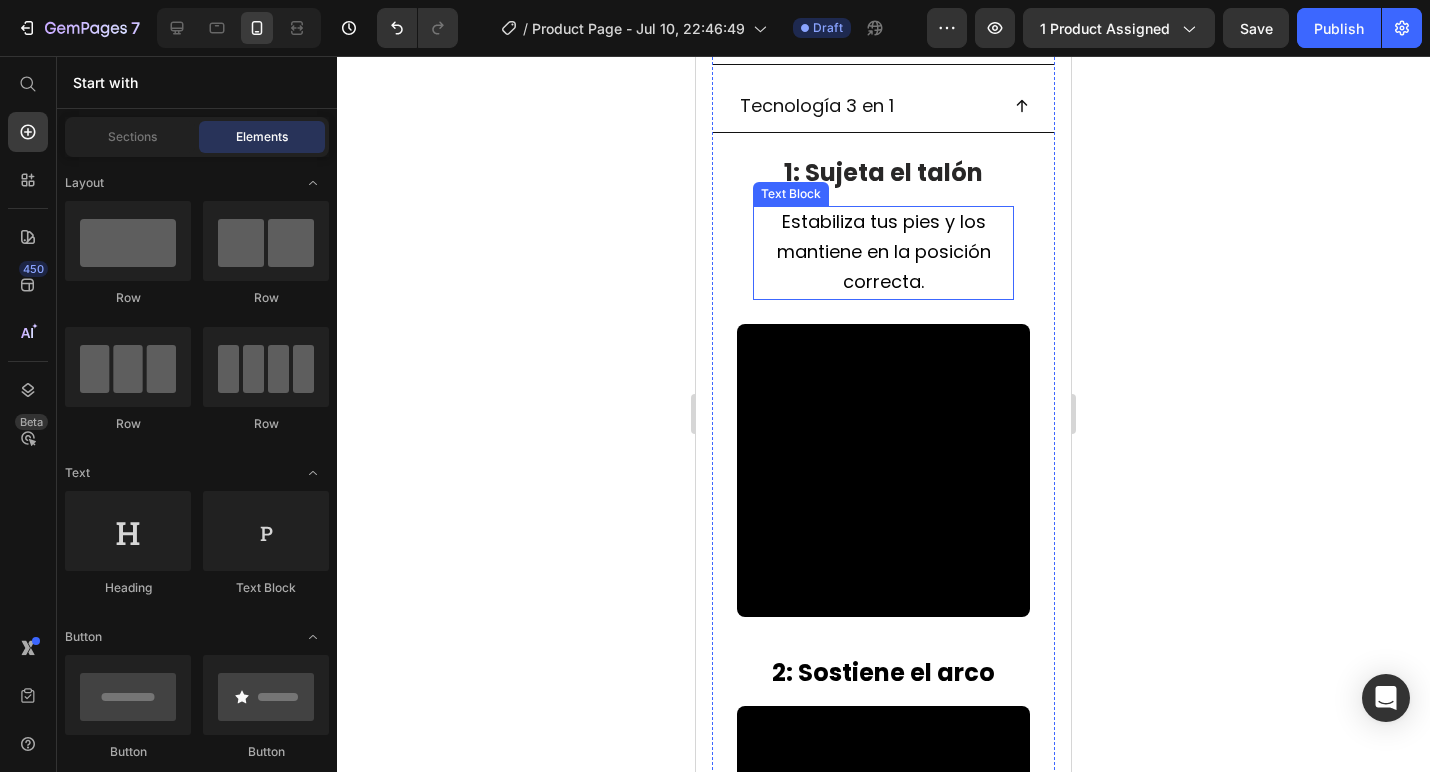 click on "Estabiliza tus pies y los mantiene en la posición correcta." at bounding box center (884, 251) 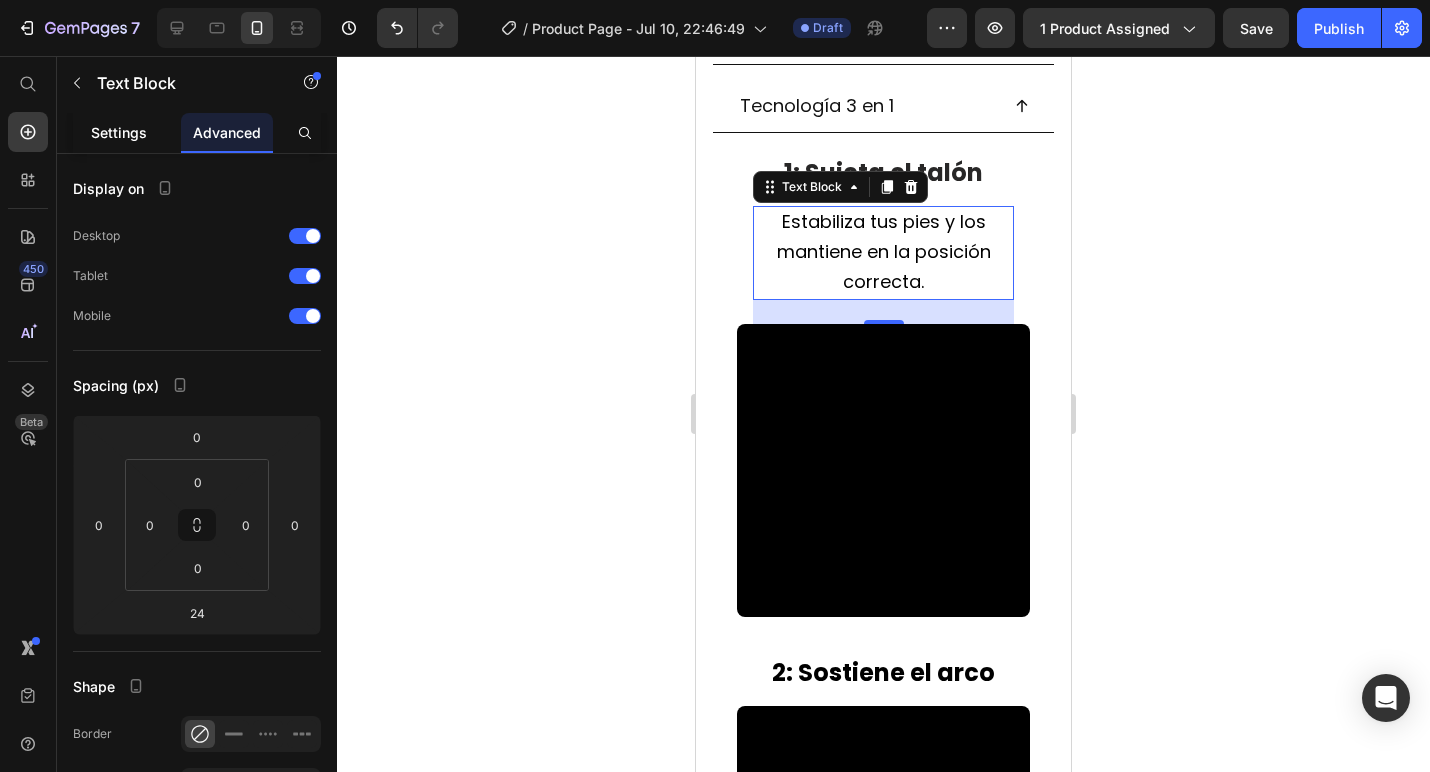 click on "Settings" at bounding box center [119, 132] 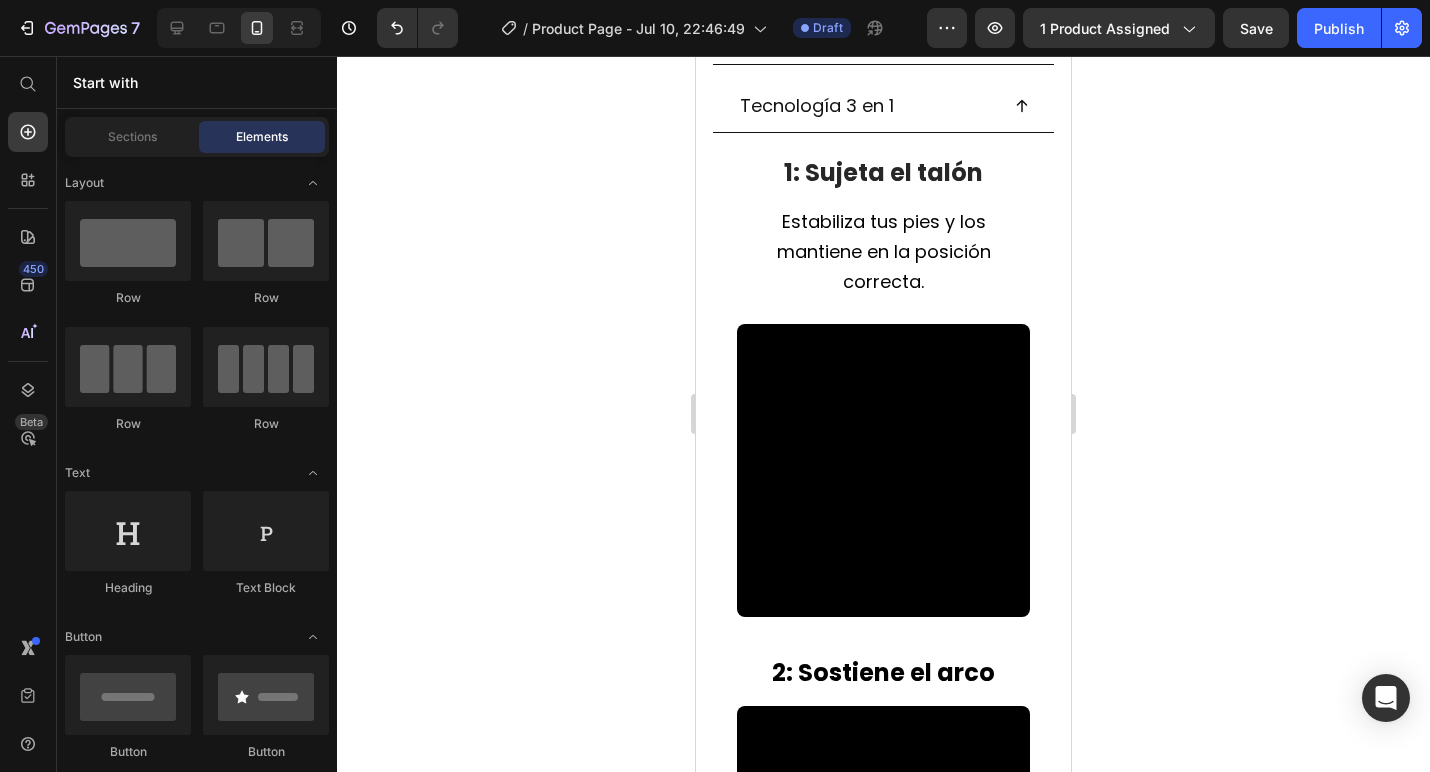 click on "¡LA OFERTA TERMINA HOY! Text Block
Product Images Icon Icon Icon Icon
Icon Icon List 35.000+ clientes felices Text Block Row ¿Sufres de  fascitis plantar, dolor o rigidez en los pies ? Heading ¡Las plantillas Reguva 3 en 1  utilizan 3 métodos clínicamente comprobados para aliviar el dolor en los pies, la rigidez y la fascitis plantar desde el primer uso! Text Block
Brinda alivio rápido de la fascitis plantar y el dolor en los pies.
Alivia la rigidez, la tensión y el dolor muscular.
Siente la diferencia desde el Día 1
¡Obtén 2 REGALOS GRATIS solo hoy! (Valorados en 25€) Item List AÑADIR AL CARRITO Add to Cart
Guía de tallas
Tecnología 3 en 1 1: Sujeta el talón Text Block Estabiliza tus pies y los mantiene en la posición correcta. Text Block Video 2: Sostiene el arco Text Block Video 3: Suaviza el impacto Text Block Video
Product" at bounding box center [883, 168] 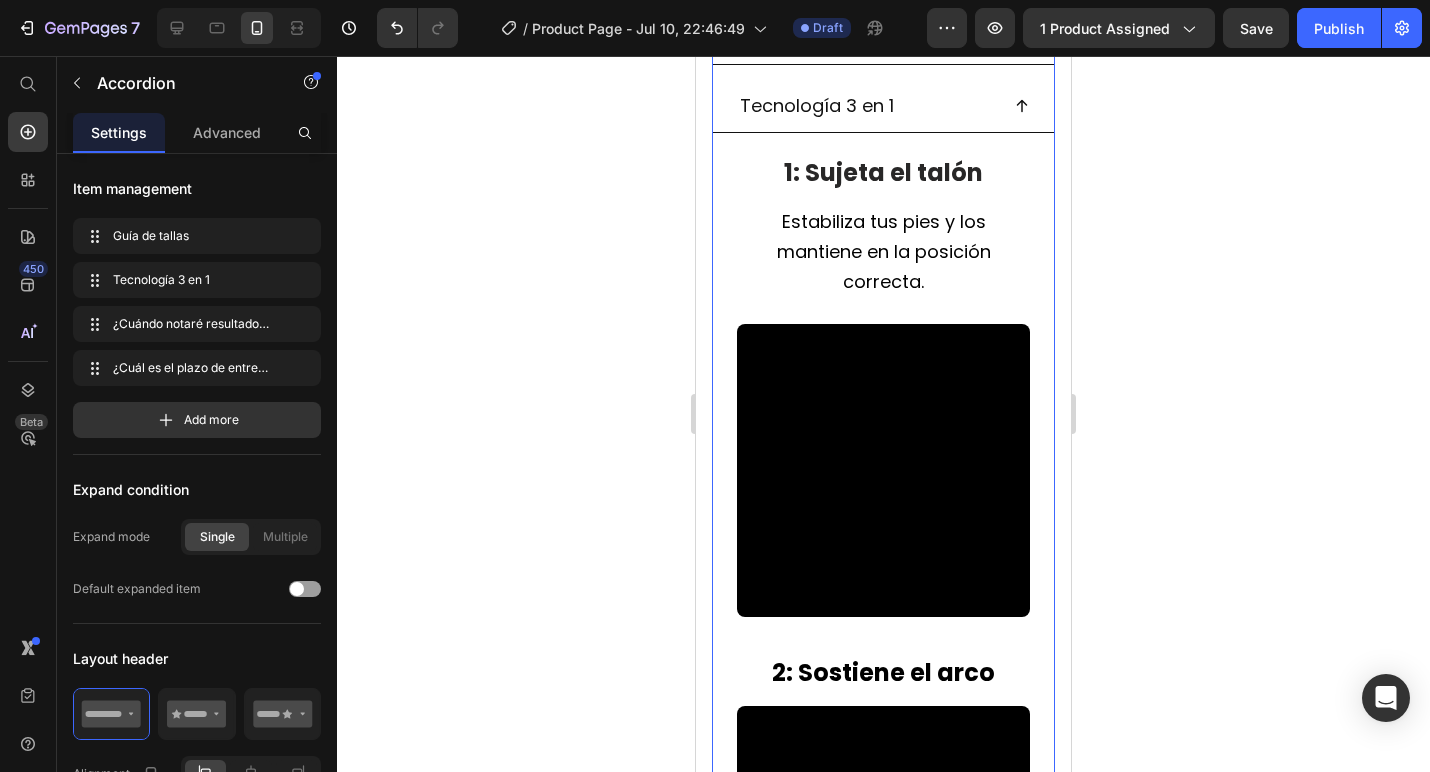 click on "1: Sujeta el talón Text Block Estabiliza tus pies y los mantiene en la posición correcta. Text Block Video 2: Sostiene el arco Text Block Video 3: Suaviza el impacto Text Block Video" at bounding box center (883, 772) 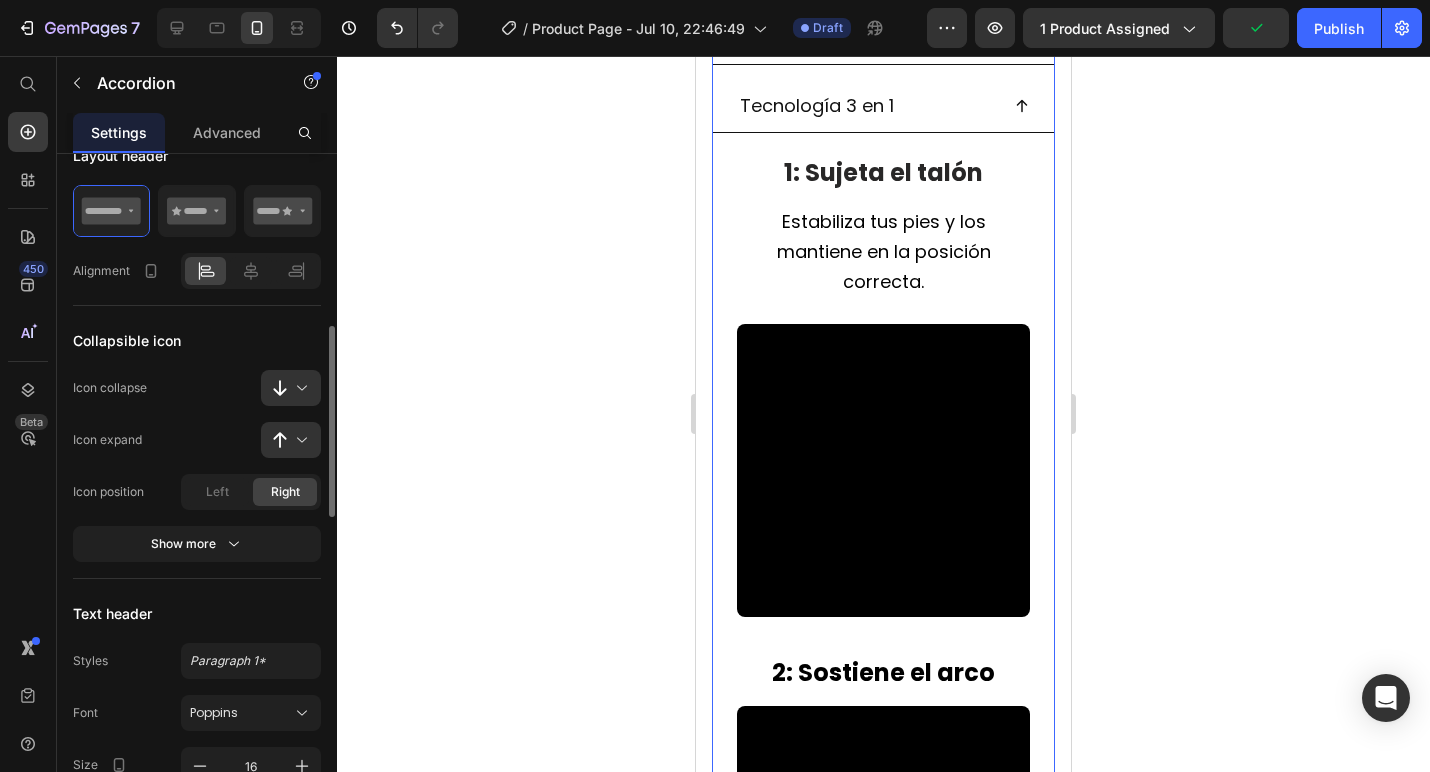 scroll, scrollTop: 526, scrollLeft: 0, axis: vertical 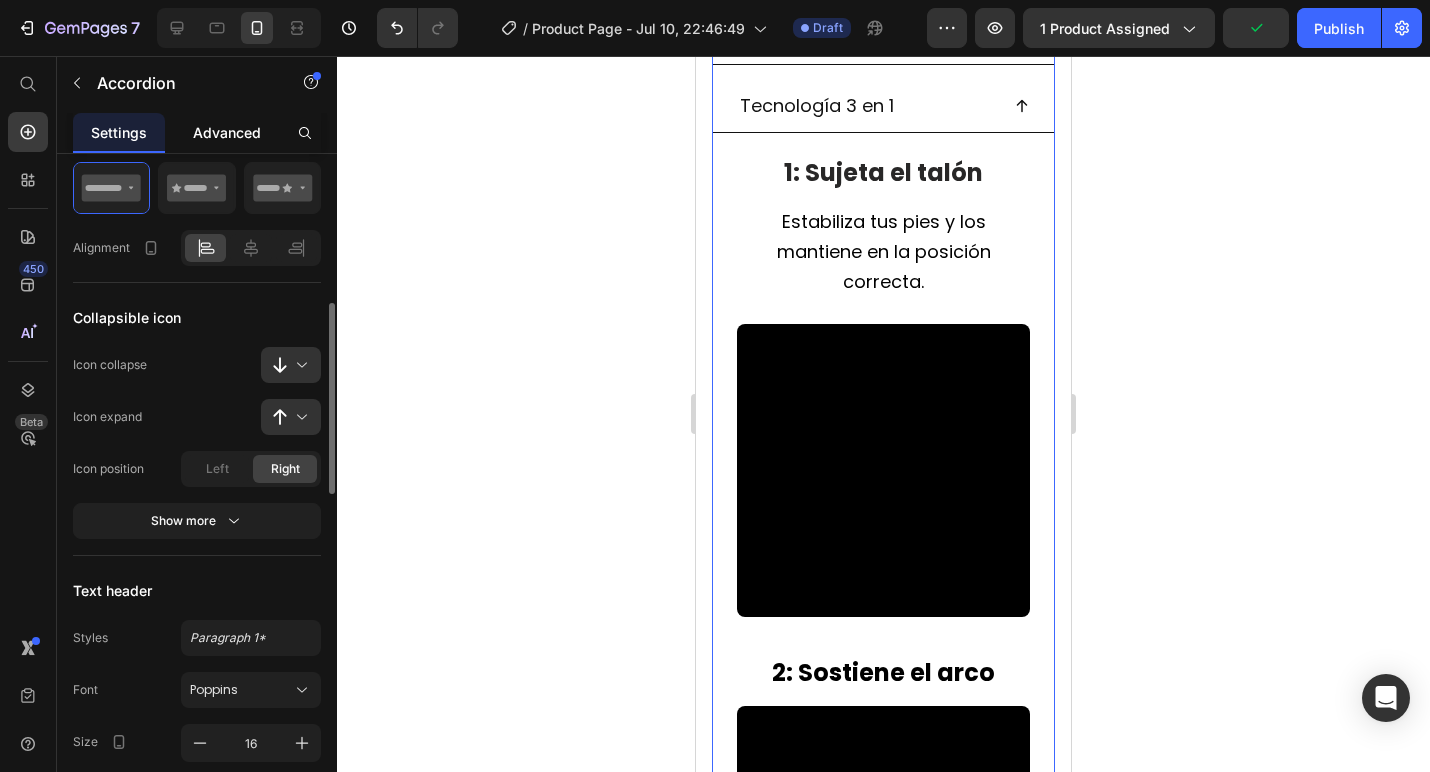 click on "Advanced" at bounding box center (227, 132) 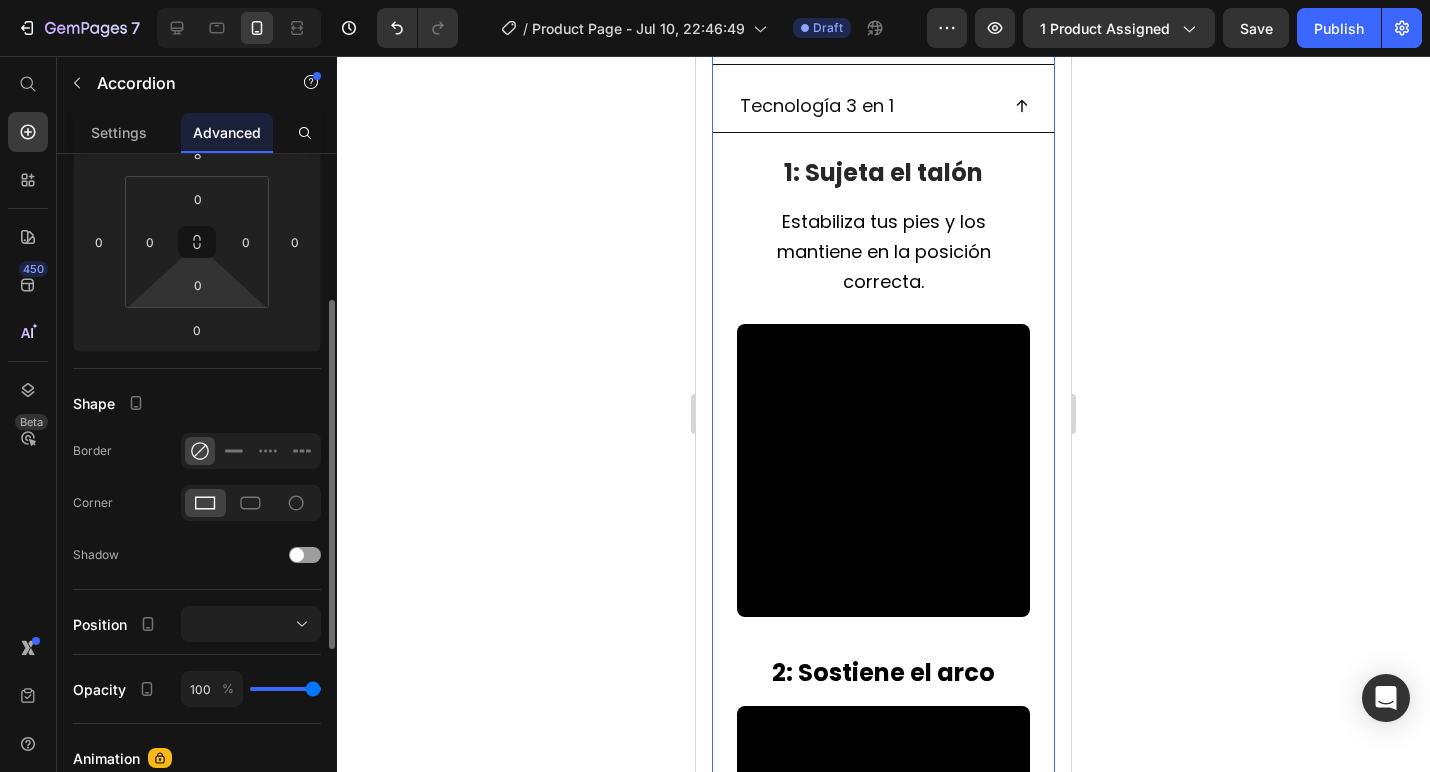 scroll, scrollTop: 272, scrollLeft: 0, axis: vertical 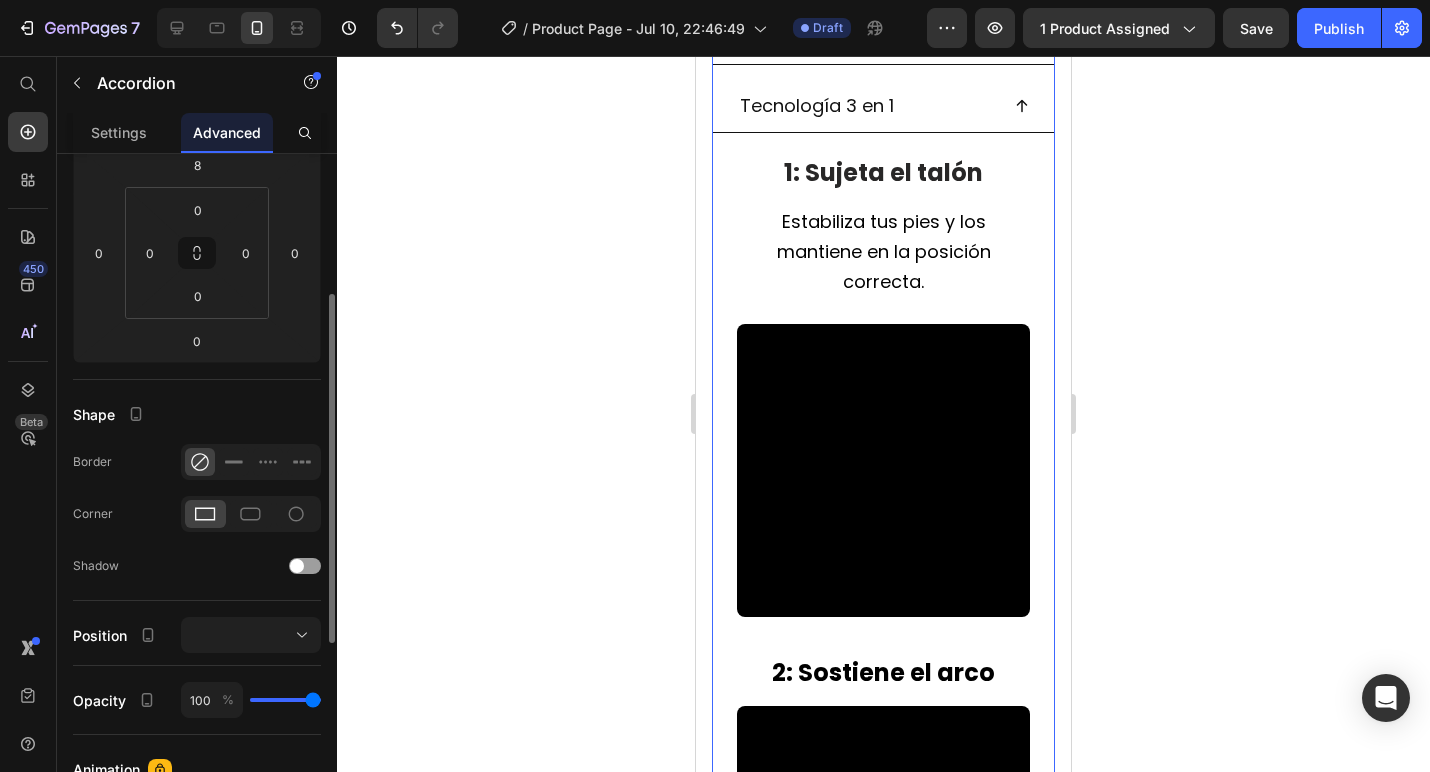 click 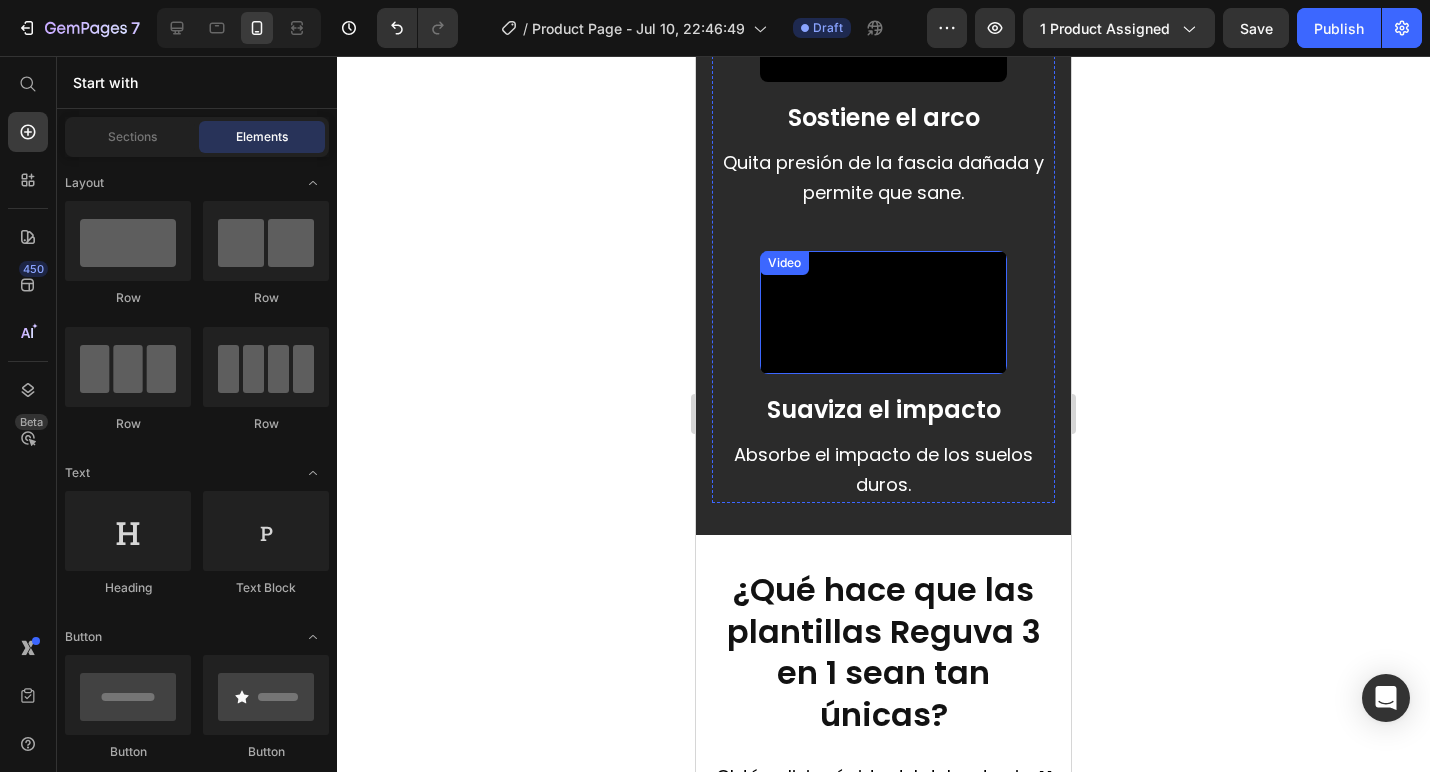 scroll, scrollTop: 9786, scrollLeft: 0, axis: vertical 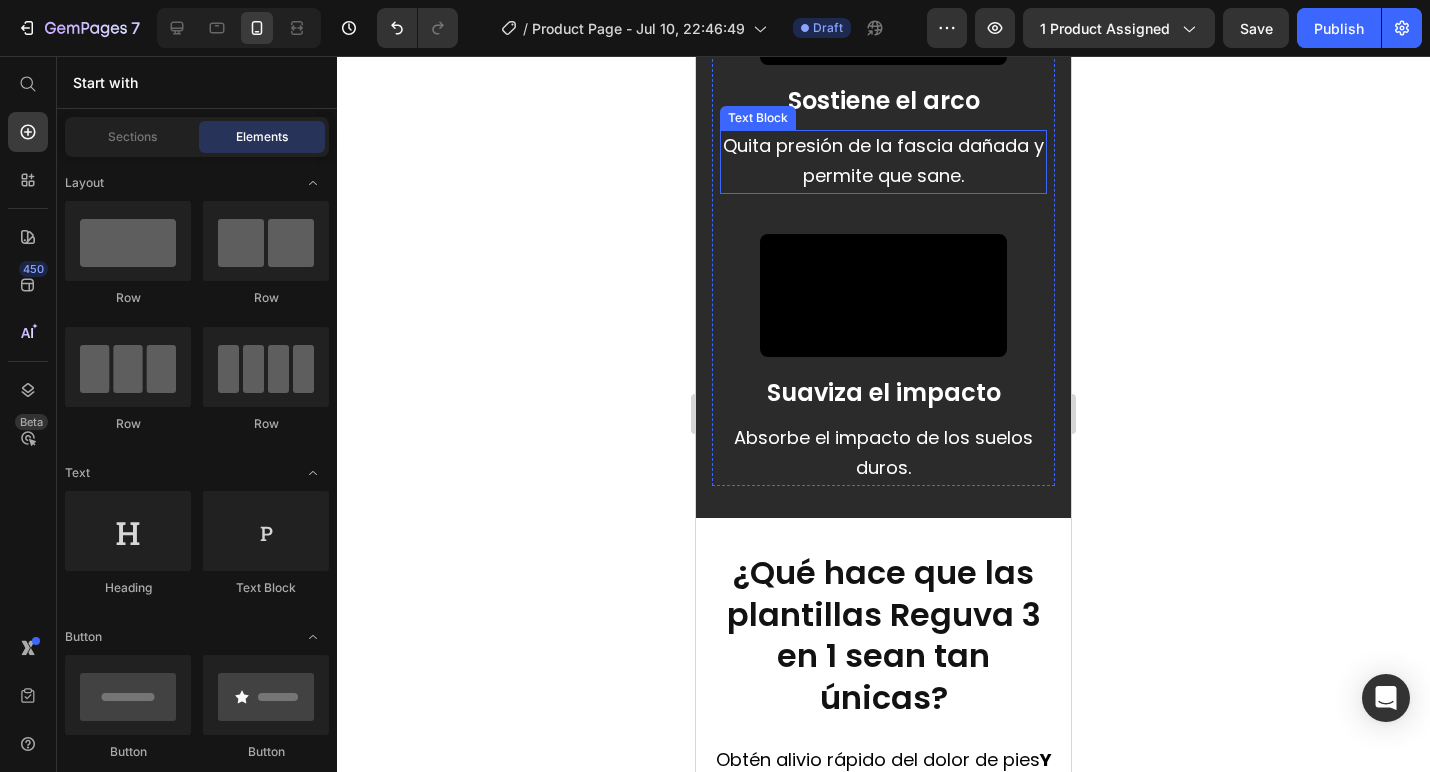 click on "Quita presión de la fascia dañada y permite que sane." at bounding box center [883, 160] 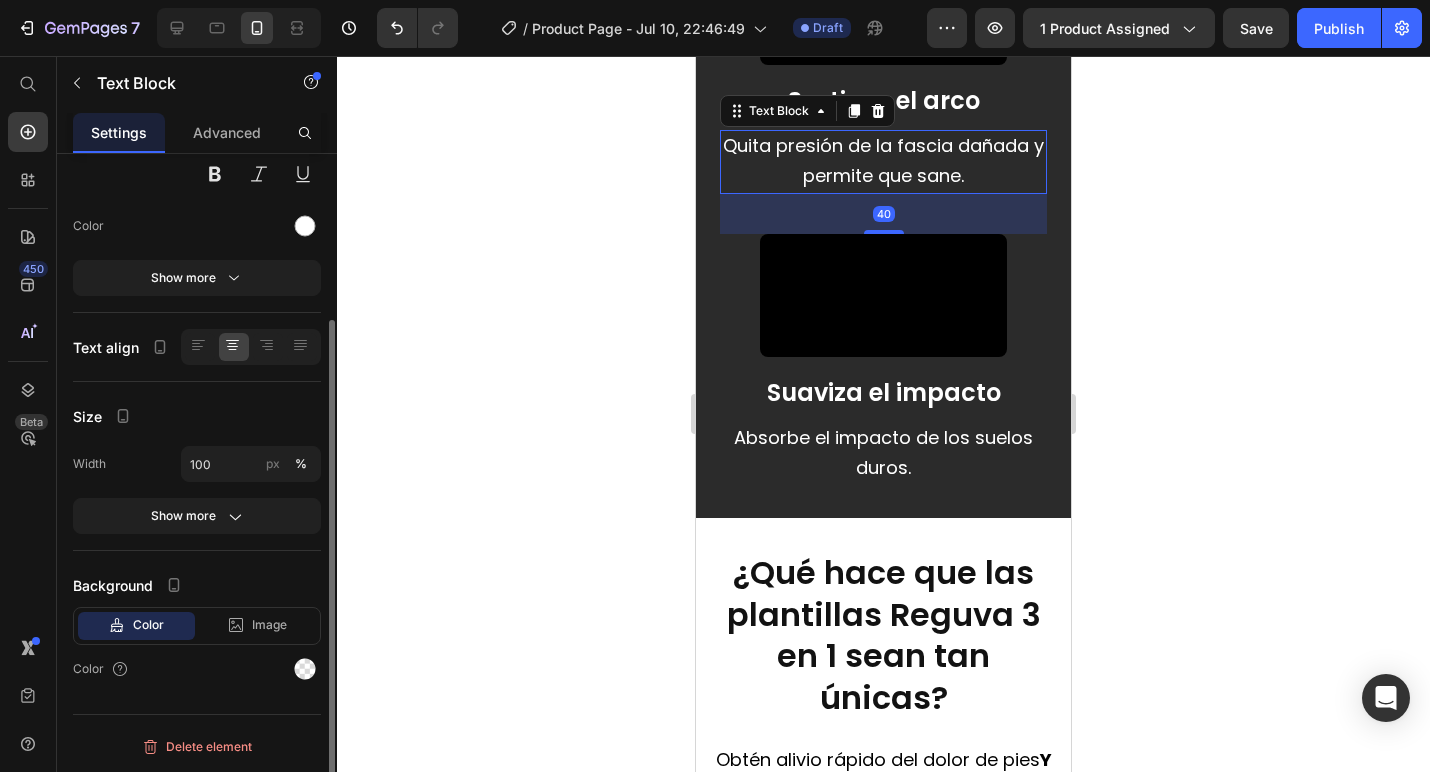 scroll, scrollTop: 0, scrollLeft: 0, axis: both 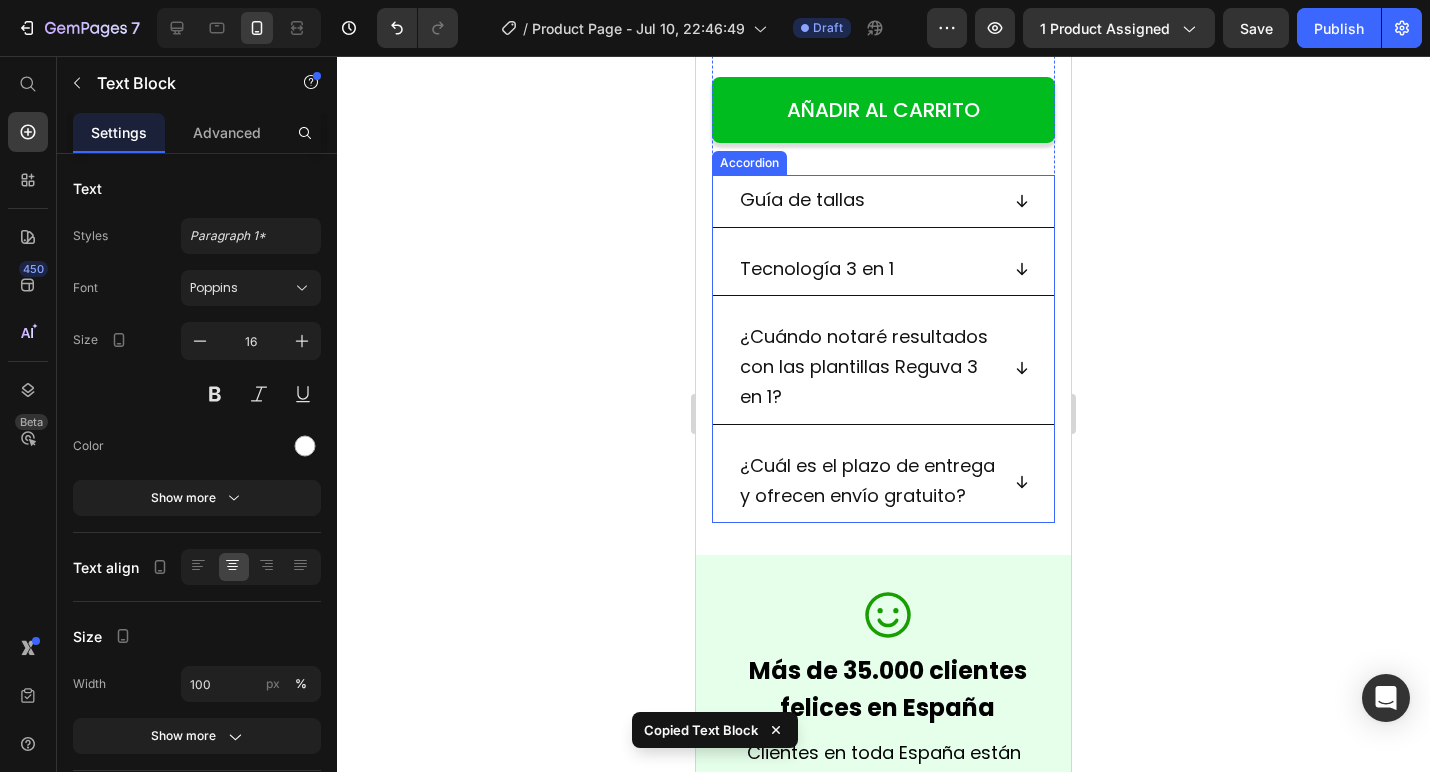 click on "Tecnología 3 en 1" at bounding box center [883, 270] 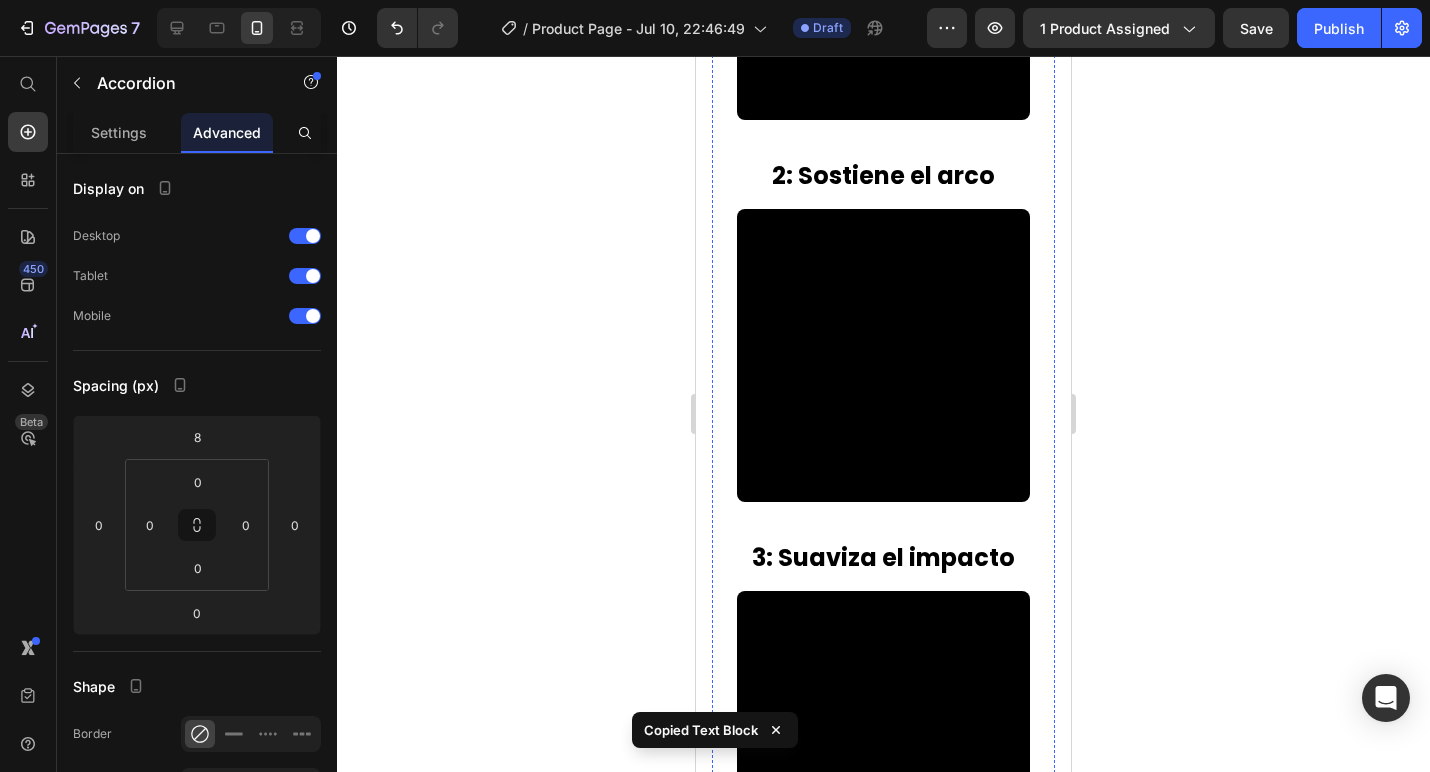 scroll, scrollTop: 1953, scrollLeft: 0, axis: vertical 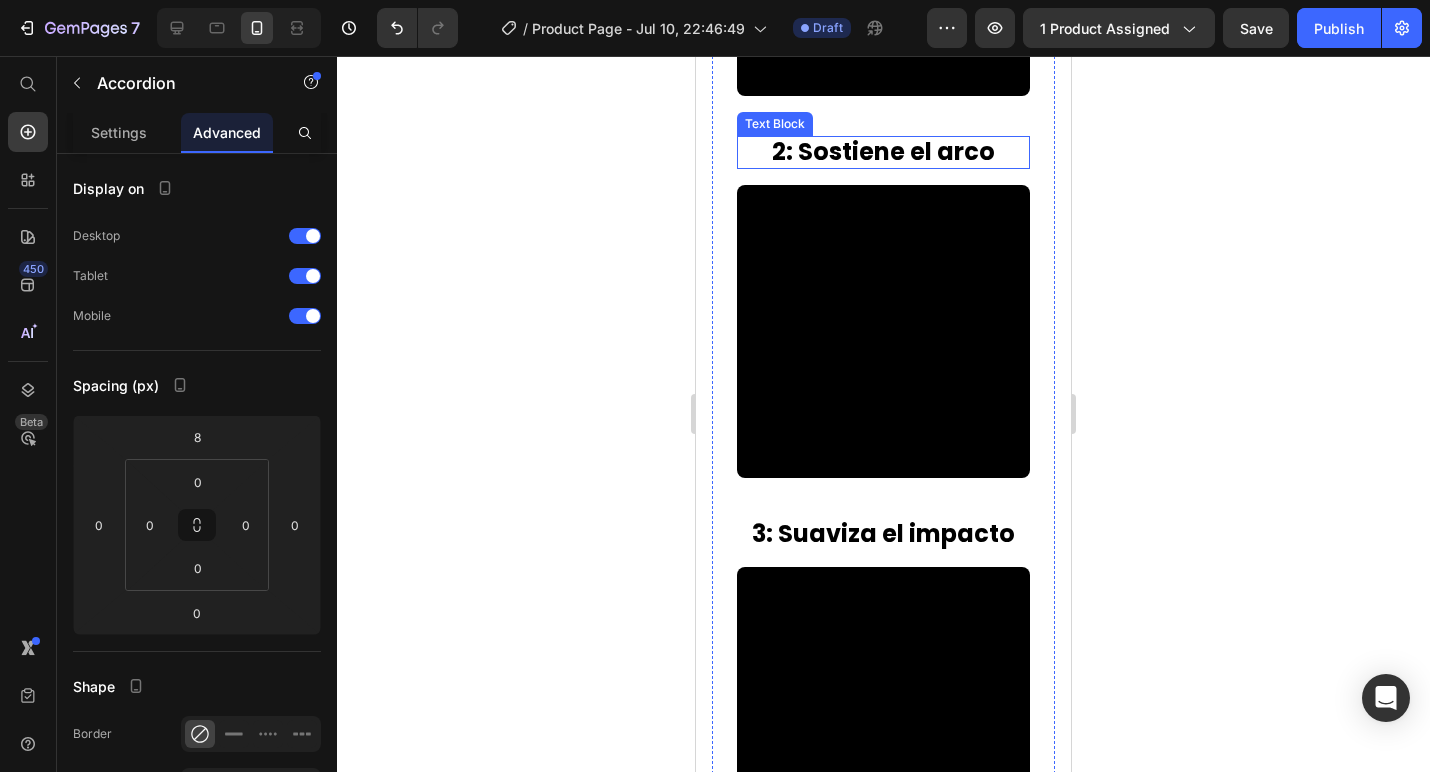 click on "2: Sostiene el arco" at bounding box center [883, 151] 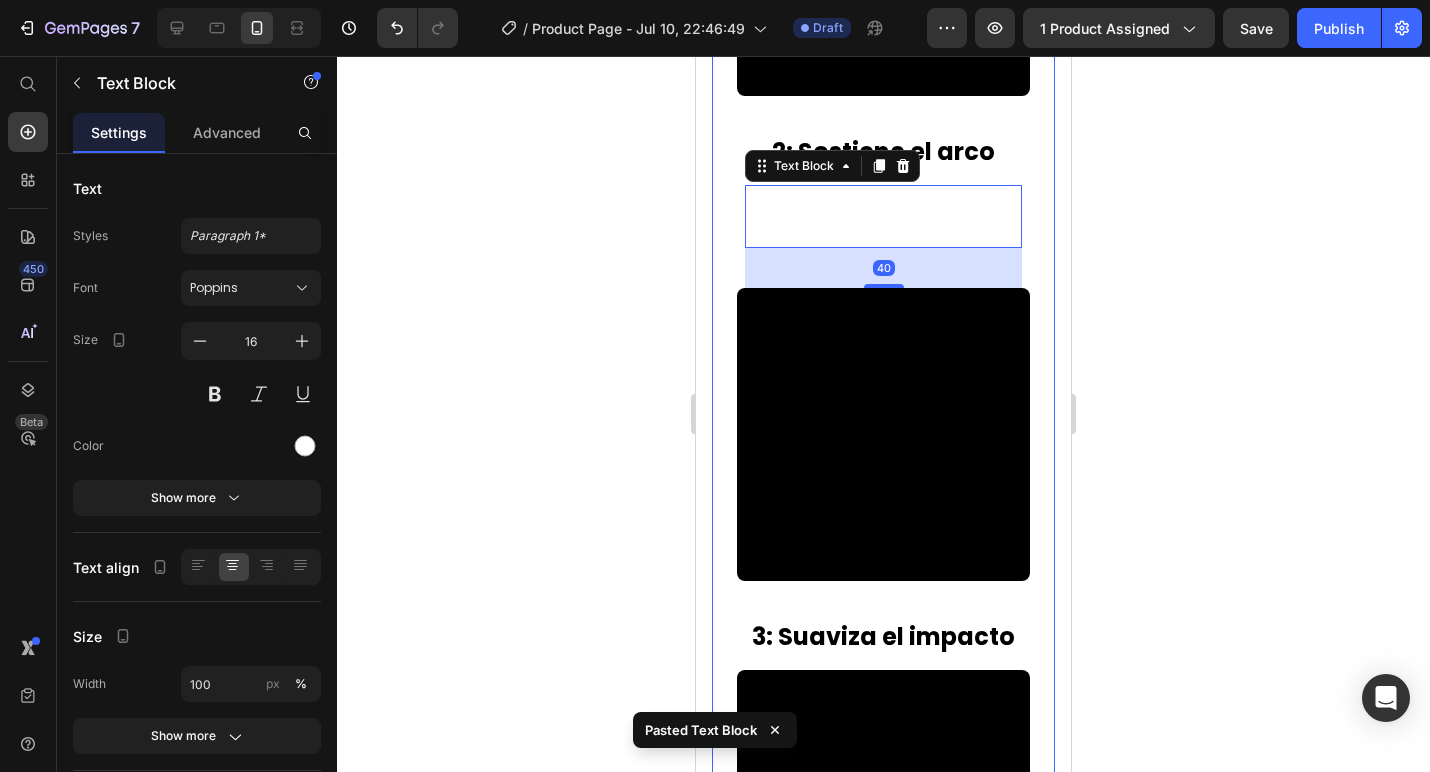 click 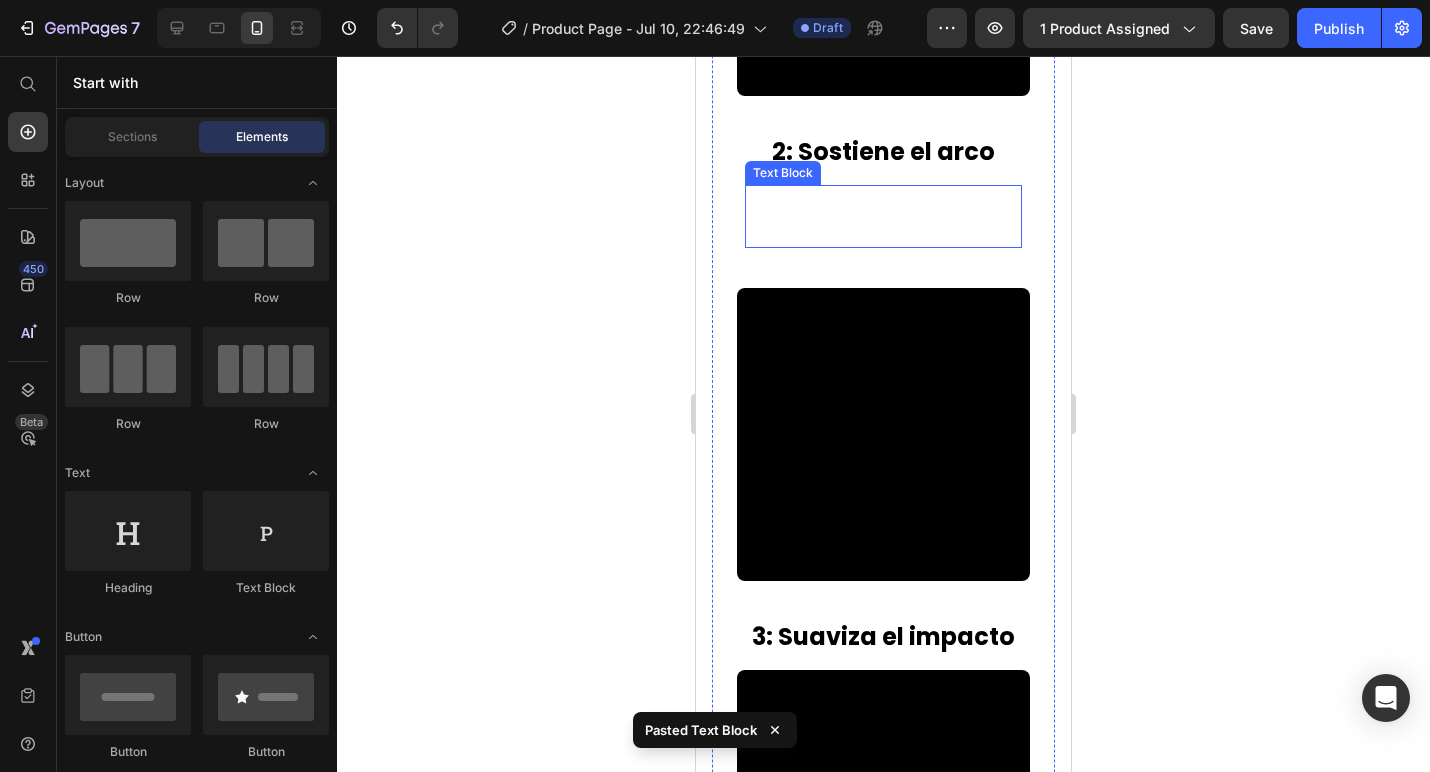 click on "Quita presión de la fascia dañada y permite que sane." at bounding box center [884, 215] 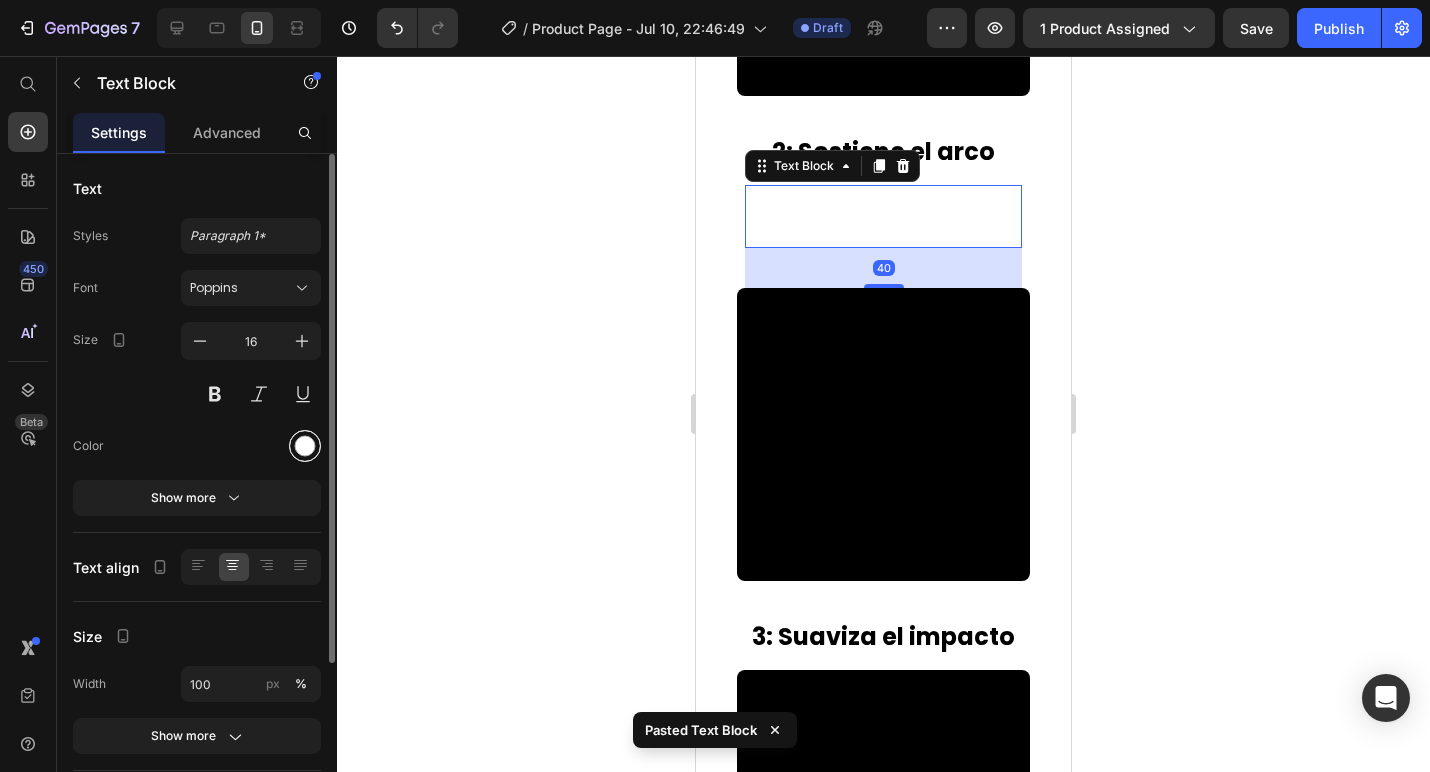 click at bounding box center (305, 446) 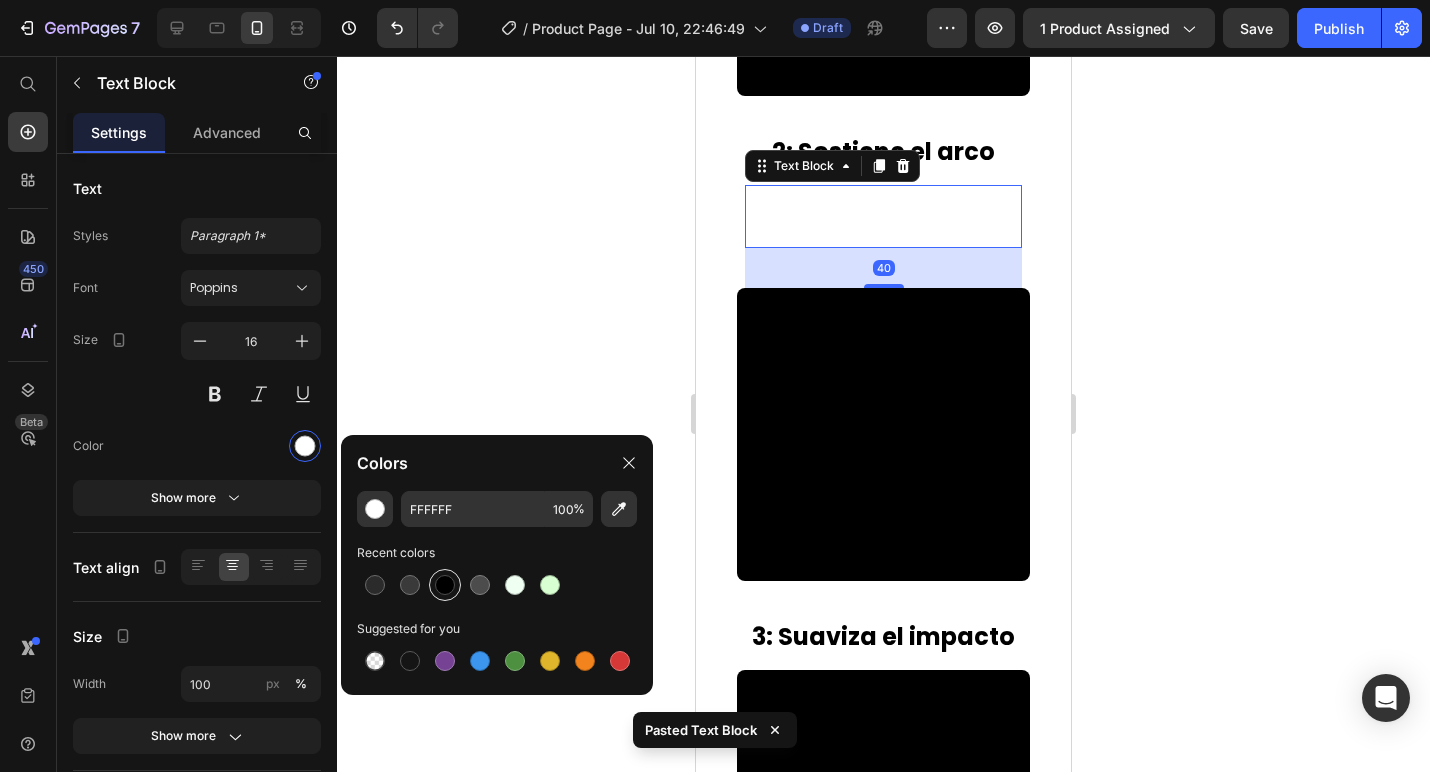 click at bounding box center (445, 585) 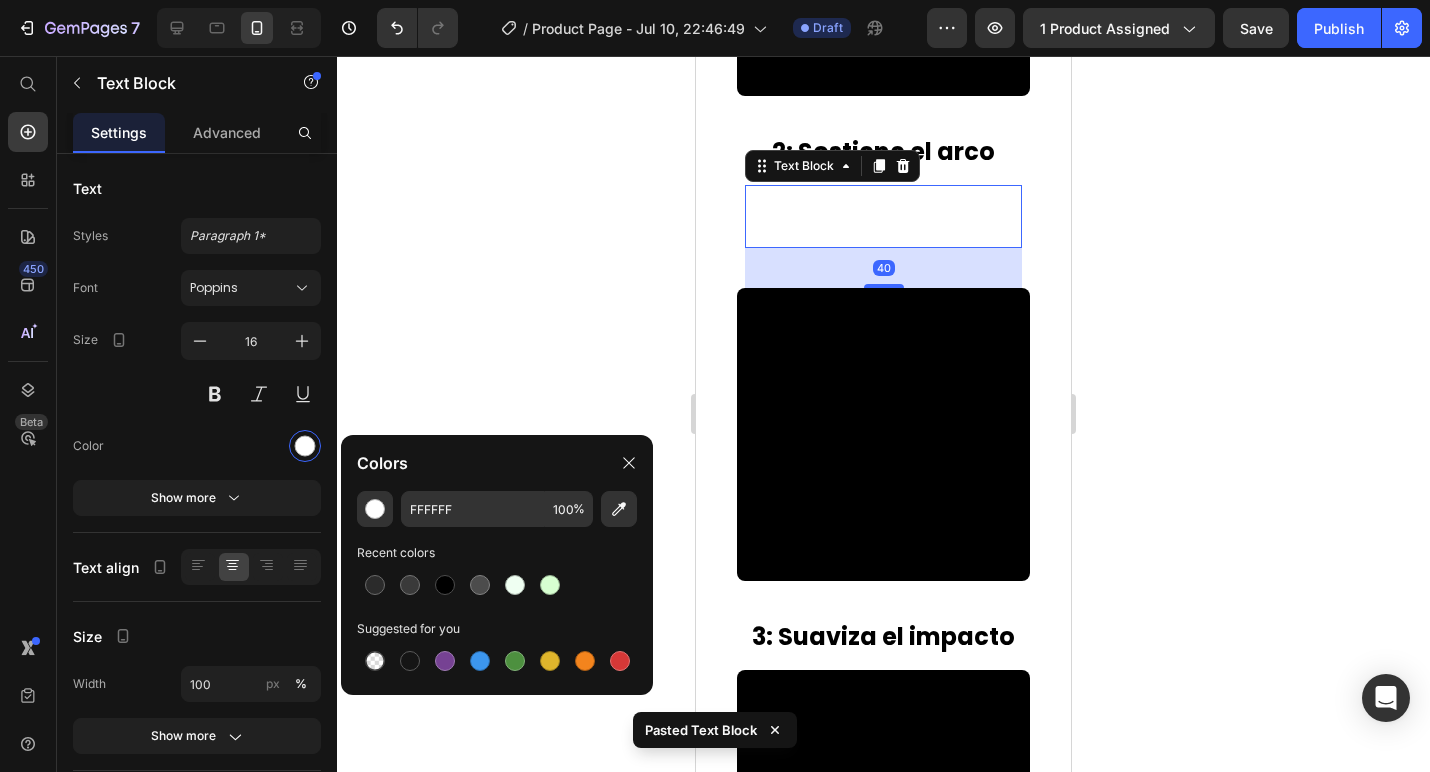 type on "000000" 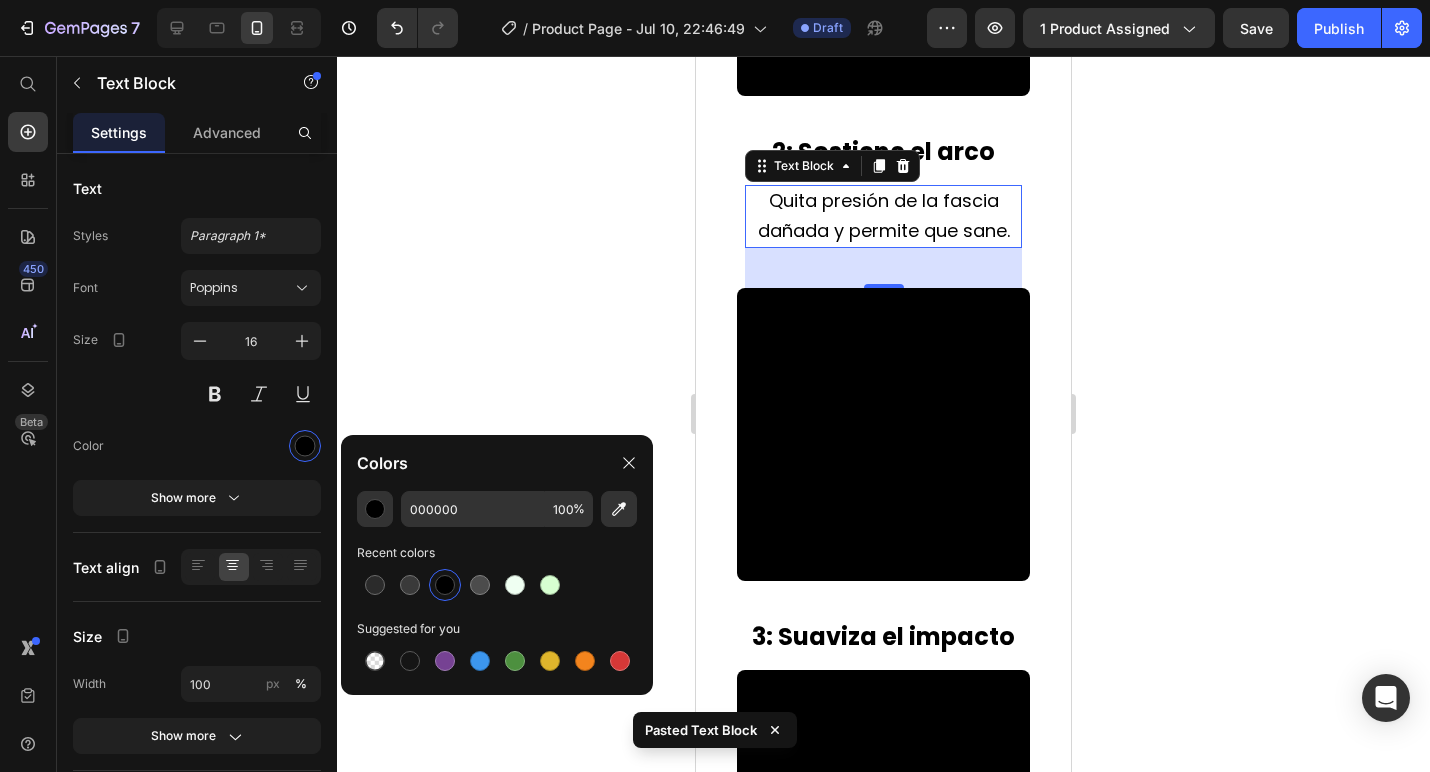 click 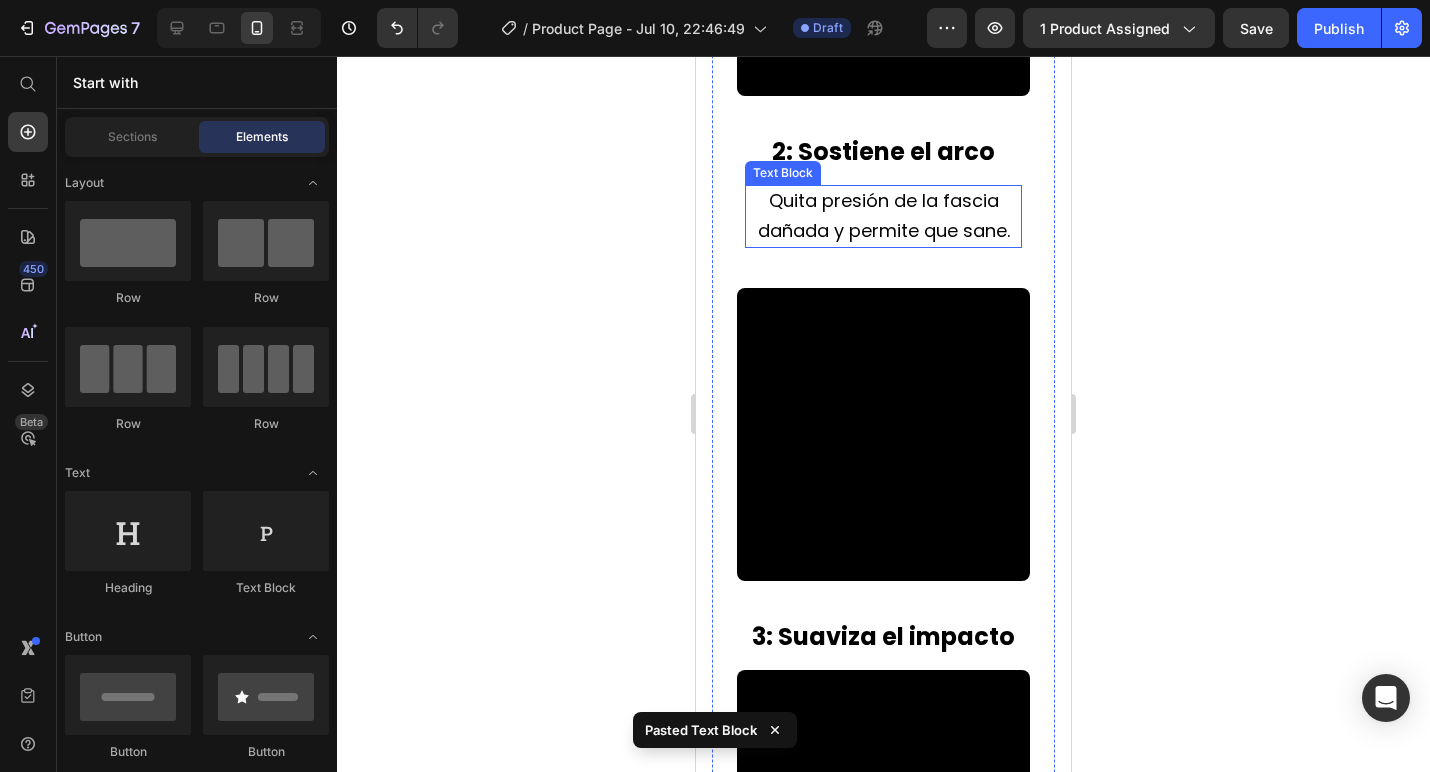 click on "Quita presión de la fascia dañada y permite que sane." at bounding box center (884, 215) 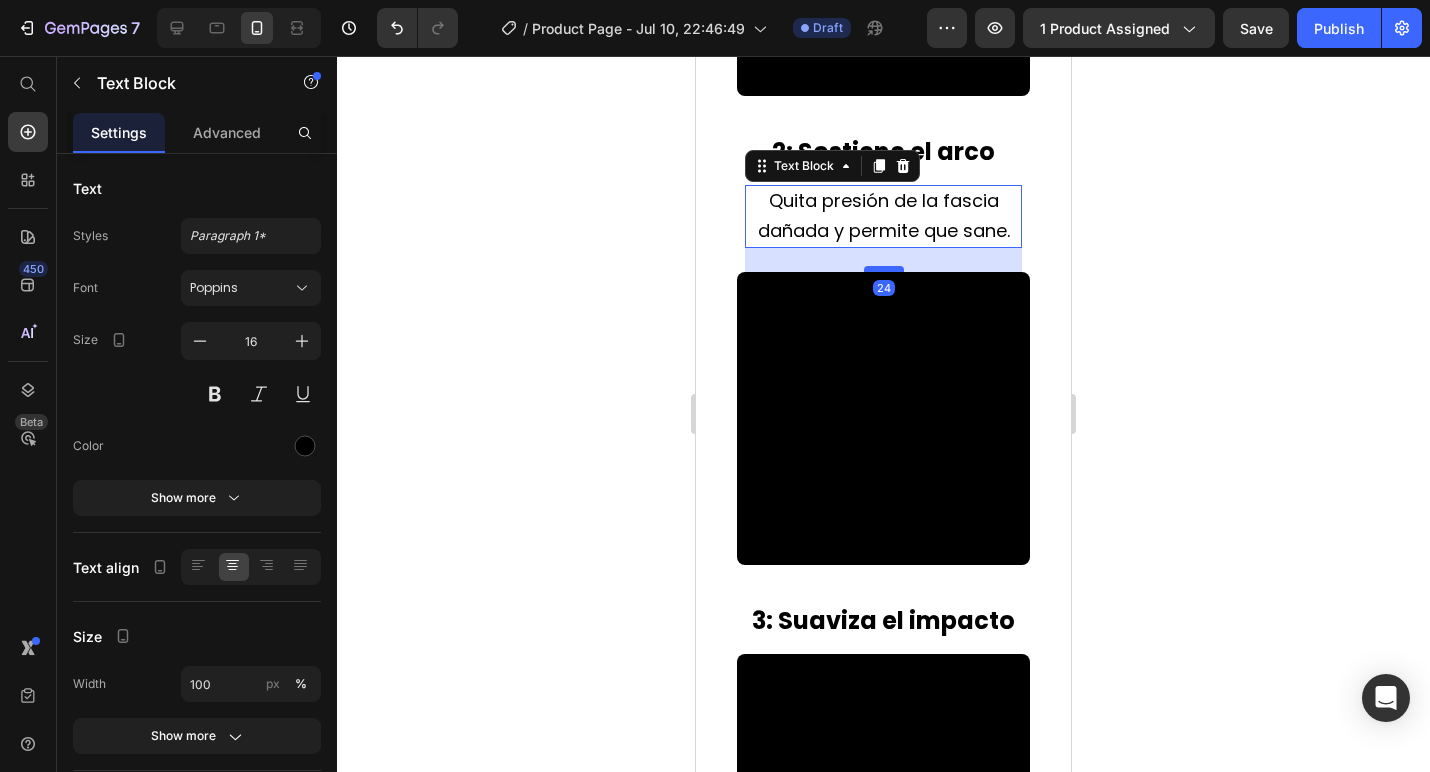 drag, startPoint x: 886, startPoint y: 279, endPoint x: 892, endPoint y: 263, distance: 17.088007 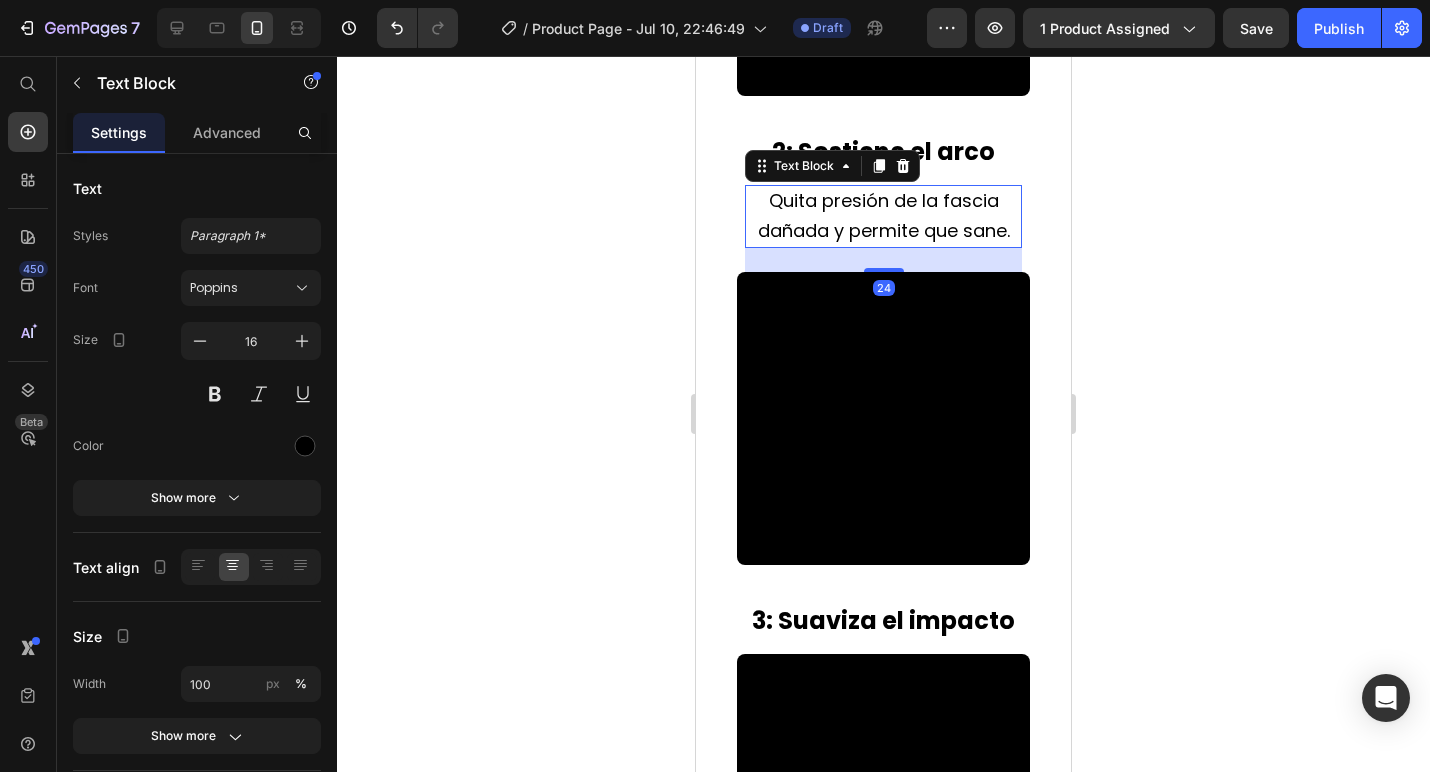 click 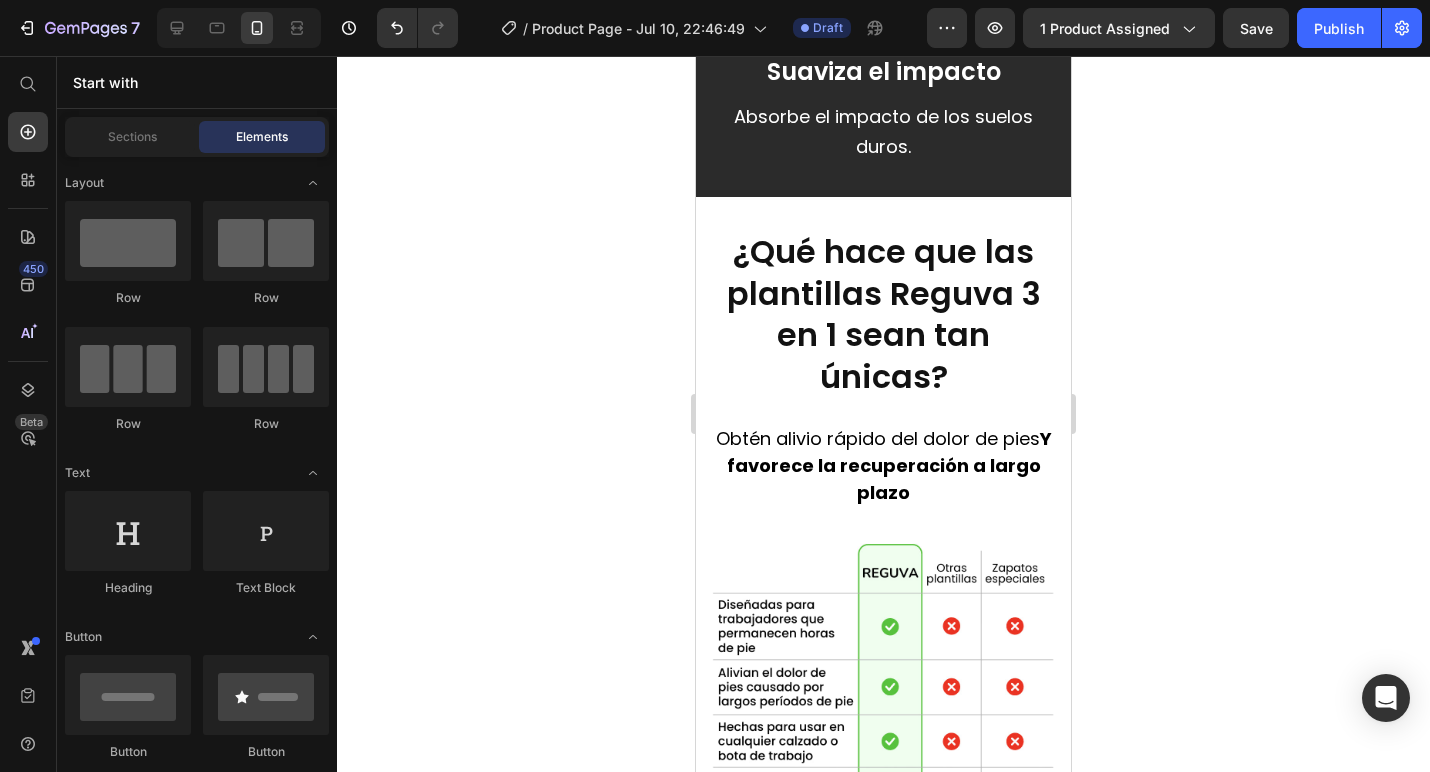 scroll, scrollTop: 8789, scrollLeft: 0, axis: vertical 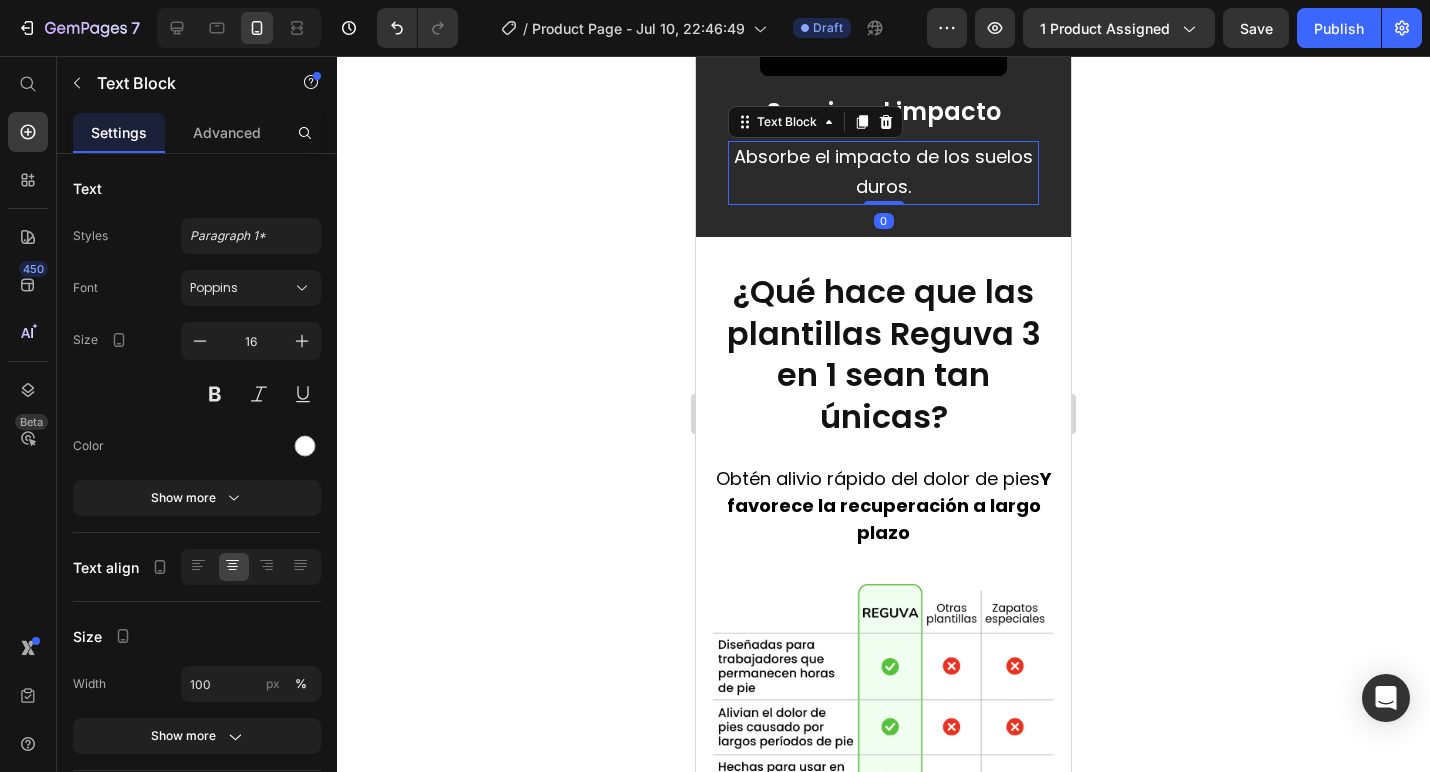 click on "Absorbe el impacto de los suelos duros." at bounding box center (883, 171) 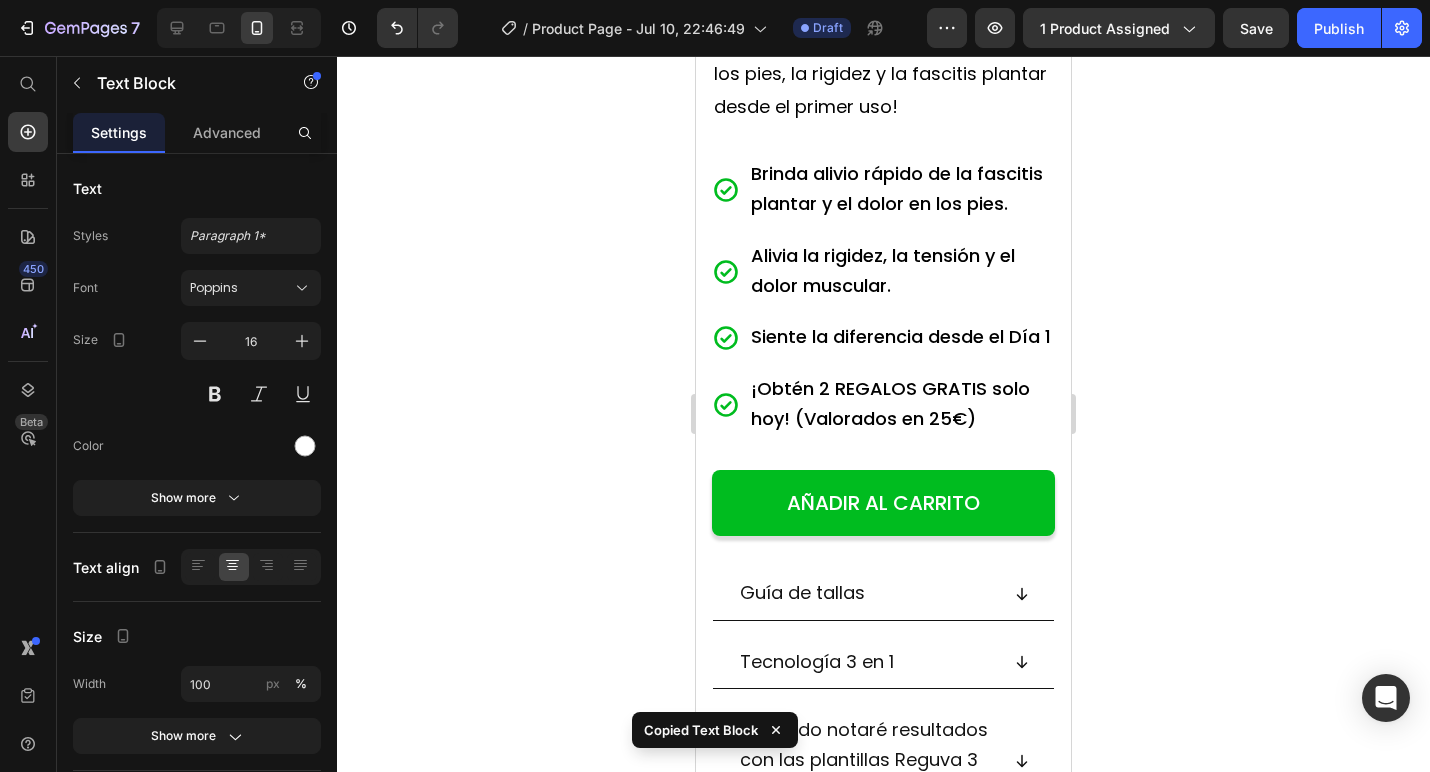 scroll, scrollTop: 1000, scrollLeft: 0, axis: vertical 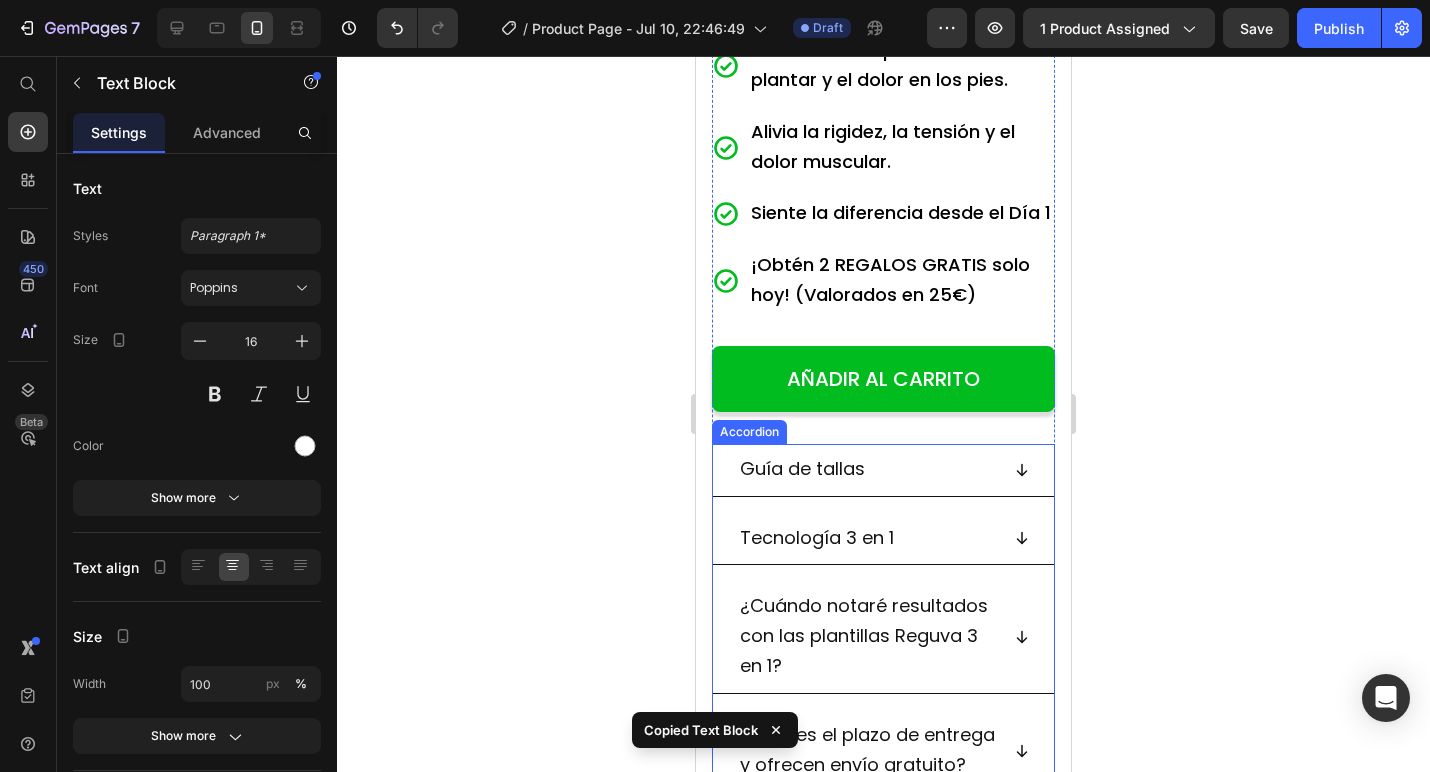 click on "Tecnología 3 en 1" at bounding box center (883, 539) 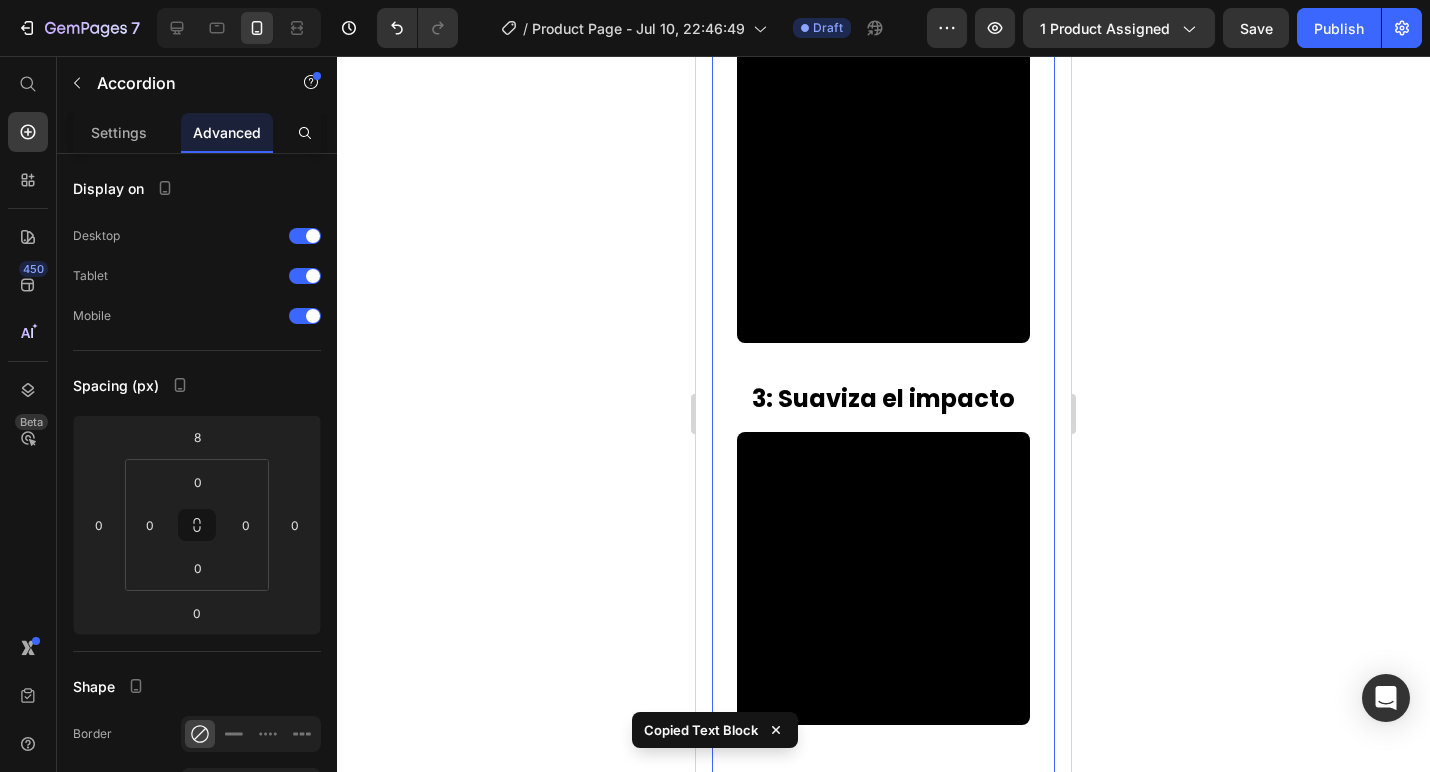 scroll, scrollTop: 2245, scrollLeft: 0, axis: vertical 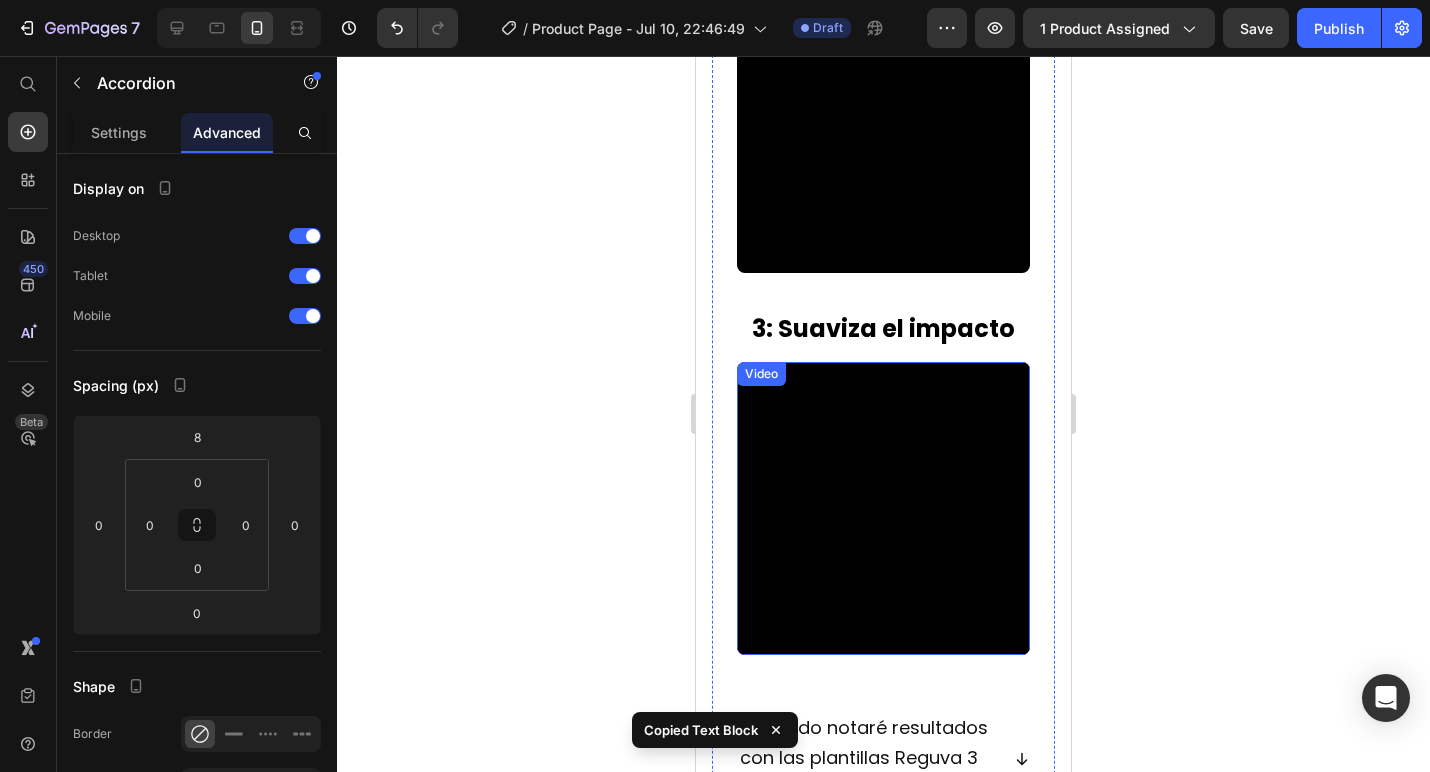 click on "3: Suaviza el impacto" at bounding box center [883, 328] 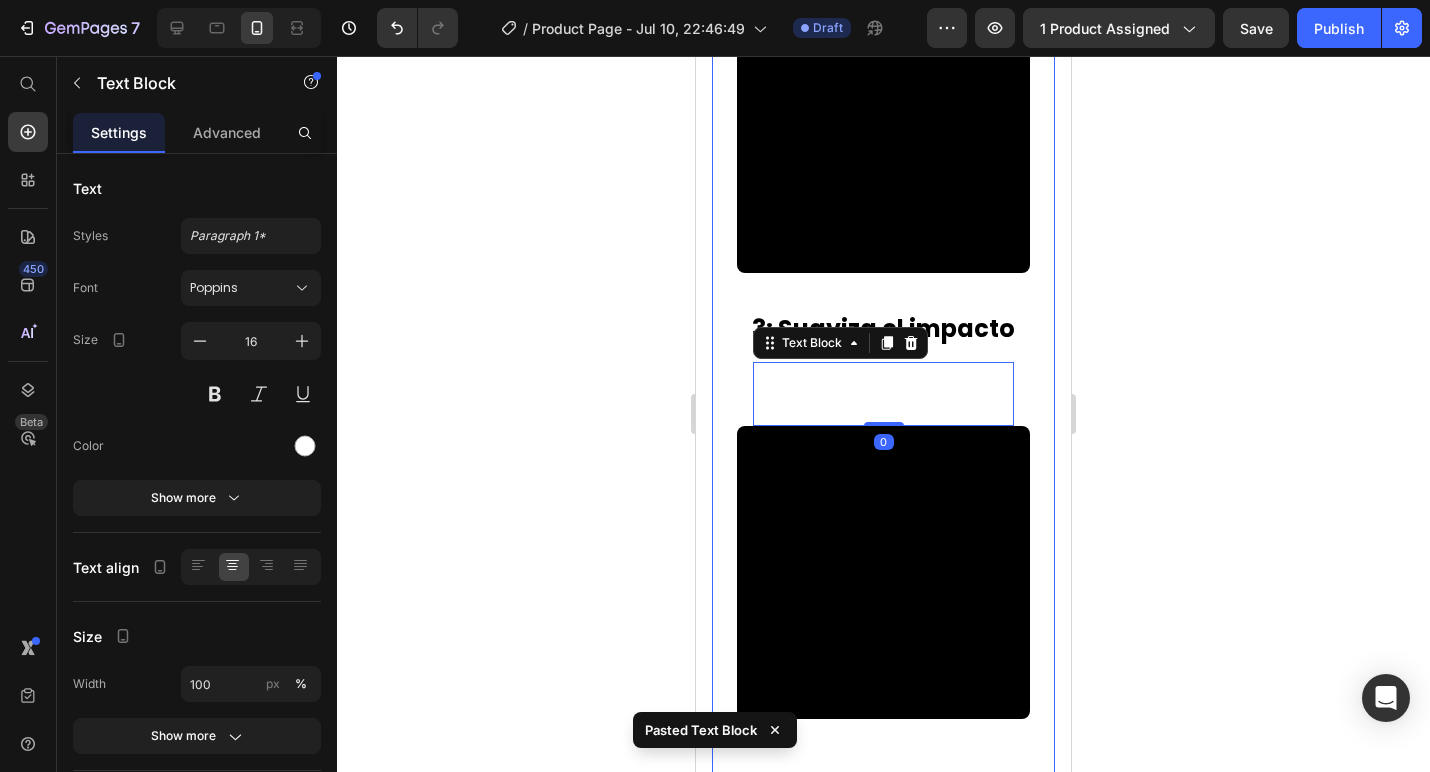 click 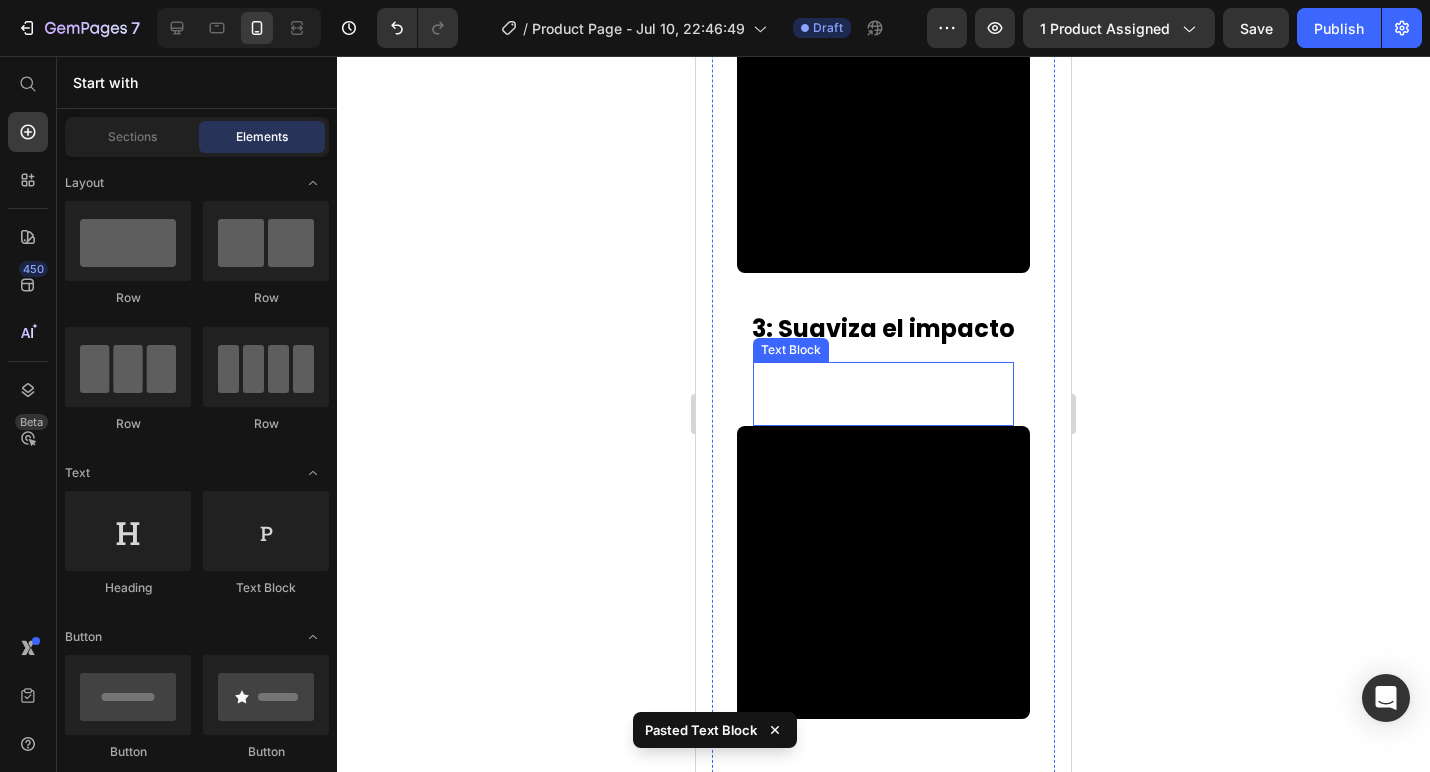 click on "Absorbe el impacto de los suelos duros." at bounding box center (884, 392) 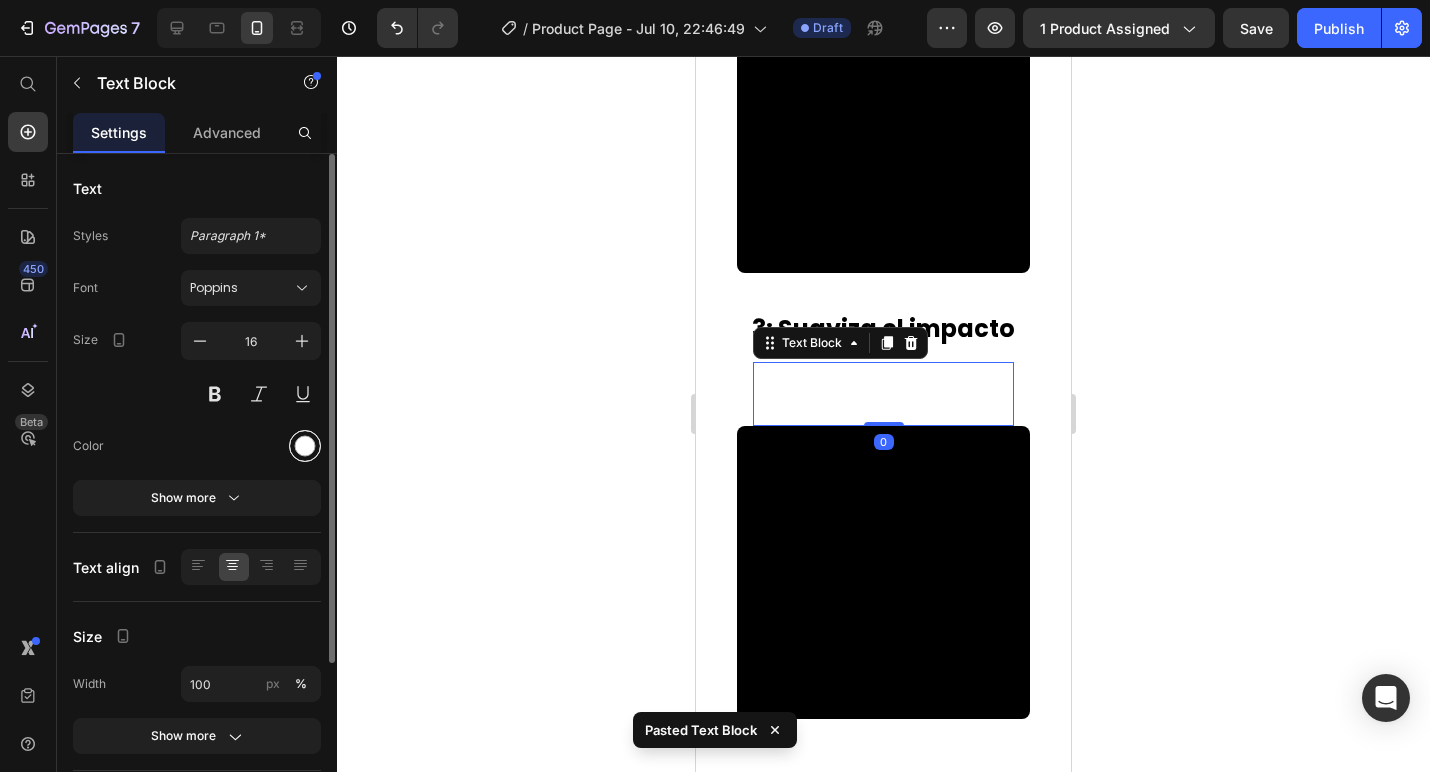 click at bounding box center [305, 446] 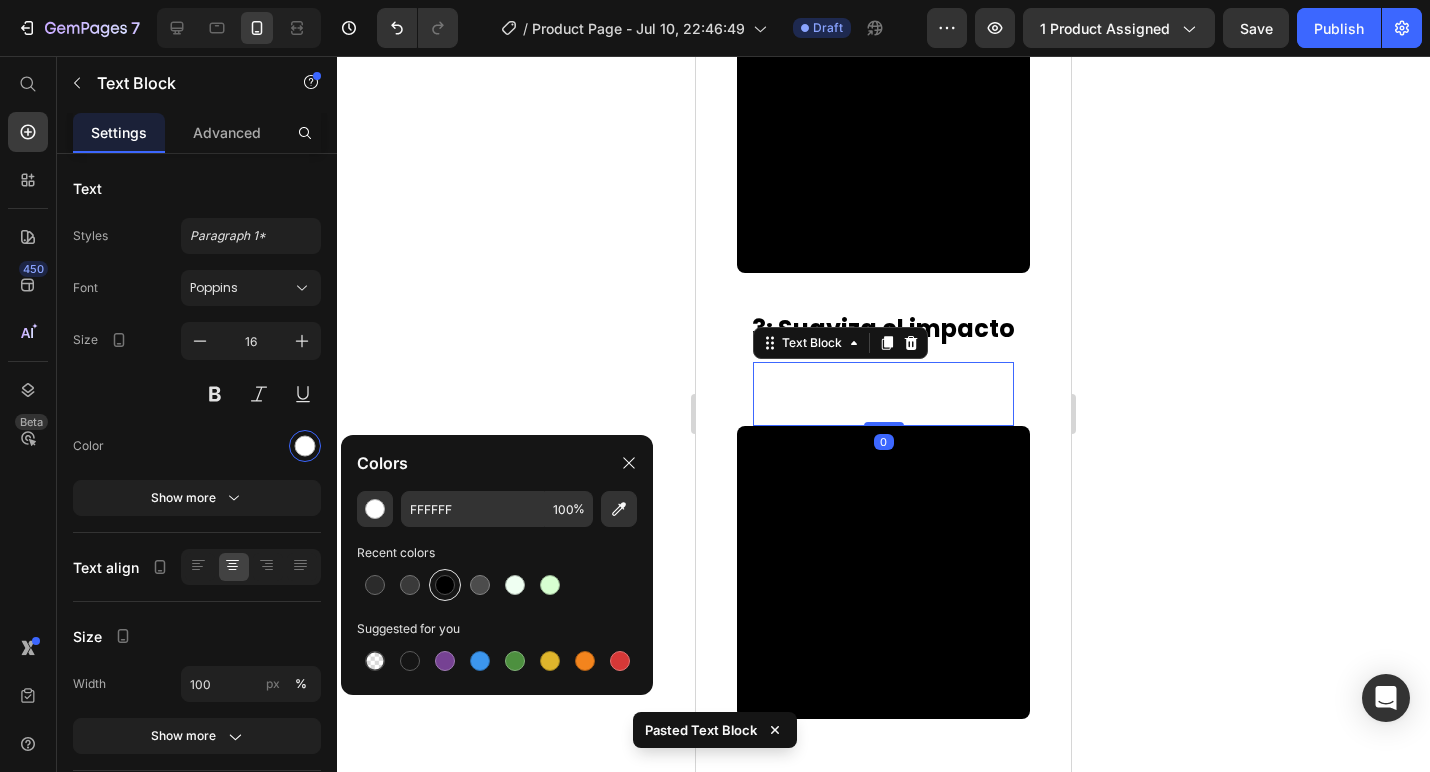 click at bounding box center [445, 585] 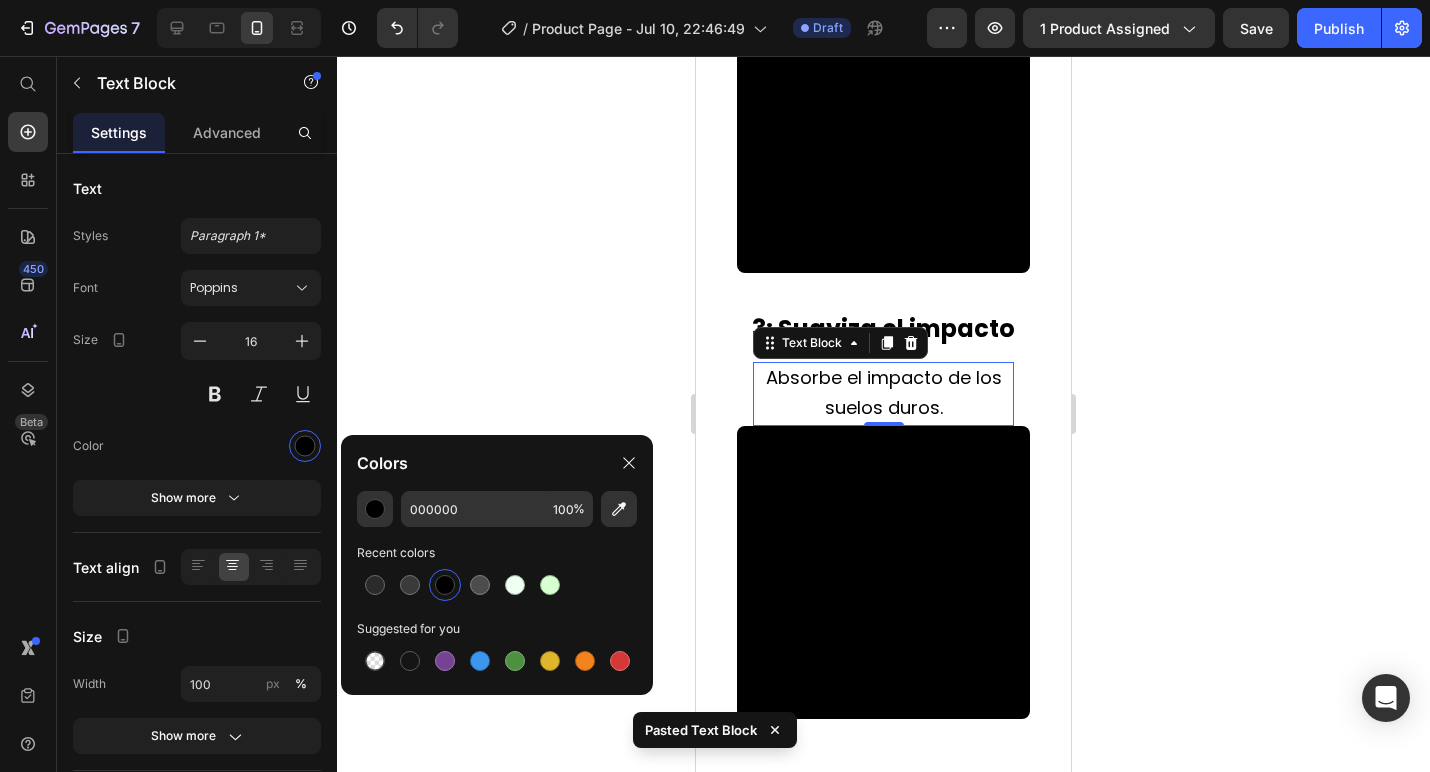 click 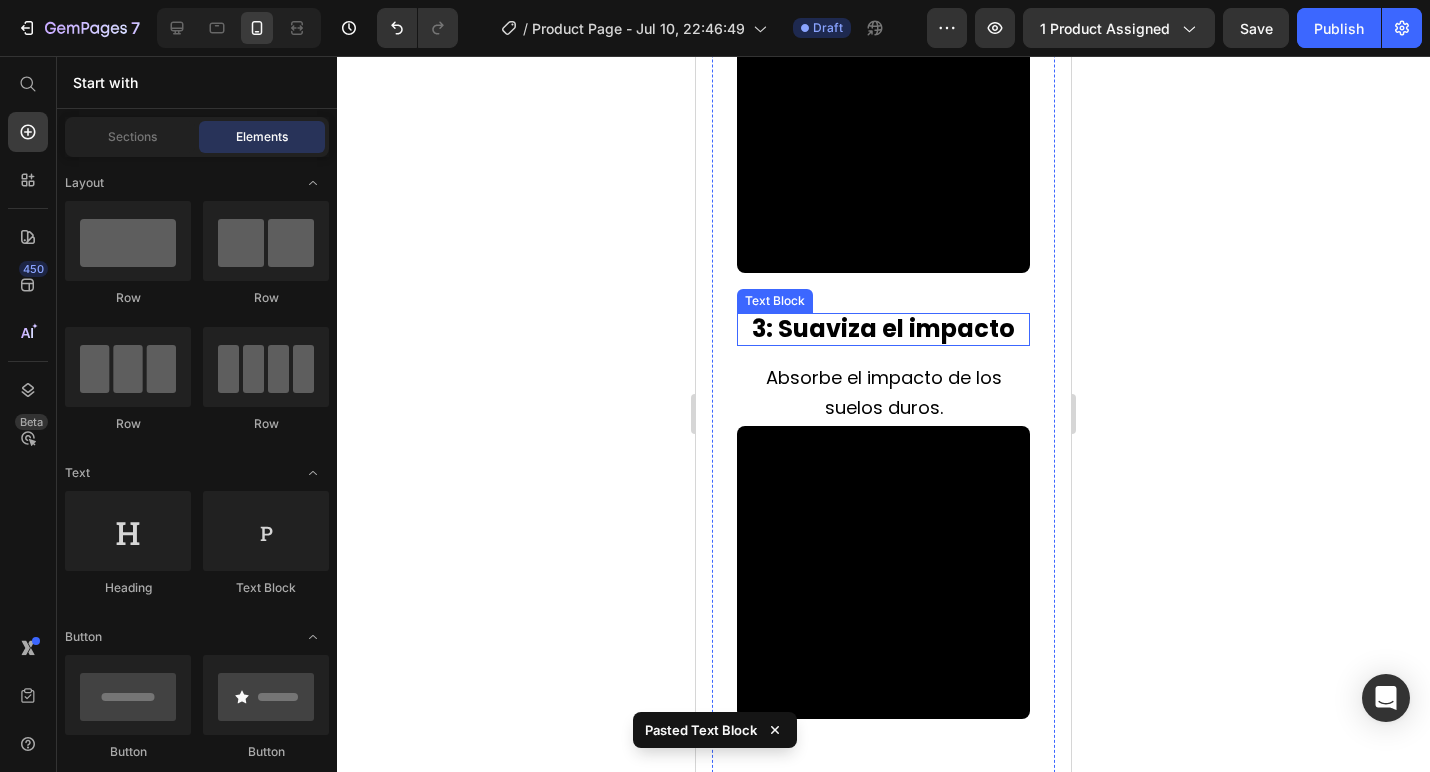 click on "3: Suaviza el impacto" at bounding box center [883, 328] 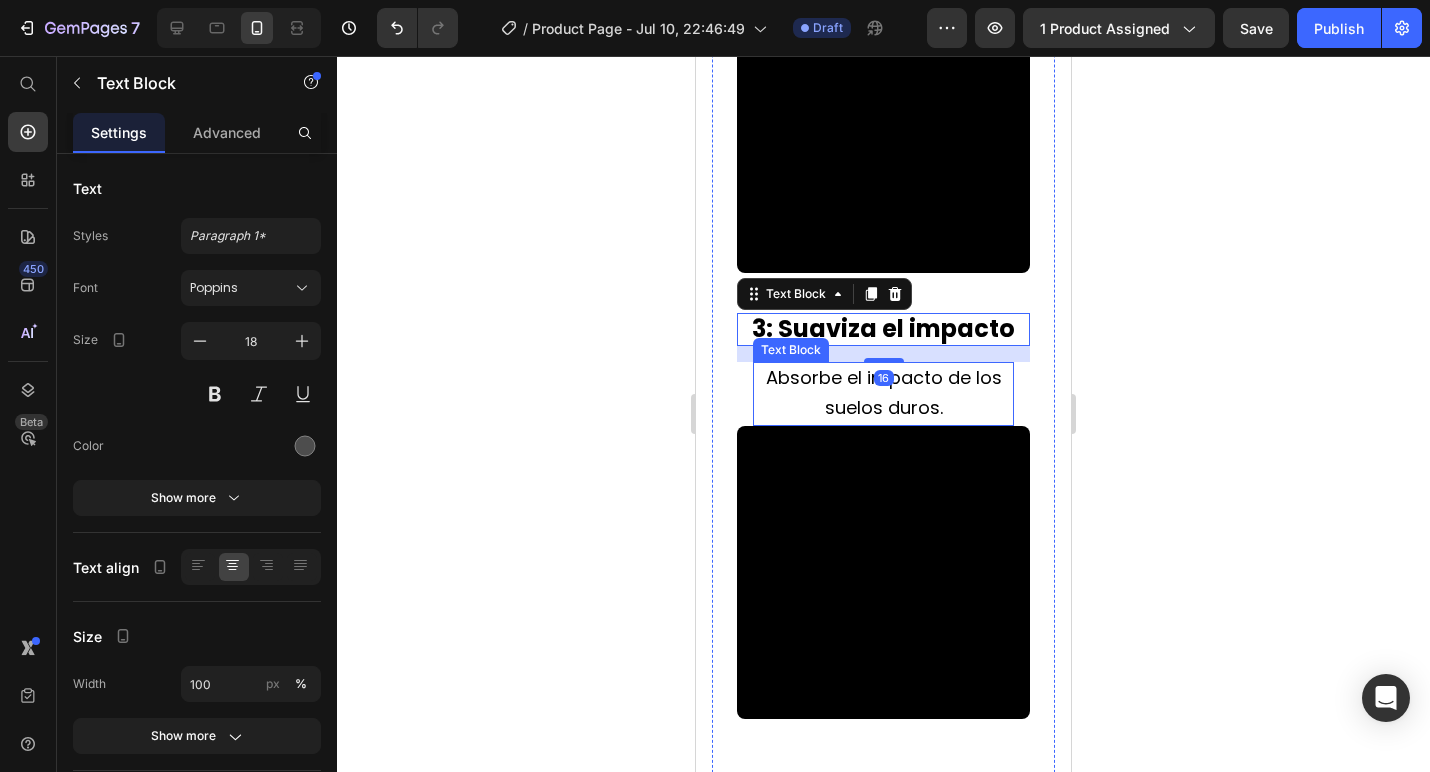 click on "Absorbe el impacto de los suelos duros." at bounding box center [884, 392] 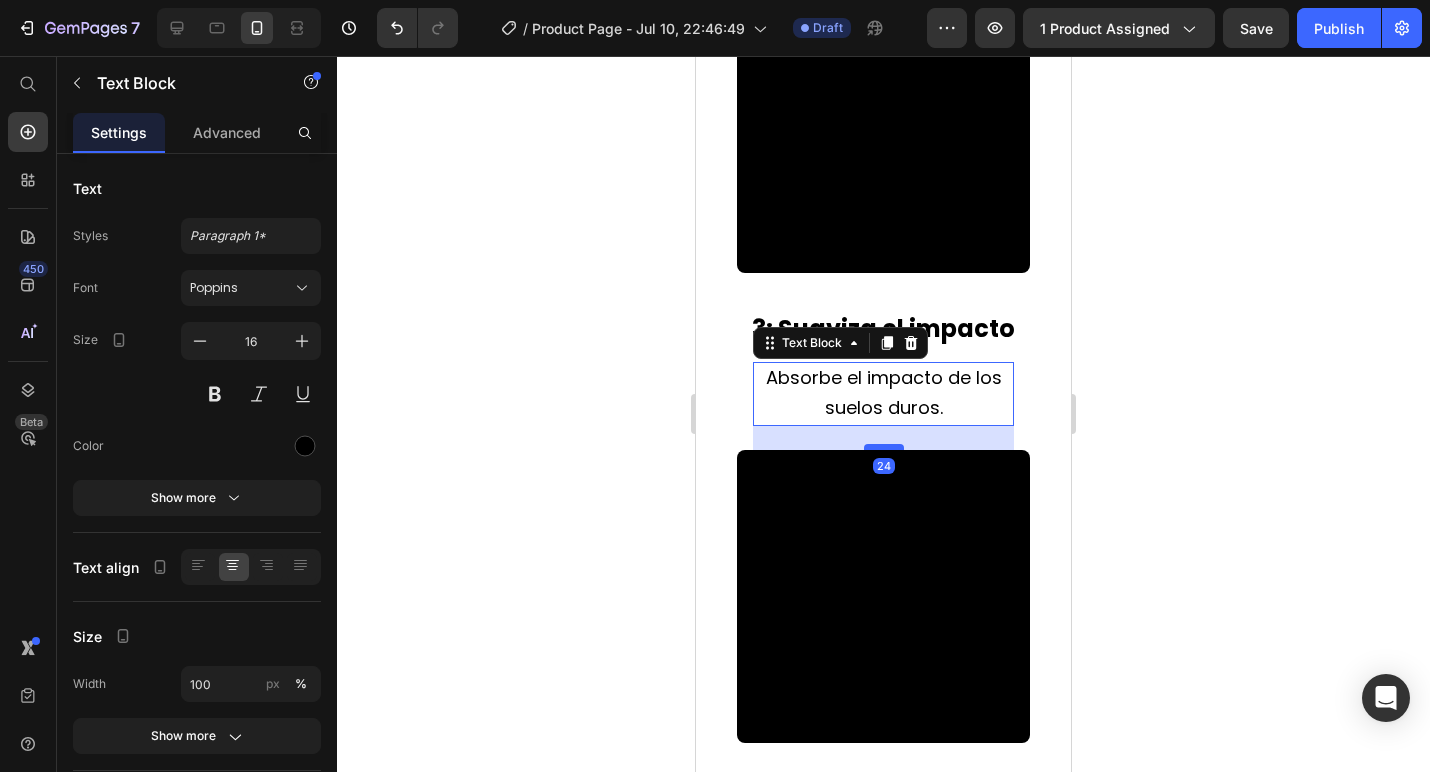 drag, startPoint x: 886, startPoint y: 415, endPoint x: 888, endPoint y: 439, distance: 24.083189 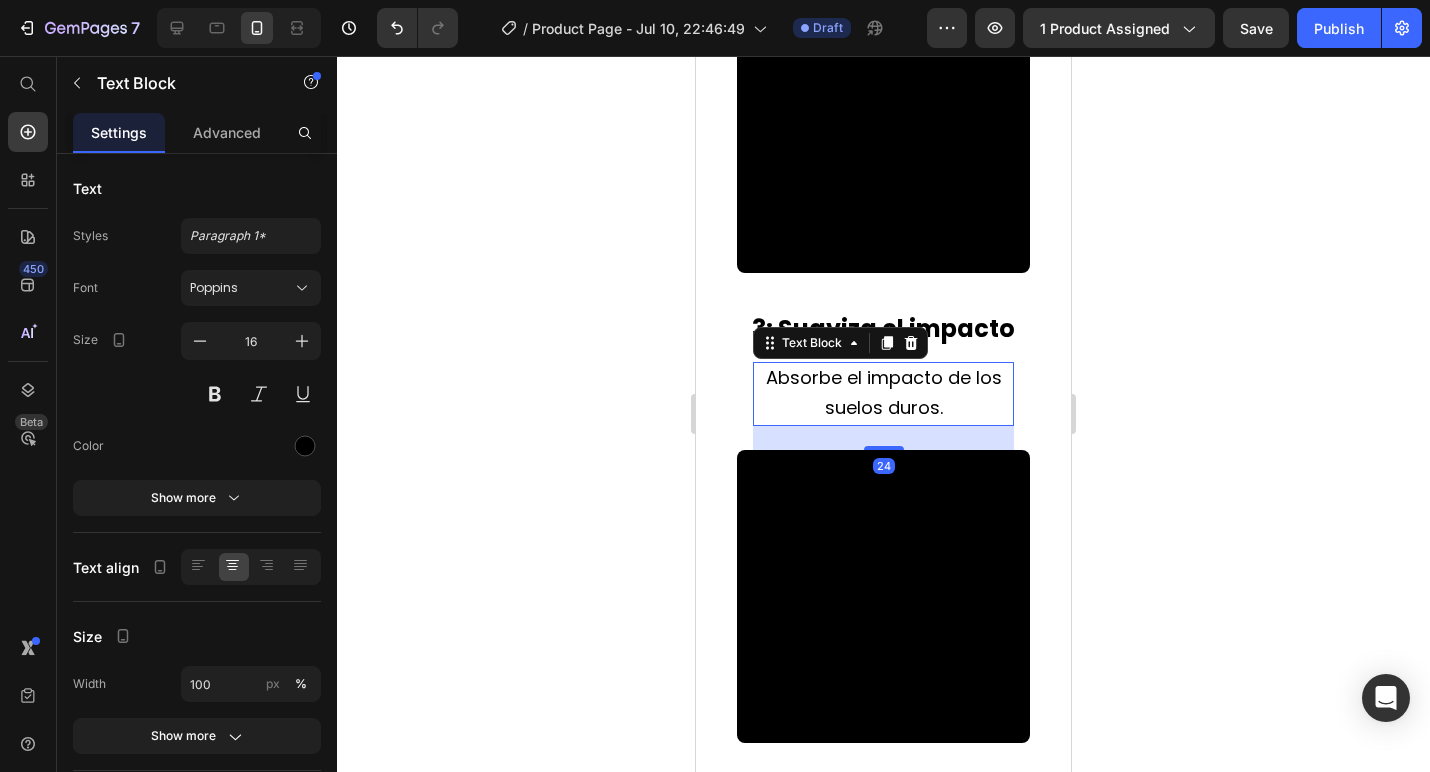 click 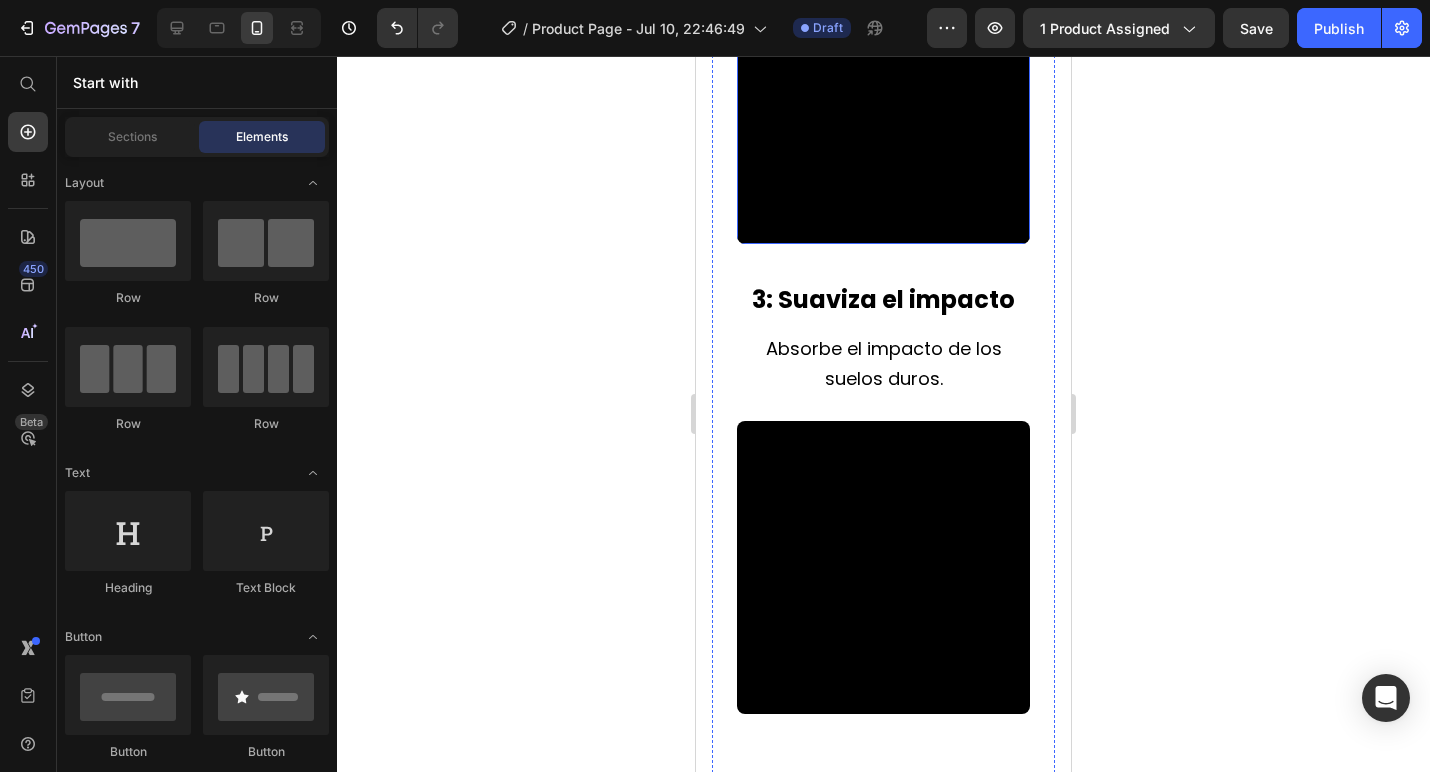 scroll, scrollTop: 2240, scrollLeft: 0, axis: vertical 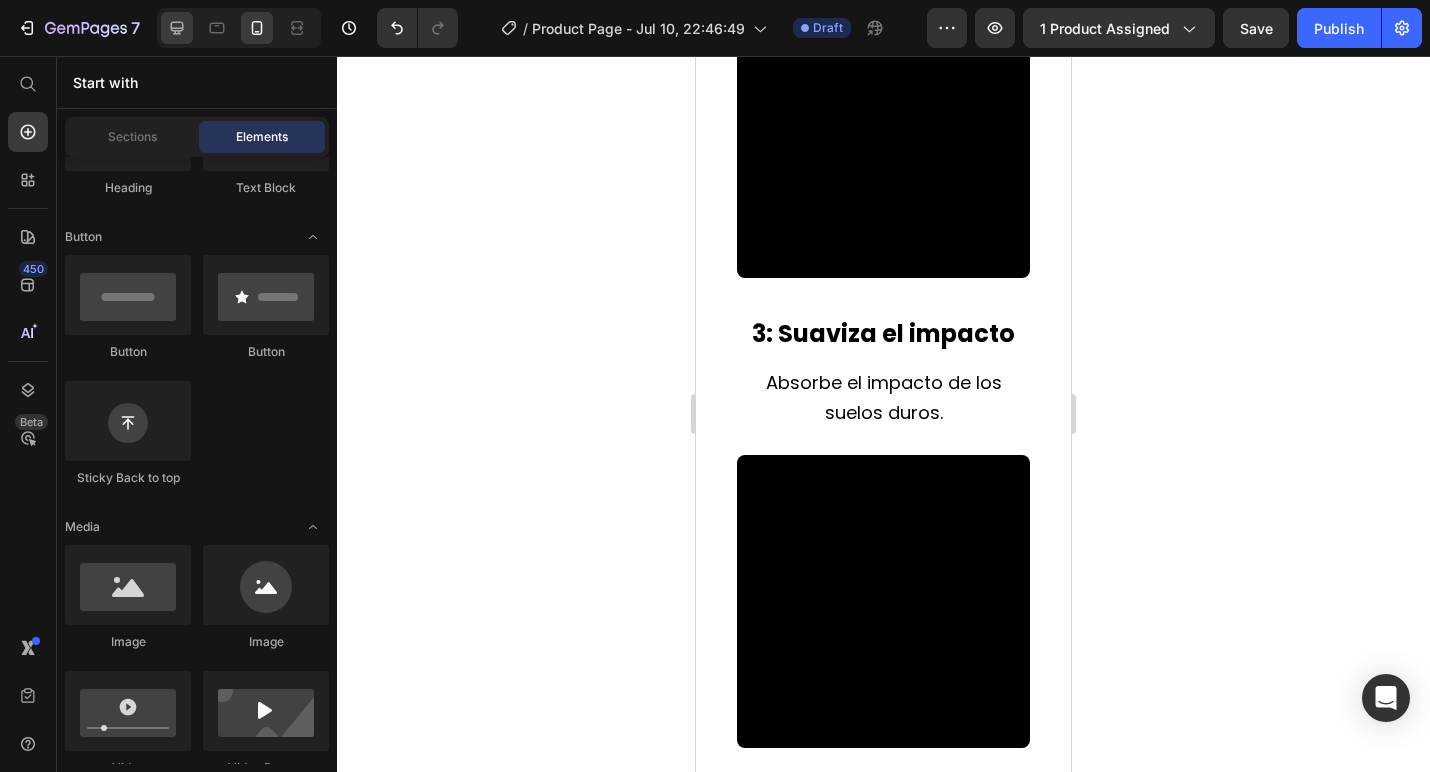 click 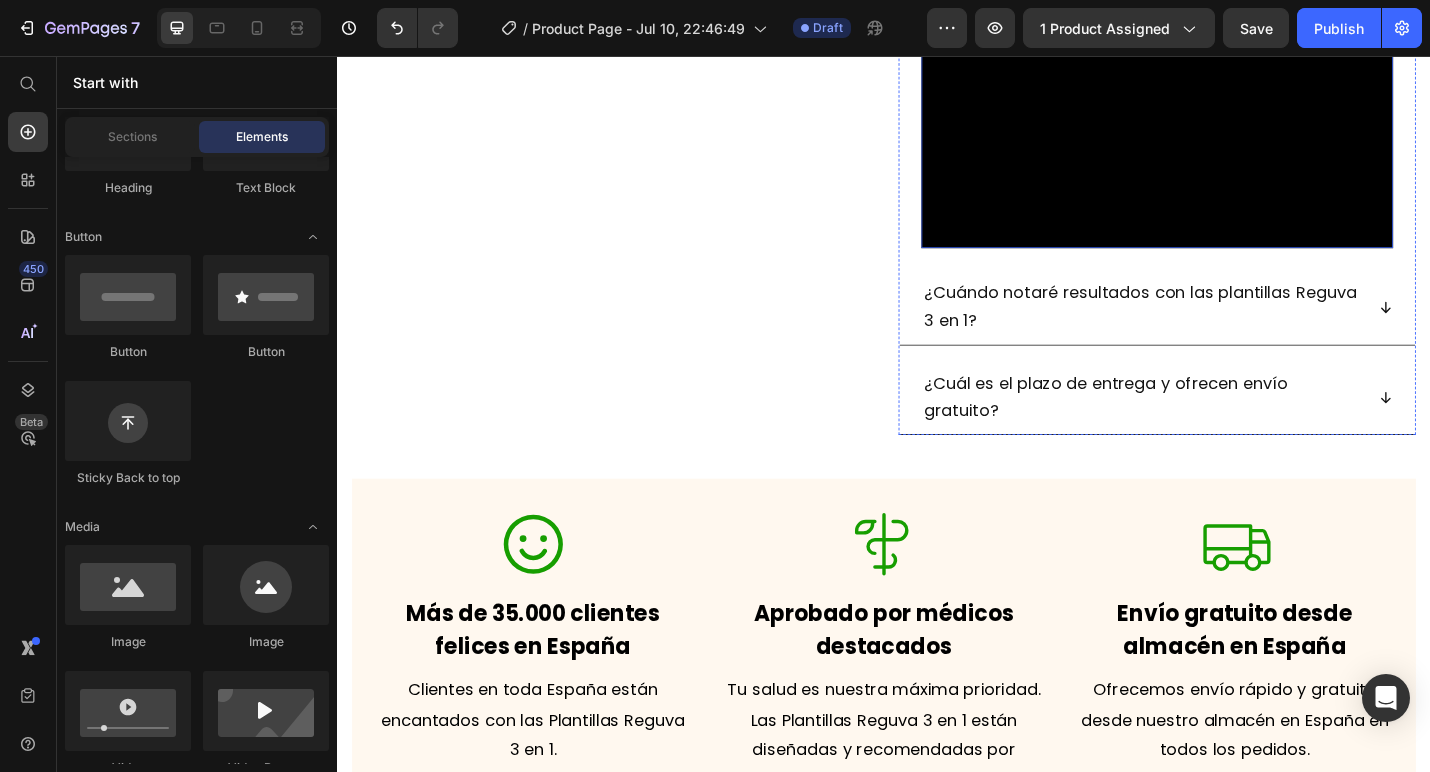 scroll, scrollTop: 1888, scrollLeft: 0, axis: vertical 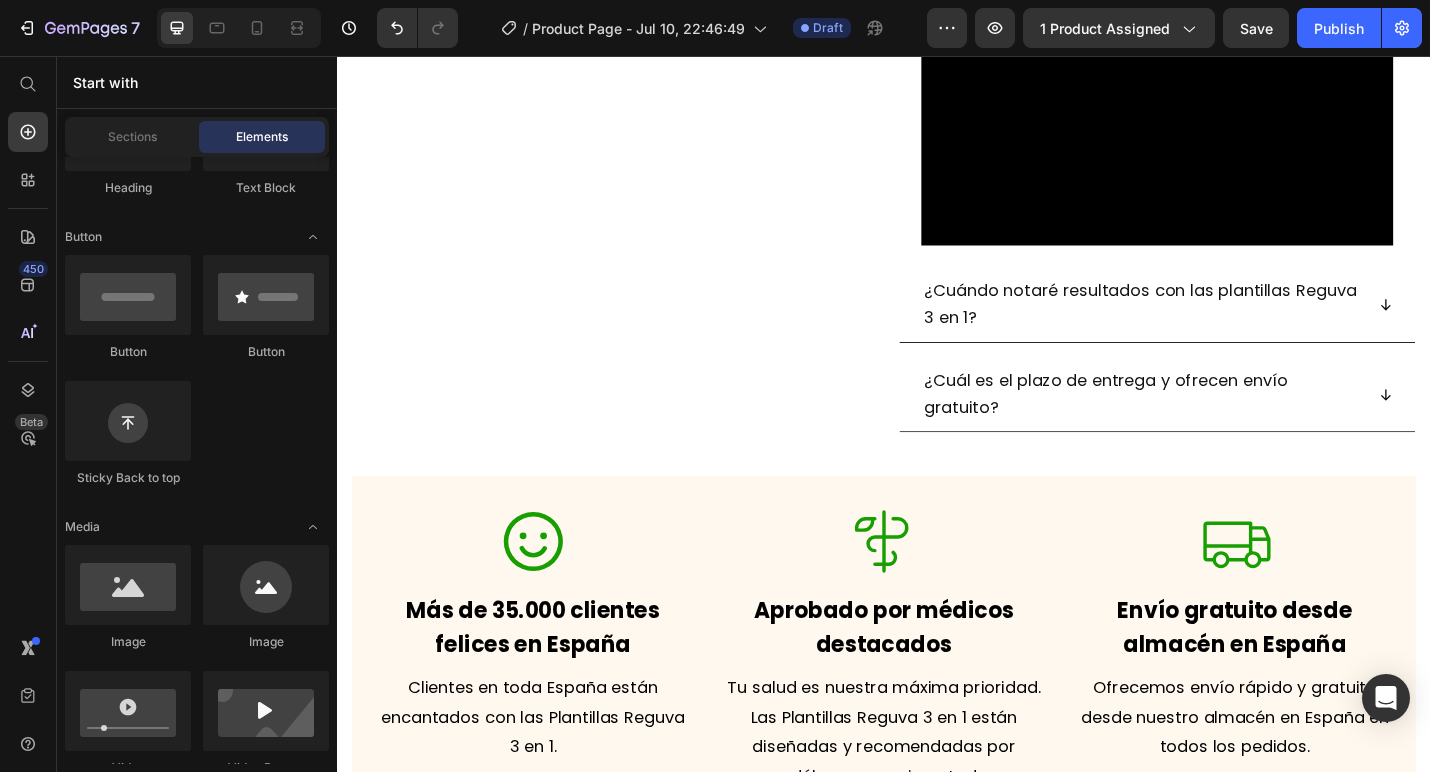 click on "3: Suaviza el impacto" at bounding box center (1111, -84) 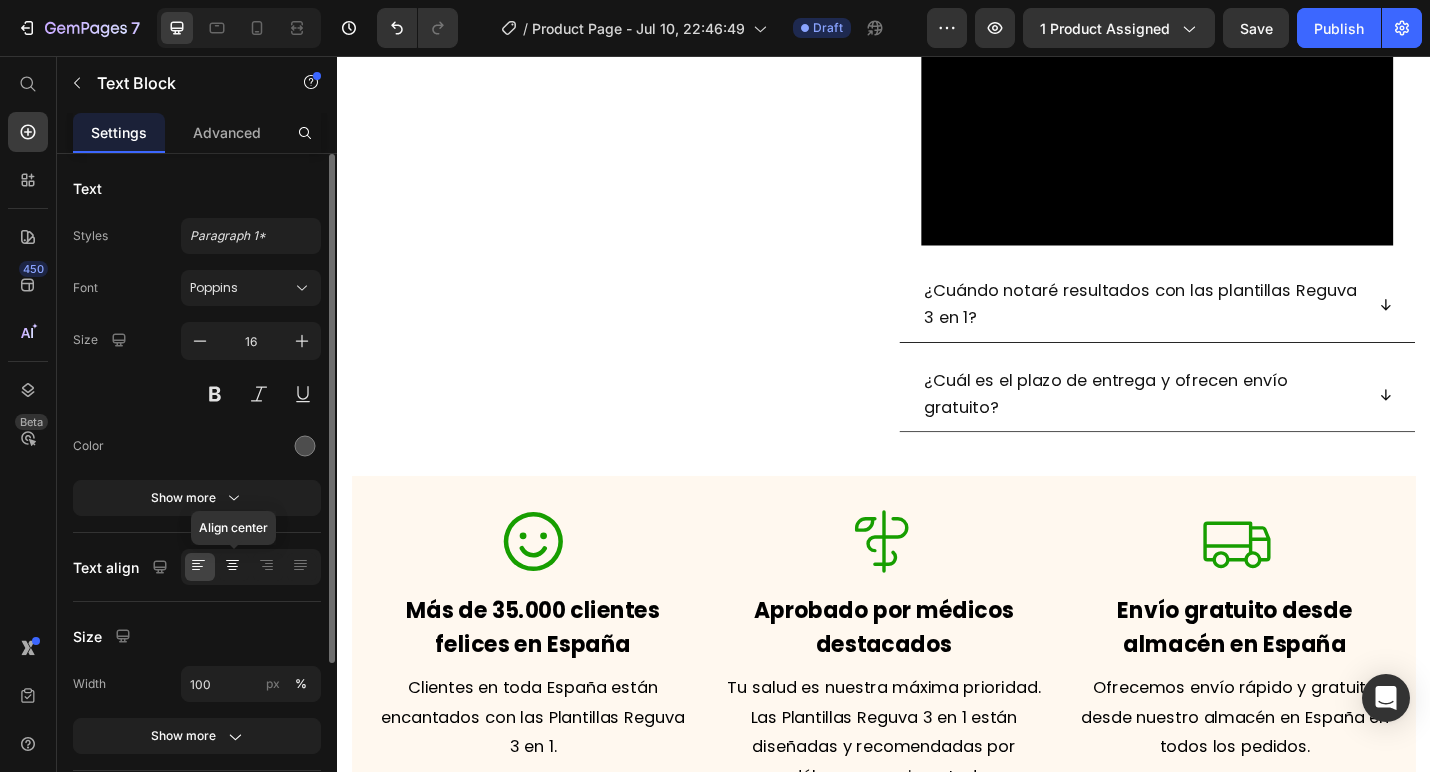 click 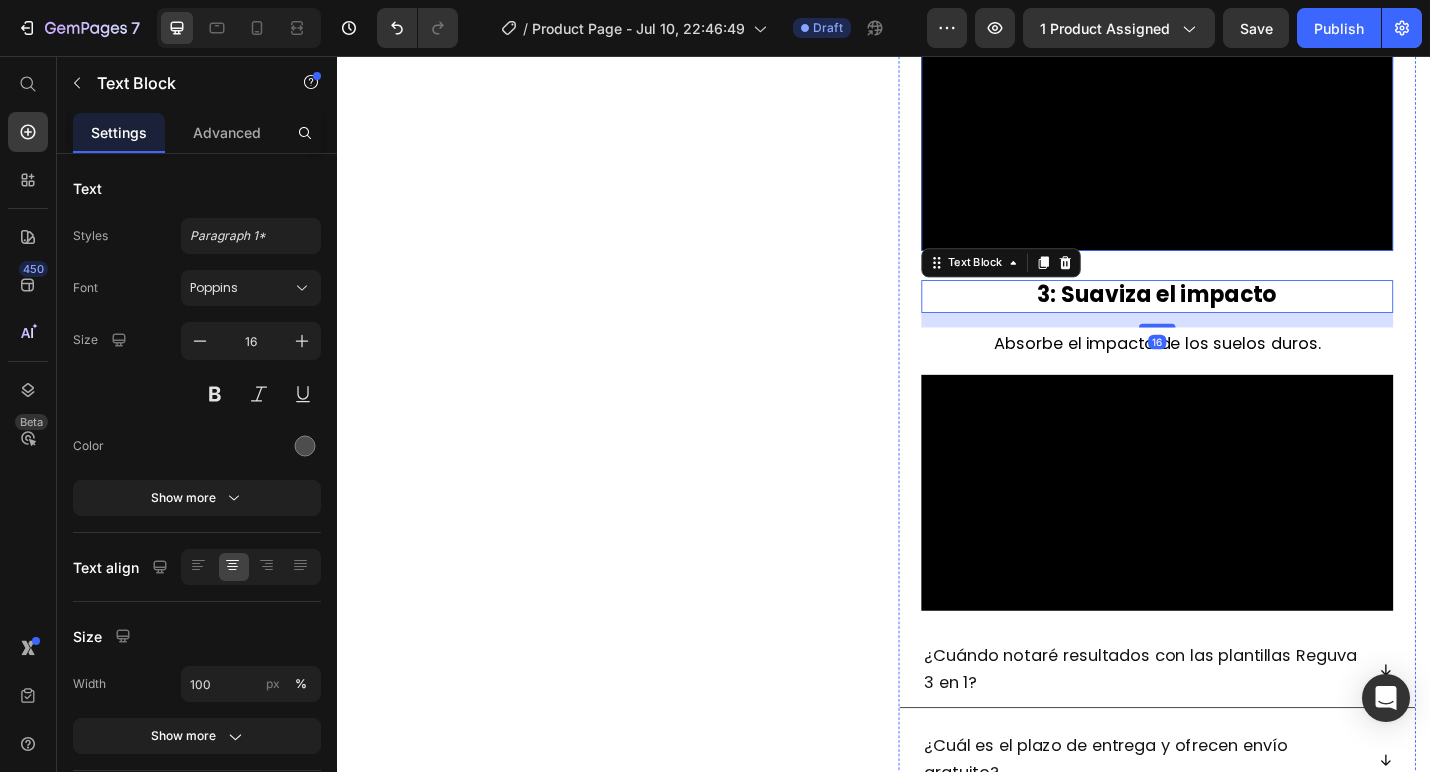 scroll, scrollTop: 1220, scrollLeft: 0, axis: vertical 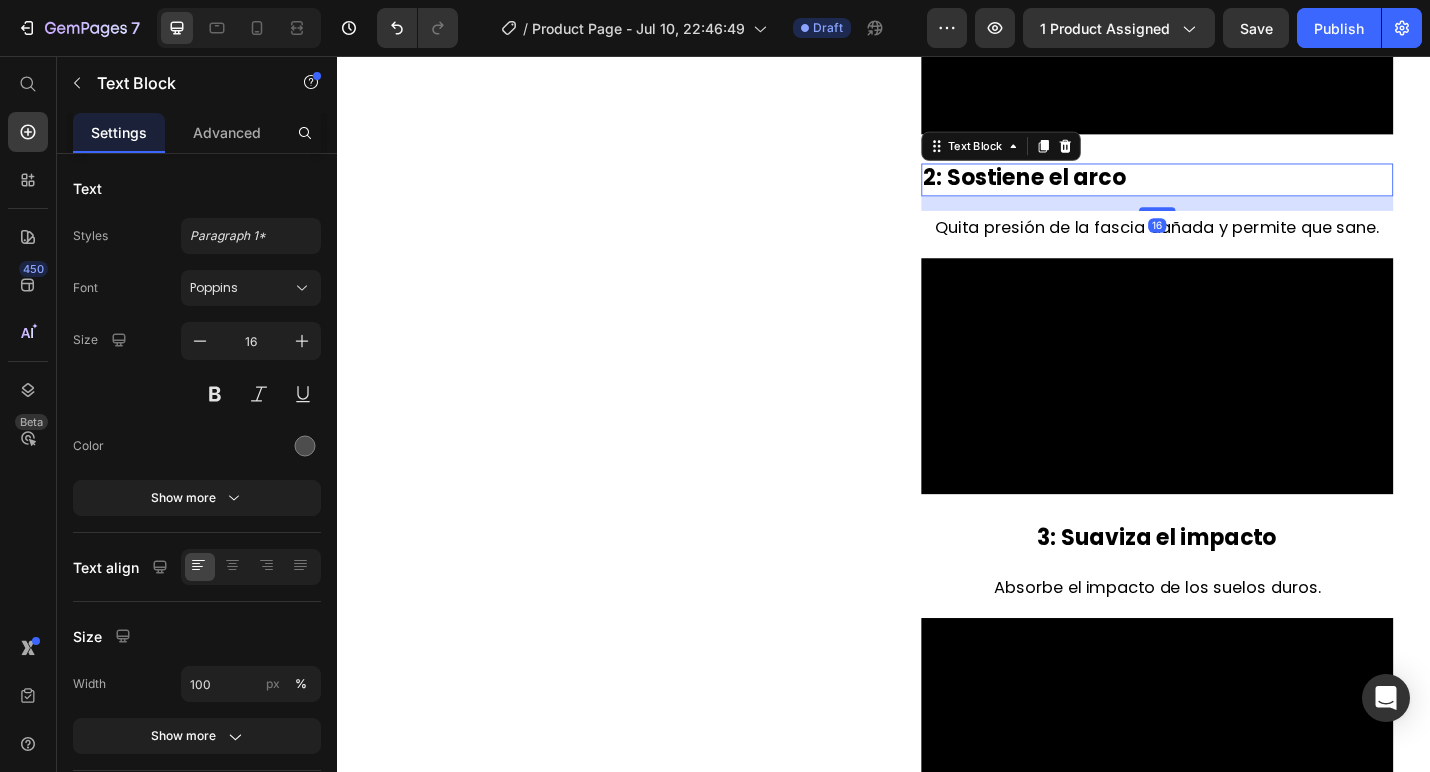click on "2: Sostiene el arco" at bounding box center [1091, 189] 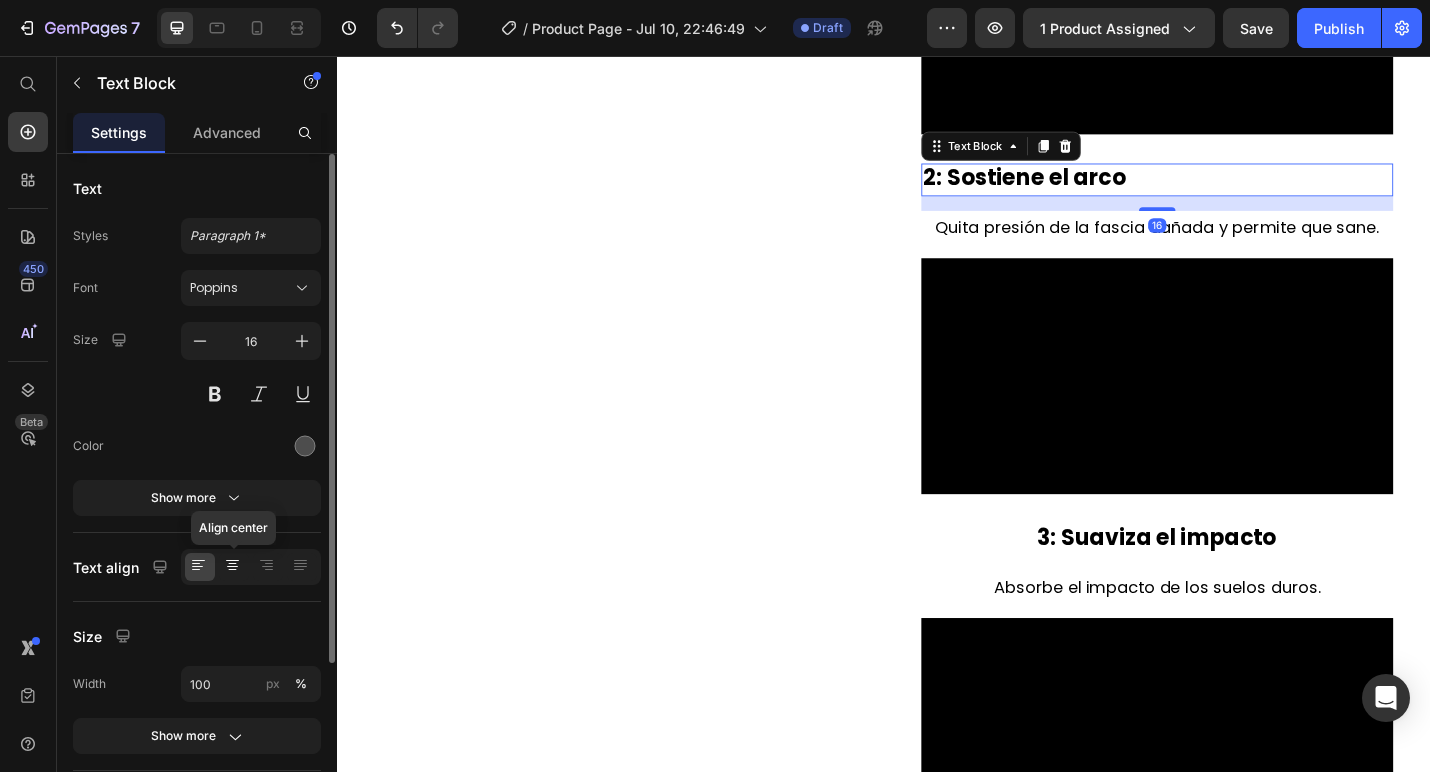 click 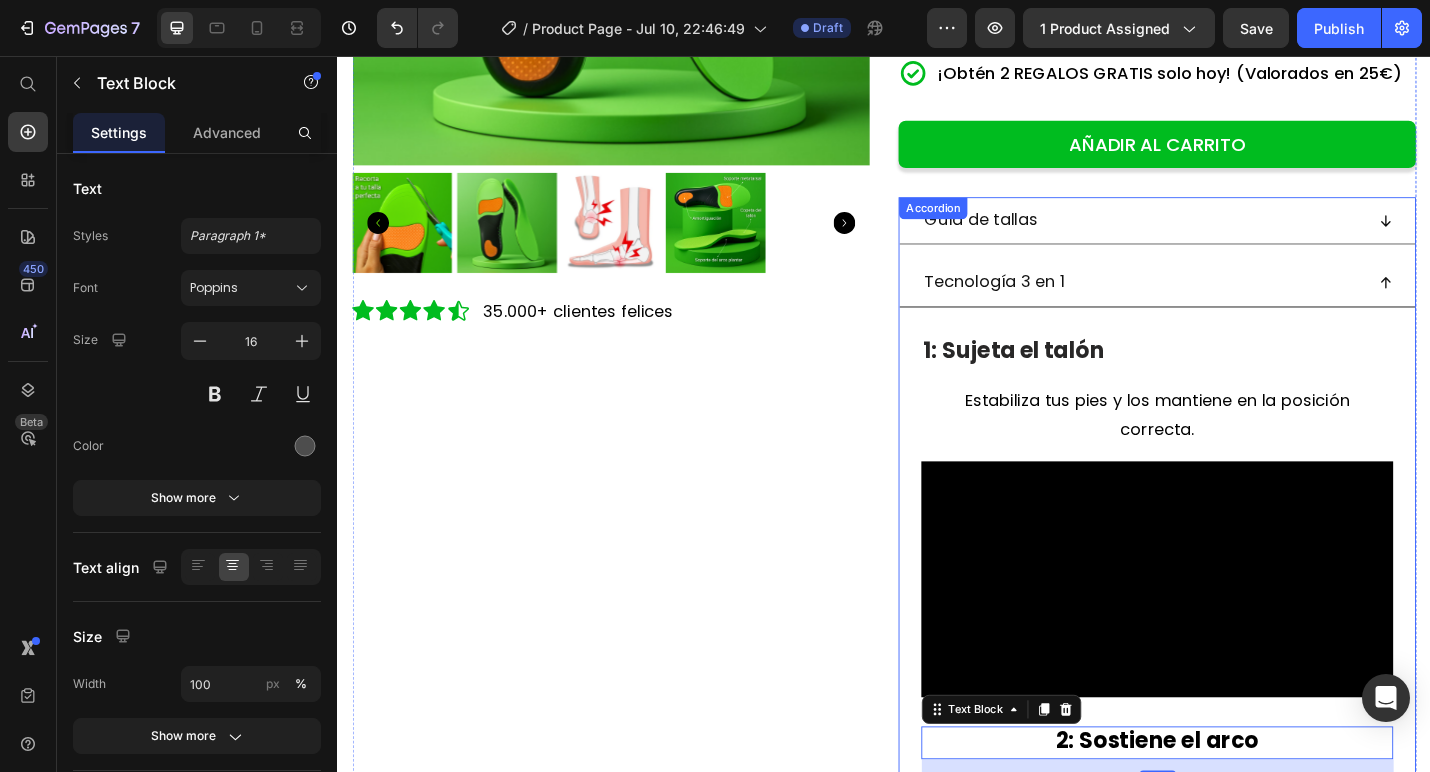 scroll, scrollTop: 584, scrollLeft: 0, axis: vertical 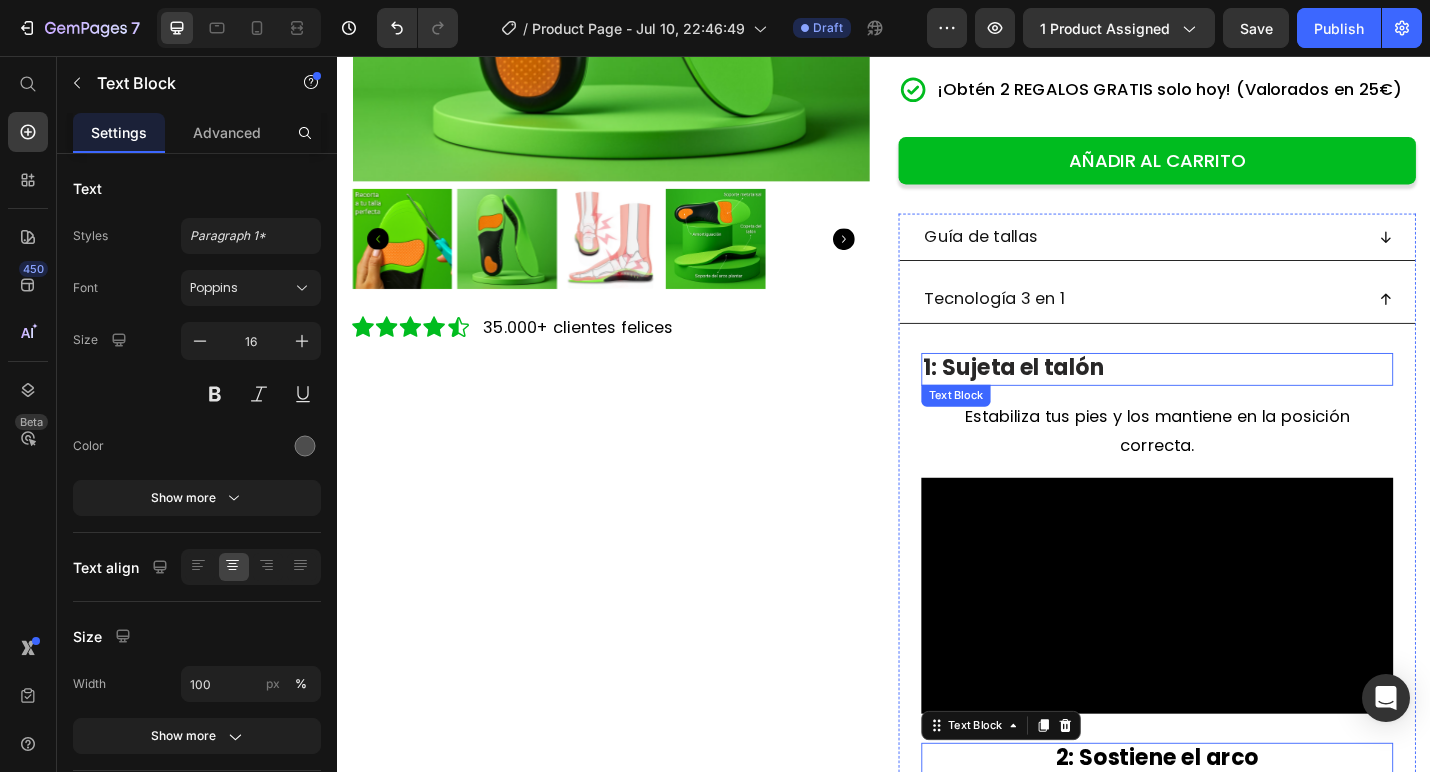 click on "1: Sujeta el talón" at bounding box center (1079, 397) 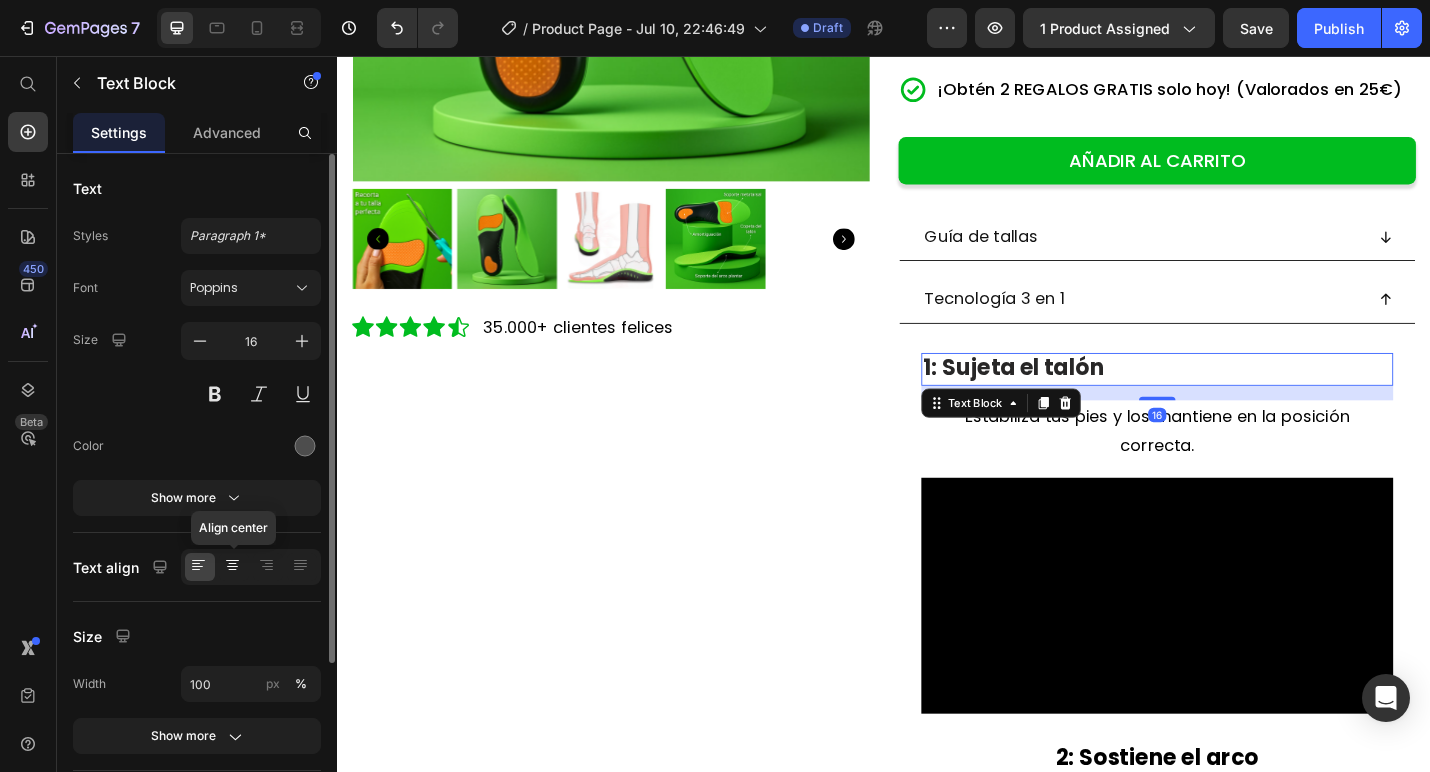 click 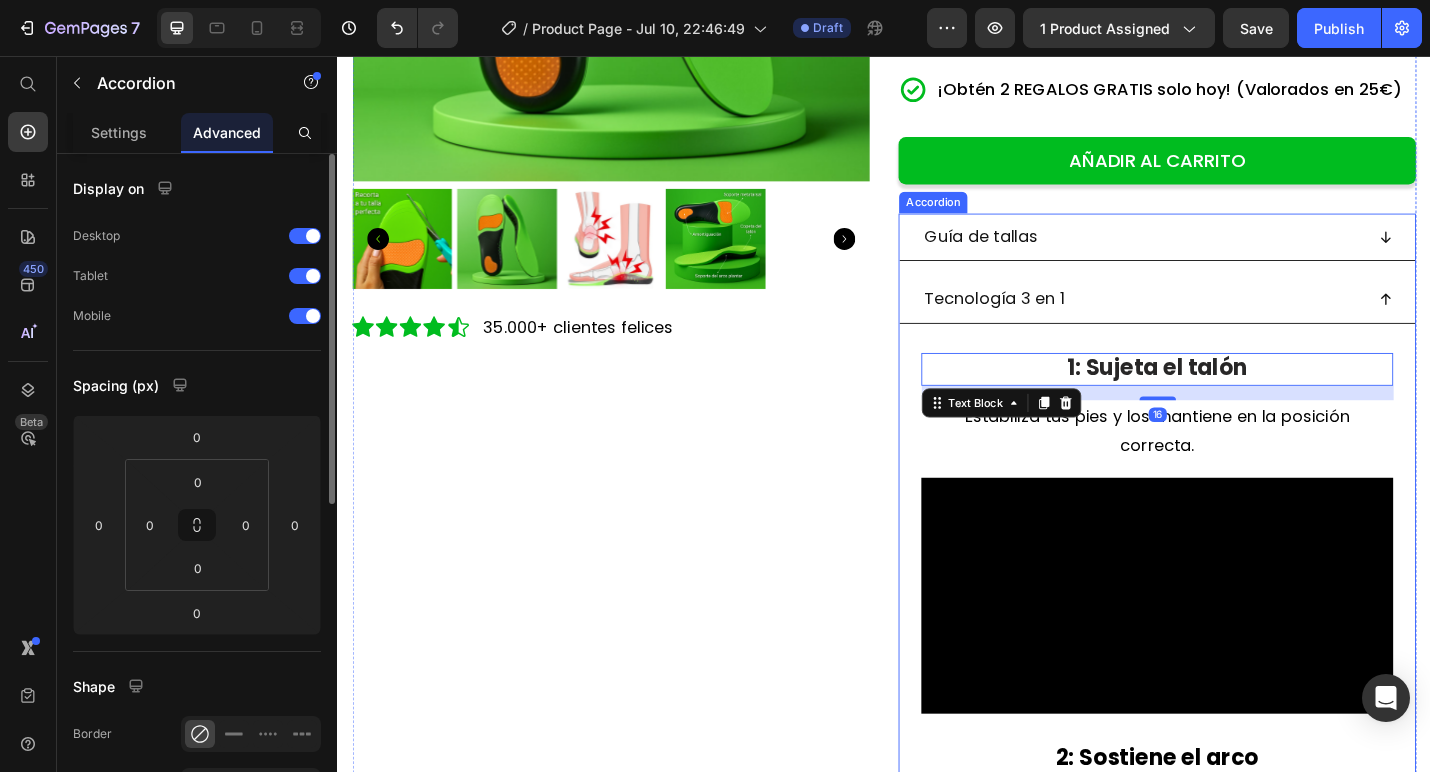 click on "Tecnología 3 en 1" at bounding box center (1221, 323) 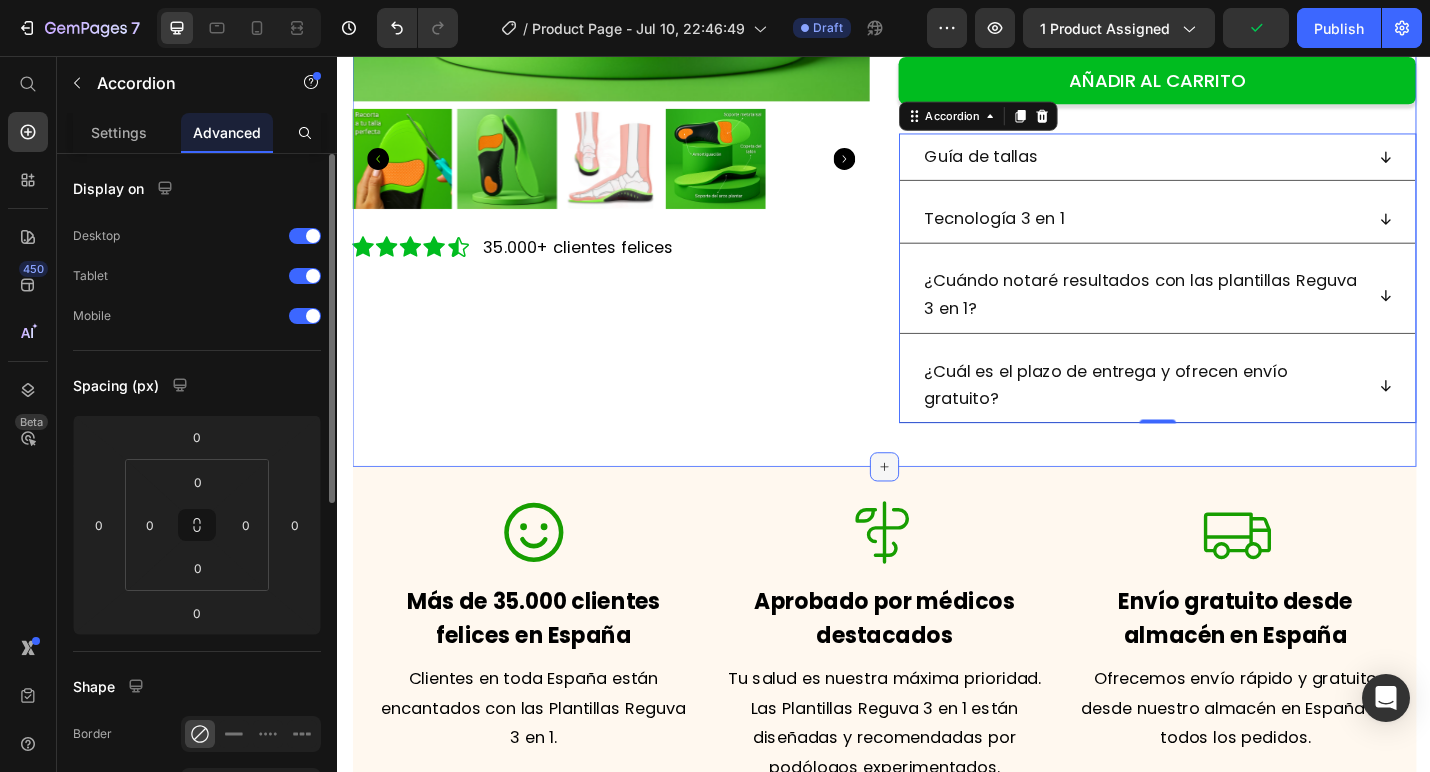 scroll, scrollTop: 664, scrollLeft: 0, axis: vertical 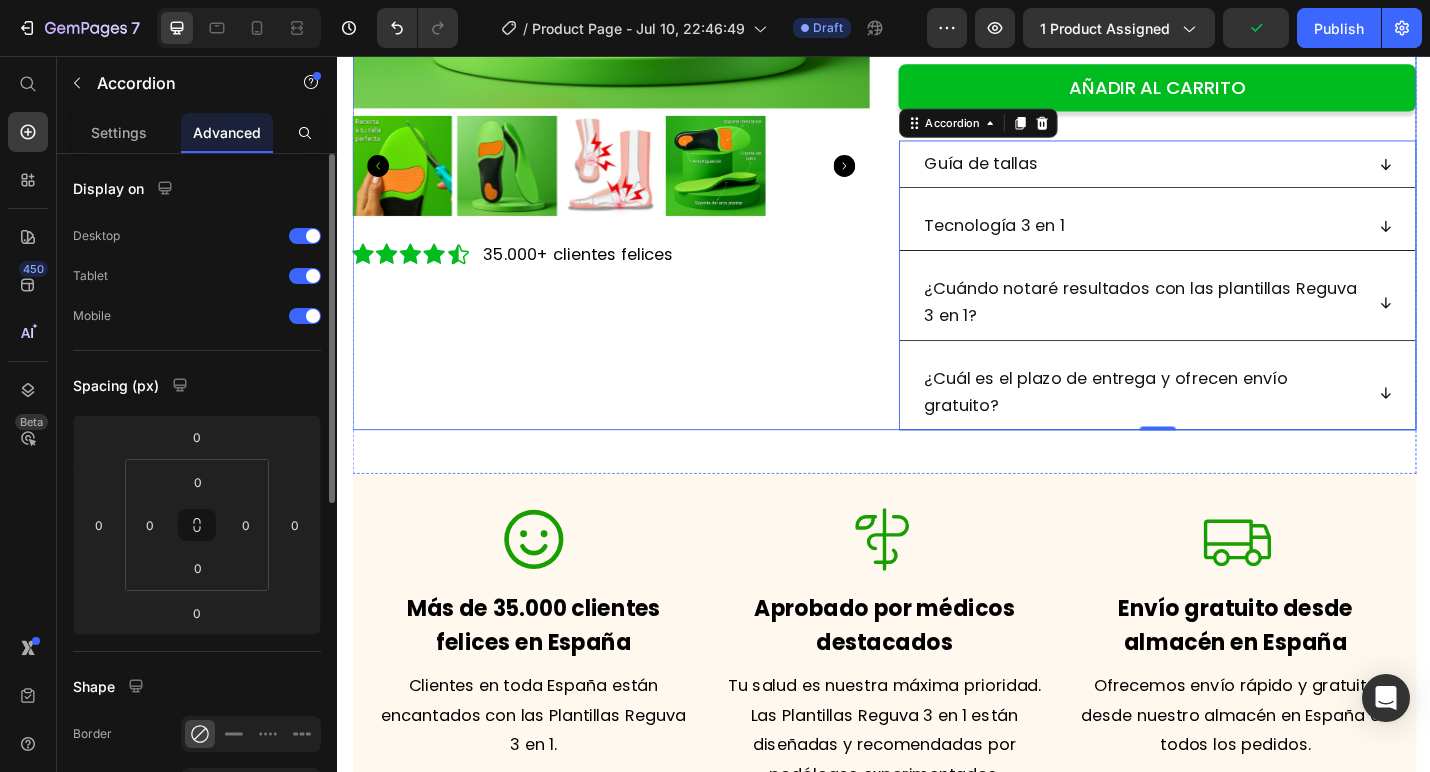click on "Product Images Icon Icon Icon Icon
Icon Icon List 35.000+ clientes felices Text Block Row" at bounding box center (637, 6) 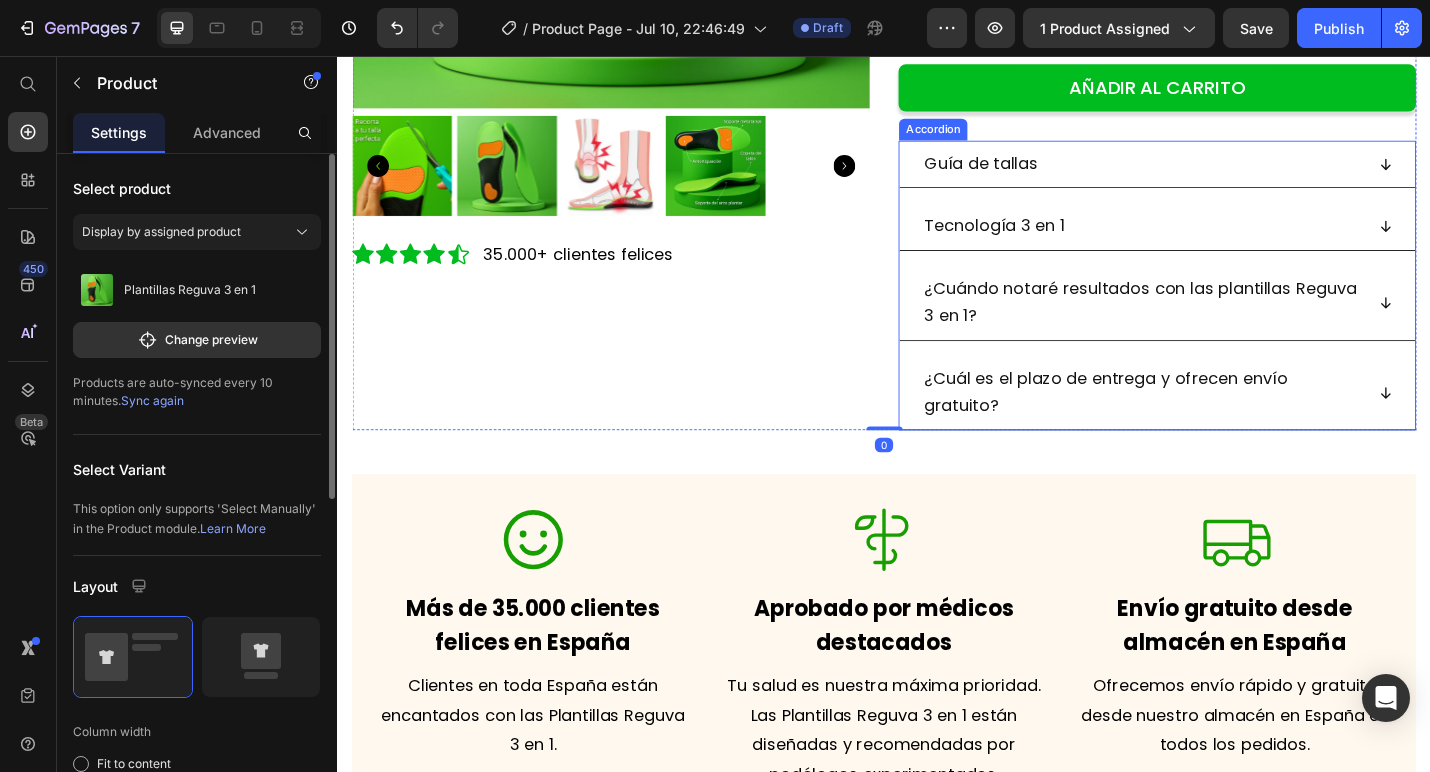 click on "Tecnología 3 en 1" at bounding box center [1237, 243] 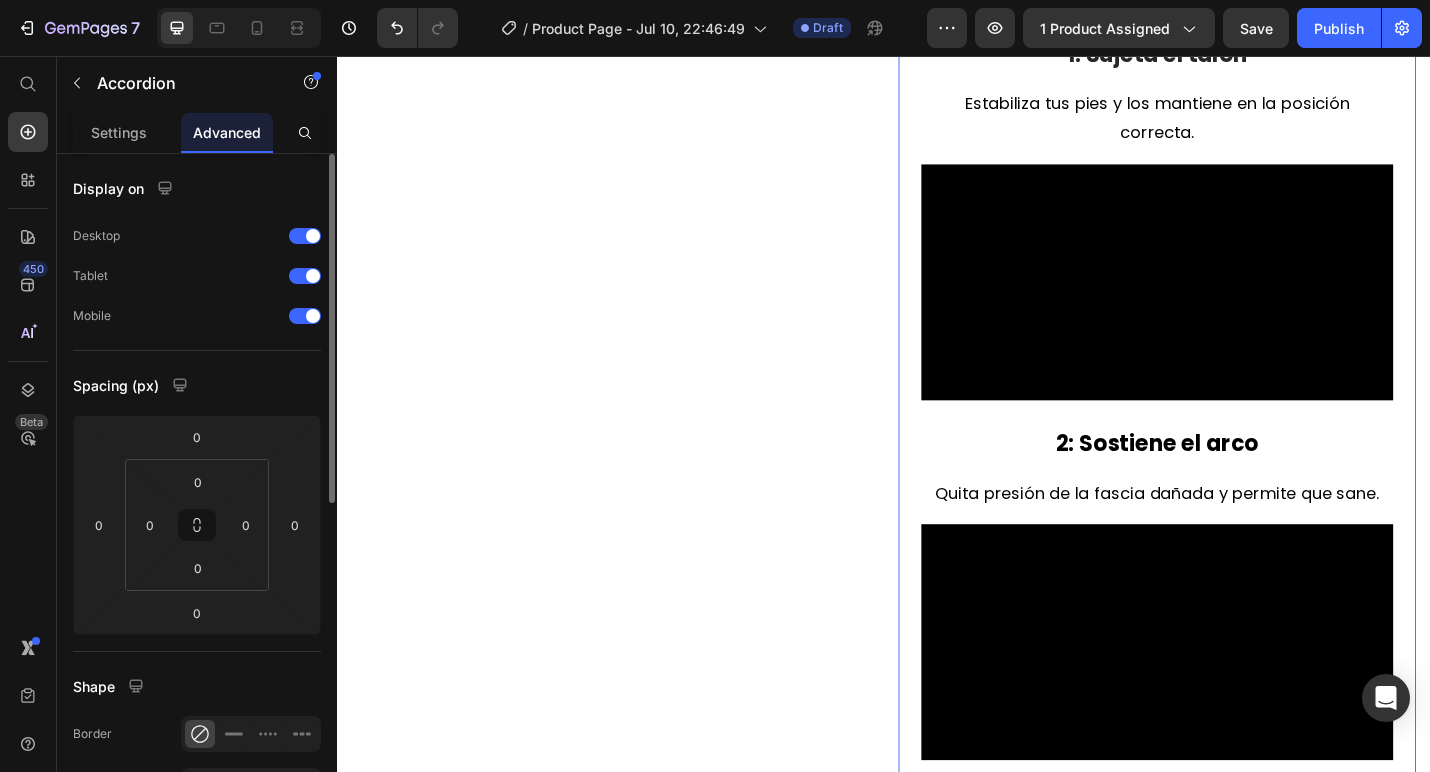 scroll, scrollTop: 541, scrollLeft: 0, axis: vertical 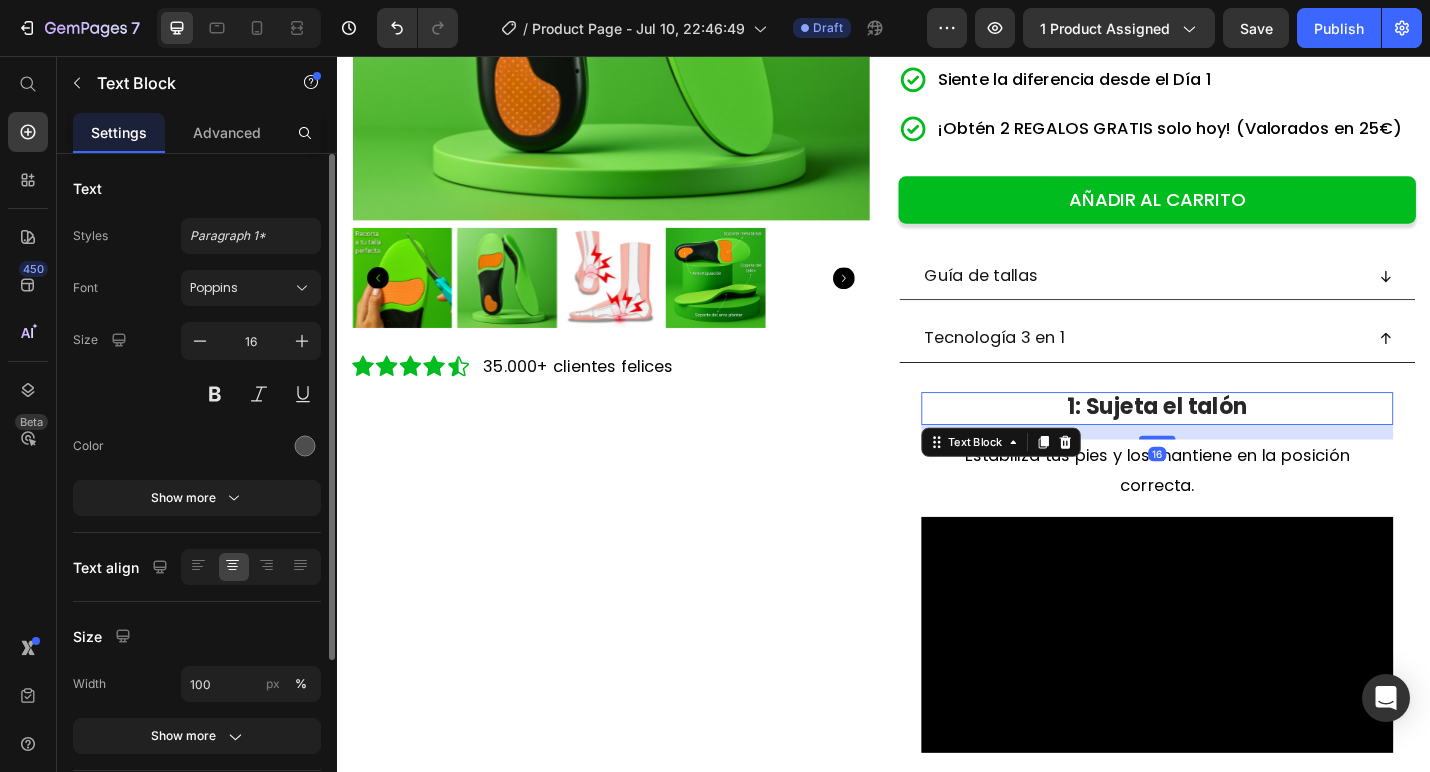 click on "1: Sujeta el talón" at bounding box center (1237, 440) 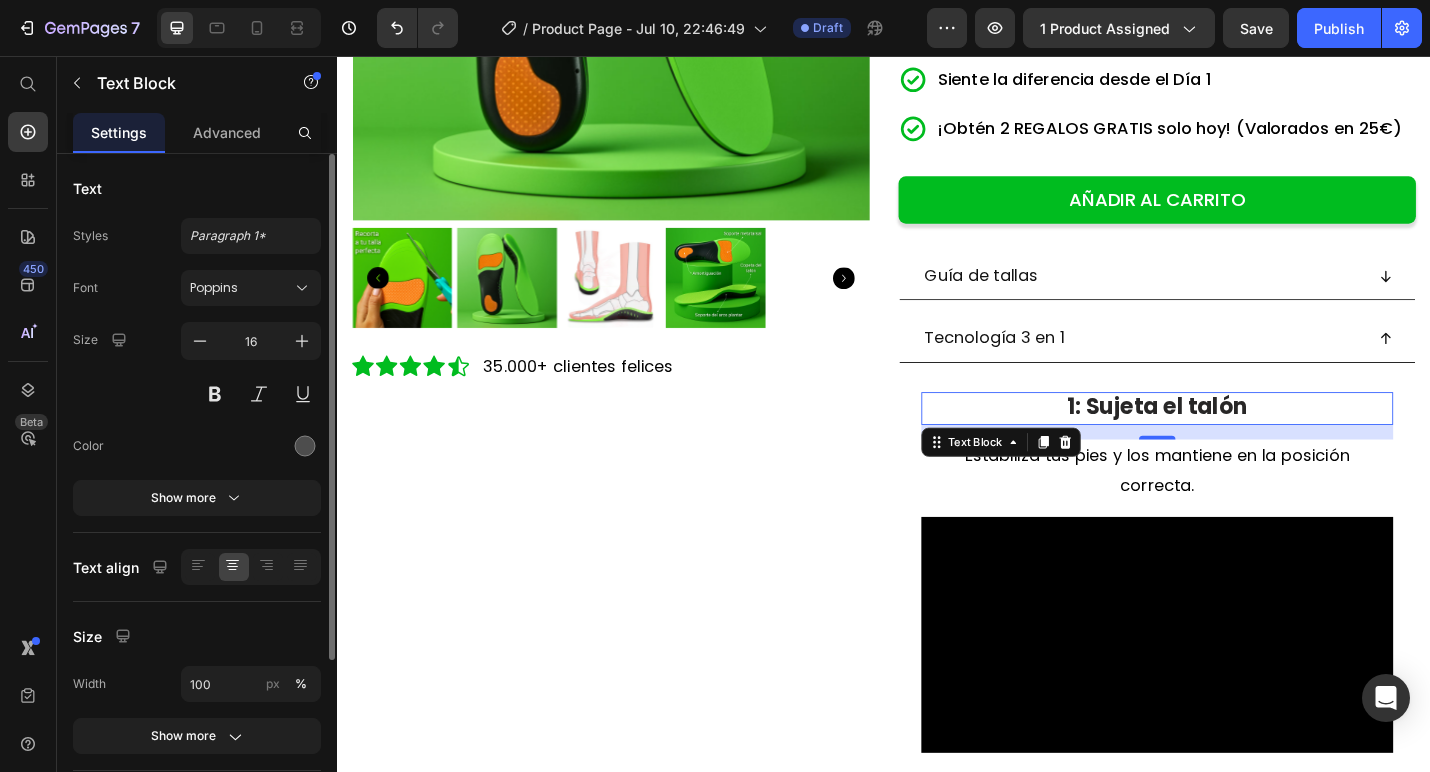 click on "1: Sujeta el talón" at bounding box center (1237, 440) 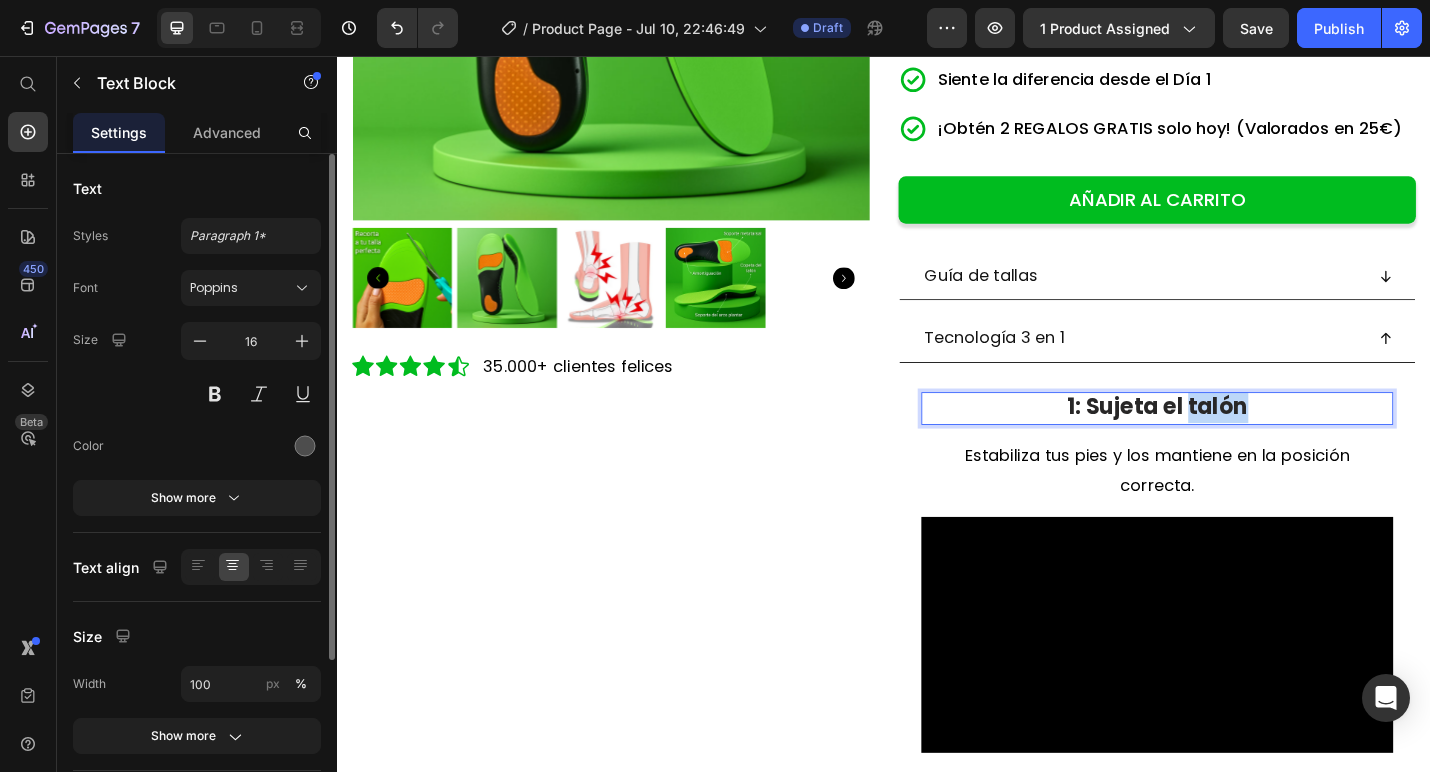 click on "1: Sujeta el talón" at bounding box center (1237, 440) 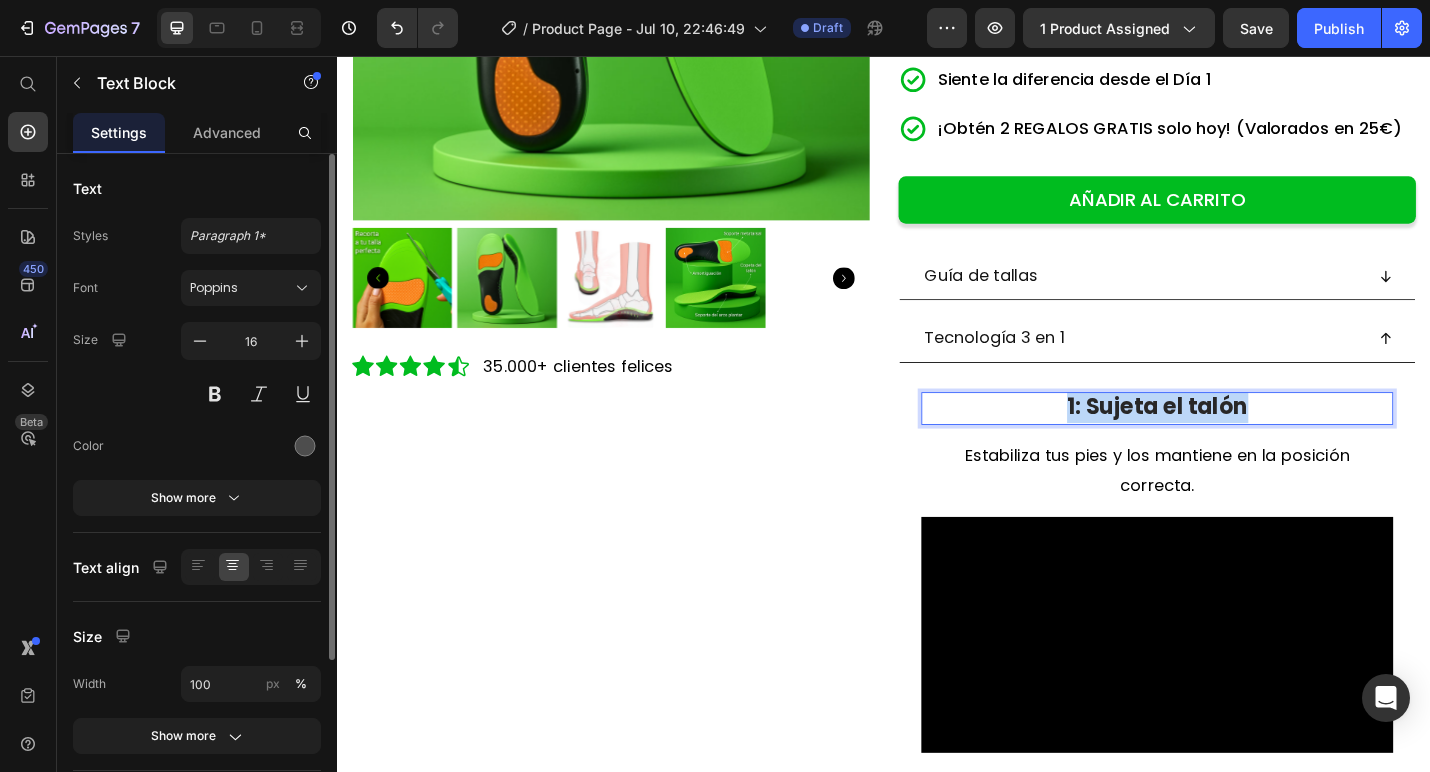 click on "1: Sujeta el talón" at bounding box center (1237, 440) 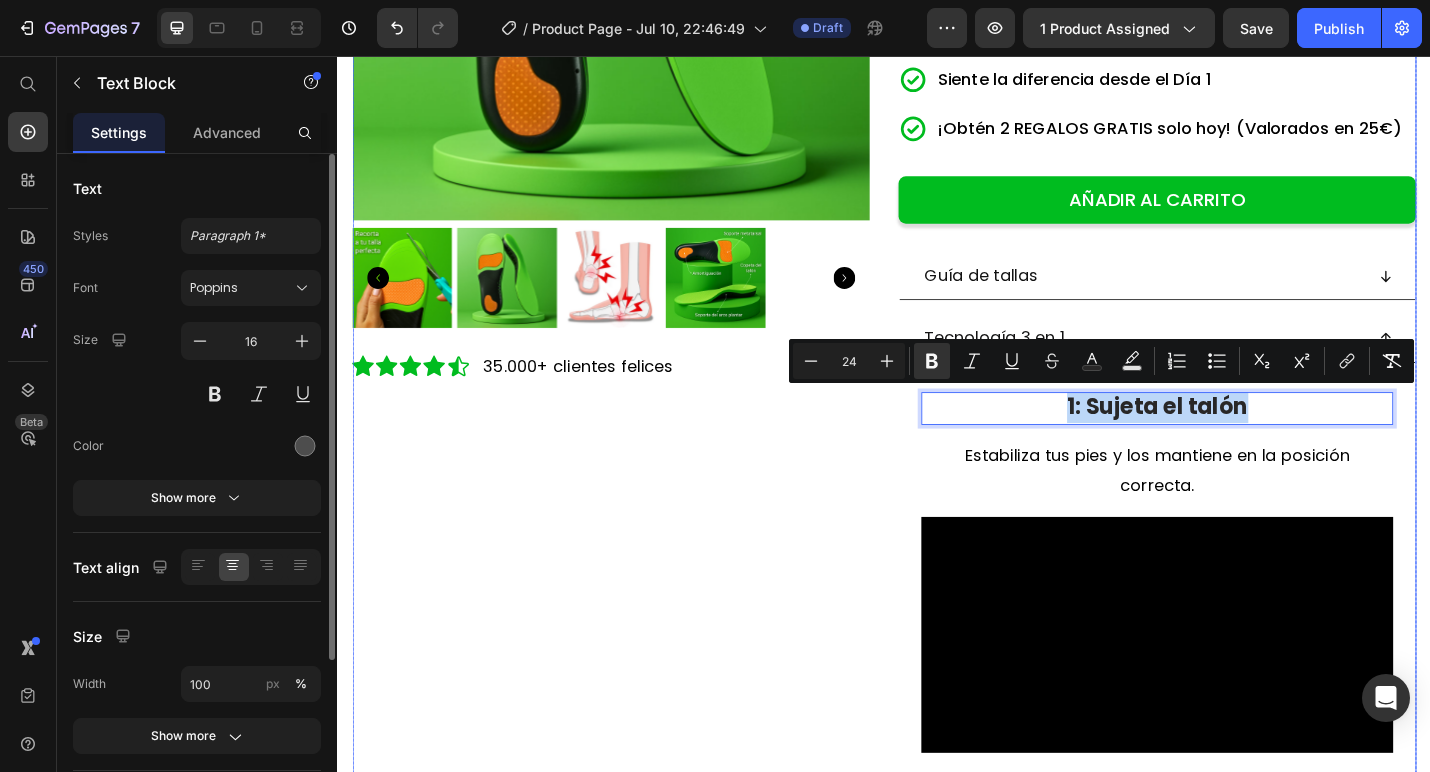 click on "Product Images Icon Icon Icon Icon
Icon Icon List 35.000+ clientes felices Text Block Row" at bounding box center [637, 742] 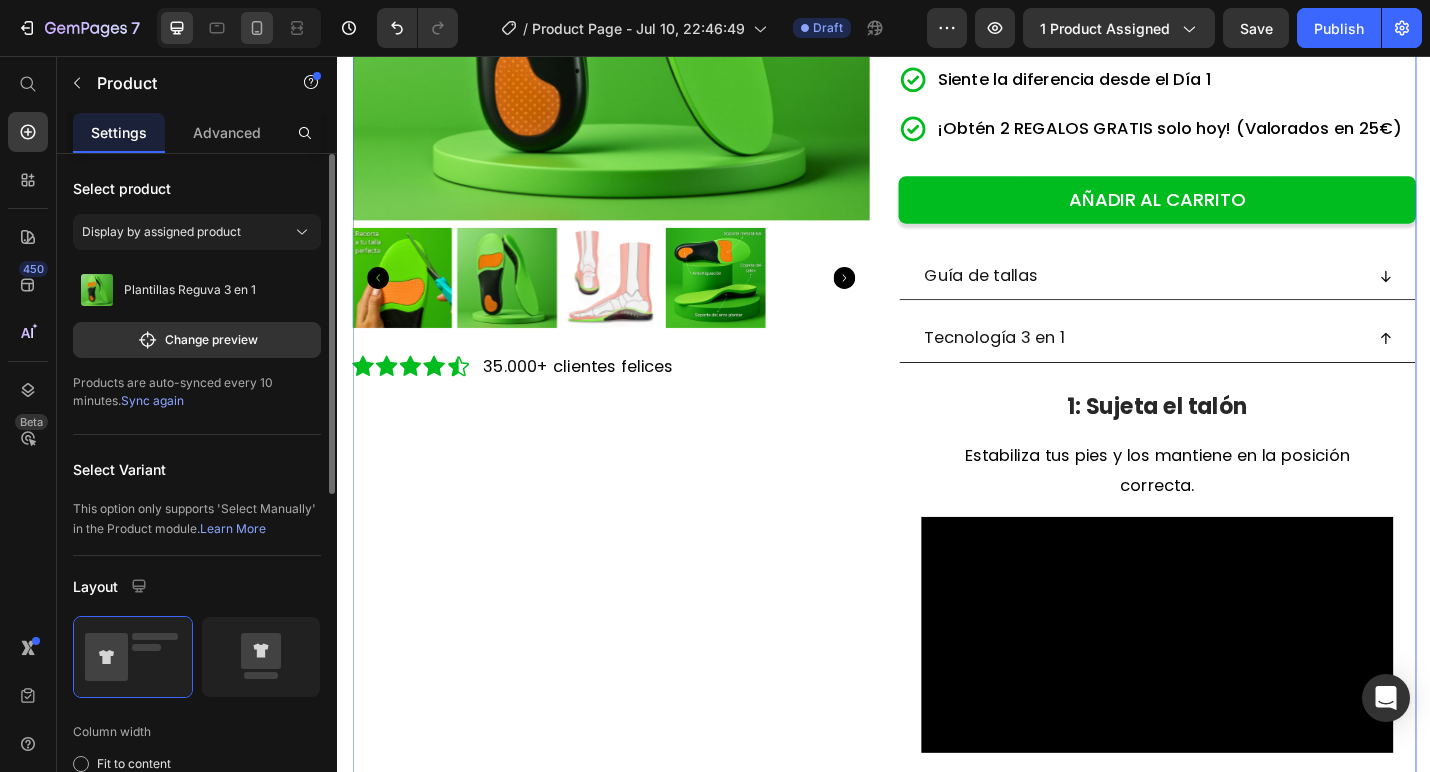 click 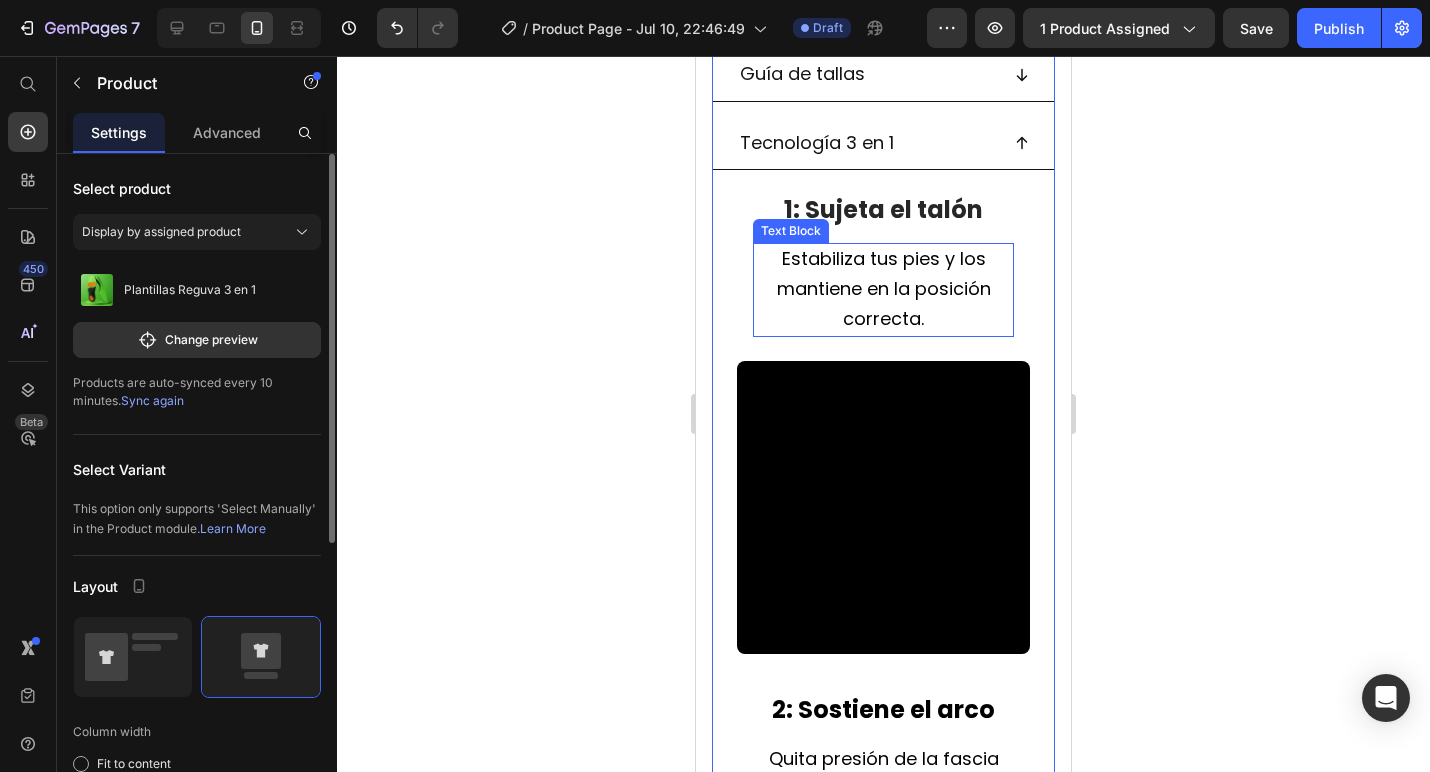 scroll, scrollTop: 1378, scrollLeft: 0, axis: vertical 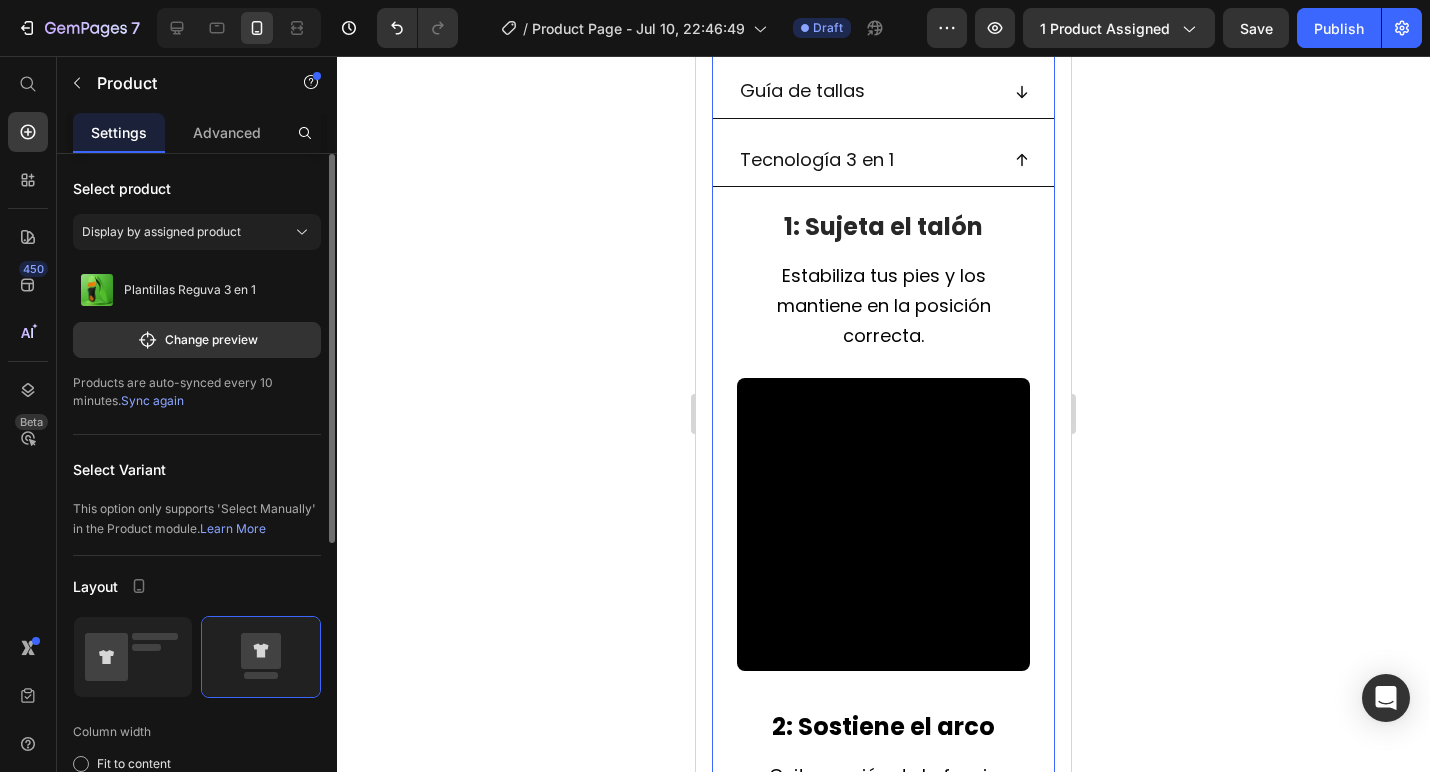 click 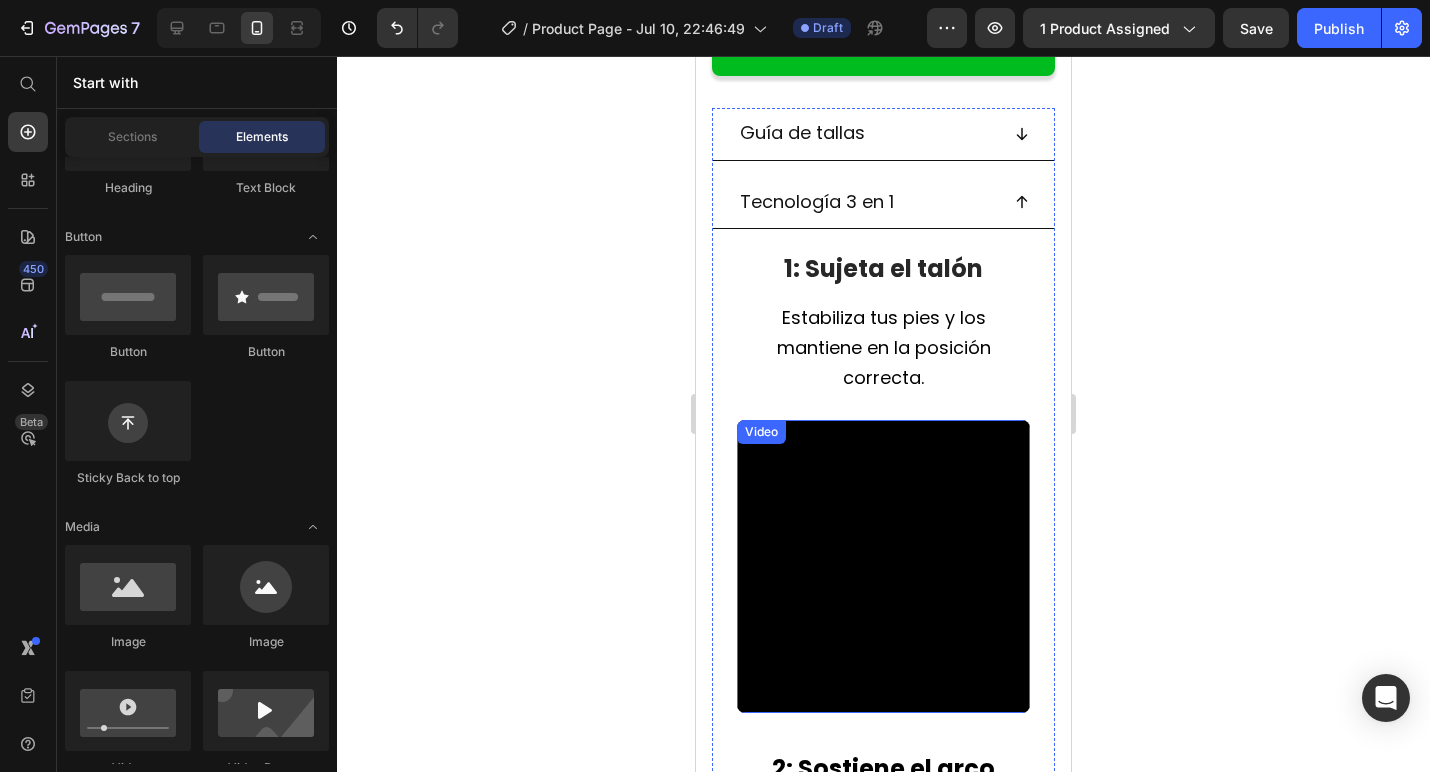 scroll, scrollTop: 1323, scrollLeft: 0, axis: vertical 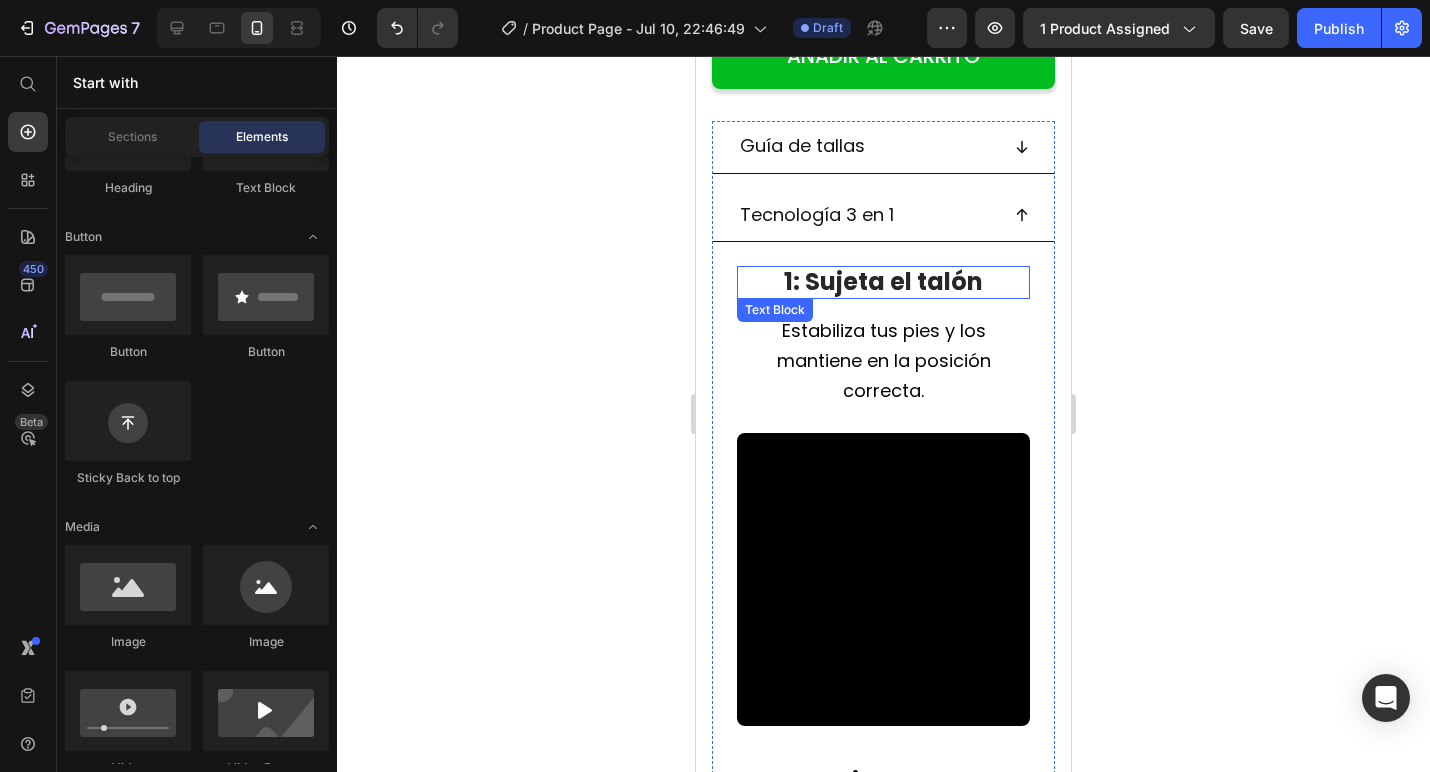 click on "1: Sujeta el talón" at bounding box center (883, 281) 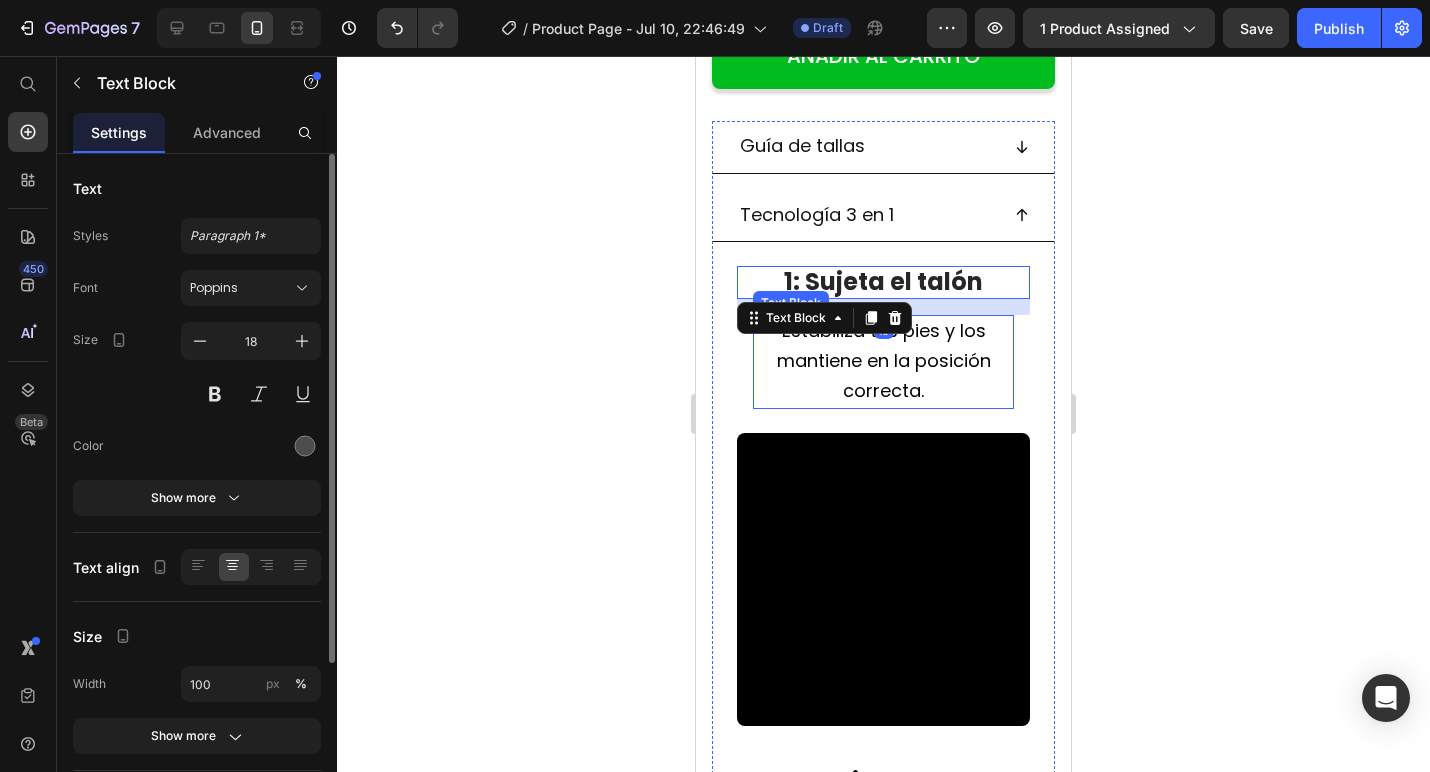 click on "Estabiliza tus pies y los mantiene en la posición correcta." at bounding box center [883, 361] 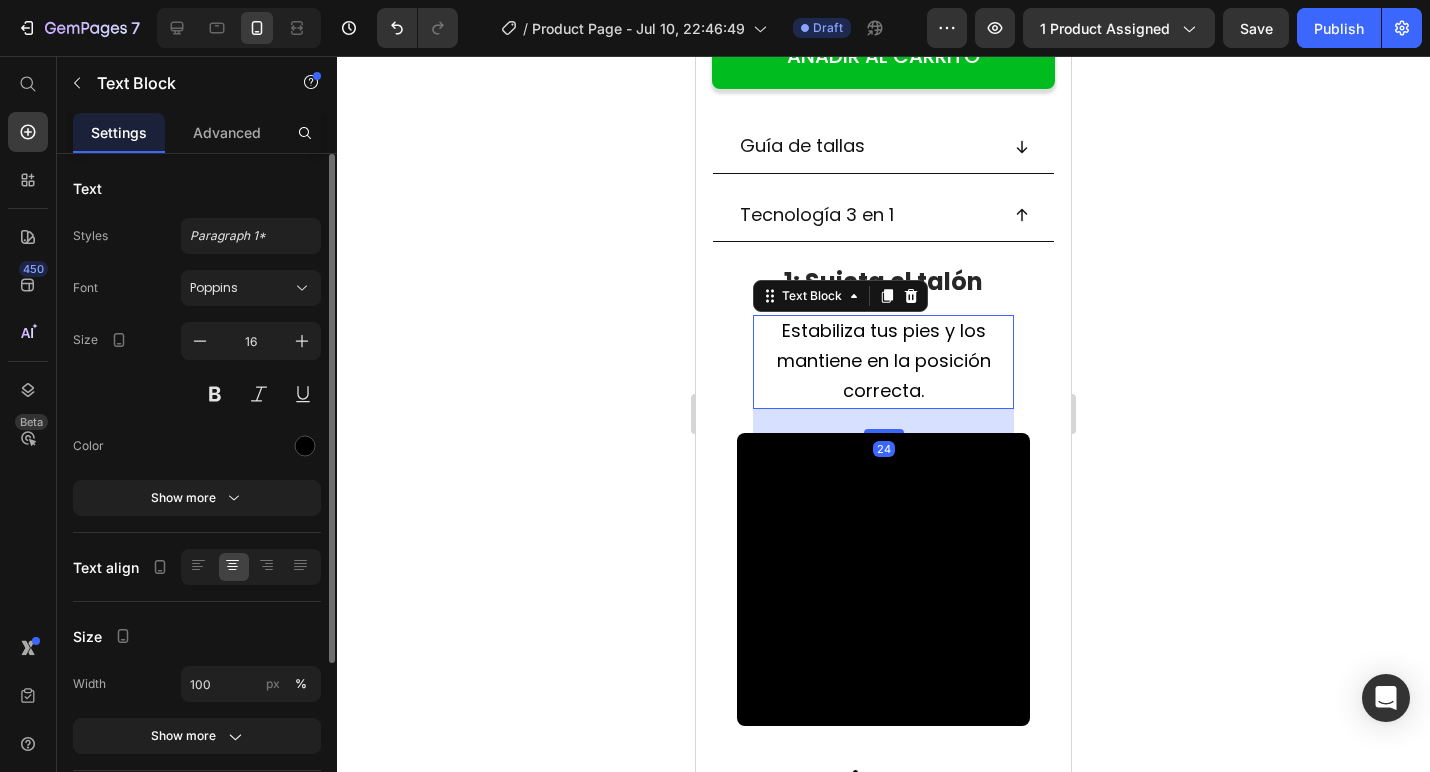 click 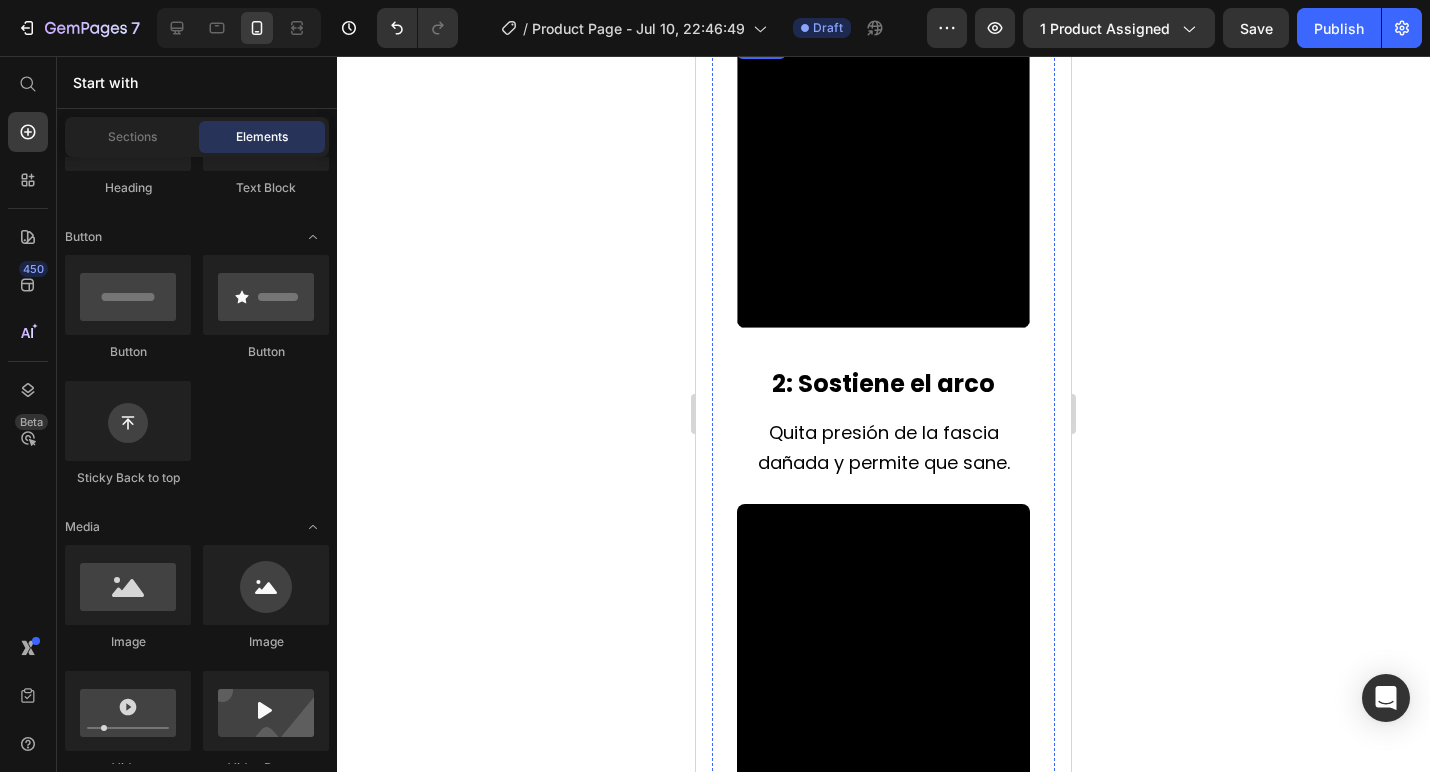 scroll, scrollTop: 1735, scrollLeft: 0, axis: vertical 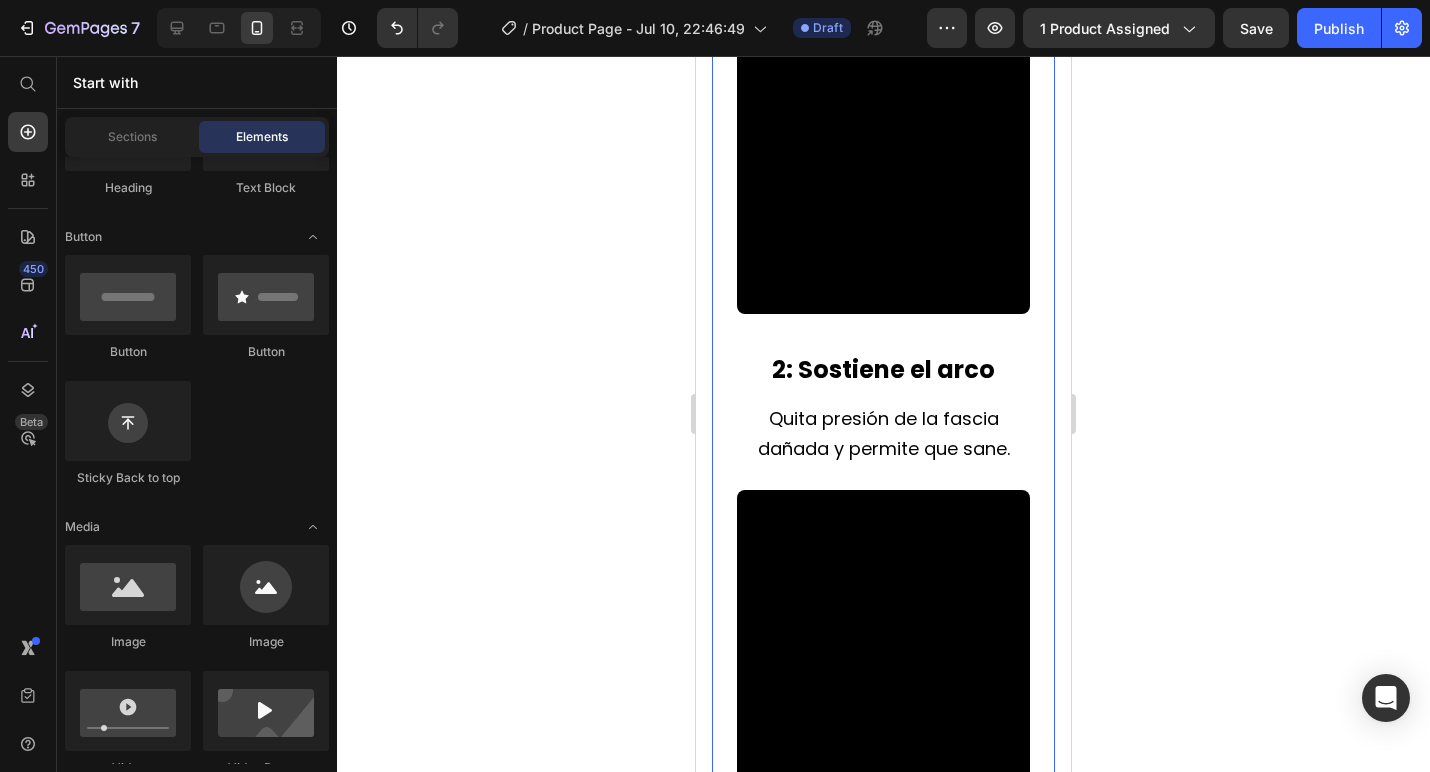 click on "2: Sostiene el arco" at bounding box center [883, 369] 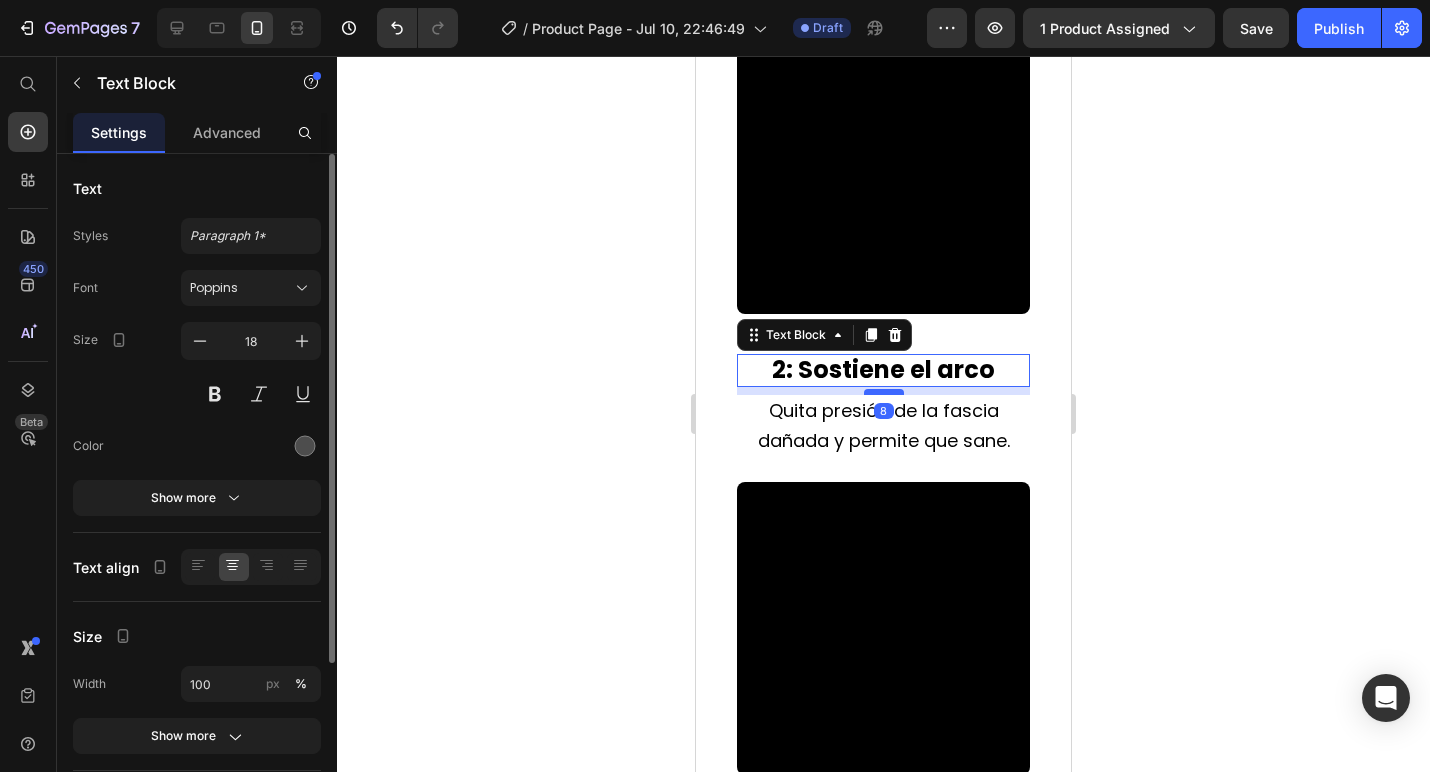 click at bounding box center [884, 392] 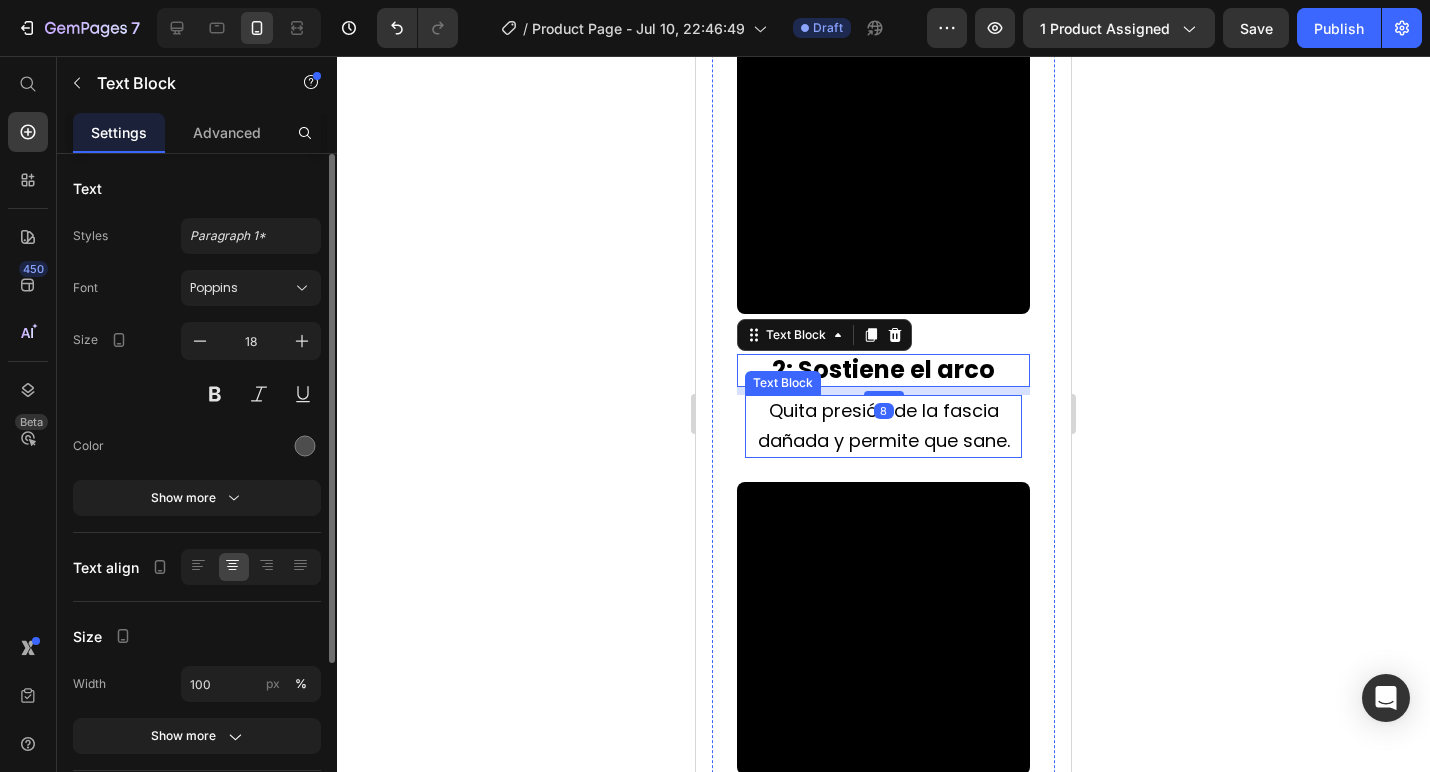 click 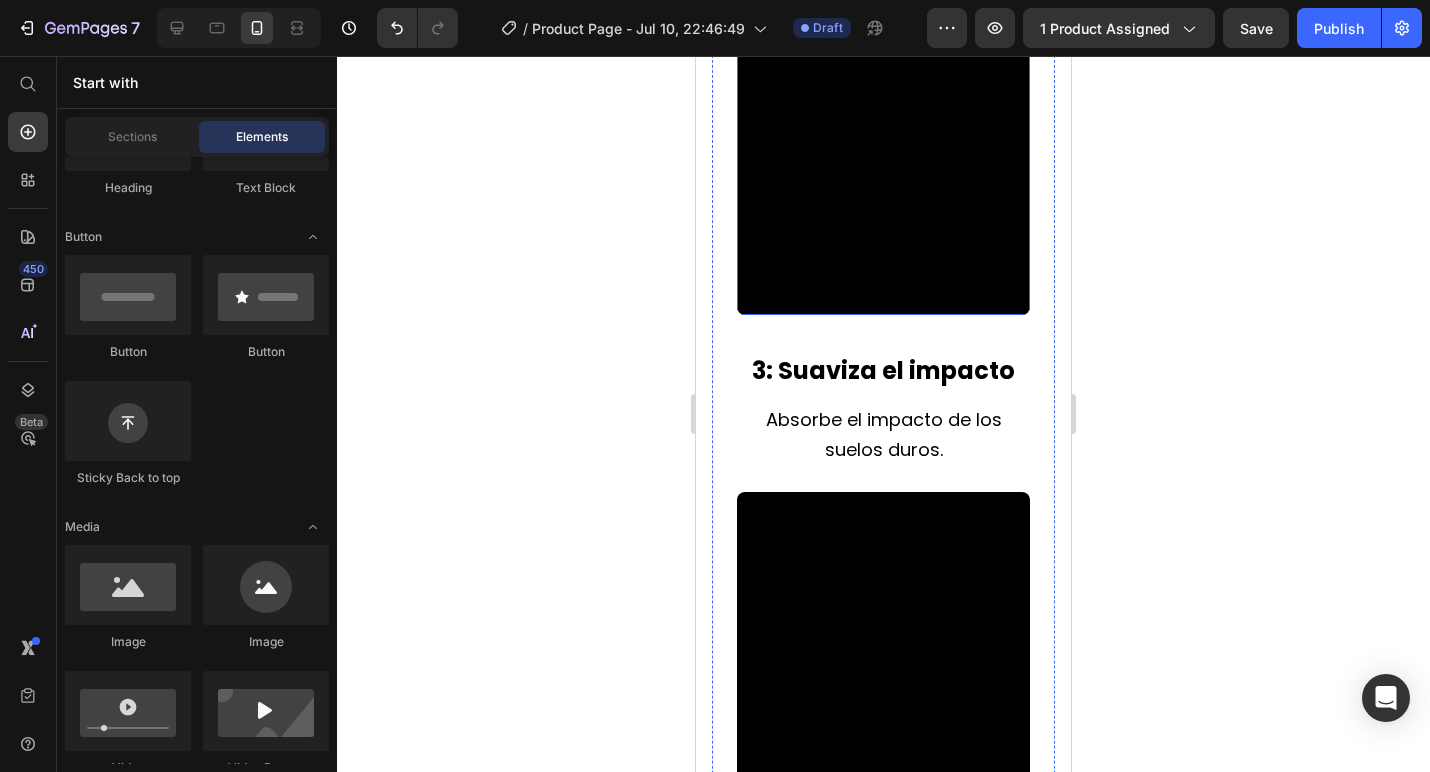 scroll, scrollTop: 2194, scrollLeft: 0, axis: vertical 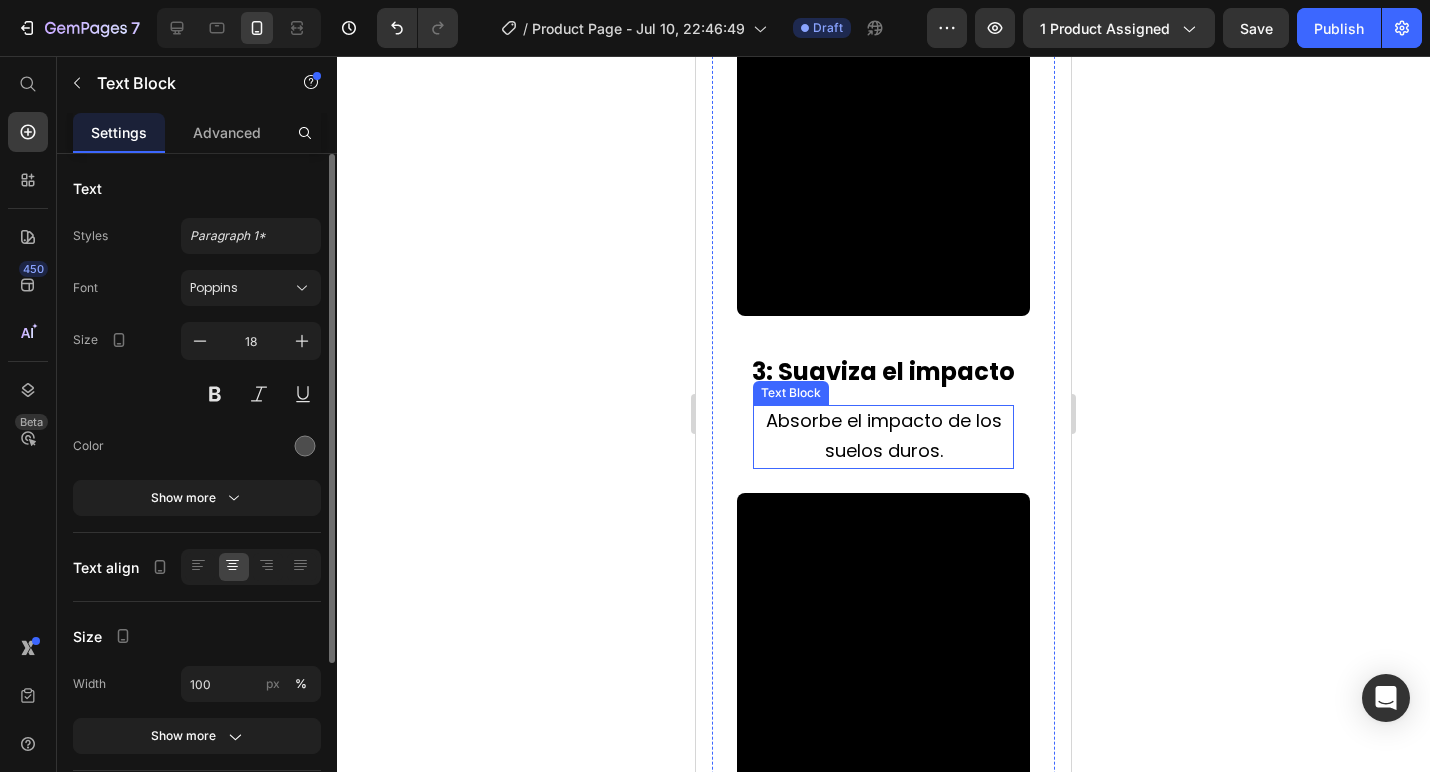 click on "3: Suaviza el impacto" at bounding box center [883, 371] 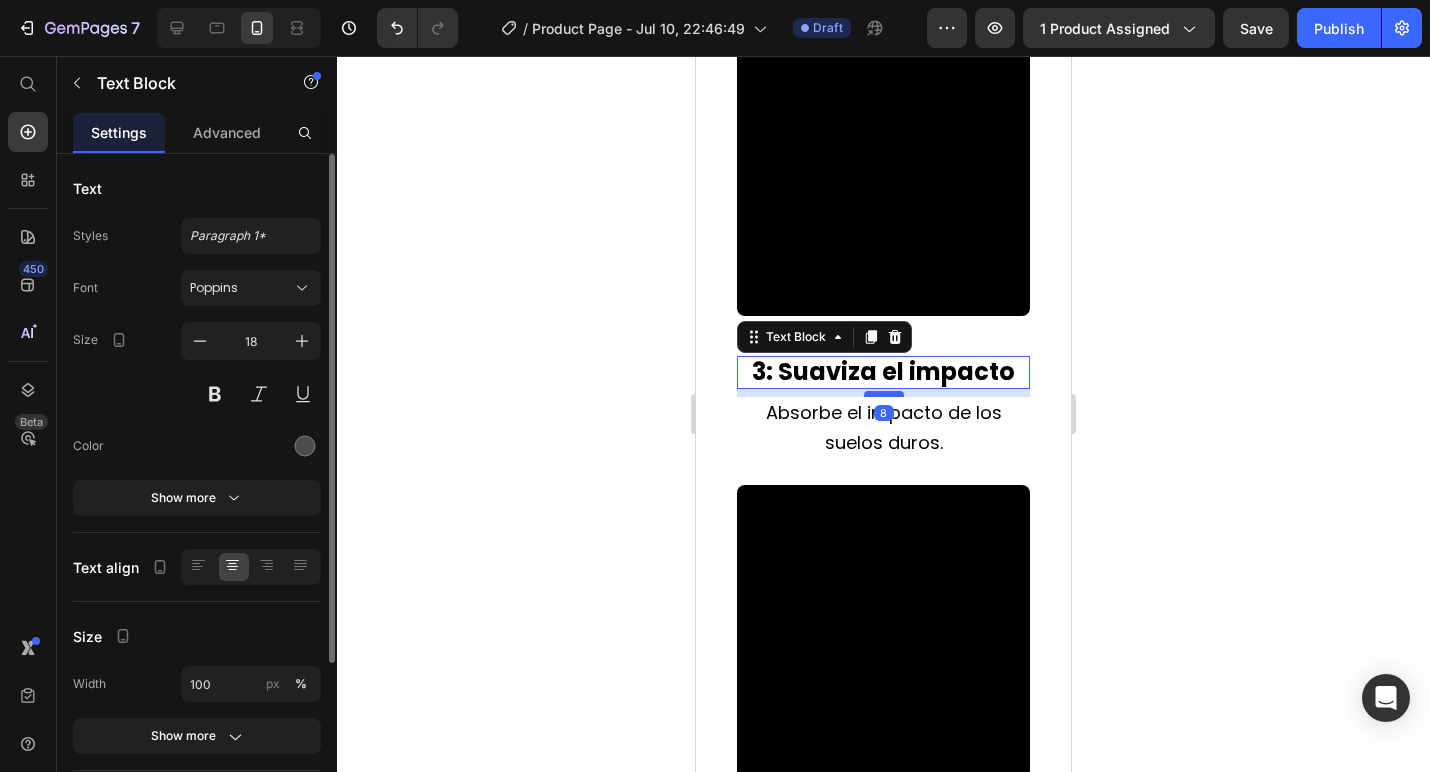click at bounding box center [884, 394] 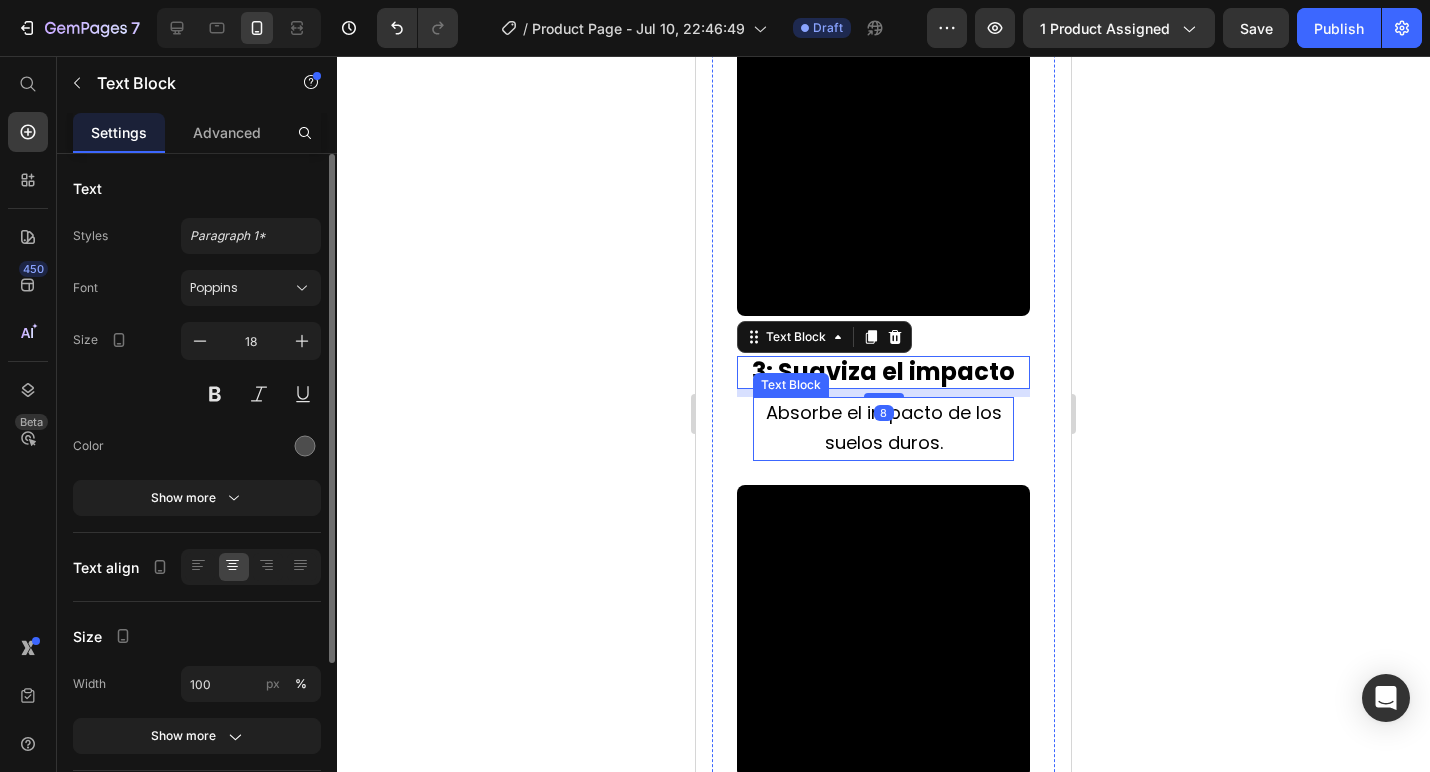 click 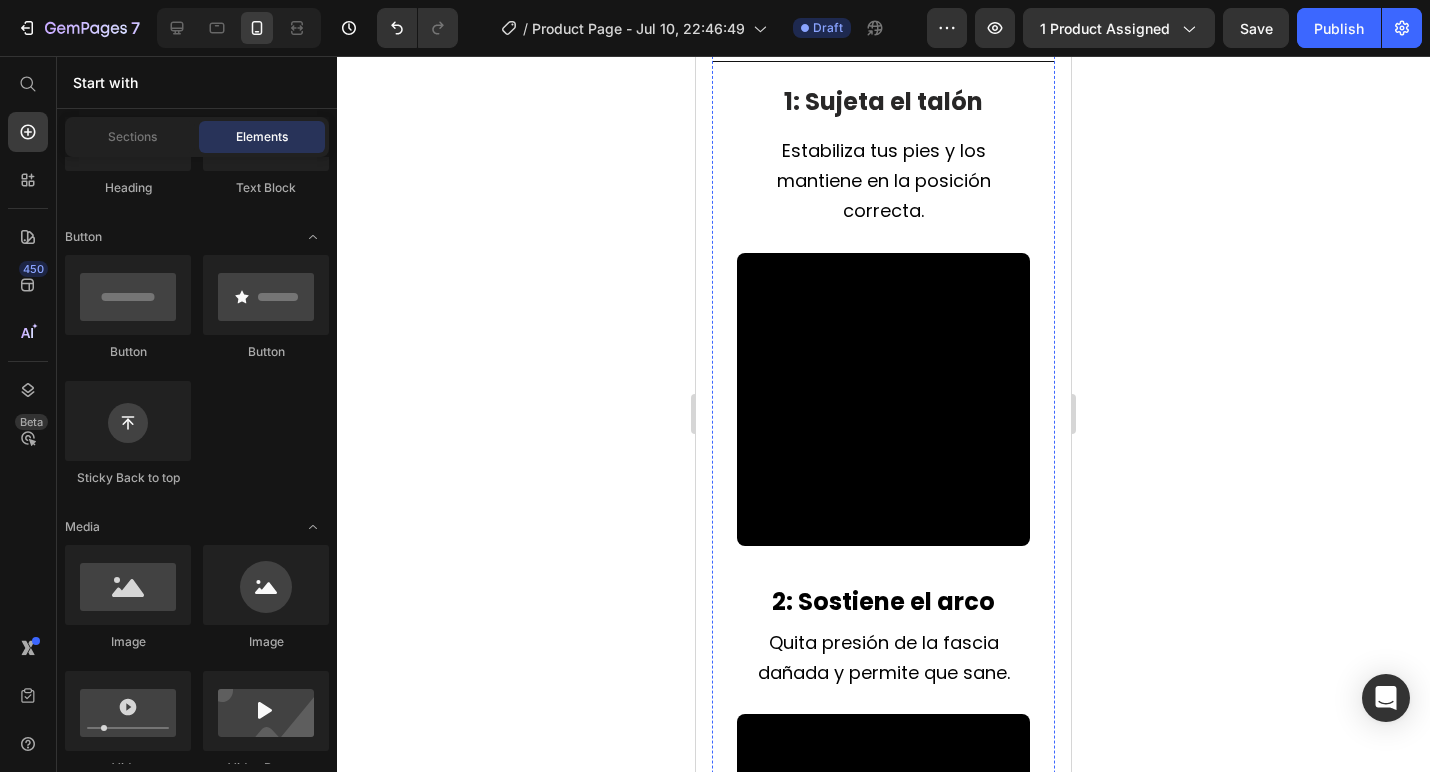 scroll, scrollTop: 1239, scrollLeft: 0, axis: vertical 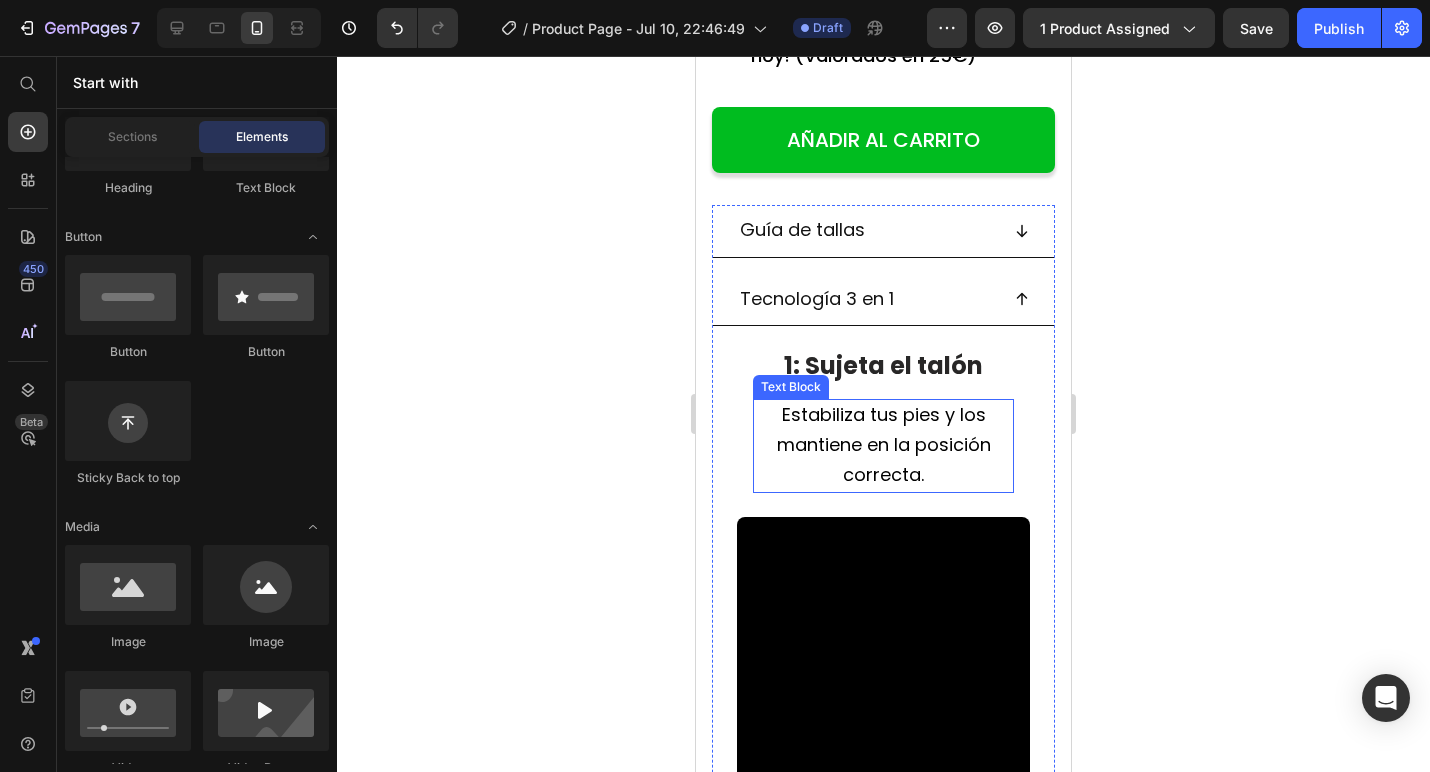 click on "1: Sujeta el talón" at bounding box center (883, 365) 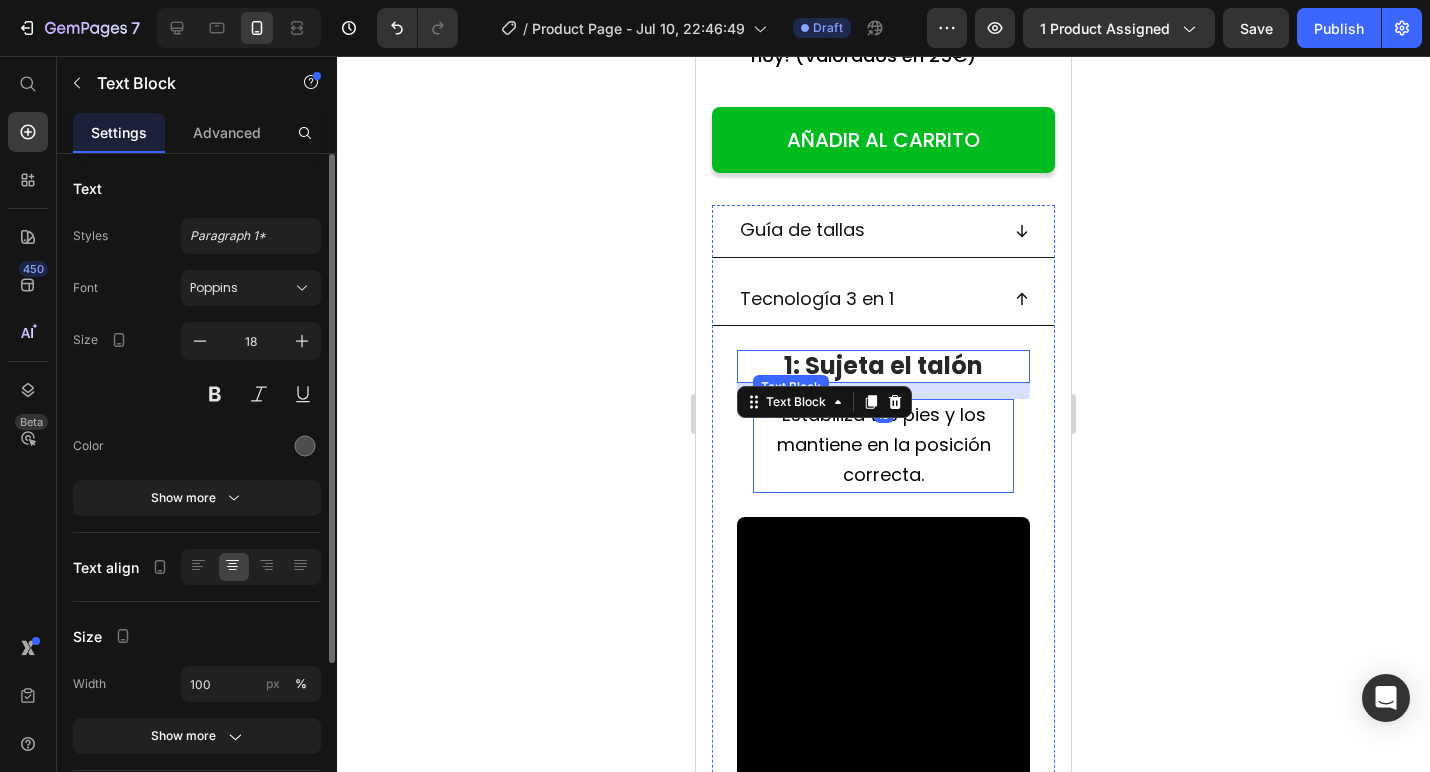 click on "Estabiliza tus pies y los mantiene en la posición correcta." at bounding box center [883, 445] 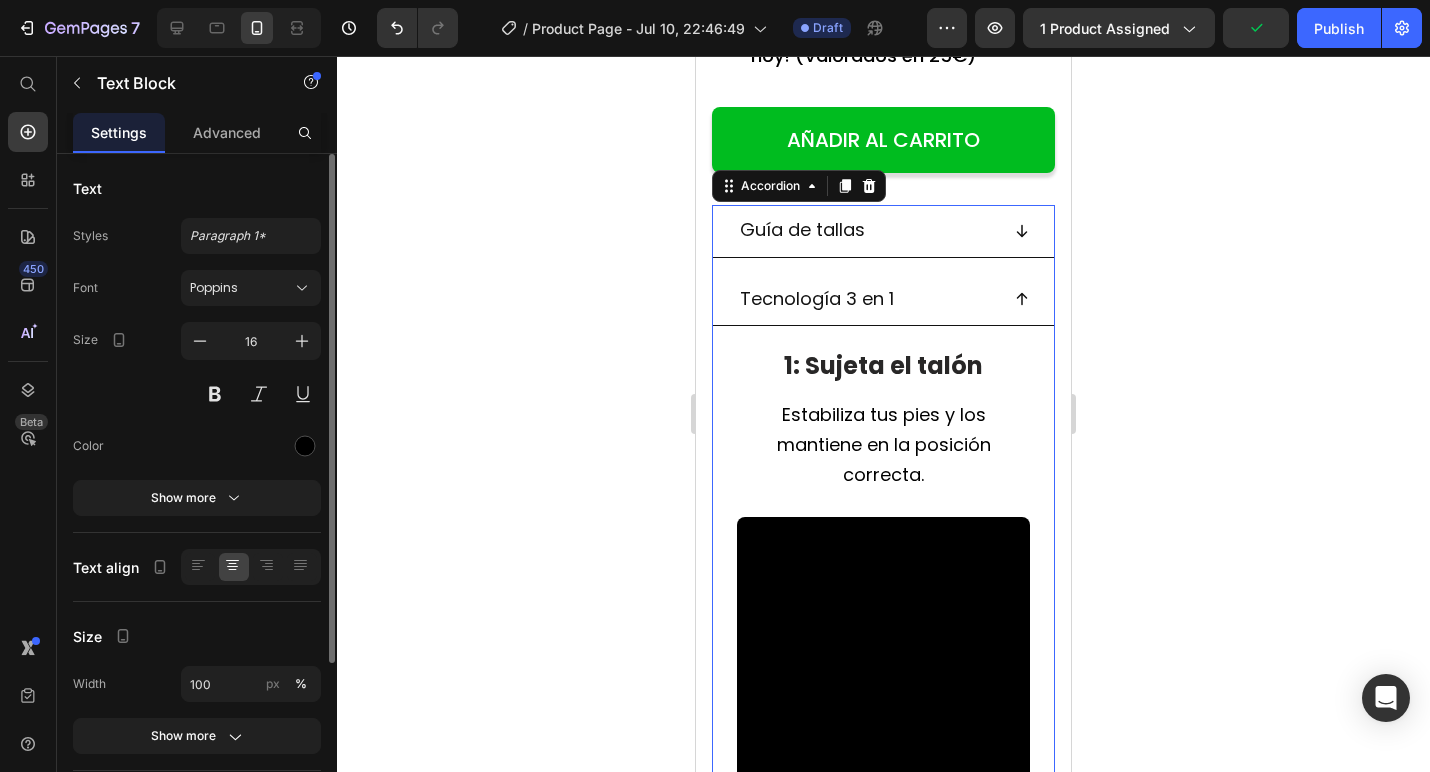 click on "1: Sujeta el talón Text Block Estabiliza tus pies y los mantiene en la posición correcta. Text Block Video 2: Sostiene el arco Text Block Quita presión de la fascia dañada y permite que sane. Text Block Video 3: Suaviza el impacto Text Block Absorbe el impacto de los suelos duros. Text Block Video" at bounding box center (883, 1045) 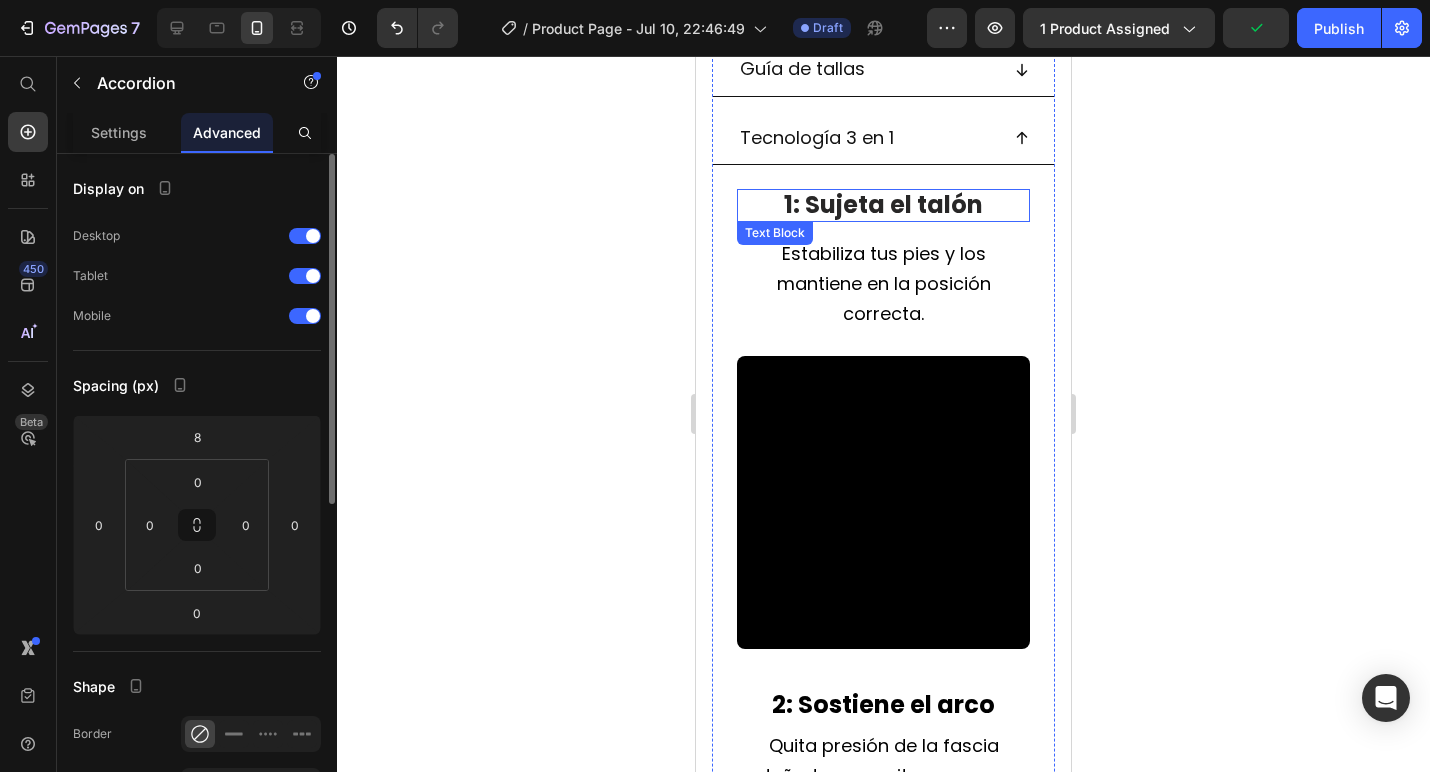 scroll, scrollTop: 1440, scrollLeft: 0, axis: vertical 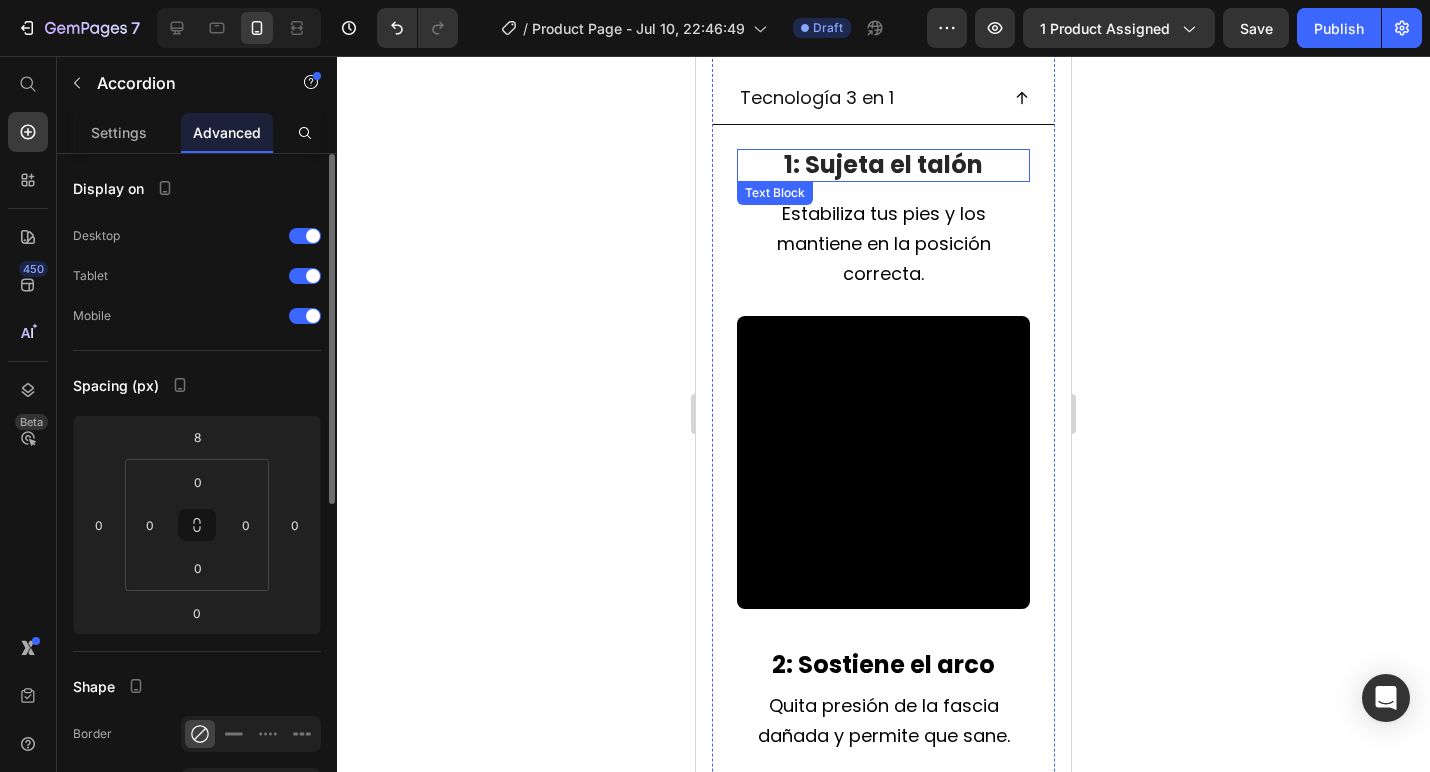 click on "1: Sujeta el talón" at bounding box center [883, 164] 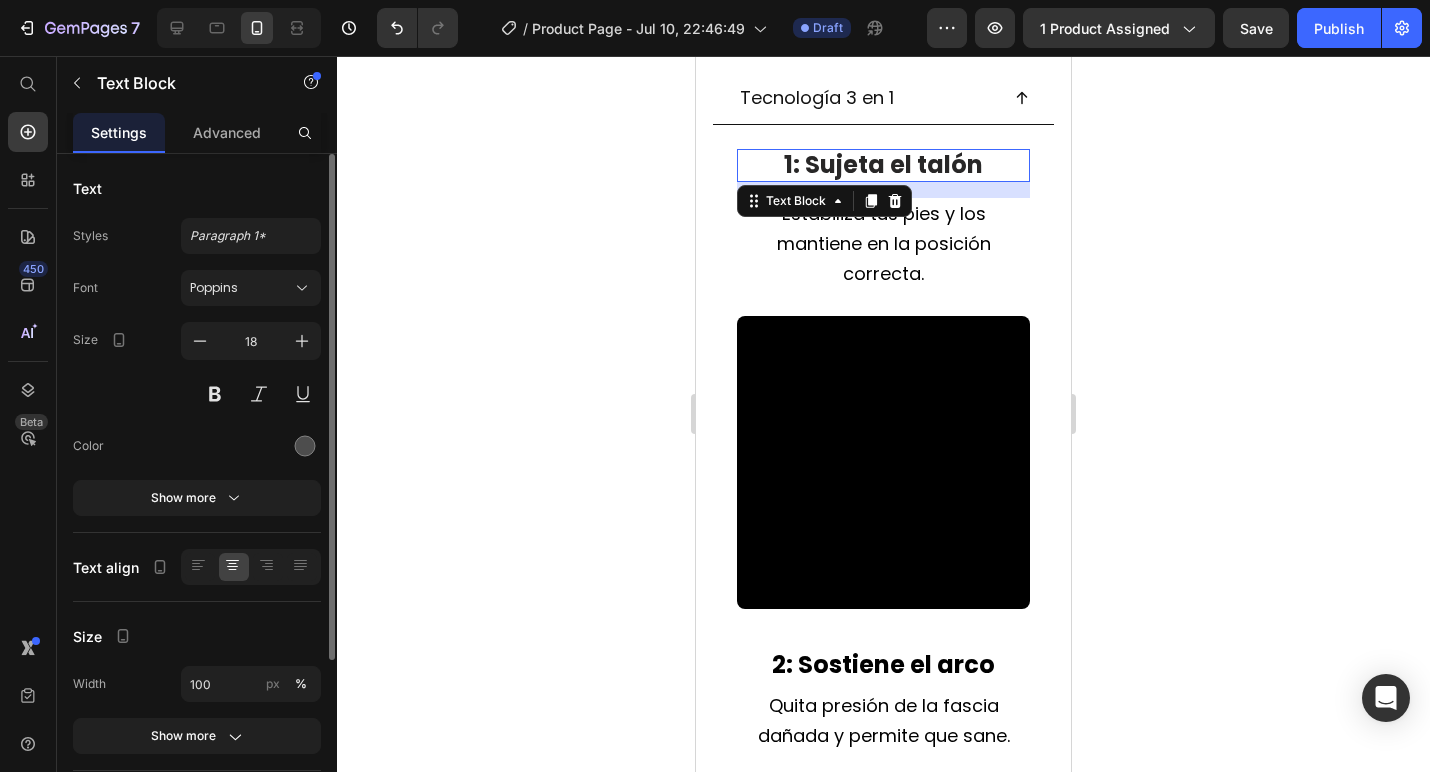 click on "Estabiliza tus pies y los mantiene en la posición correcta." at bounding box center (884, 243) 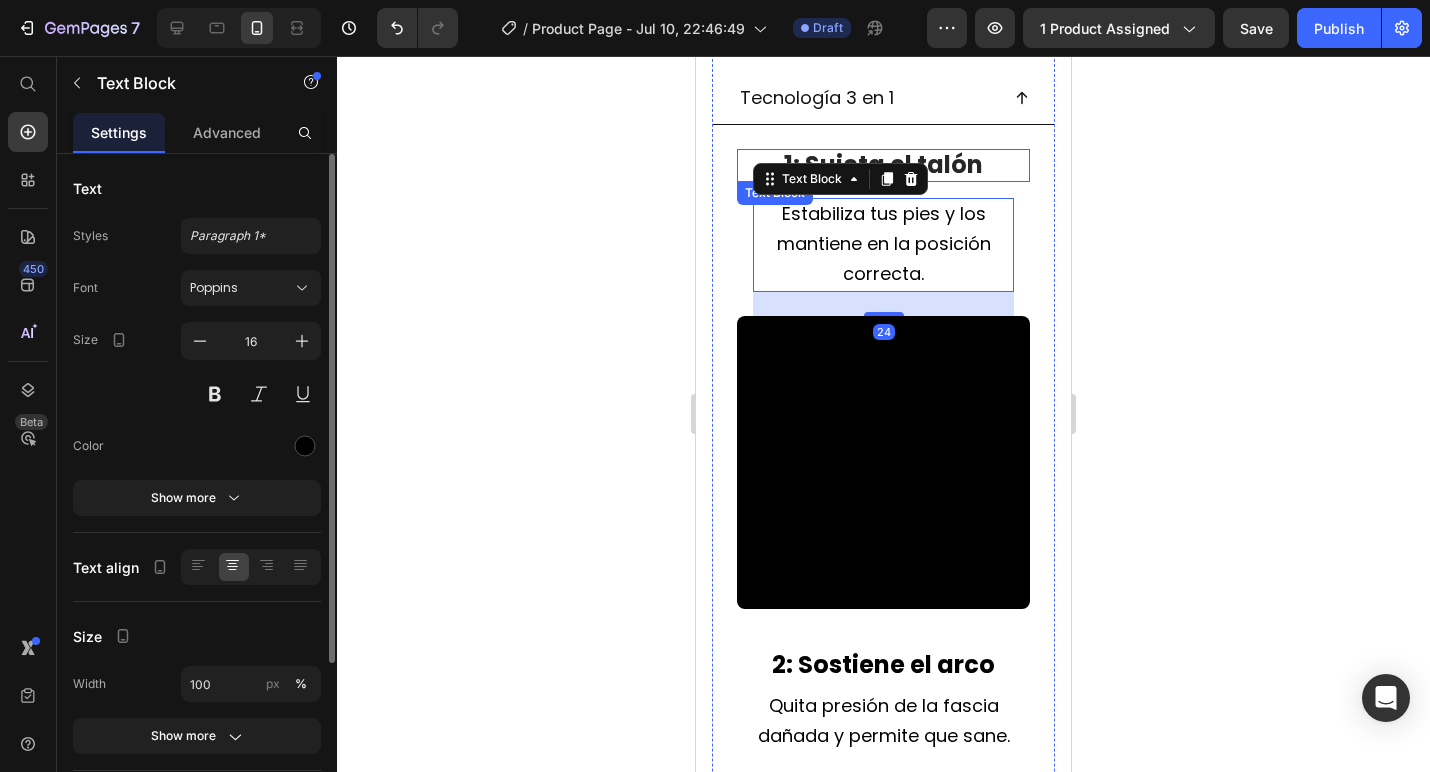 click on "1: Sujeta el talón" at bounding box center (883, 164) 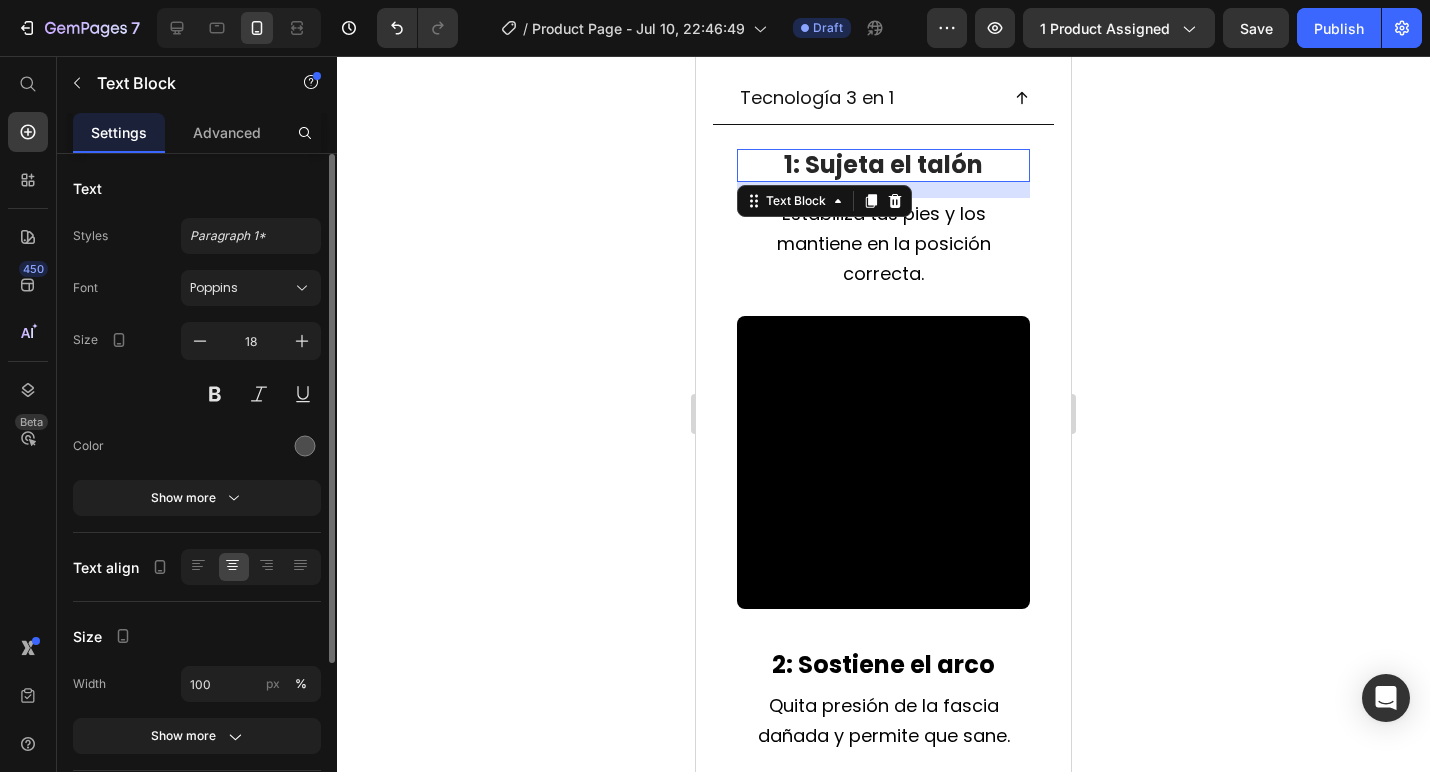 click 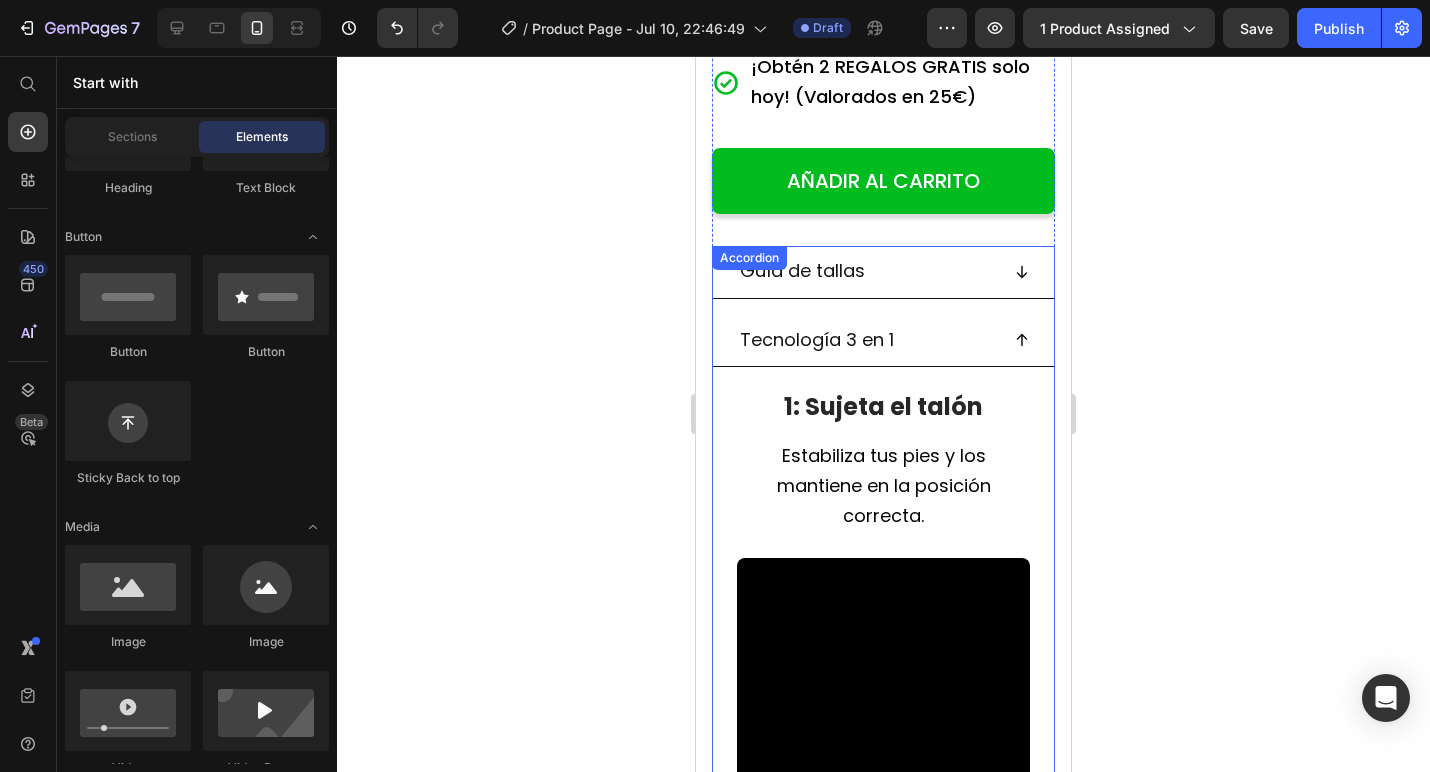 scroll, scrollTop: 1197, scrollLeft: 0, axis: vertical 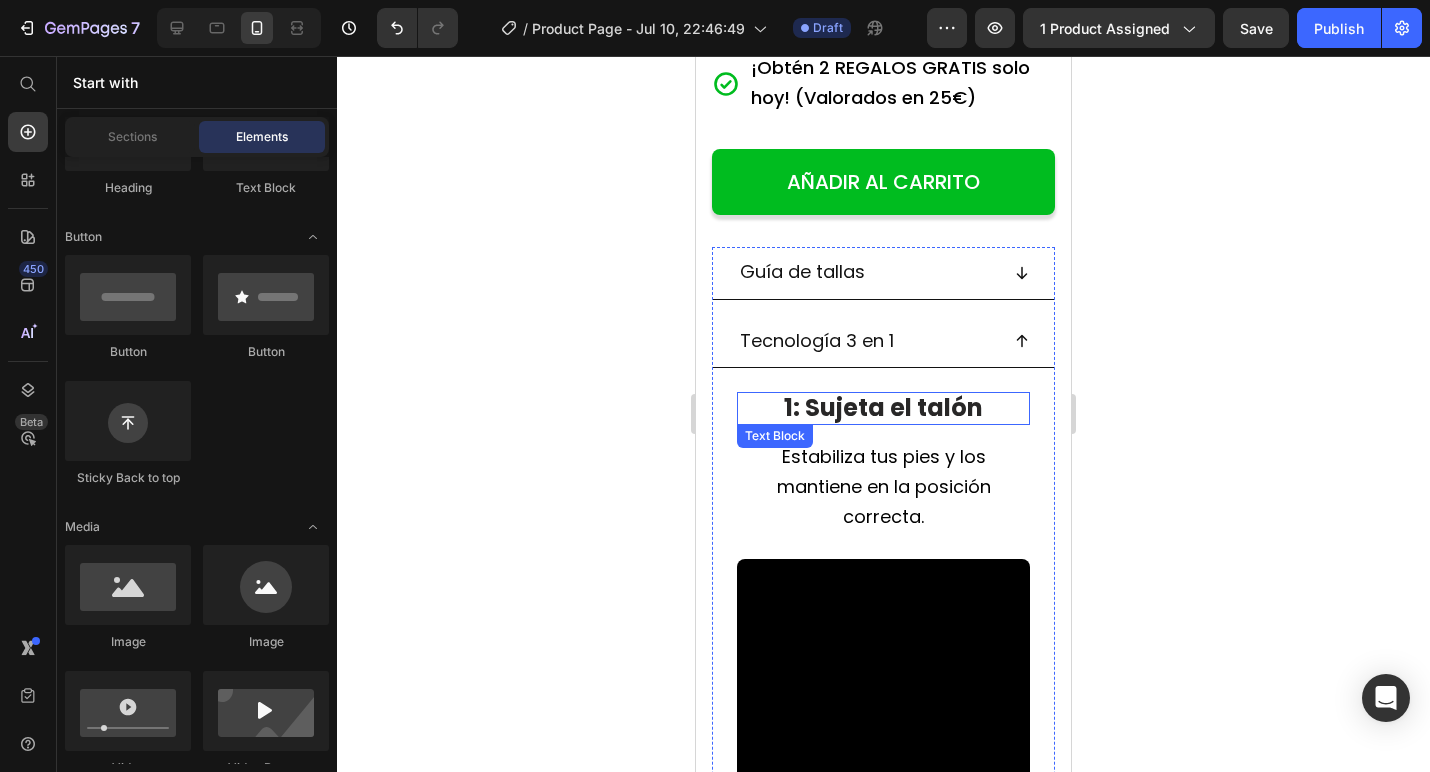 click on "1: Sujeta el talón" at bounding box center [883, 408] 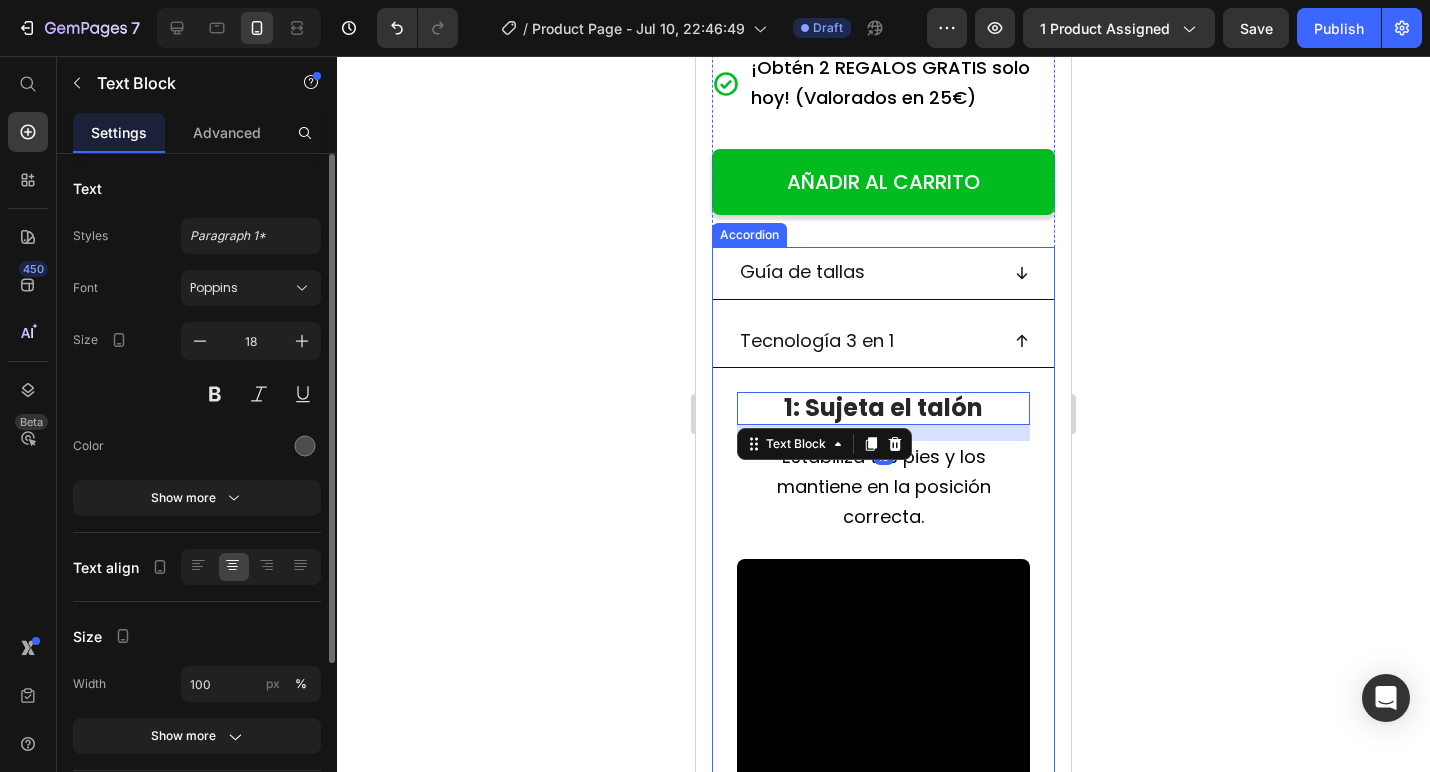 click on "Tecnología 3 en 1" at bounding box center (817, 340) 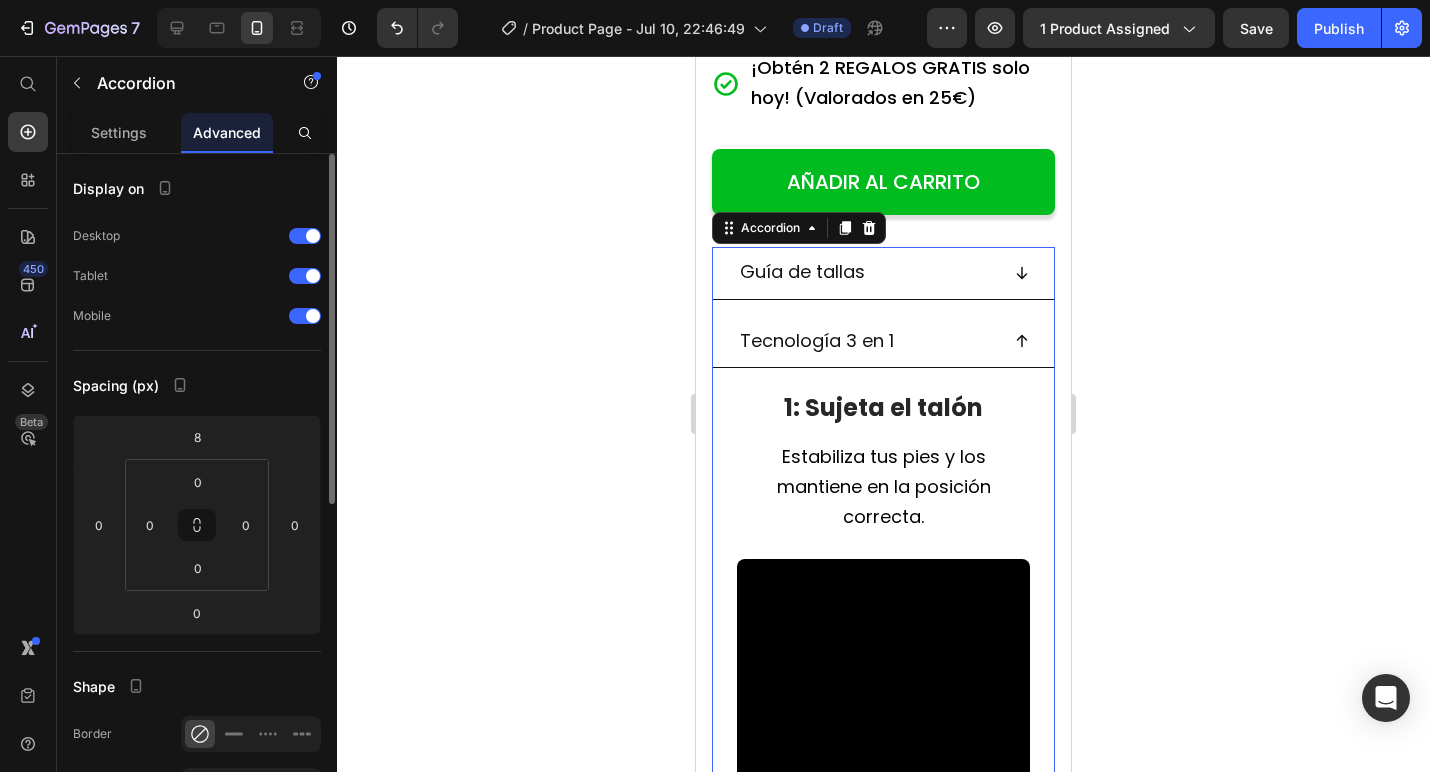 click on "Tecnología 3 en 1" at bounding box center [817, 340] 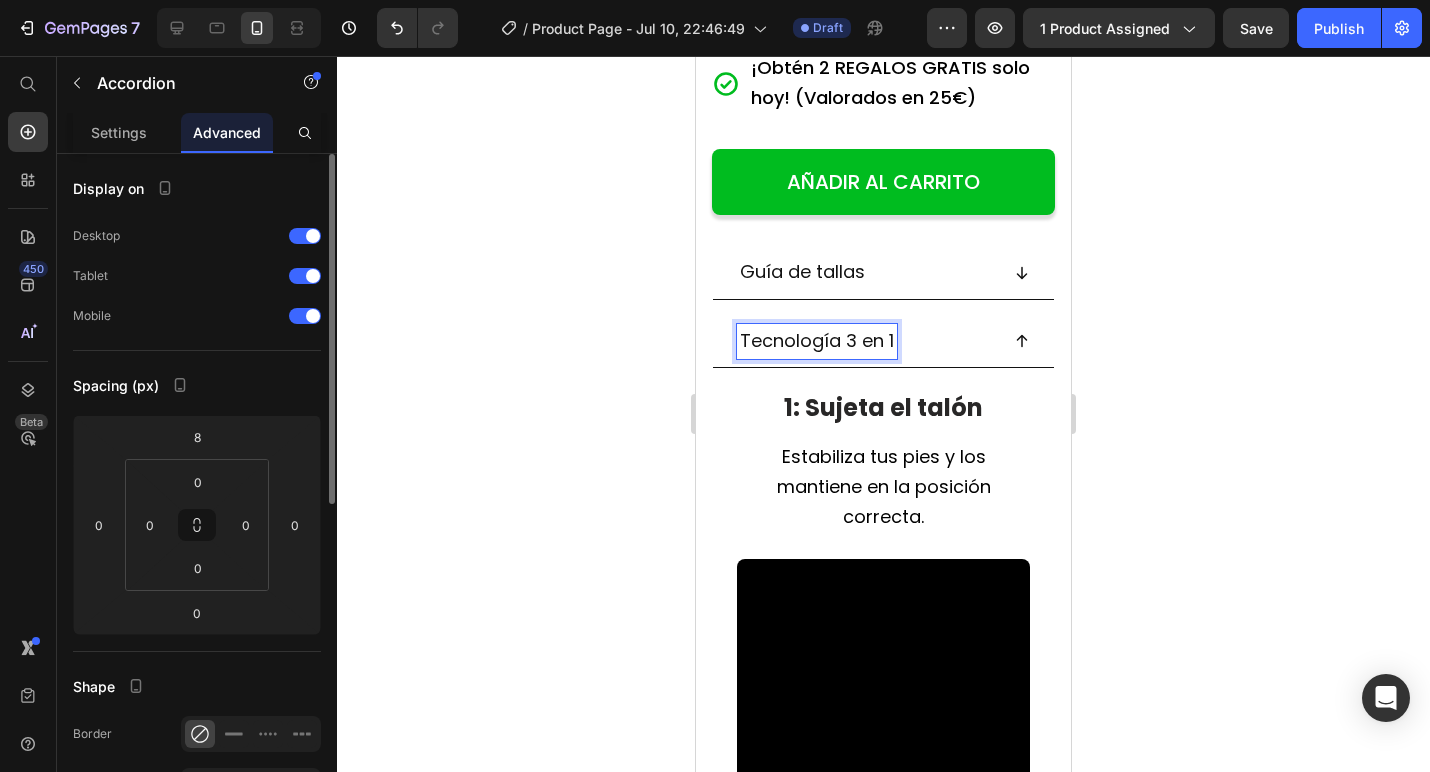 click on "Tecnología 3 en 1" at bounding box center (883, 342) 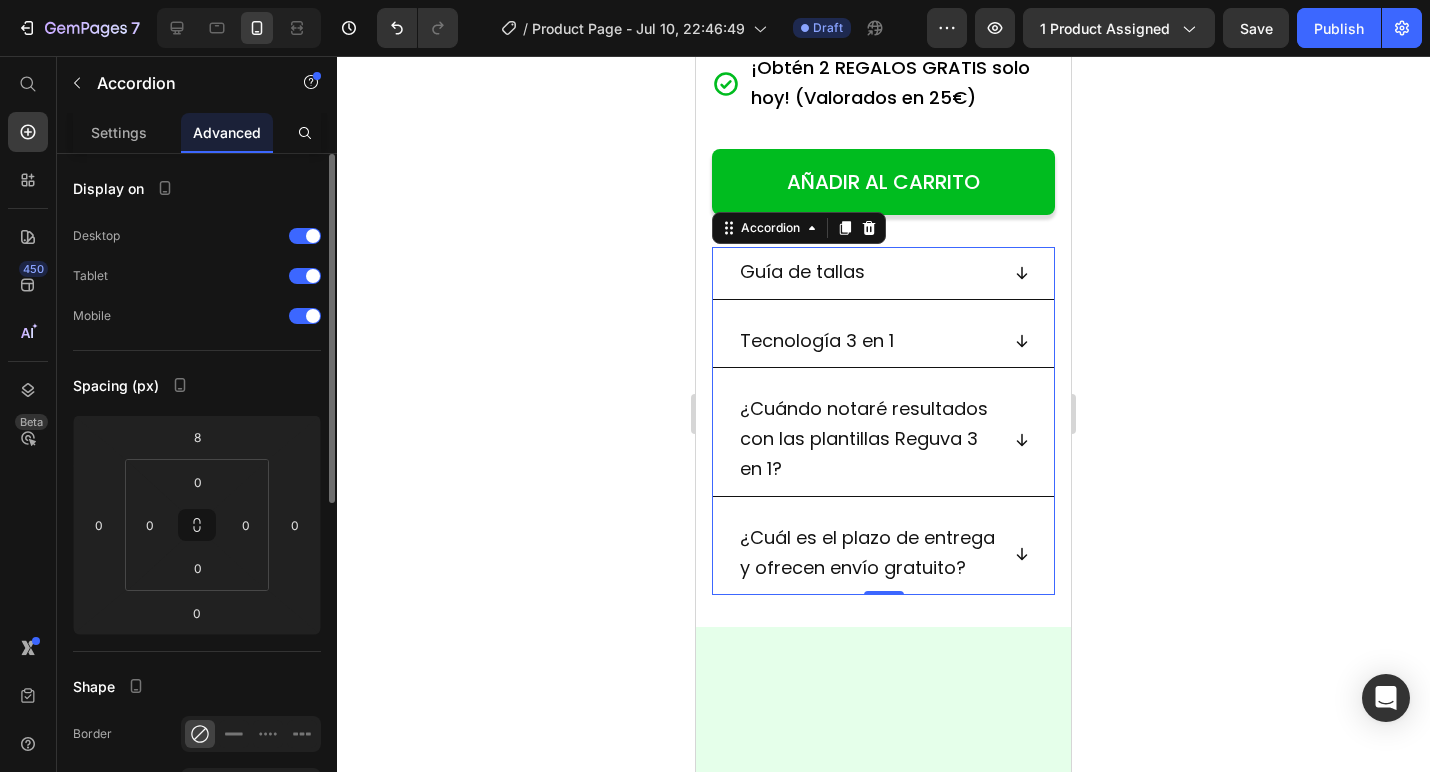 click on "Tecnología 3 en 1" at bounding box center (883, 342) 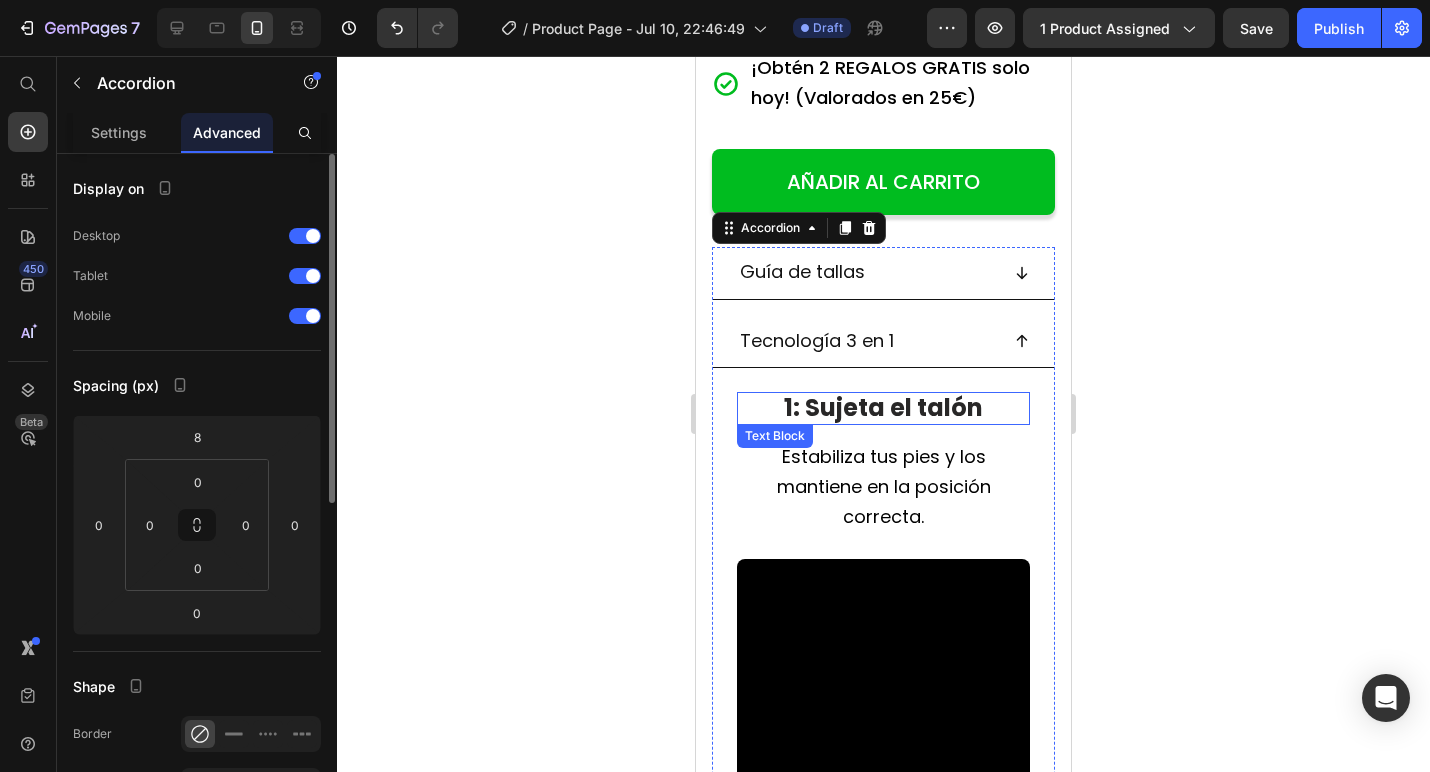 click on "1: Sujeta el talón" at bounding box center [883, 407] 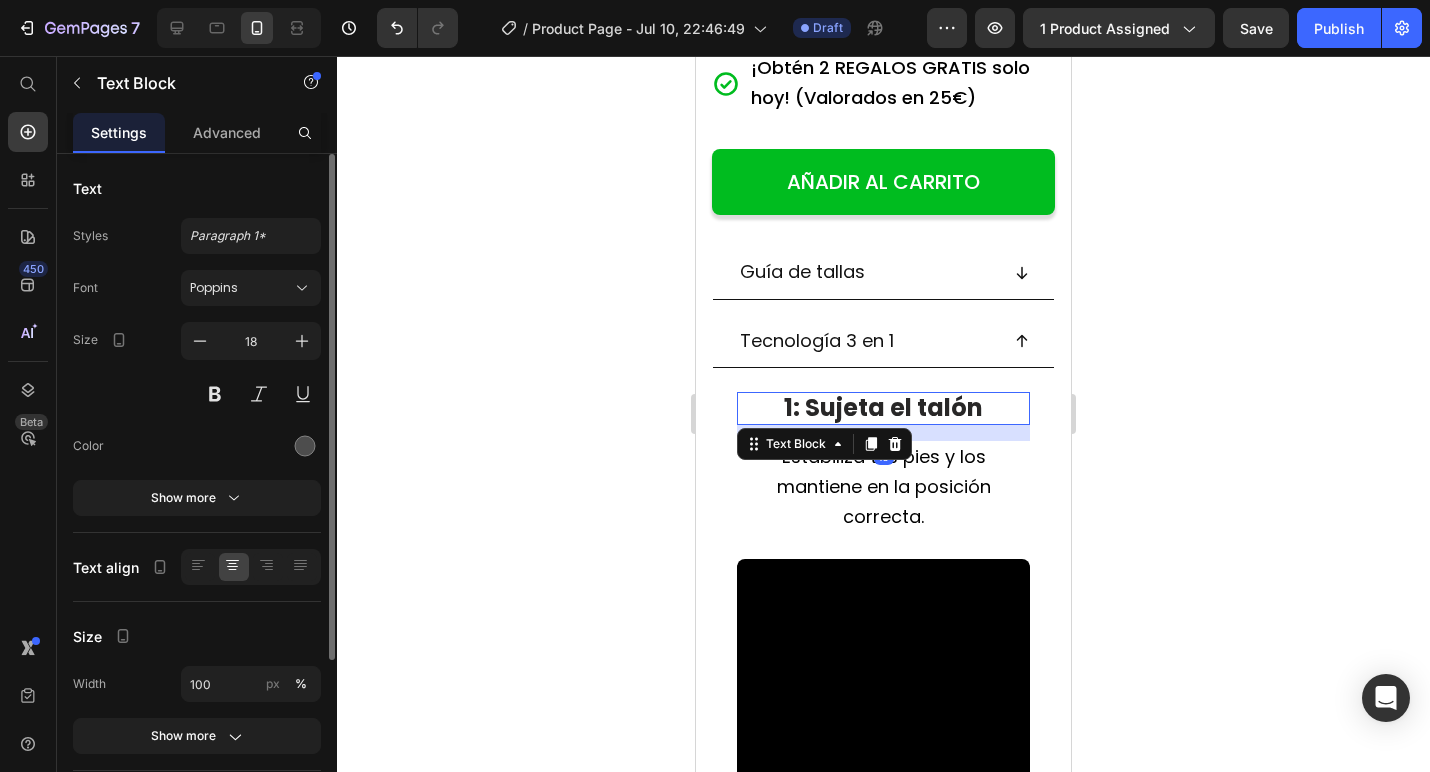 click on "16" at bounding box center [883, 433] 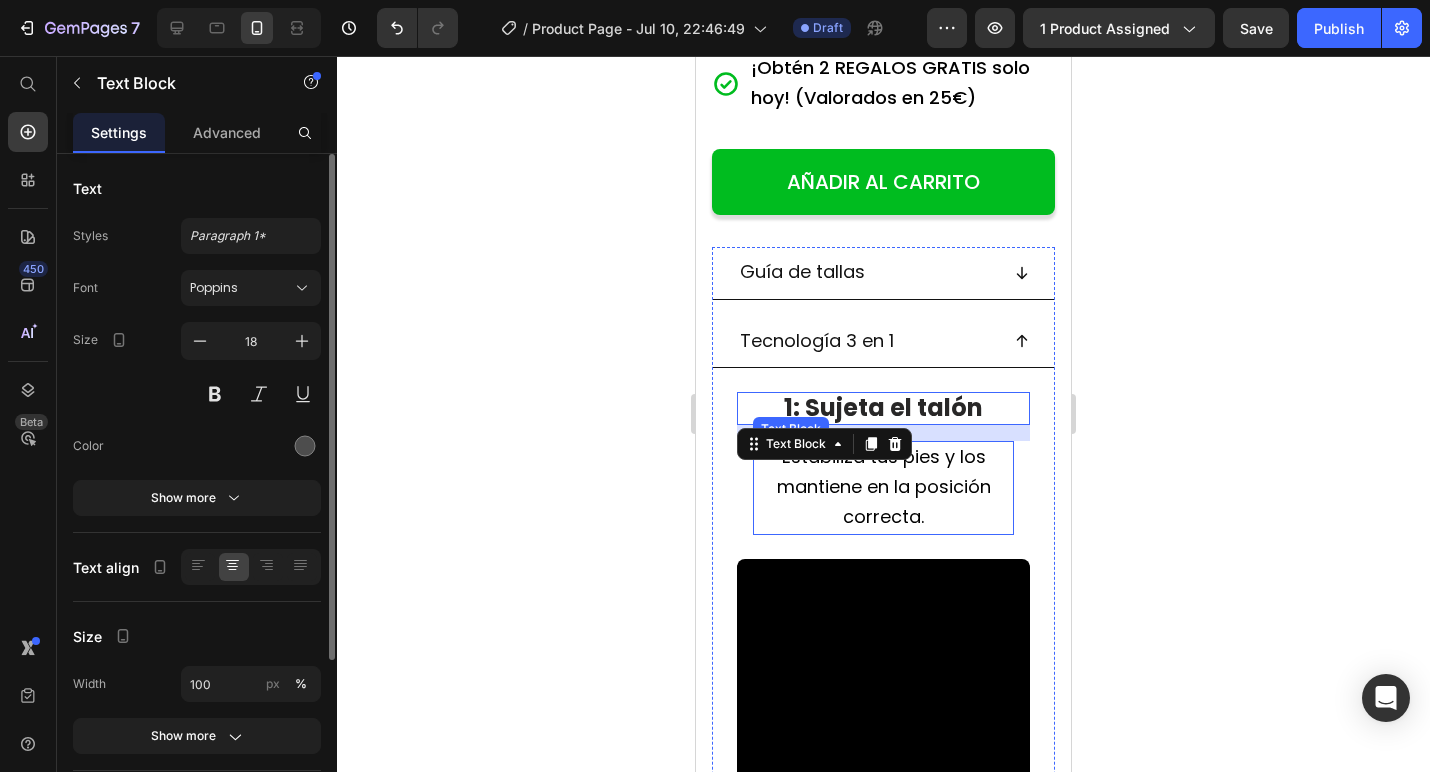 click on "Estabiliza tus pies y los mantiene en la posición correcta." at bounding box center [883, 487] 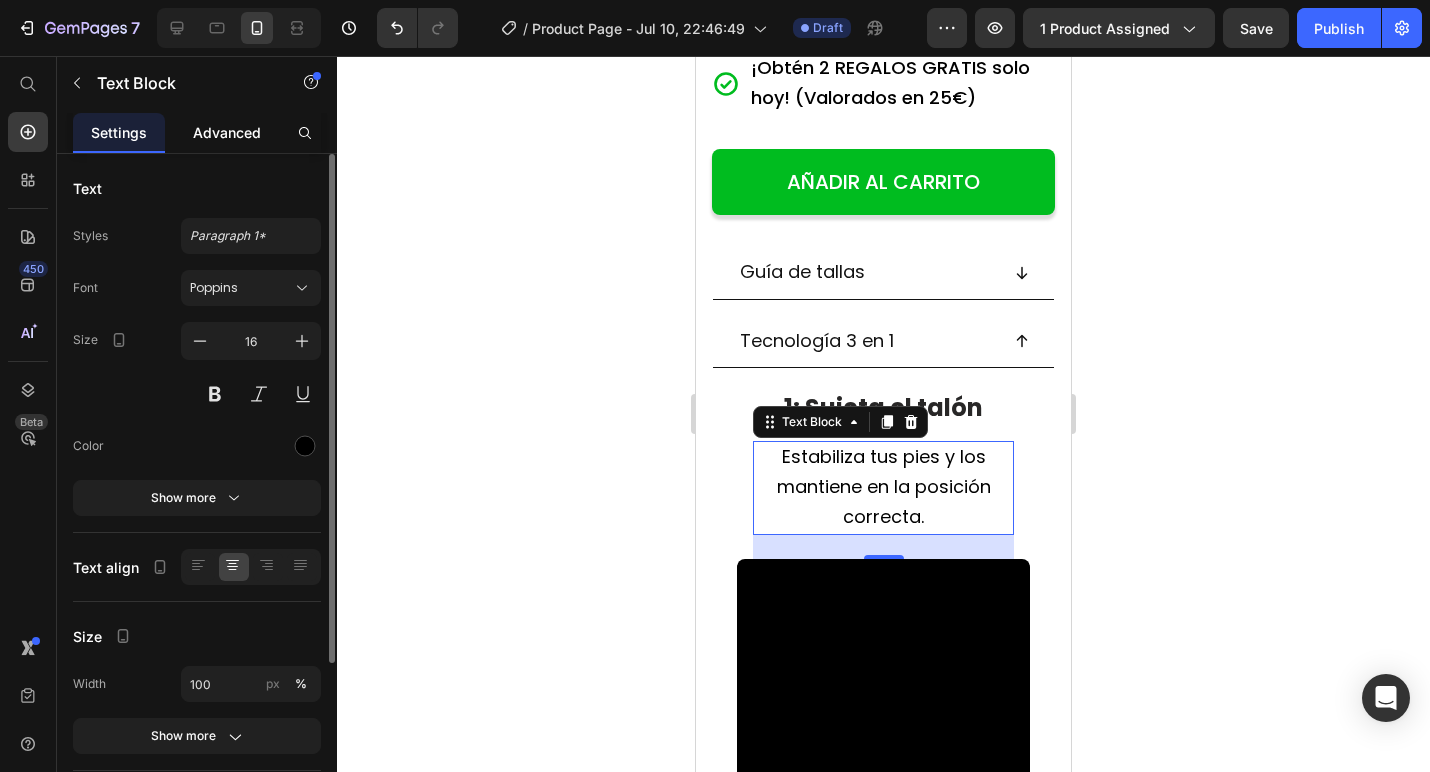 click on "Advanced" at bounding box center [227, 132] 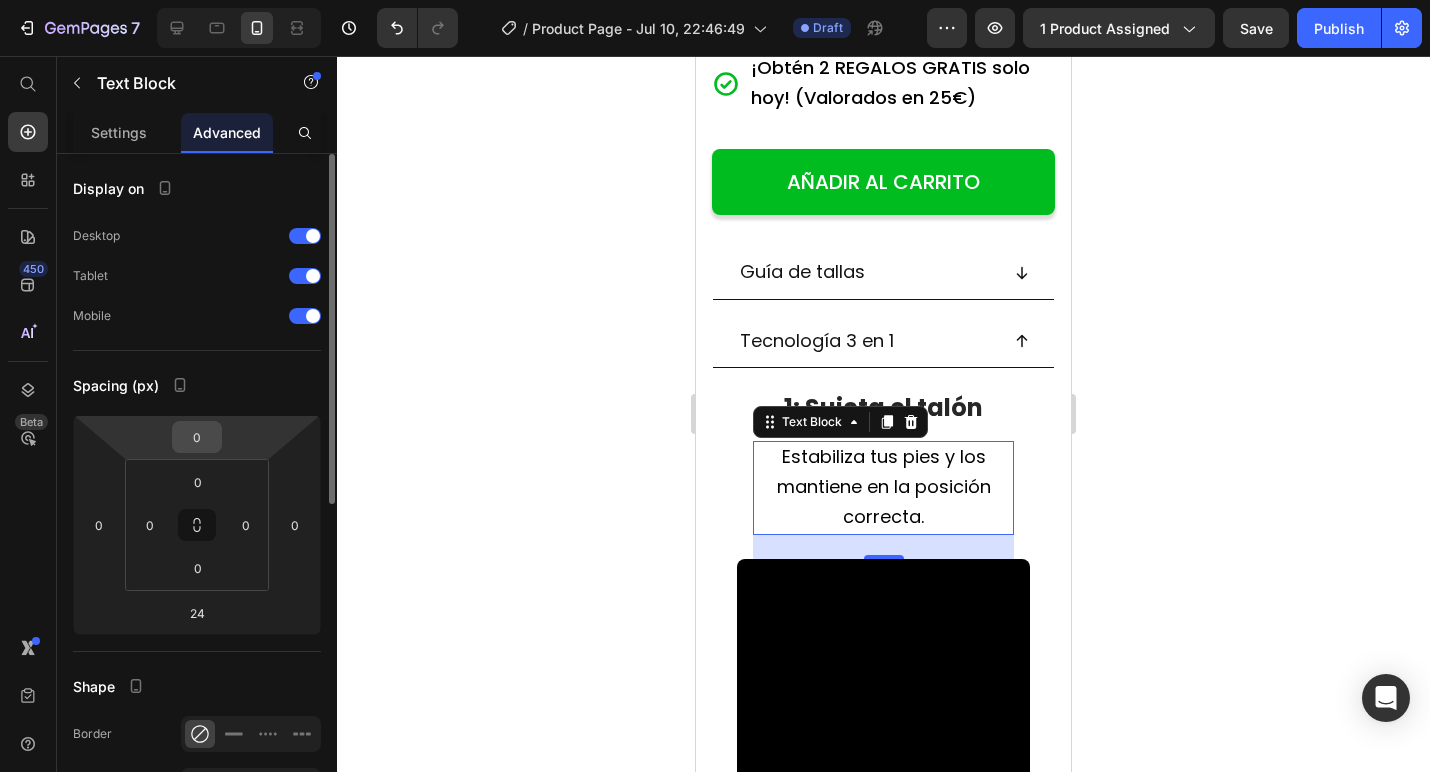 click on "0" at bounding box center (197, 437) 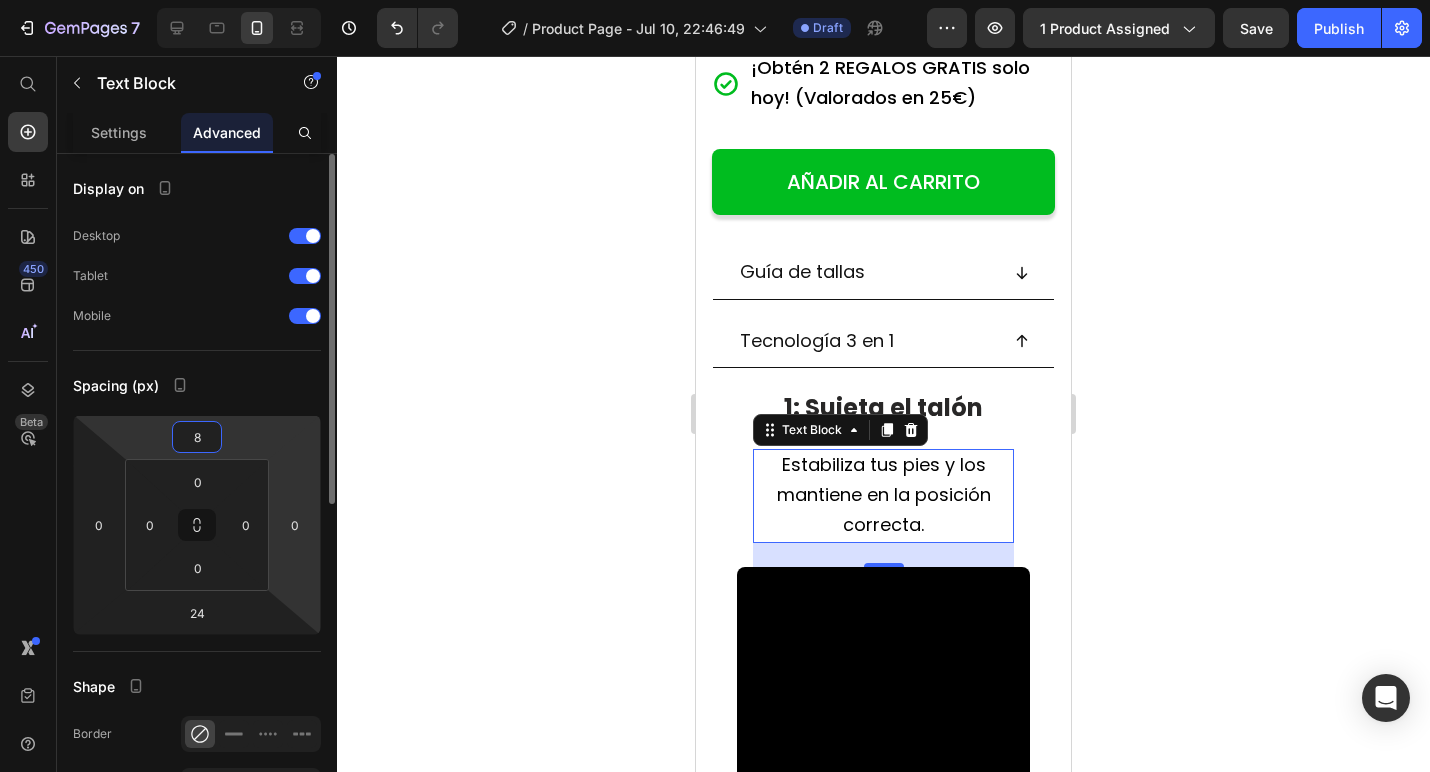 type on "80" 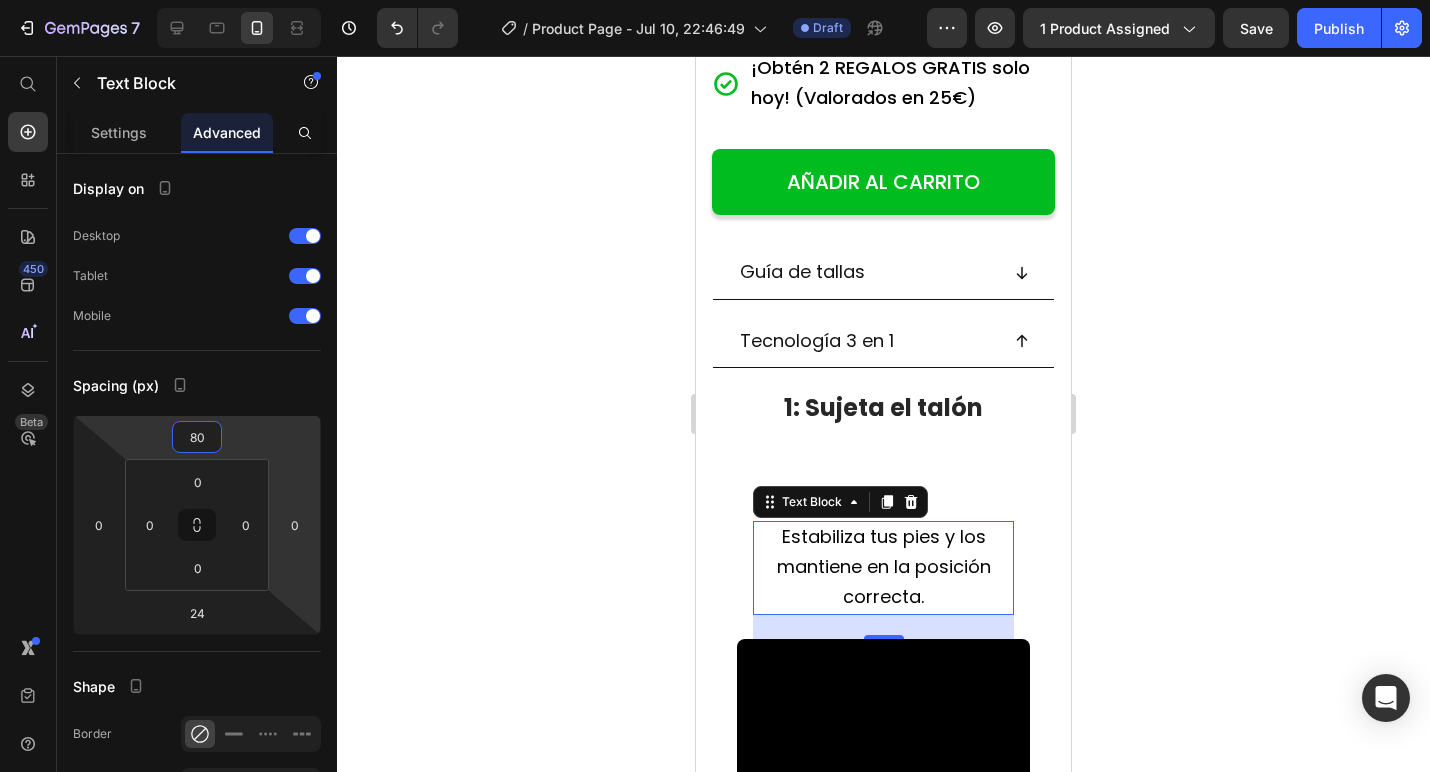 click 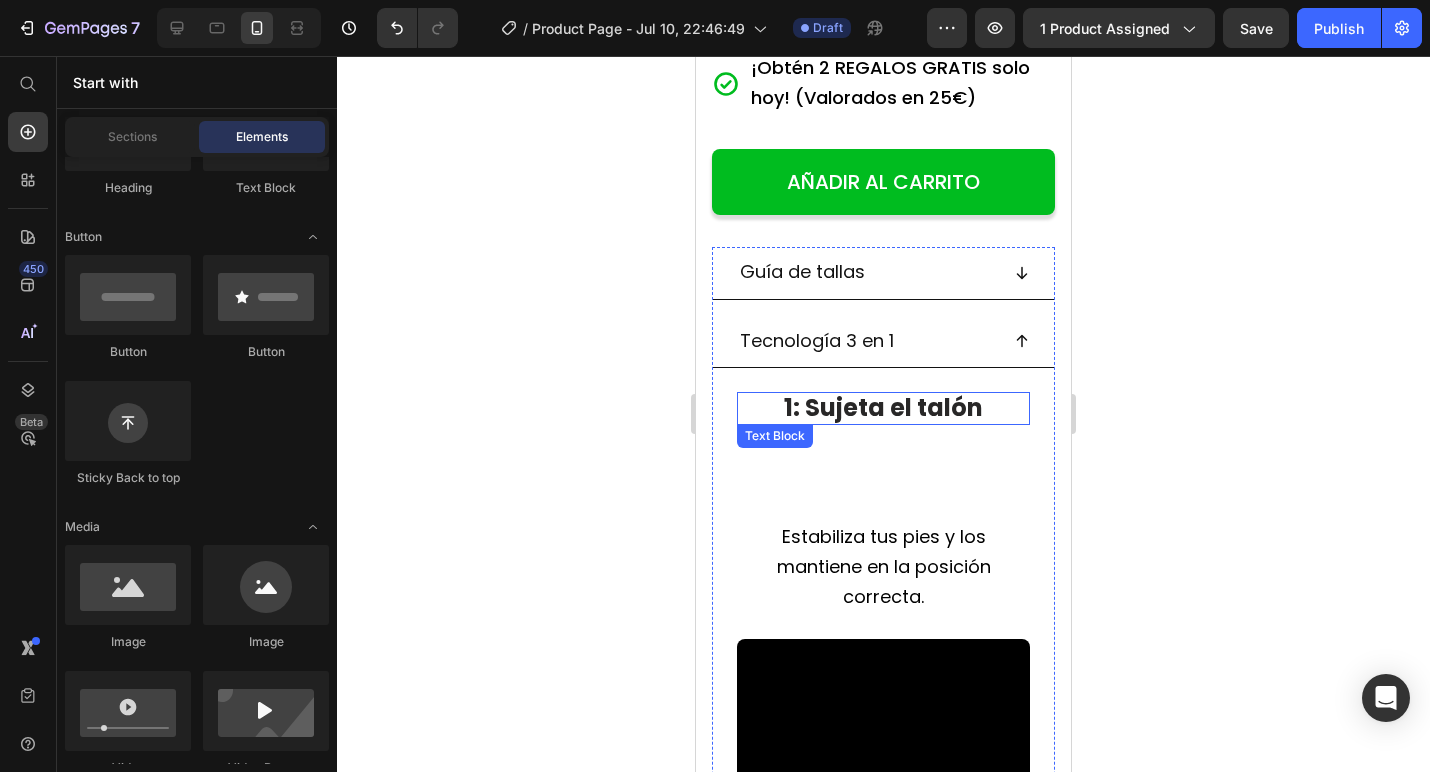 click on "1: Sujeta el talón" at bounding box center [883, 407] 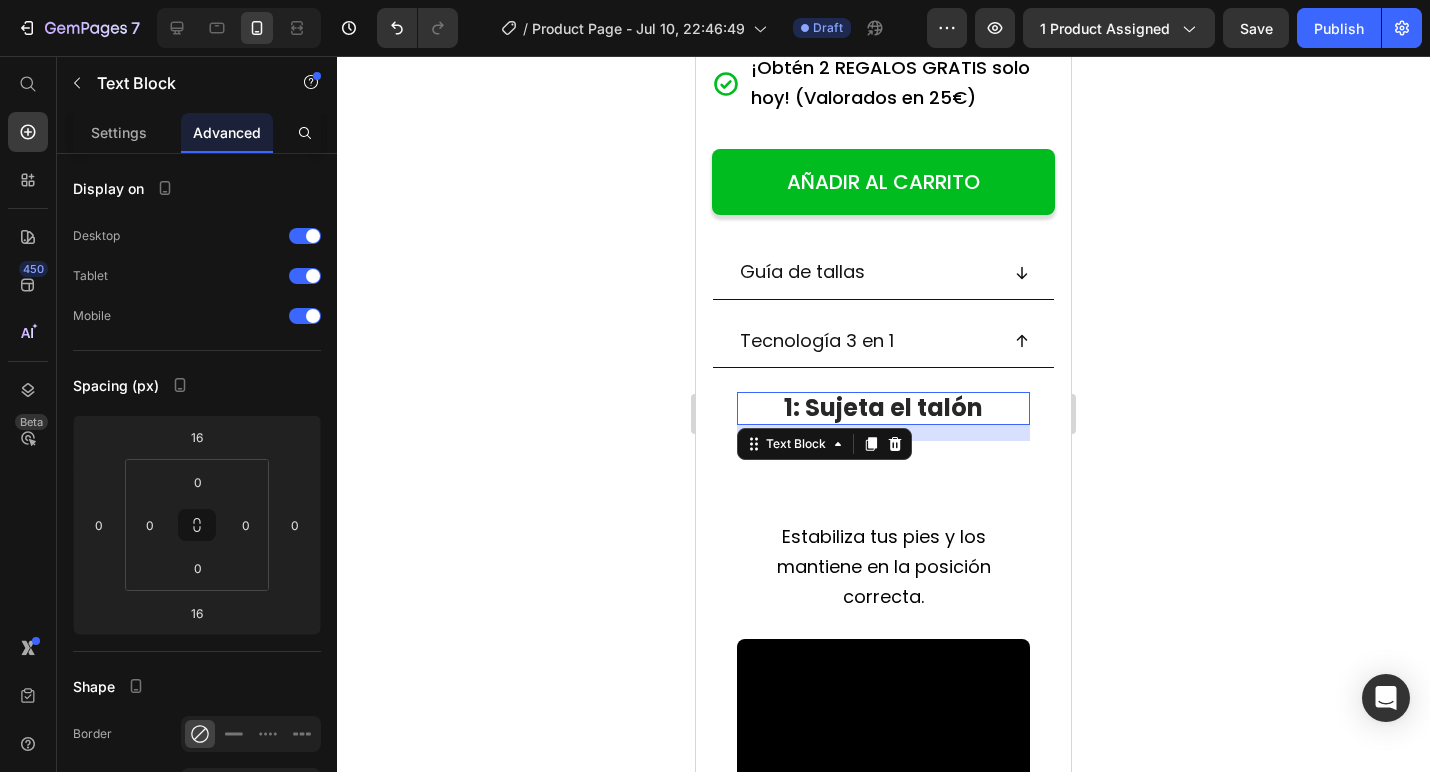 click on "16" at bounding box center [883, 433] 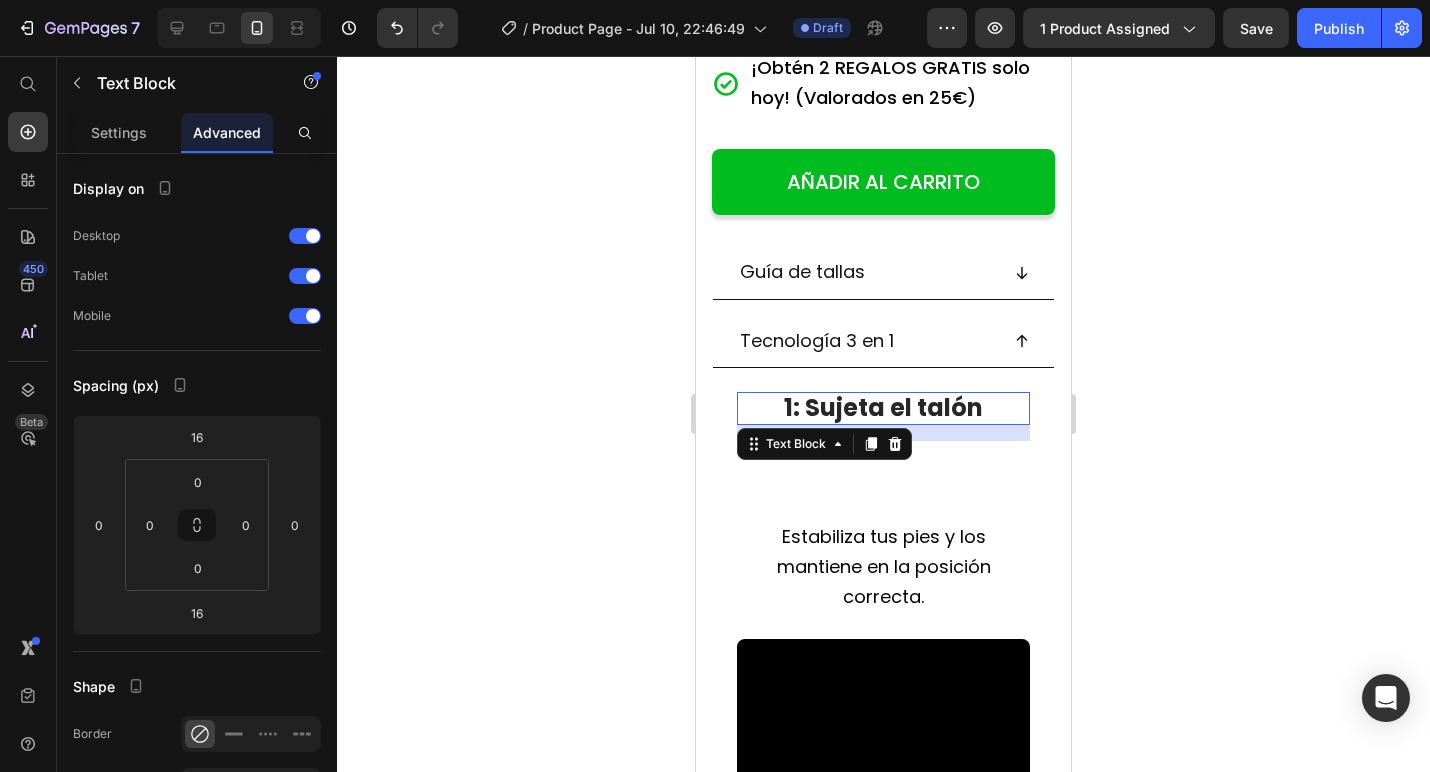 click on "1: Sujeta el talón" at bounding box center [883, 408] 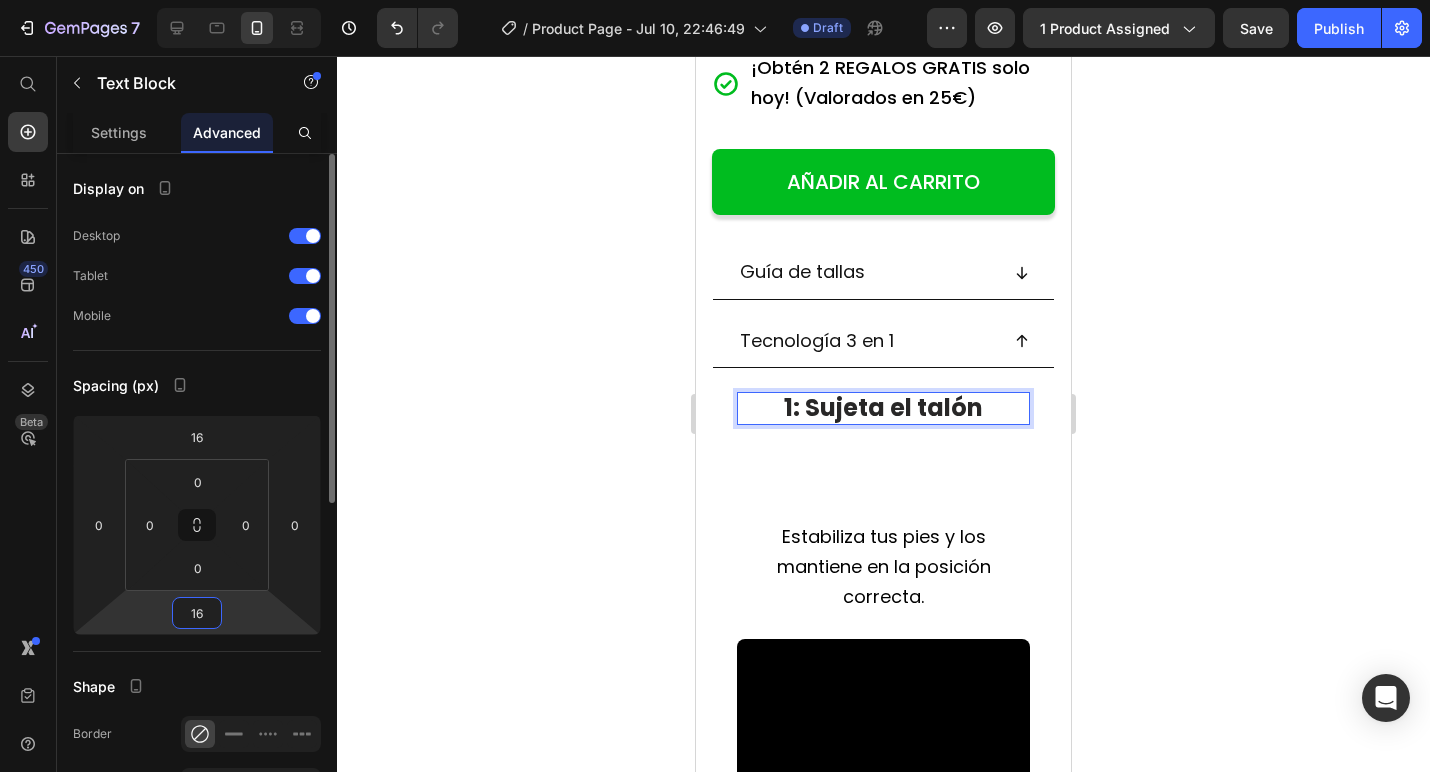 click on "16" at bounding box center (197, 613) 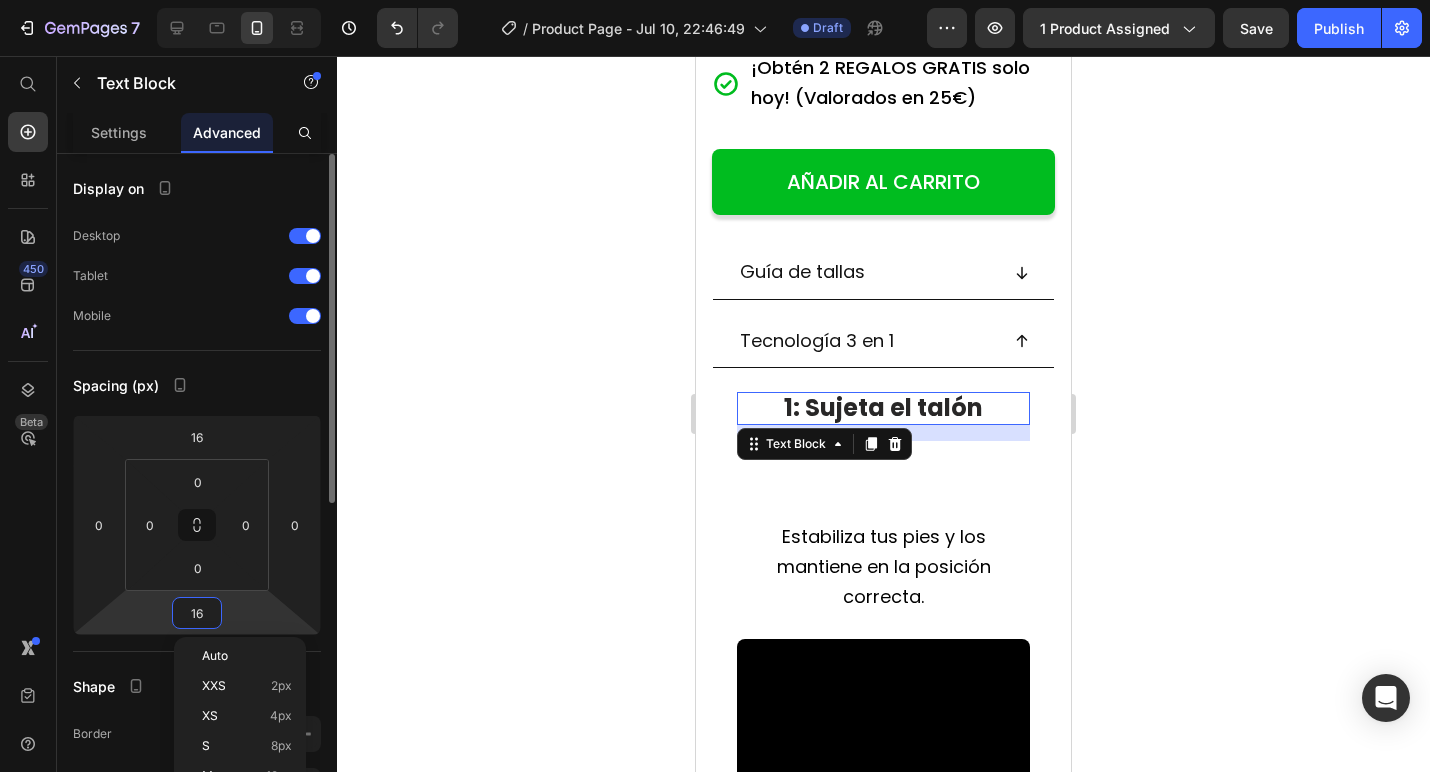 type on "8" 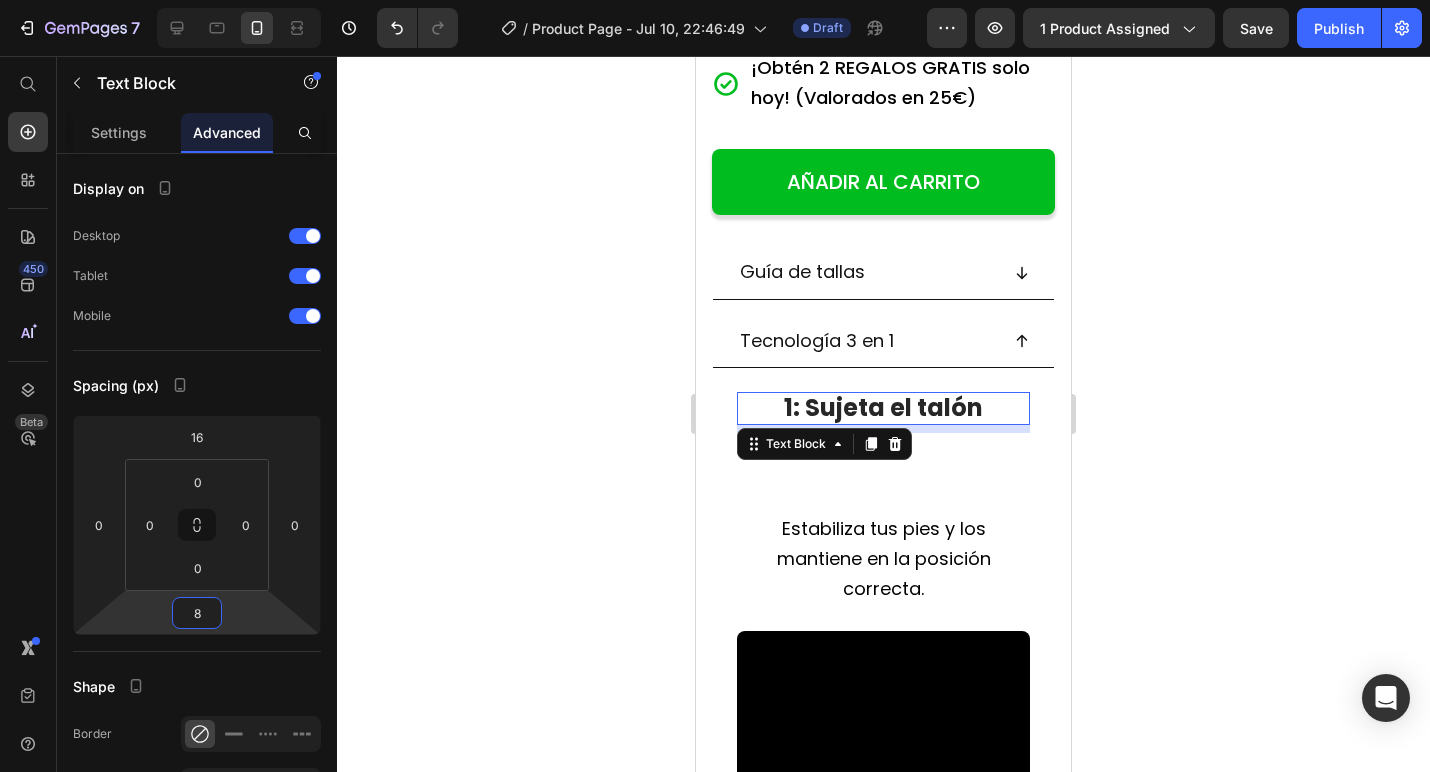 click 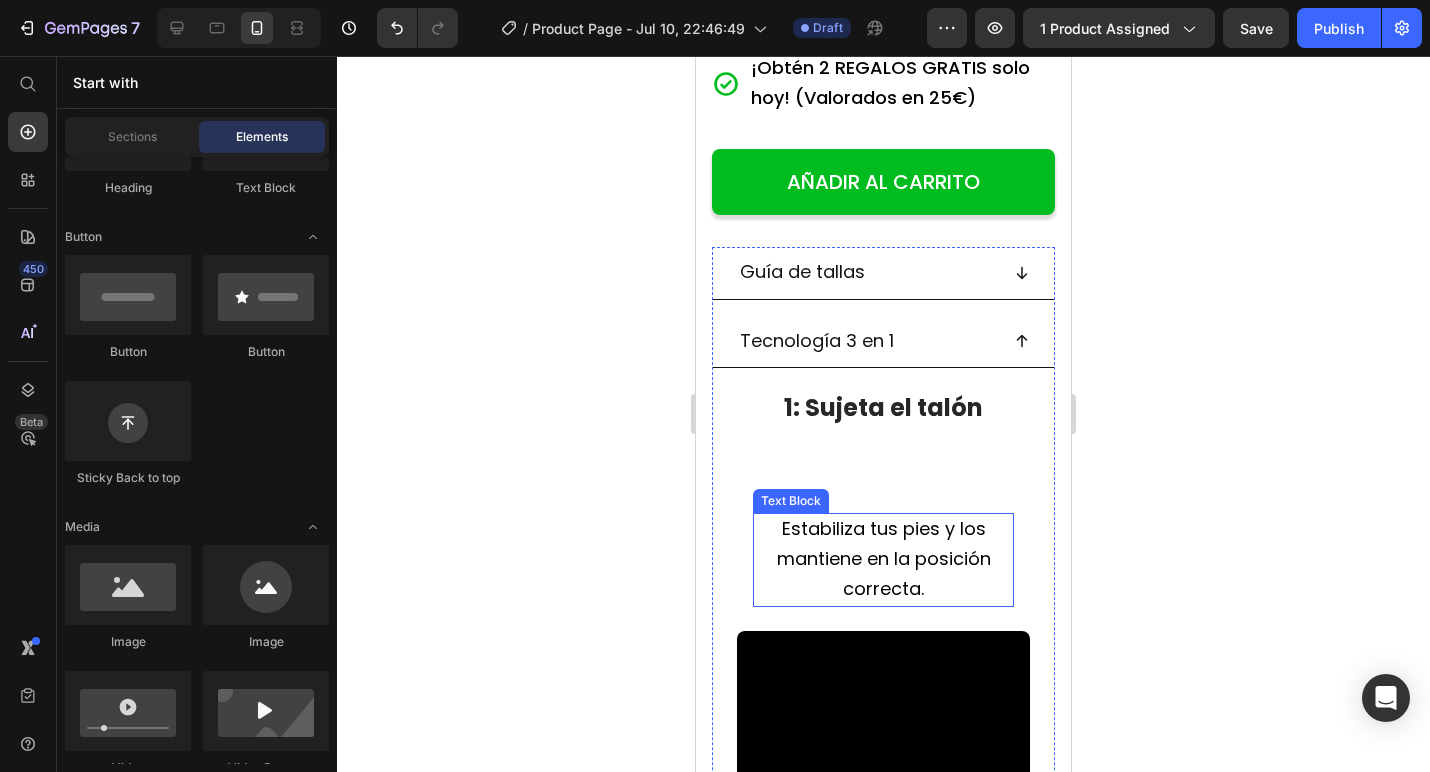click on "Estabiliza tus pies y los mantiene en la posición correcta." at bounding box center [884, 558] 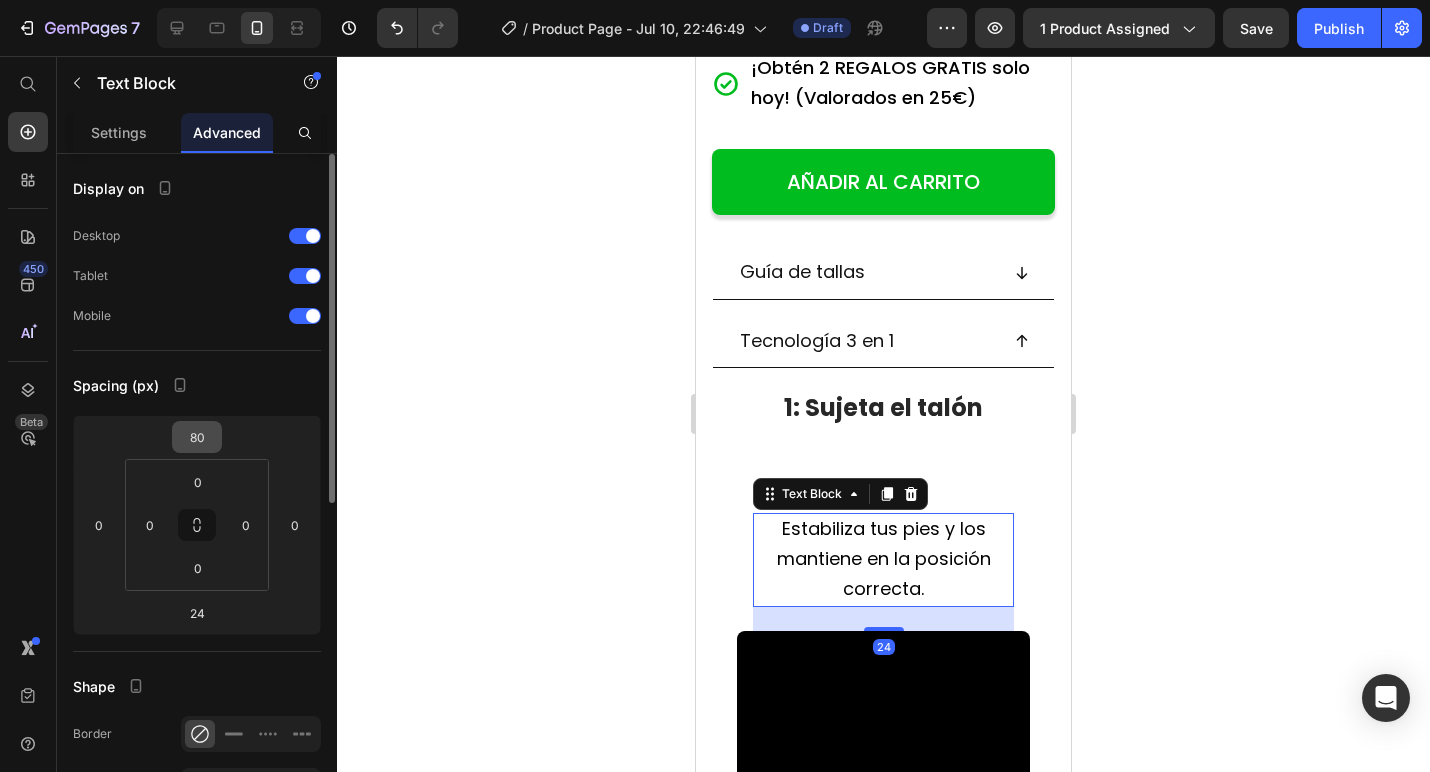 click on "80" at bounding box center (197, 437) 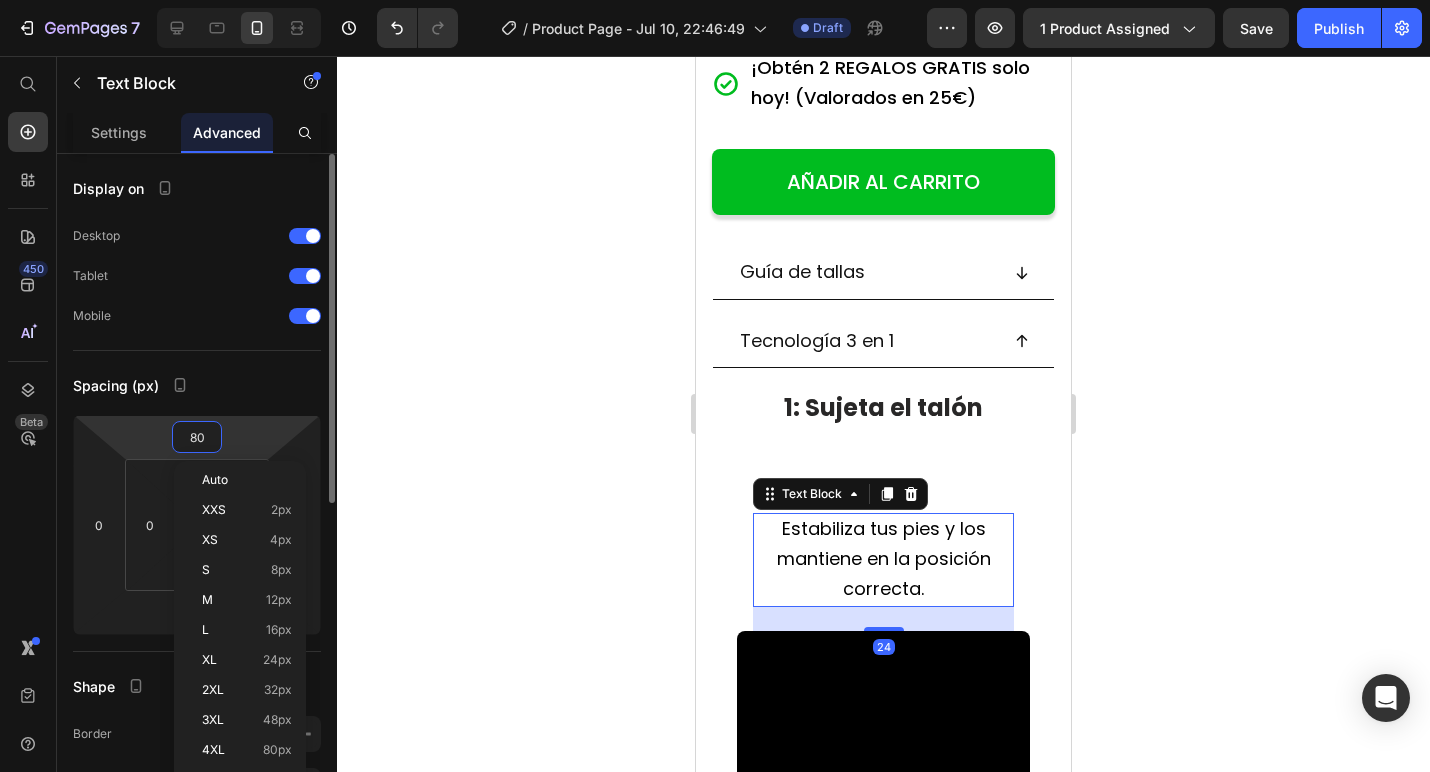 type on "0" 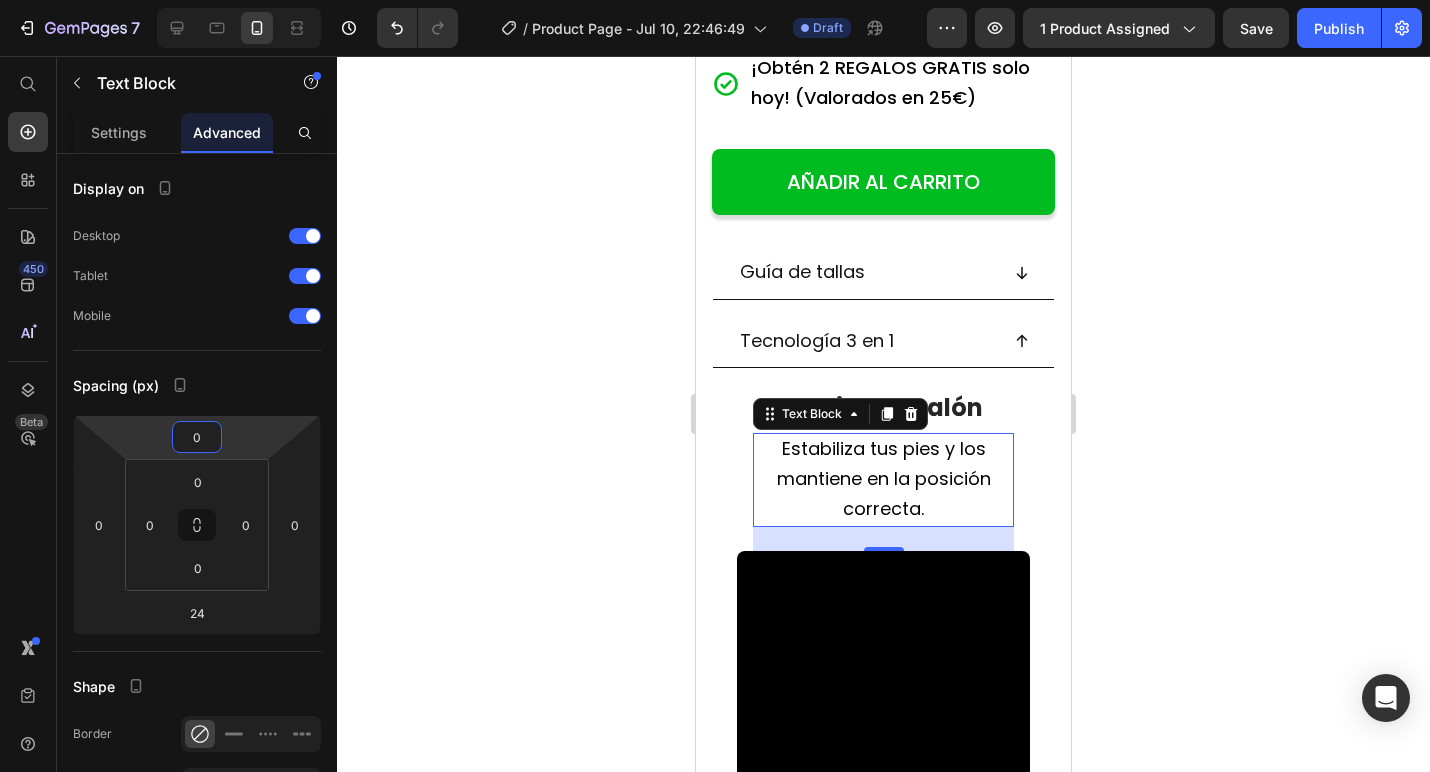click 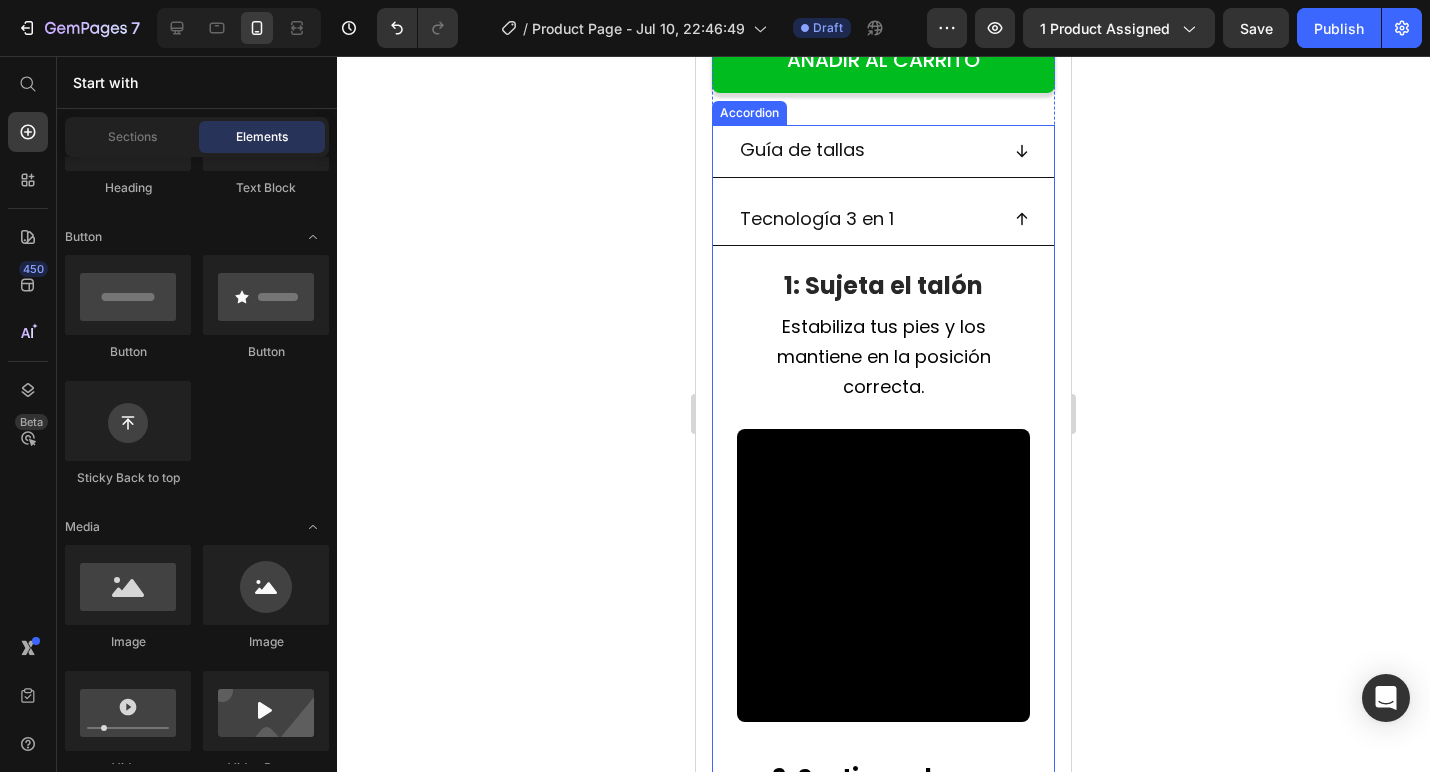 scroll, scrollTop: 1303, scrollLeft: 0, axis: vertical 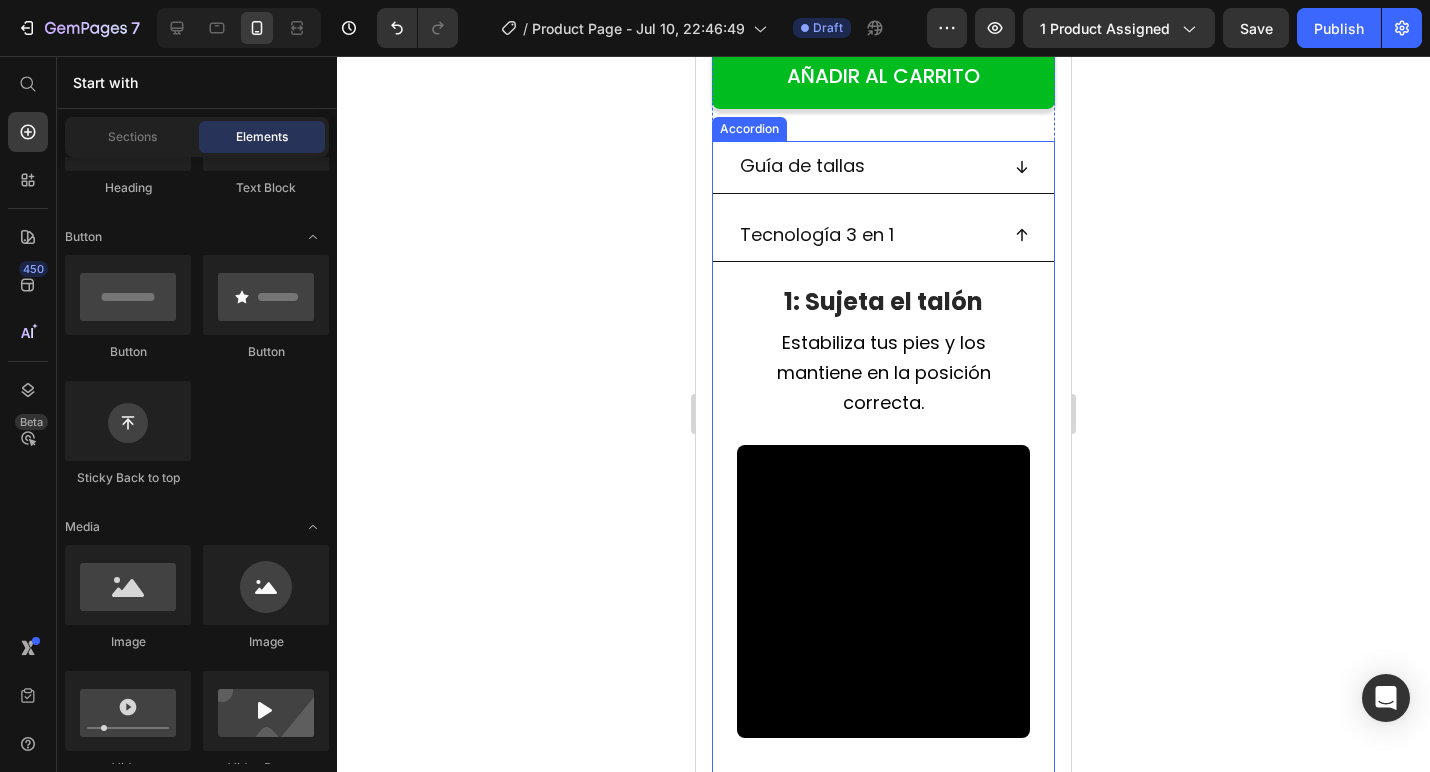 click on "Tecnología 3 en 1" at bounding box center [883, 236] 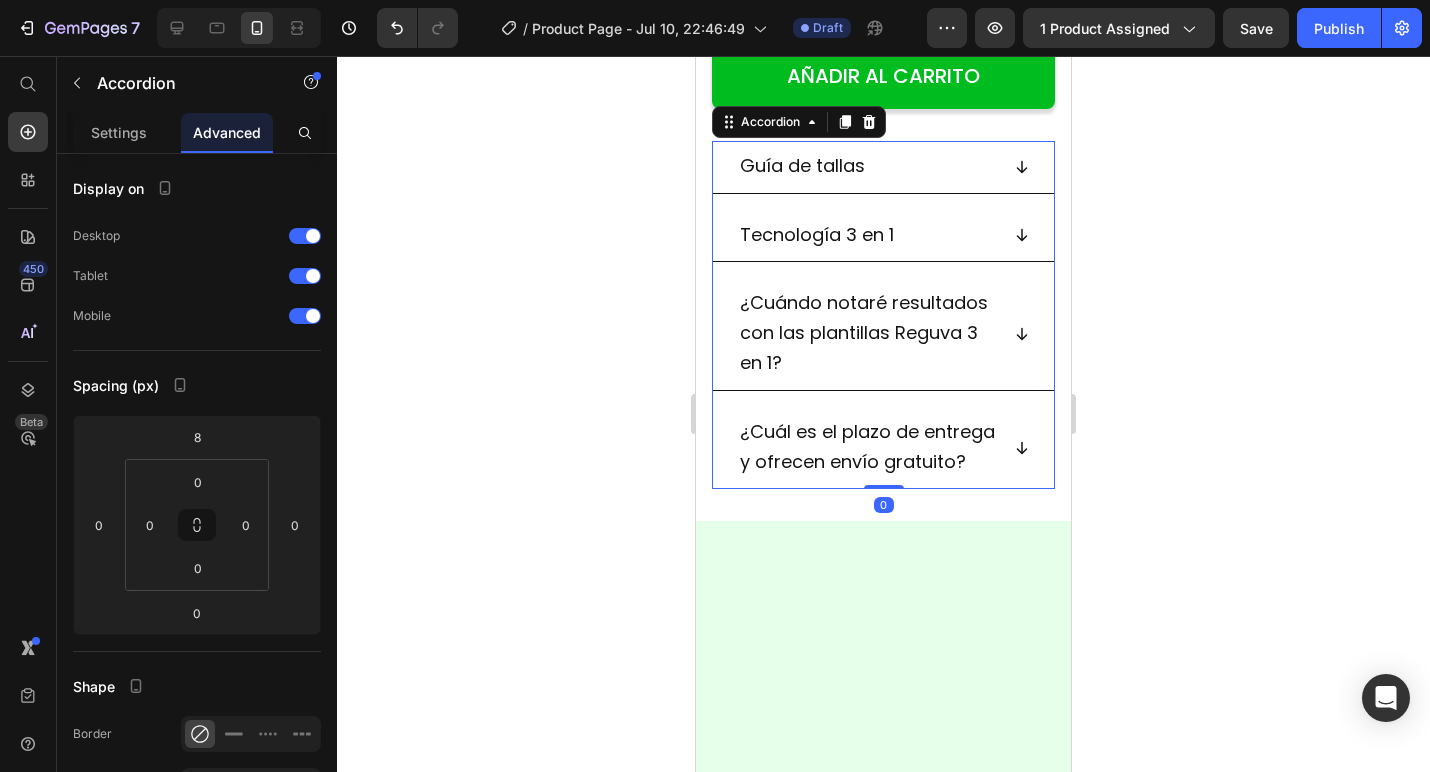 click 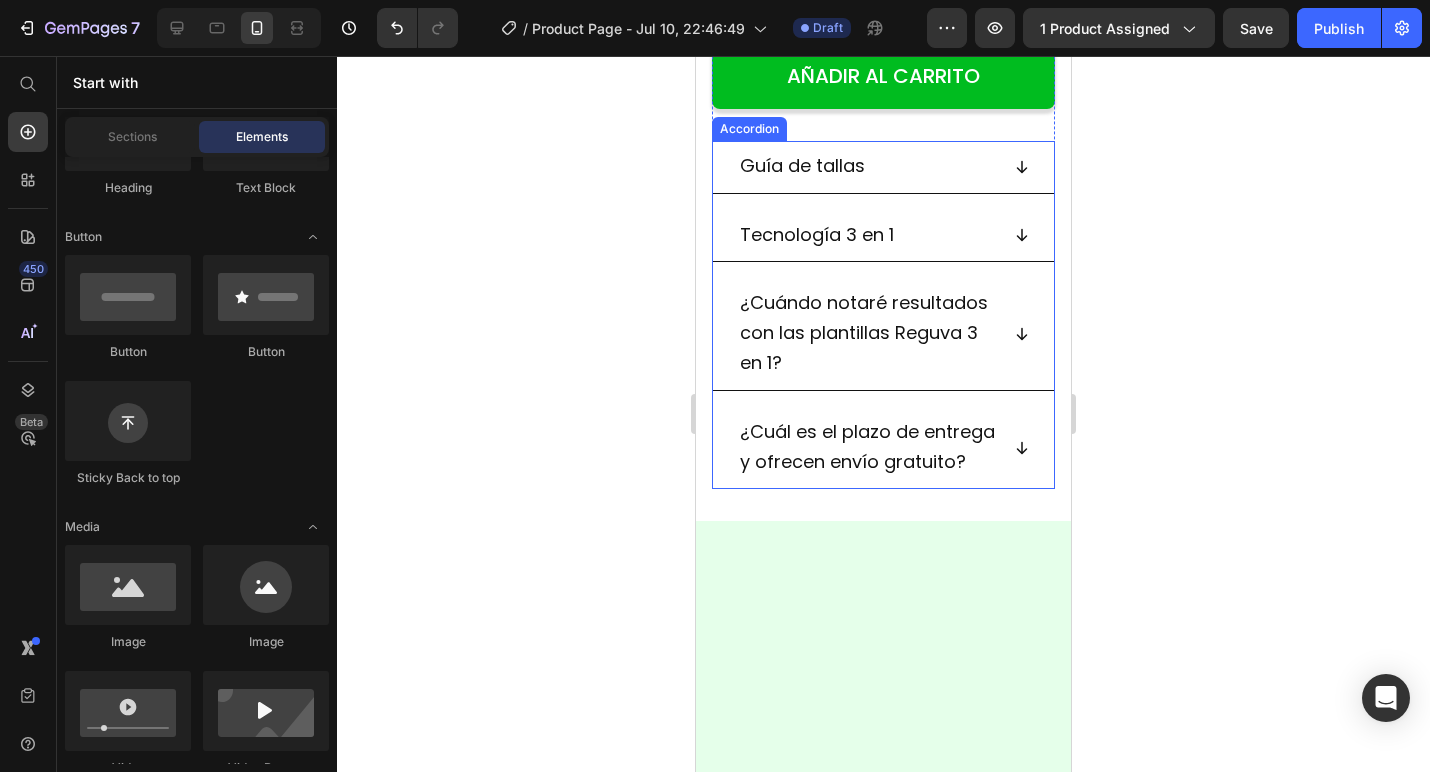 click on "¿Cuándo notaré resultados con las plantillas Reguva 3 en 1?" at bounding box center (883, 334) 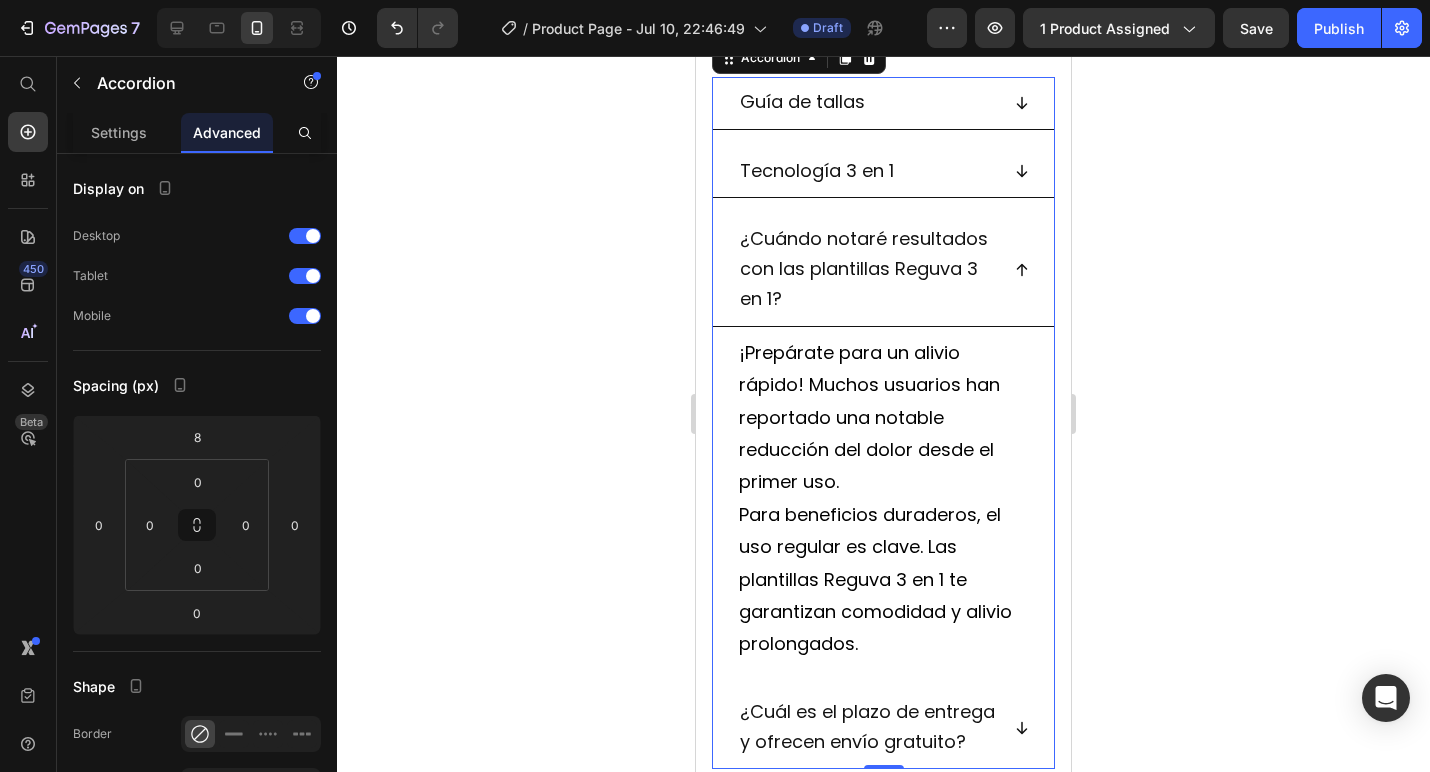 scroll, scrollTop: 1377, scrollLeft: 0, axis: vertical 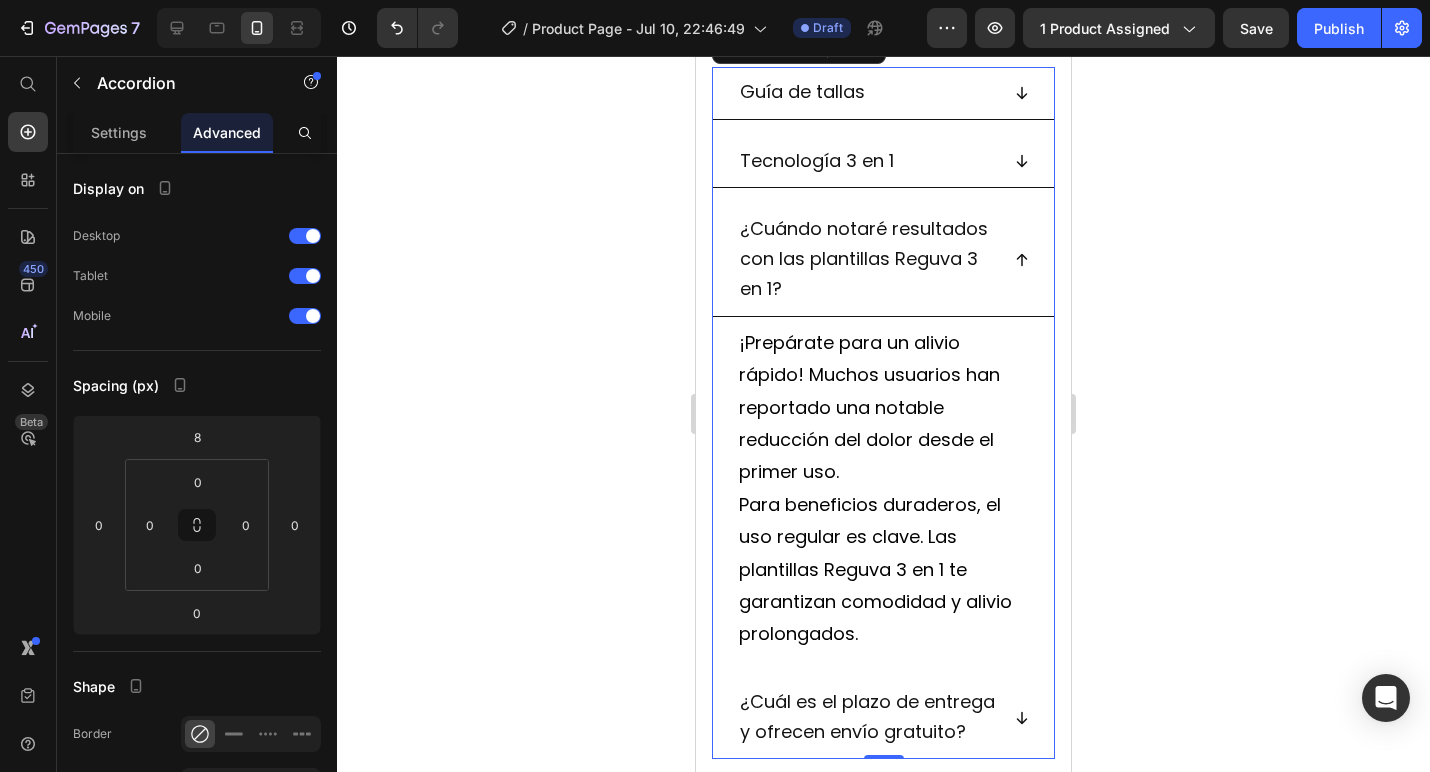 click on "¿Cuándo notaré resultados con las plantillas Reguva 3 en 1?" at bounding box center [883, 260] 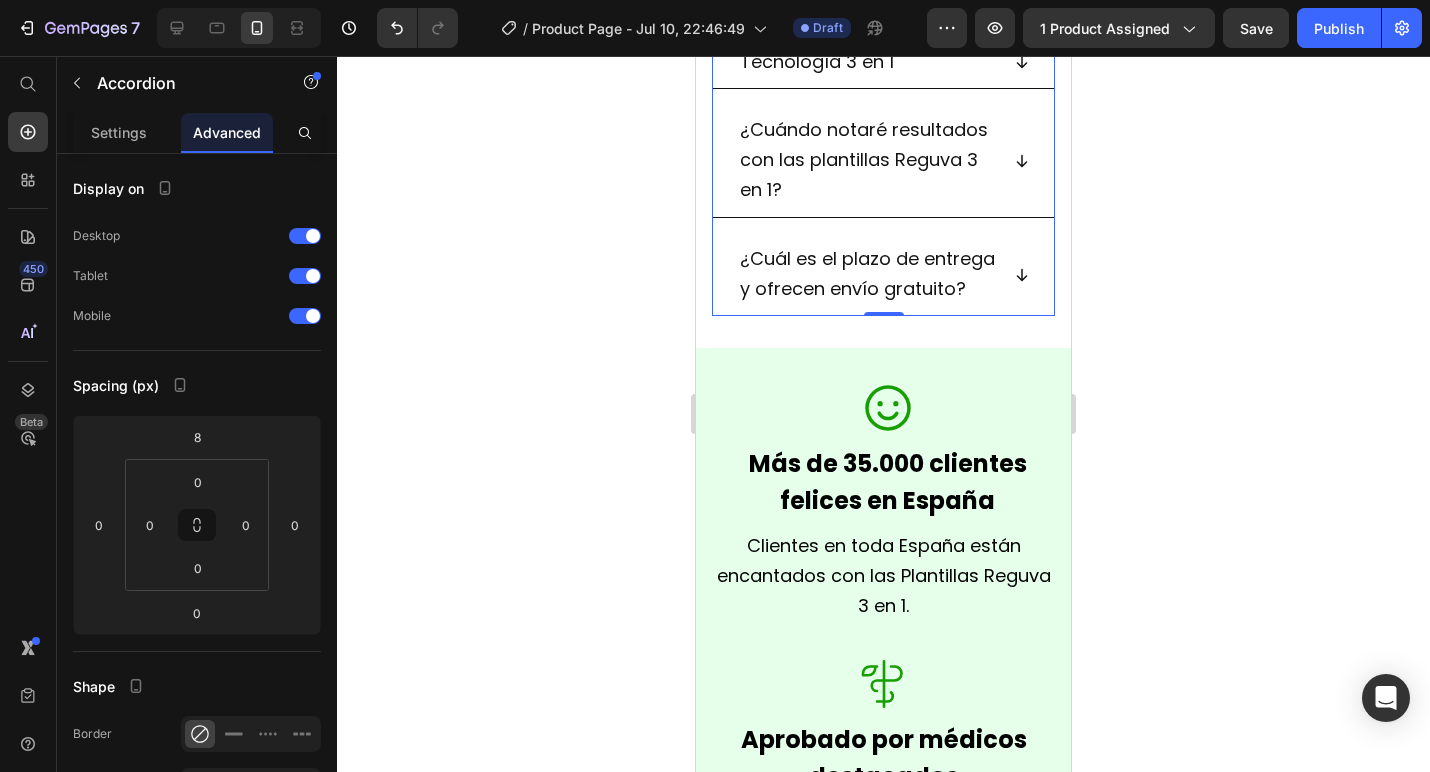 click 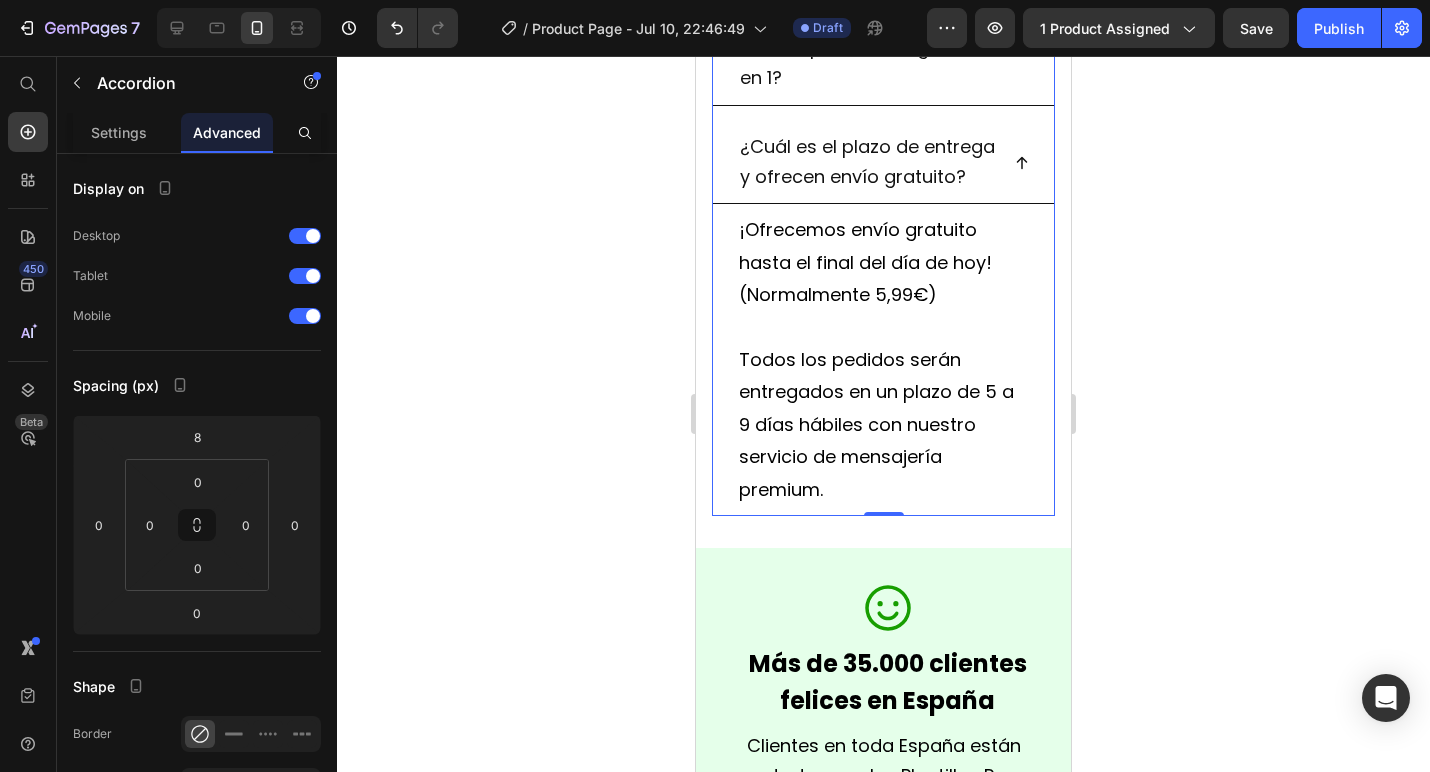 scroll, scrollTop: 1593, scrollLeft: 0, axis: vertical 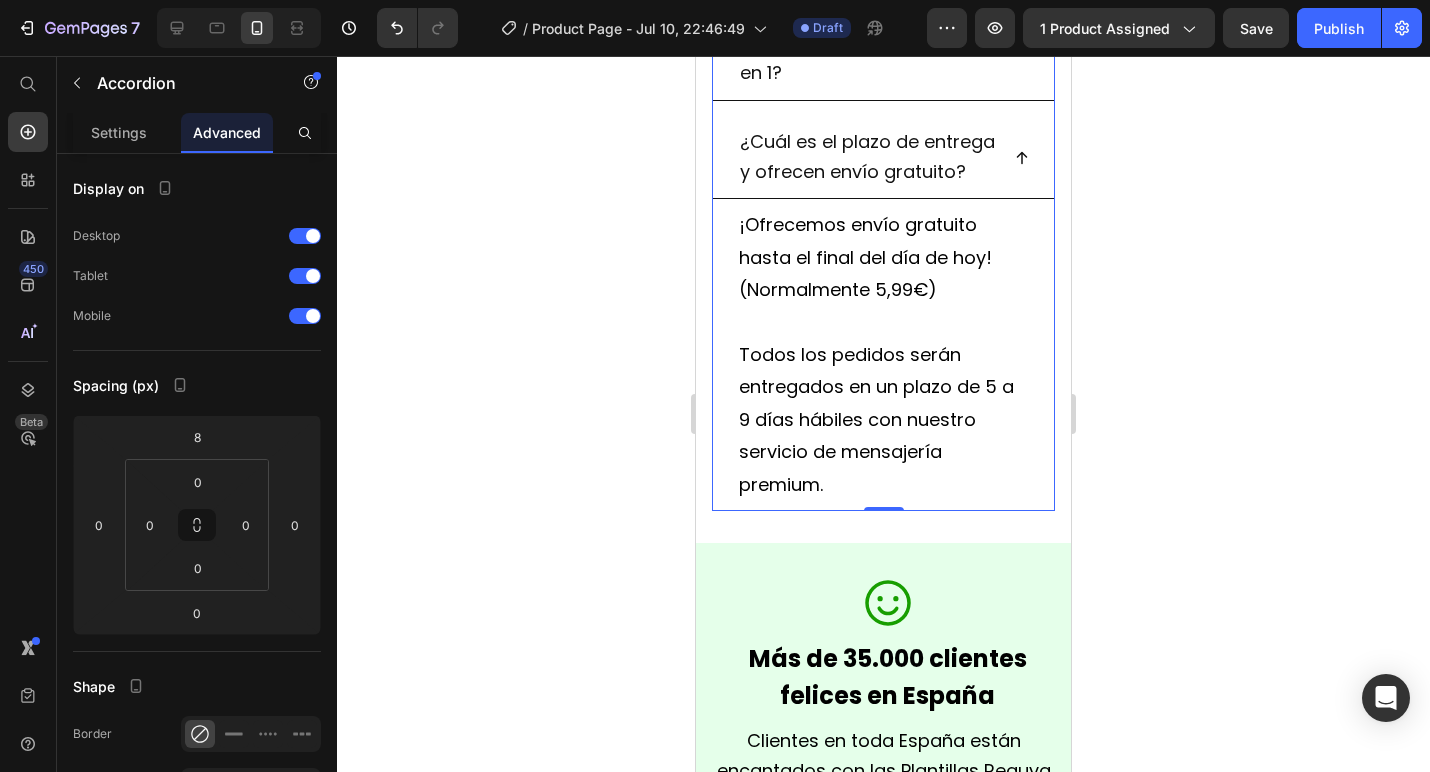 click 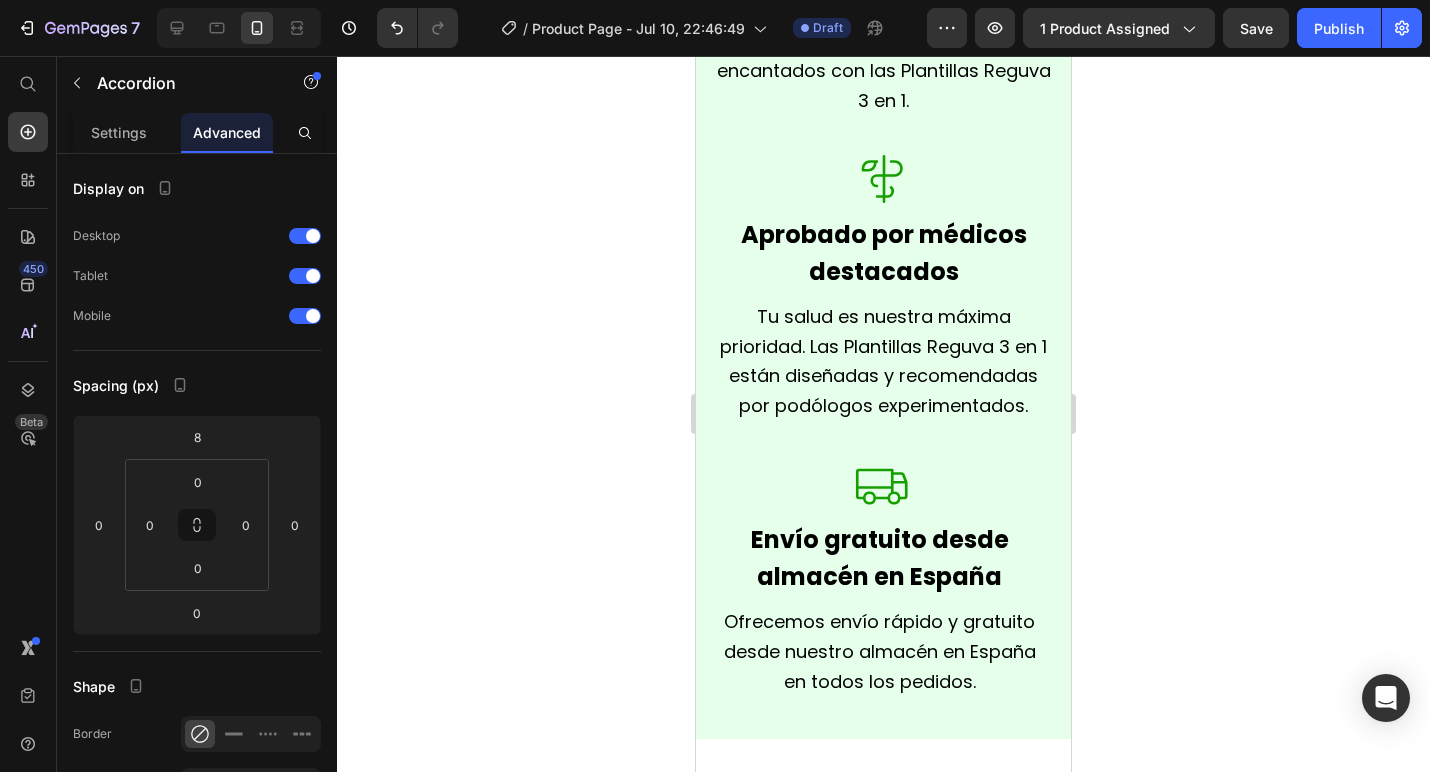 scroll, scrollTop: 1983, scrollLeft: 0, axis: vertical 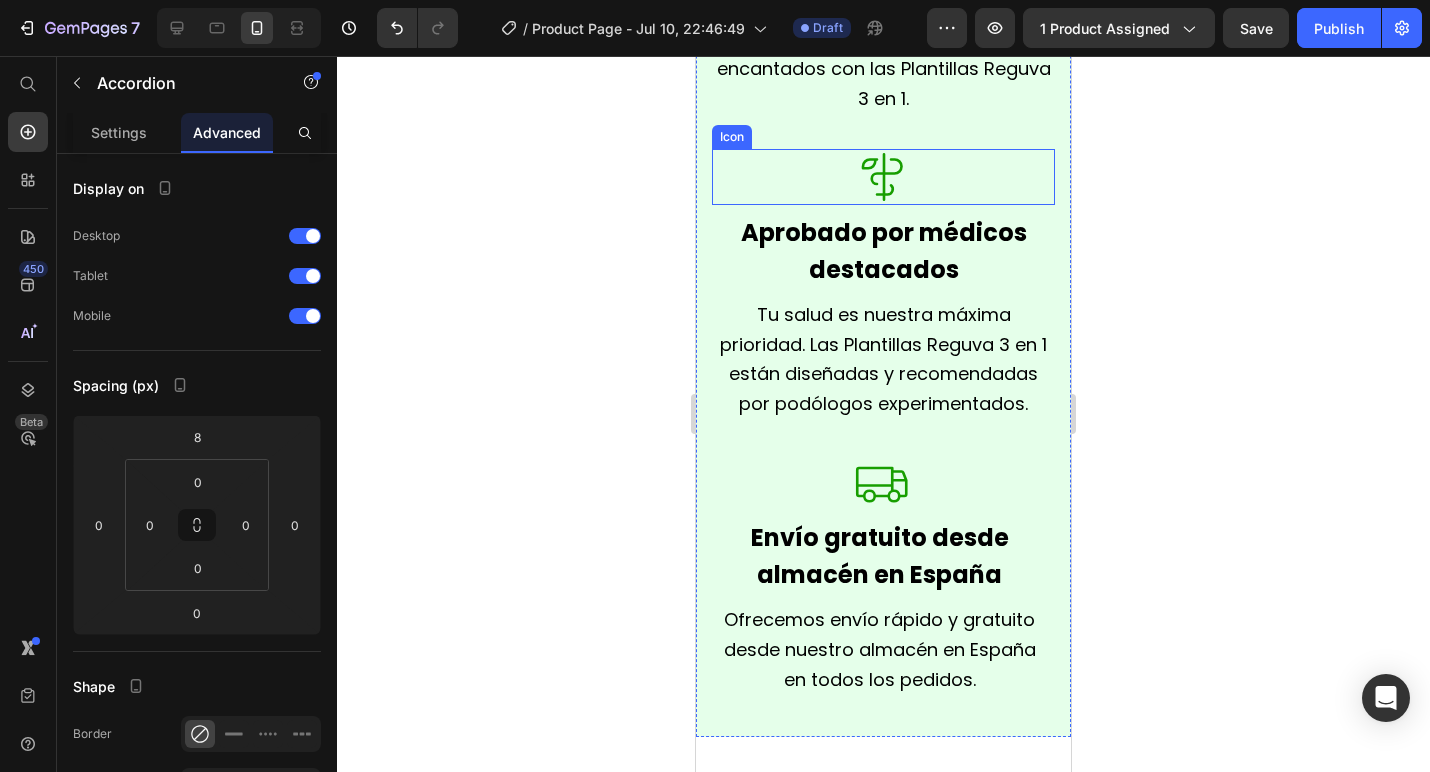 click 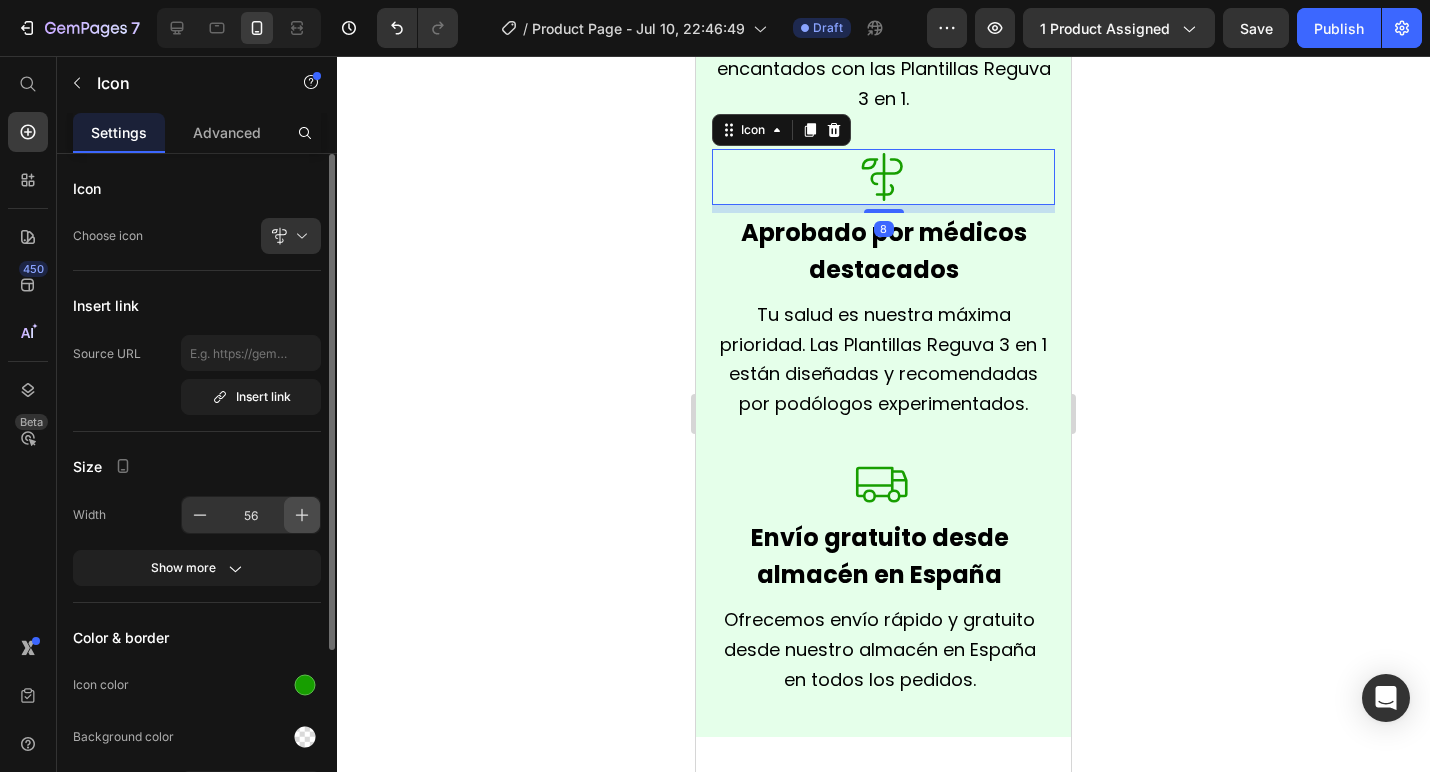 click 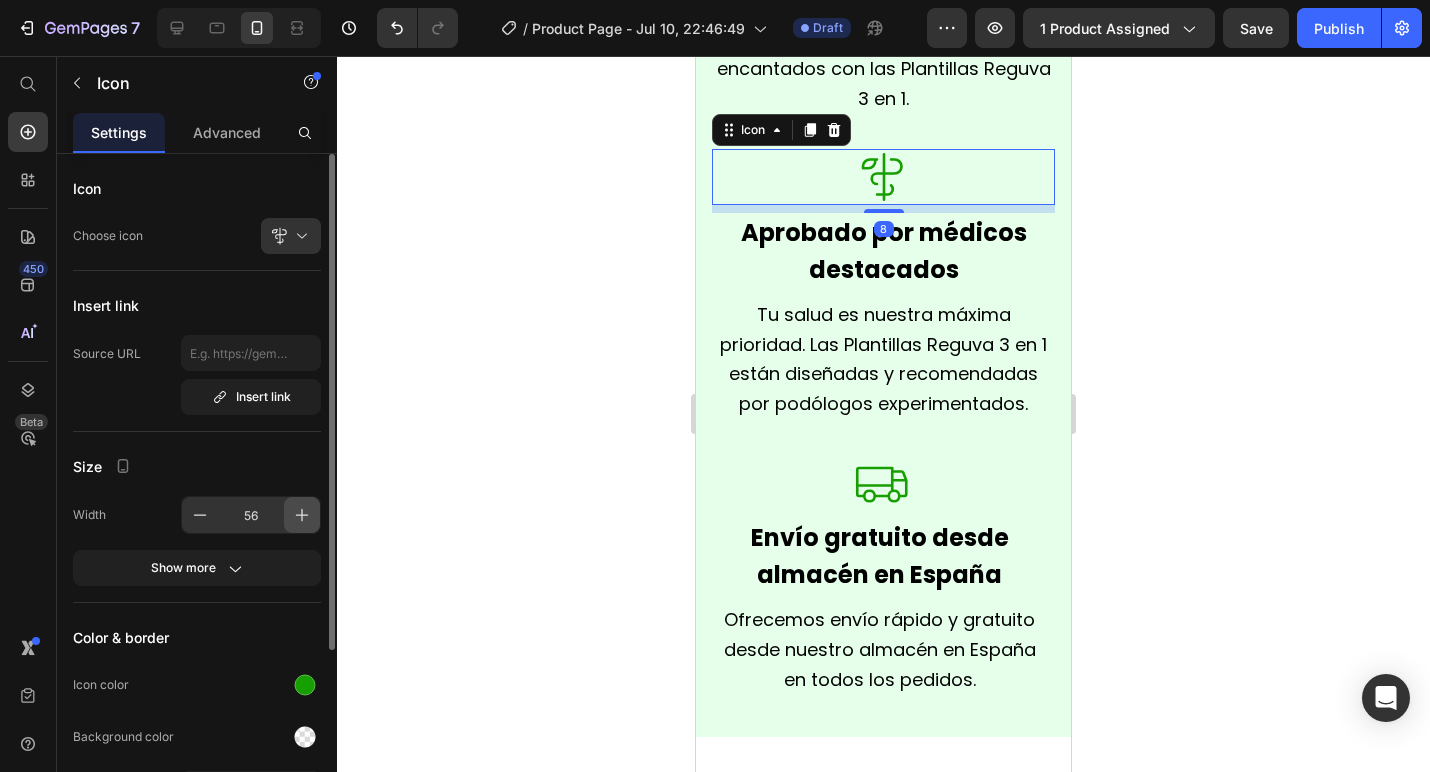 type on "57" 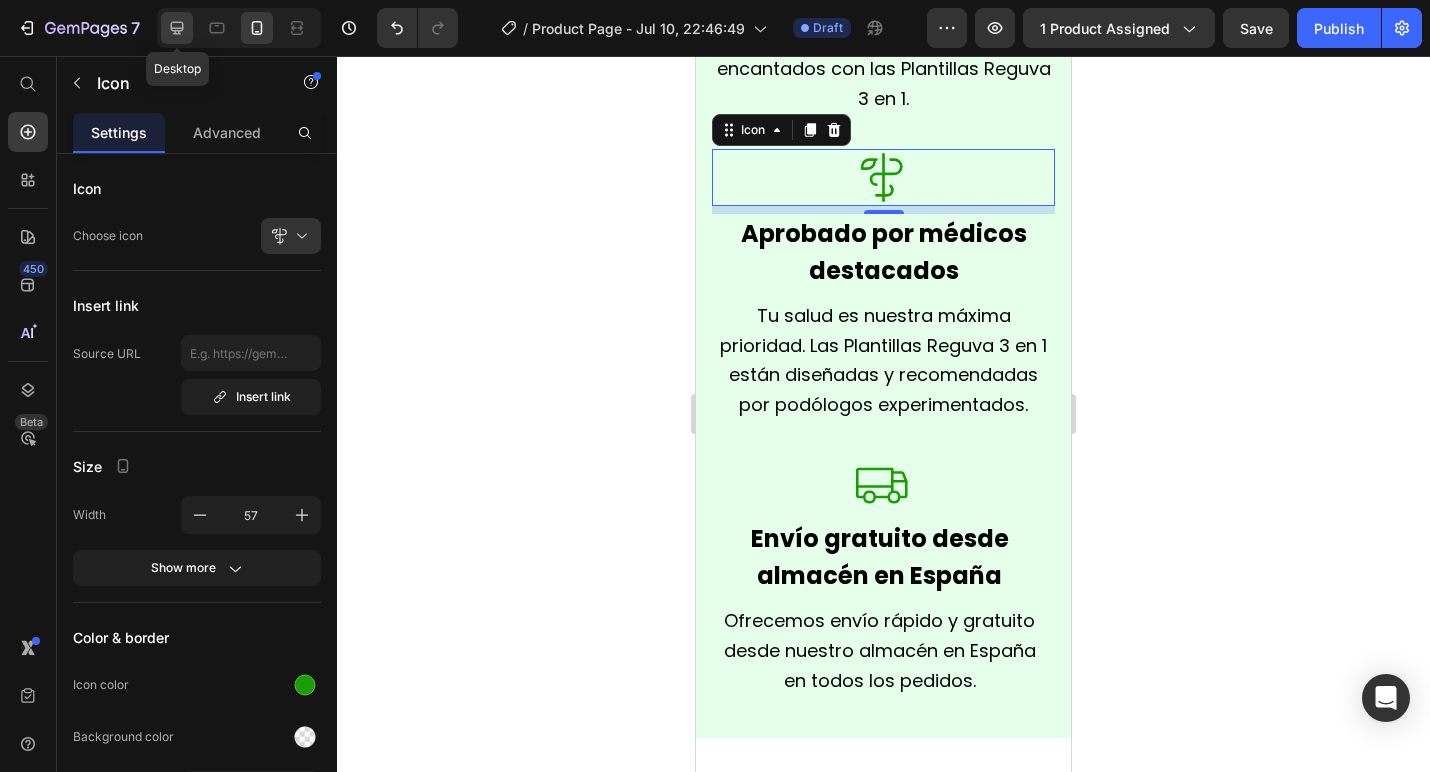 click 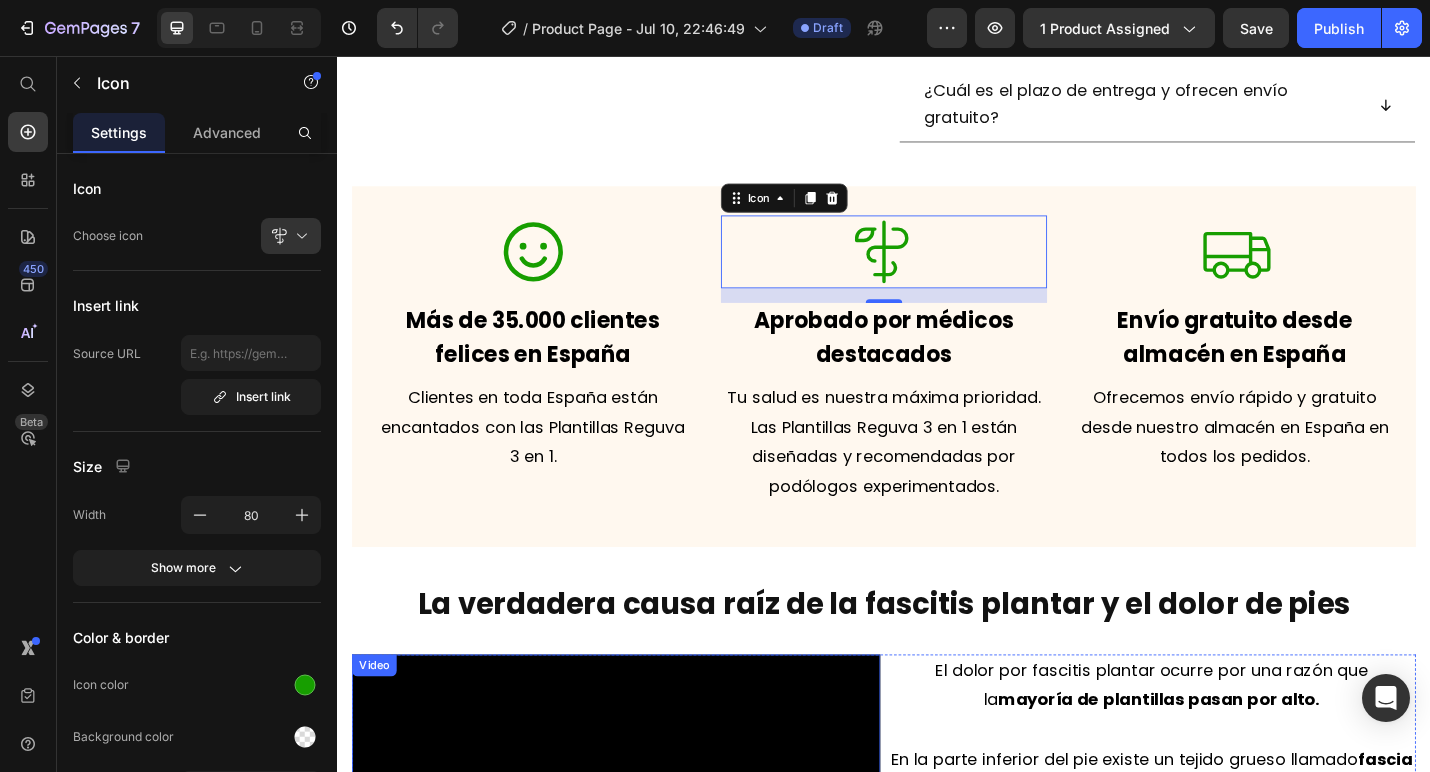 scroll, scrollTop: 978, scrollLeft: 0, axis: vertical 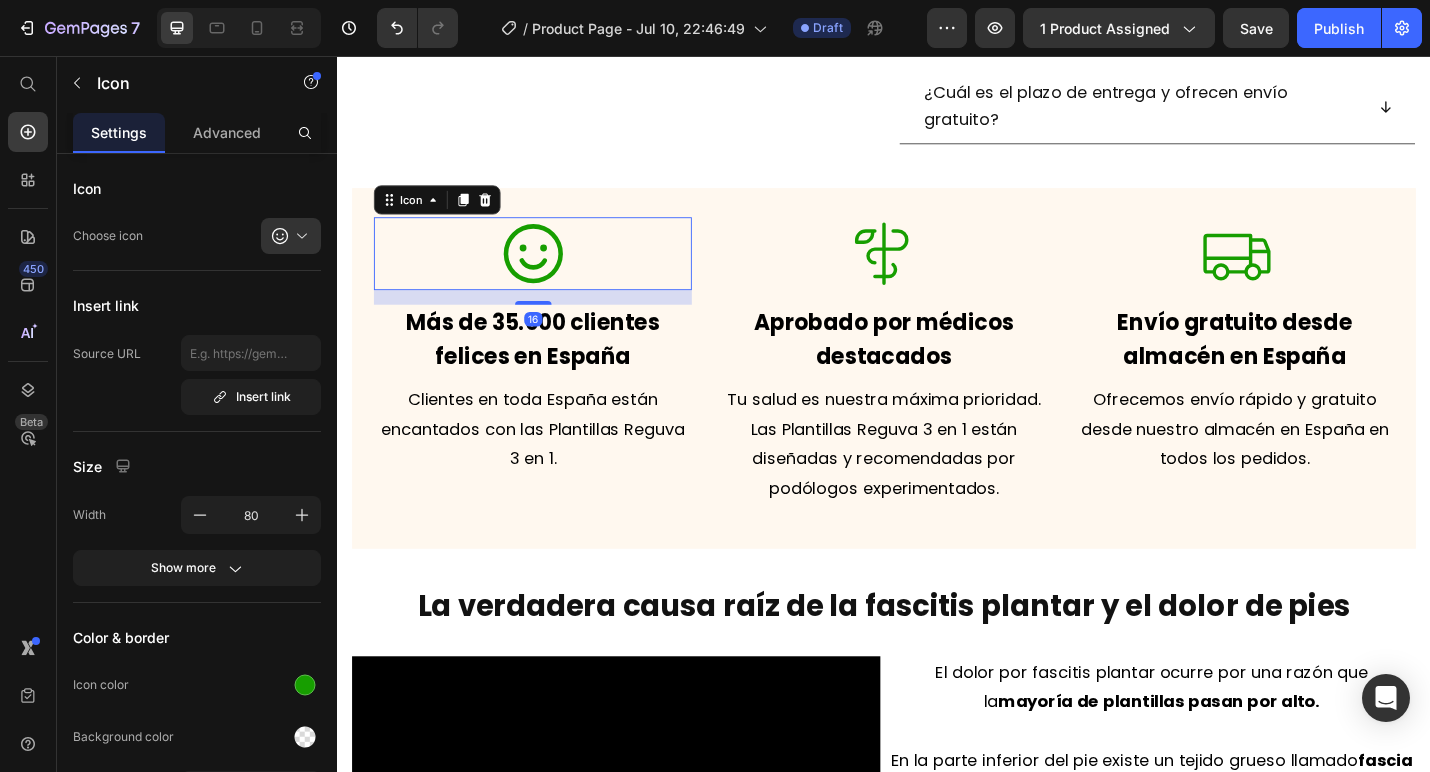 click 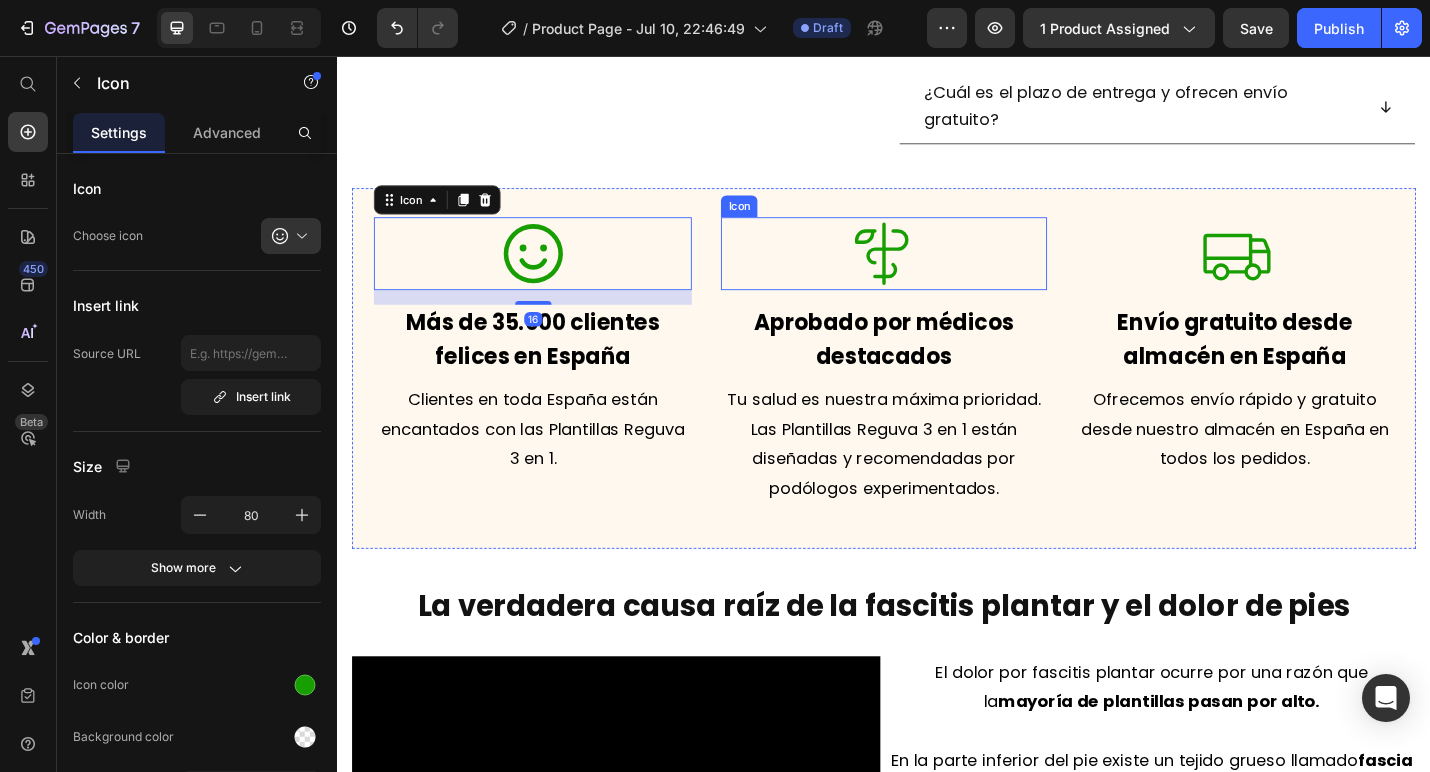 click 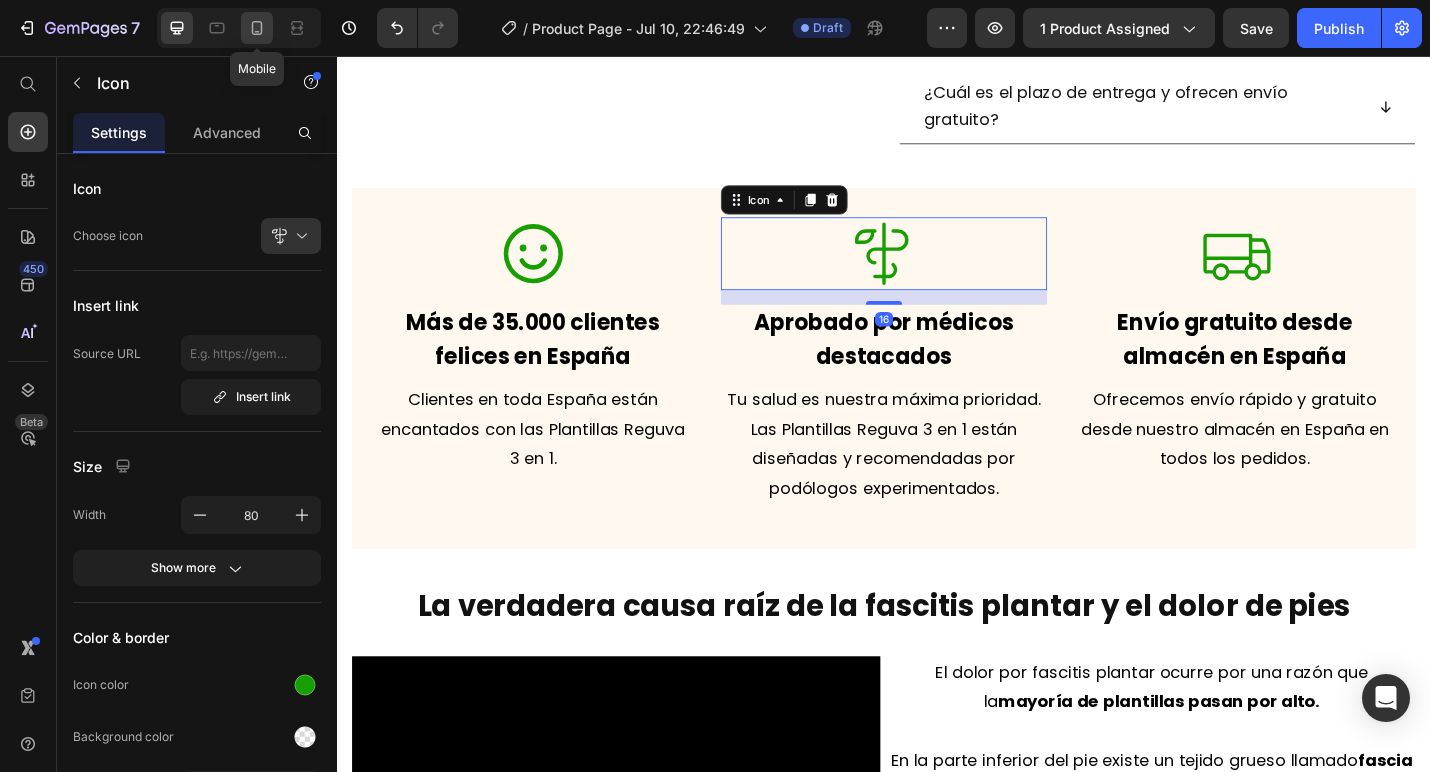 click 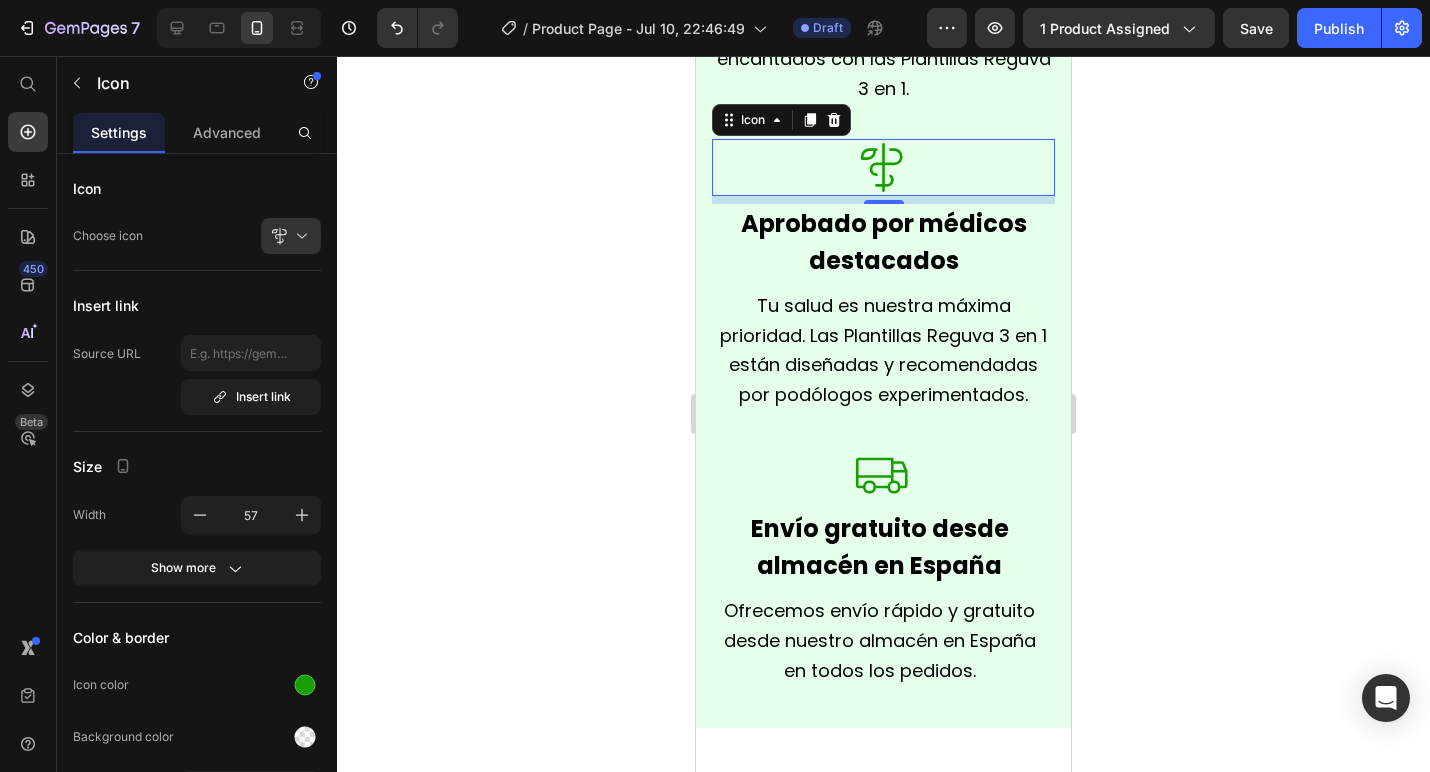 scroll, scrollTop: 1997, scrollLeft: 0, axis: vertical 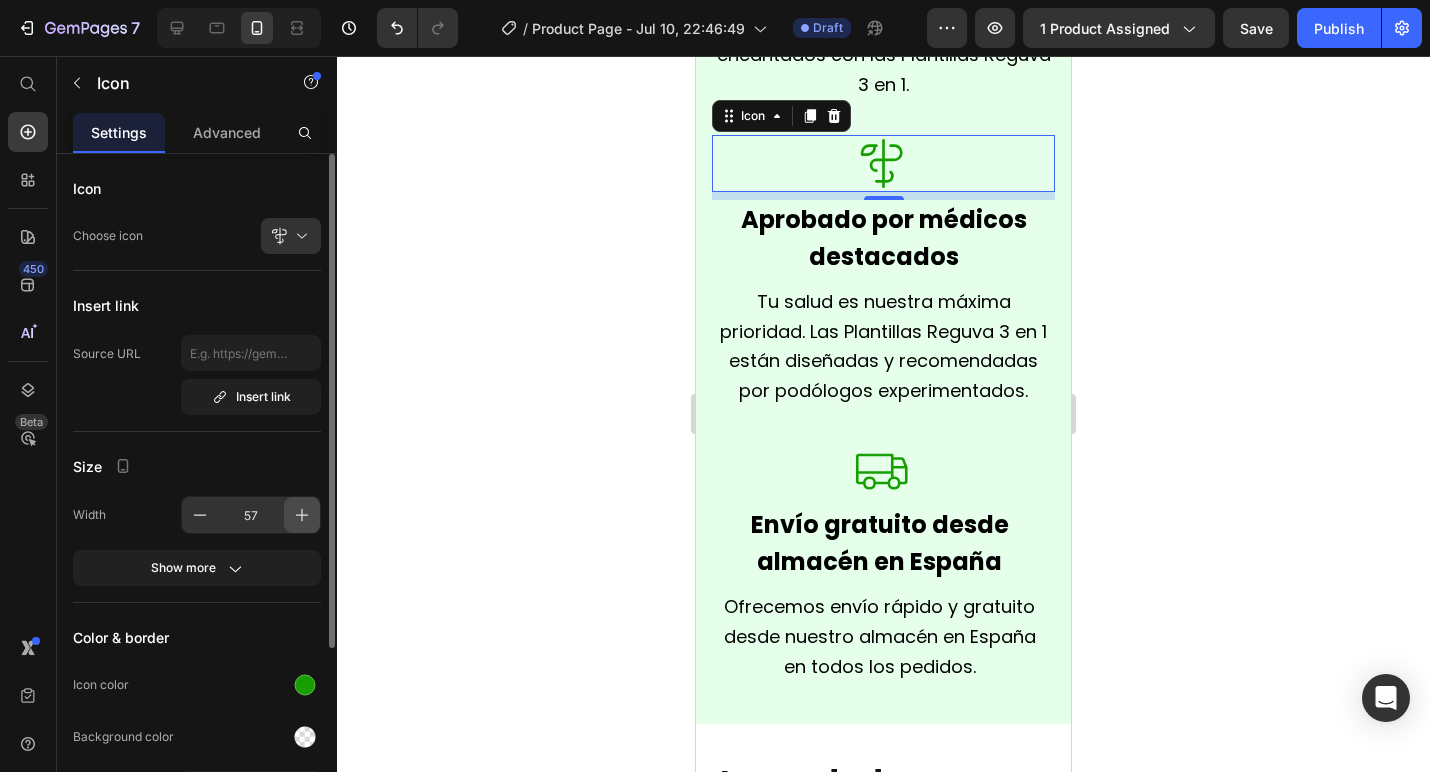 click 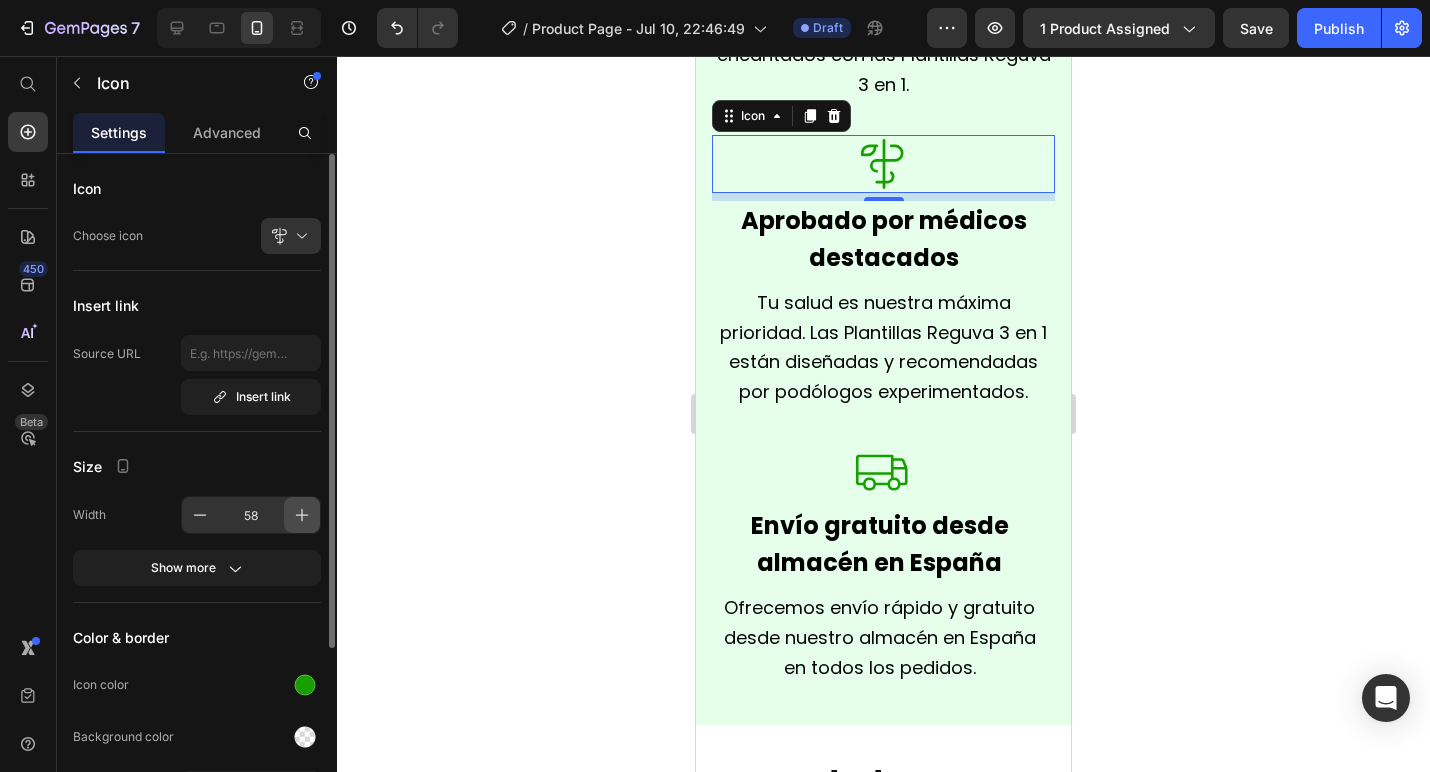 click 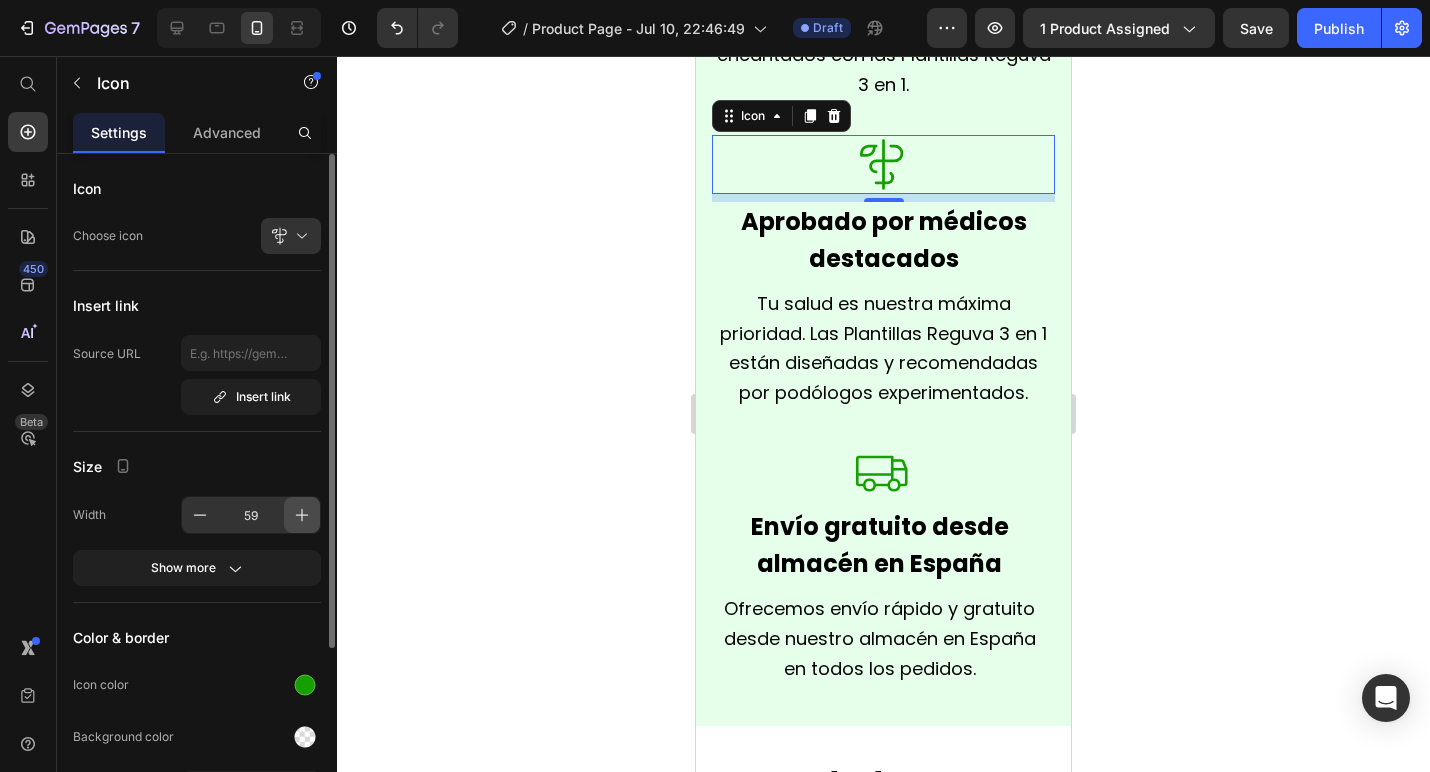 click 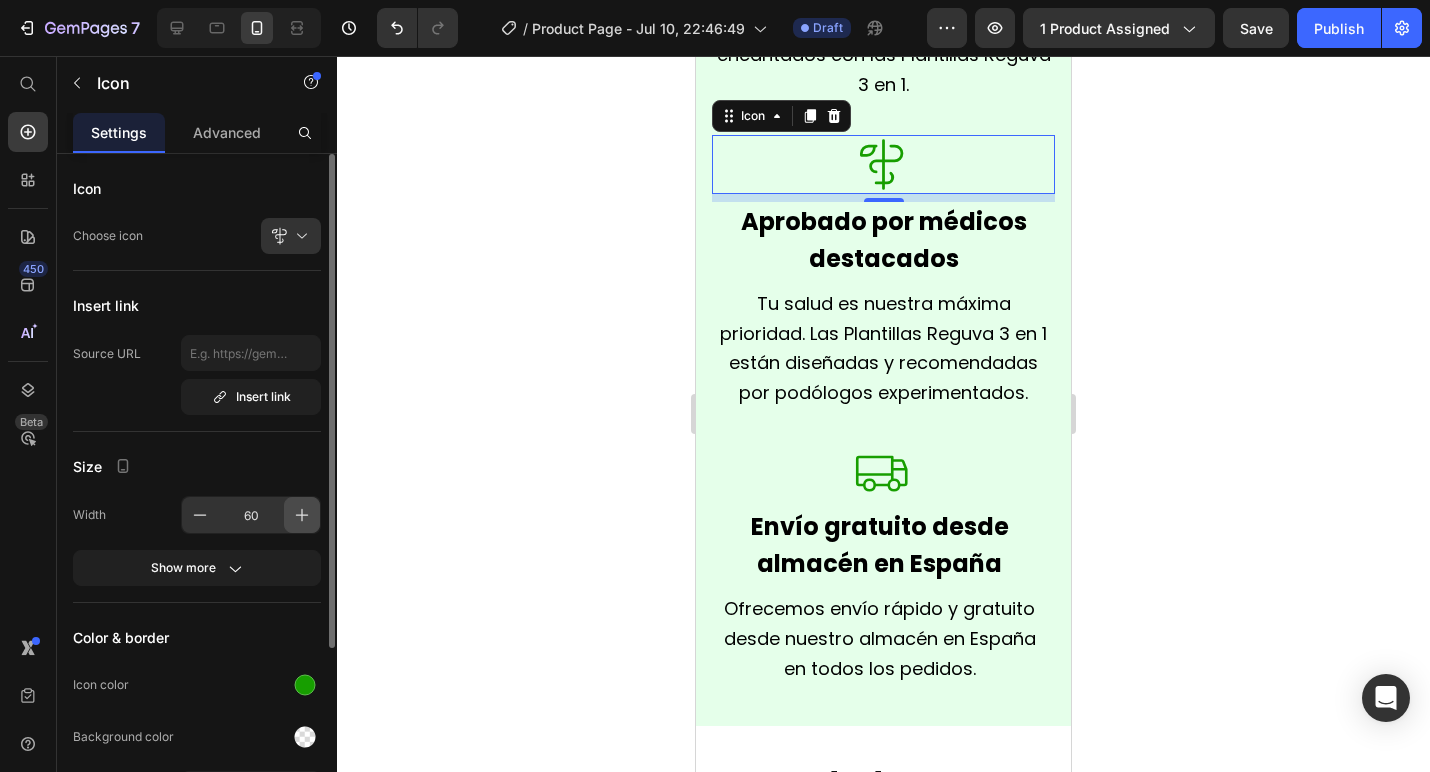 click 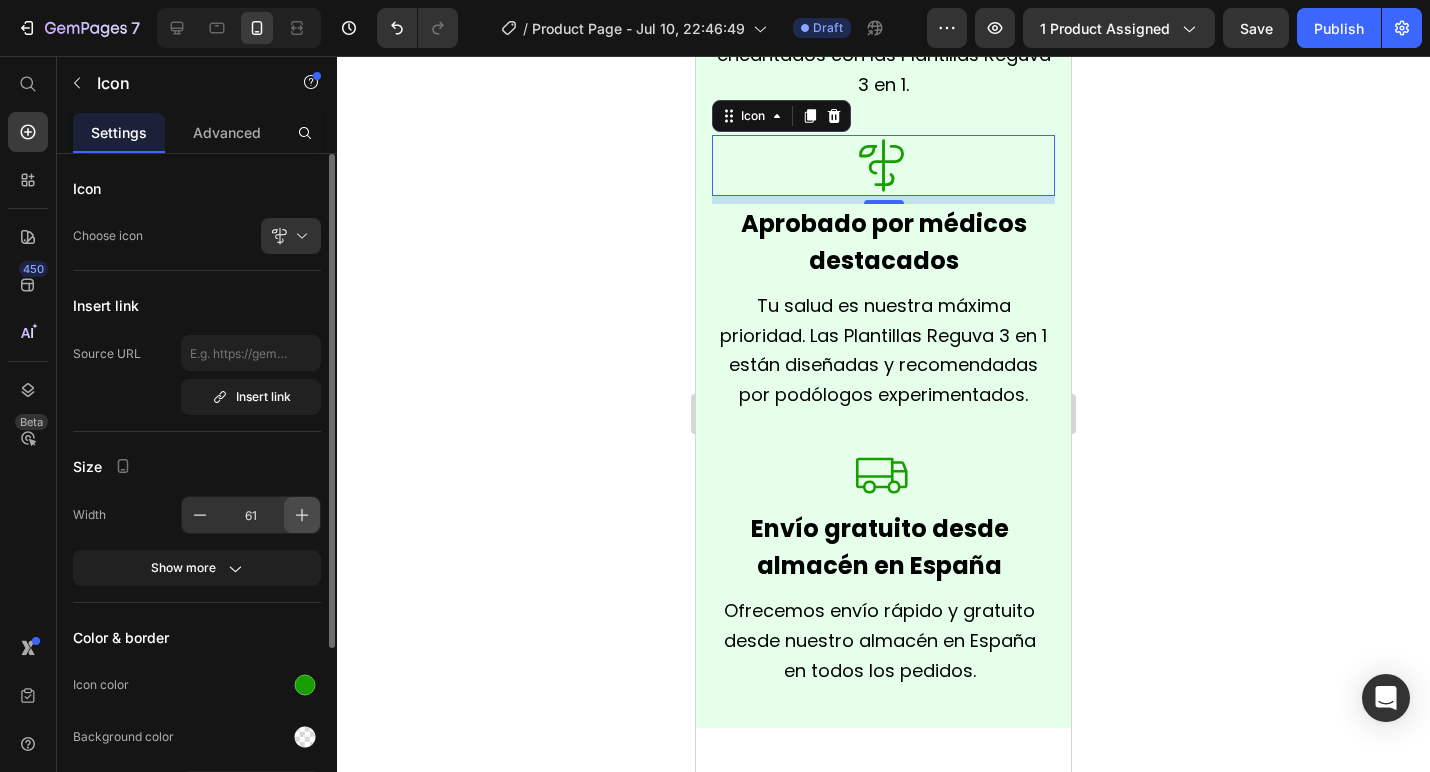 click 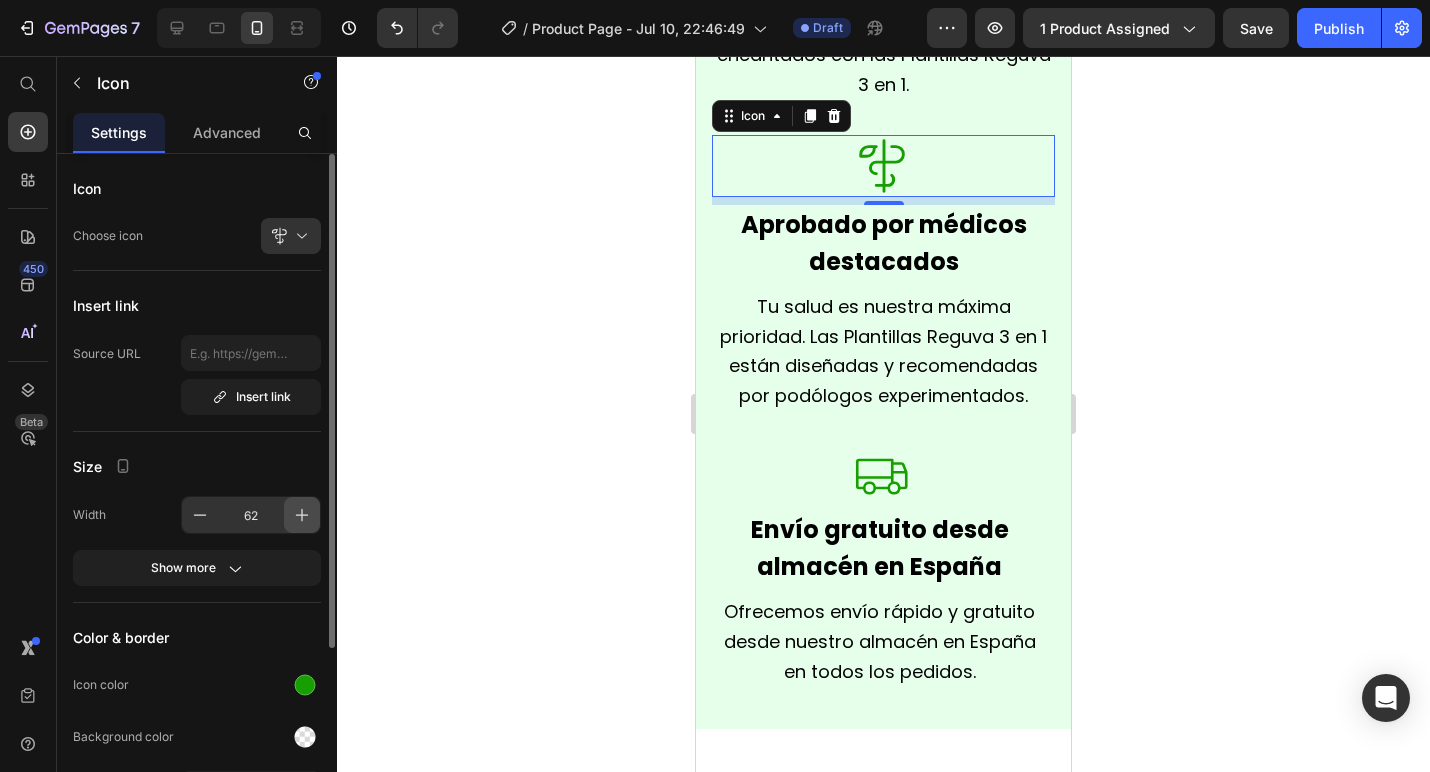 click 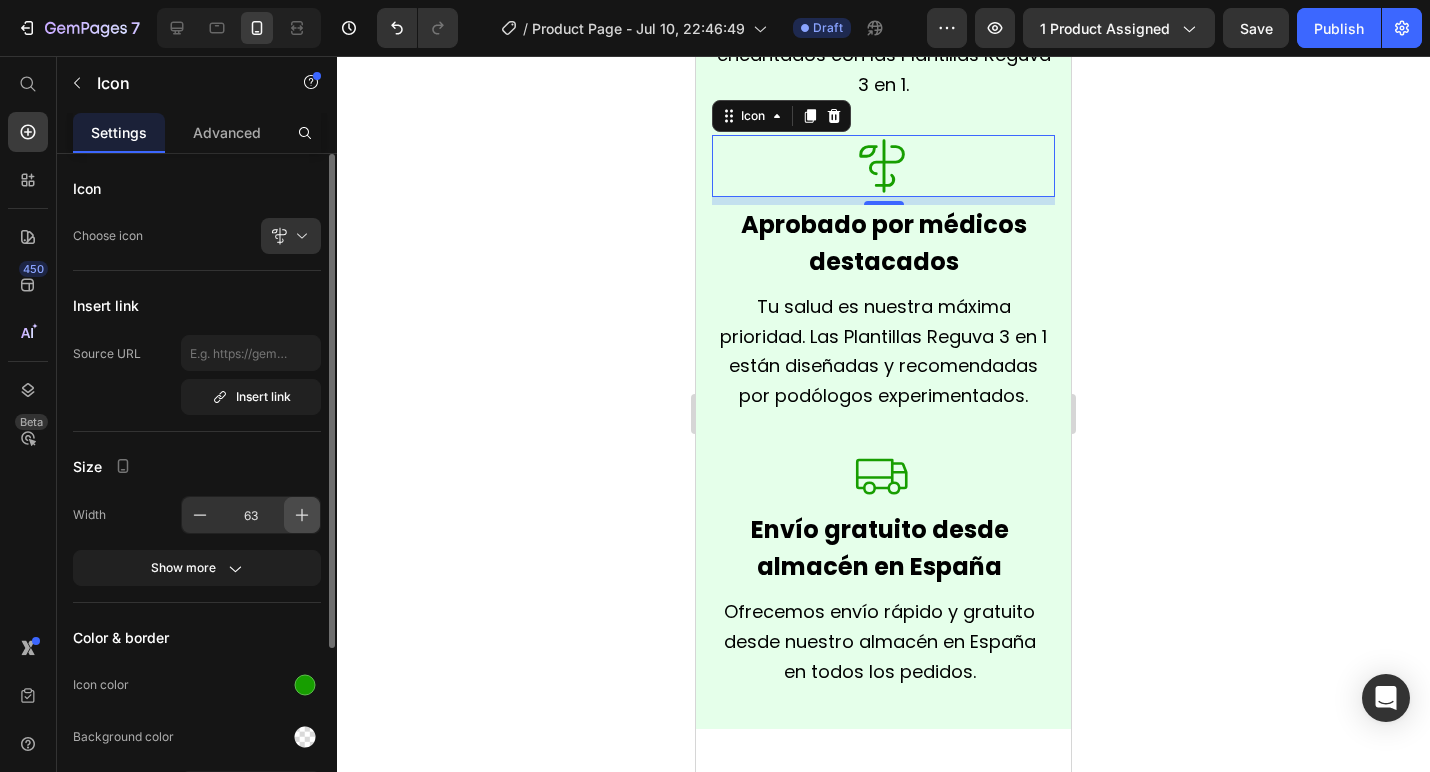 click 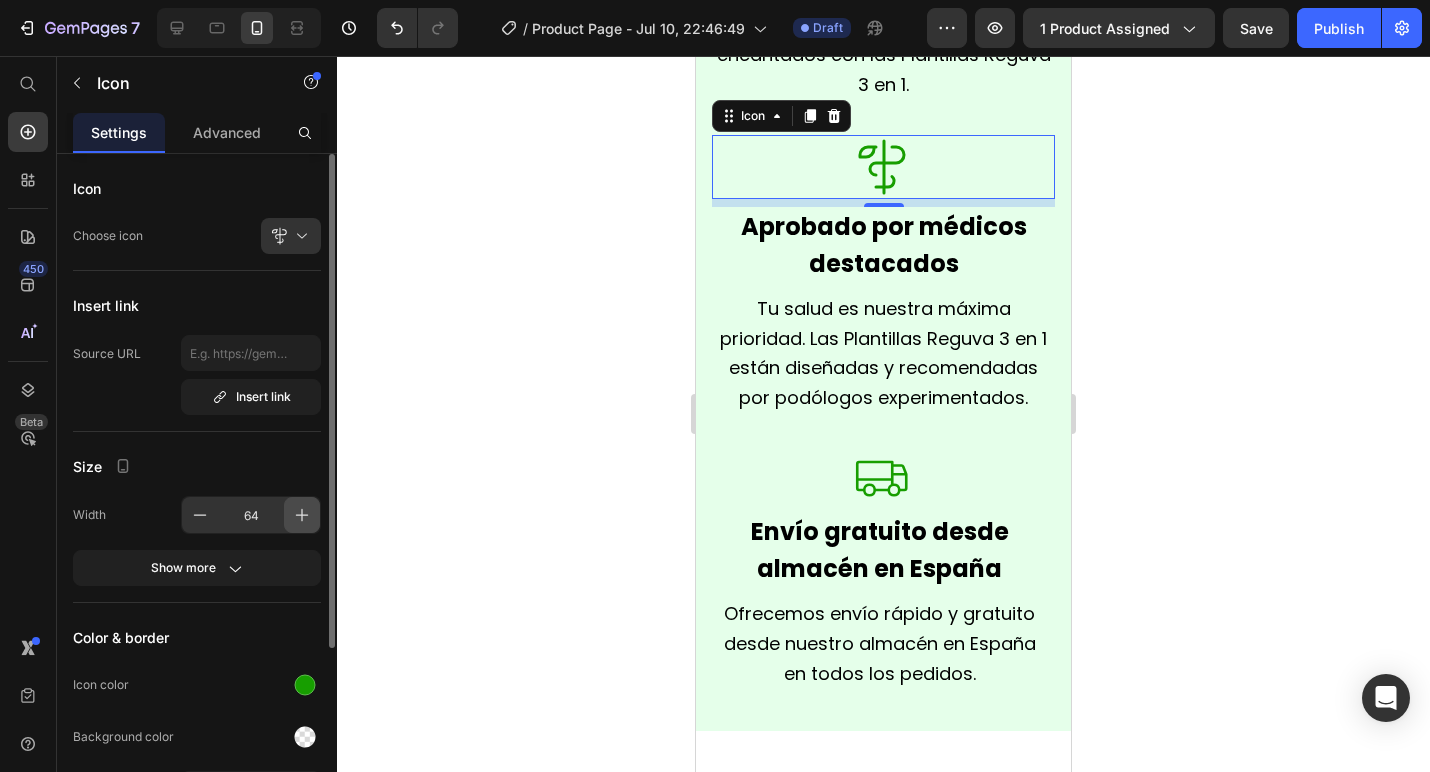 click 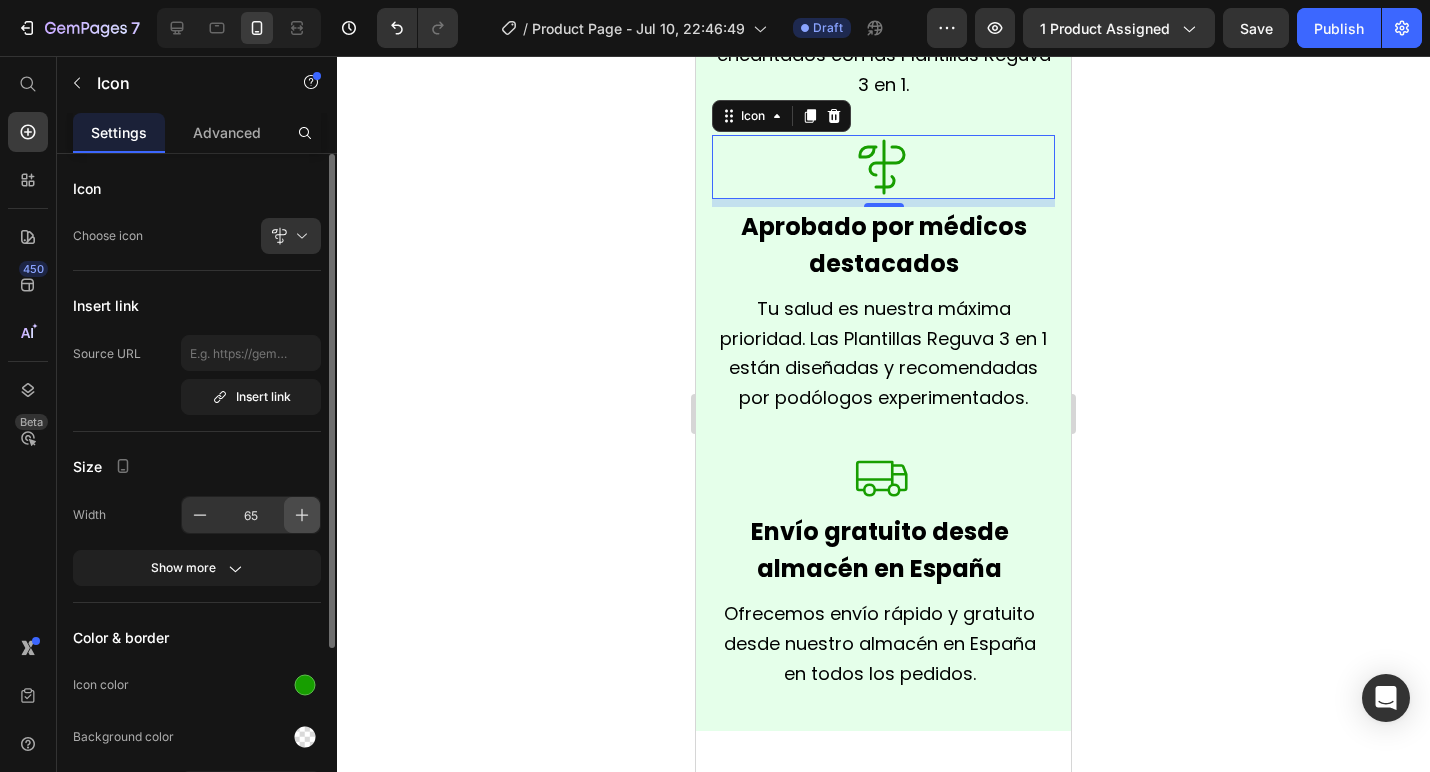 click 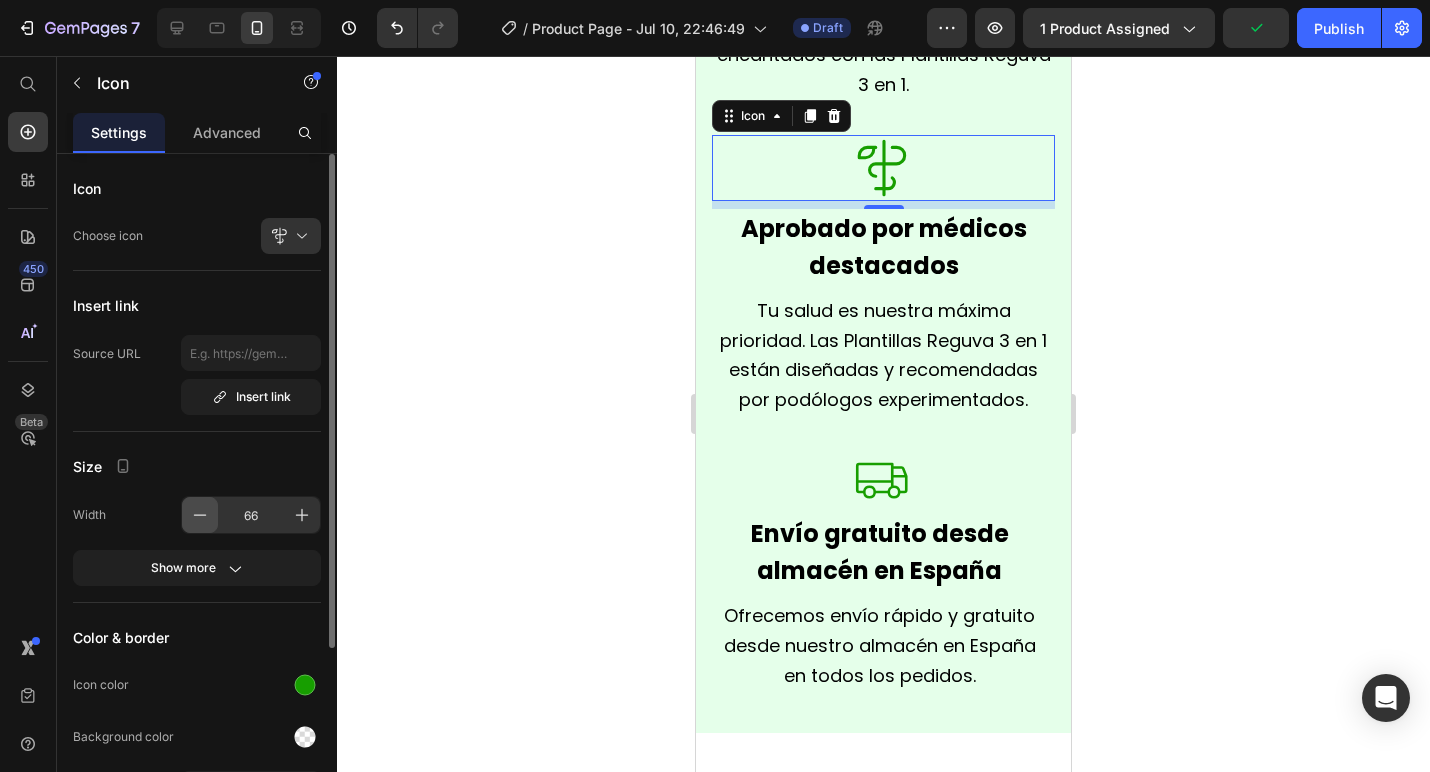 click 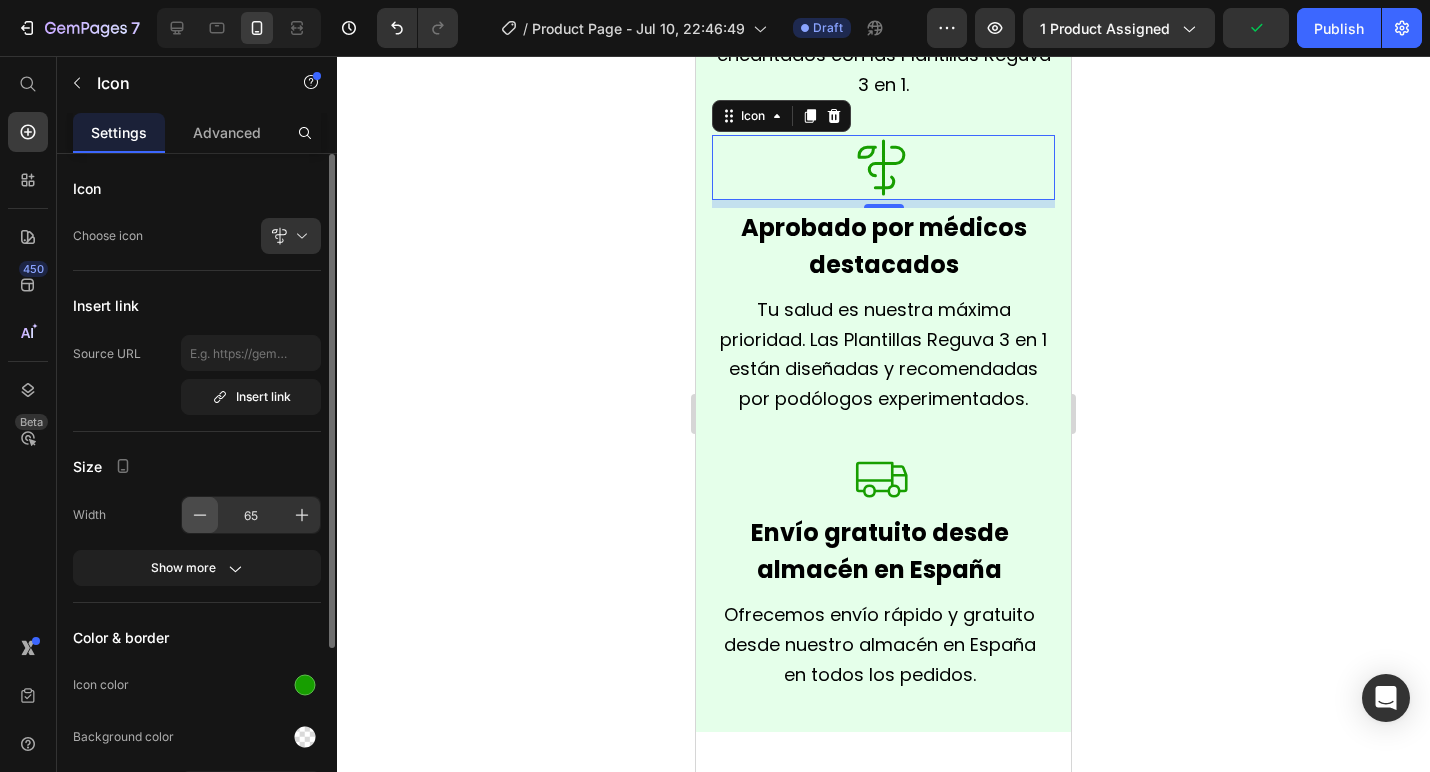 click 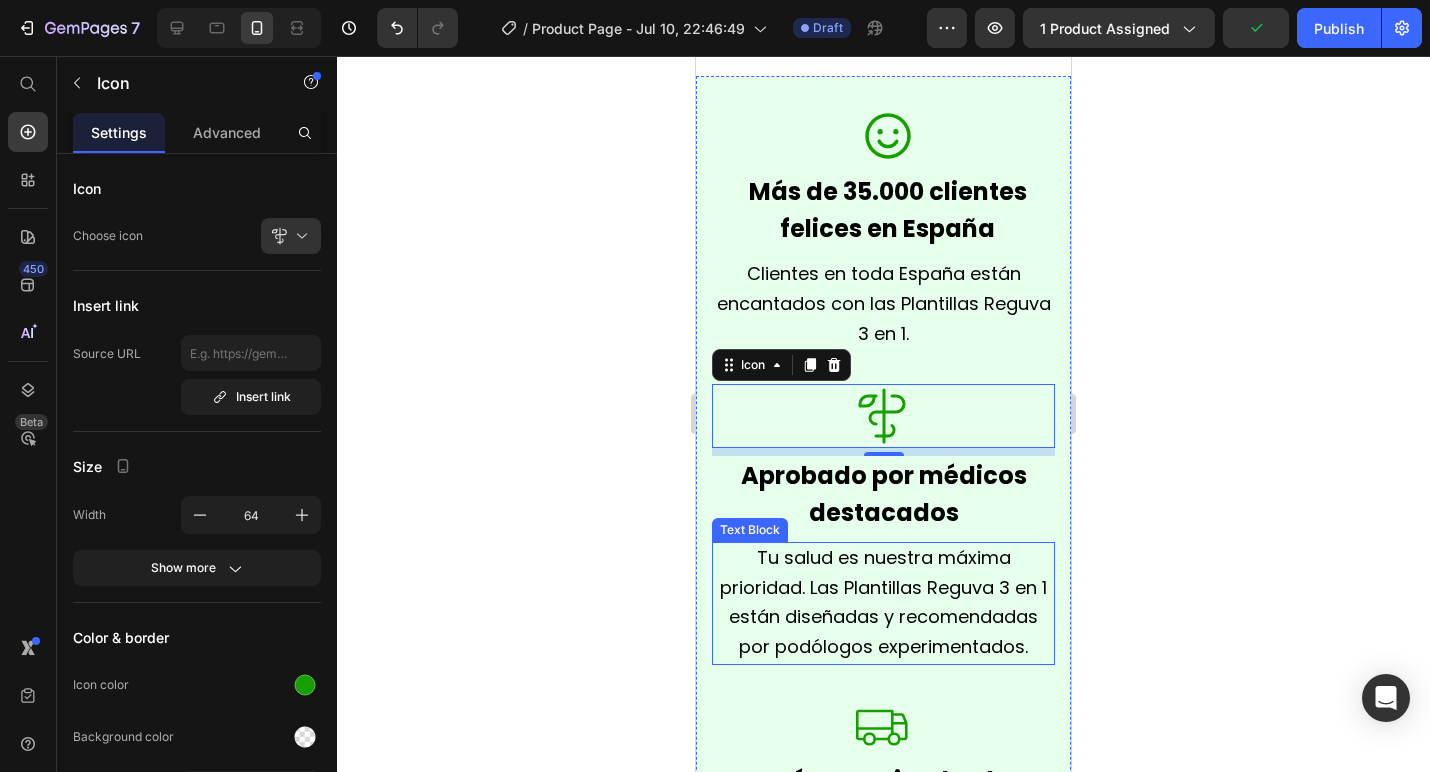 scroll, scrollTop: 1720, scrollLeft: 0, axis: vertical 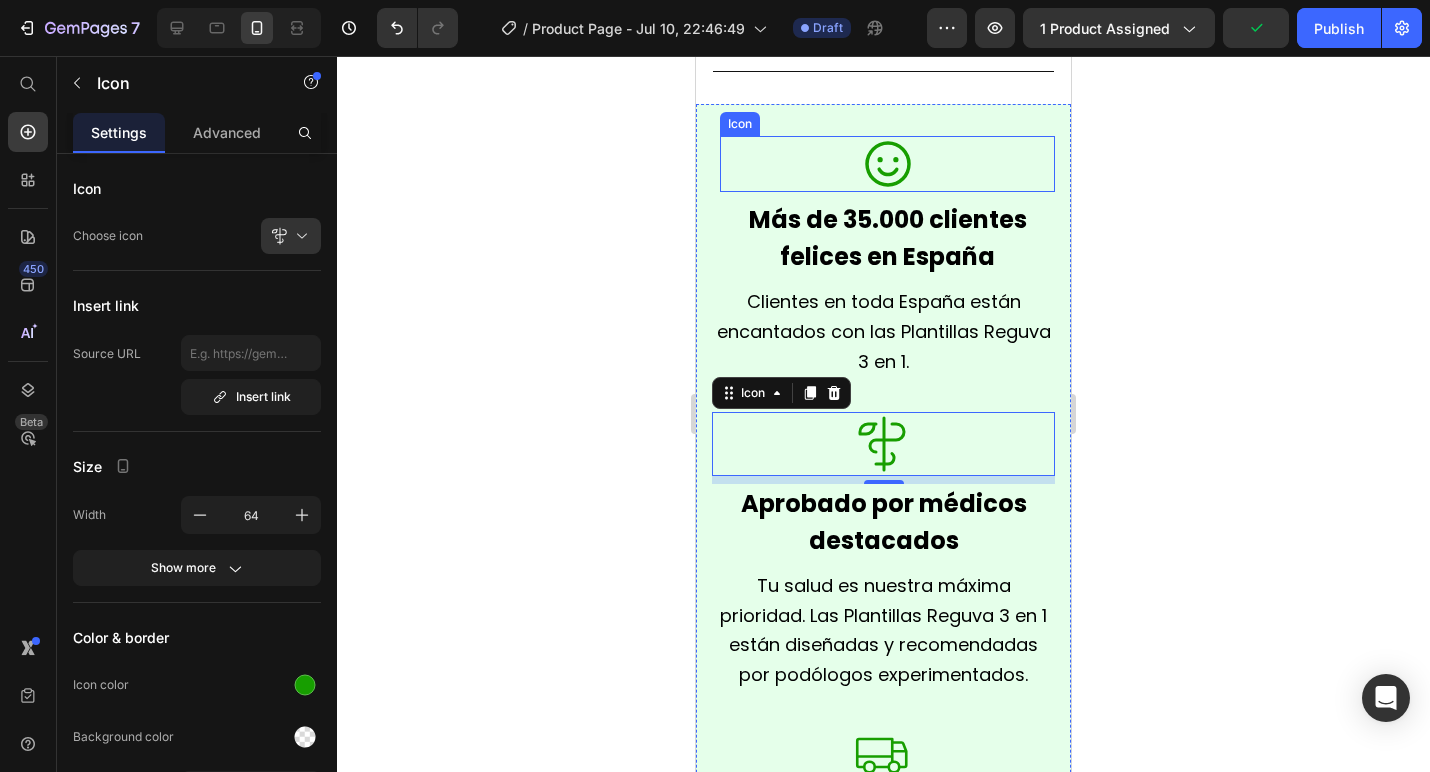 click 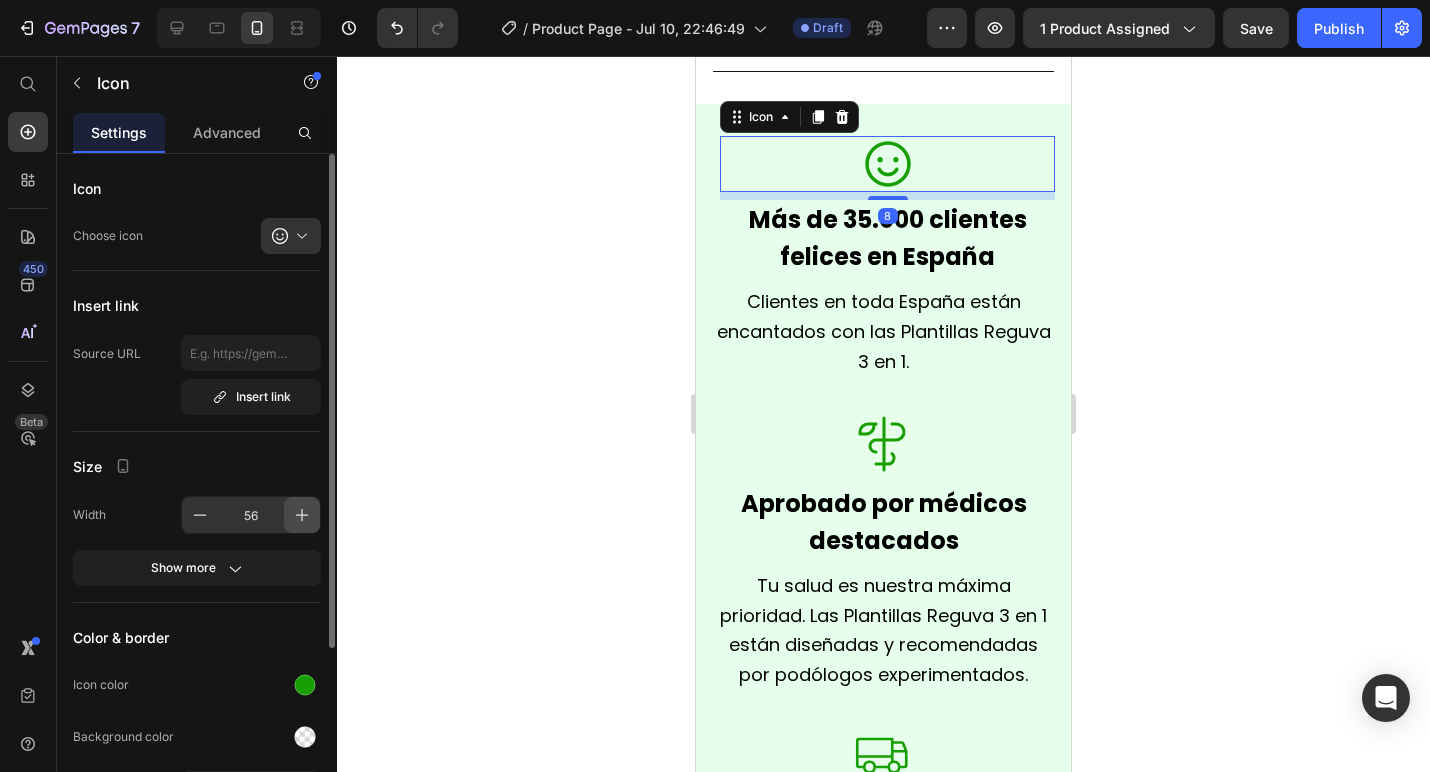 click at bounding box center [302, 515] 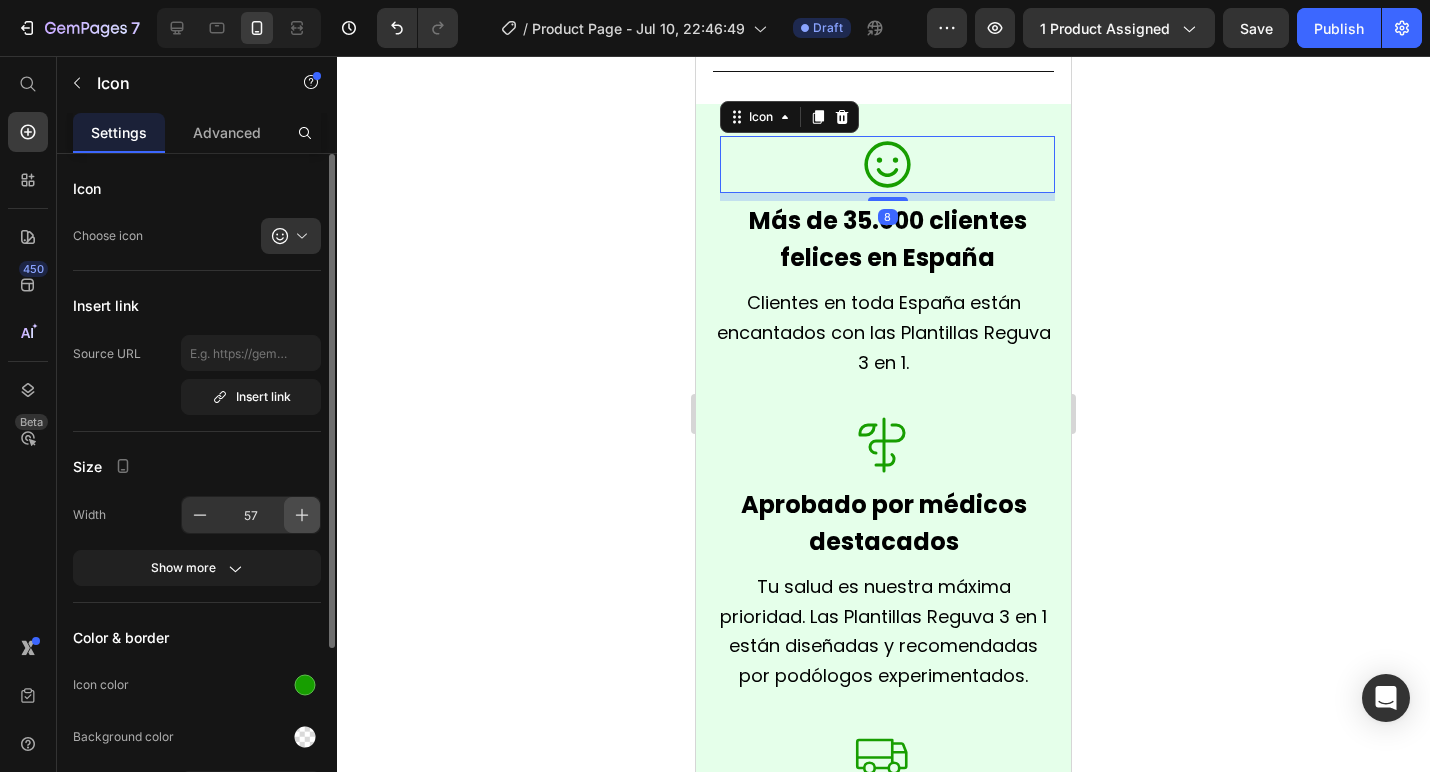 click at bounding box center (302, 515) 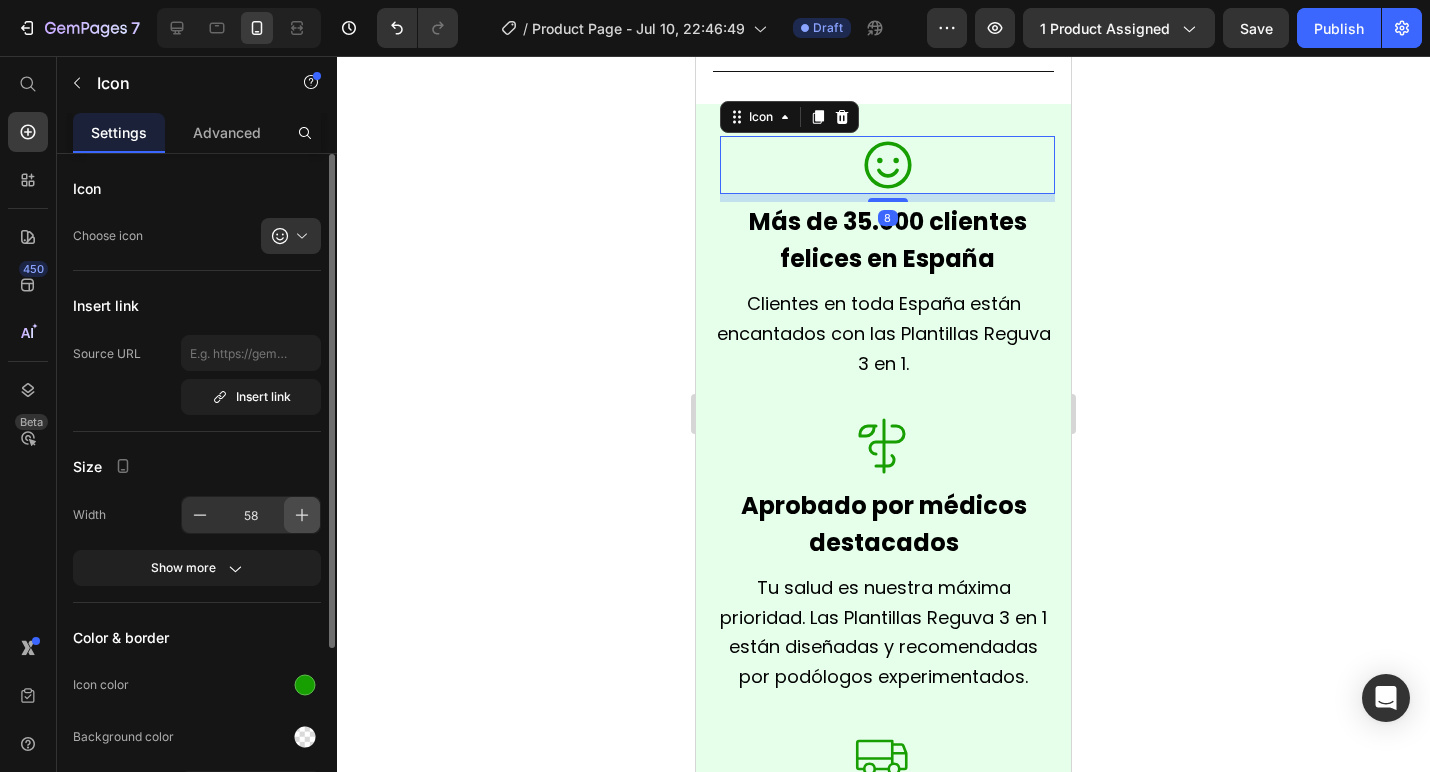 click at bounding box center [302, 515] 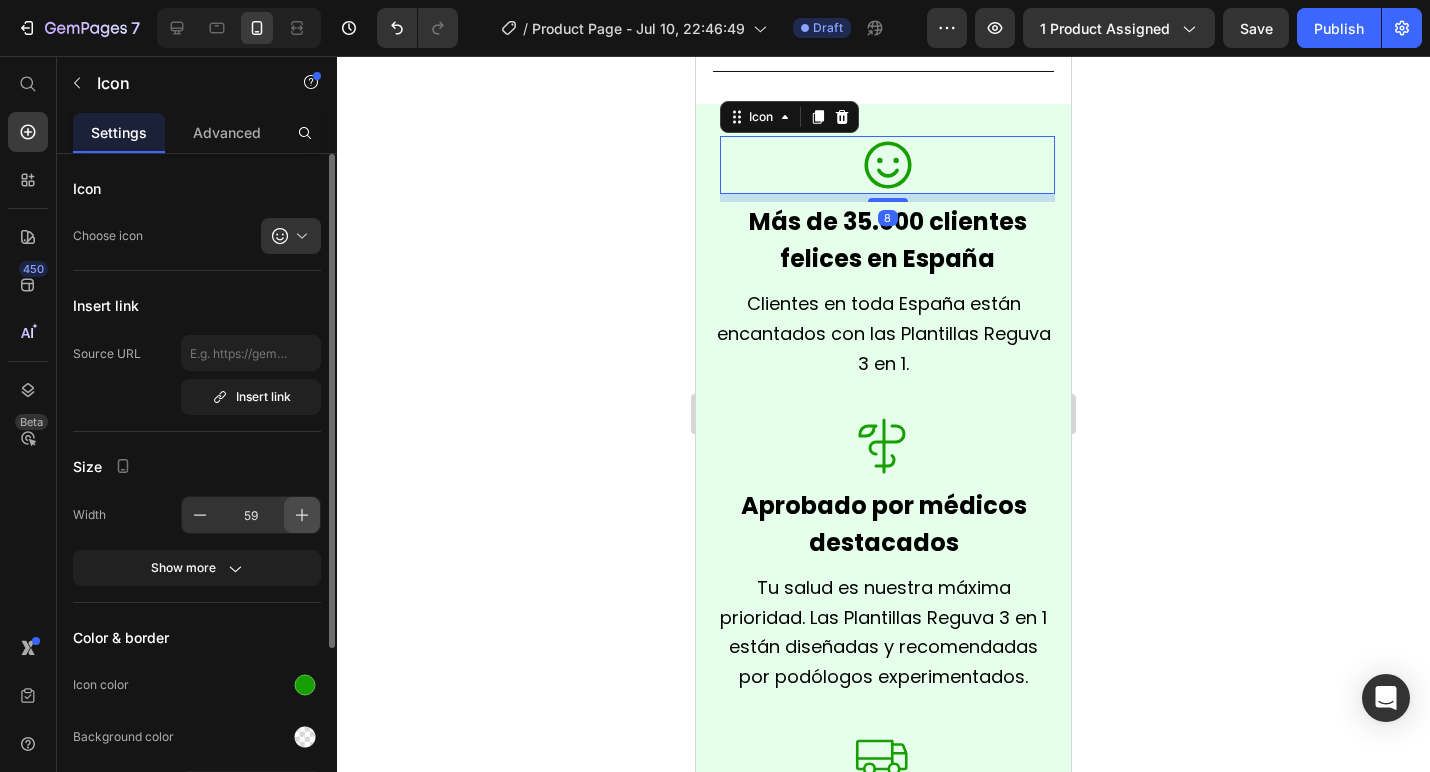 click at bounding box center (302, 515) 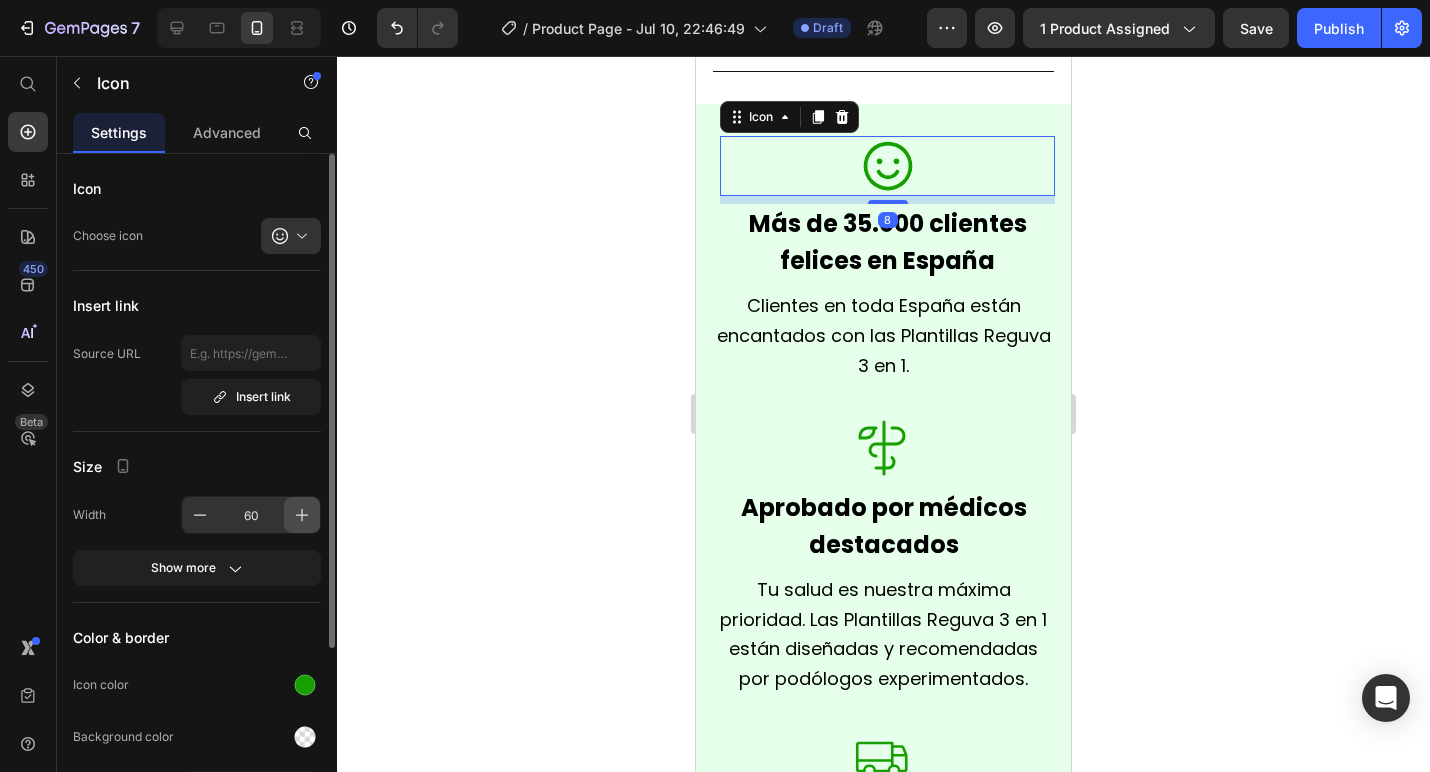 click at bounding box center [302, 515] 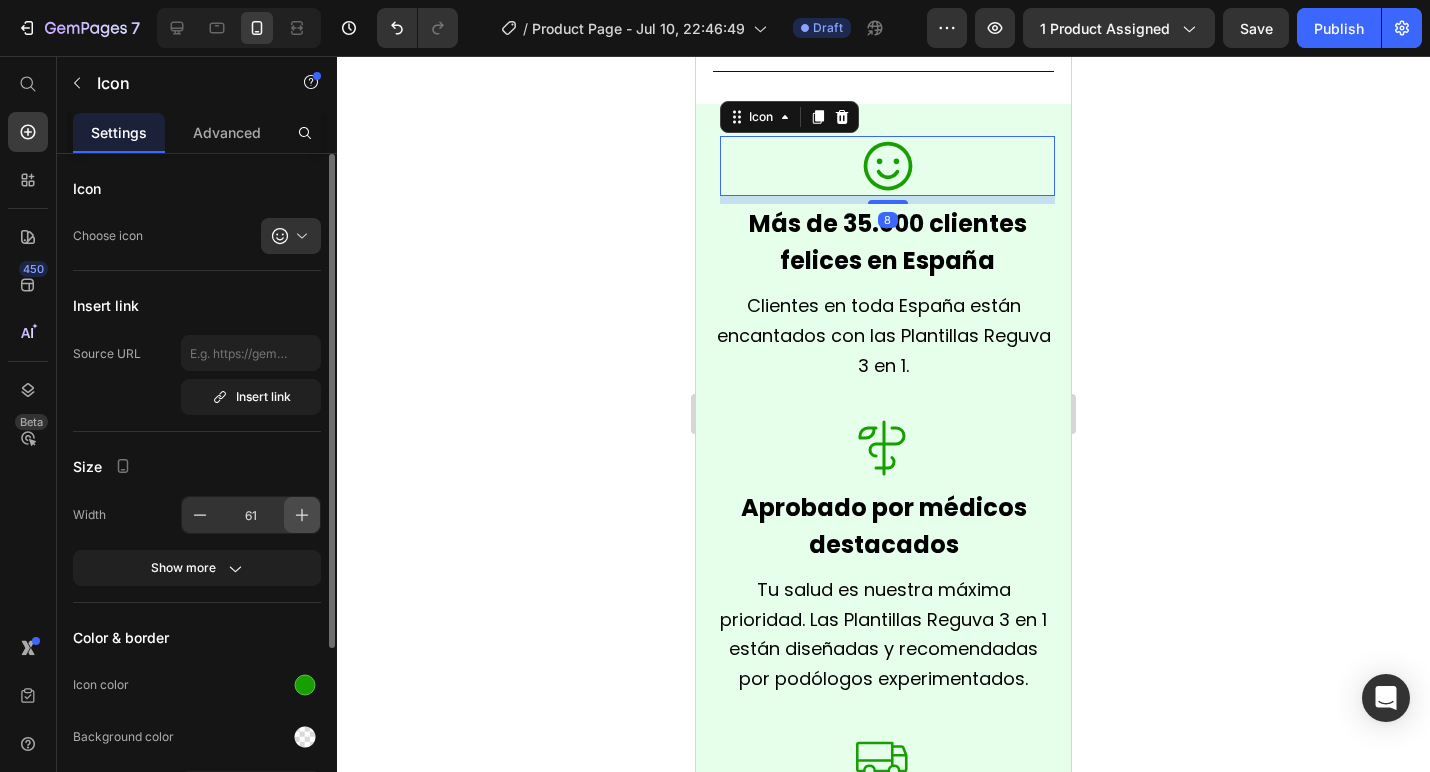 click at bounding box center (302, 515) 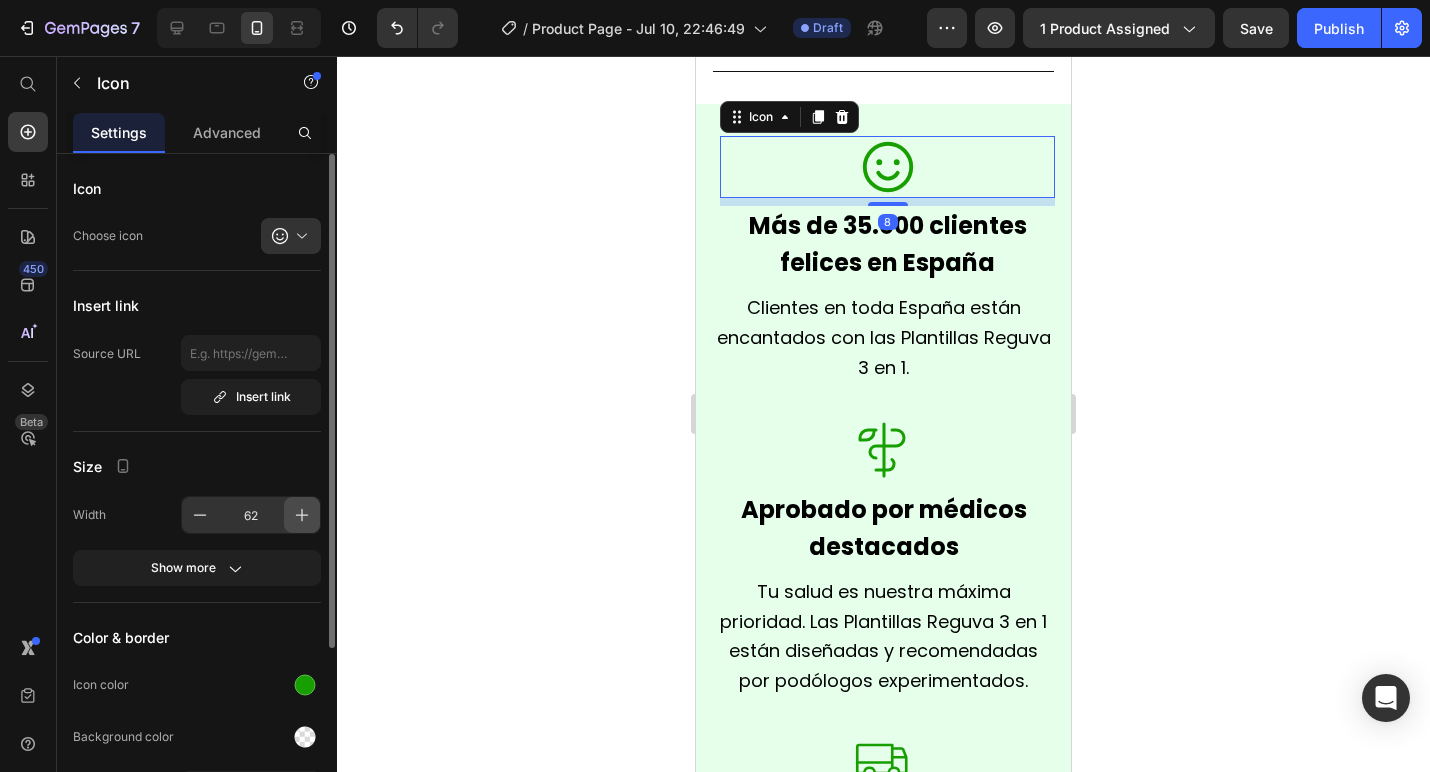 click at bounding box center (302, 515) 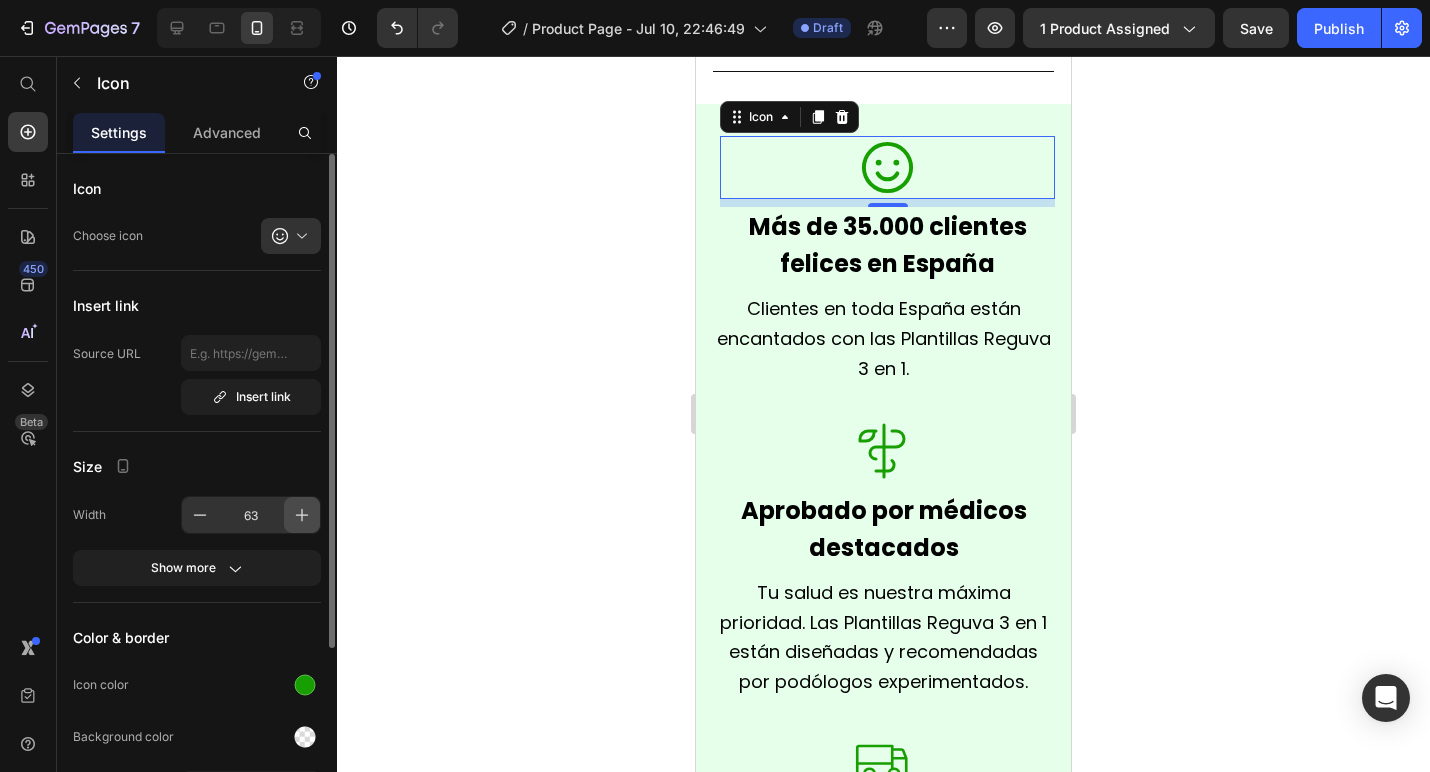 click at bounding box center (302, 515) 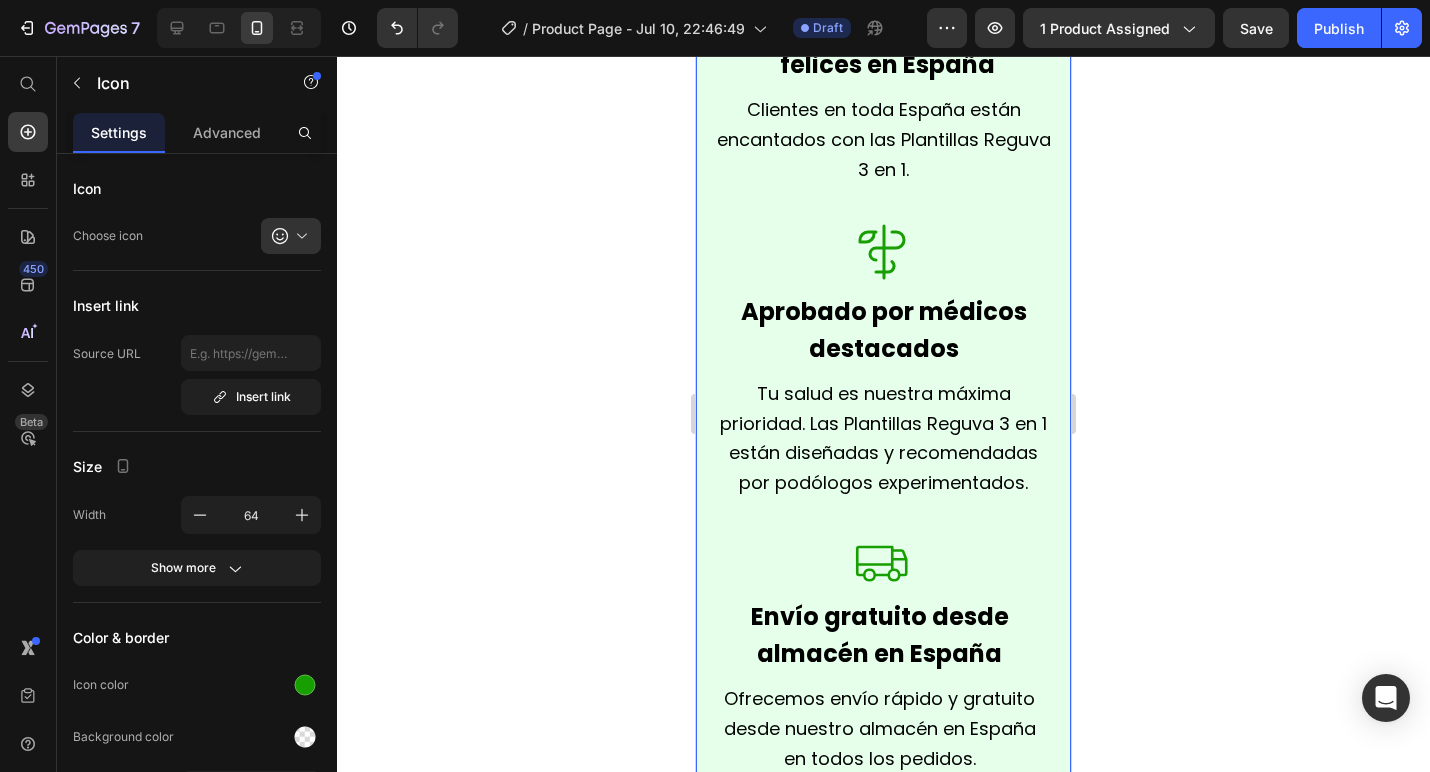 scroll, scrollTop: 1982, scrollLeft: 0, axis: vertical 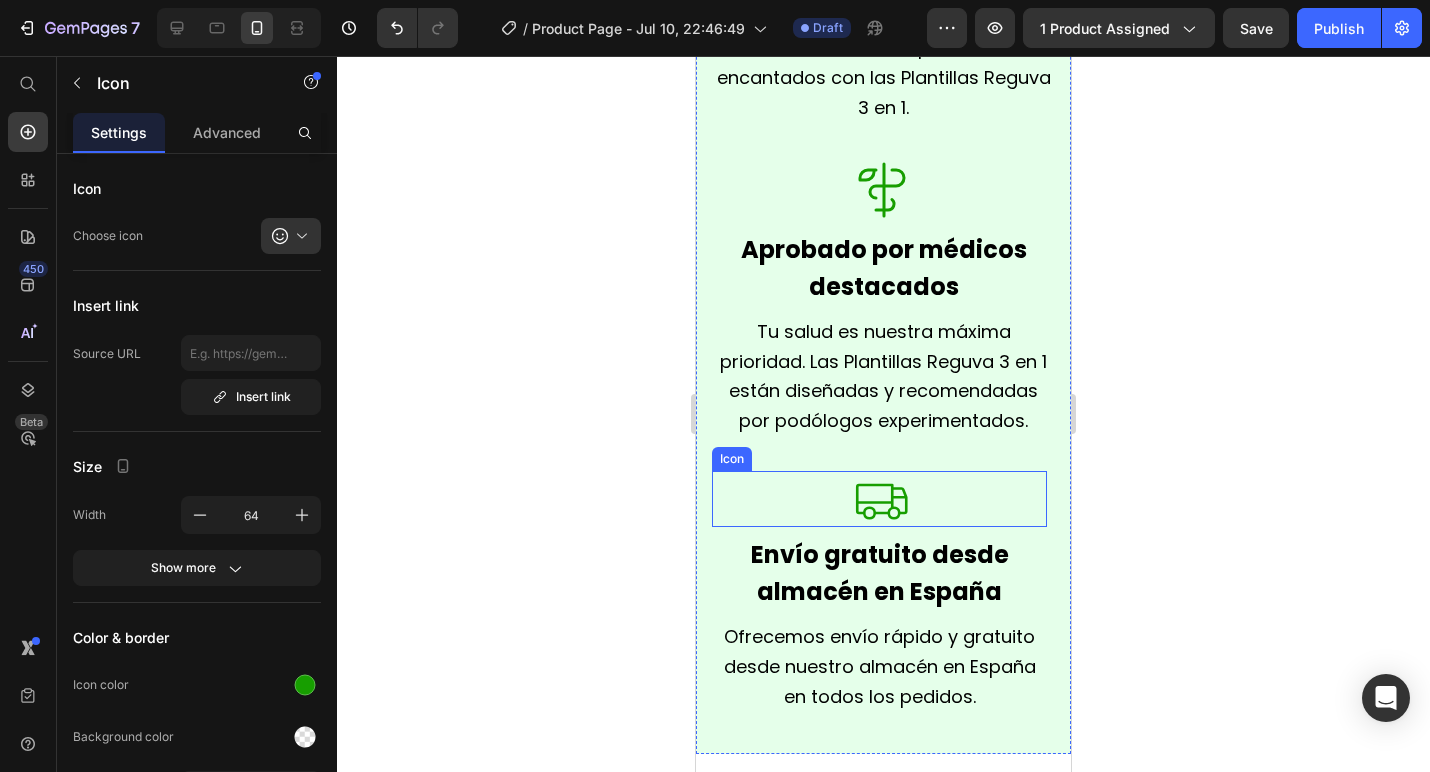 click on "Icon" at bounding box center (879, 499) 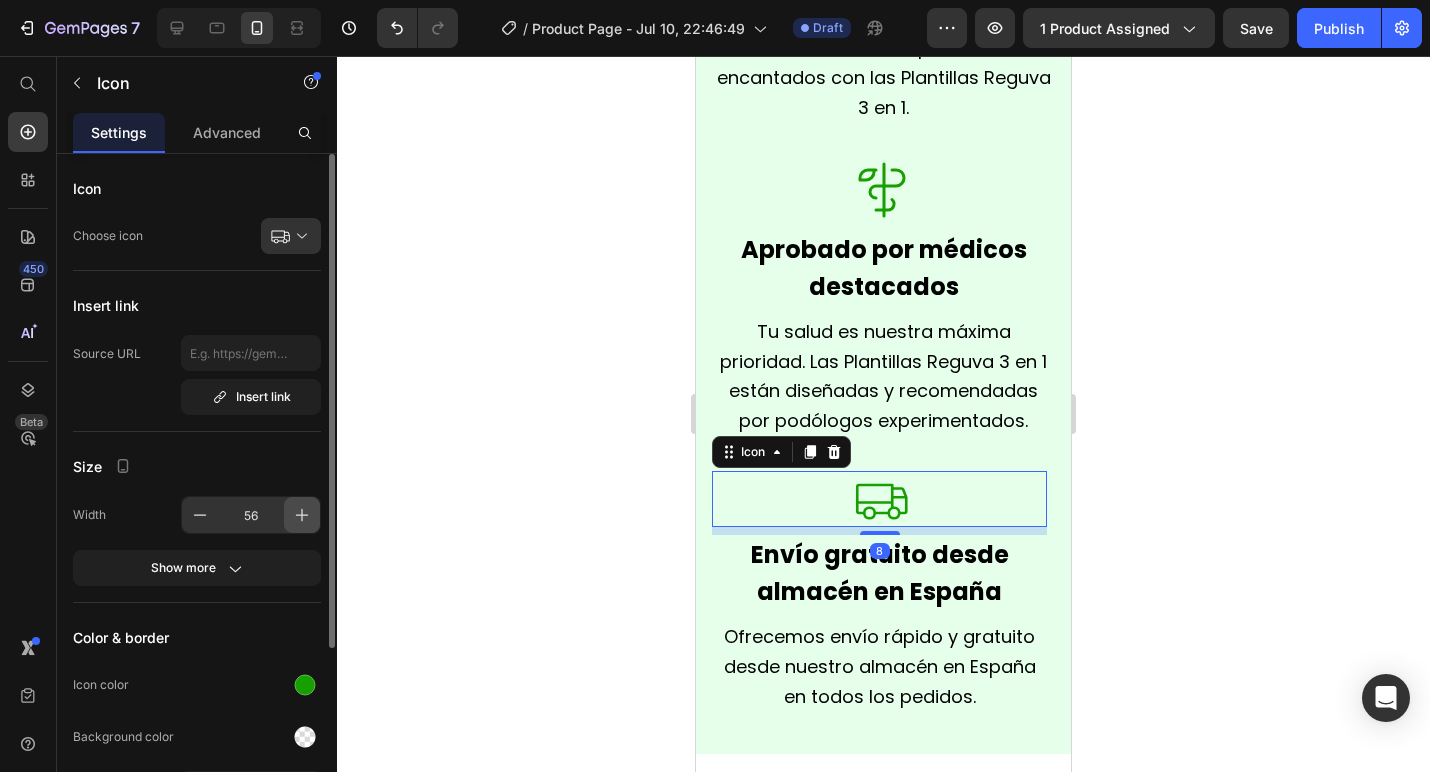 click 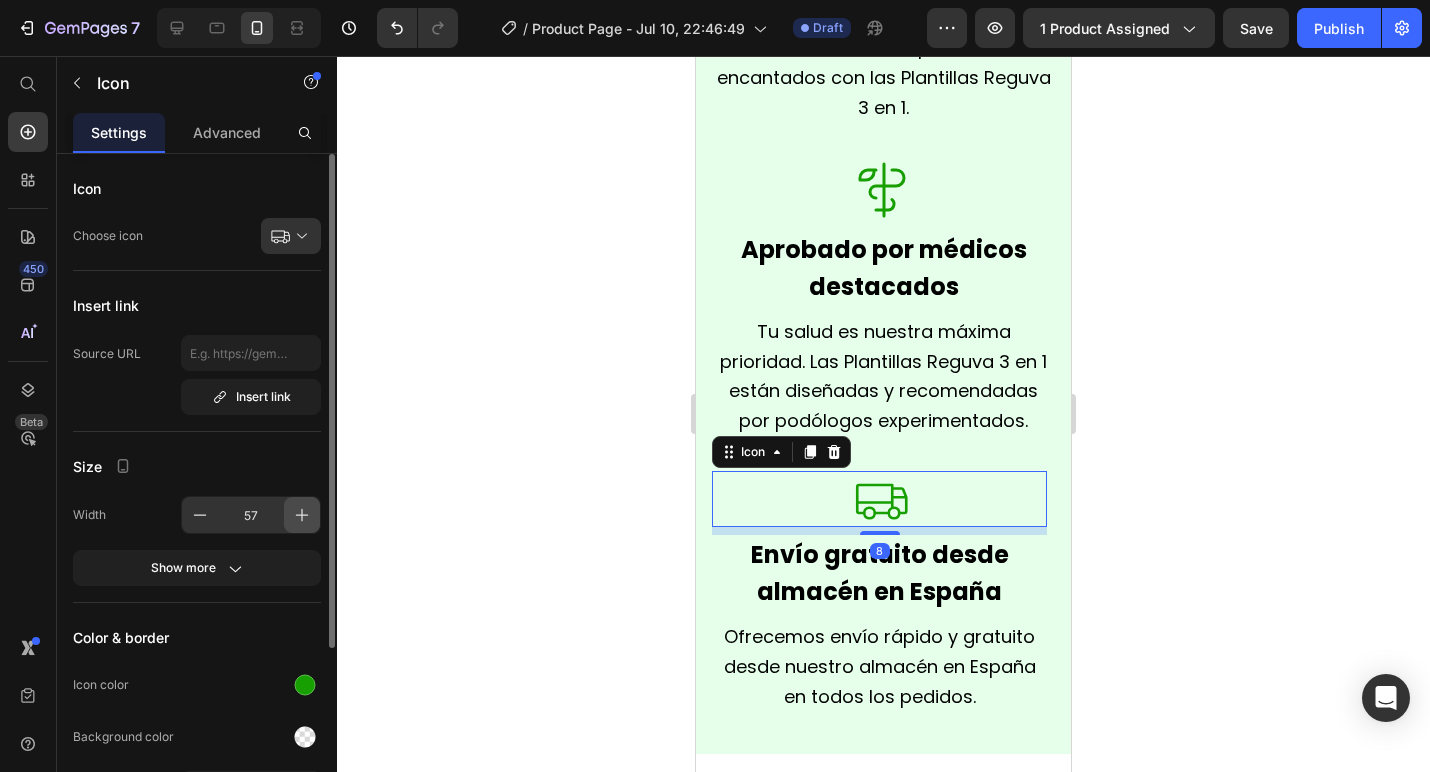 click 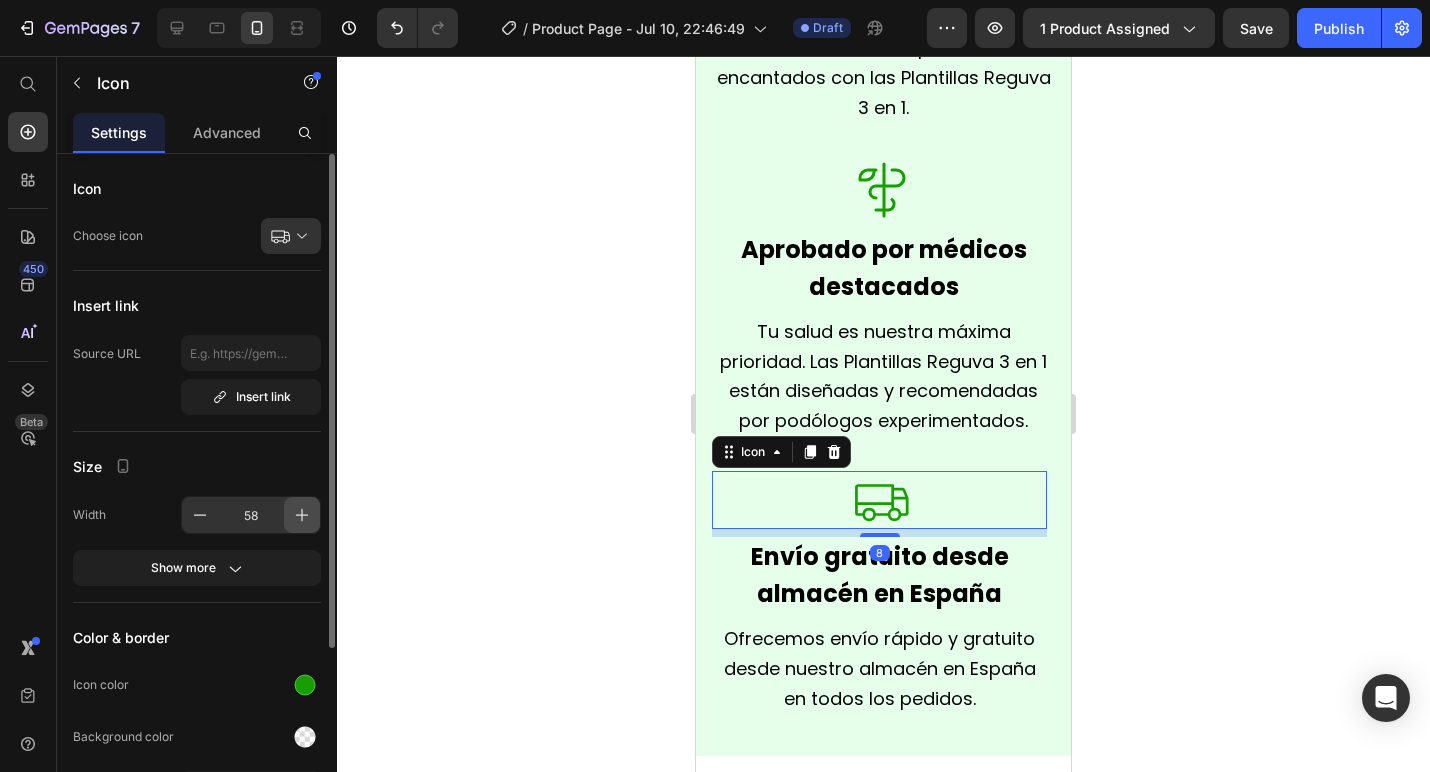 click 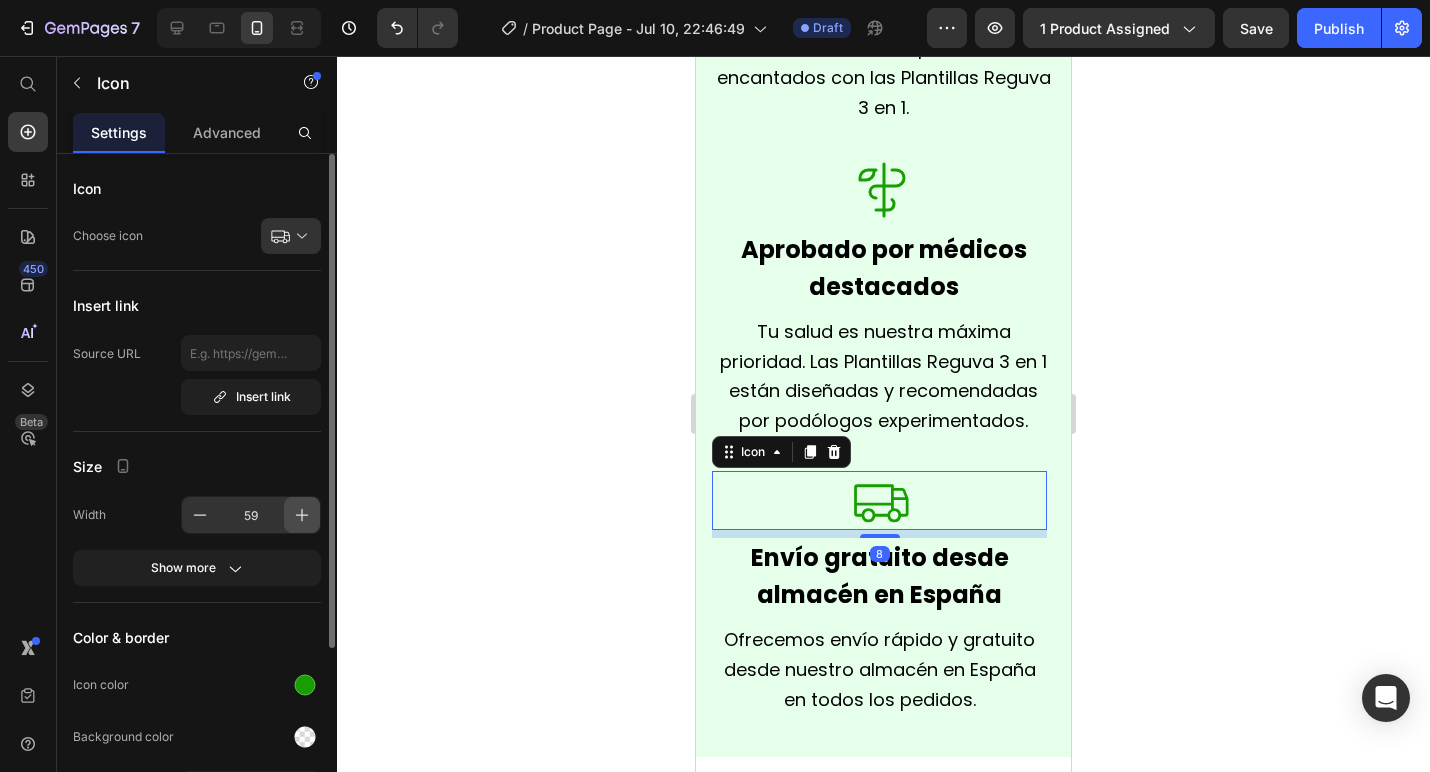 click 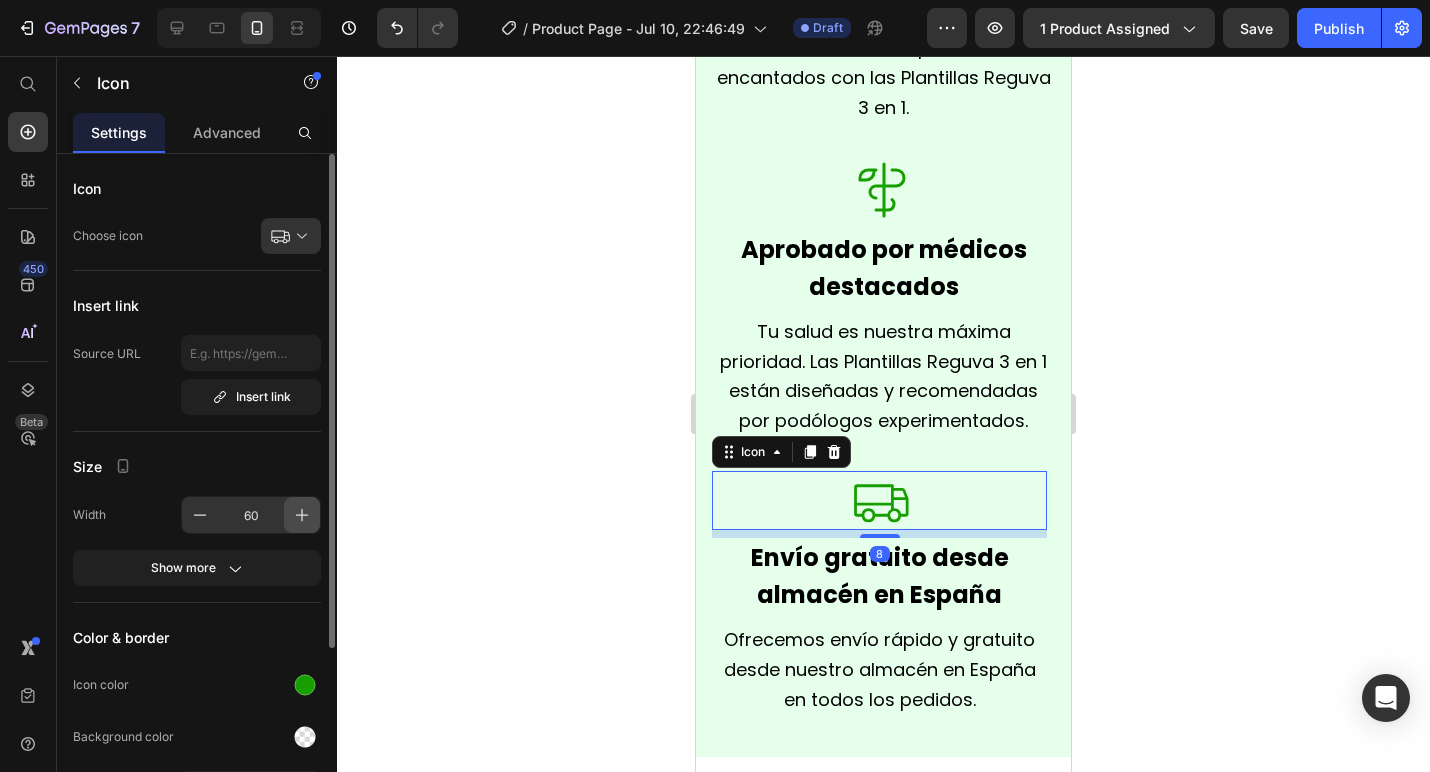click 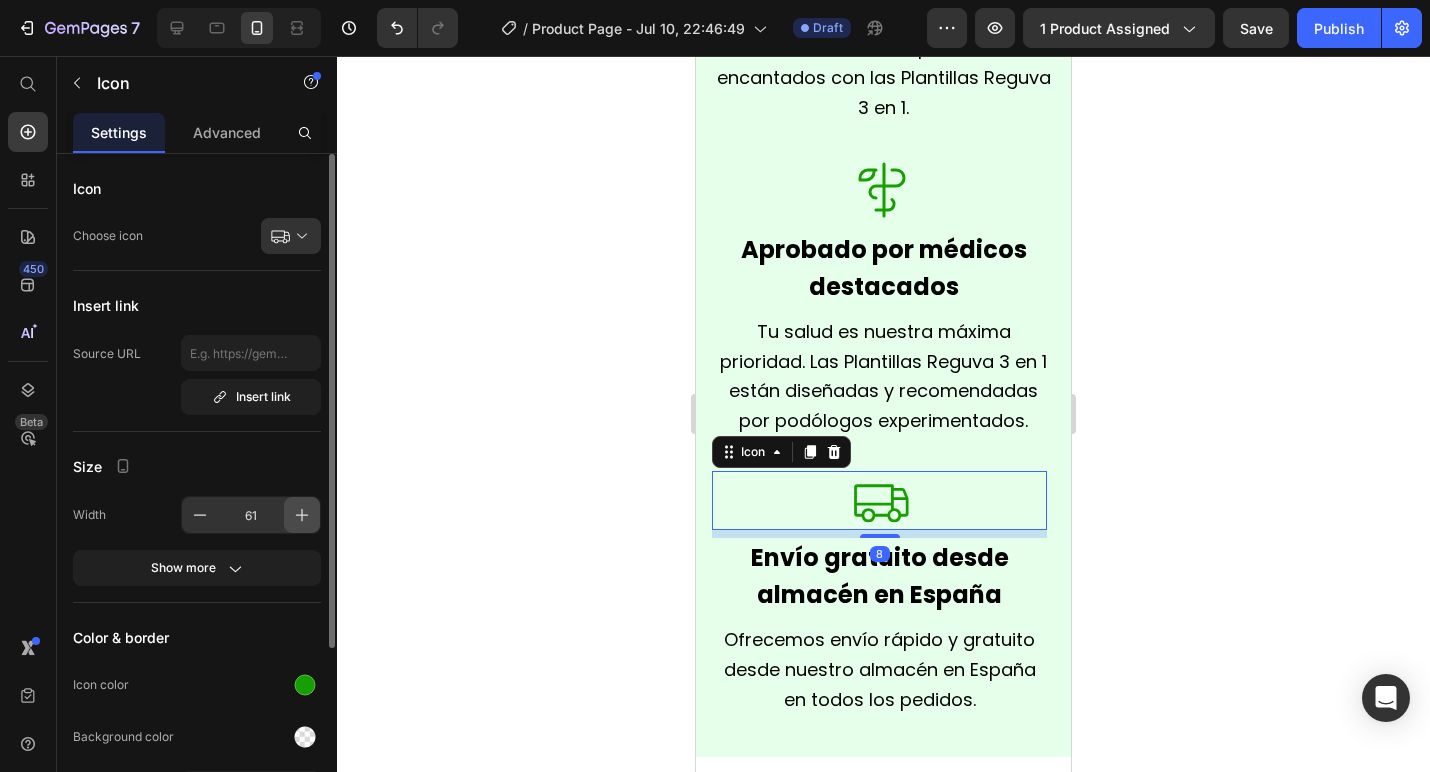 click 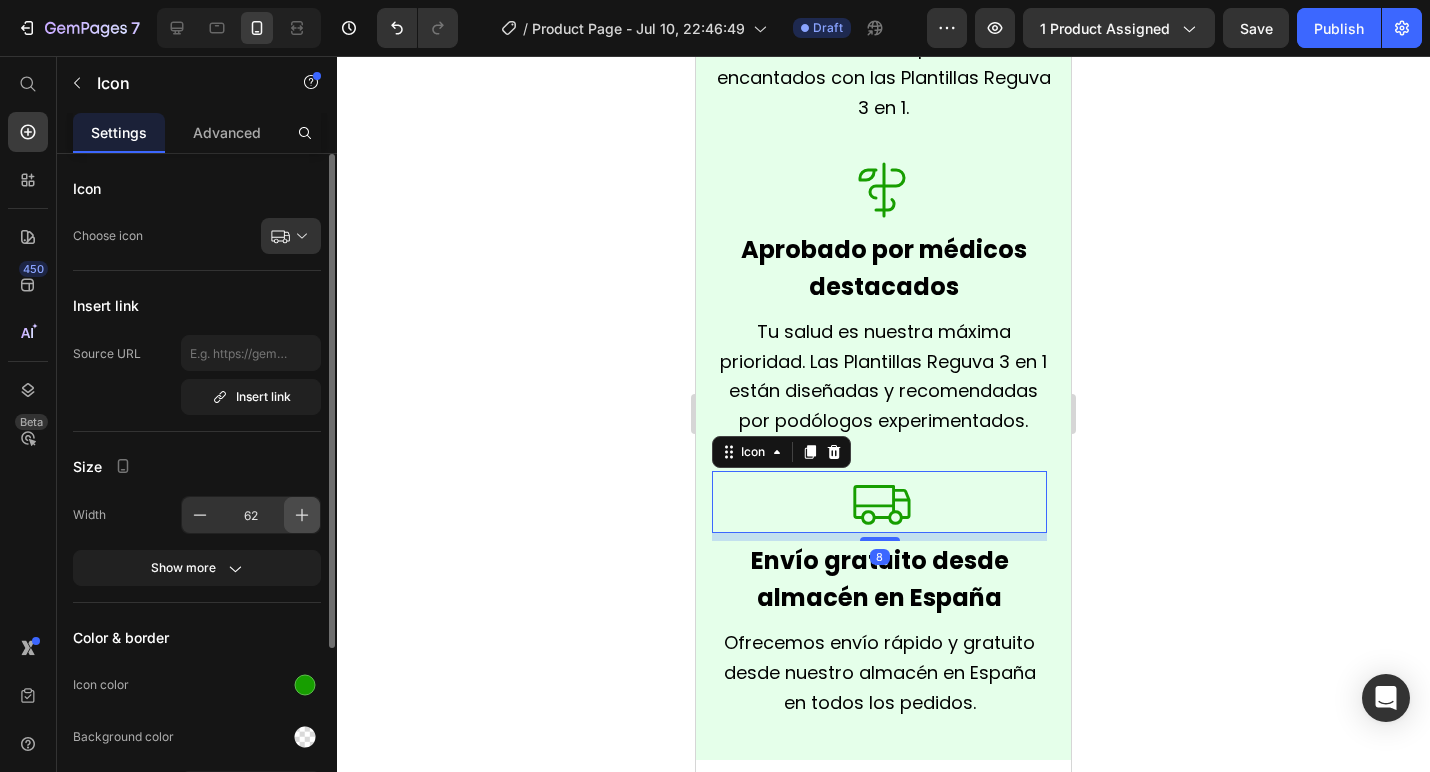 click 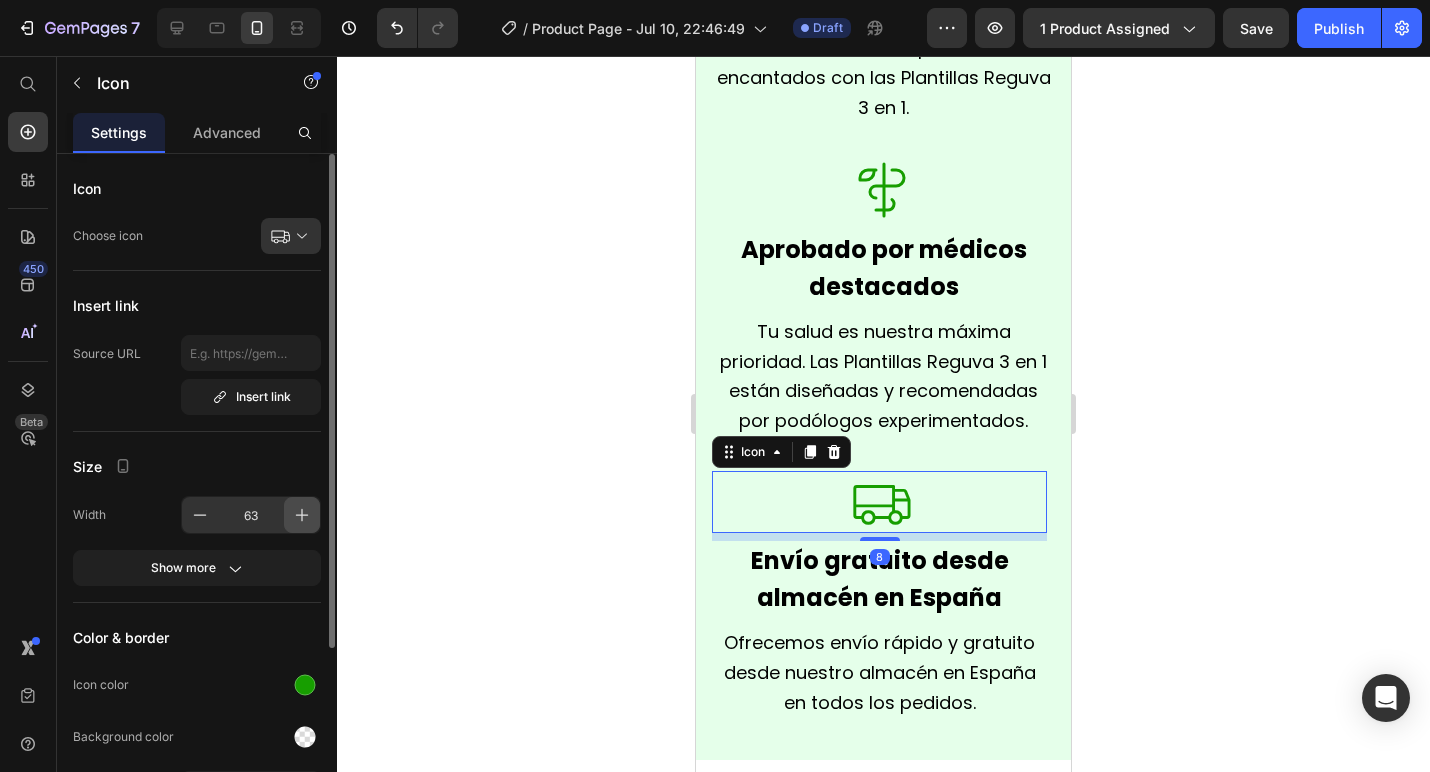 click 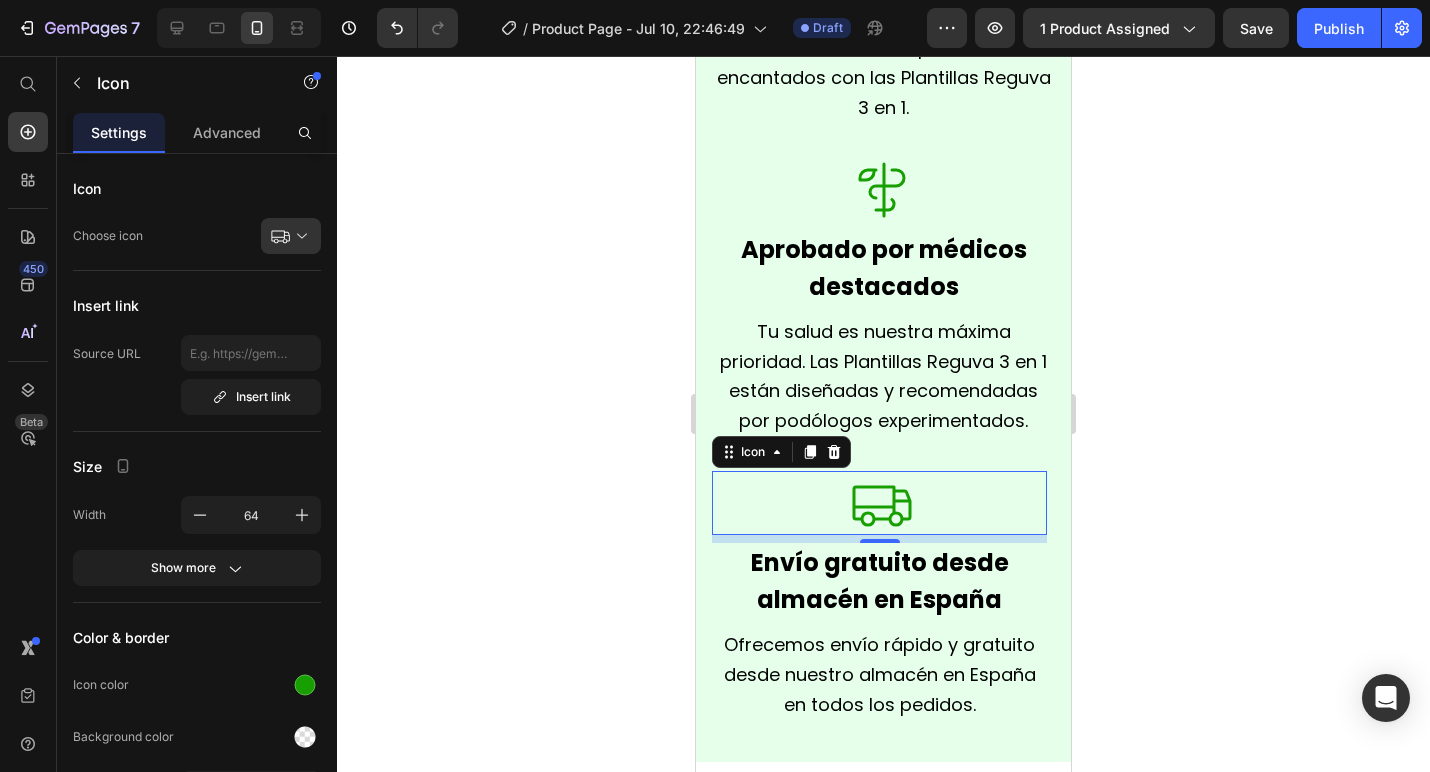 click 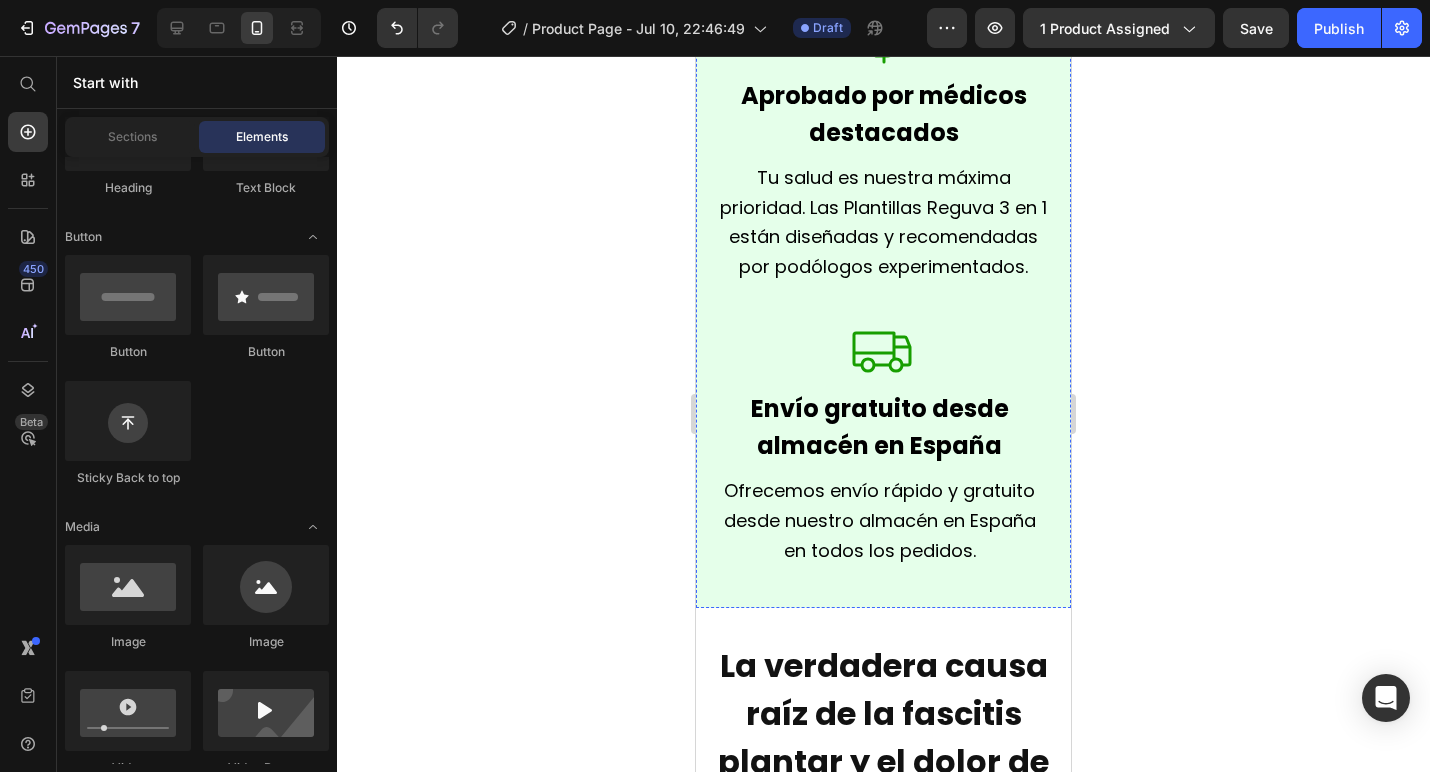 scroll, scrollTop: 2138, scrollLeft: 0, axis: vertical 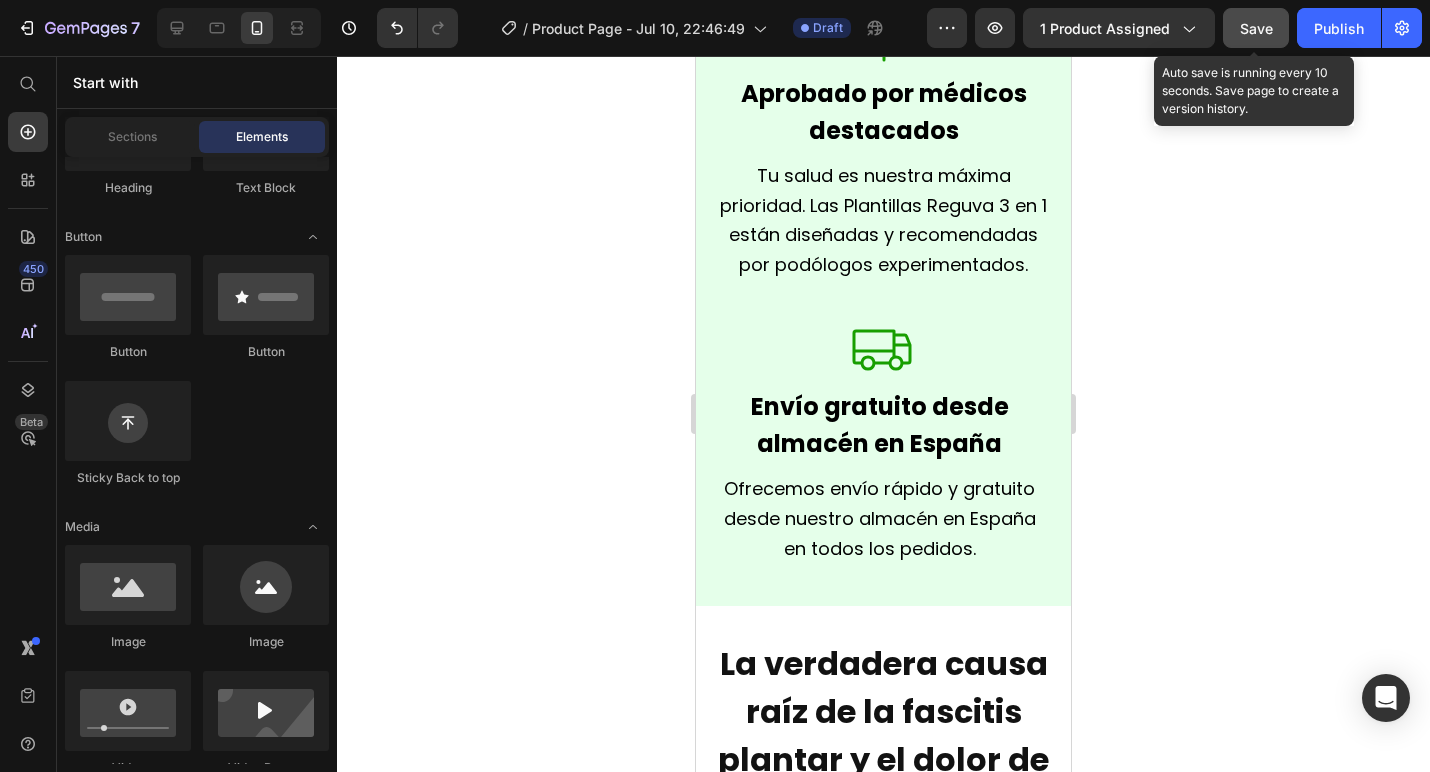 click on "Save" at bounding box center (1256, 28) 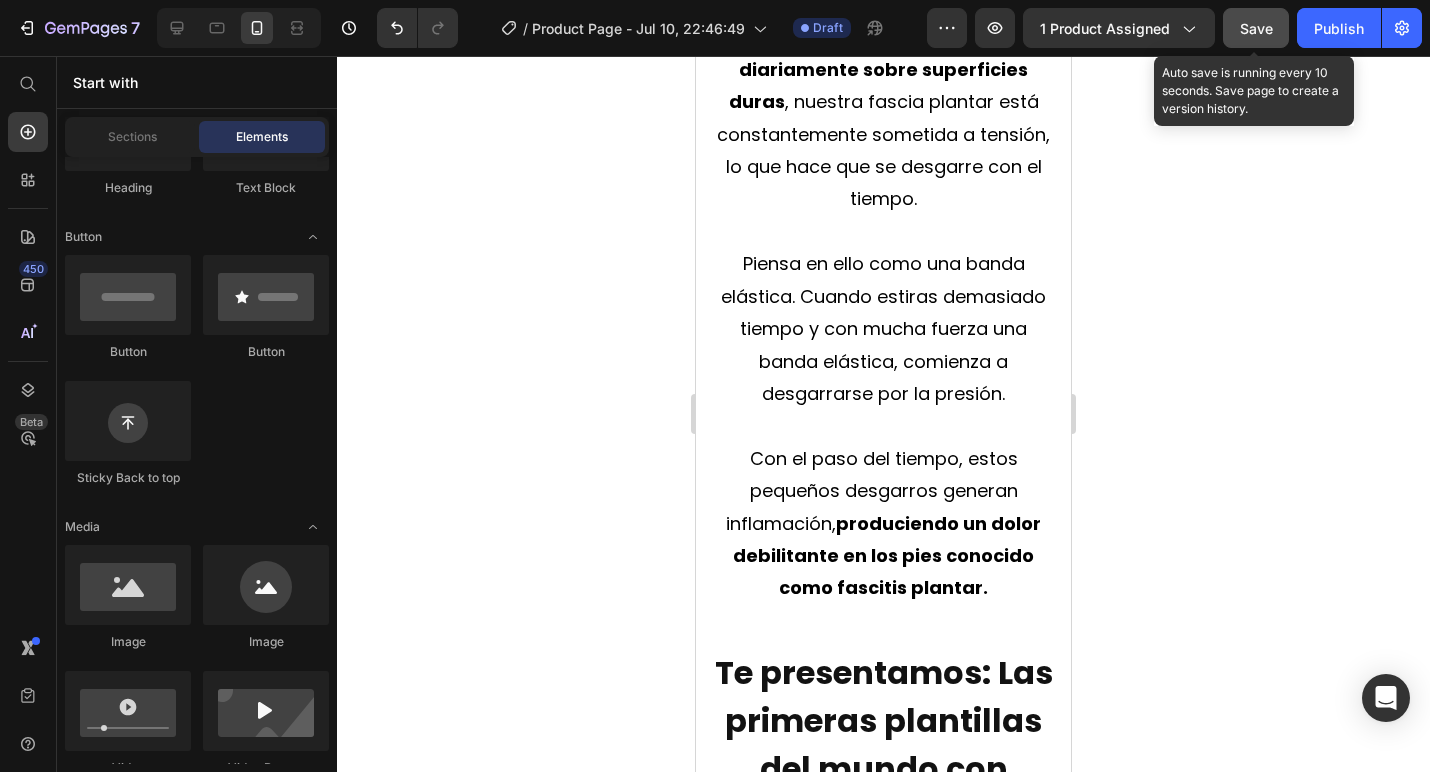 scroll, scrollTop: 3464, scrollLeft: 0, axis: vertical 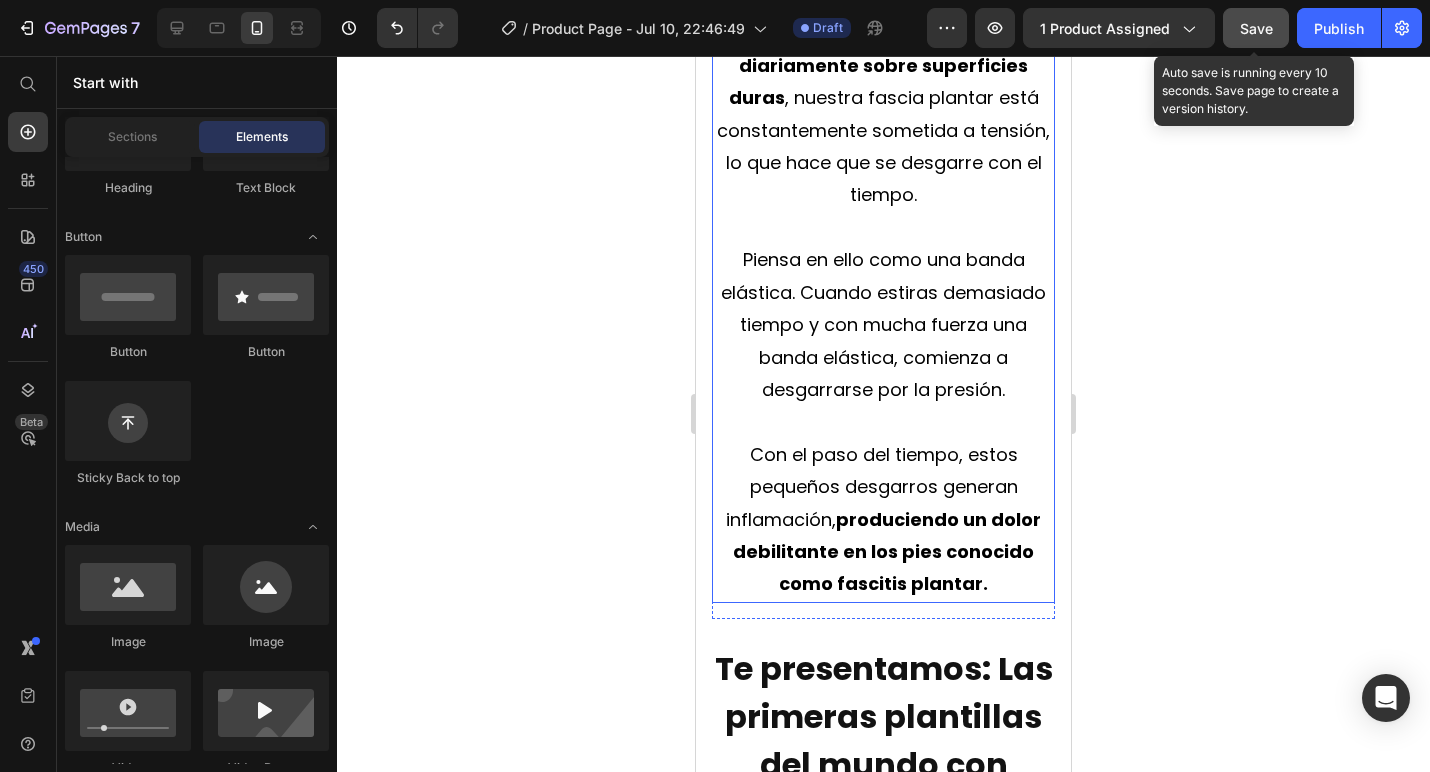 click on "Pero al estar de pie y caminar diariamente sobre superficies duras" at bounding box center (879, 65) 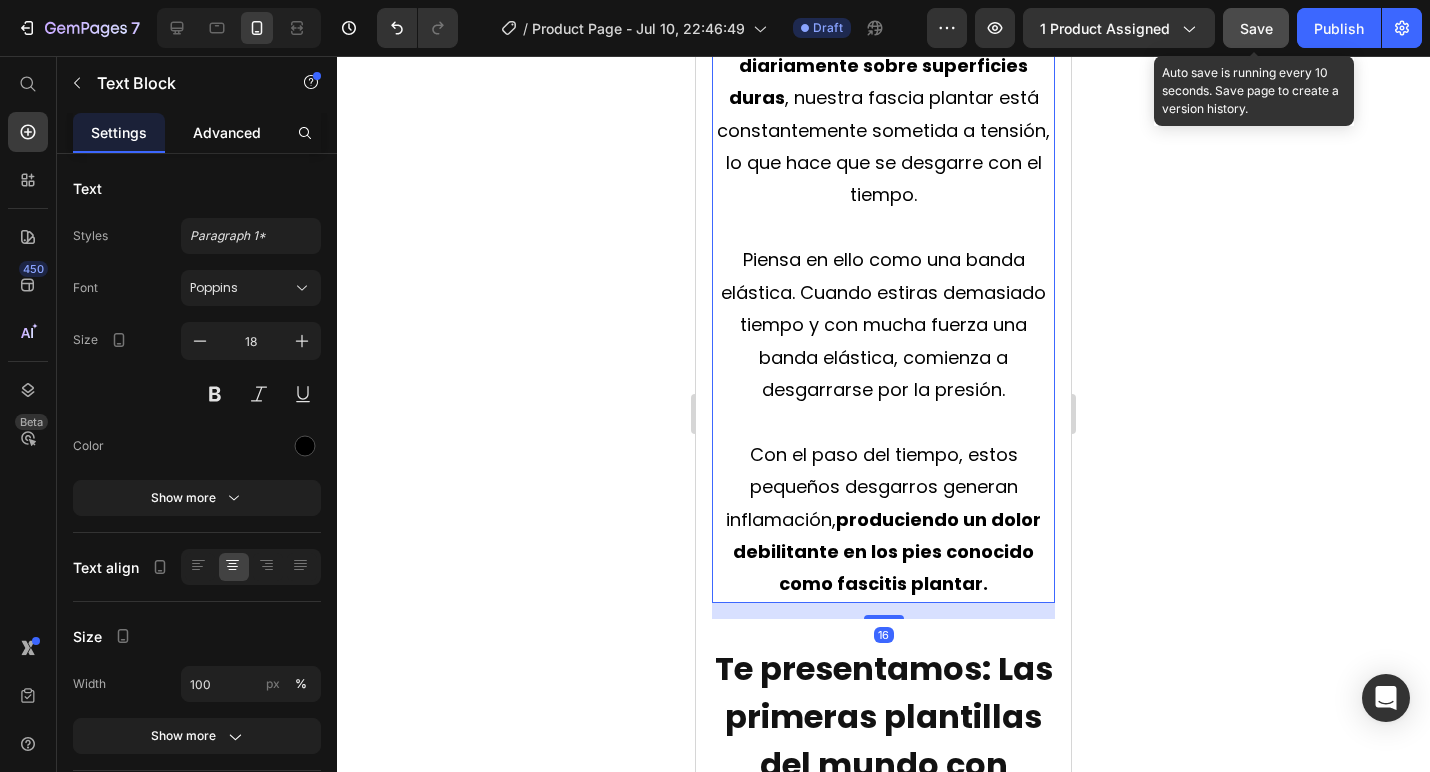 click on "Advanced" at bounding box center [227, 132] 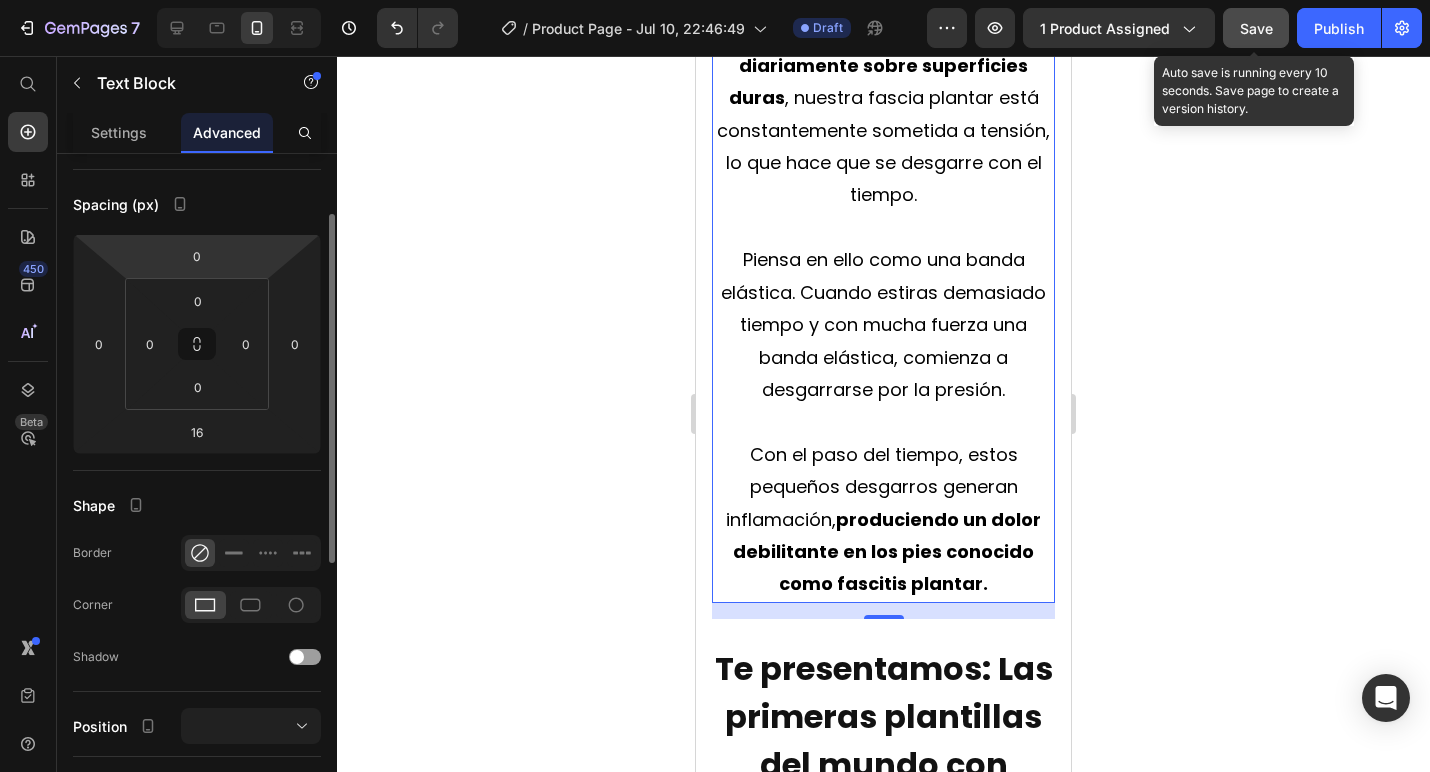 scroll, scrollTop: 196, scrollLeft: 0, axis: vertical 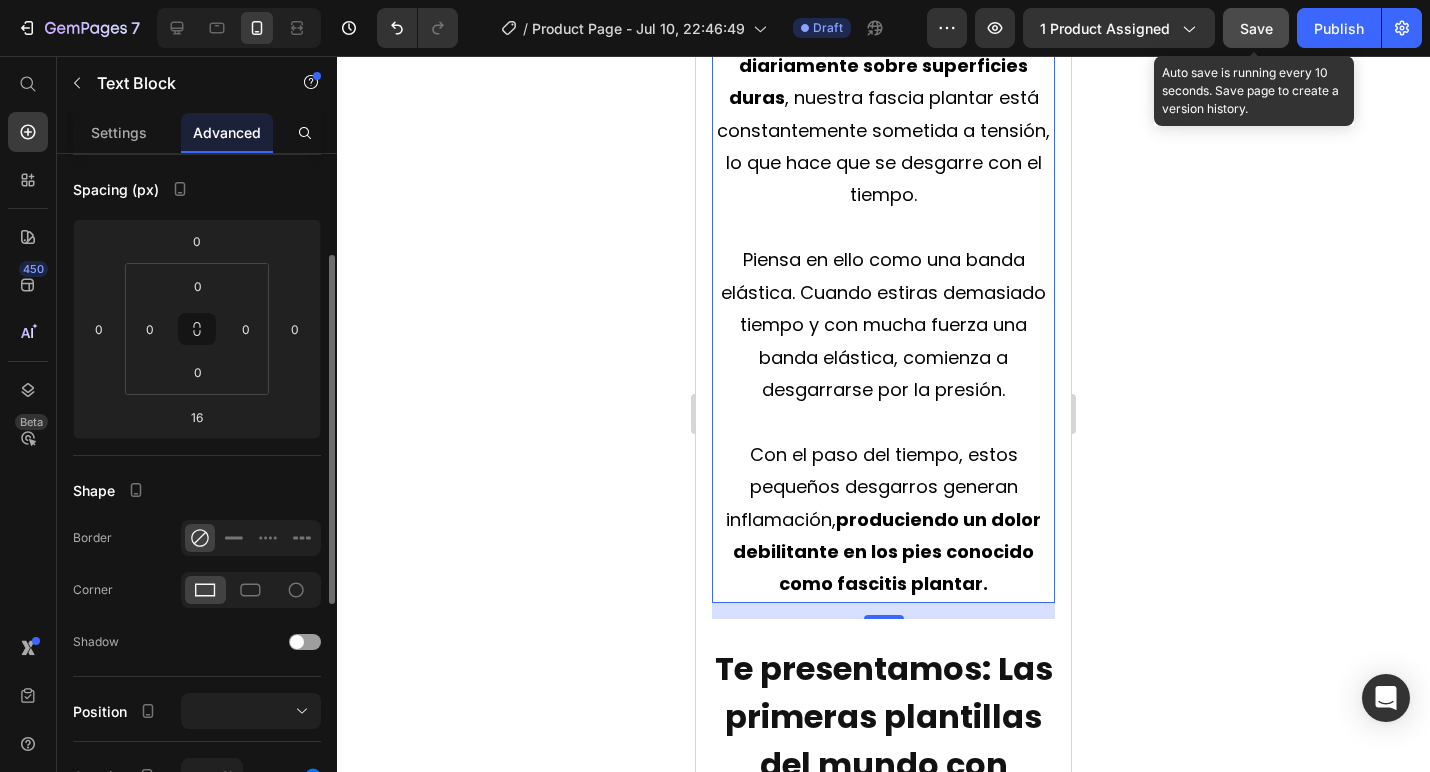 click 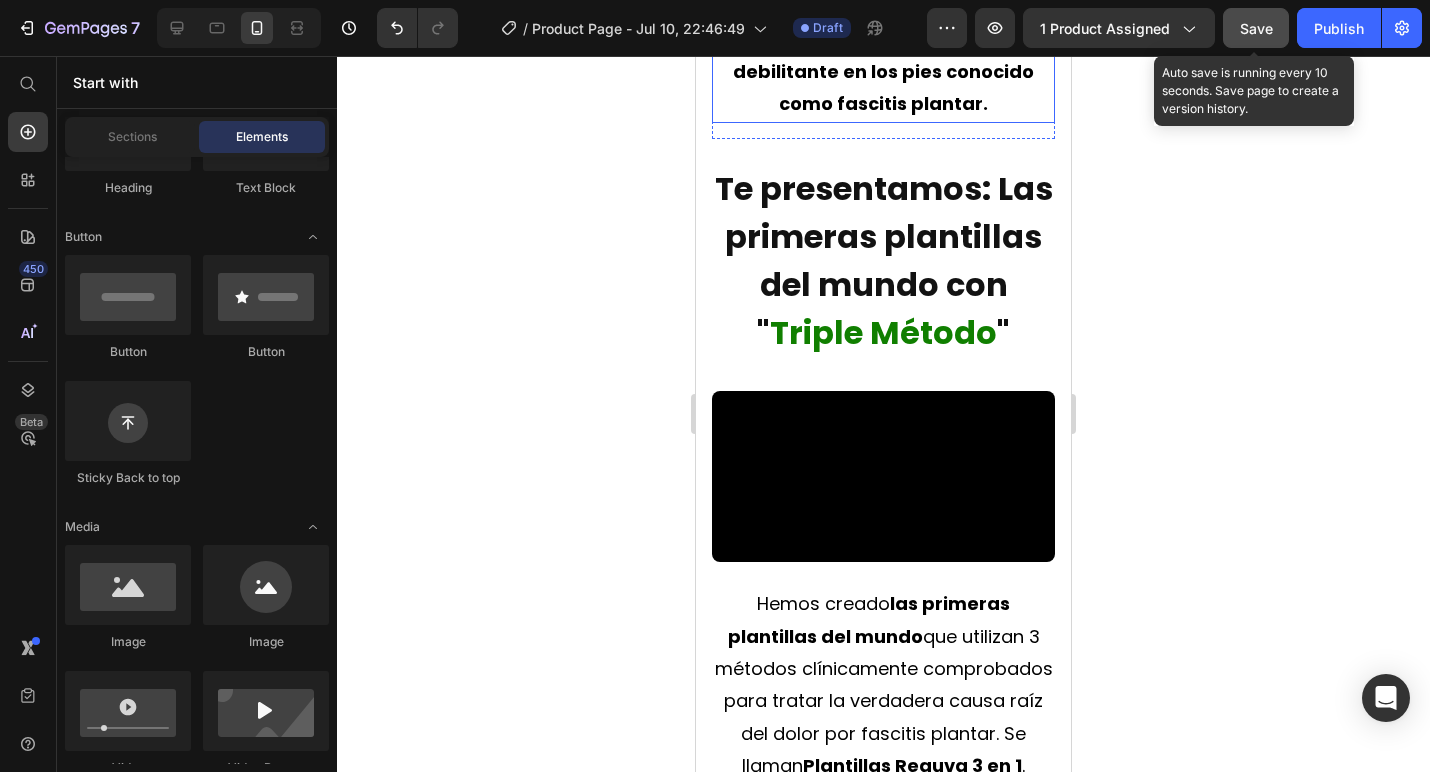 scroll, scrollTop: 3945, scrollLeft: 0, axis: vertical 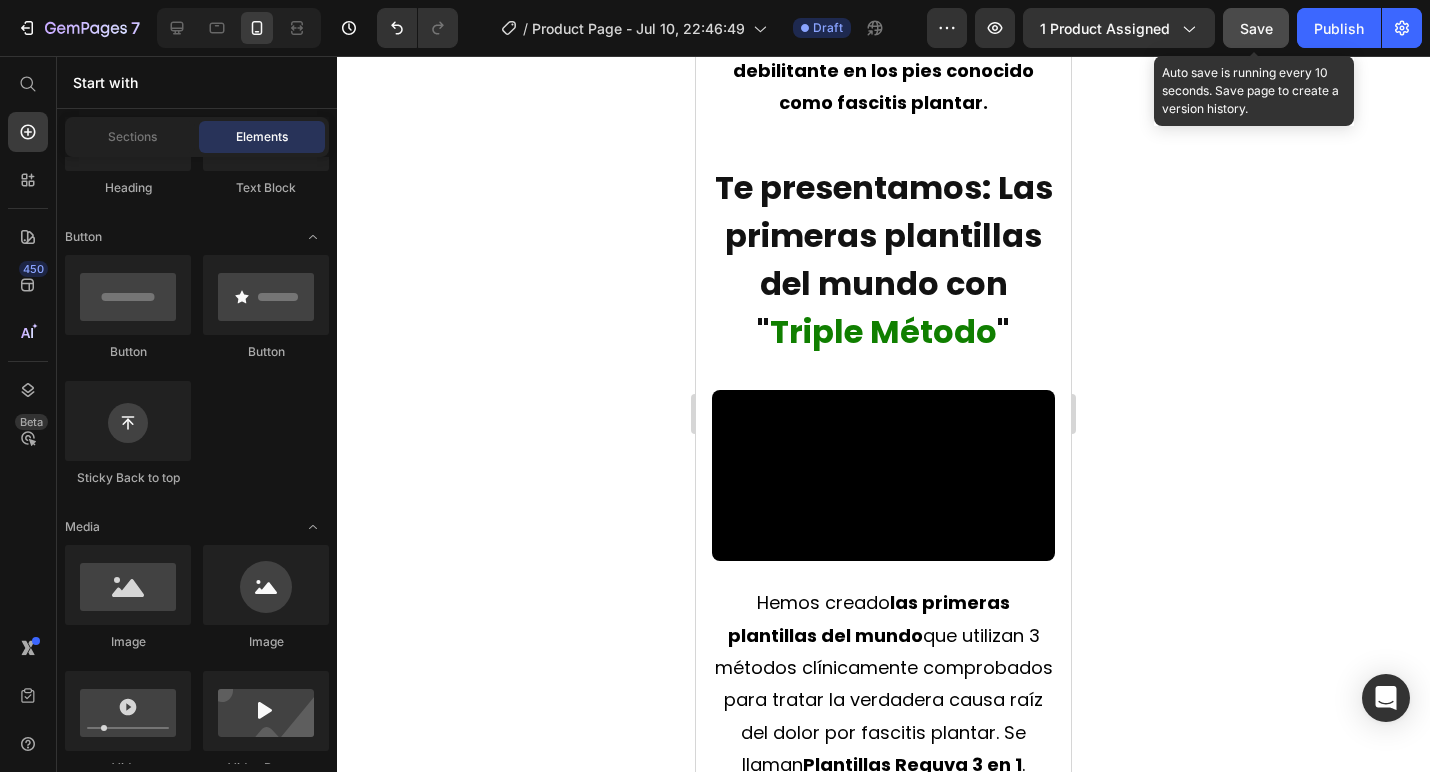 click 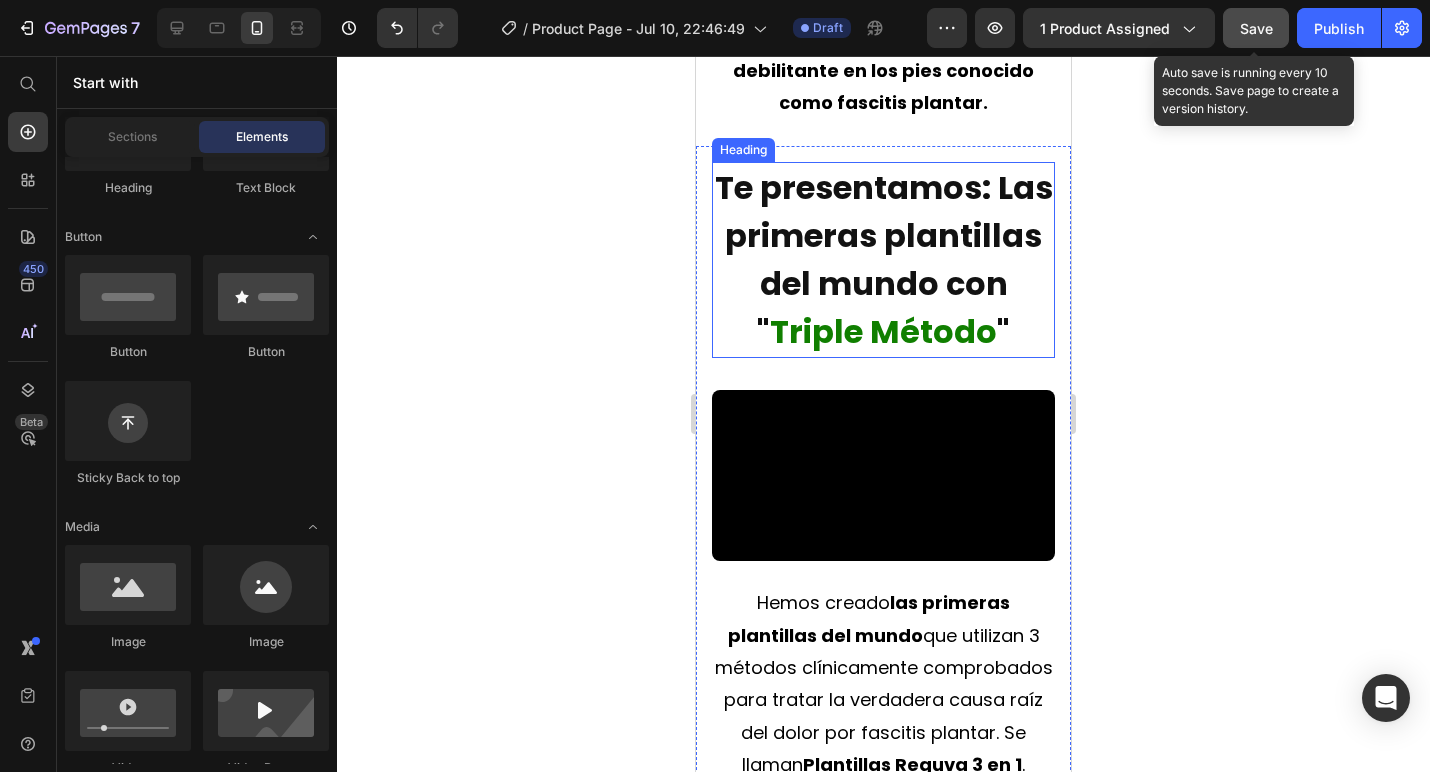 click on "Te presentamos: Las primeras plantillas del mundo con" at bounding box center (884, 235) 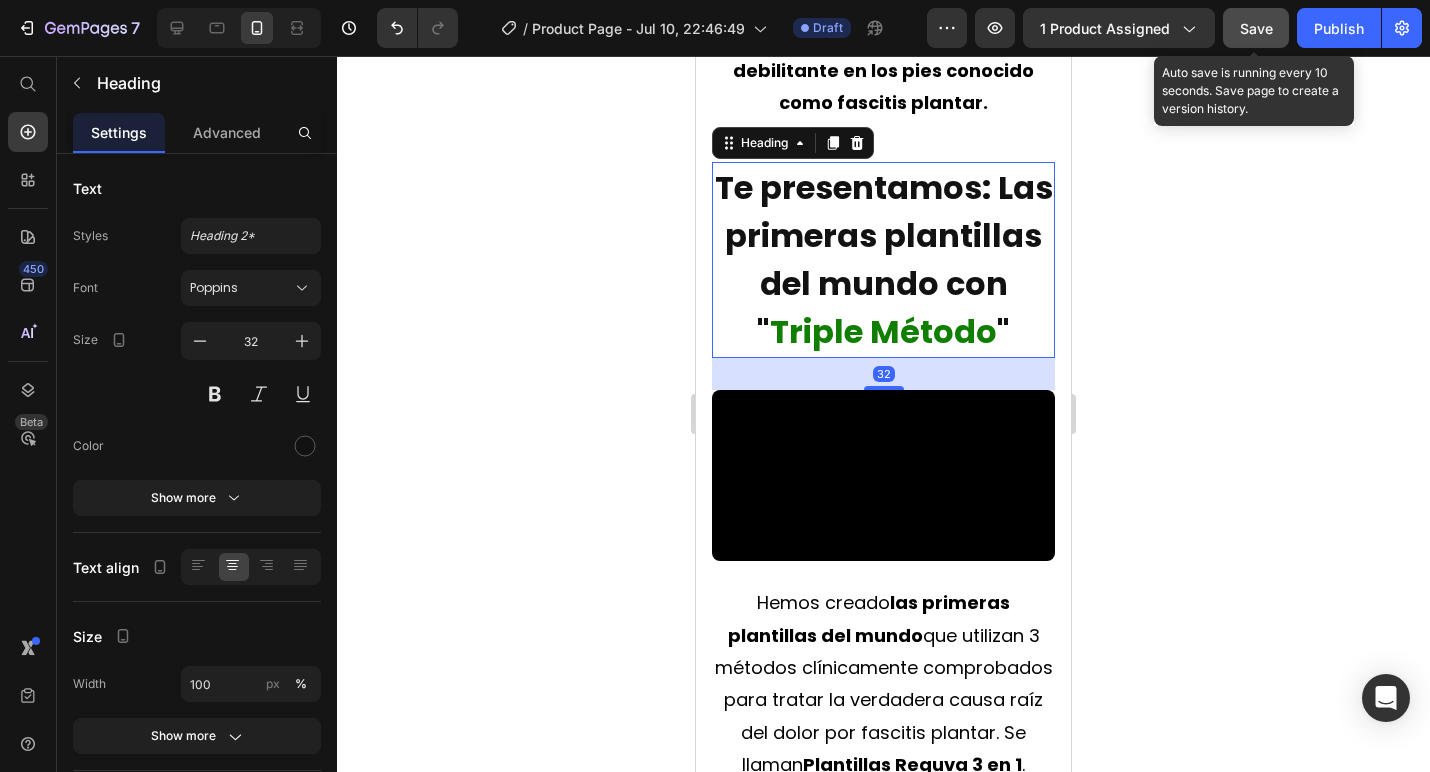 click 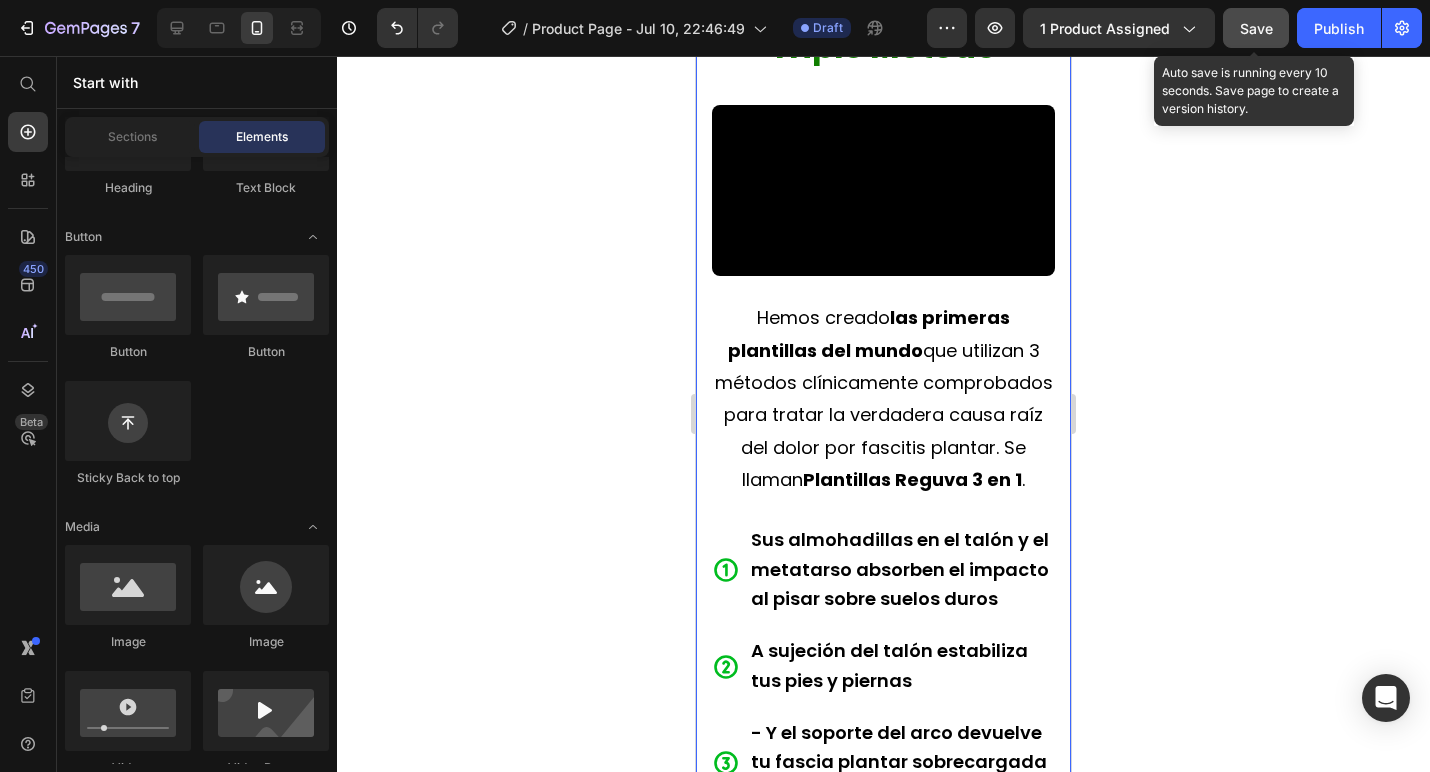 scroll, scrollTop: 4283, scrollLeft: 0, axis: vertical 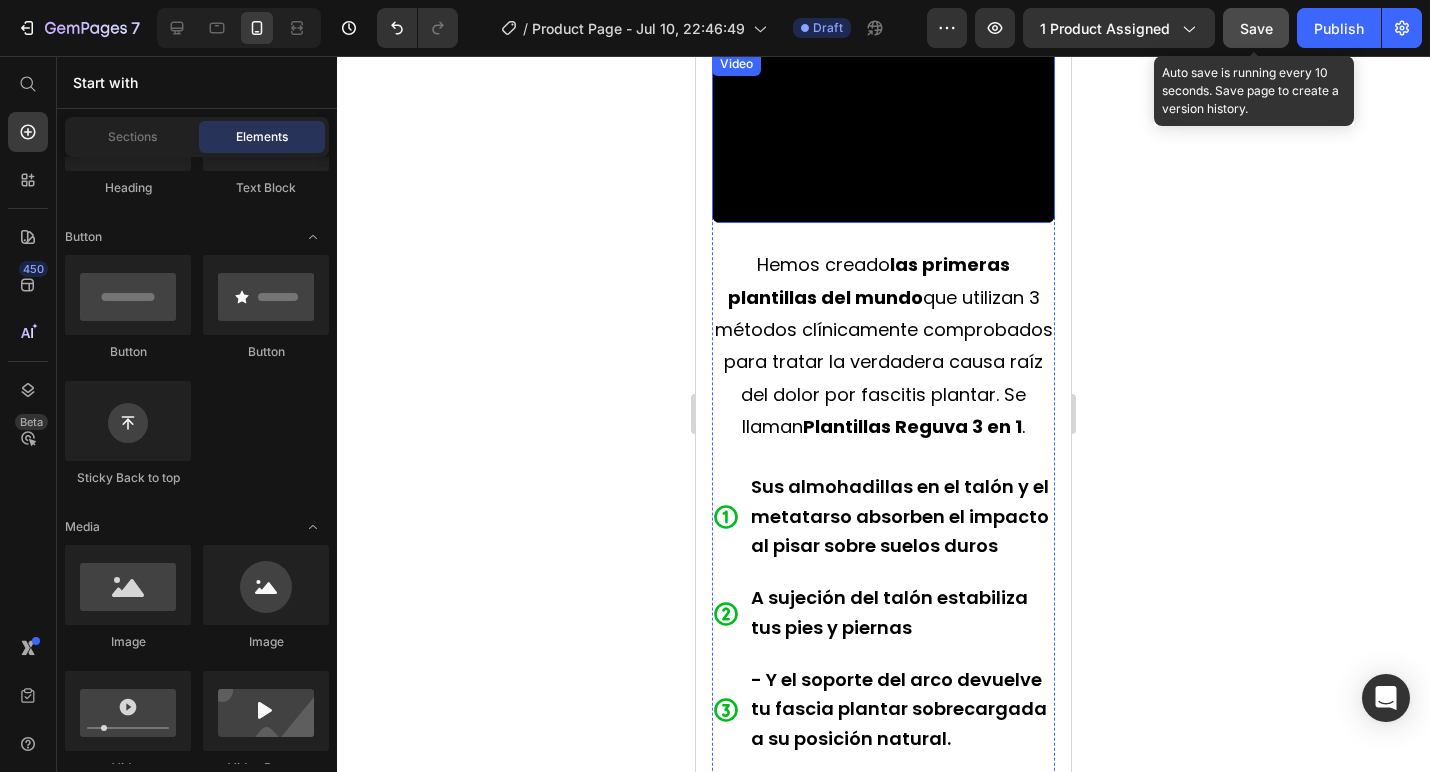 click 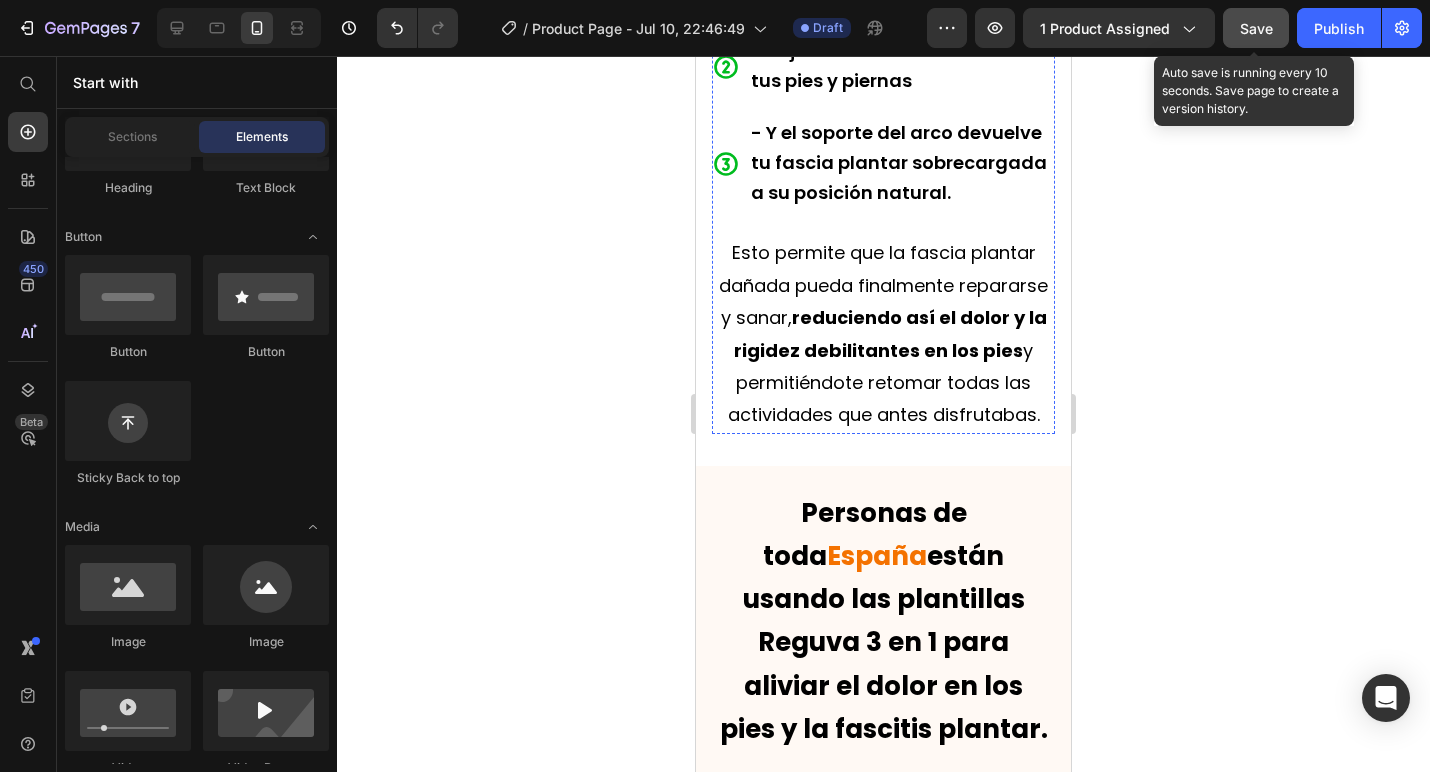 scroll, scrollTop: 4873, scrollLeft: 0, axis: vertical 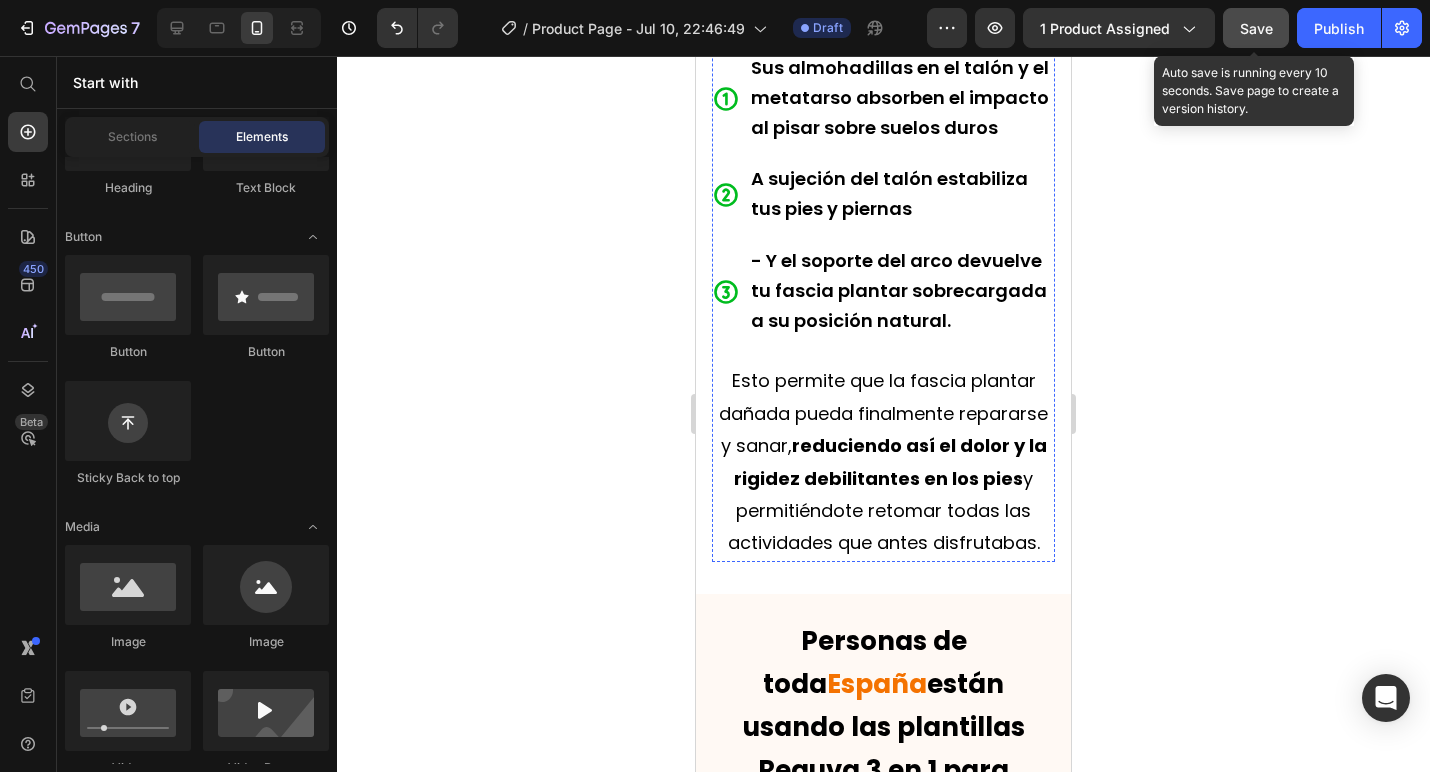 click on "Hemos creado  las primeras plantillas del mundo  que utilizan 3 métodos clínicamente comprobados para tratar la verdadera causa raíz del dolor por fascitis plantar. Se llaman  Plantillas Reguva 3 en 1 ." at bounding box center (883, -72) 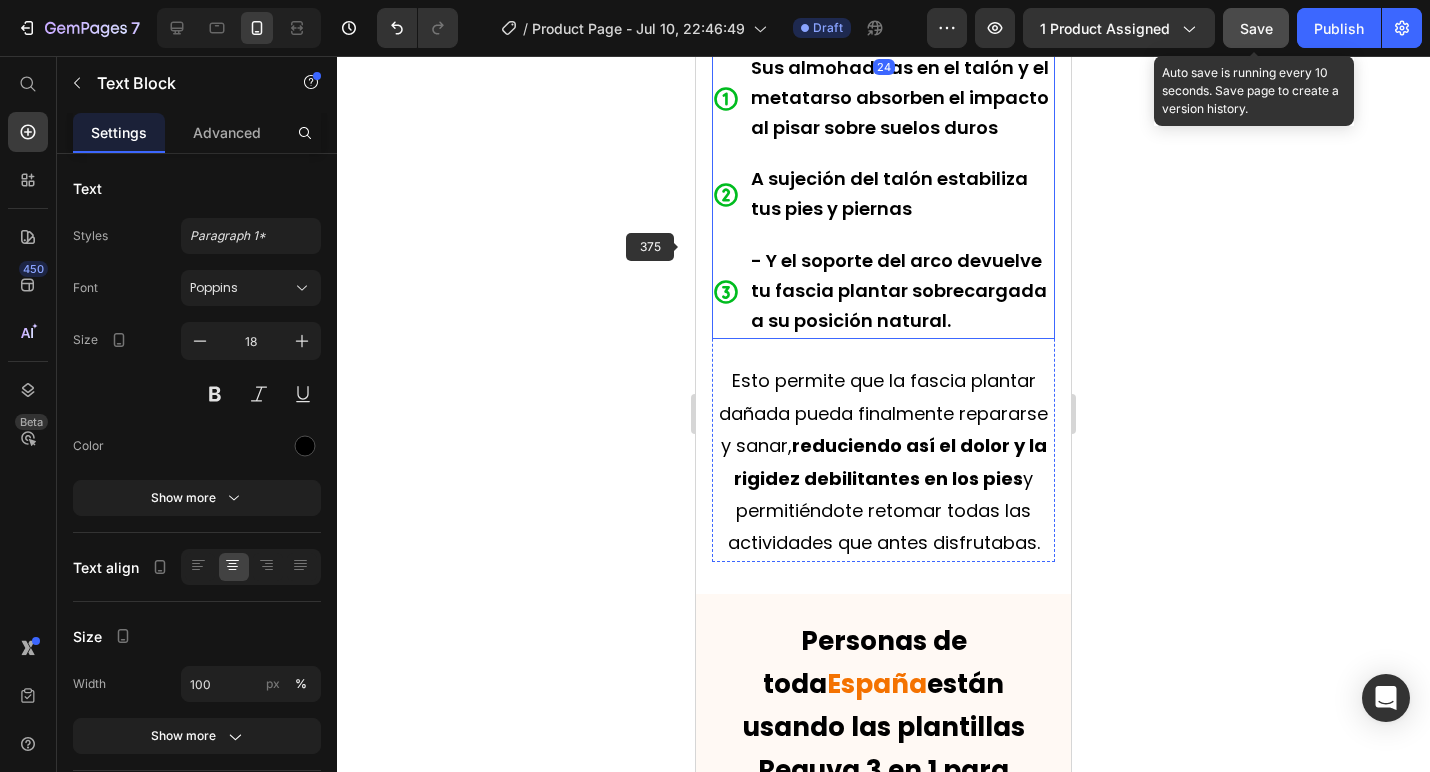 click 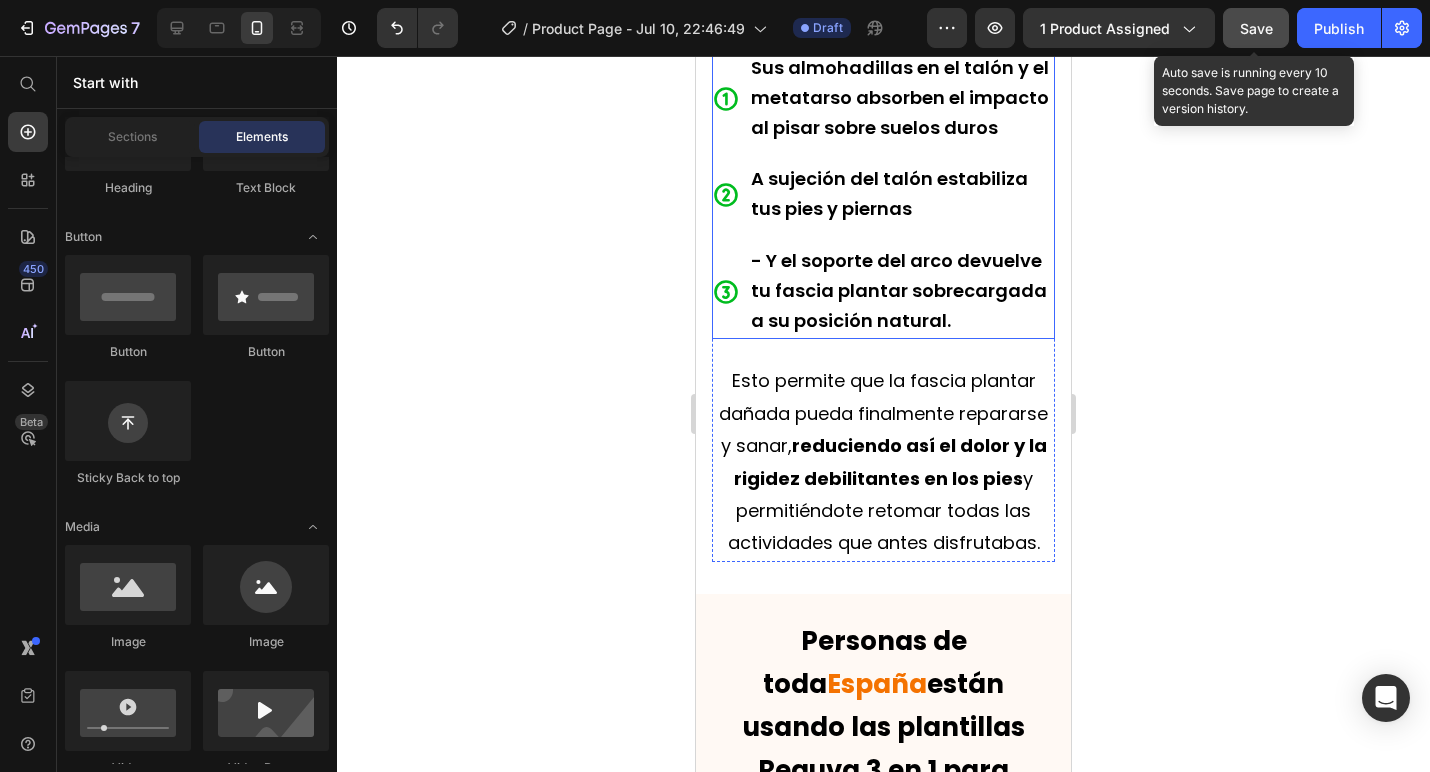 click on "- Y el soporte del arco devuelve tu fascia plantar sobrecargada a su posición natural." at bounding box center (899, 290) 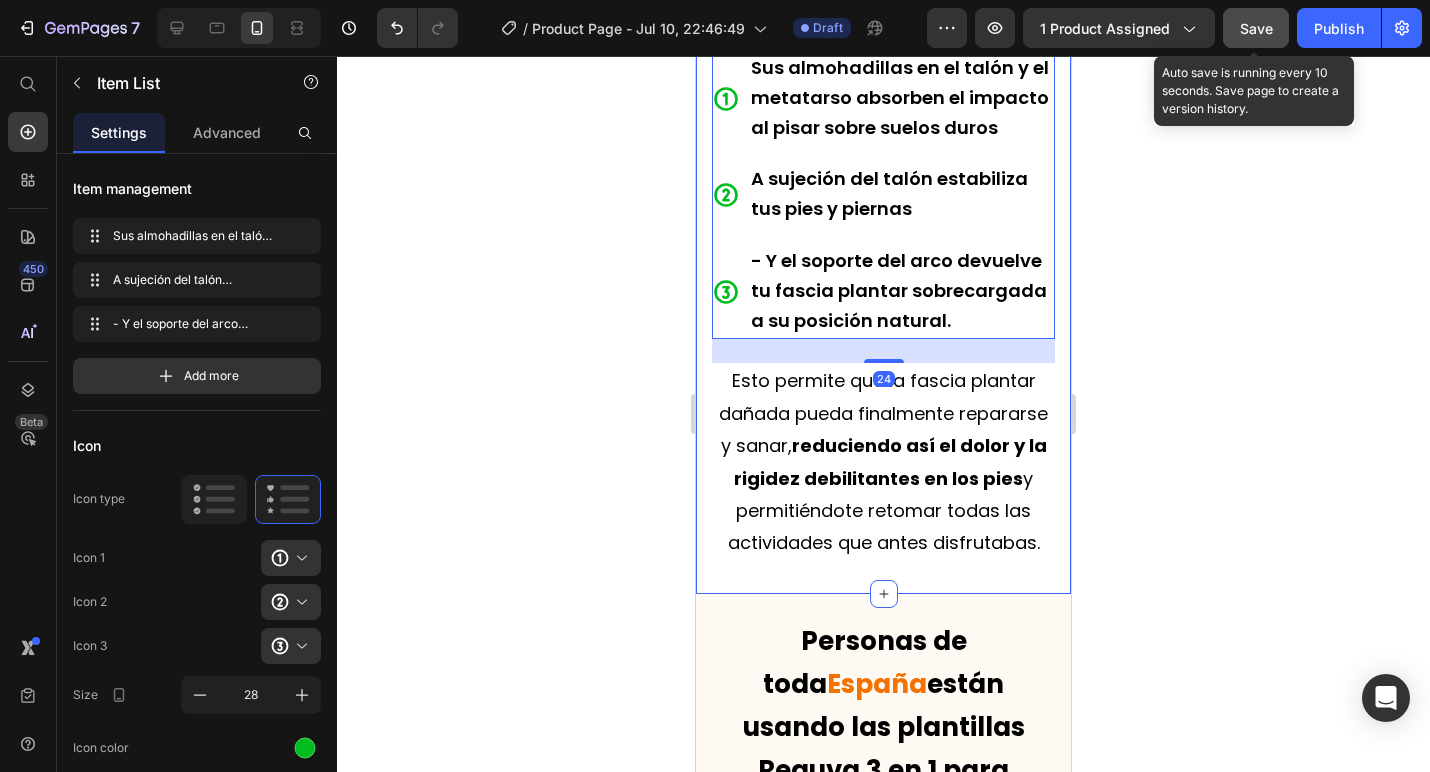 click 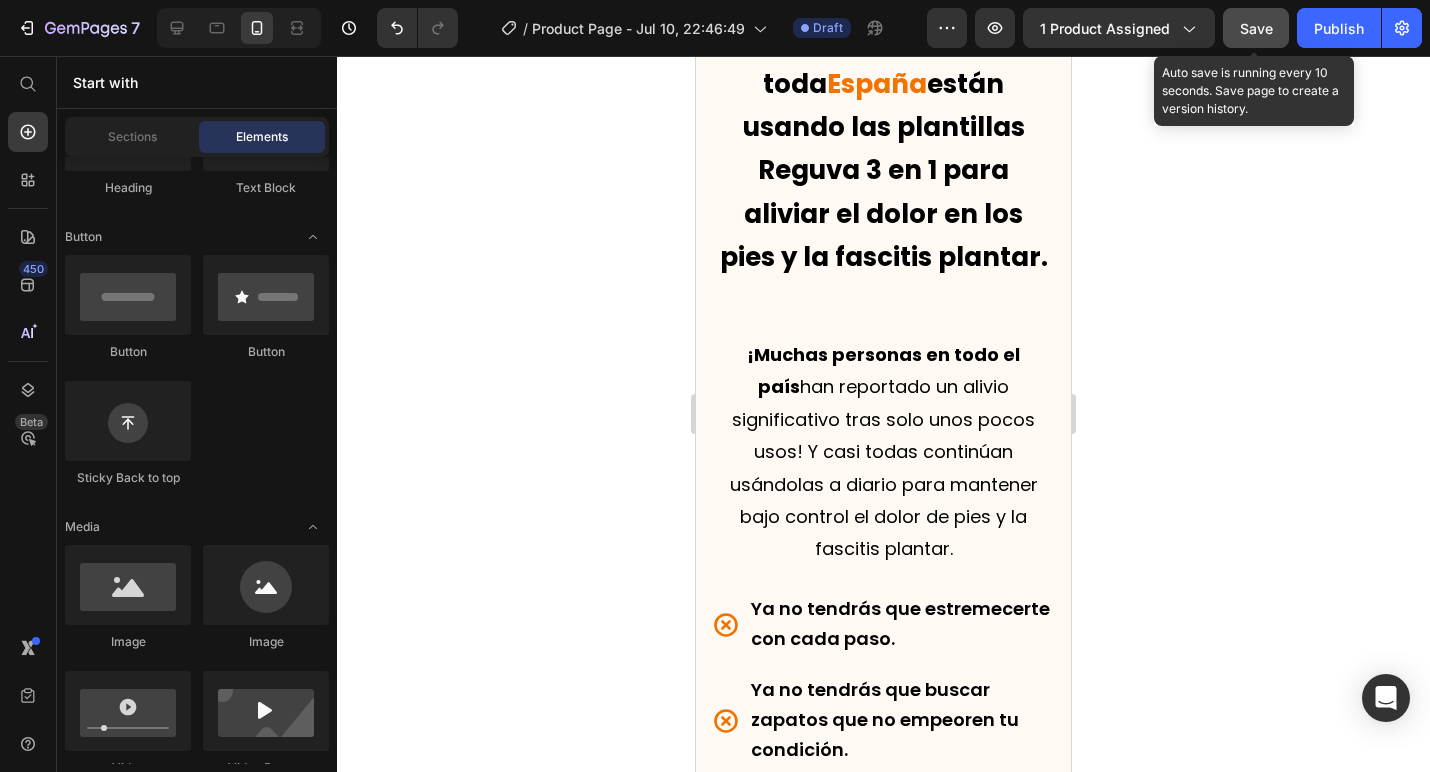 scroll, scrollTop: 5497, scrollLeft: 0, axis: vertical 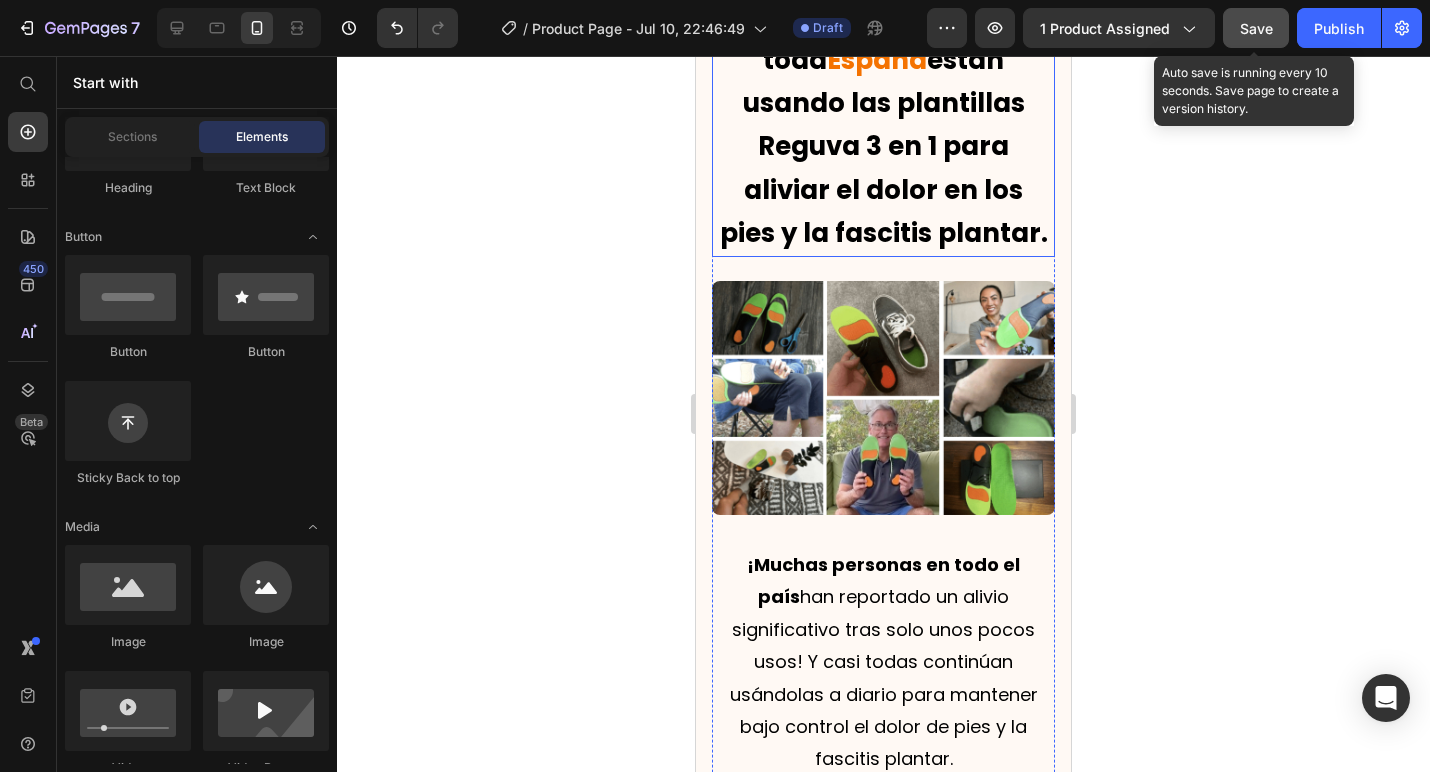 click on "están usando las plantillas Reguva 3 en 1 para aliviar el dolor en los pies y la fascitis plantar." at bounding box center [884, 146] 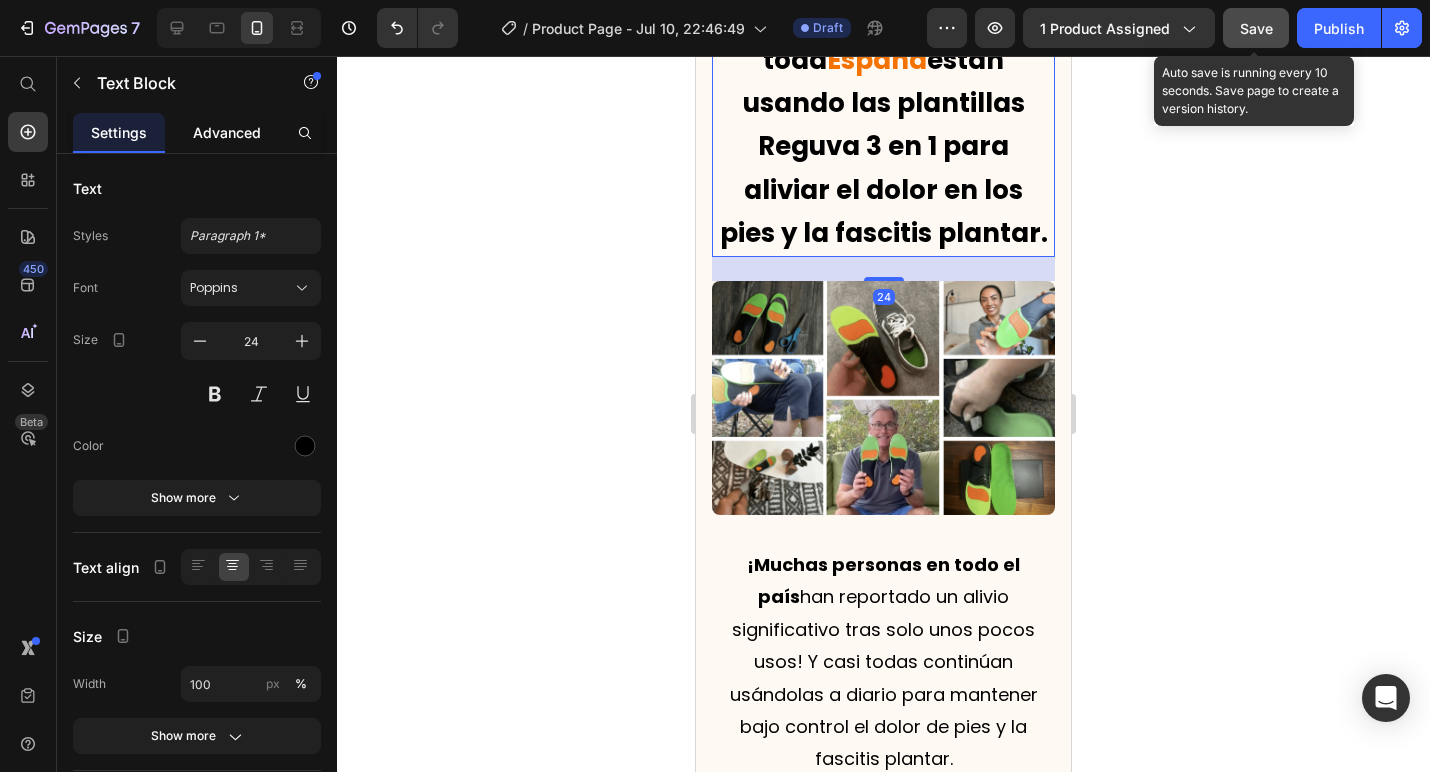 click on "Advanced" at bounding box center (227, 132) 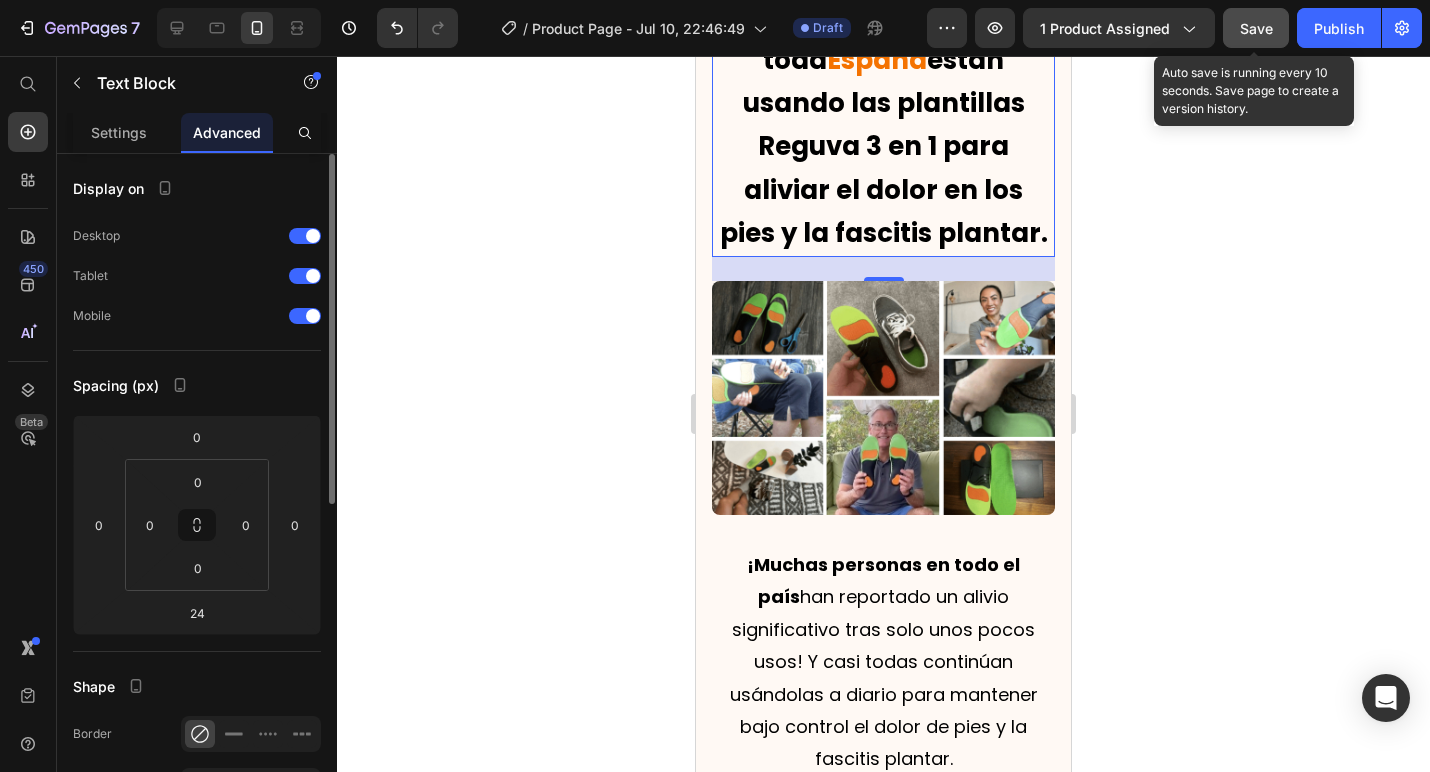 click on "Settings" 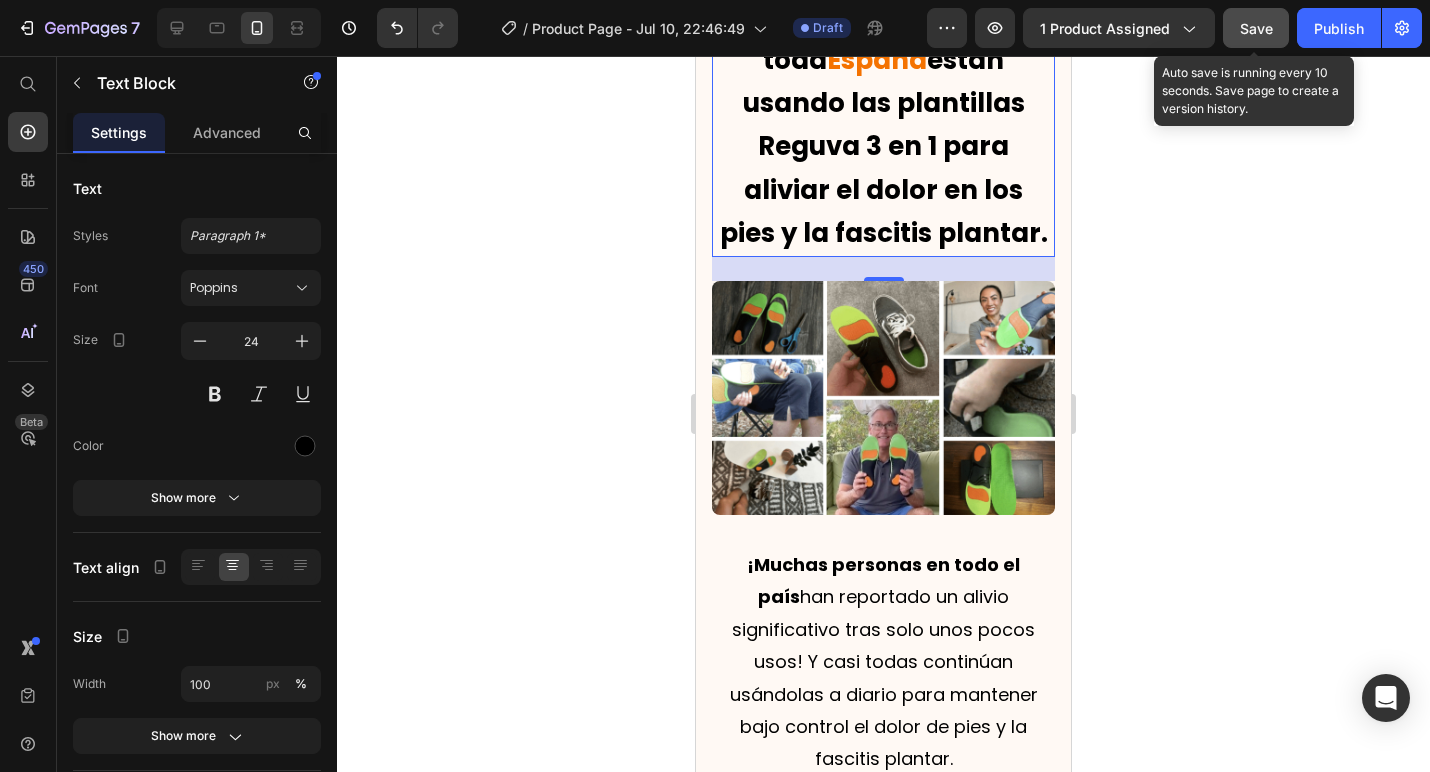 click 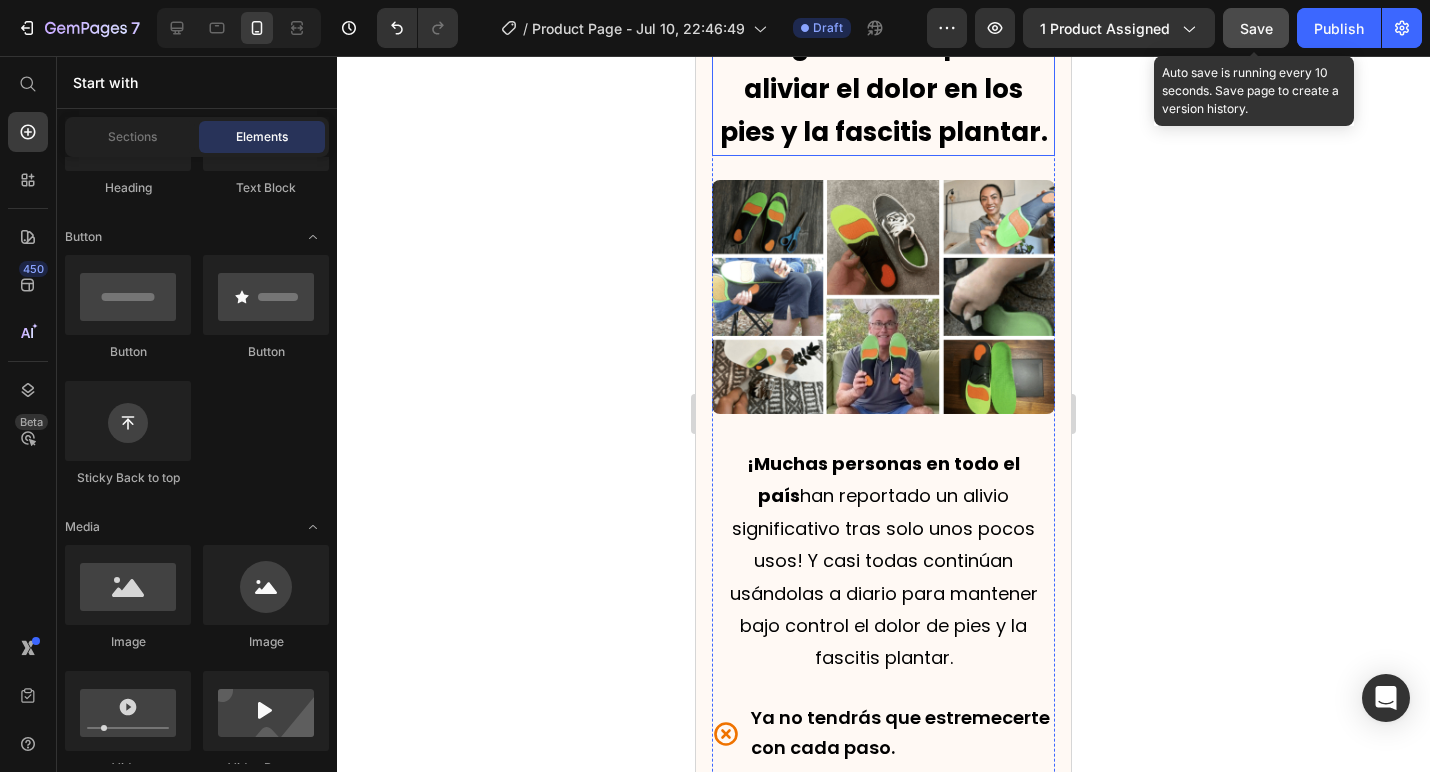 scroll, scrollTop: 5592, scrollLeft: 0, axis: vertical 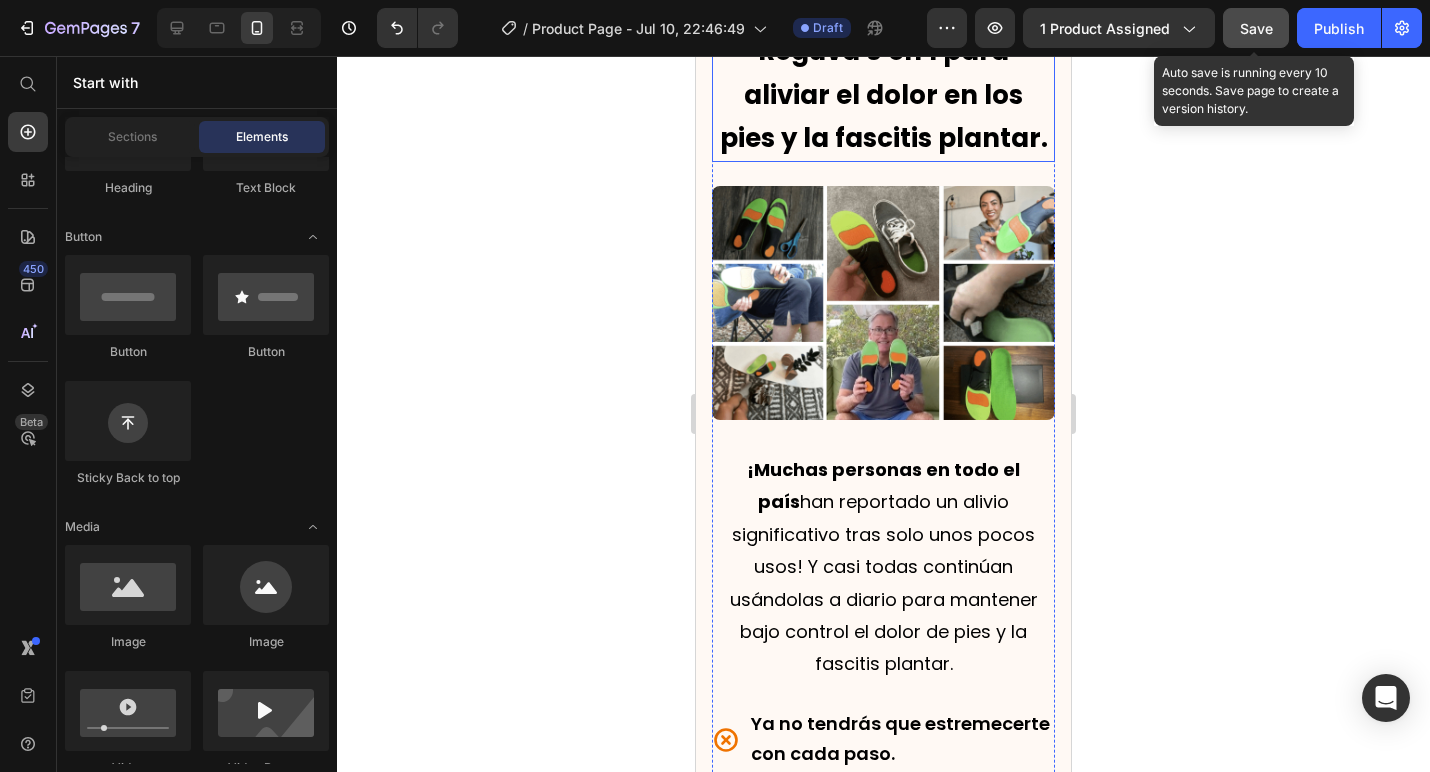 click on "están usando las plantillas Reguva 3 en 1 para aliviar el dolor en los pies y la fascitis plantar." at bounding box center [884, 51] 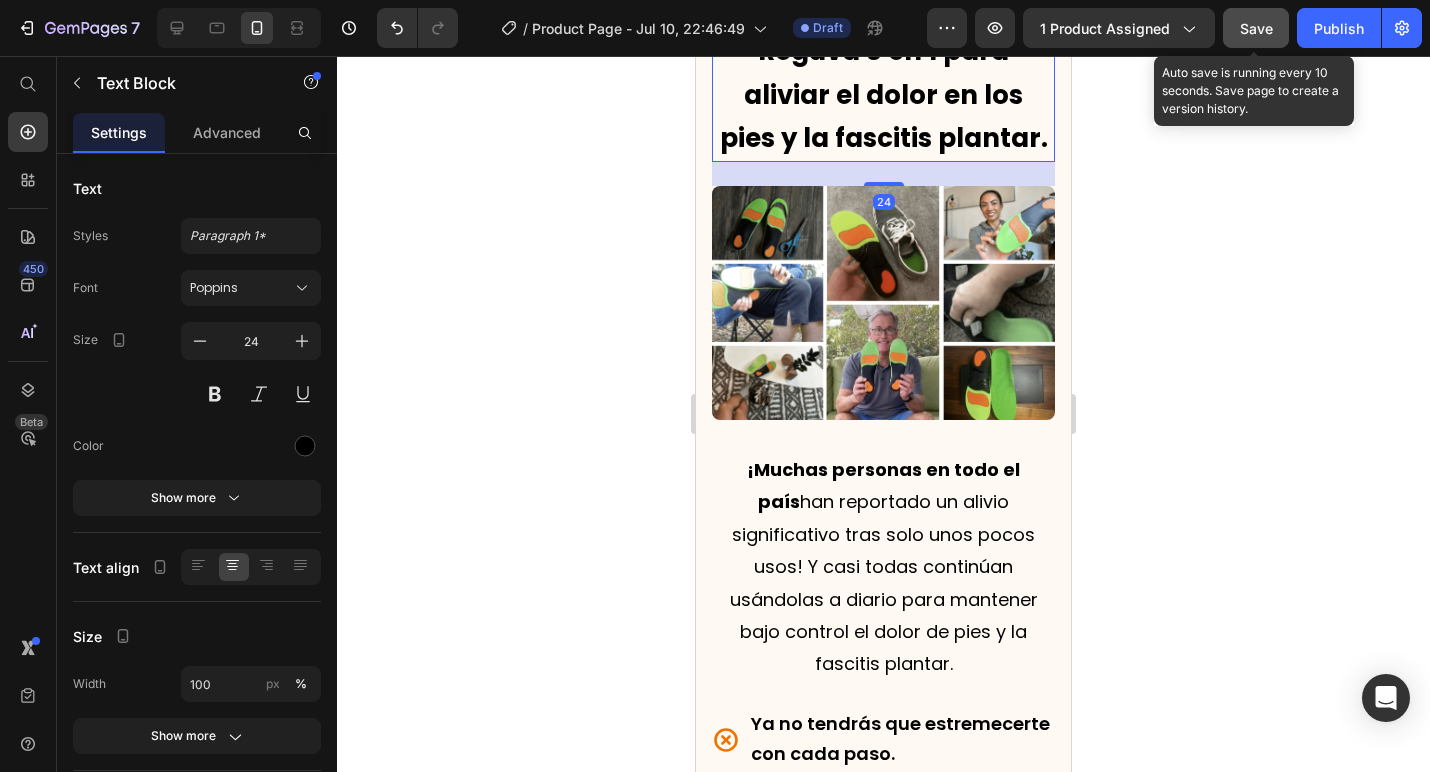 click 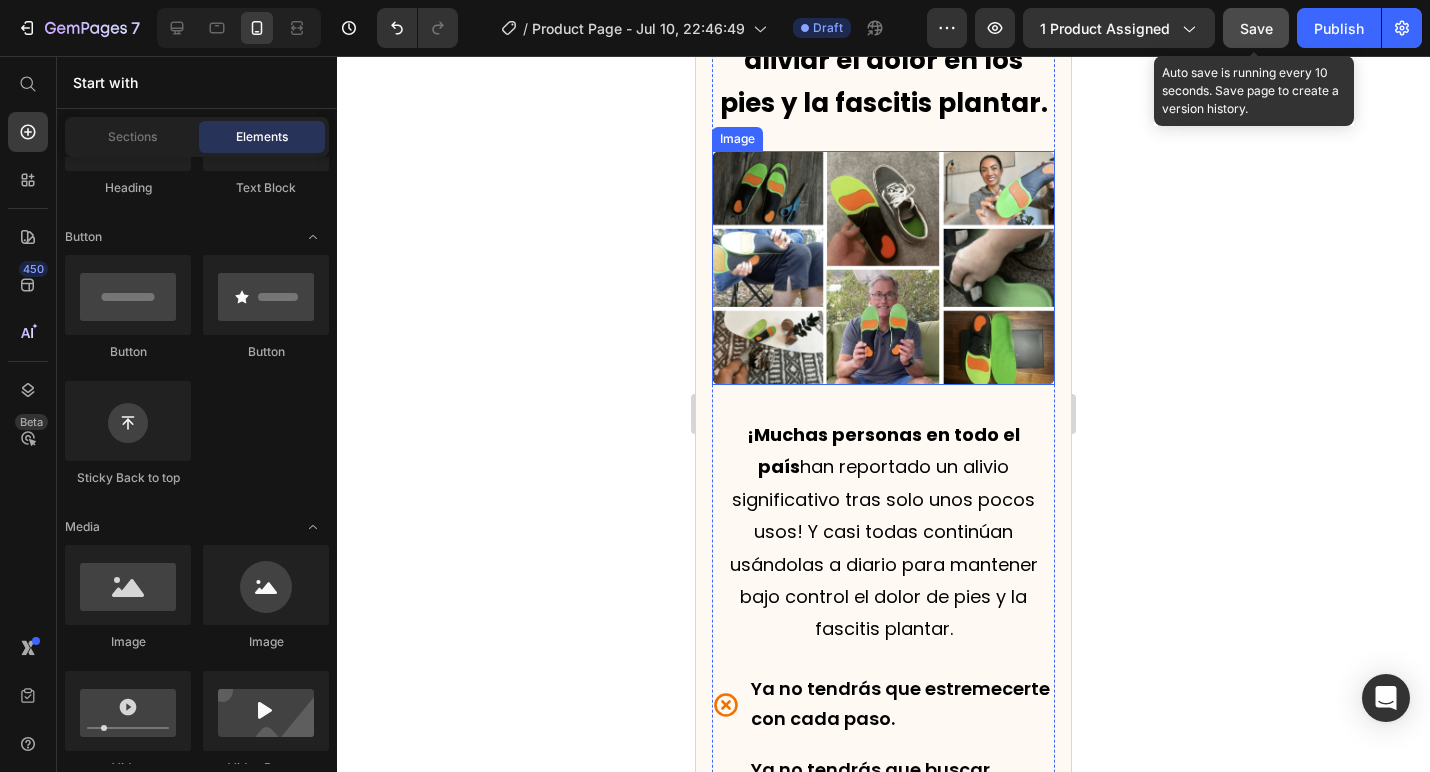 scroll, scrollTop: 5626, scrollLeft: 0, axis: vertical 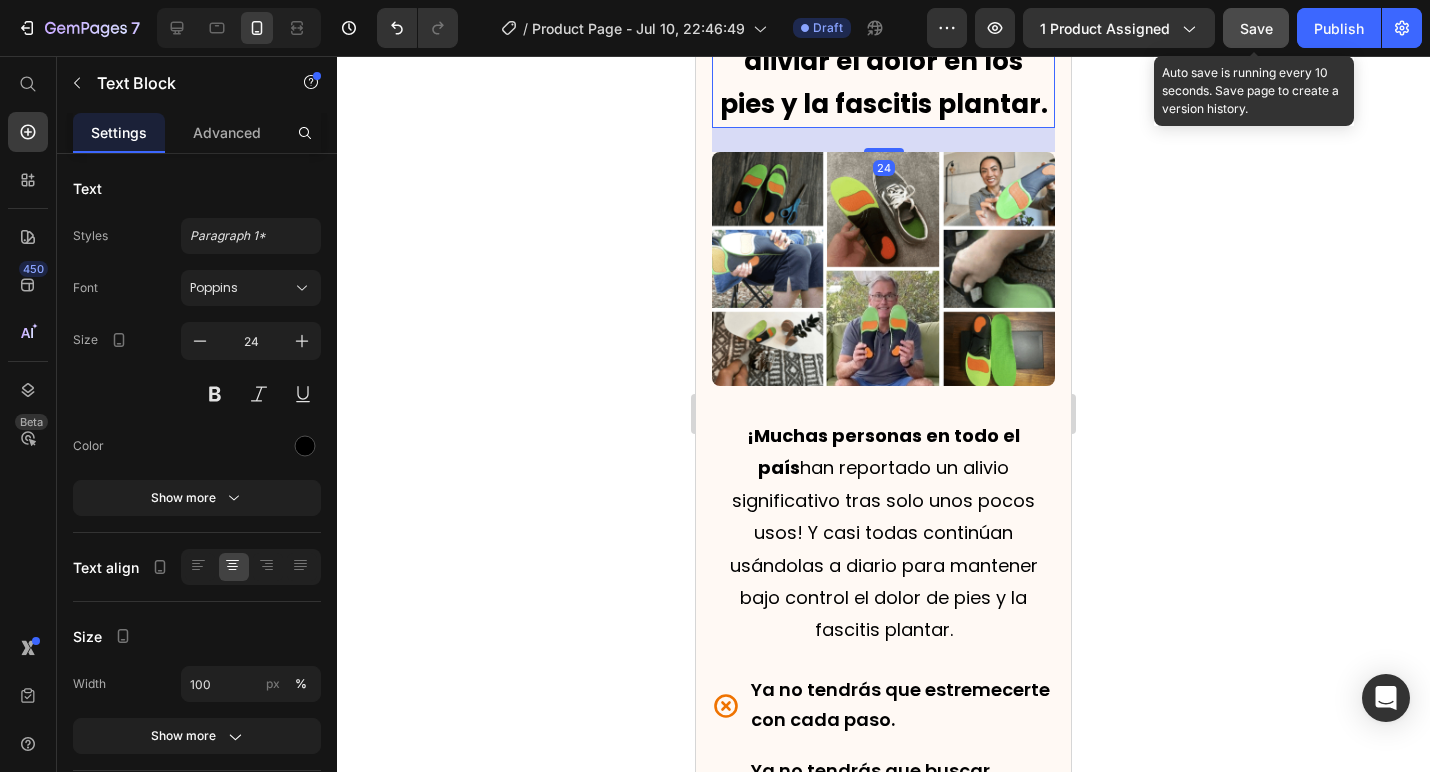 click on "están usando las plantillas Reguva 3 en 1 para aliviar el dolor en los pies y la fascitis plantar." at bounding box center (884, 17) 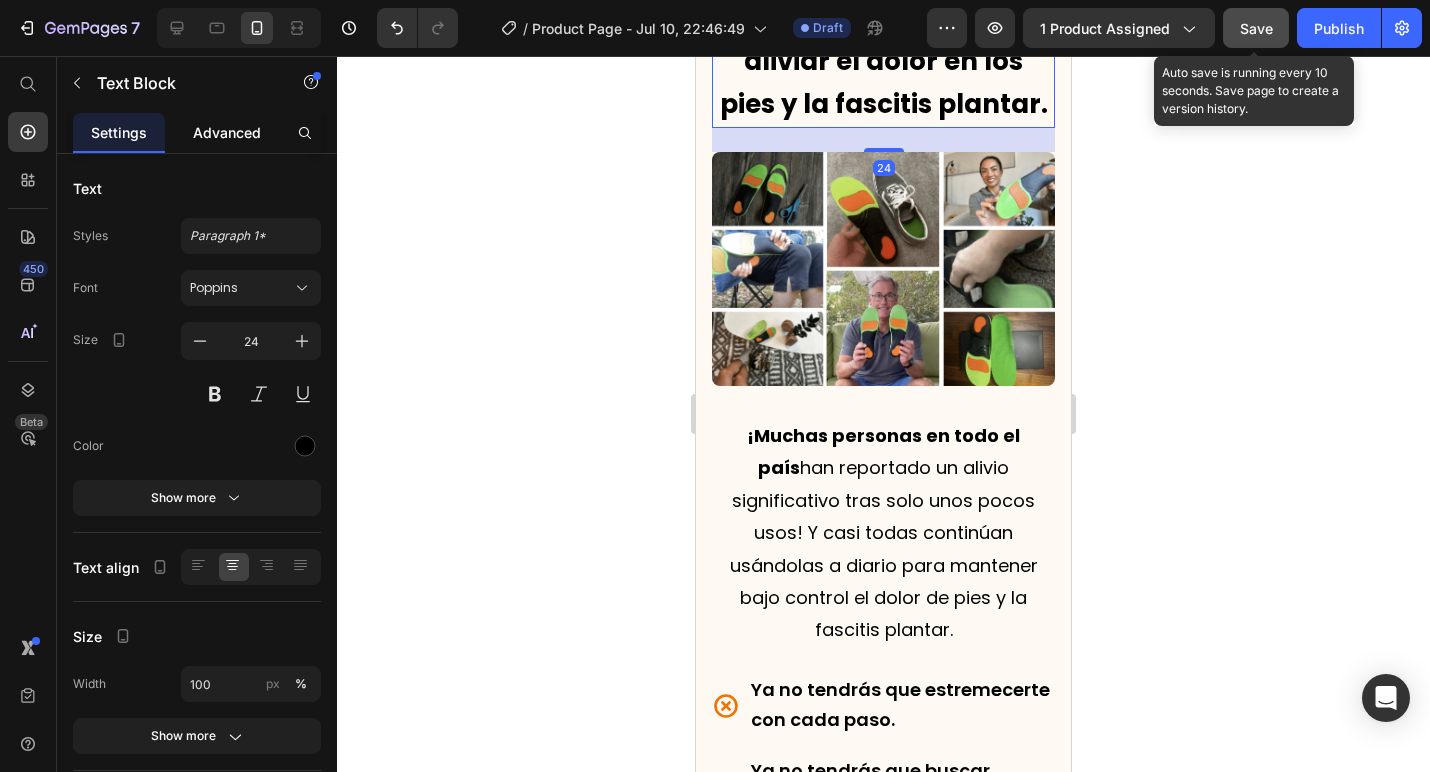 click on "Advanced" 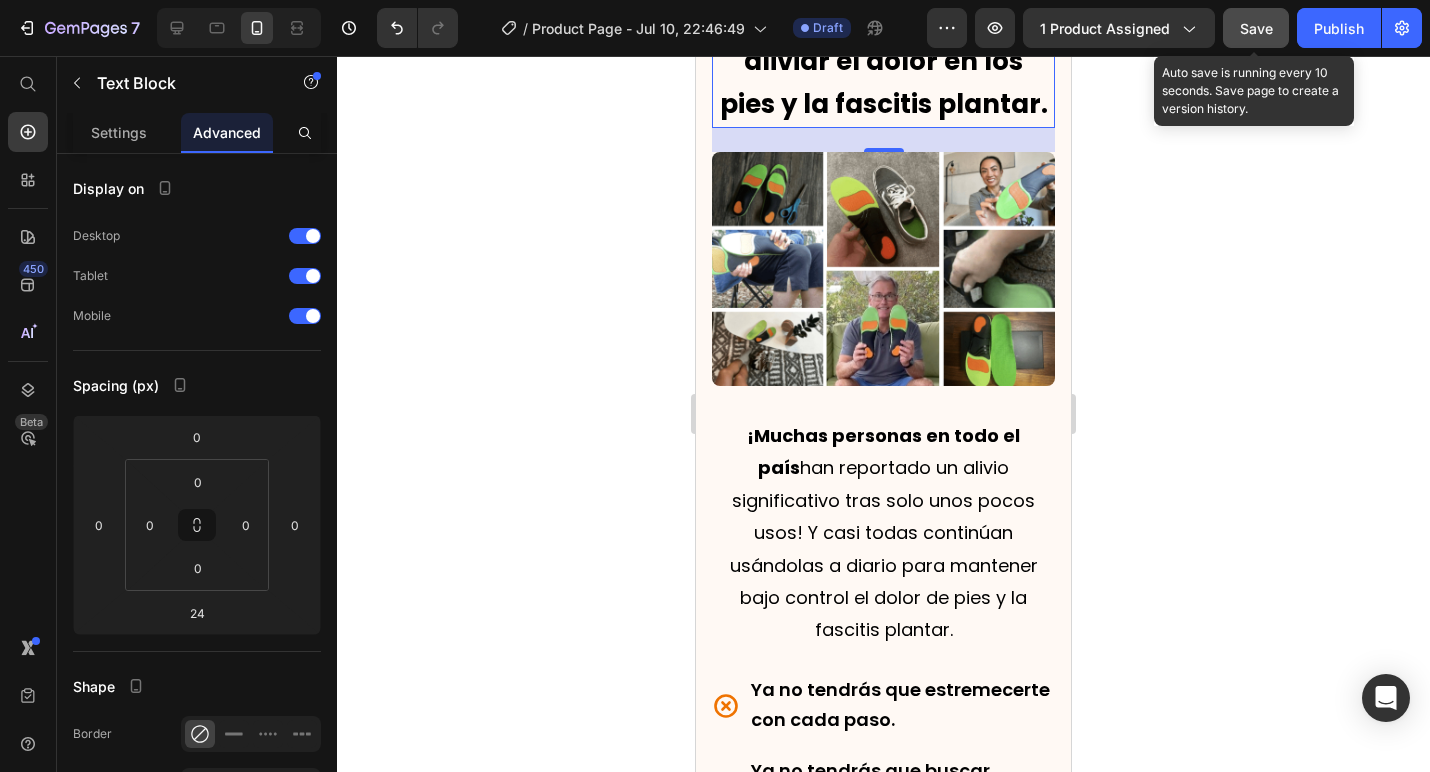 click 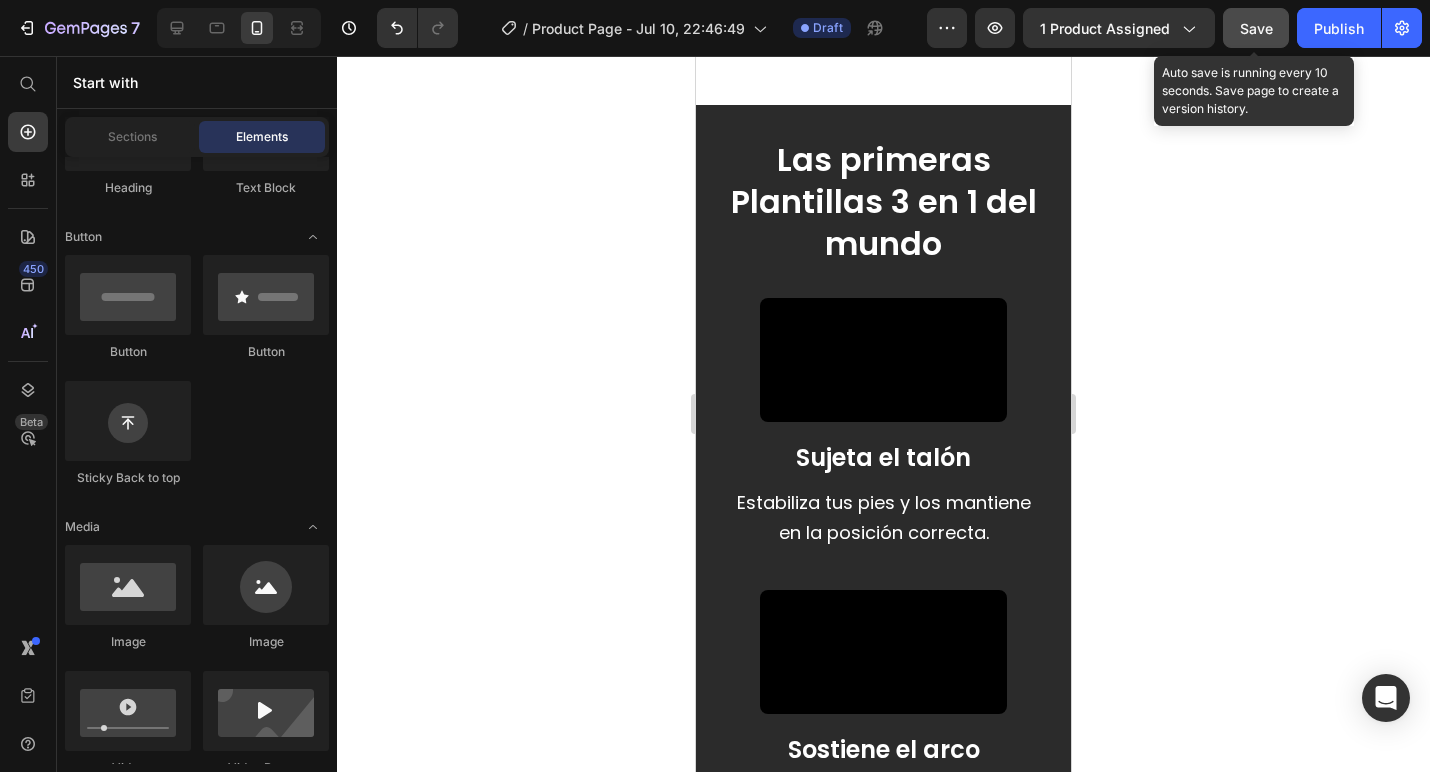 scroll, scrollTop: 7755, scrollLeft: 0, axis: vertical 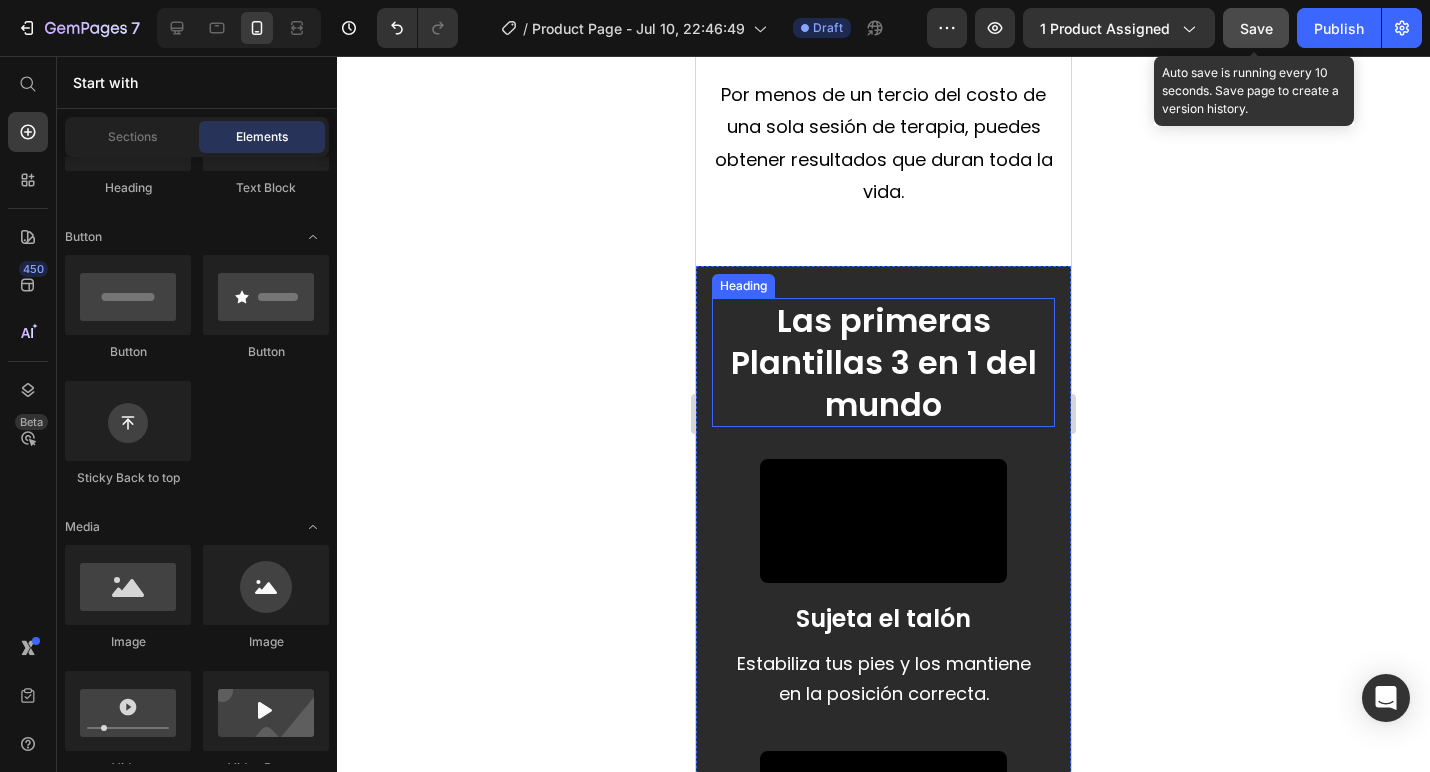 click on "Las primeras Plantillas 3 en 1 del mundo" at bounding box center (884, 362) 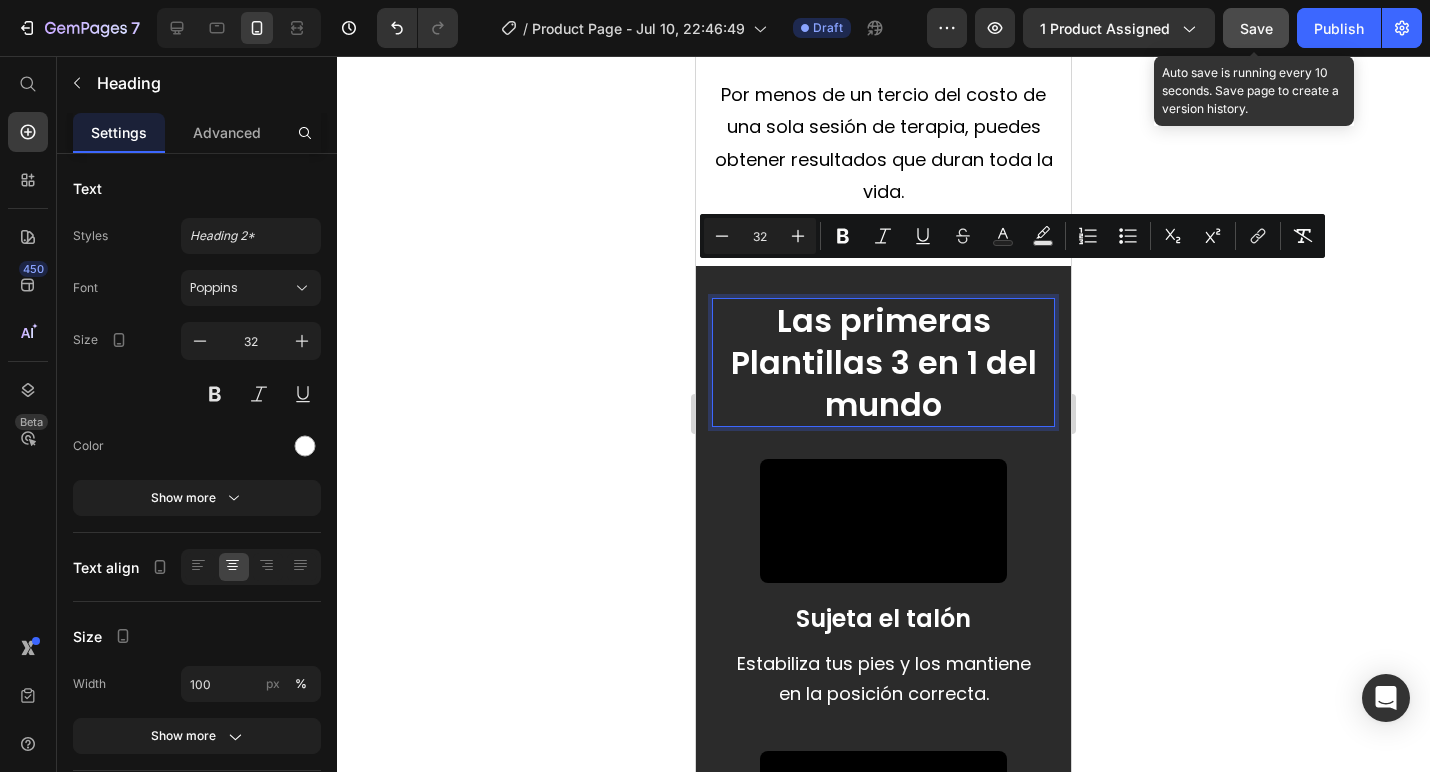 click 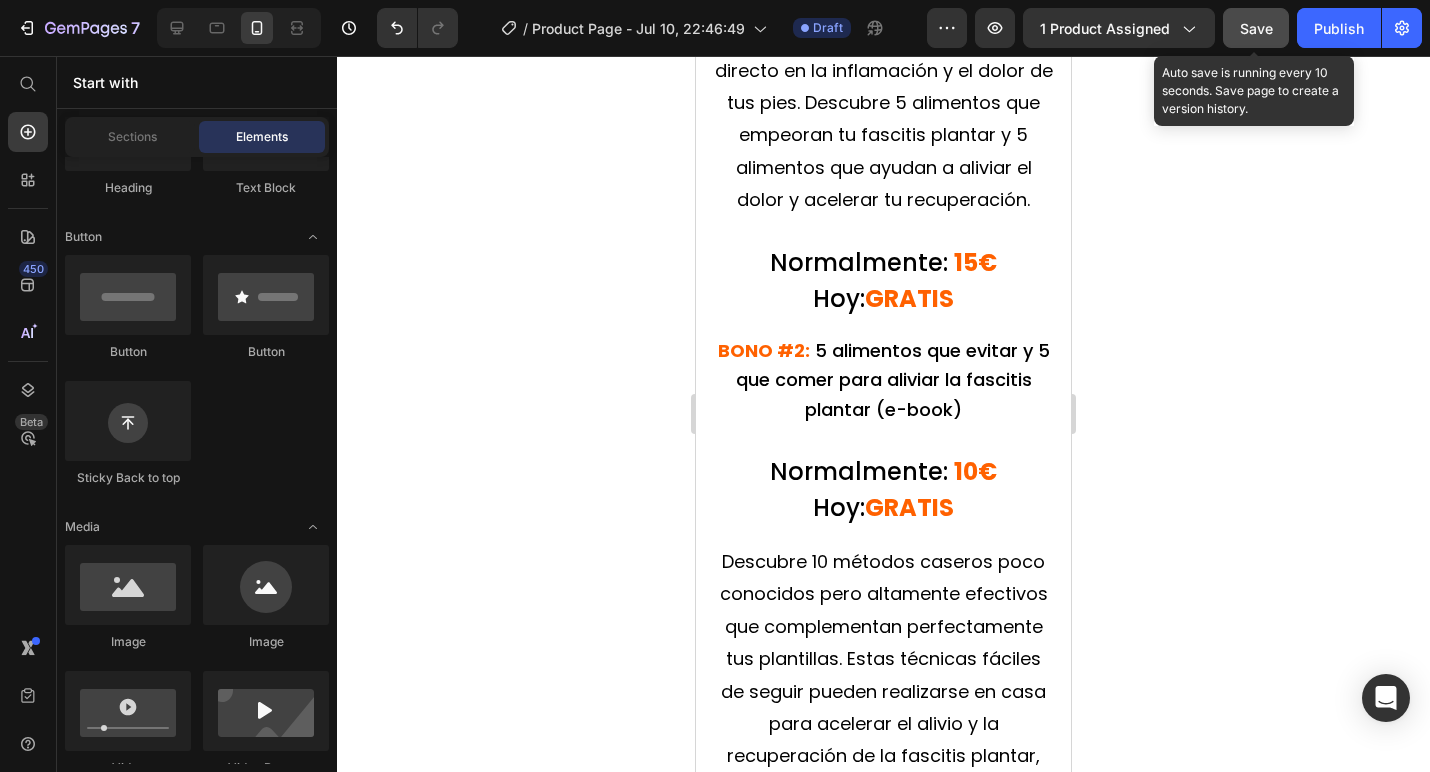 scroll, scrollTop: 10391, scrollLeft: 0, axis: vertical 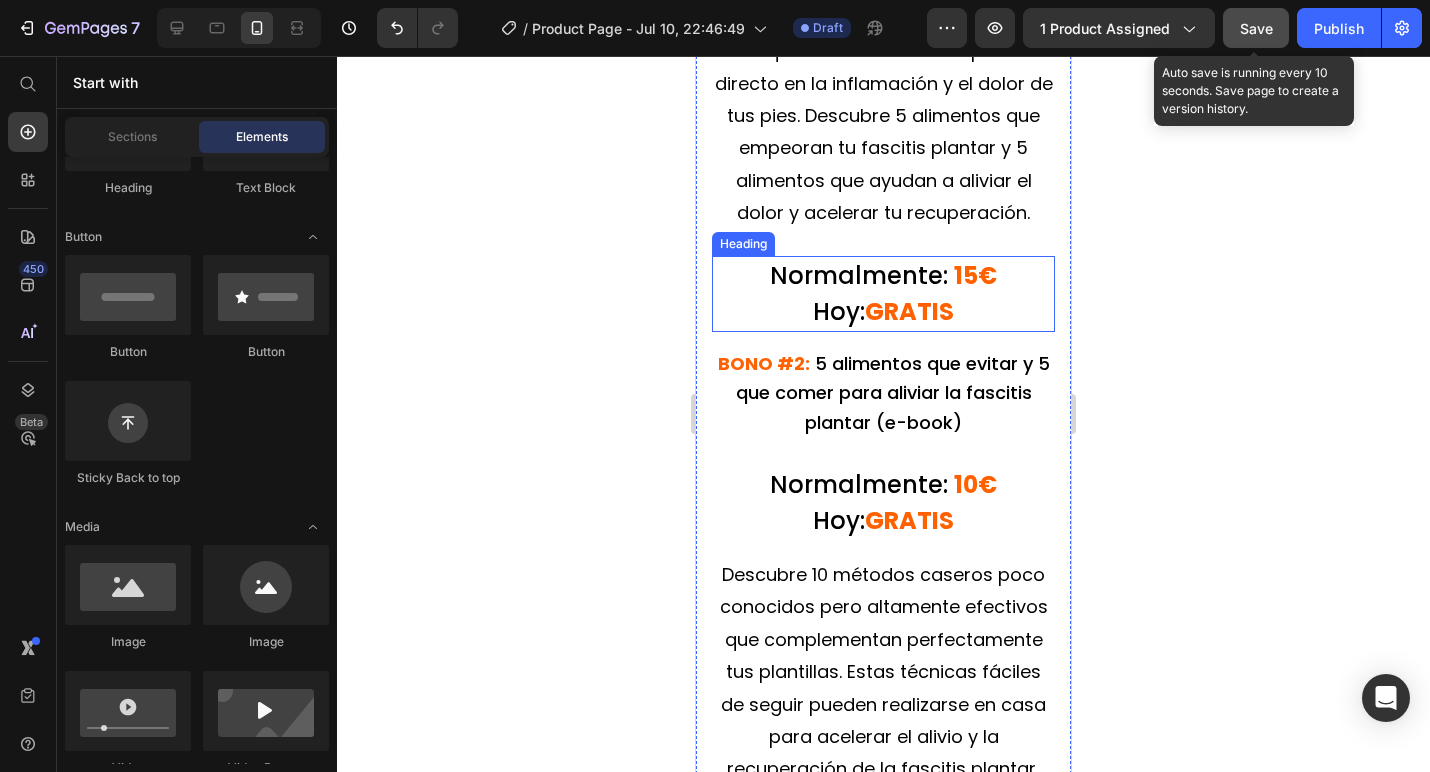click on "Normalmente:   15€ Hoy:  GRATIS" at bounding box center (883, 294) 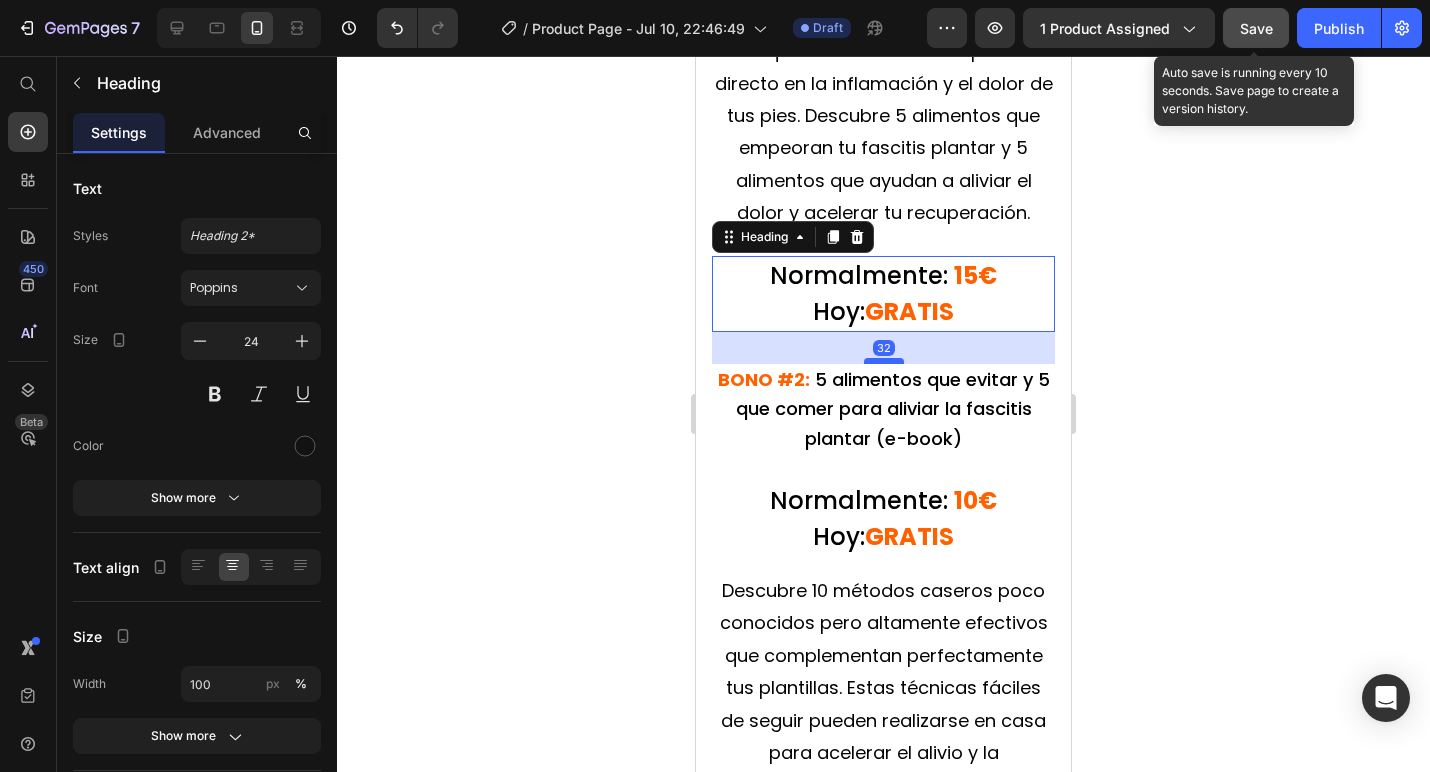 drag, startPoint x: 880, startPoint y: 344, endPoint x: 880, endPoint y: 360, distance: 16 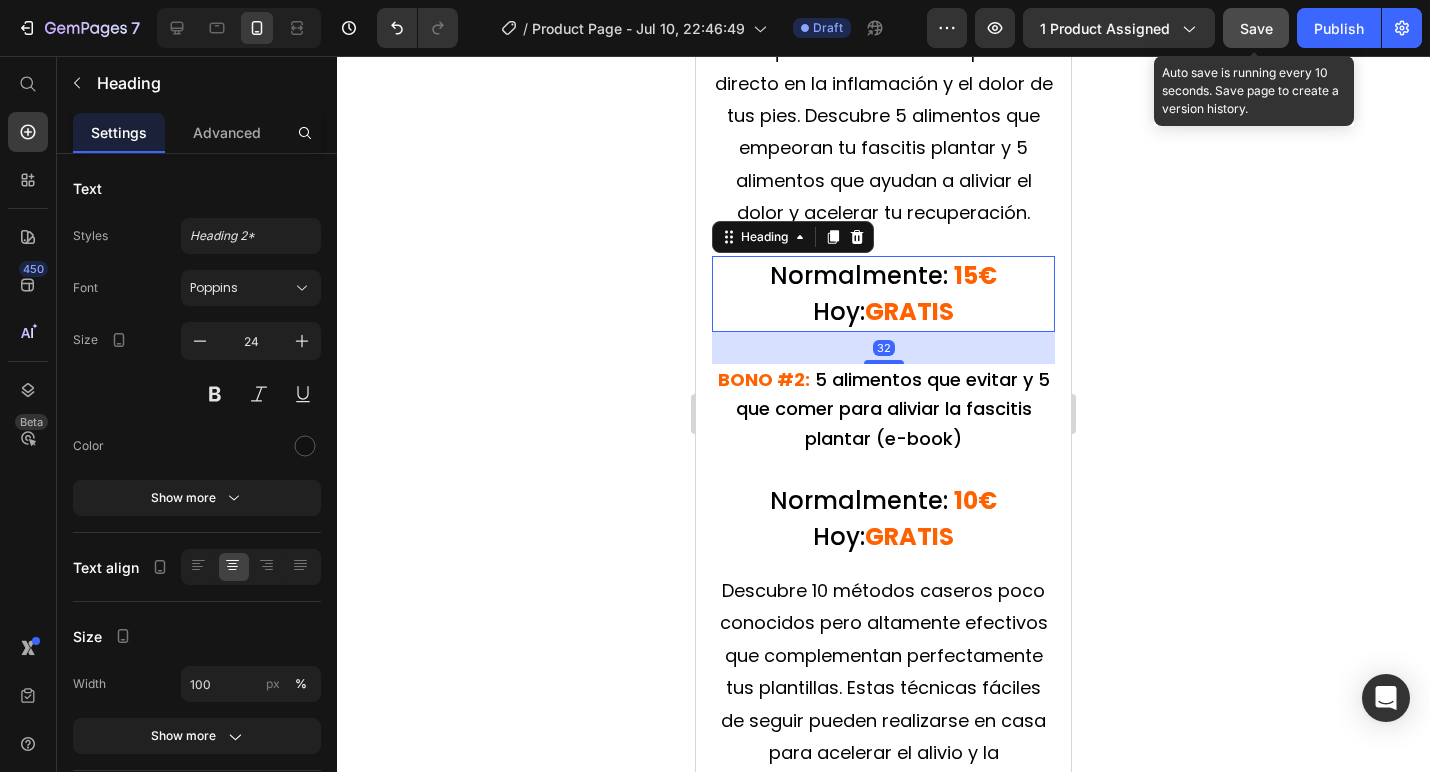 click 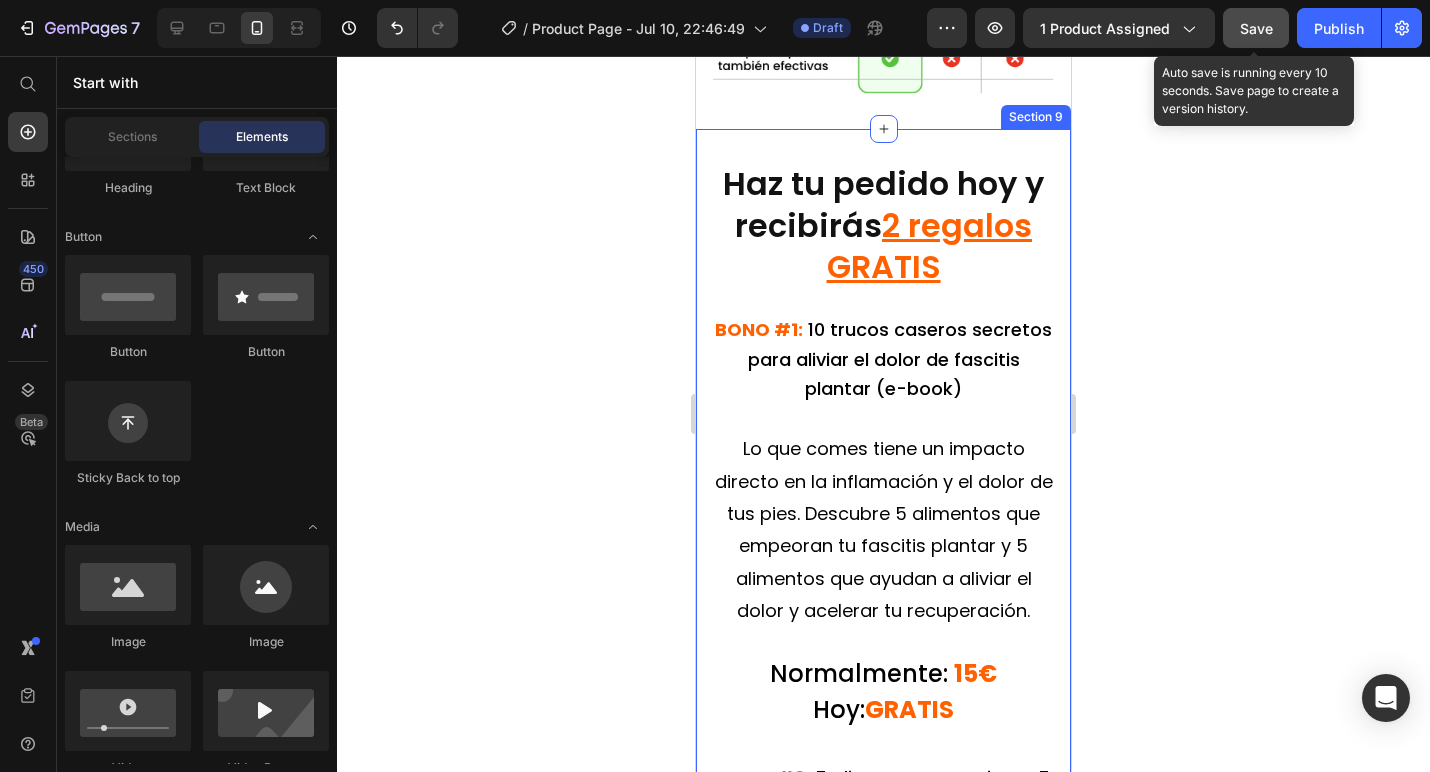 scroll, scrollTop: 9969, scrollLeft: 0, axis: vertical 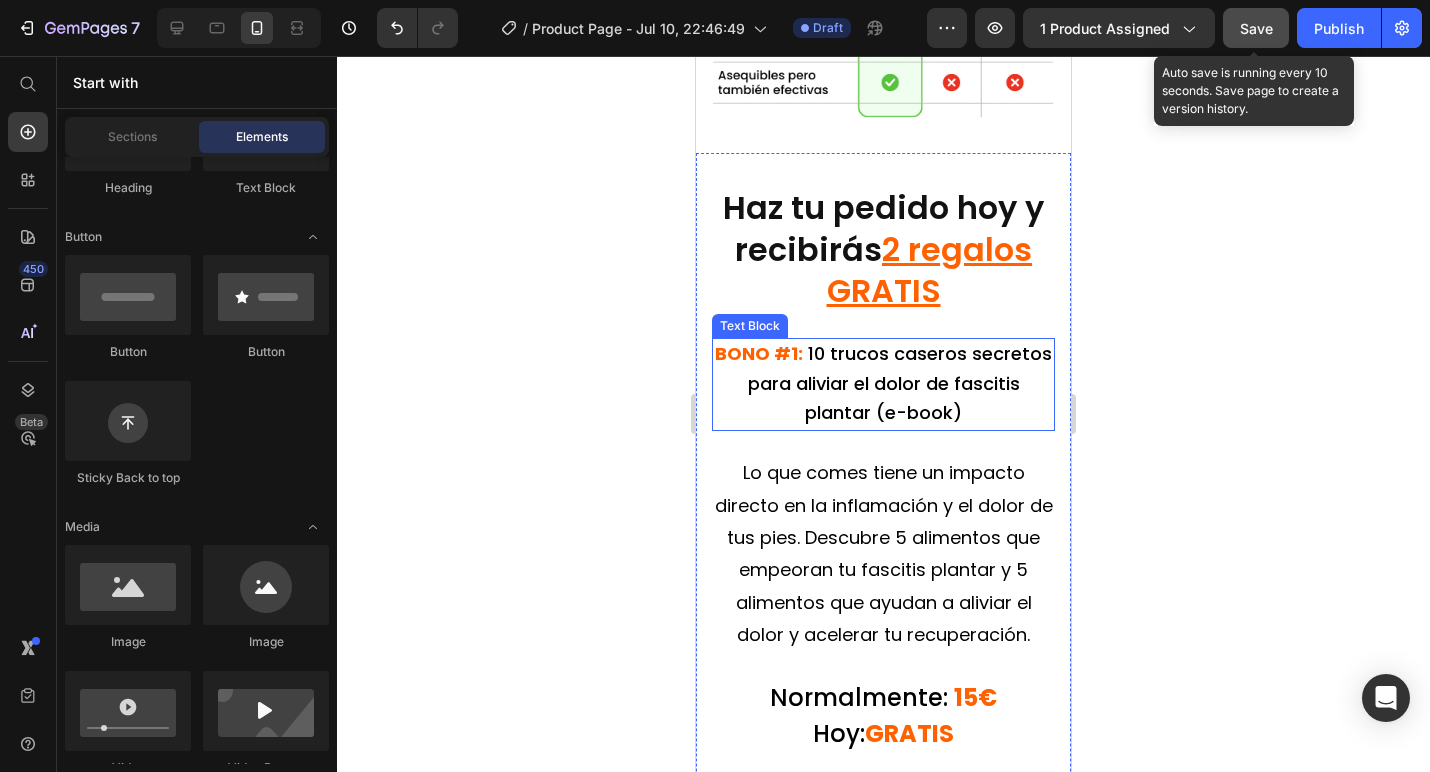 click on "10 trucos caseros secretos para aliviar el dolor de fascitis plantar (e-book)" at bounding box center (900, 383) 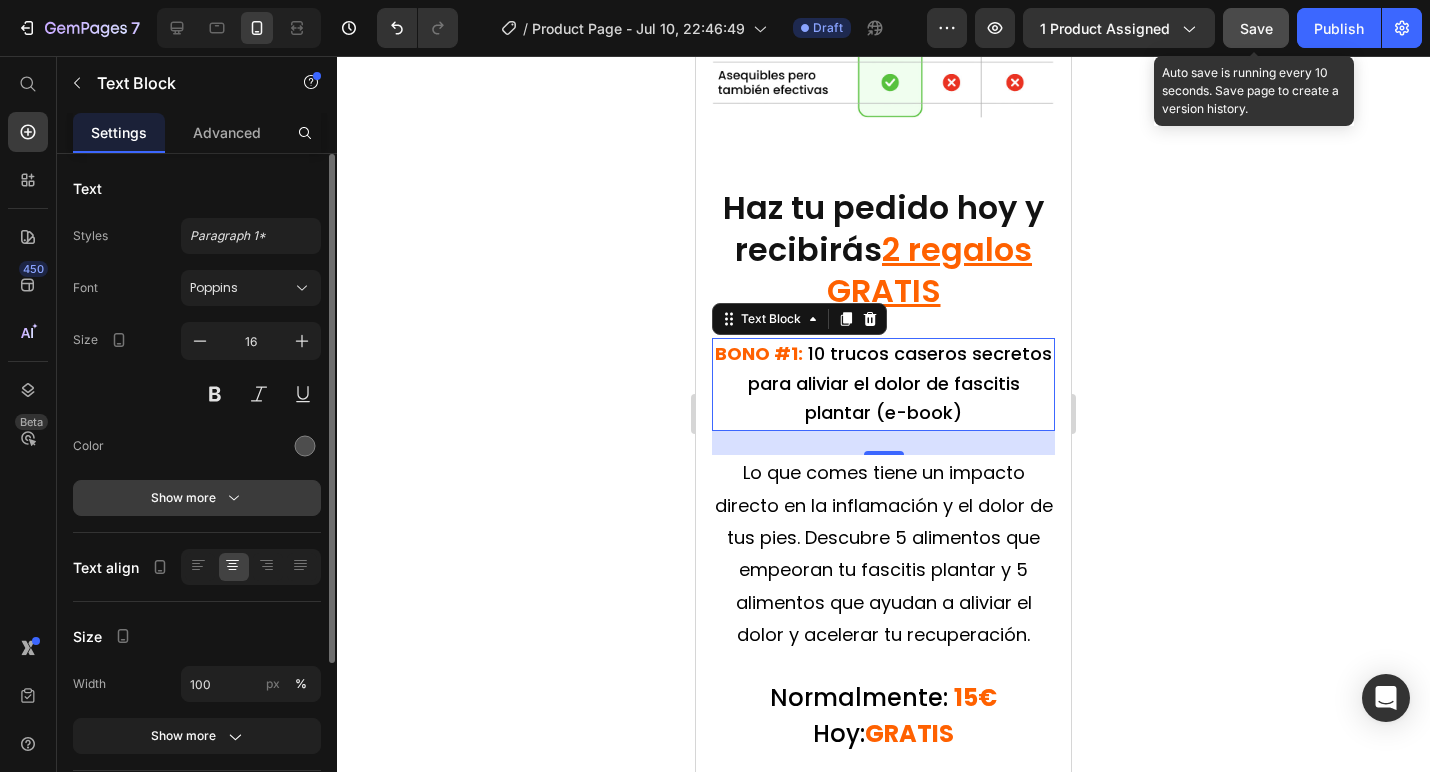 click on "Show more" at bounding box center [197, 498] 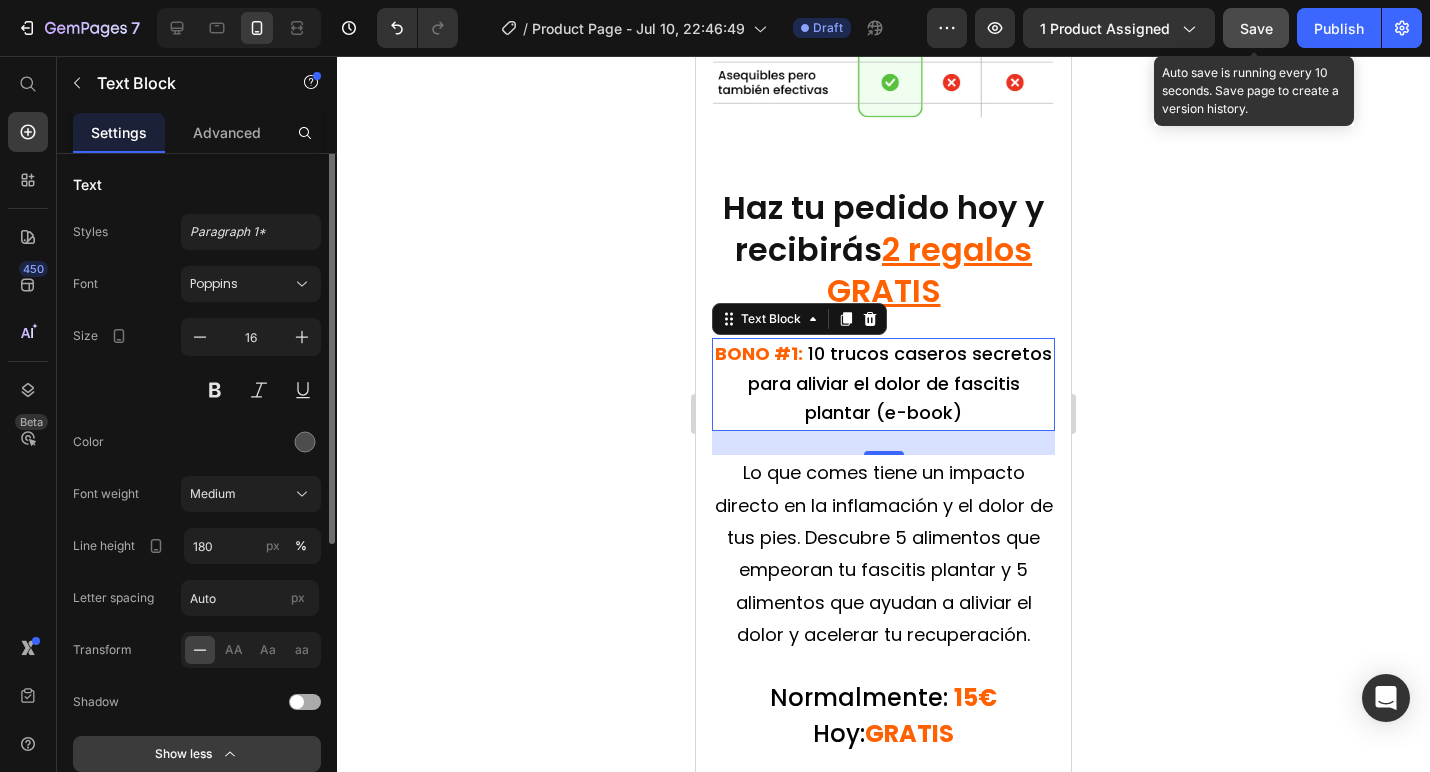 scroll, scrollTop: 0, scrollLeft: 0, axis: both 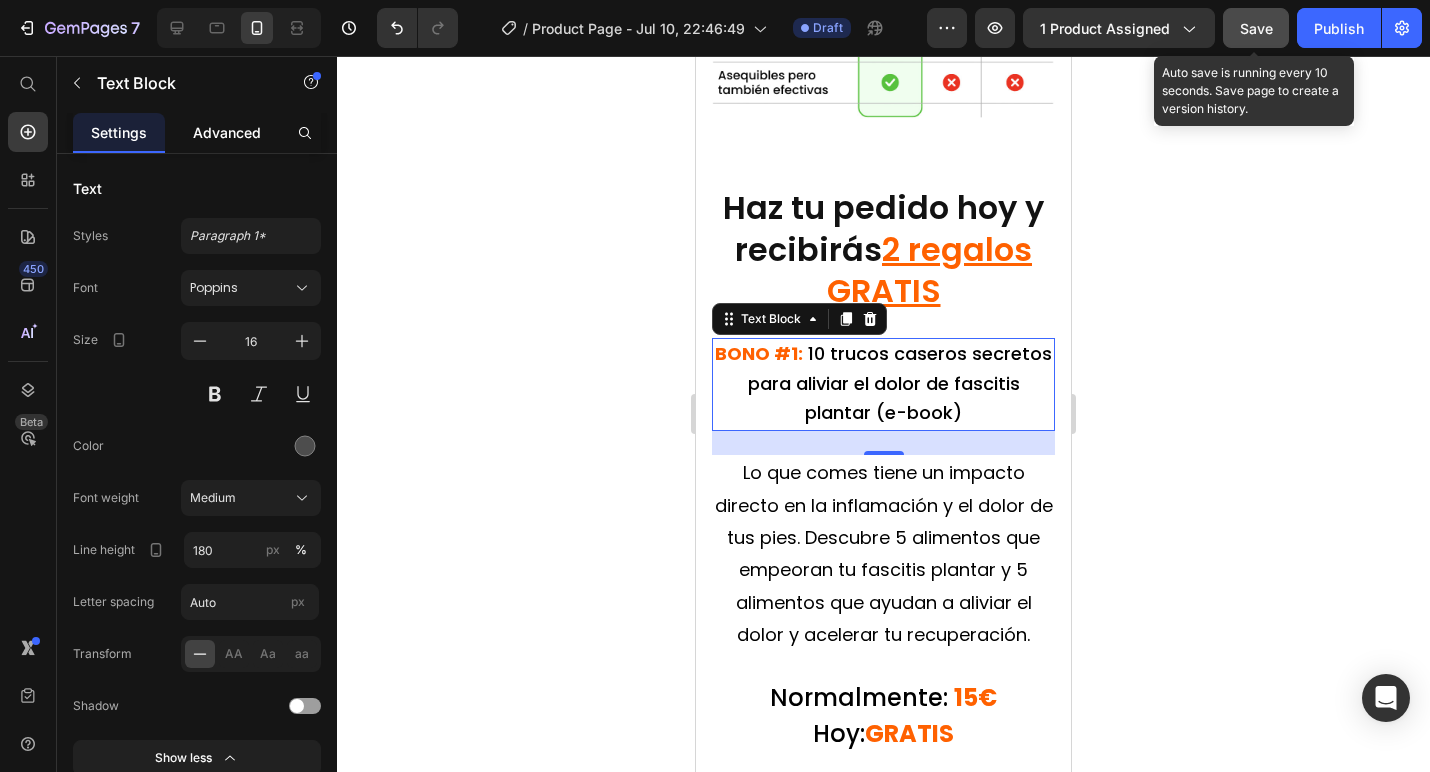 click on "Advanced" 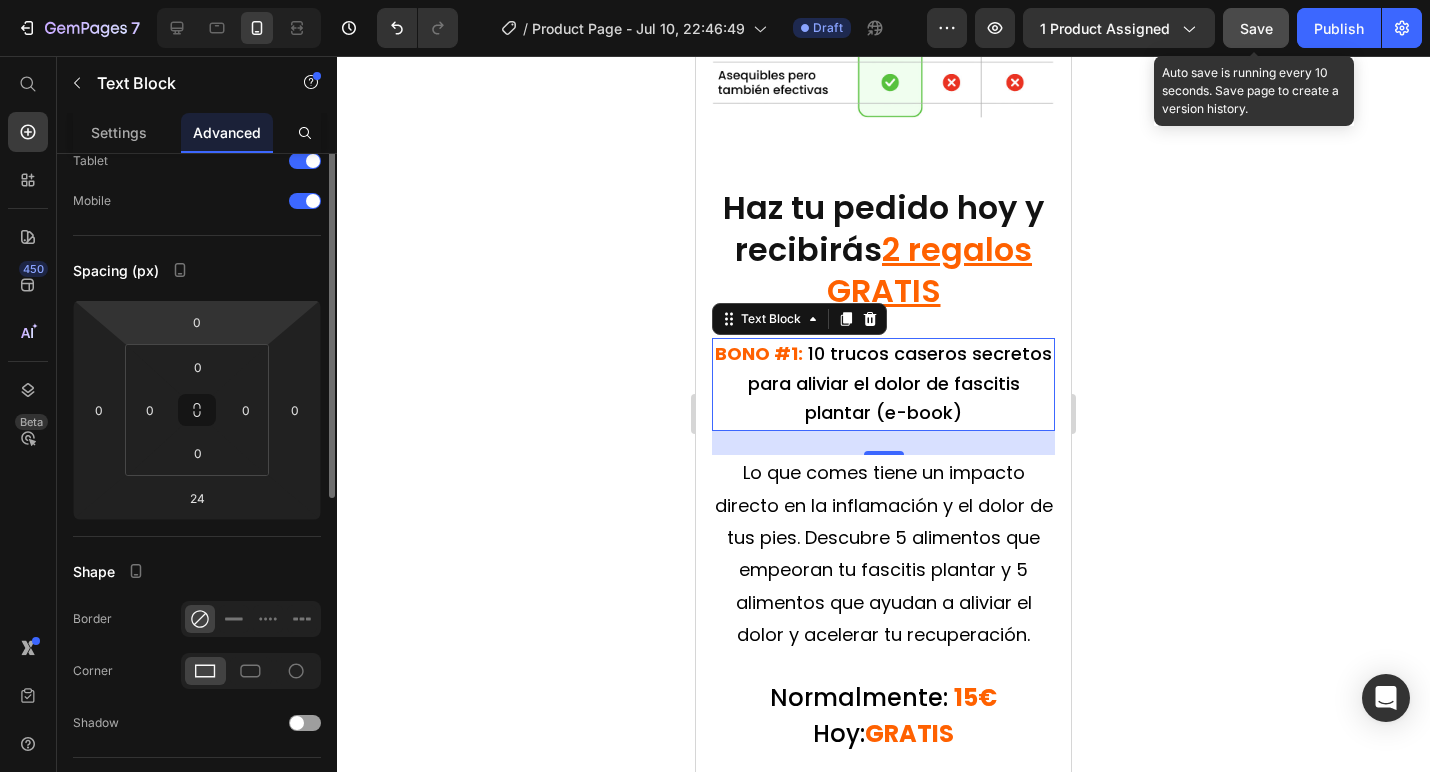 scroll, scrollTop: 0, scrollLeft: 0, axis: both 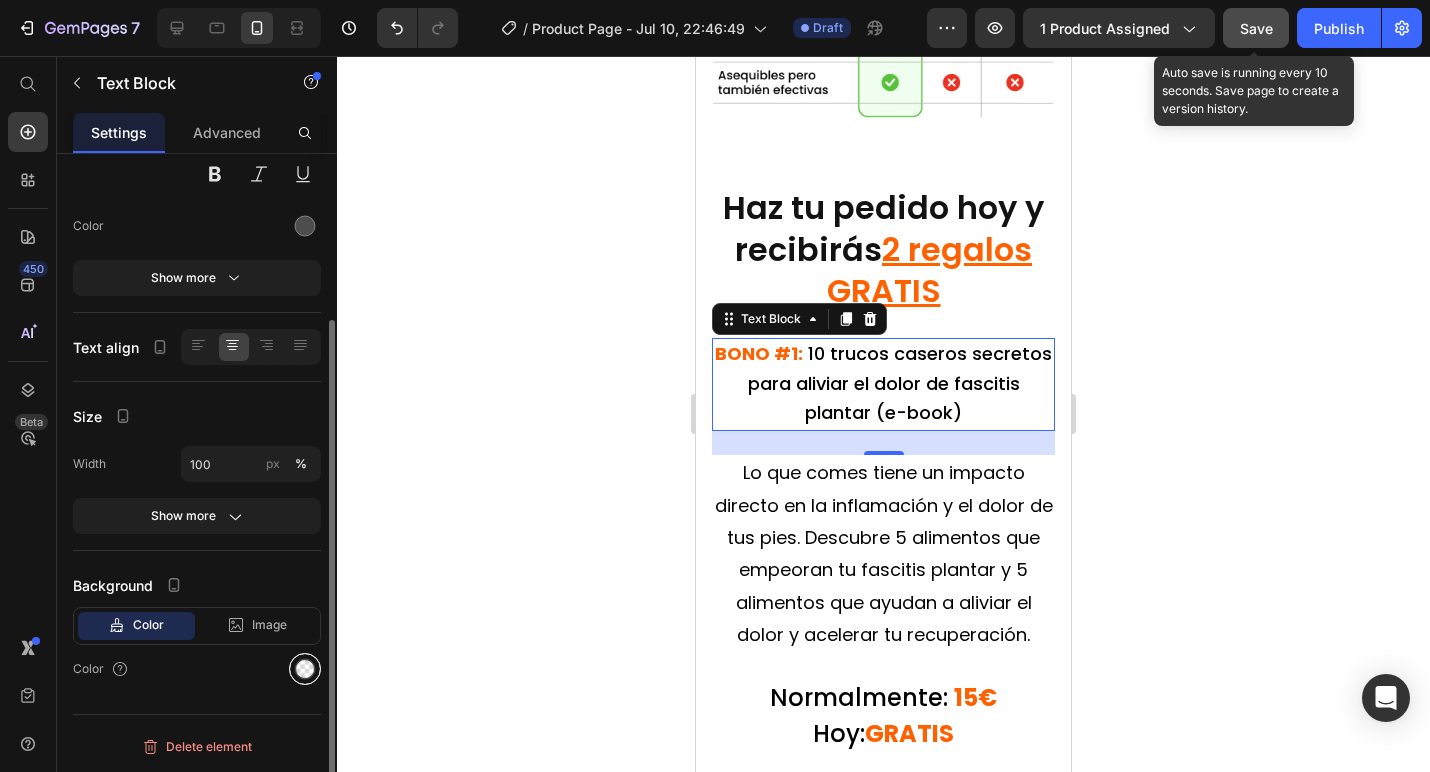 click at bounding box center (305, 669) 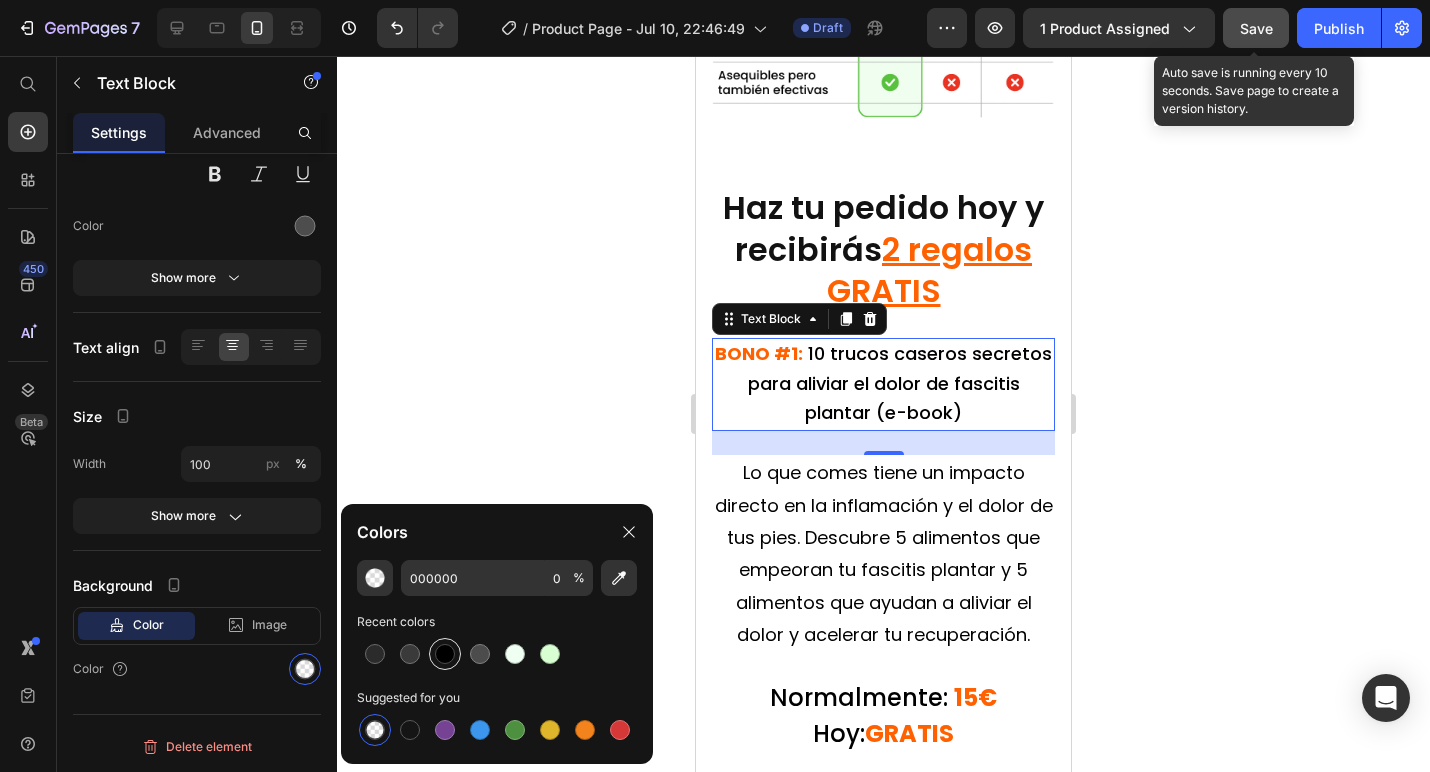 click at bounding box center (445, 654) 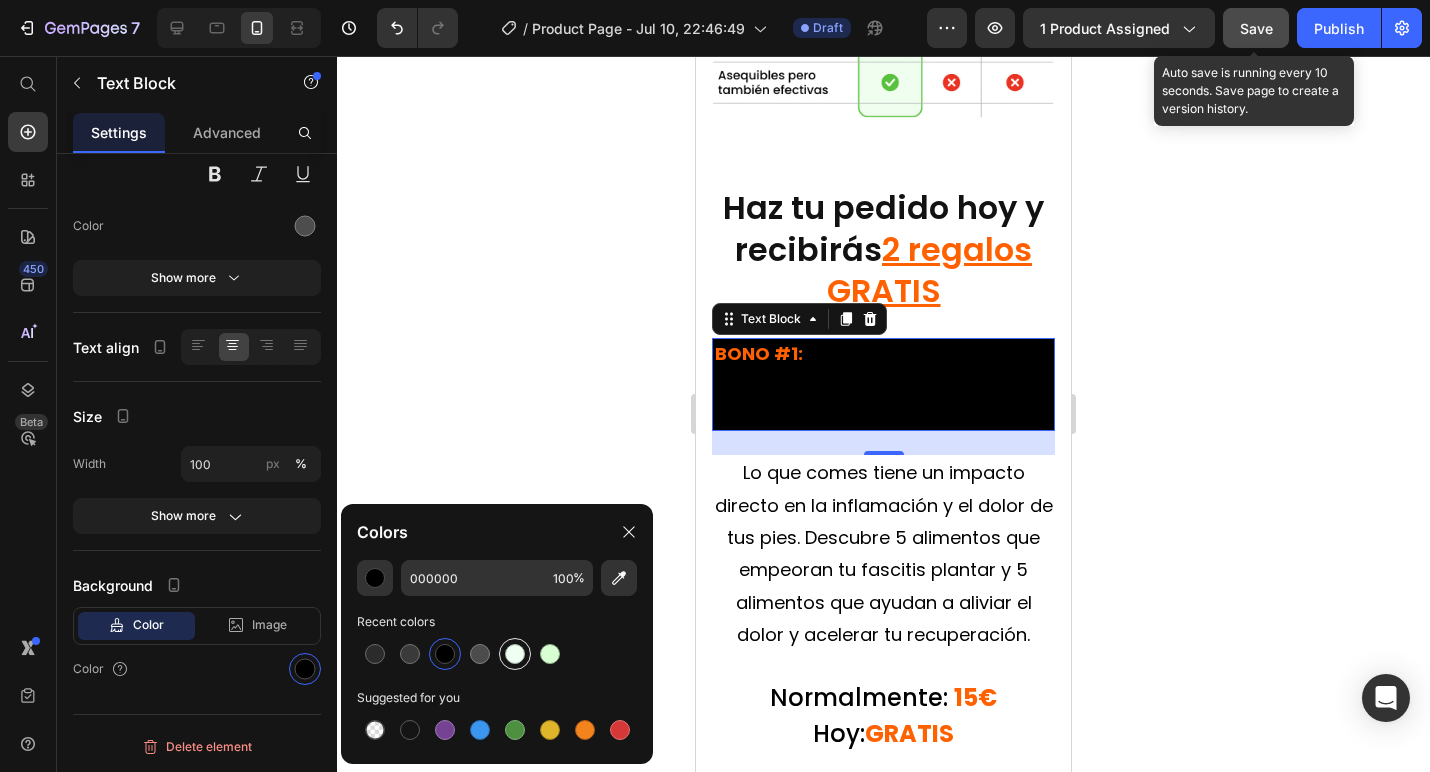 click at bounding box center [515, 654] 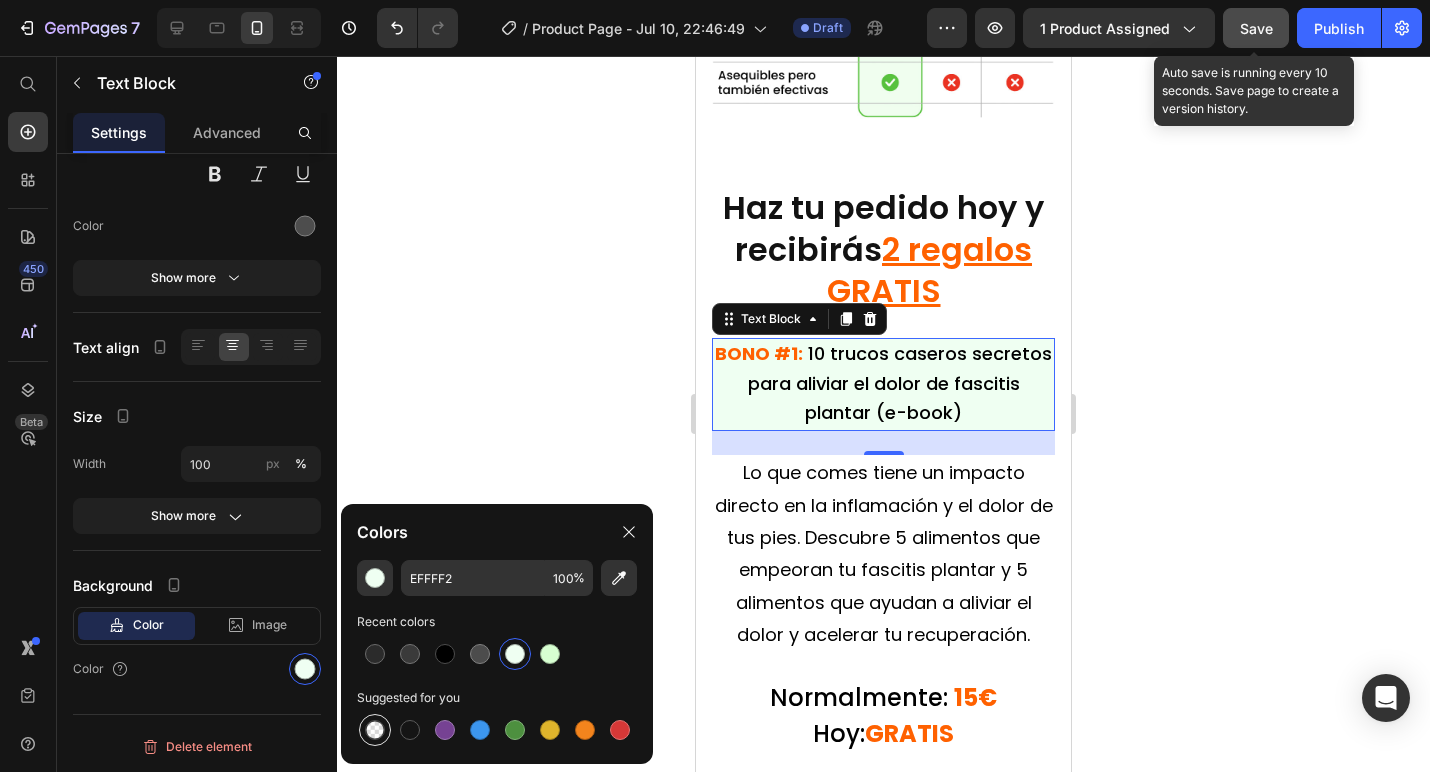 click at bounding box center (375, 730) 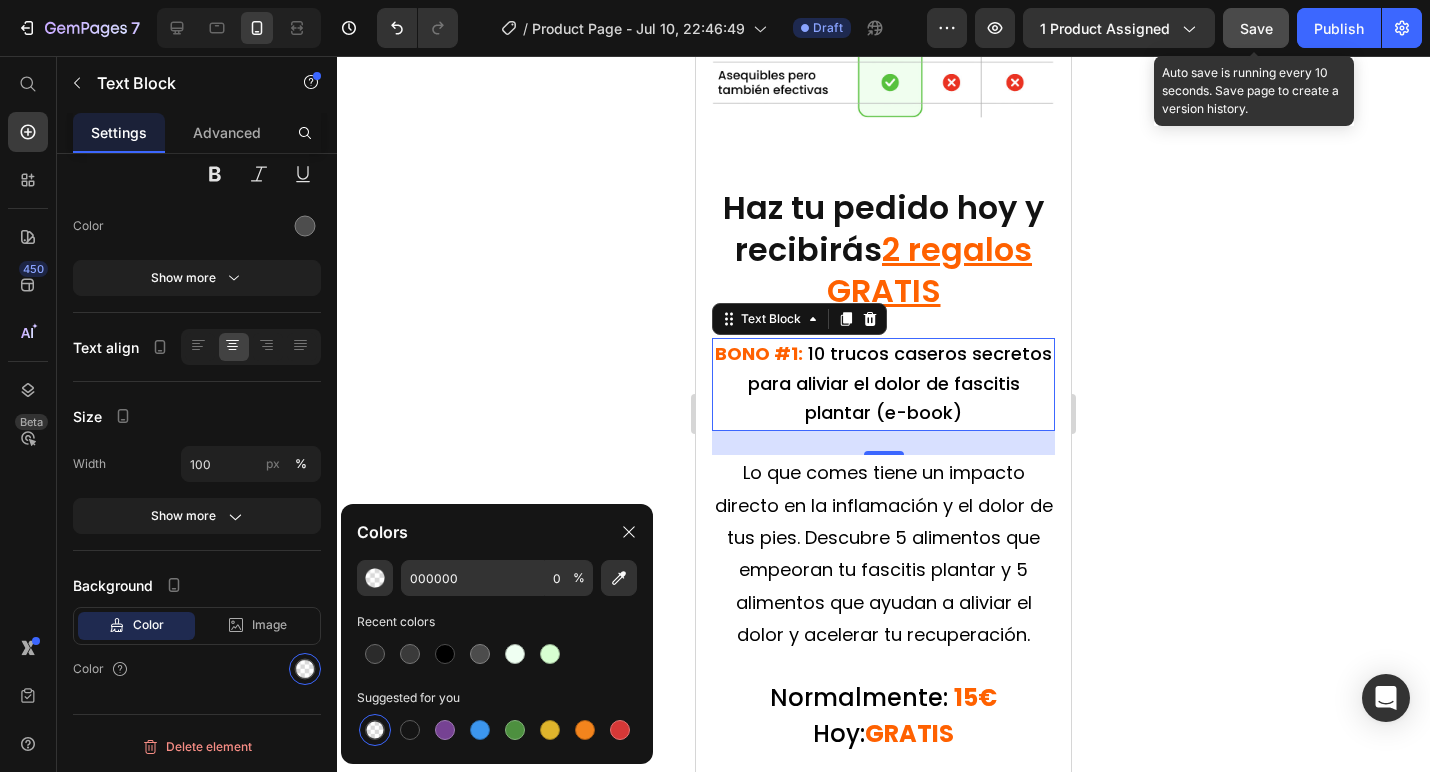 click 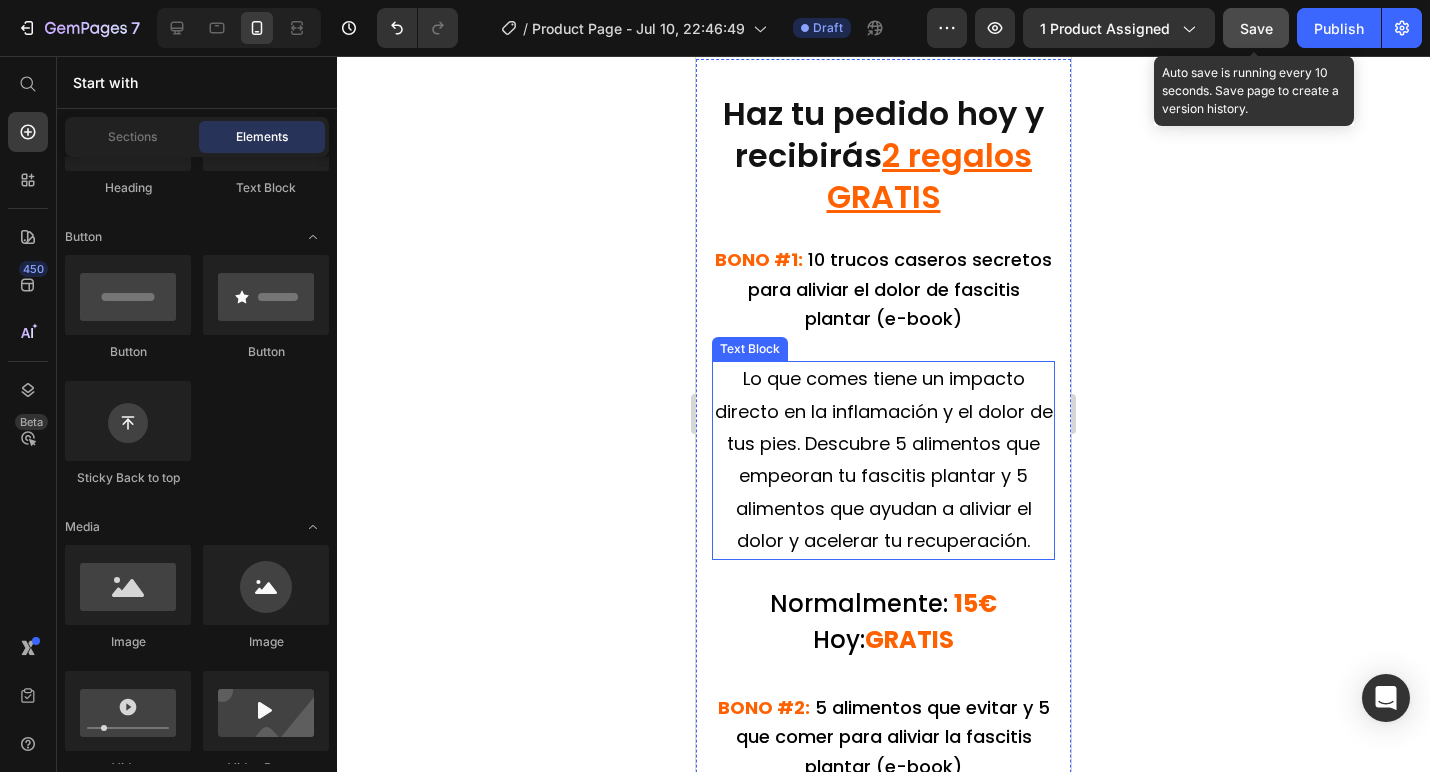 scroll, scrollTop: 10064, scrollLeft: 0, axis: vertical 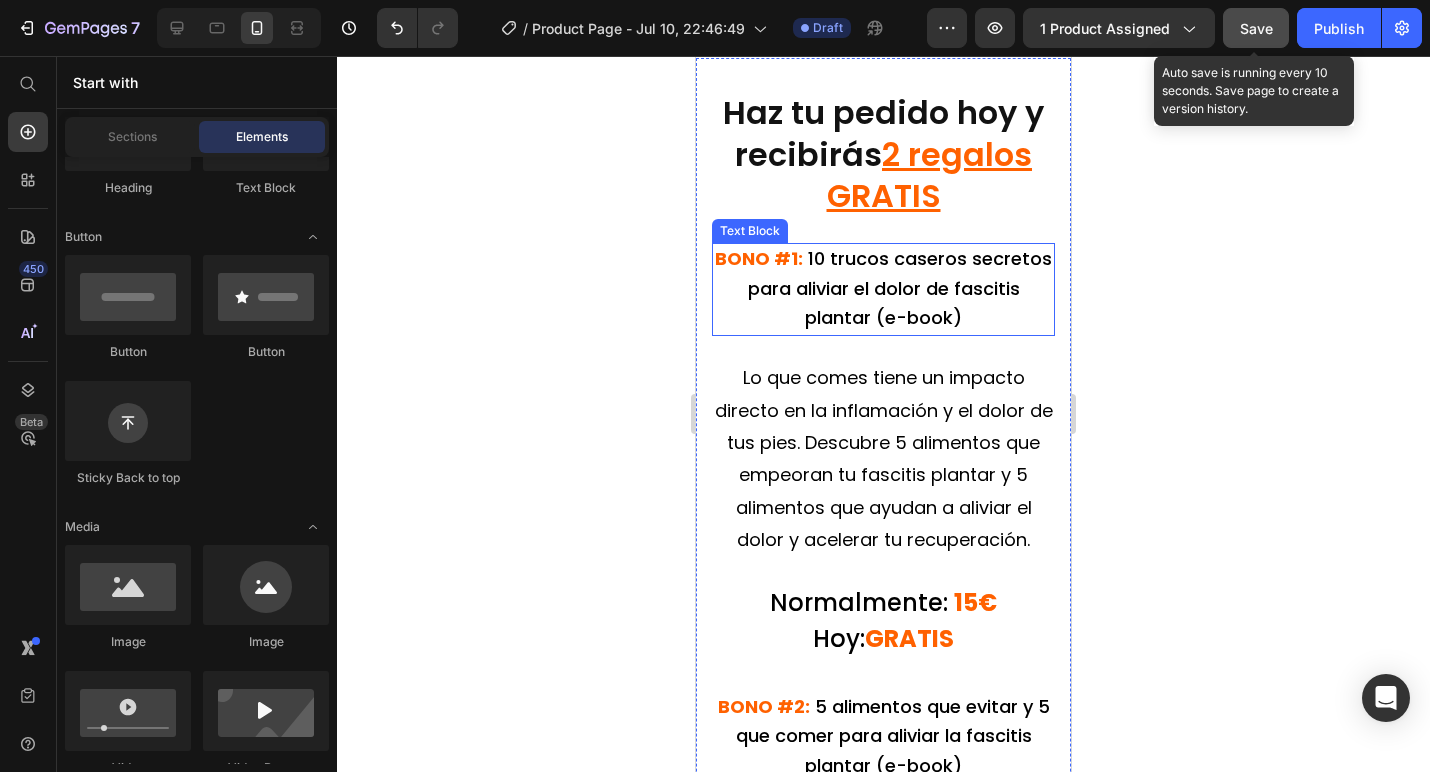 click on "10 trucos caseros secretos para aliviar el dolor de fascitis plantar (e-book)" at bounding box center (900, 288) 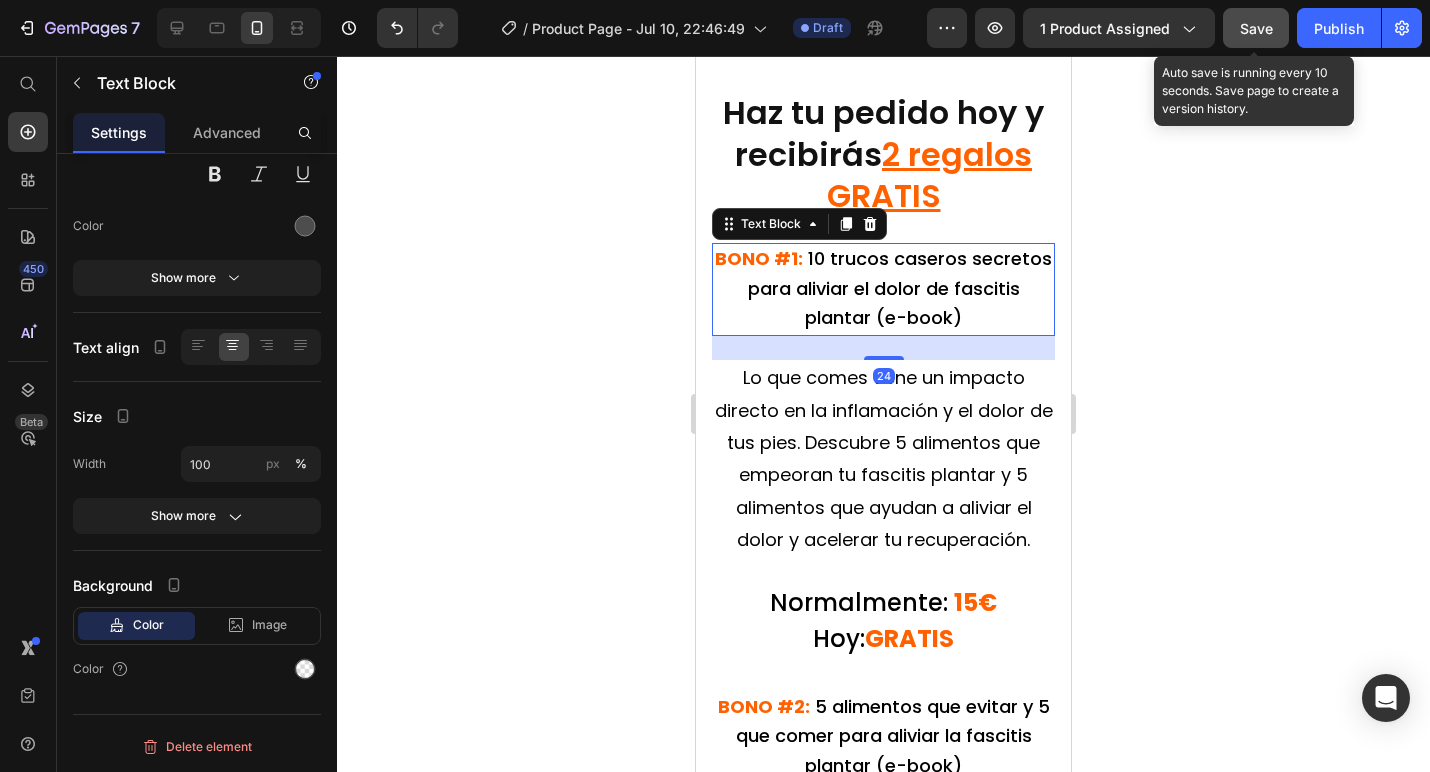 click on "10 trucos caseros secretos para aliviar el dolor de fascitis plantar (e-book)" at bounding box center [900, 288] 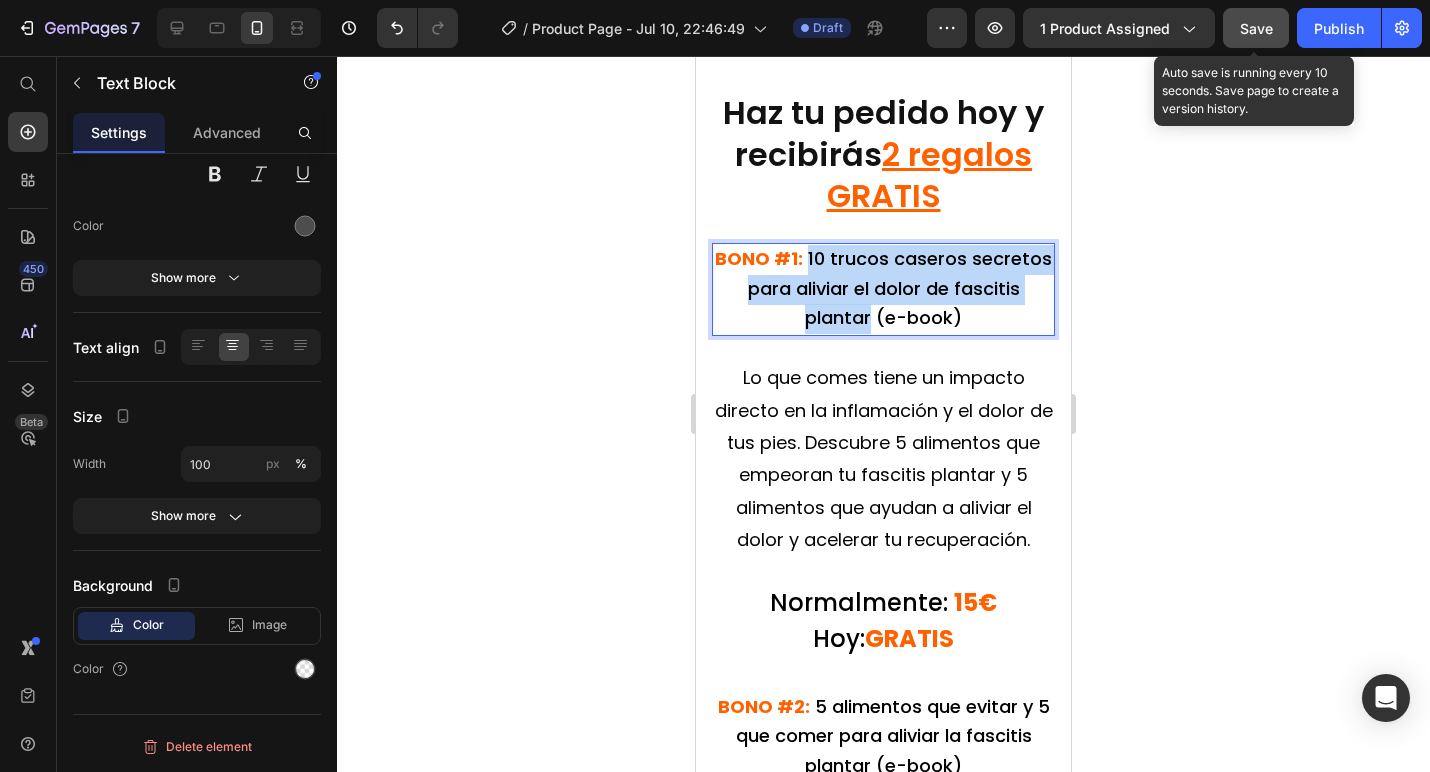 drag, startPoint x: 811, startPoint y: 260, endPoint x: 869, endPoint y: 324, distance: 86.37129 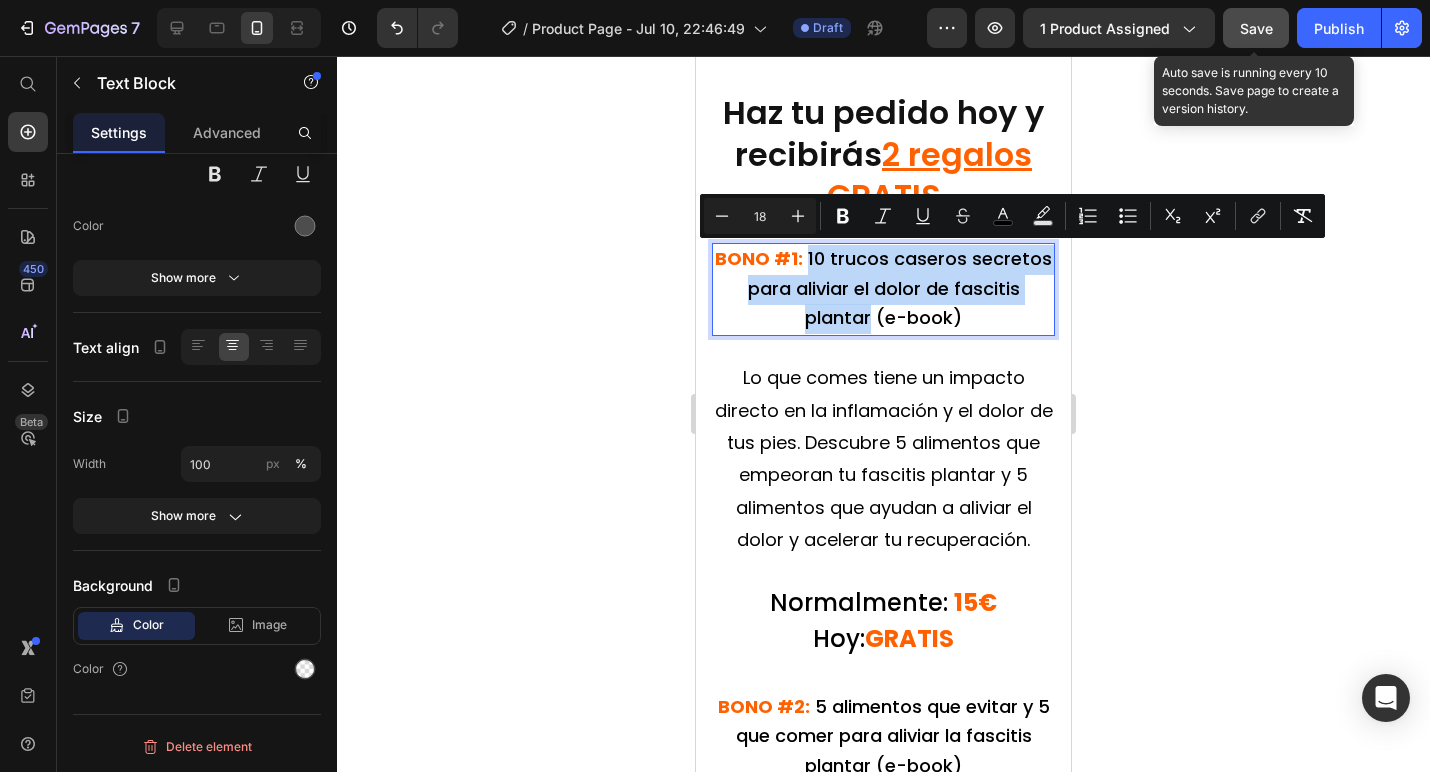 copy on "10 trucos caseros secretos para aliviar el dolor de fascitis plantar" 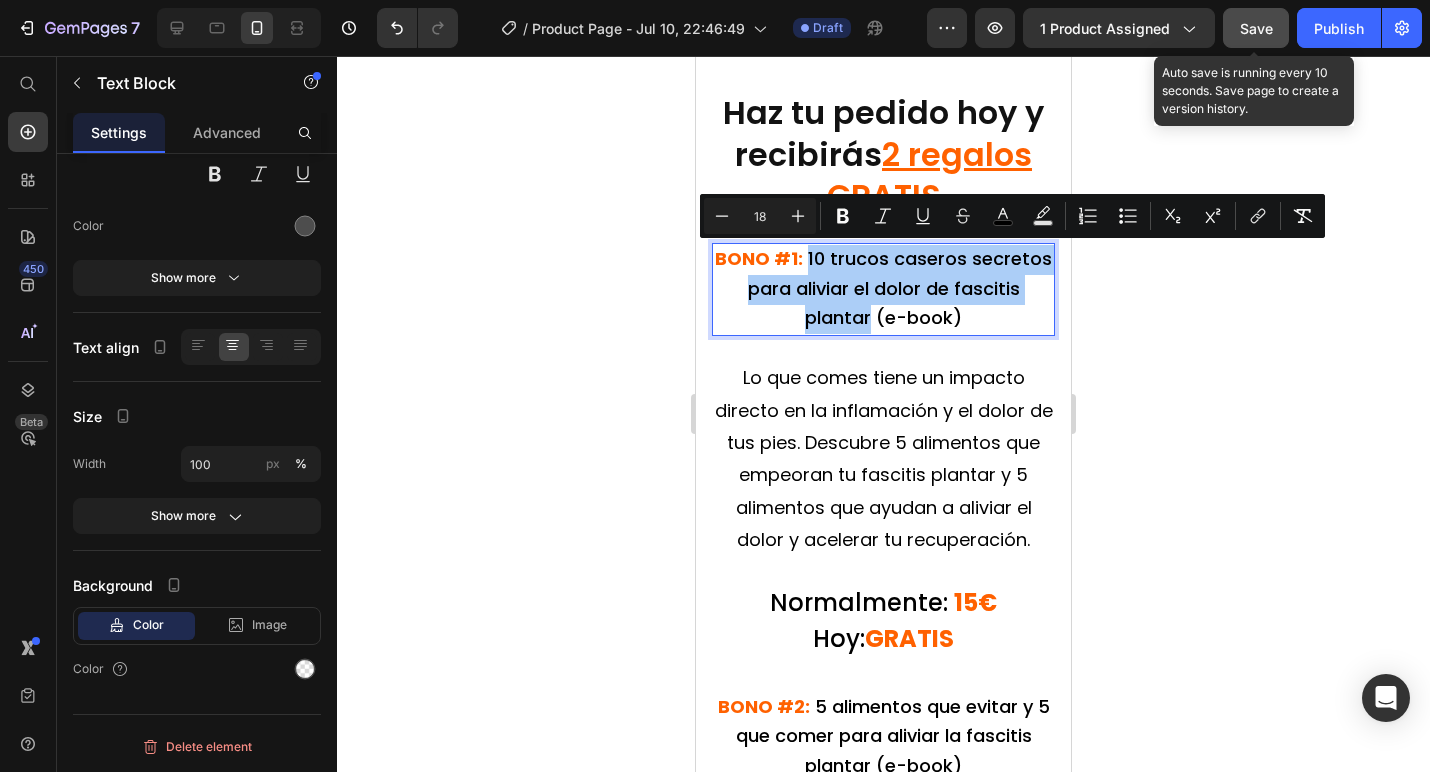 click 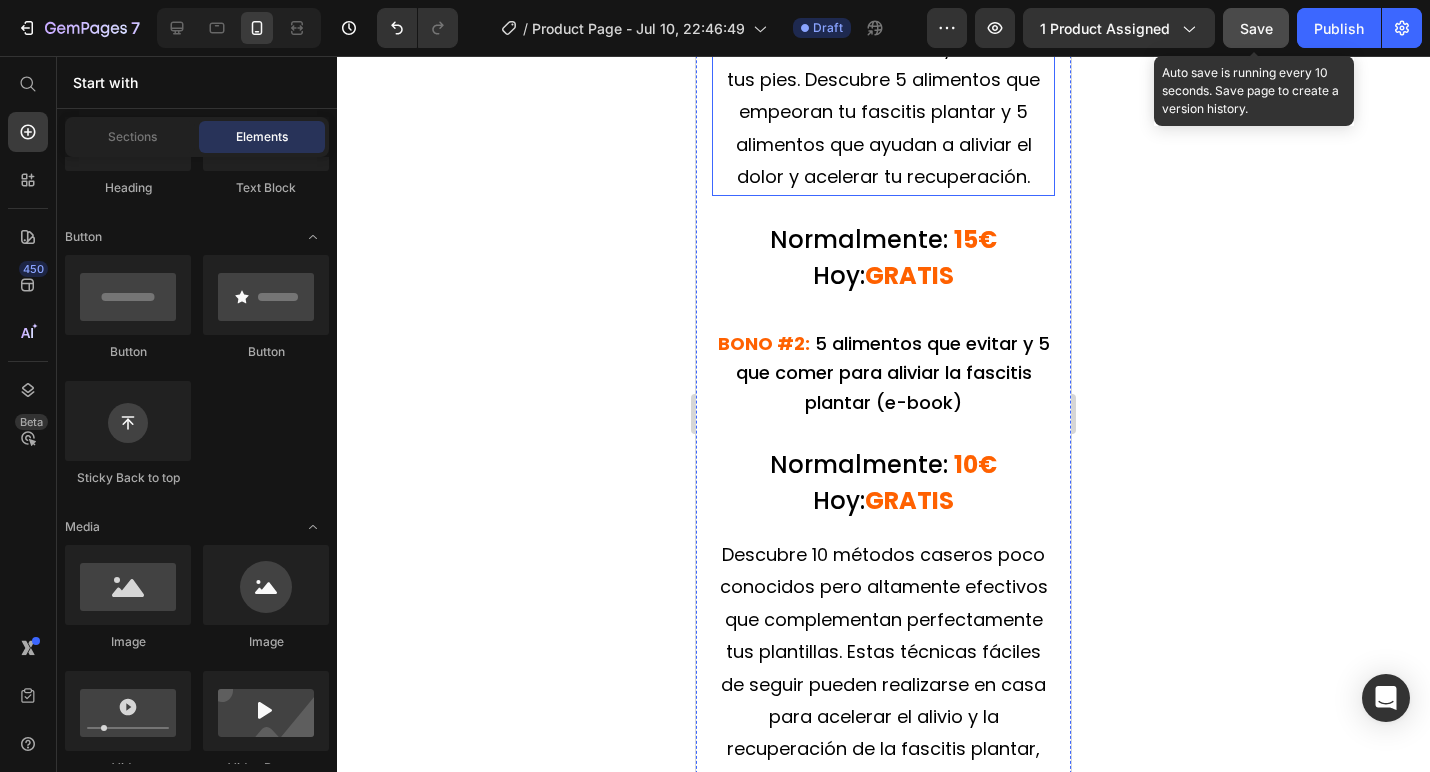 scroll, scrollTop: 10443, scrollLeft: 0, axis: vertical 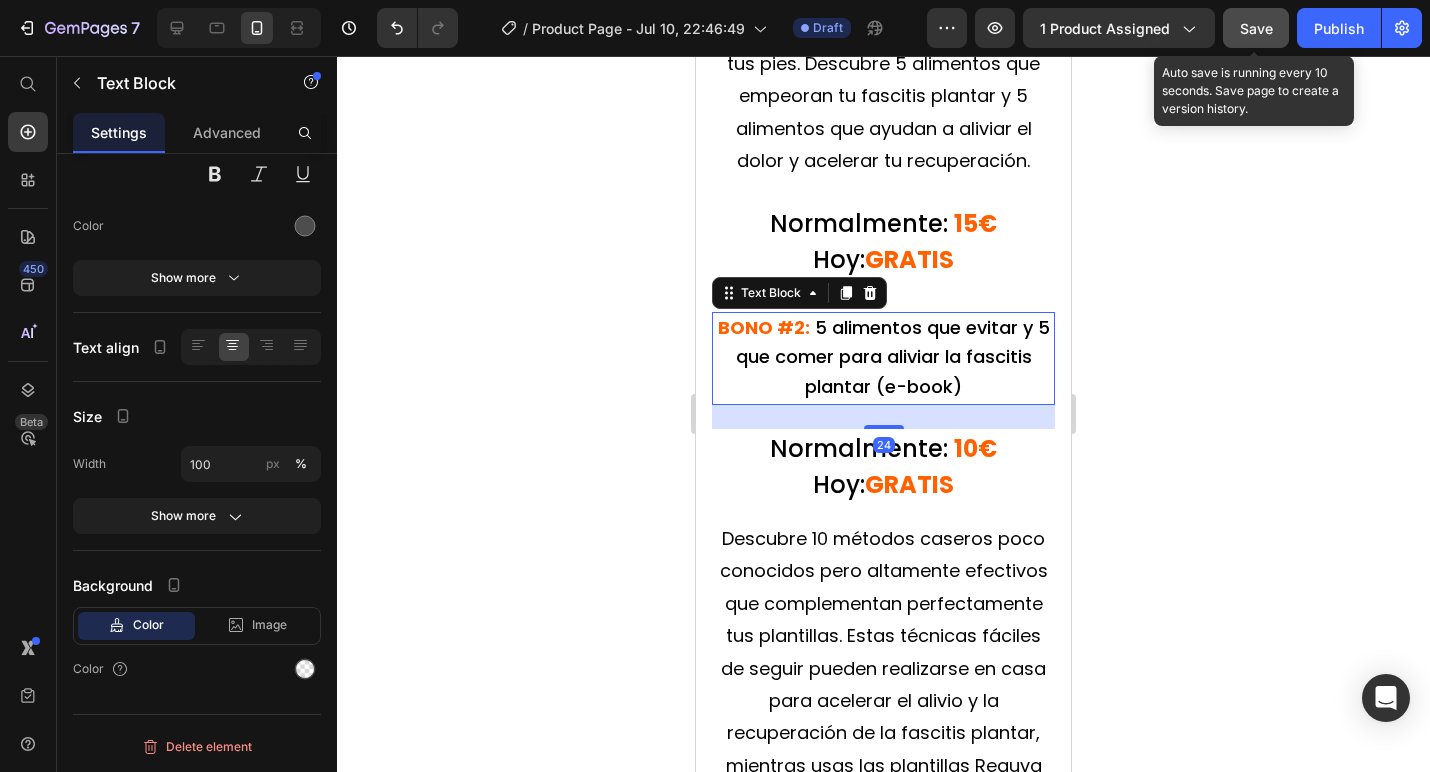 click on "BONO #2:   5 alimentos que evitar y 5 que comer para aliviar la fascitis plantar (e-book)" at bounding box center [883, 358] 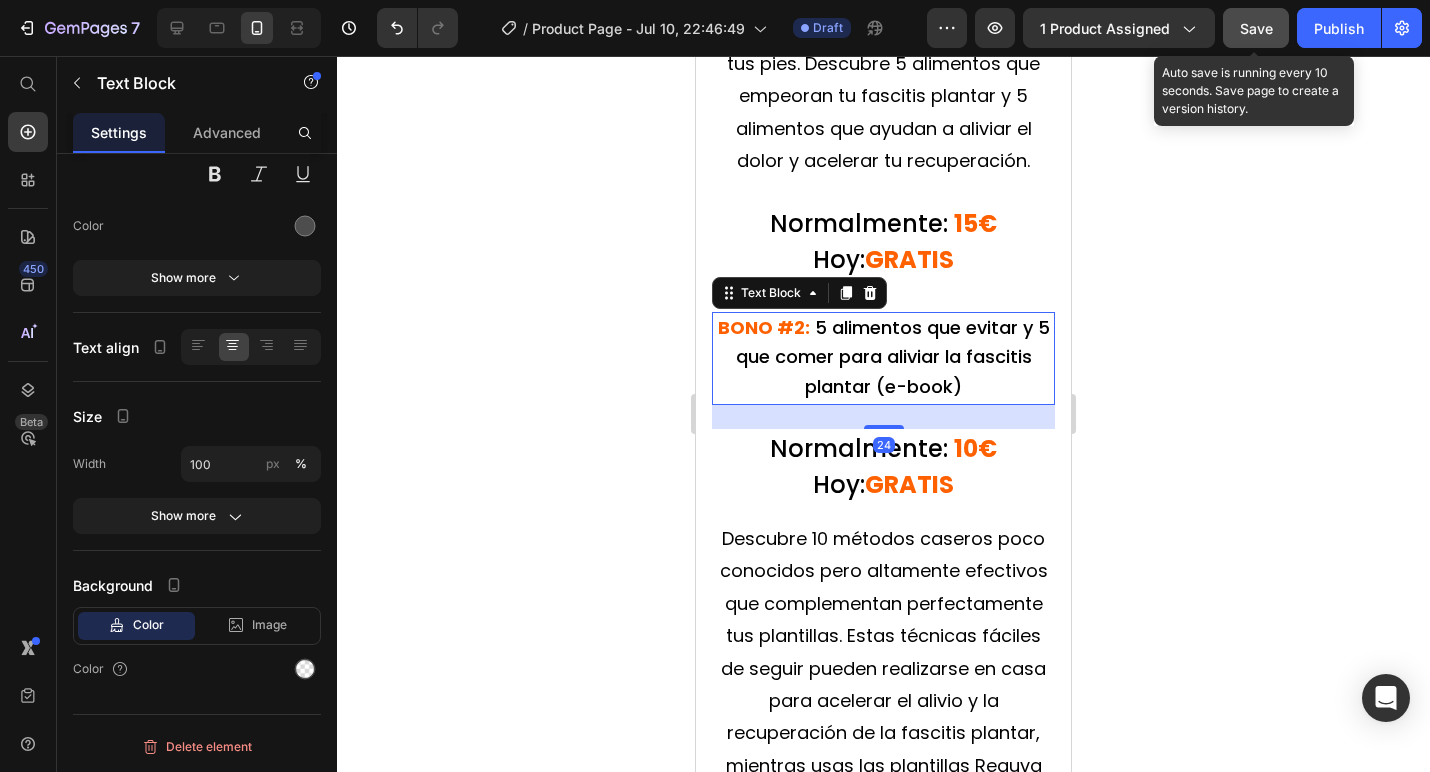 click on "BONO #2:   5 alimentos que evitar y 5 que comer para aliviar la fascitis plantar (e-book)" at bounding box center [883, 358] 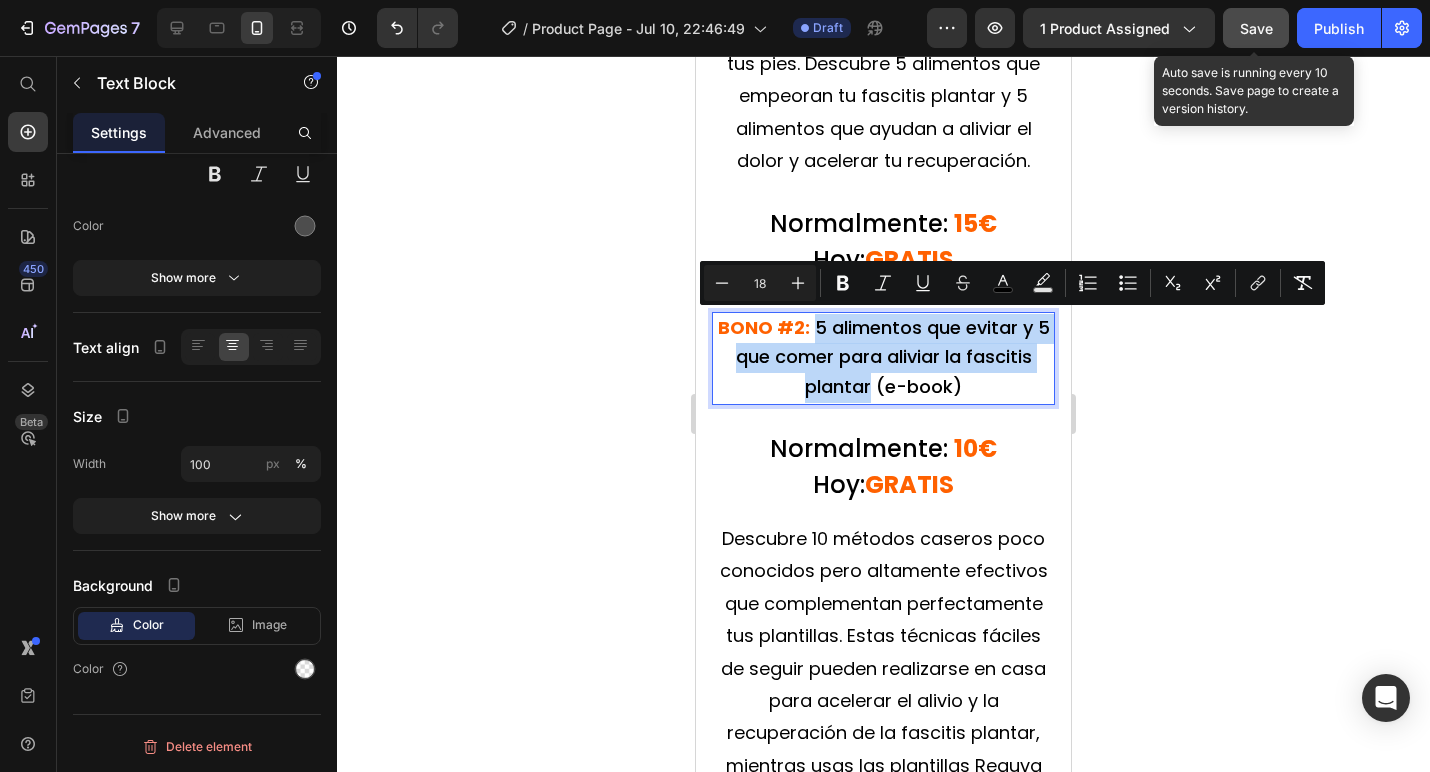 drag, startPoint x: 813, startPoint y: 323, endPoint x: 871, endPoint y: 385, distance: 84.89994 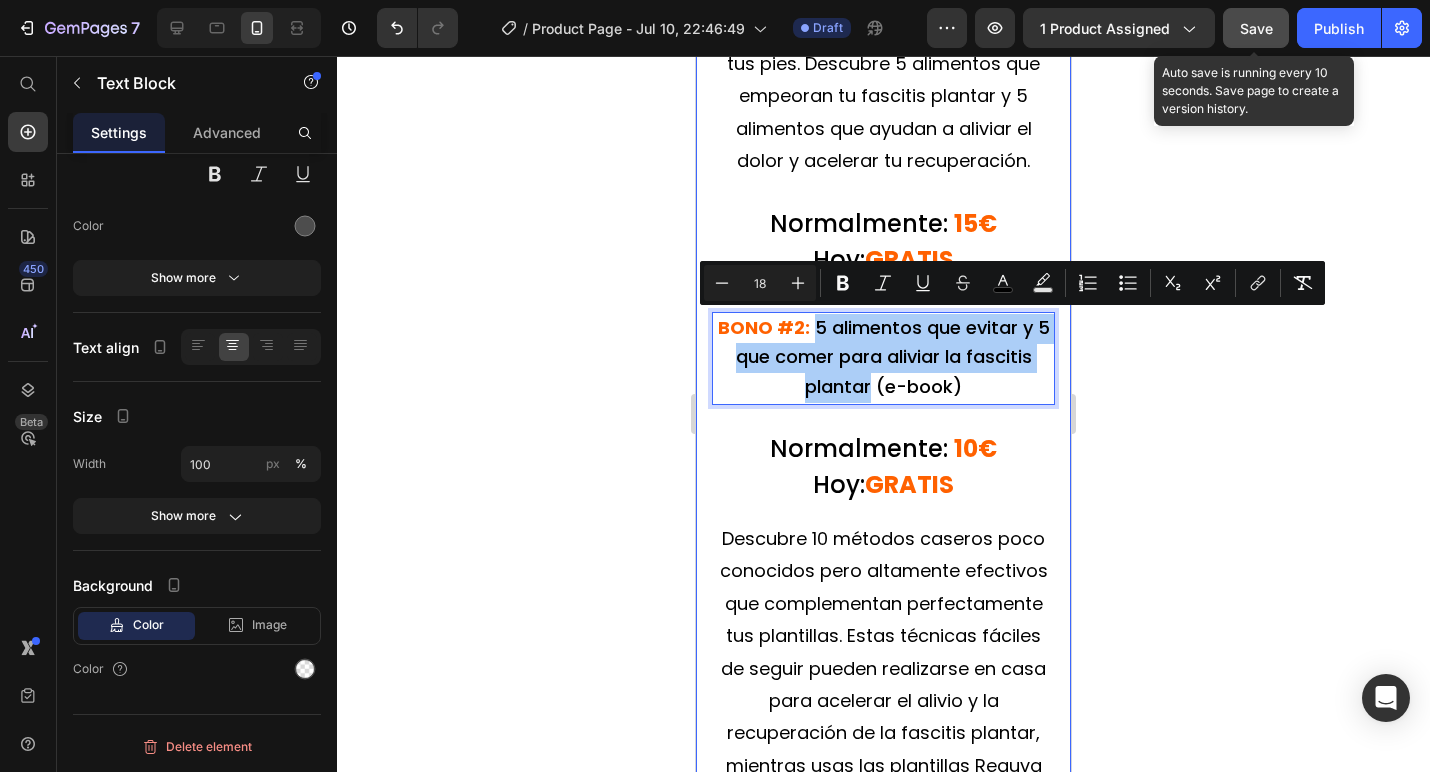 click 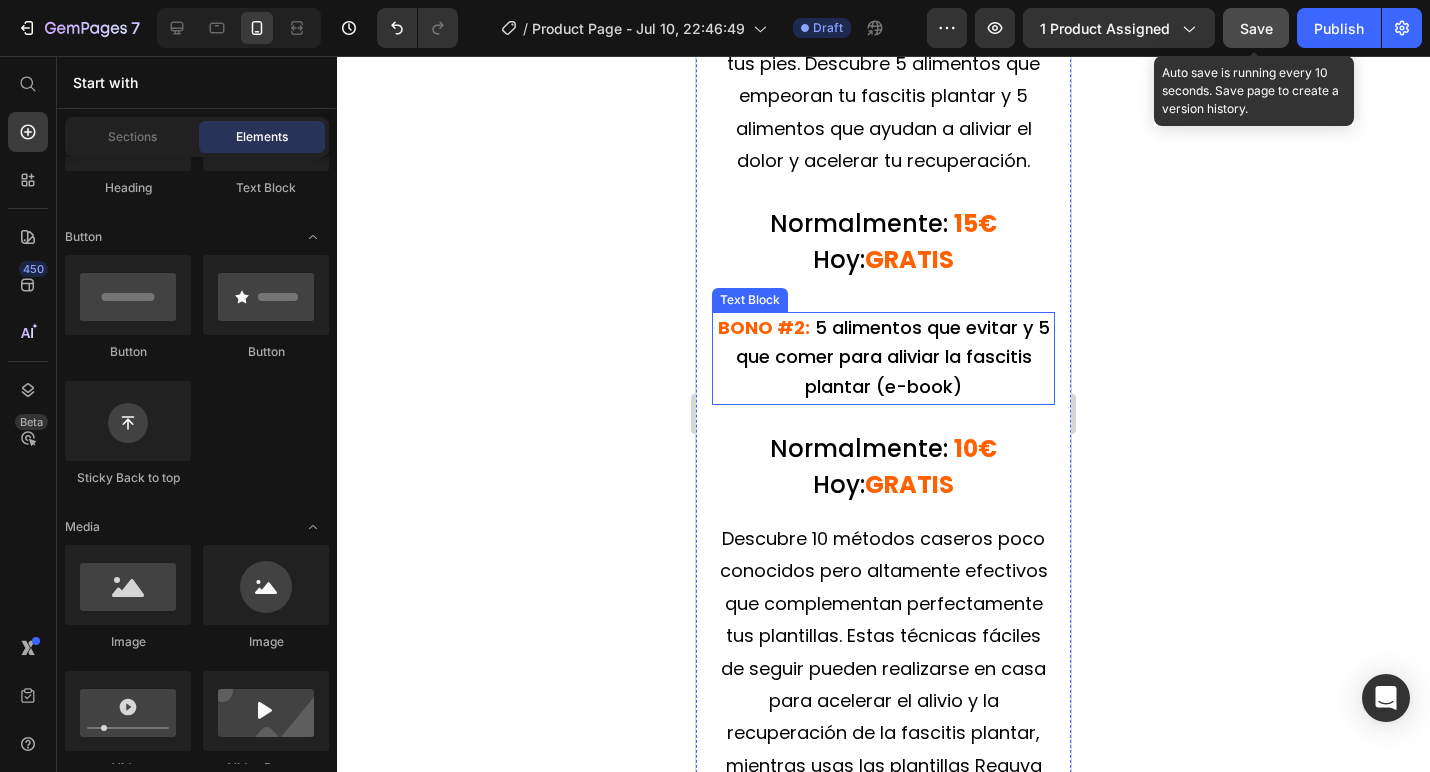 click on "5 alimentos que evitar y 5 que comer para aliviar la fascitis plantar (e-book)" at bounding box center [893, 357] 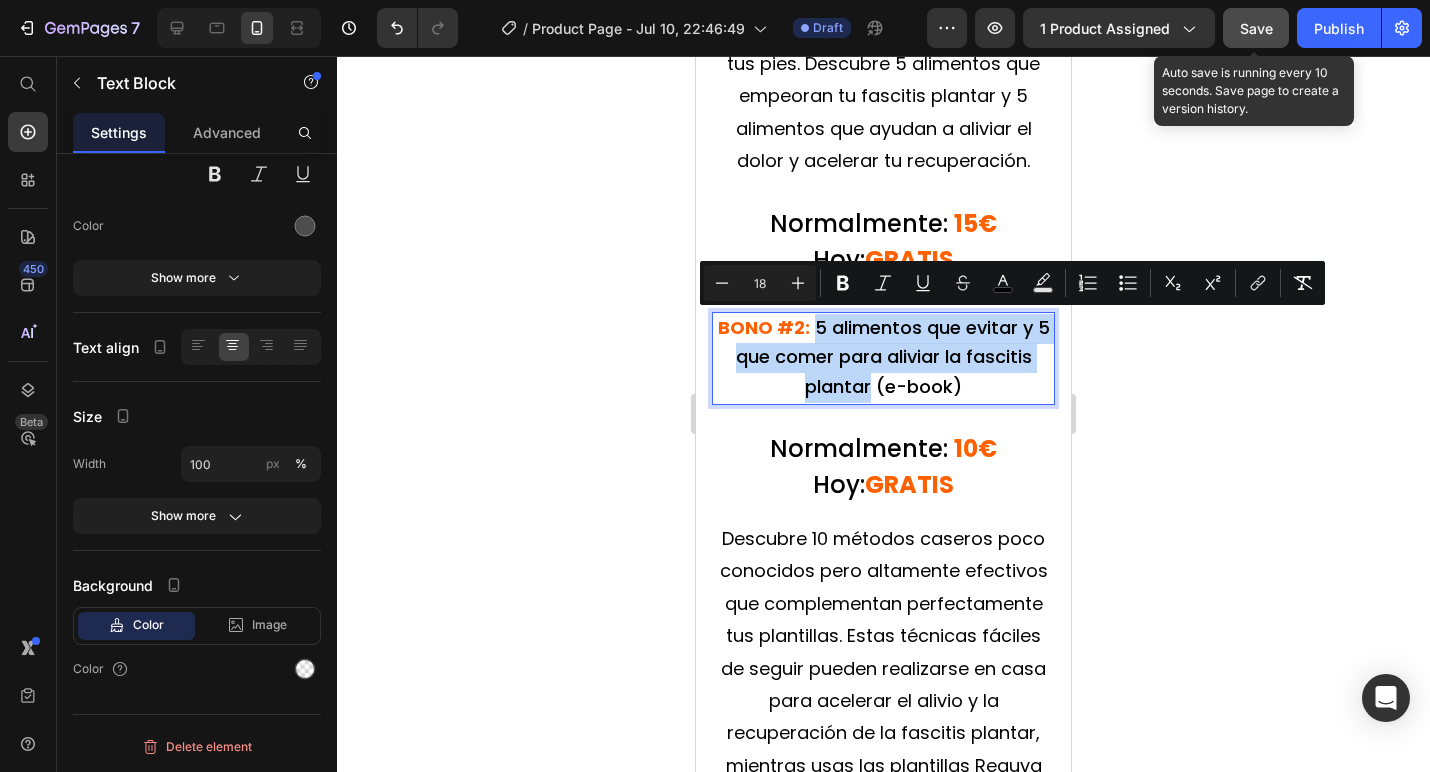 drag, startPoint x: 814, startPoint y: 326, endPoint x: 872, endPoint y: 396, distance: 90.90655 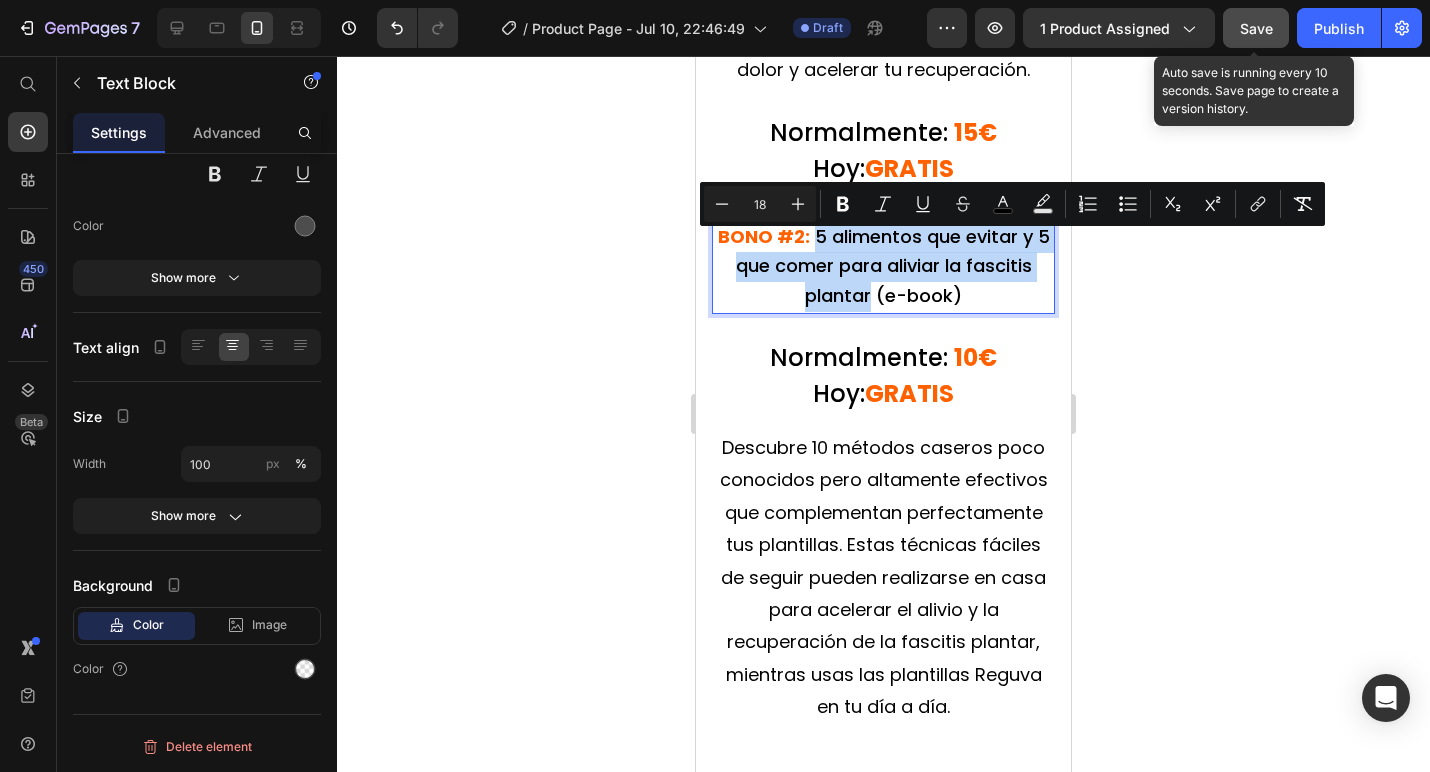 scroll, scrollTop: 10540, scrollLeft: 0, axis: vertical 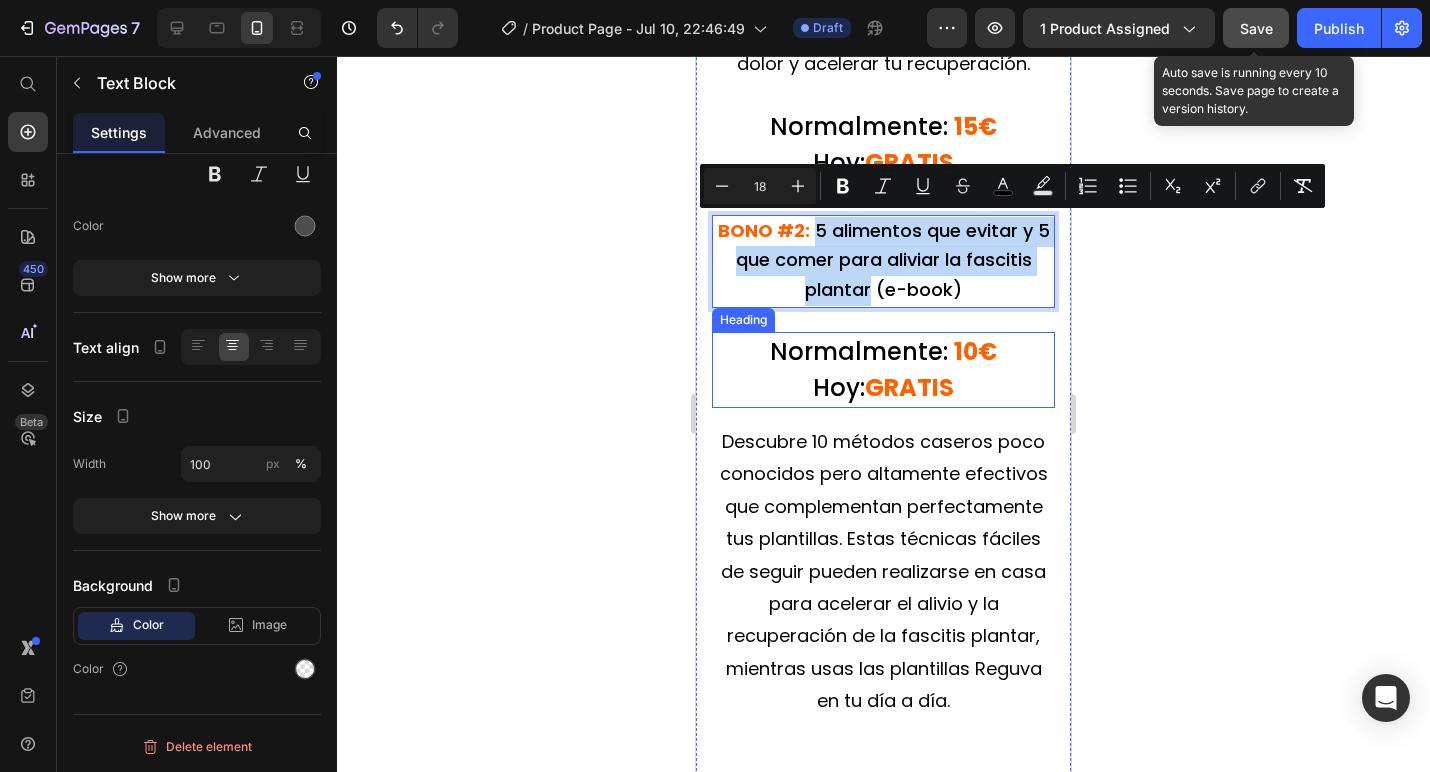 click on "GRATIS" at bounding box center (909, 387) 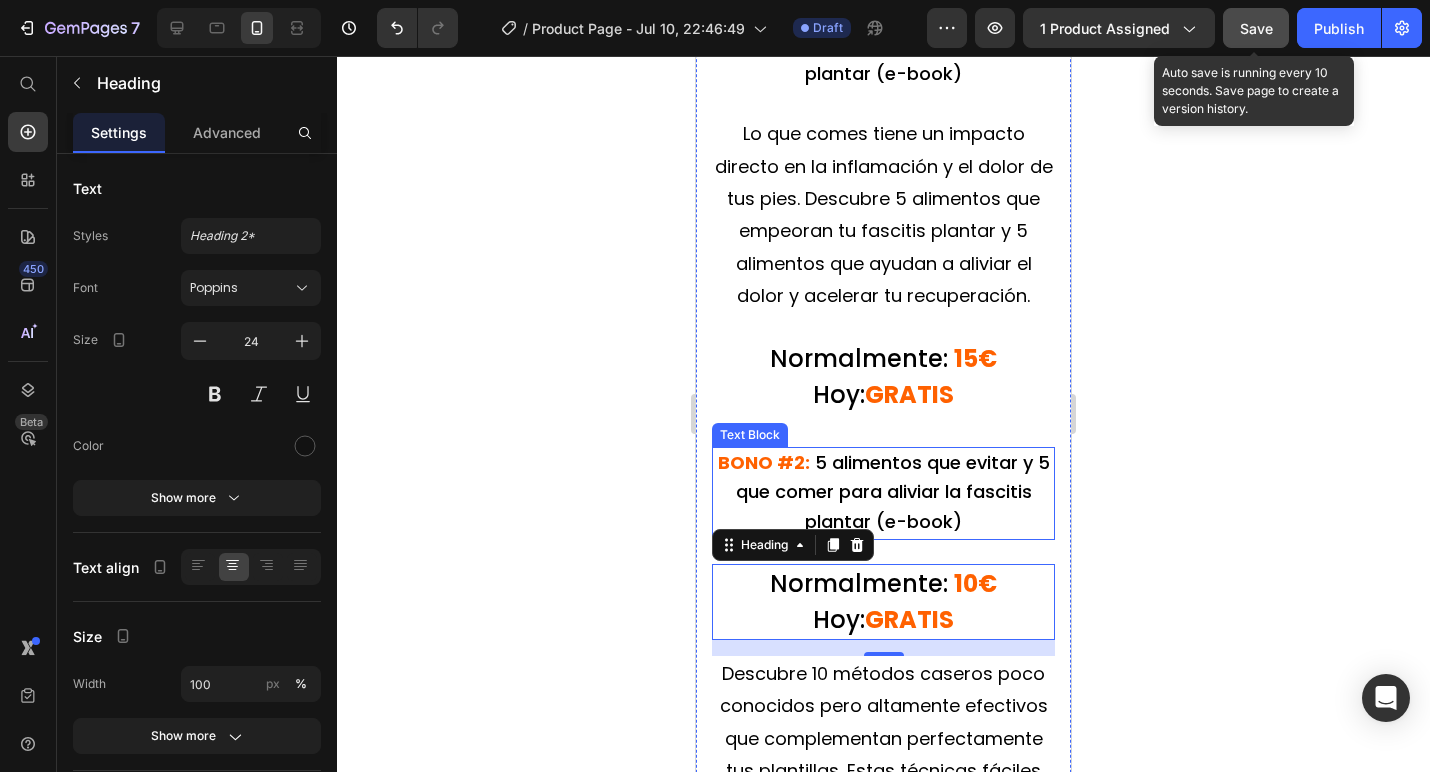 scroll, scrollTop: 10344, scrollLeft: 0, axis: vertical 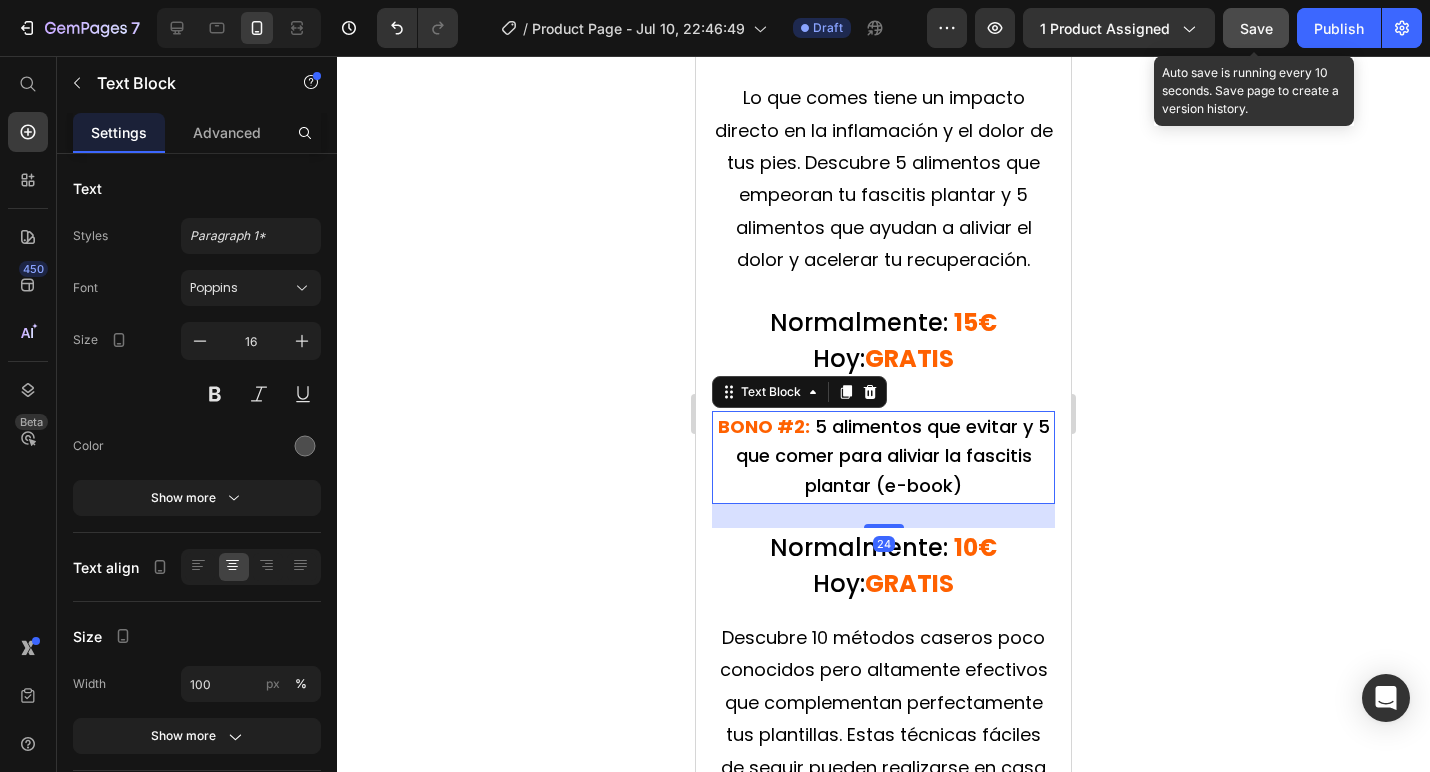 click on "5 alimentos que evitar y 5 que comer para aliviar la fascitis plantar (e-book)" at bounding box center (893, 456) 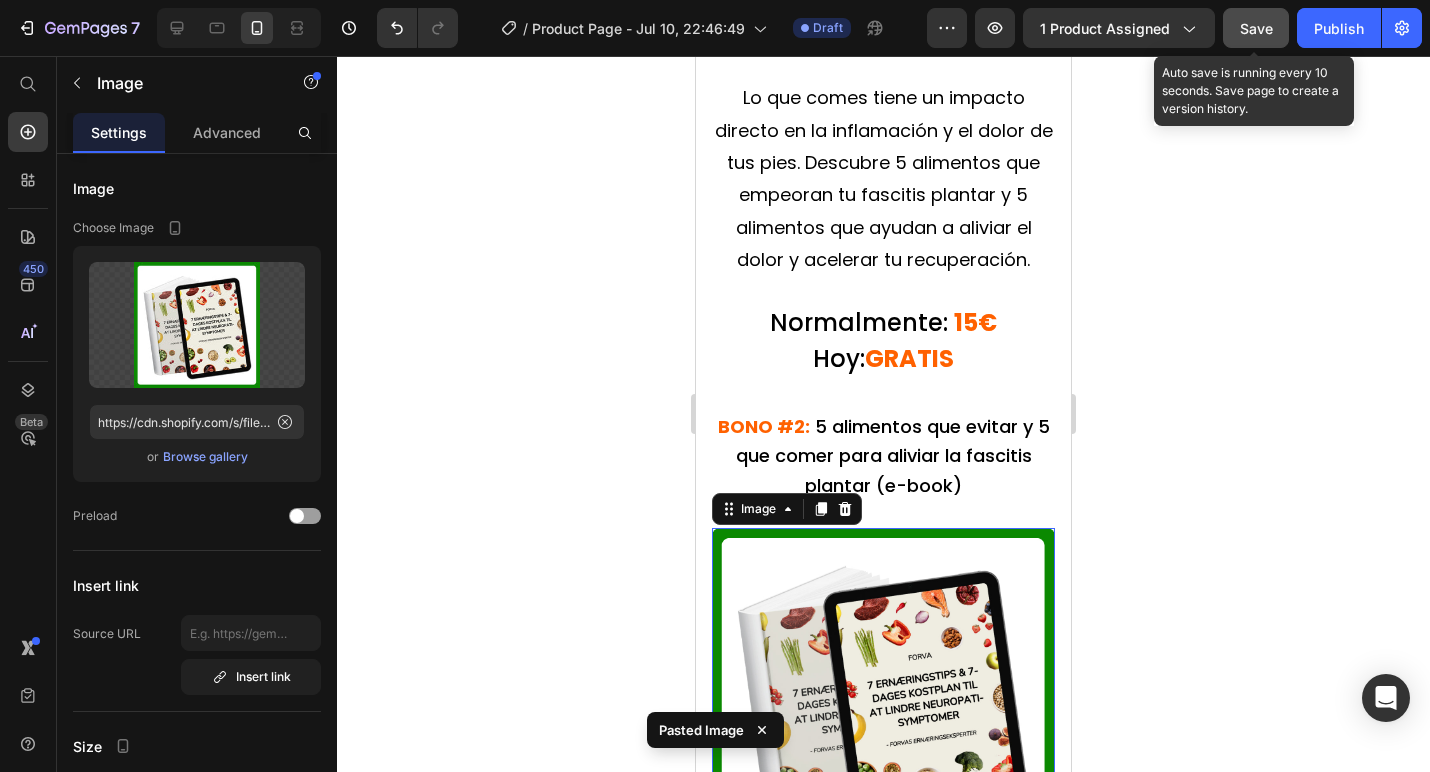 click 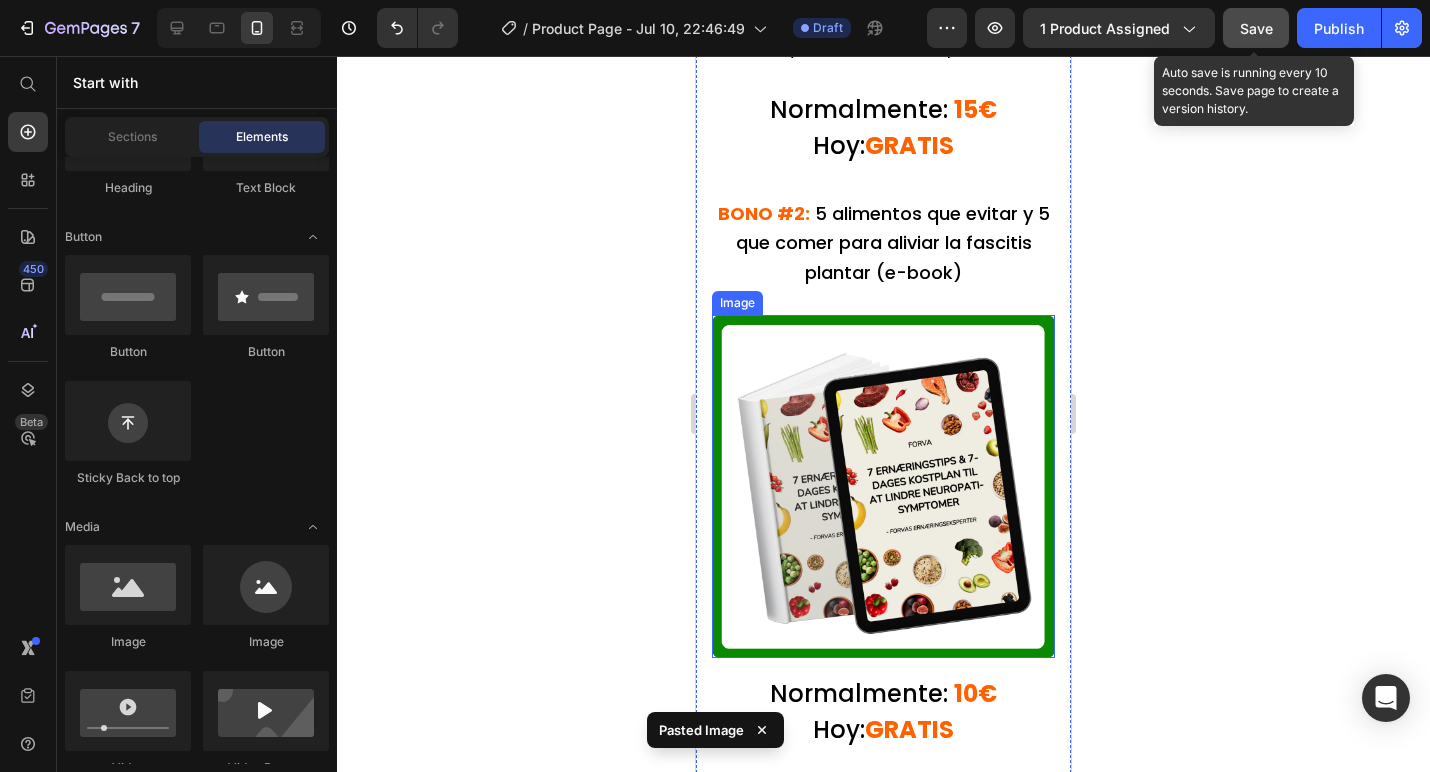 scroll, scrollTop: 10572, scrollLeft: 0, axis: vertical 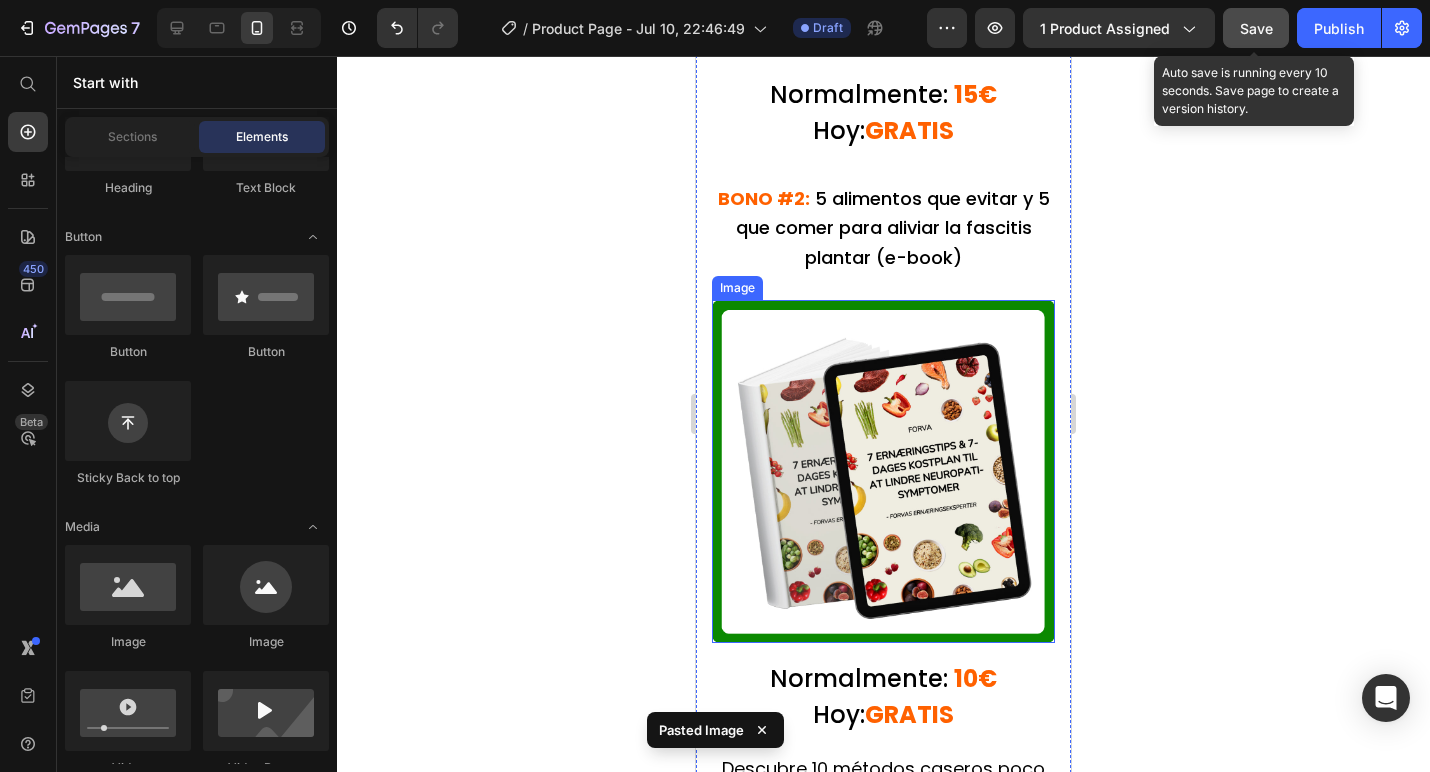 click at bounding box center (883, 471) 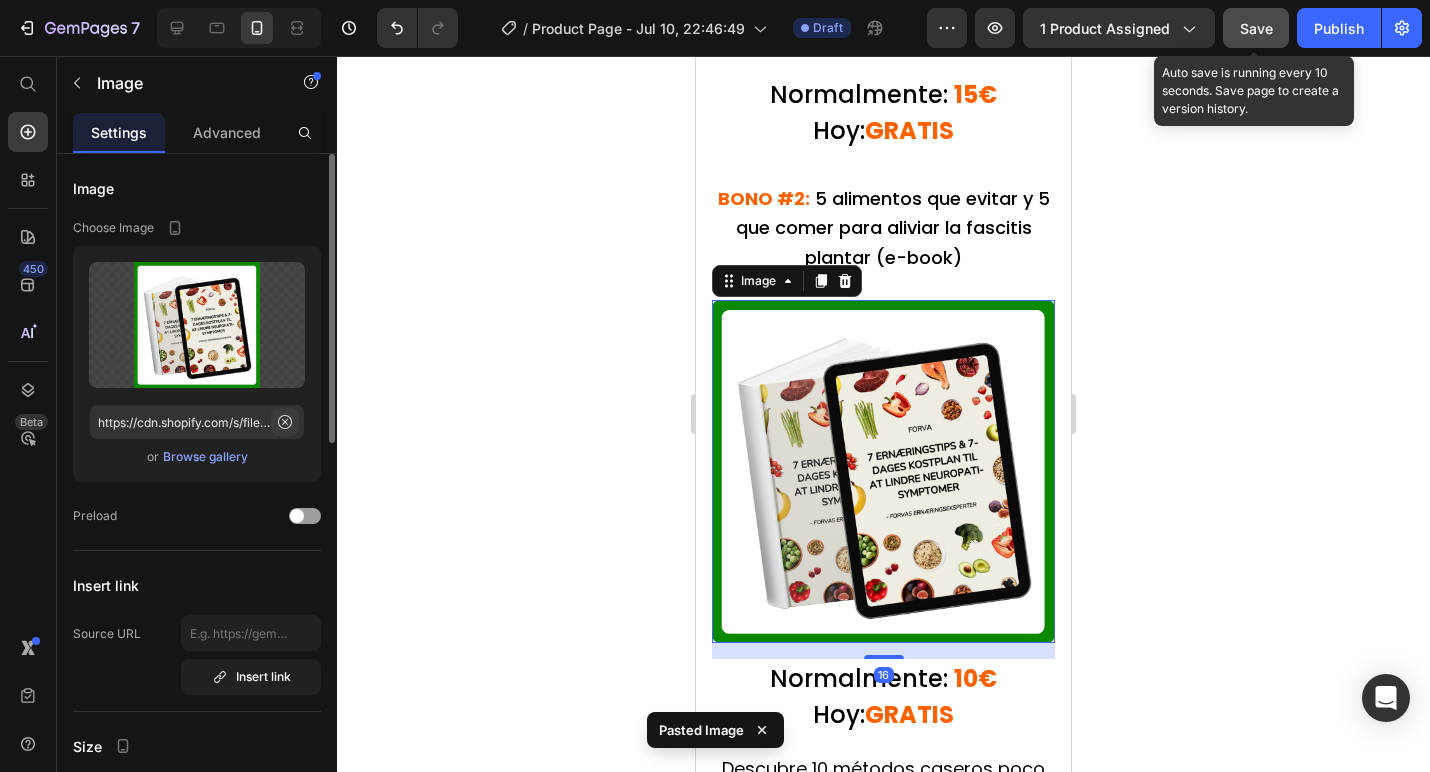 click 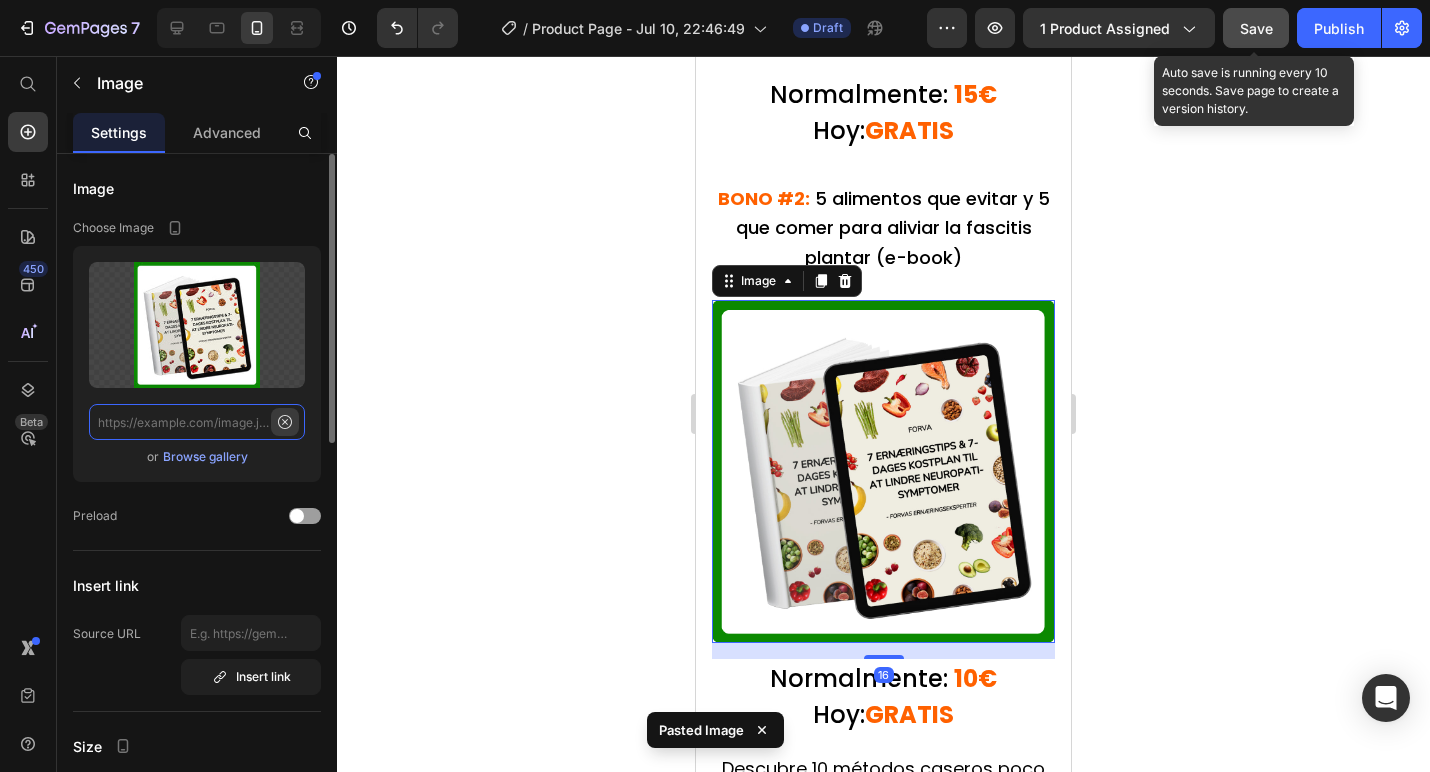 scroll, scrollTop: 0, scrollLeft: 0, axis: both 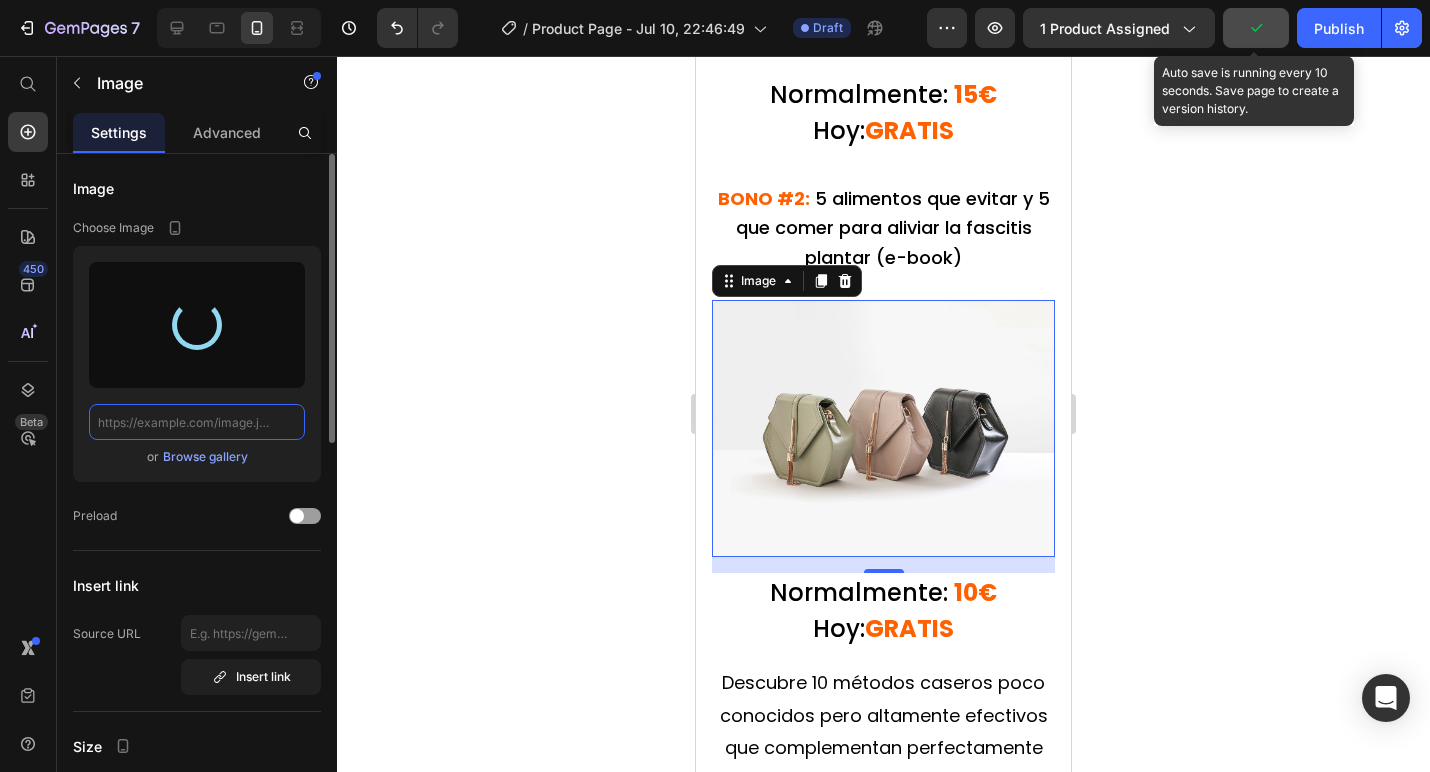 type on "https://cdn.shopify.com/s/files/1/0929/0494/8095/files/gempages_574856931957539615-ab6ecfd2-da36-4c23-8684-3e3a0d89dac4.webp" 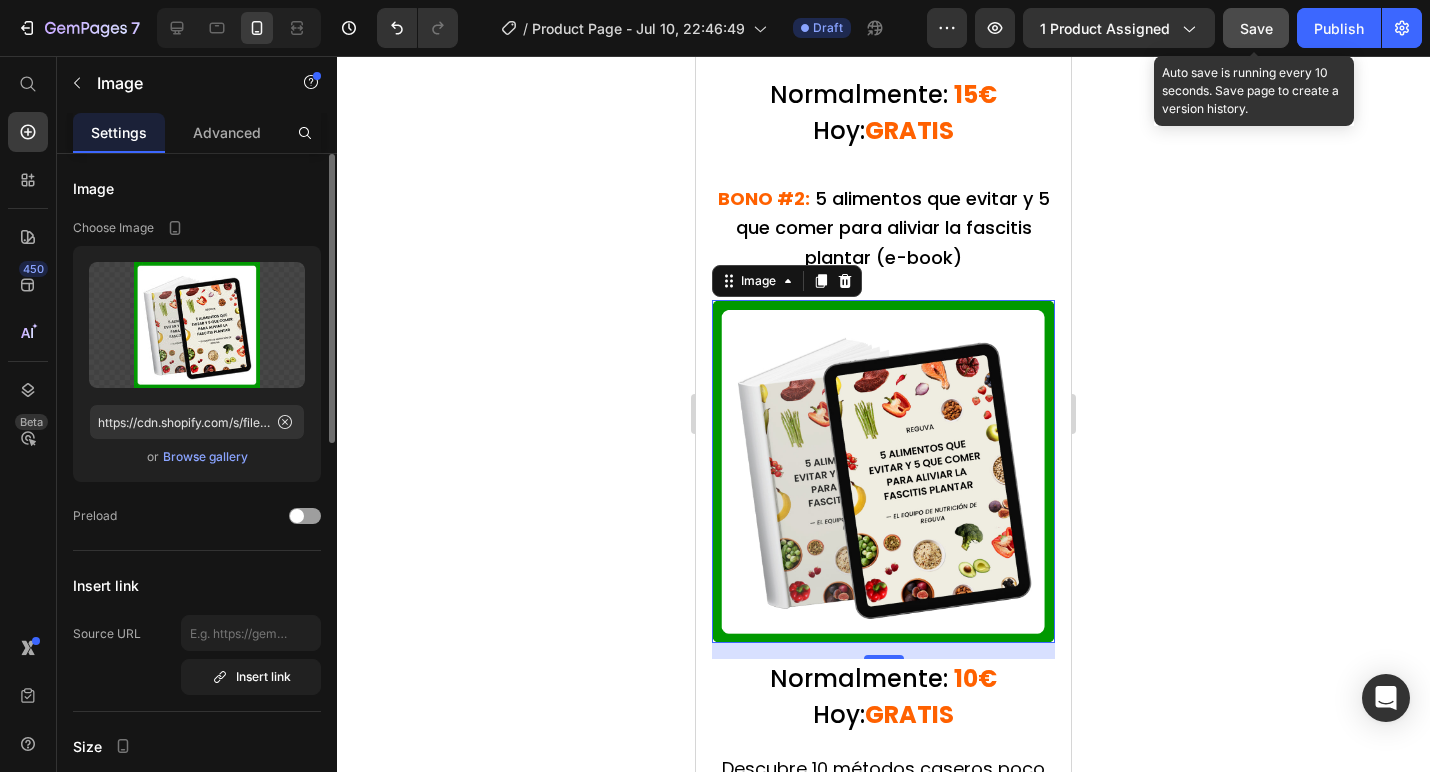 click 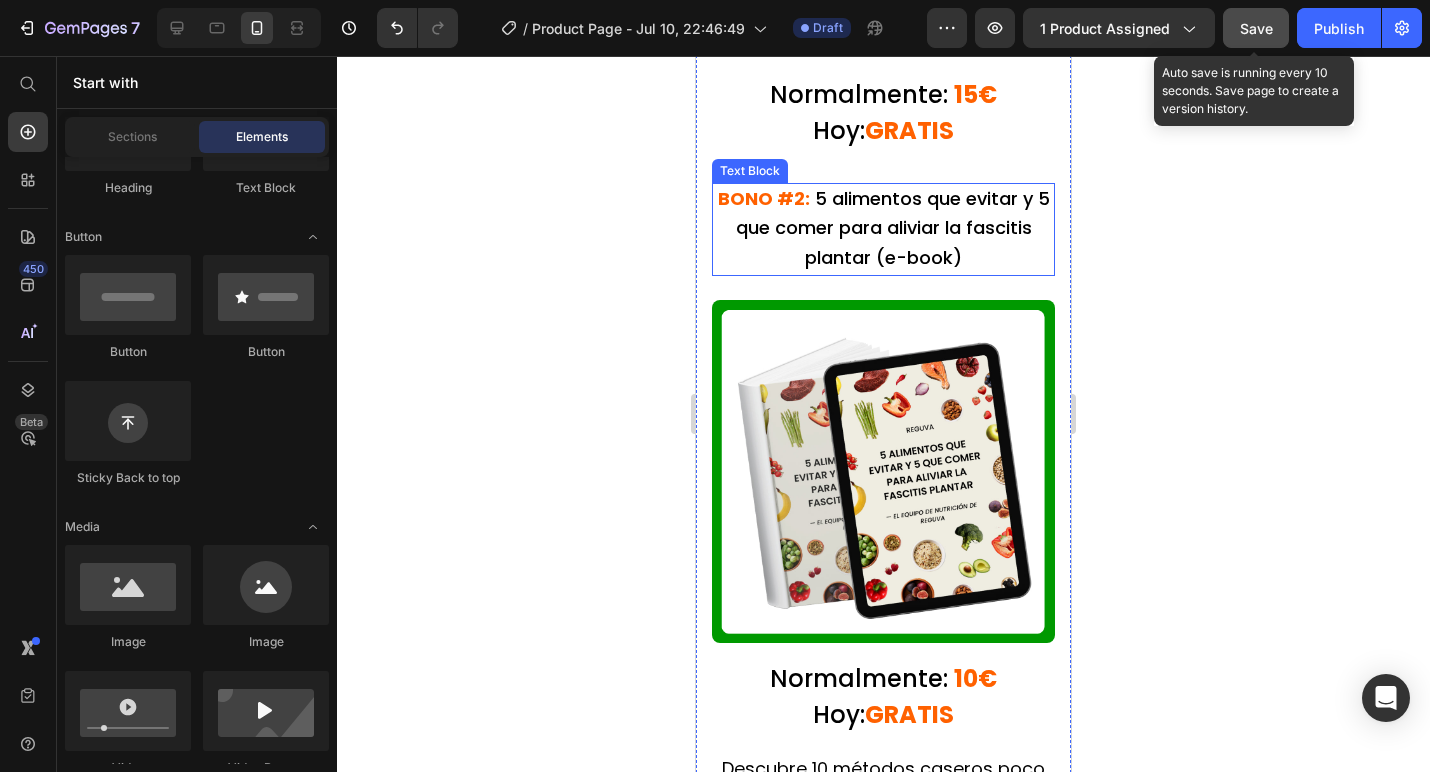 click on "BONO #2:   5 alimentos que evitar y 5 que comer para aliviar la fascitis plantar (e-book)" at bounding box center (883, 229) 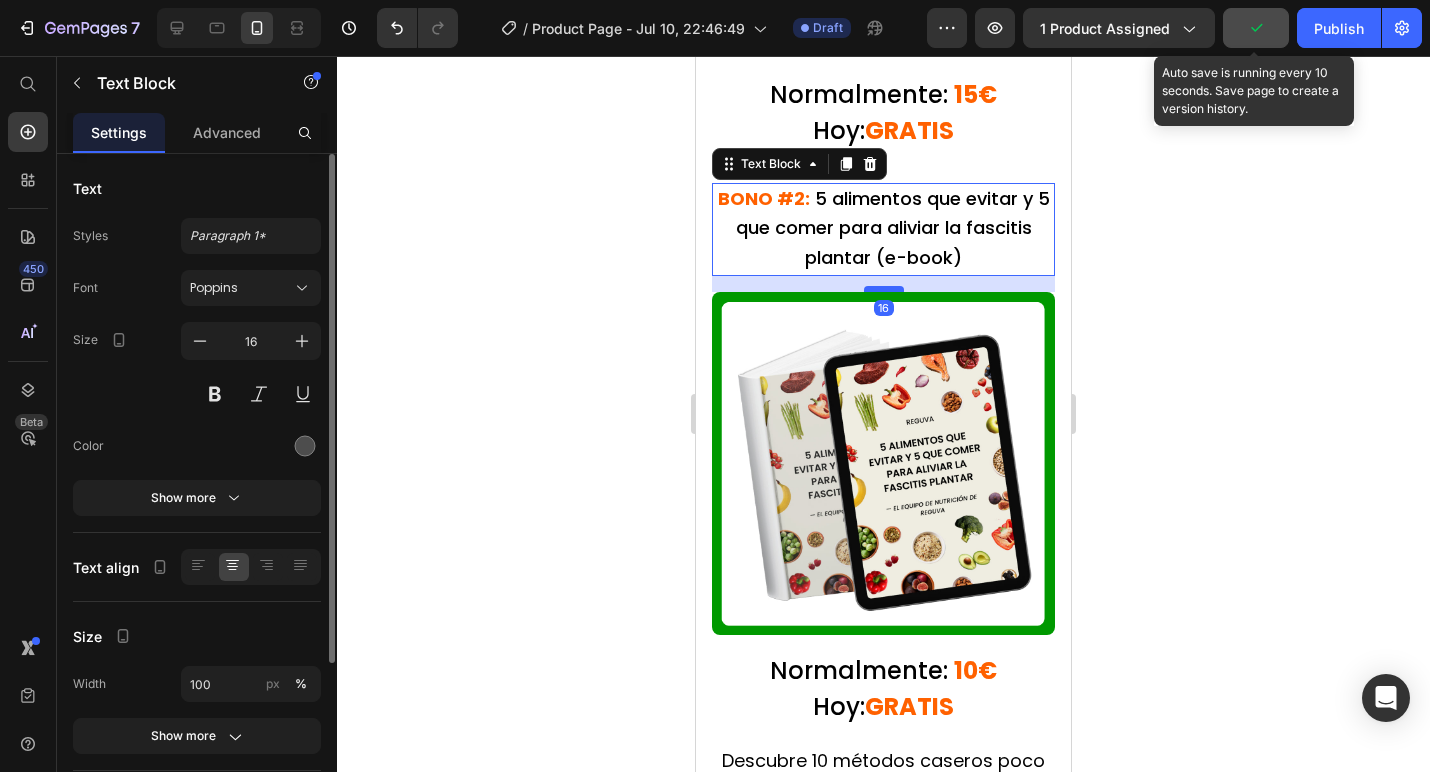 click at bounding box center (884, 289) 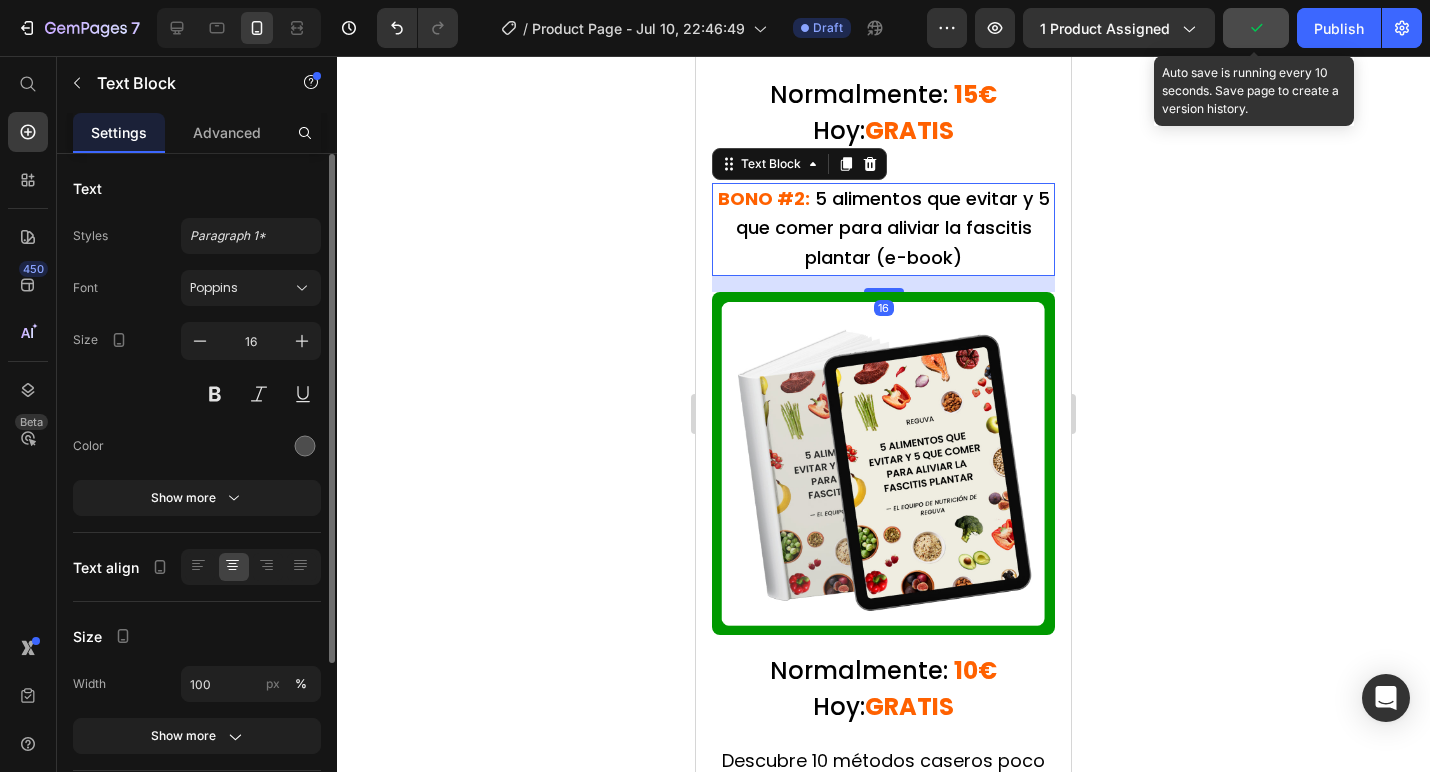 click 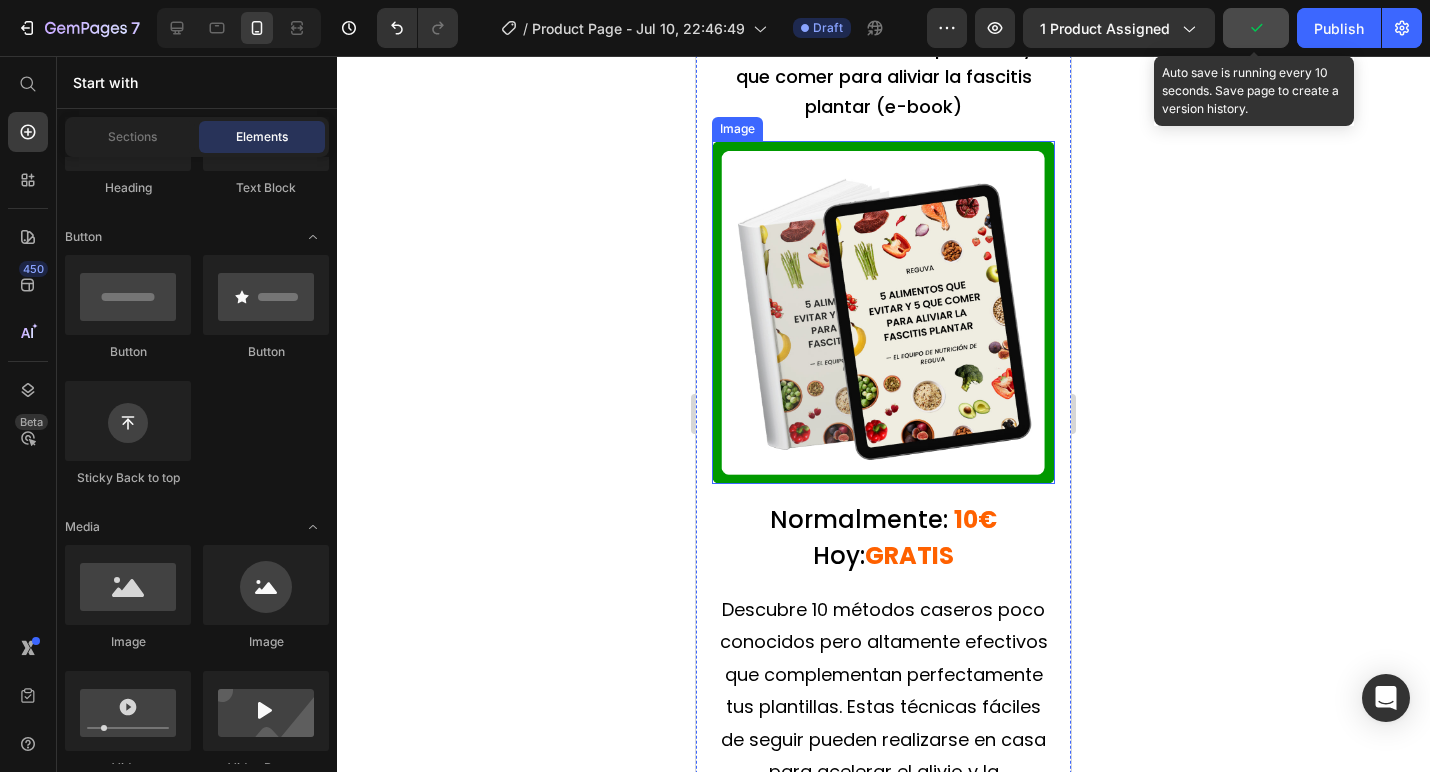 scroll, scrollTop: 10753, scrollLeft: 0, axis: vertical 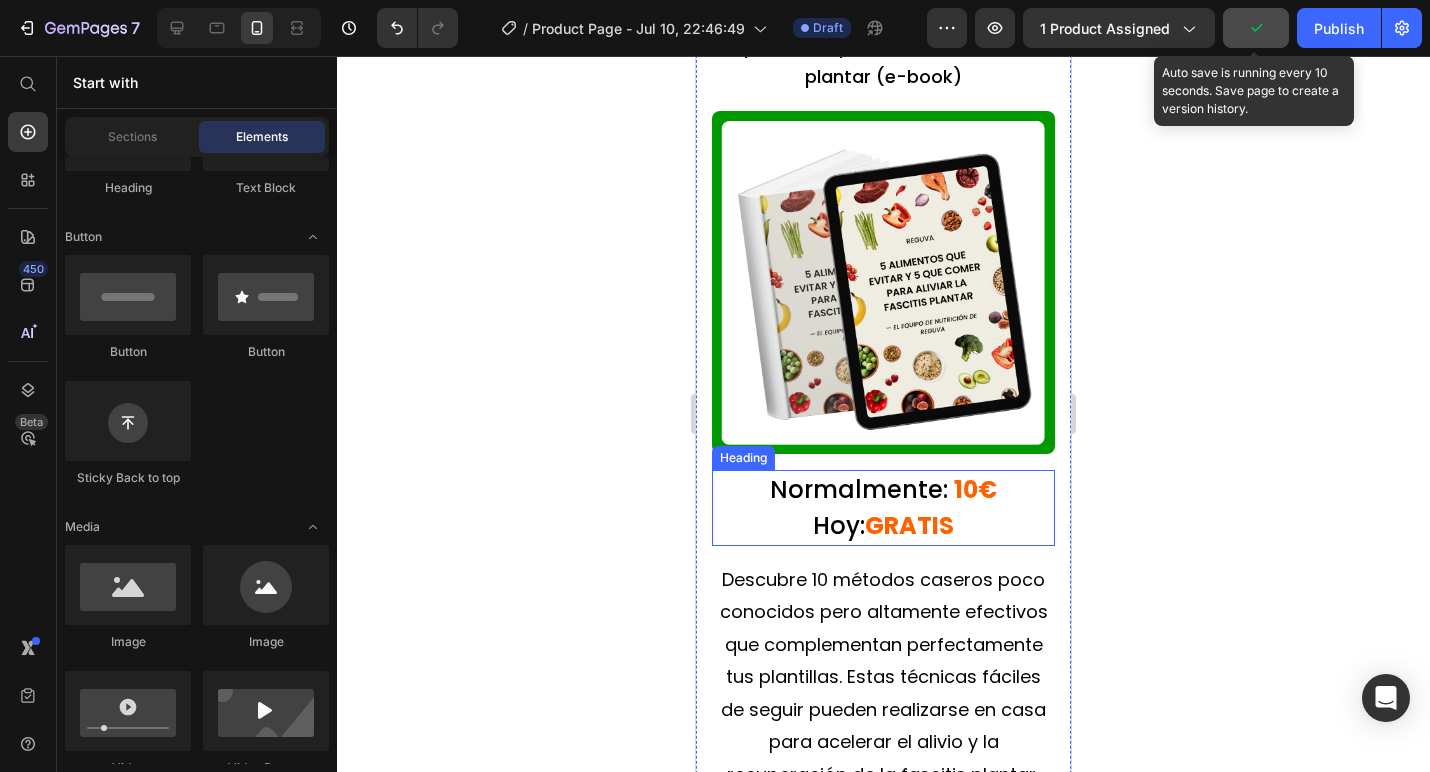 click on "Normalmente:" at bounding box center [859, 489] 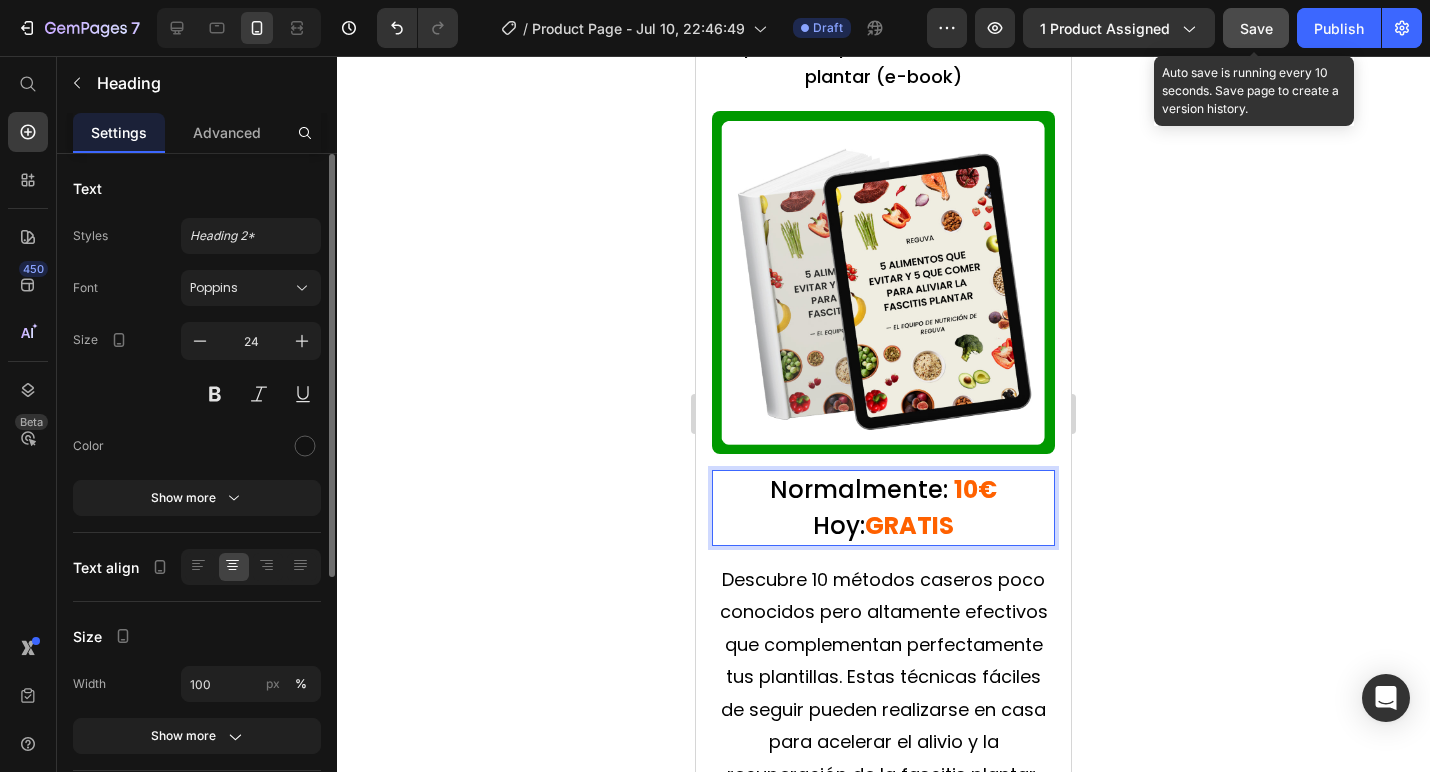 click on "Normalmente:" at bounding box center [859, 489] 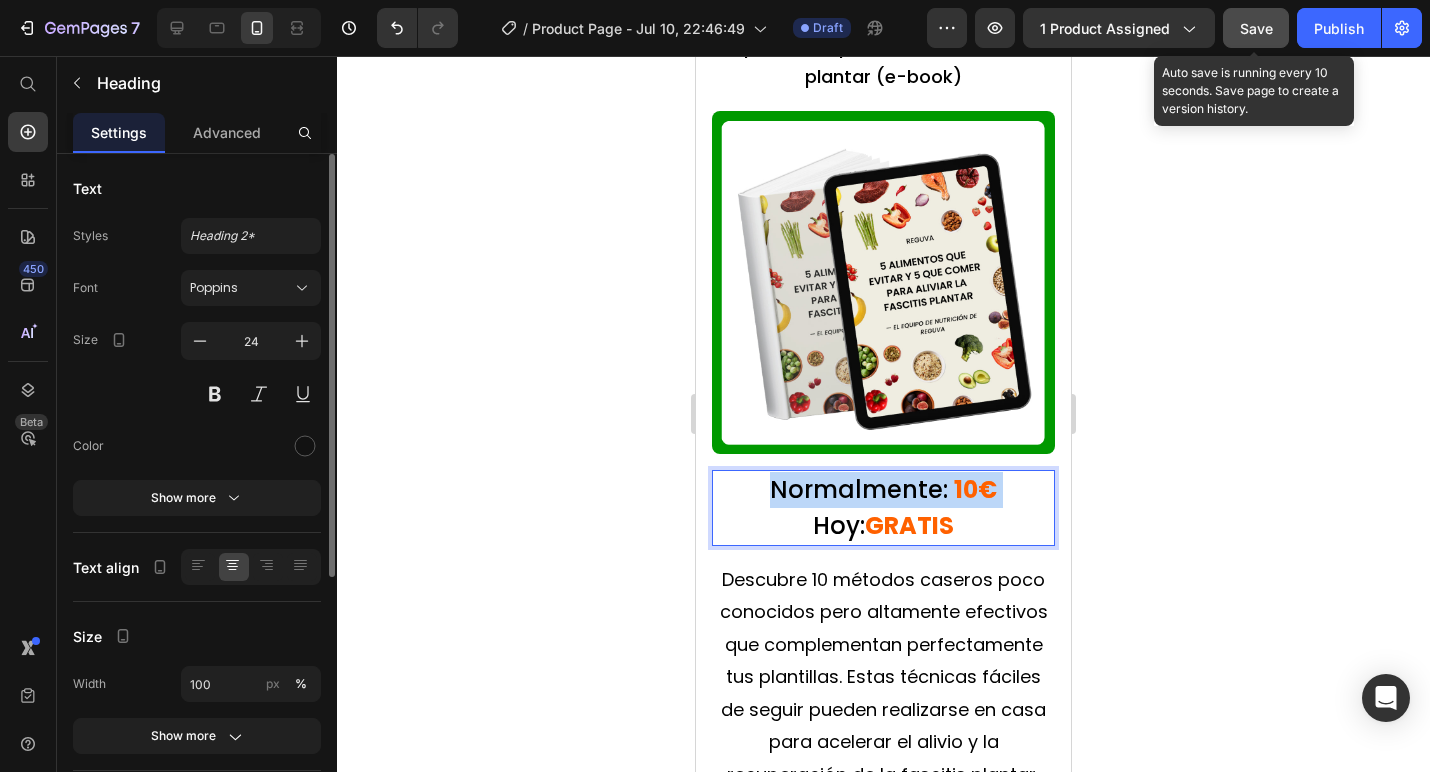 click on "Normalmente:" at bounding box center (859, 489) 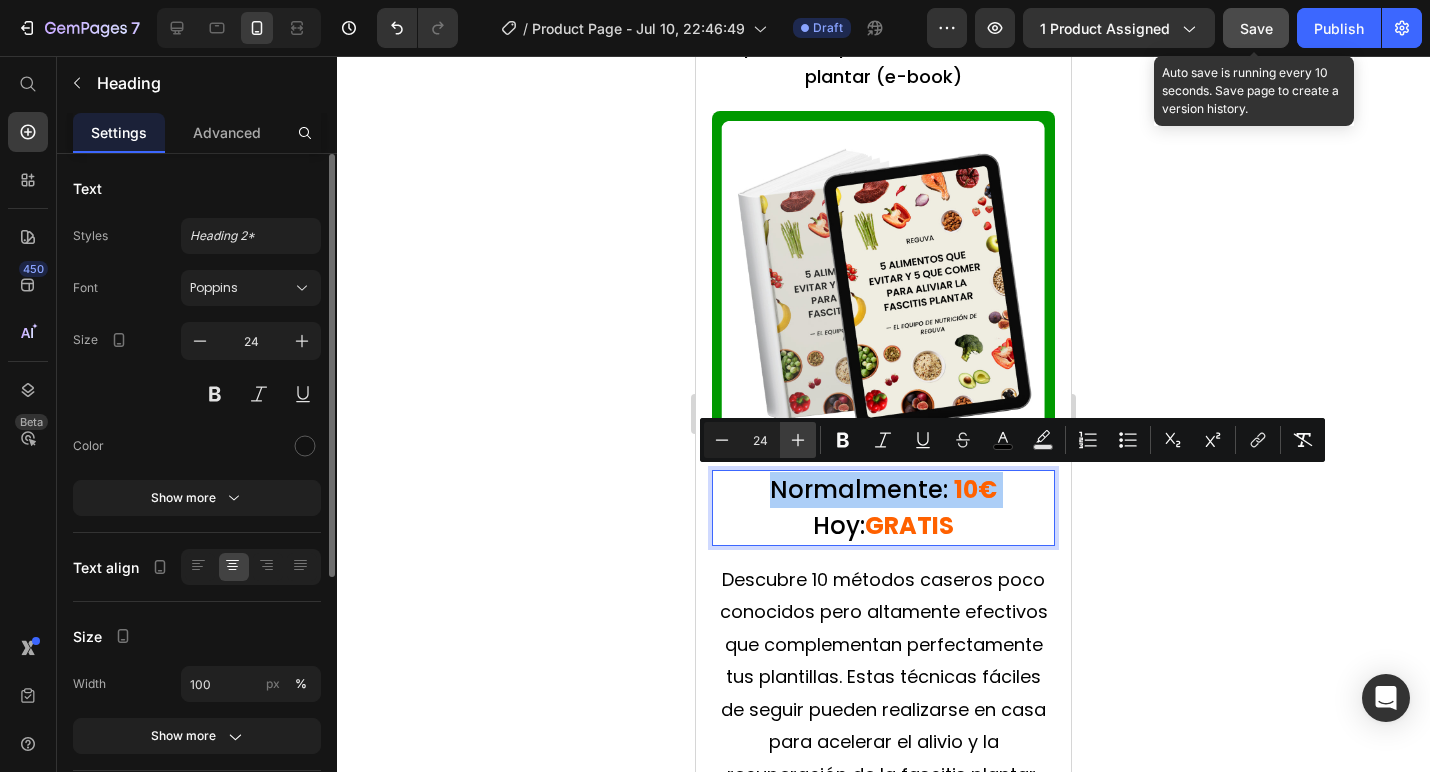 click 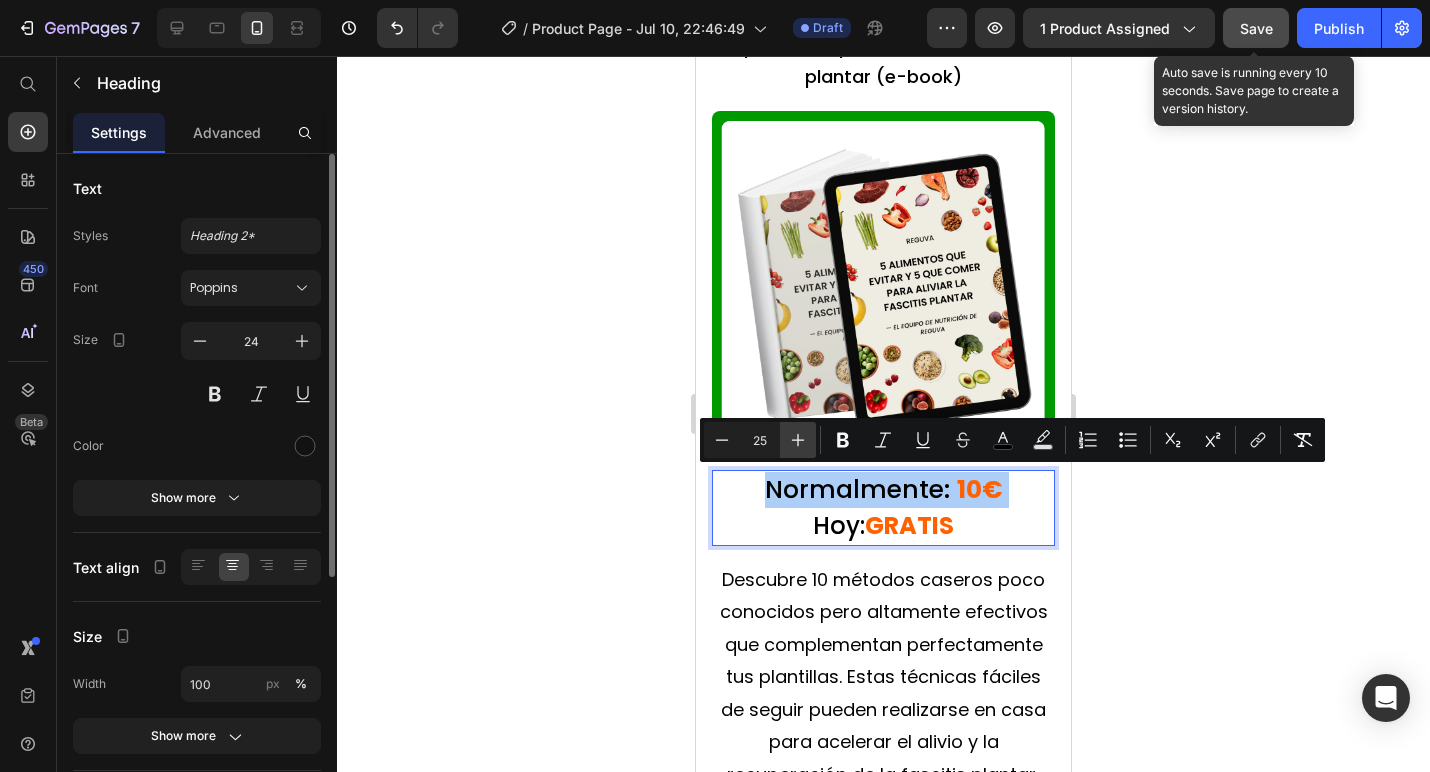 click 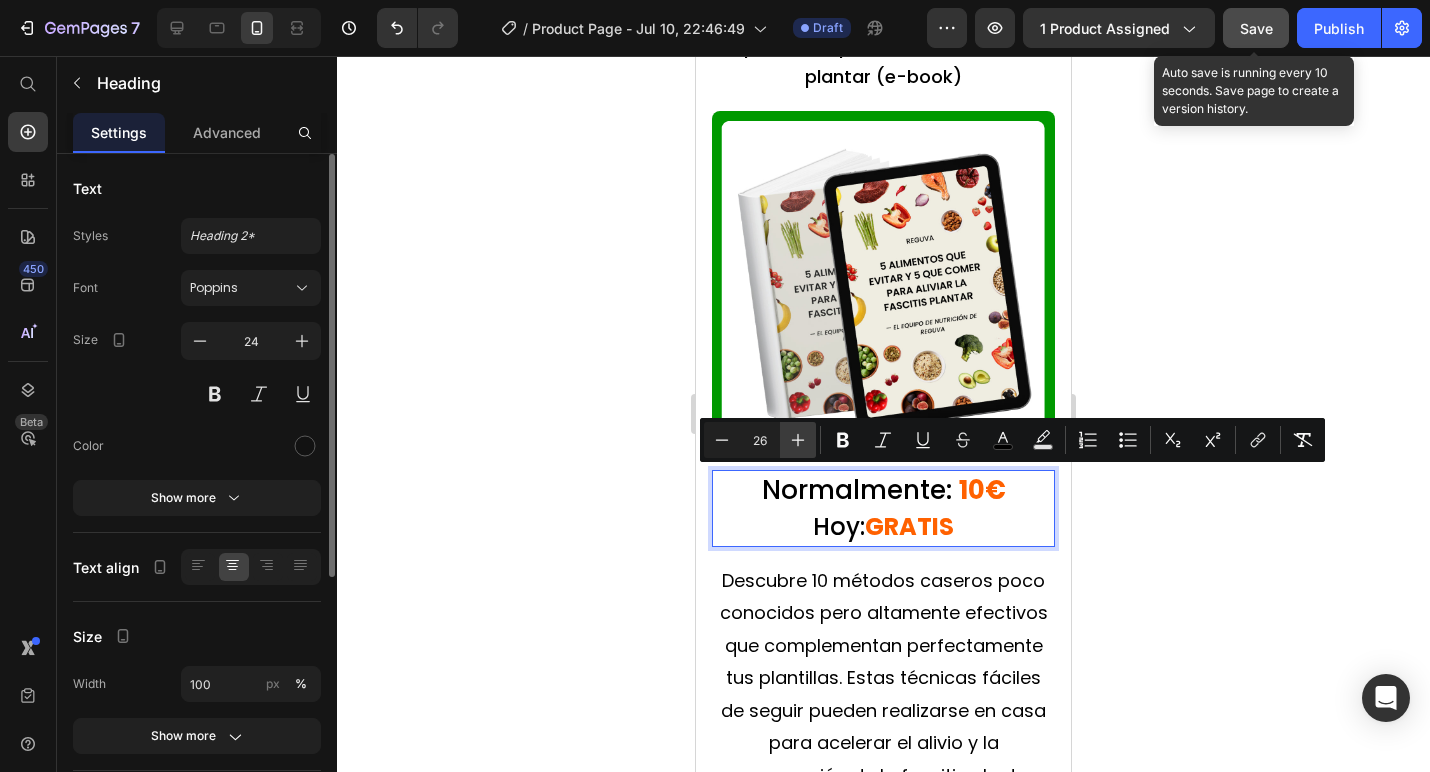 click 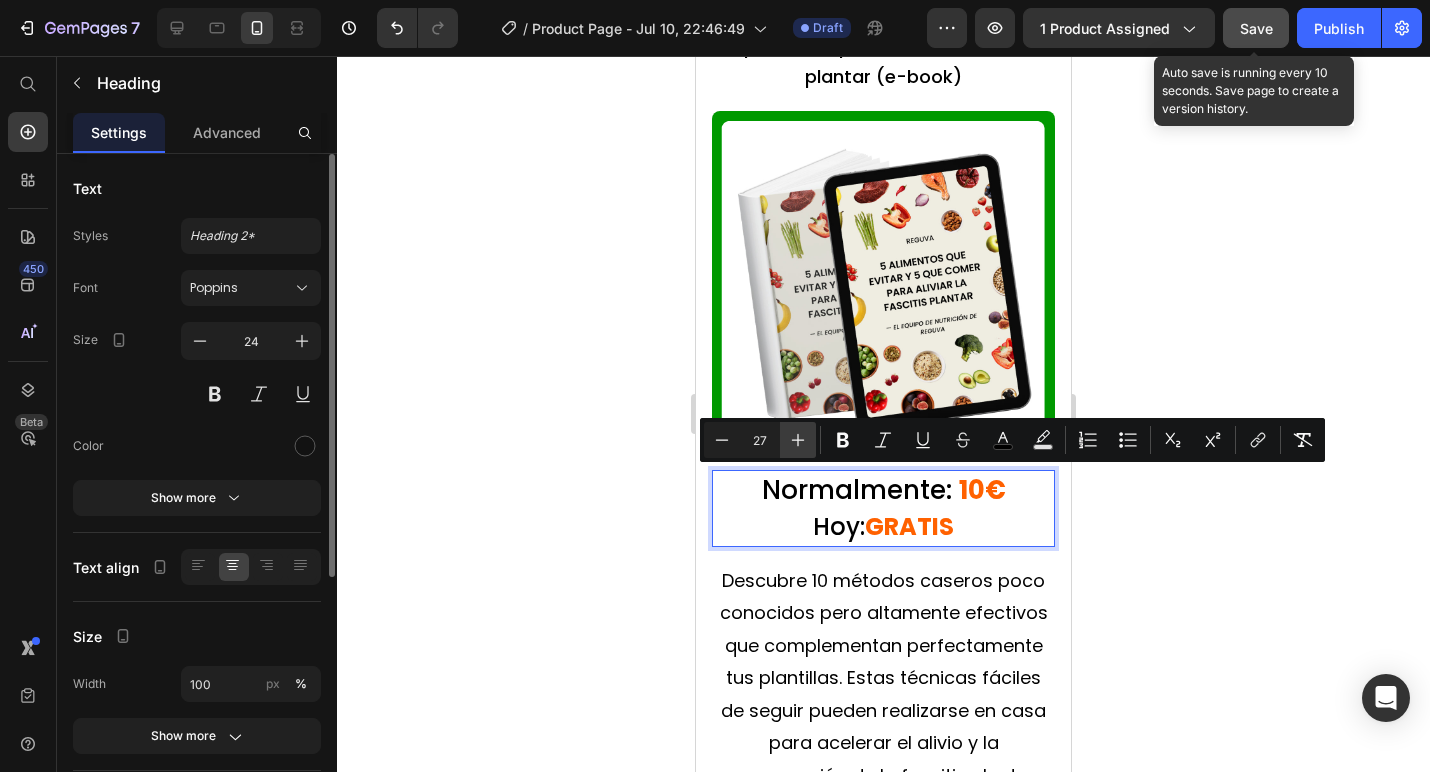 click 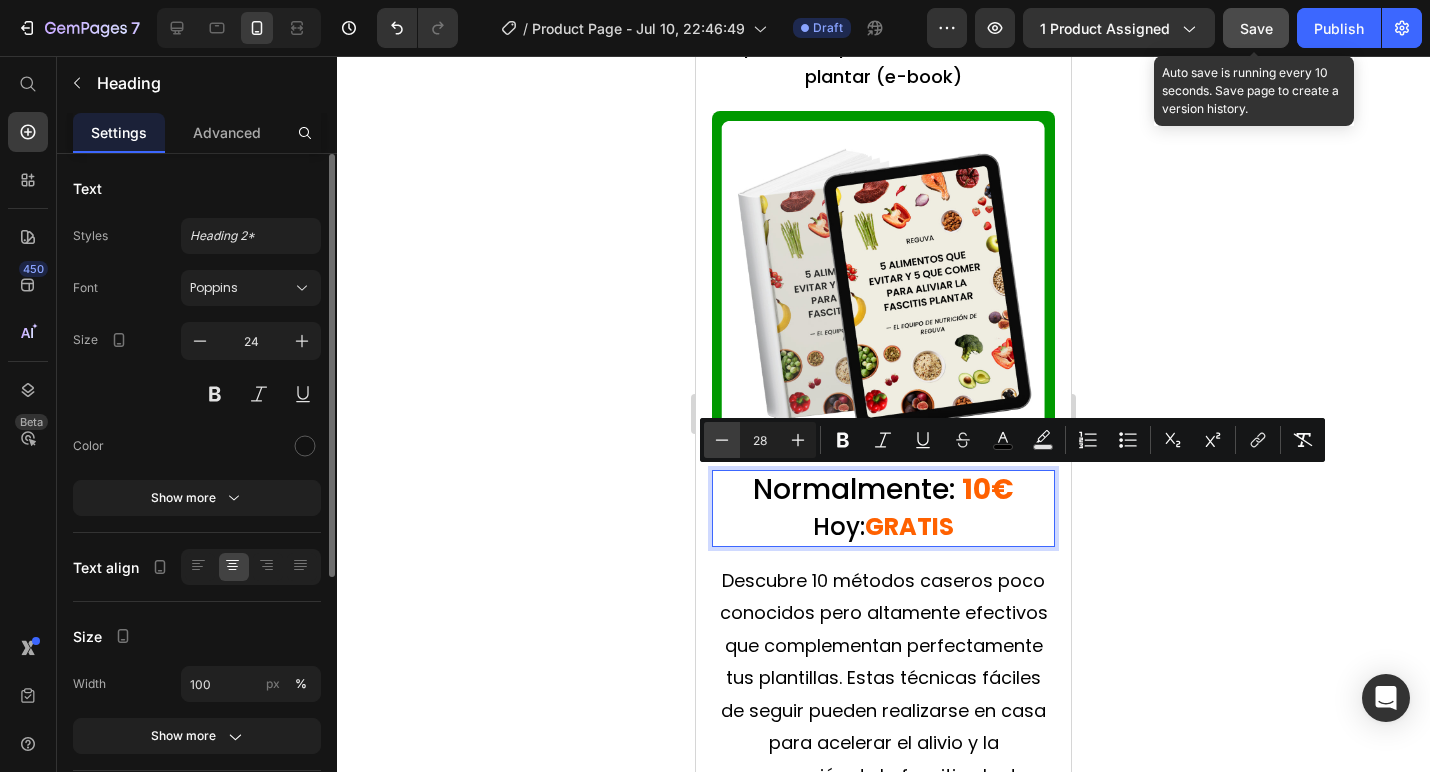 click on "Minus" at bounding box center (722, 440) 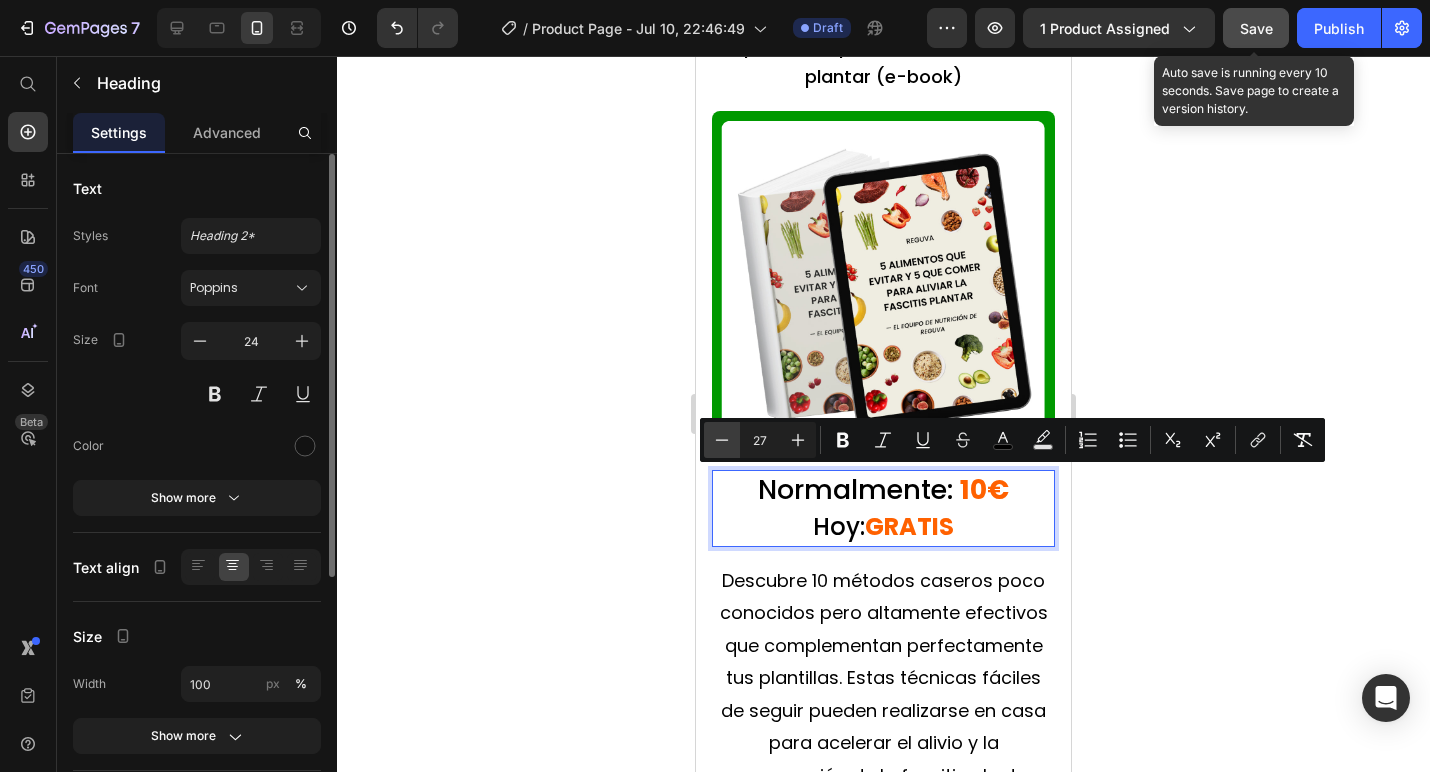 click on "Minus" at bounding box center (722, 440) 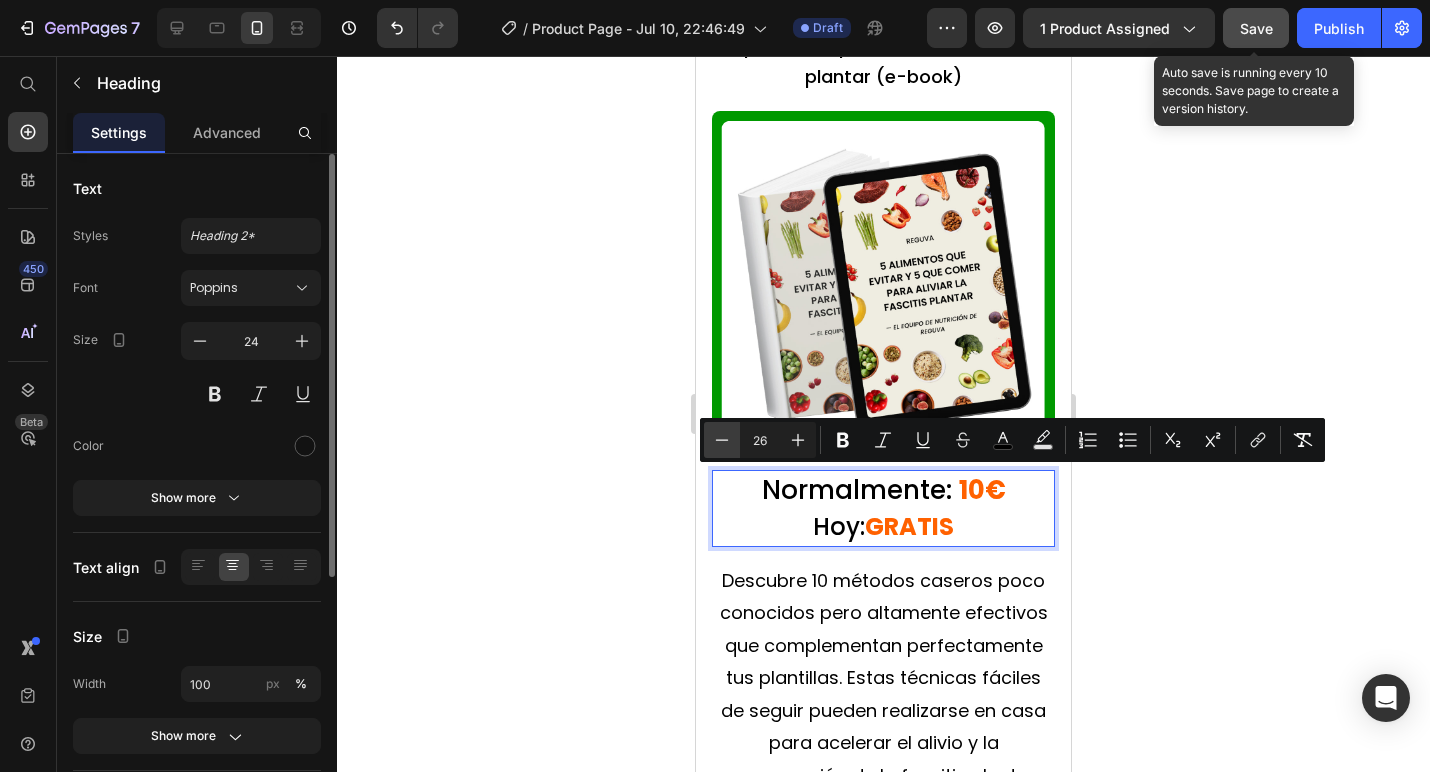 click on "Minus" at bounding box center [722, 440] 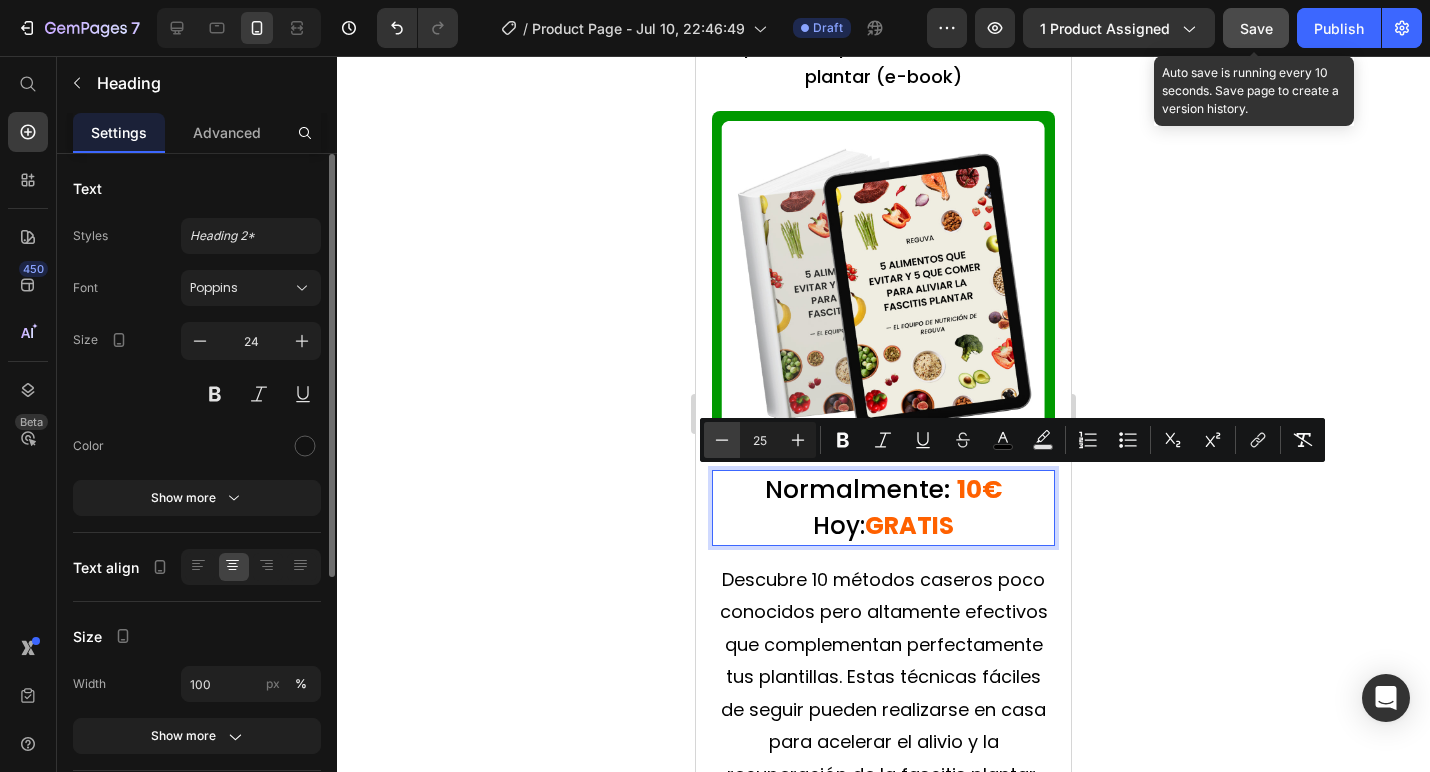 click on "Minus" at bounding box center (722, 440) 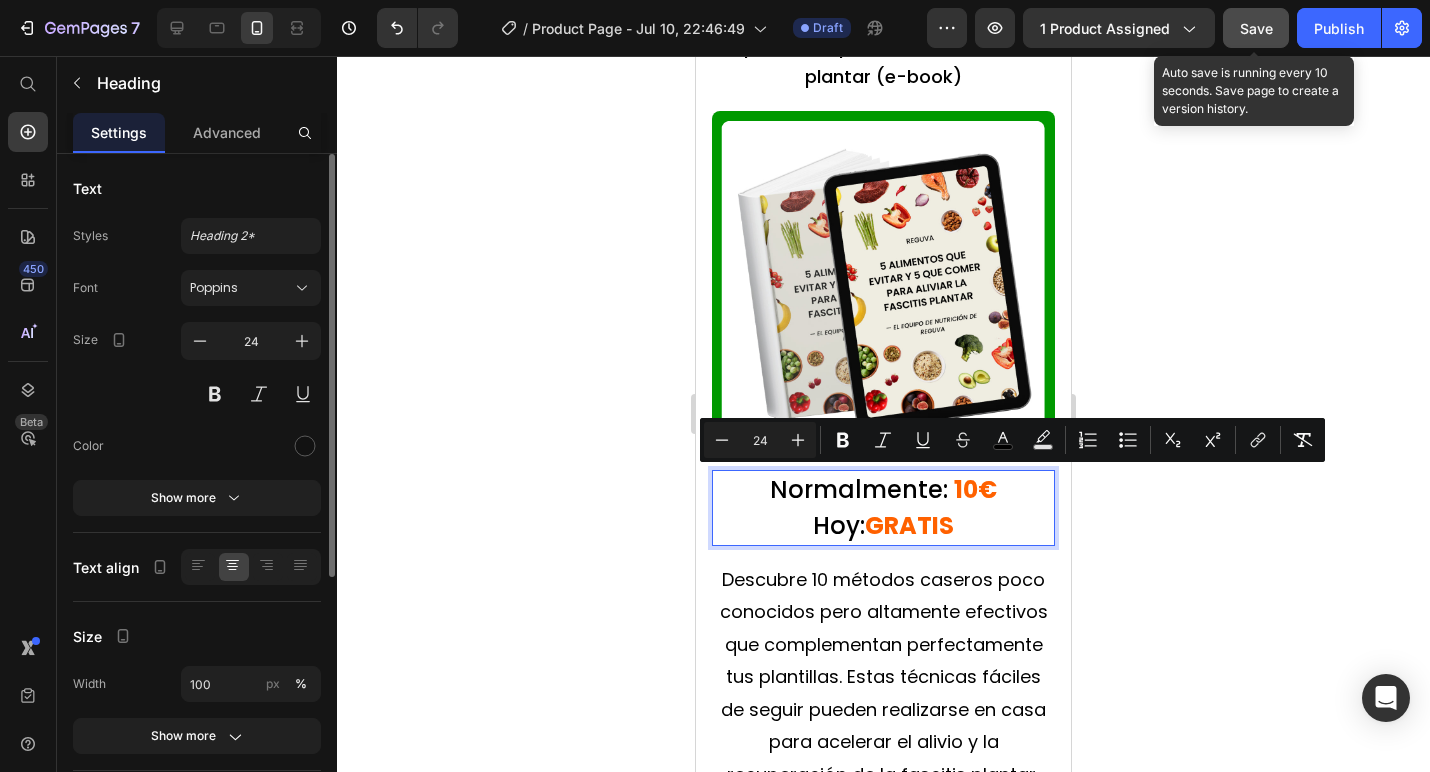 click 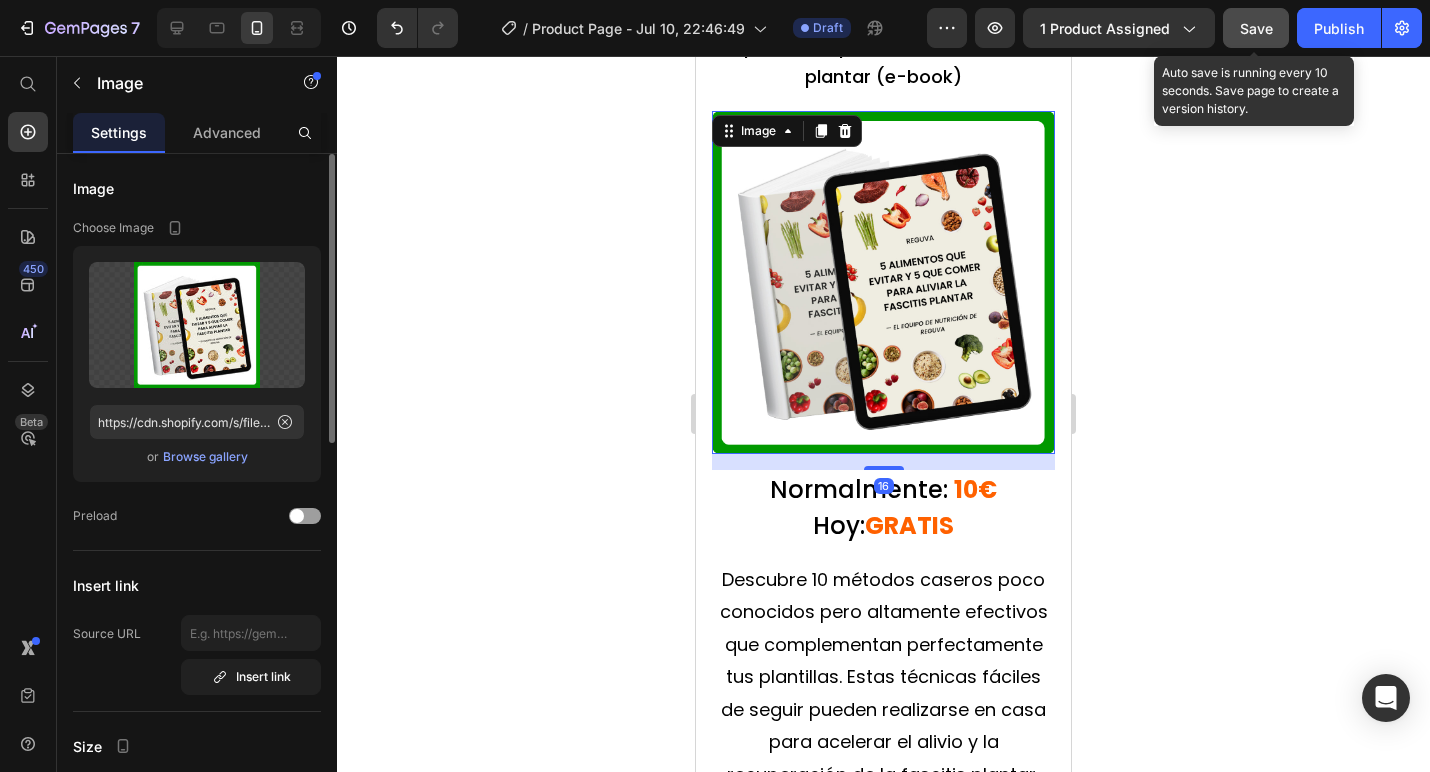 click at bounding box center (883, 282) 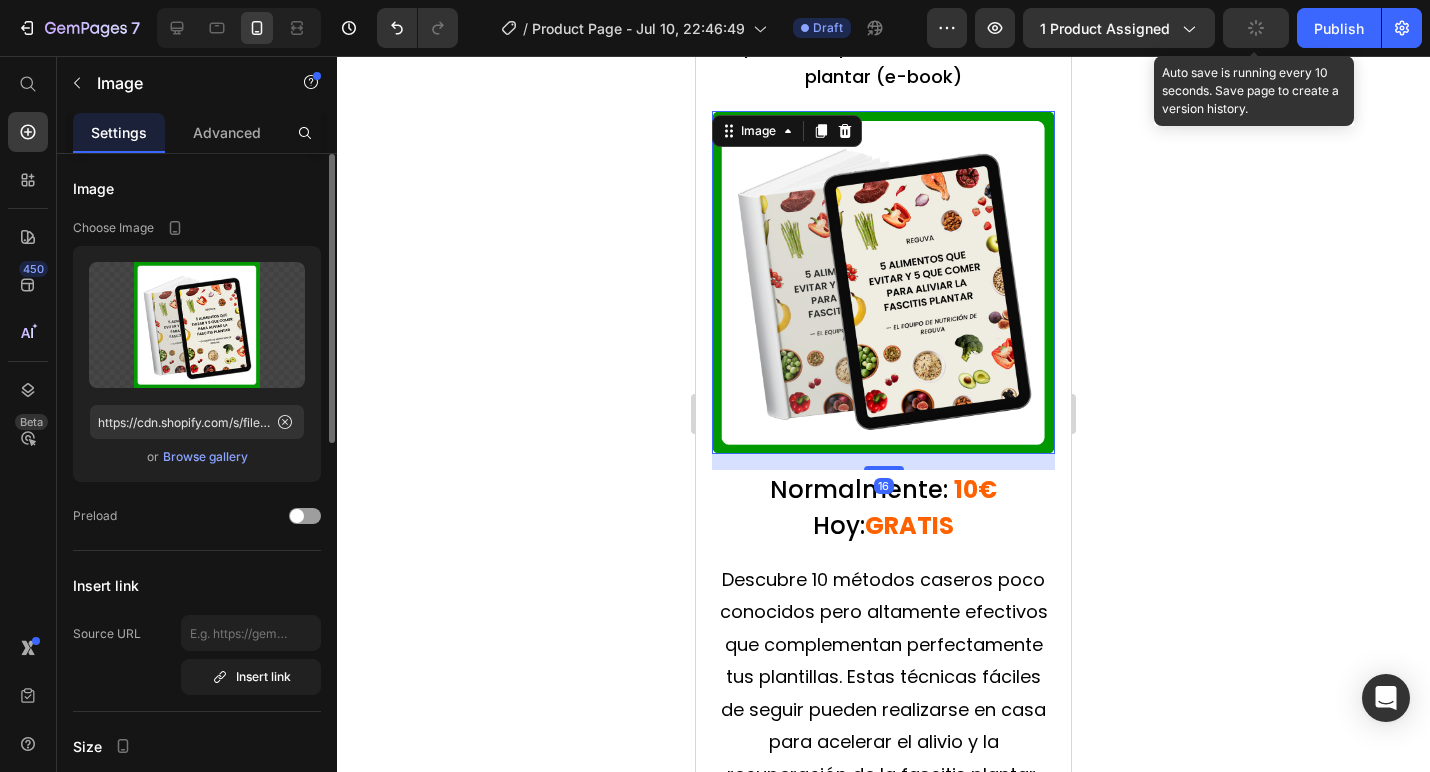 click 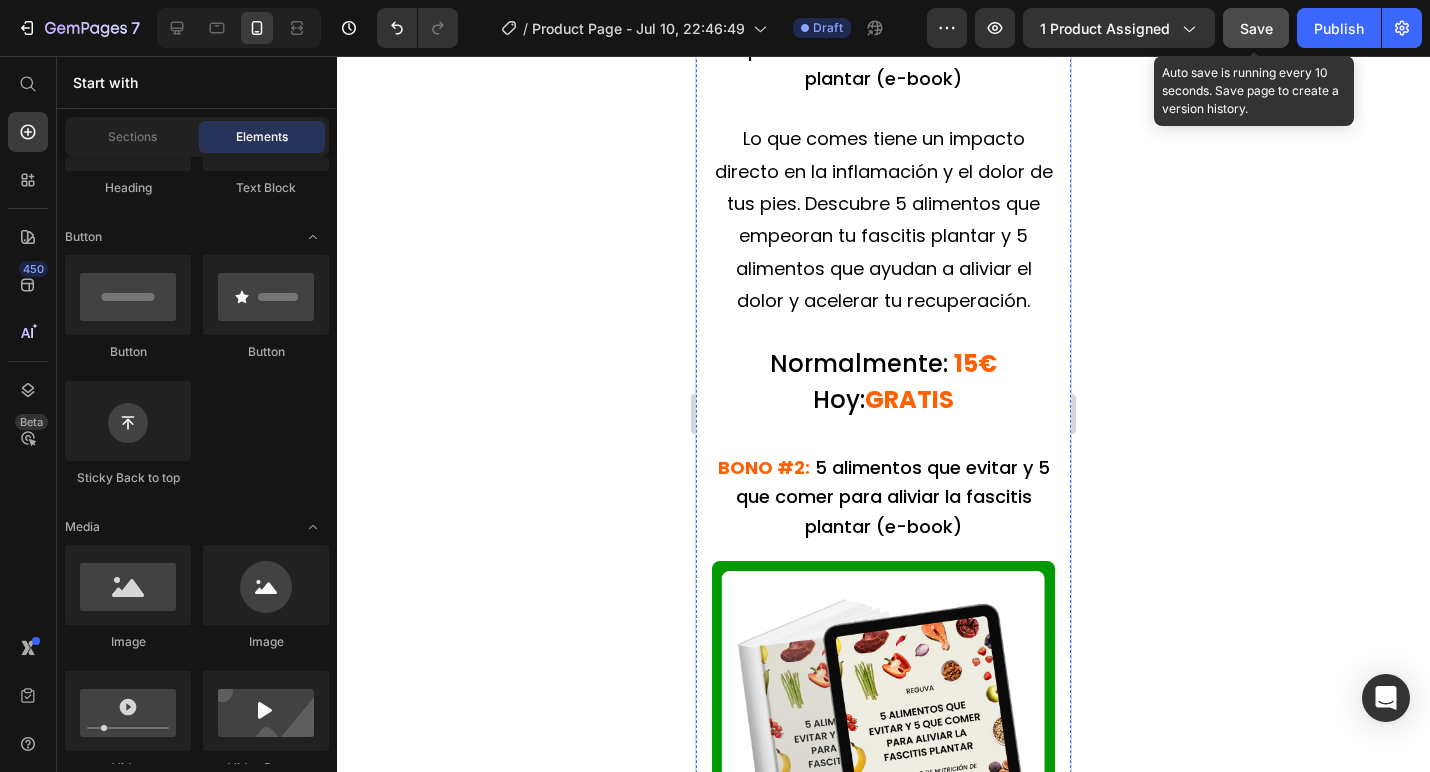 scroll, scrollTop: 10316, scrollLeft: 0, axis: vertical 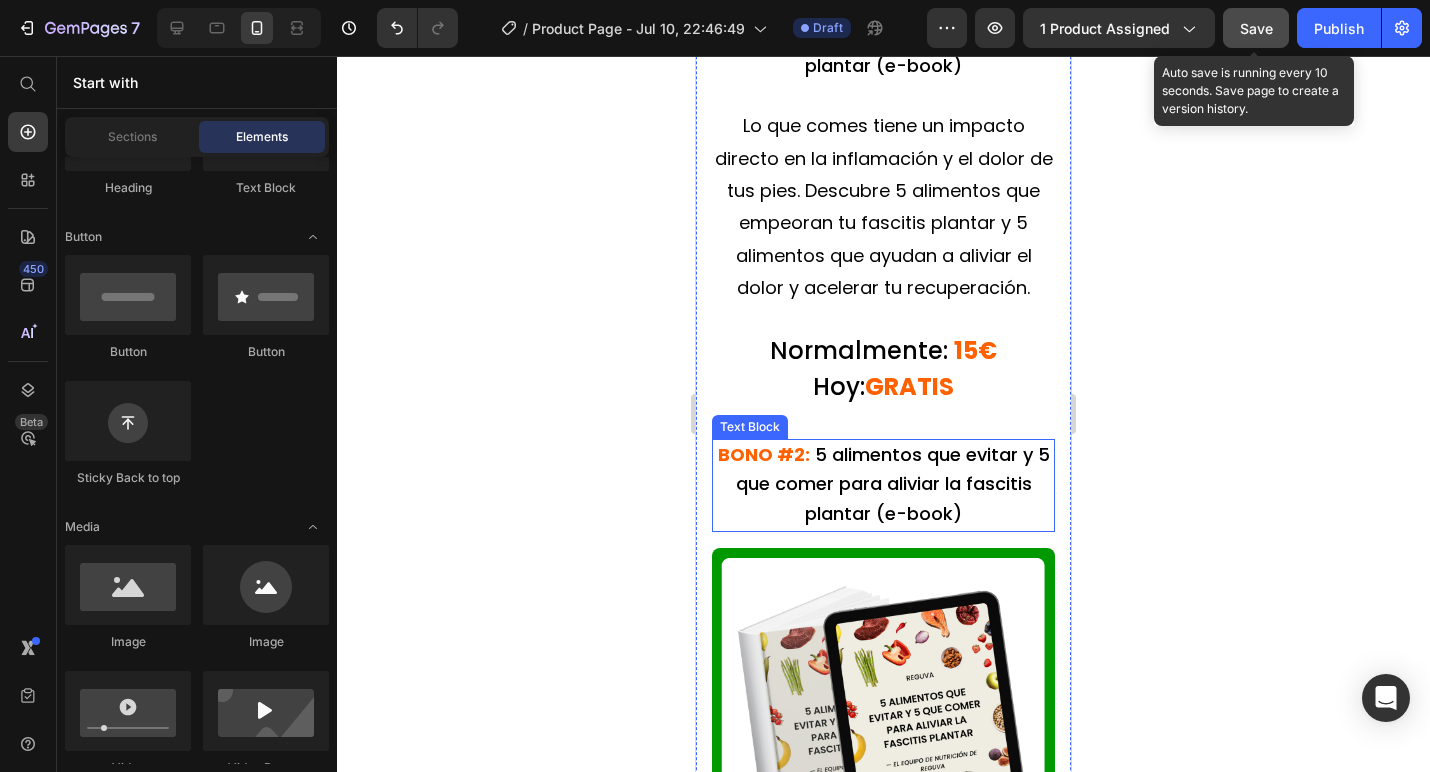 click on "5 alimentos que evitar y 5 que comer para aliviar la fascitis plantar (e-book)" at bounding box center (893, 484) 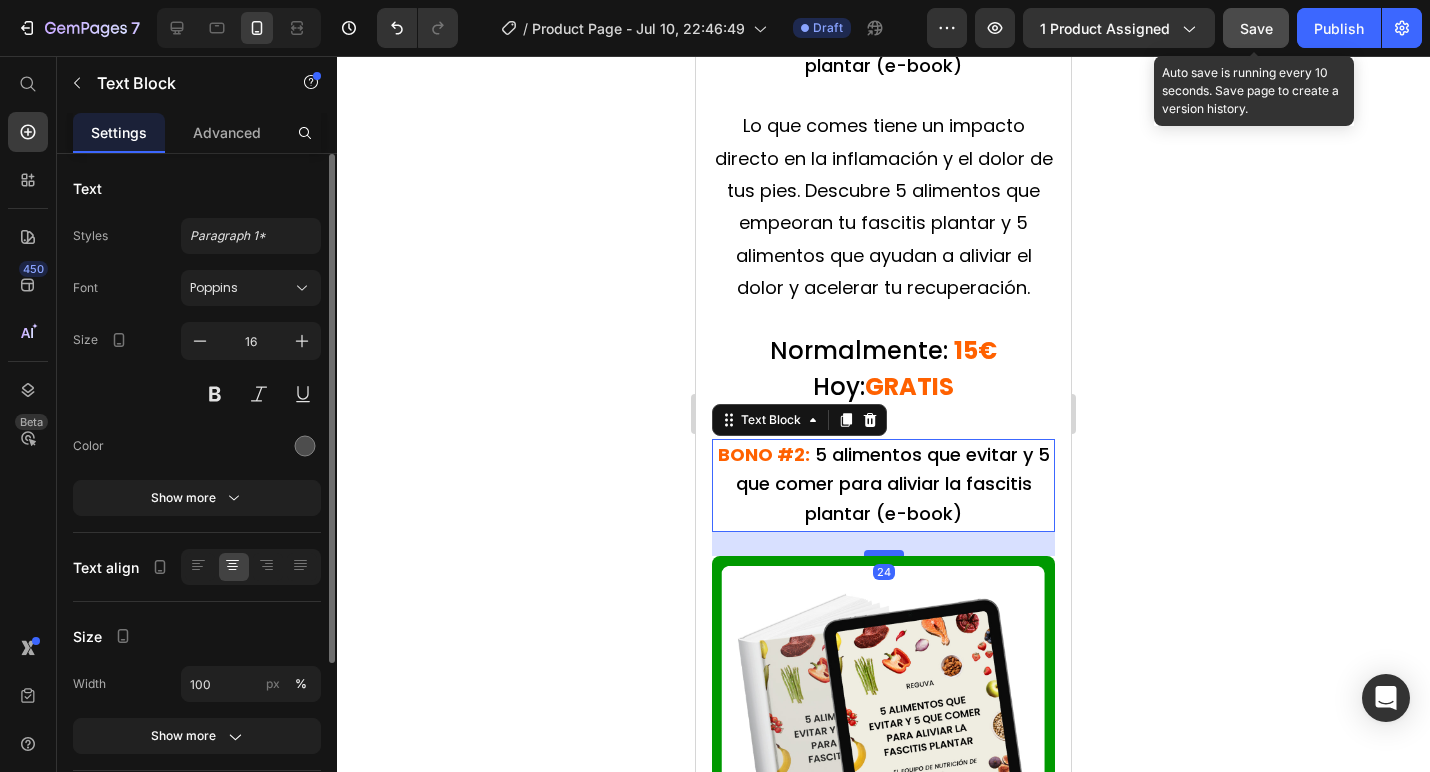click at bounding box center (884, 553) 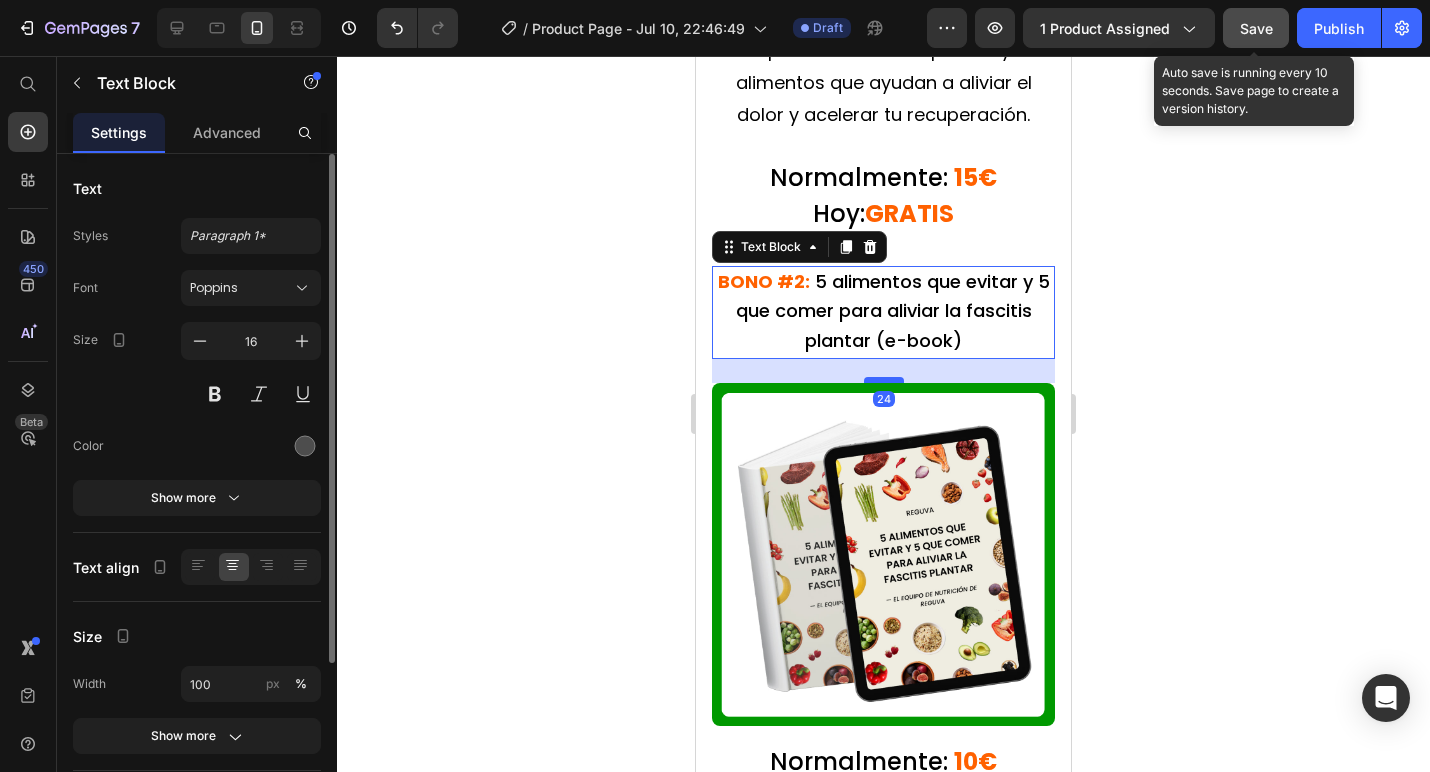 scroll, scrollTop: 10570, scrollLeft: 0, axis: vertical 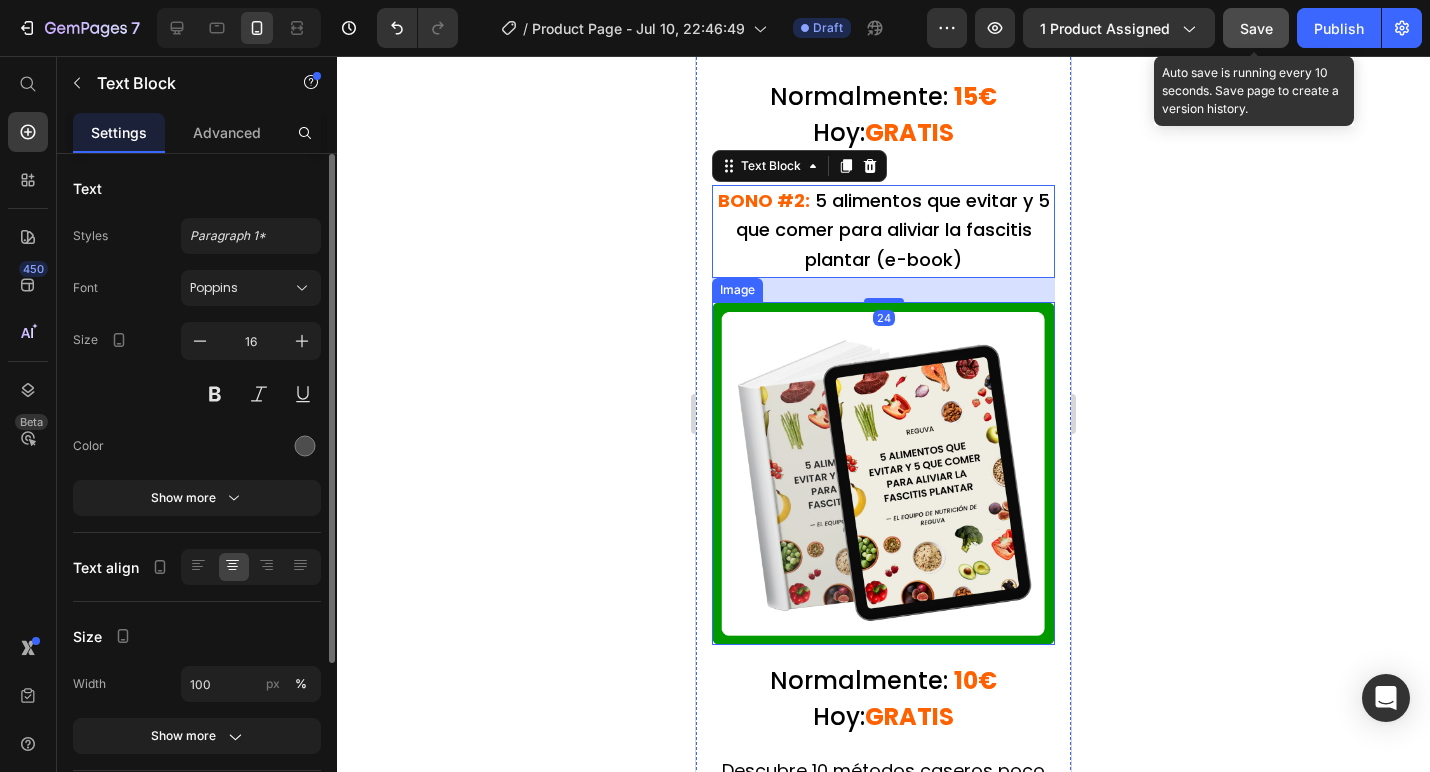 click at bounding box center (883, 473) 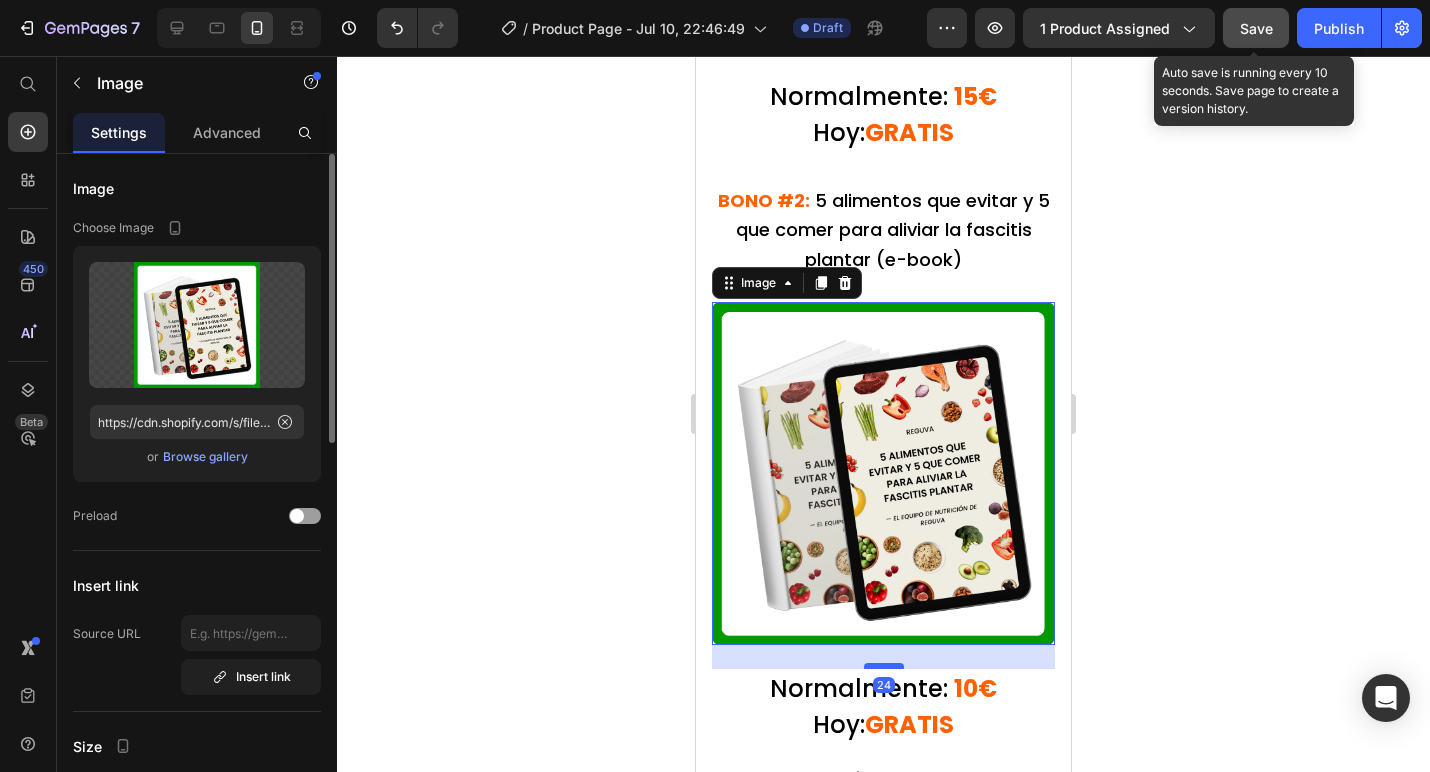click at bounding box center [884, 666] 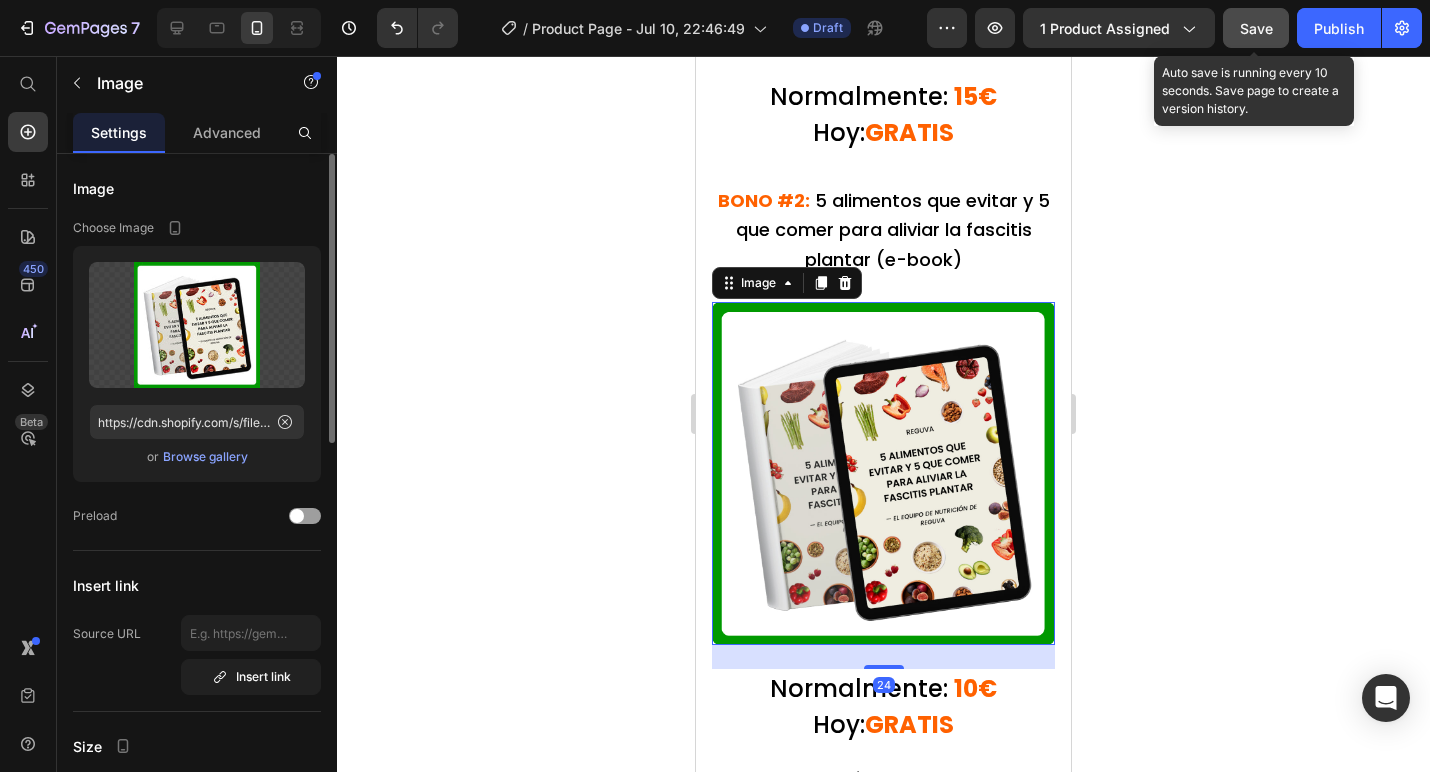 click 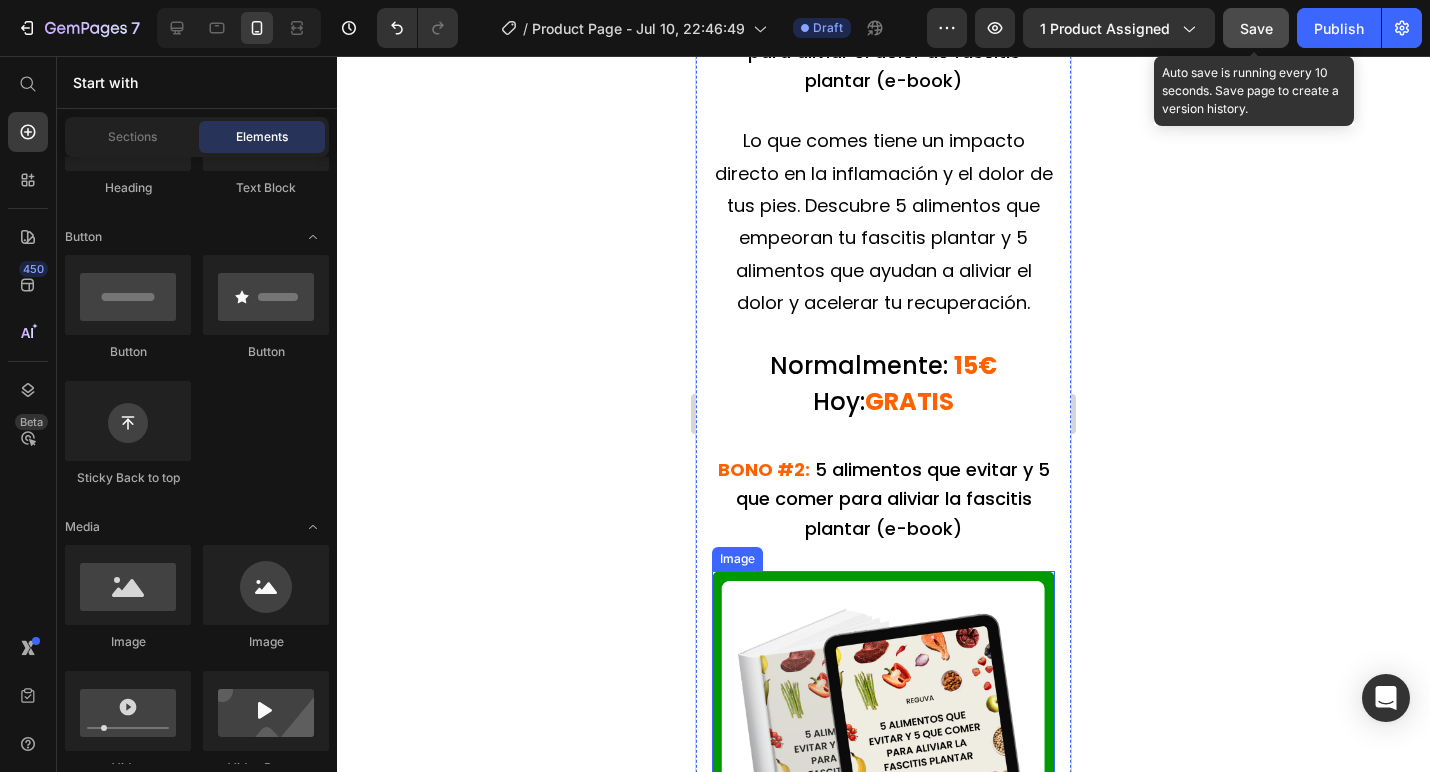 scroll, scrollTop: 10307, scrollLeft: 0, axis: vertical 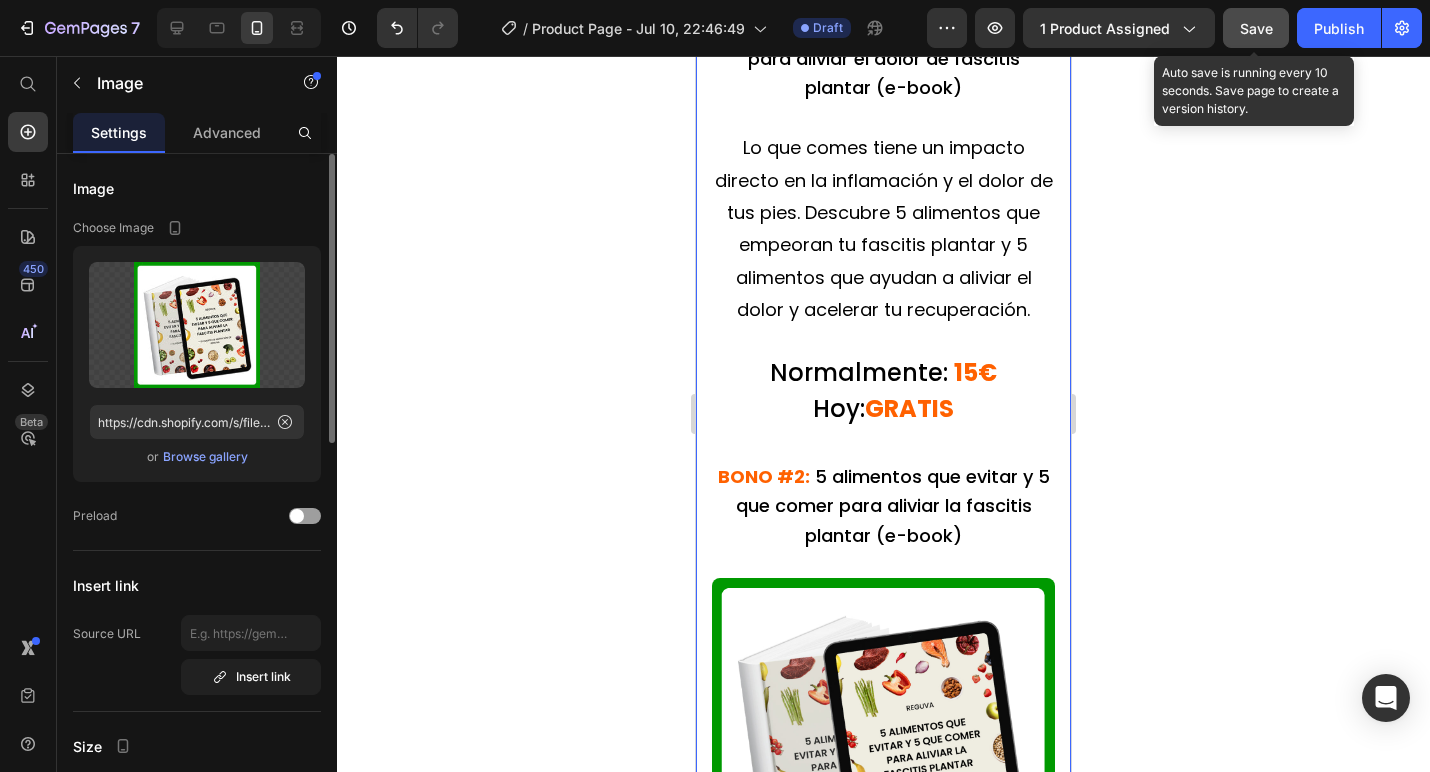 click at bounding box center (883, 749) 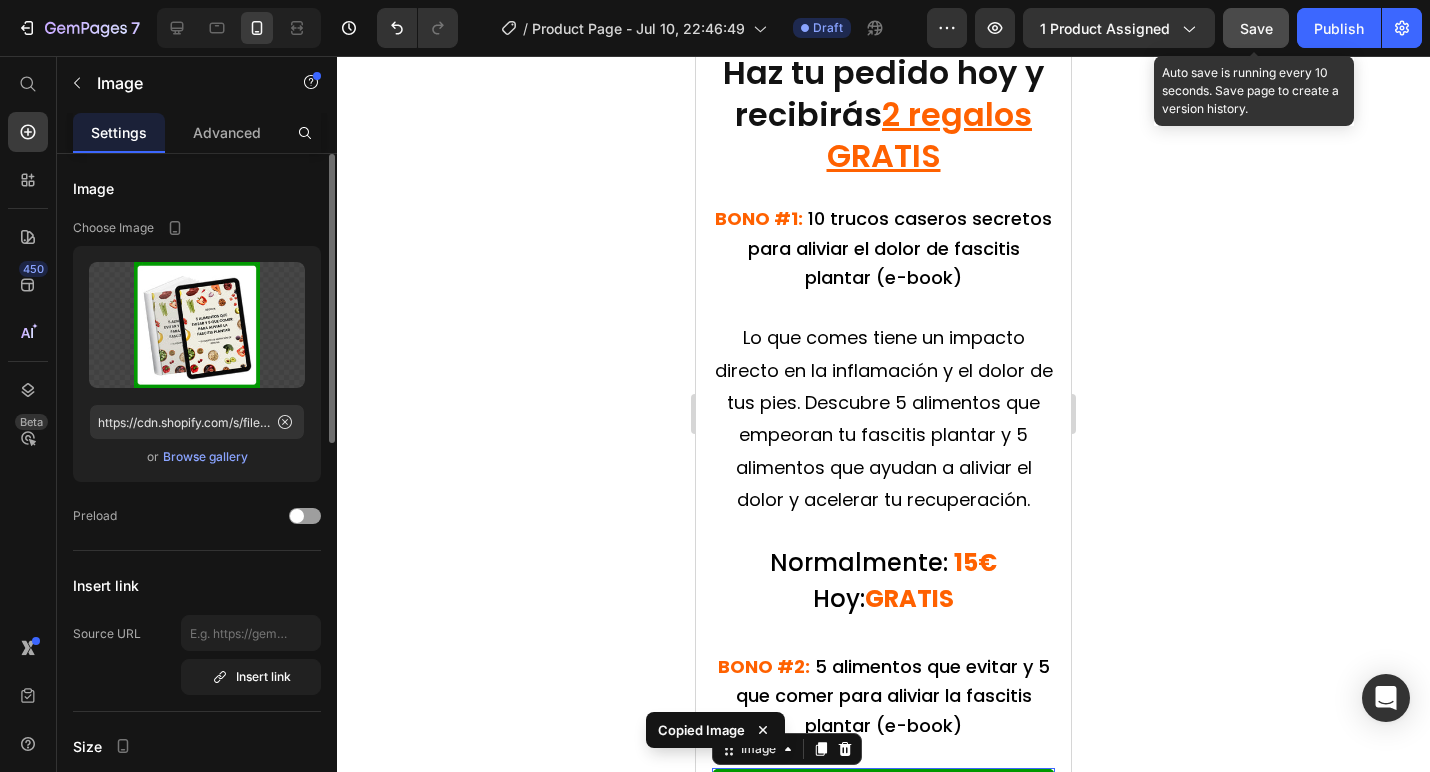 scroll, scrollTop: 9976, scrollLeft: 0, axis: vertical 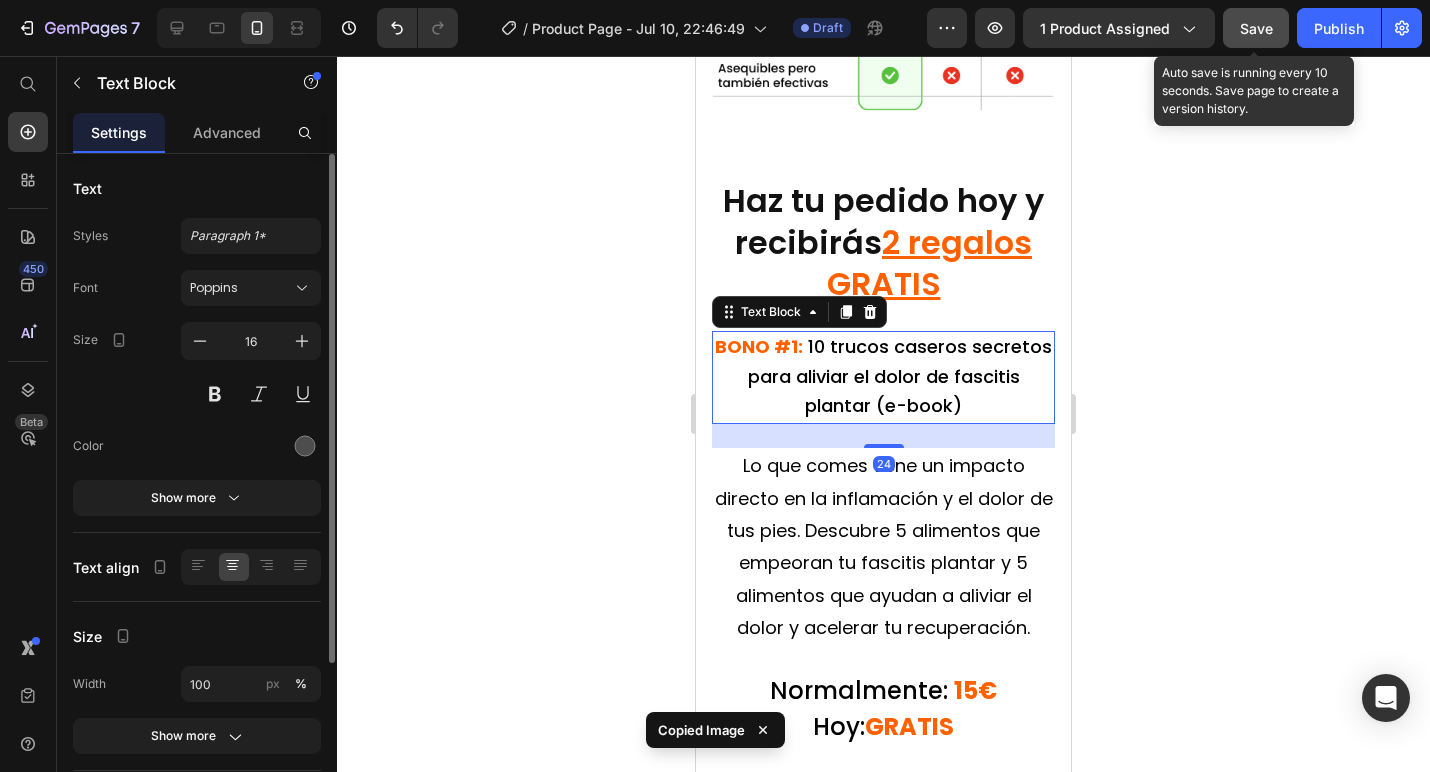 click on "10 trucos caseros secretos para aliviar el dolor de fascitis plantar (e-book)" at bounding box center [900, 376] 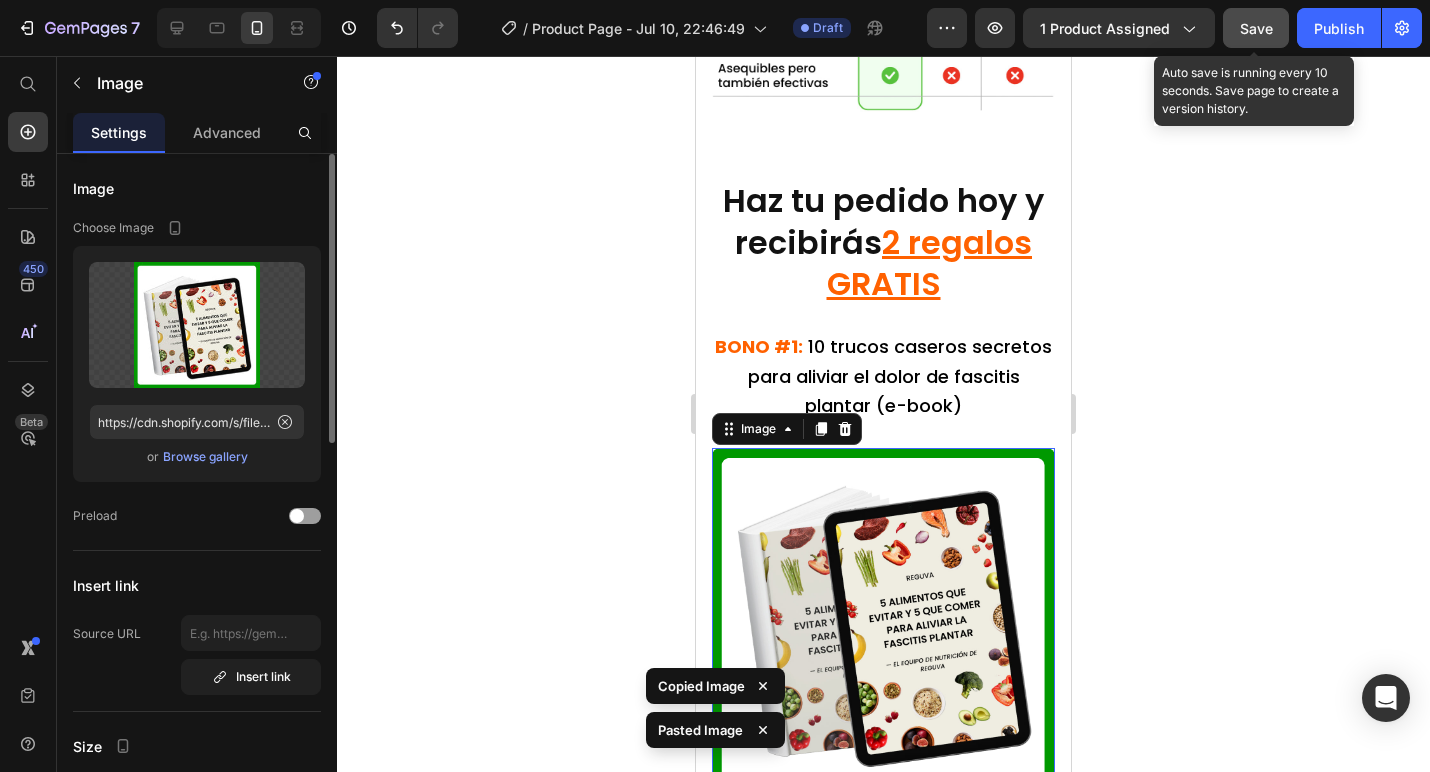 click 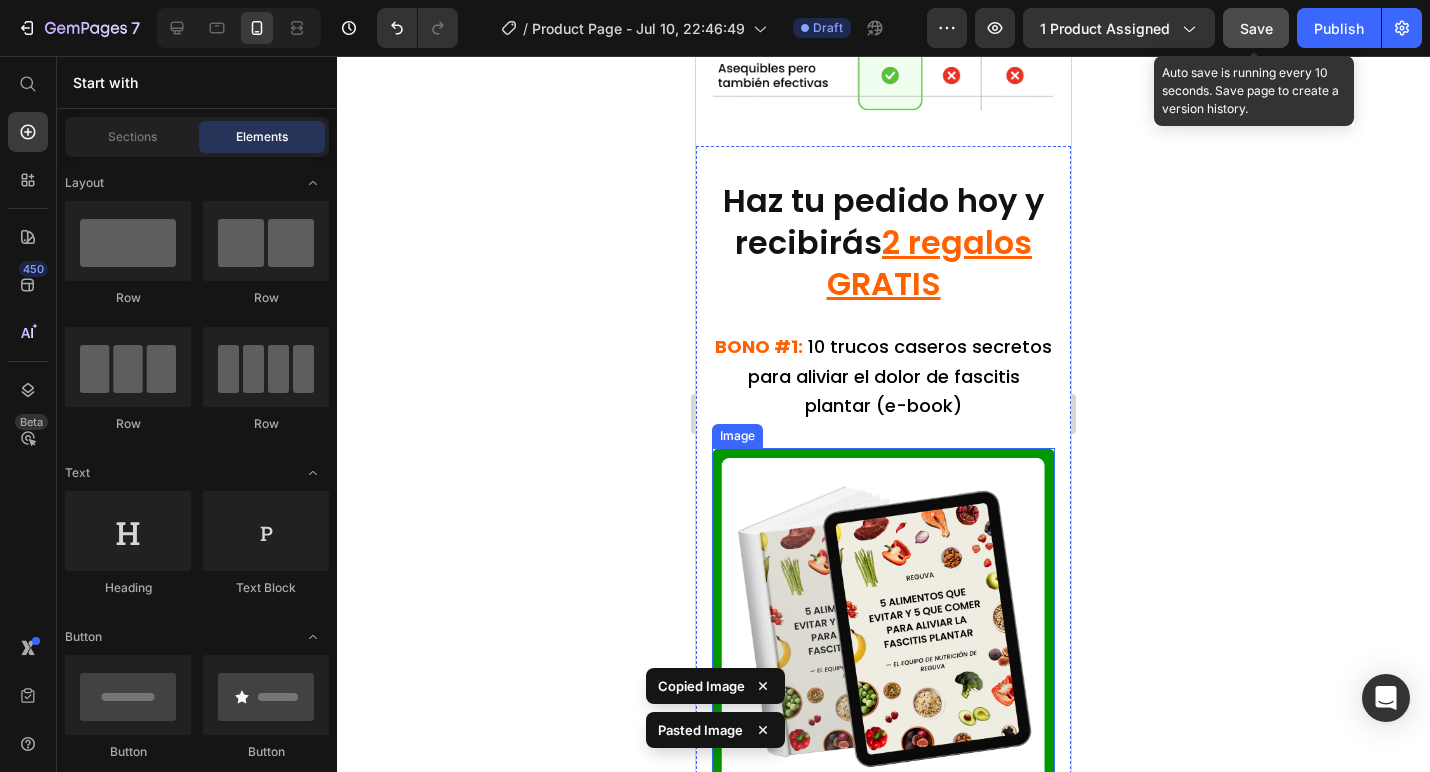 click at bounding box center (883, 619) 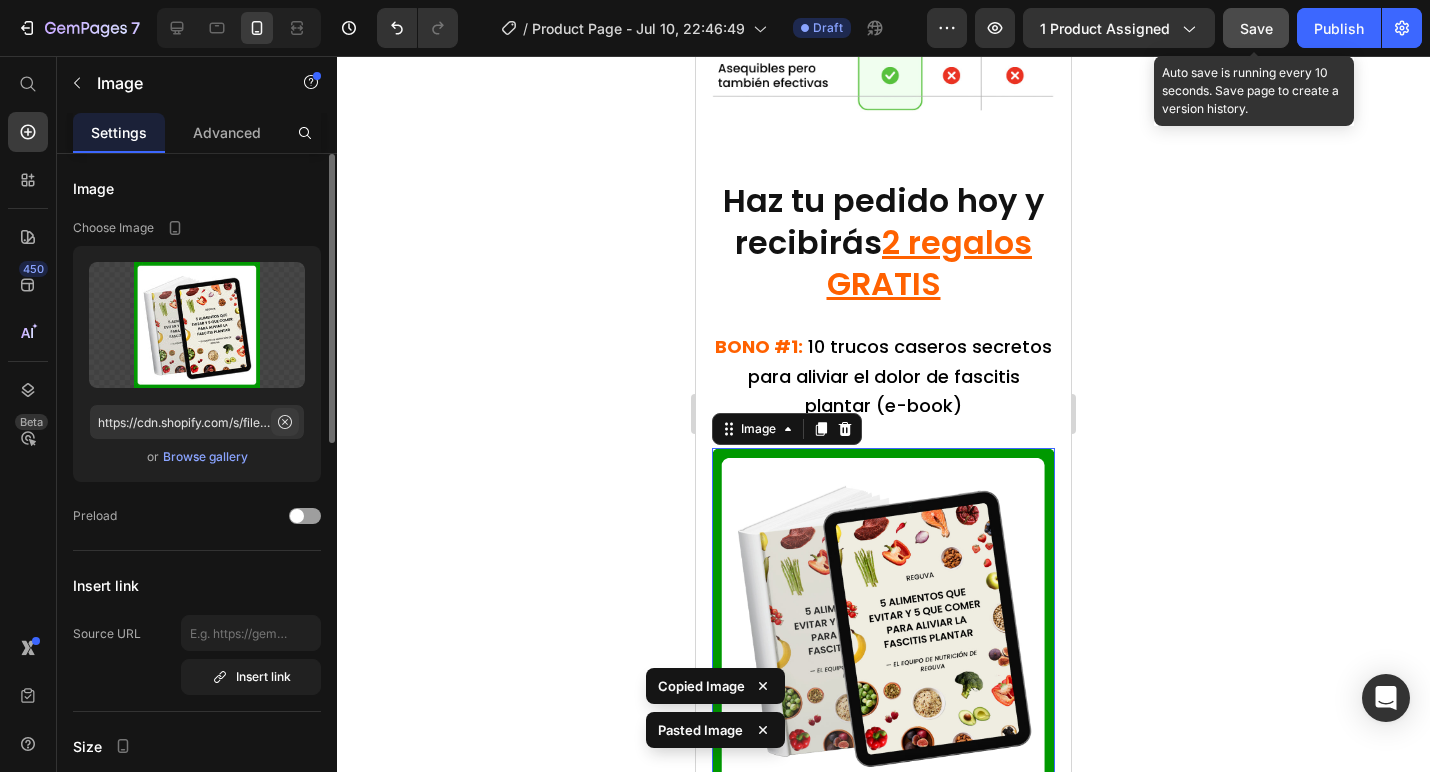 click 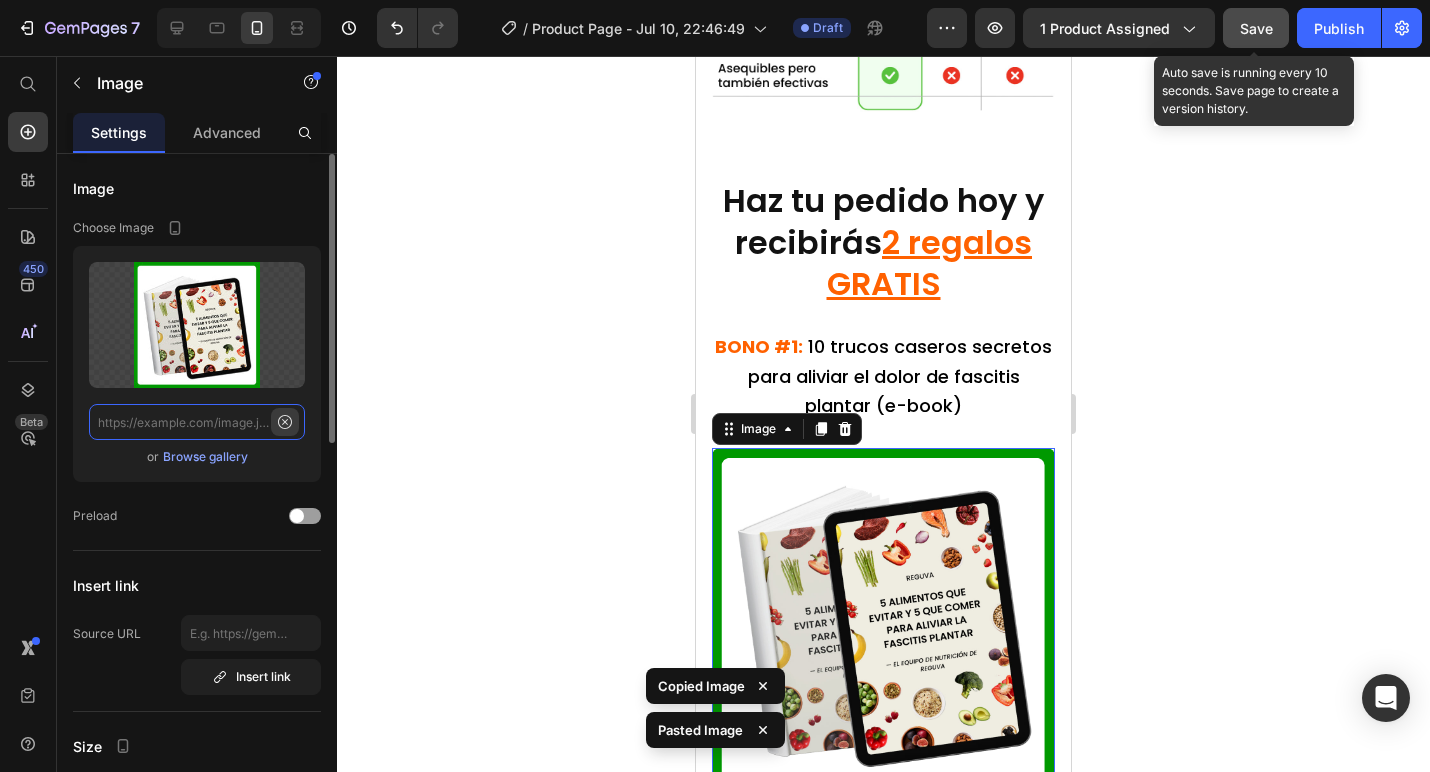 scroll, scrollTop: 0, scrollLeft: 0, axis: both 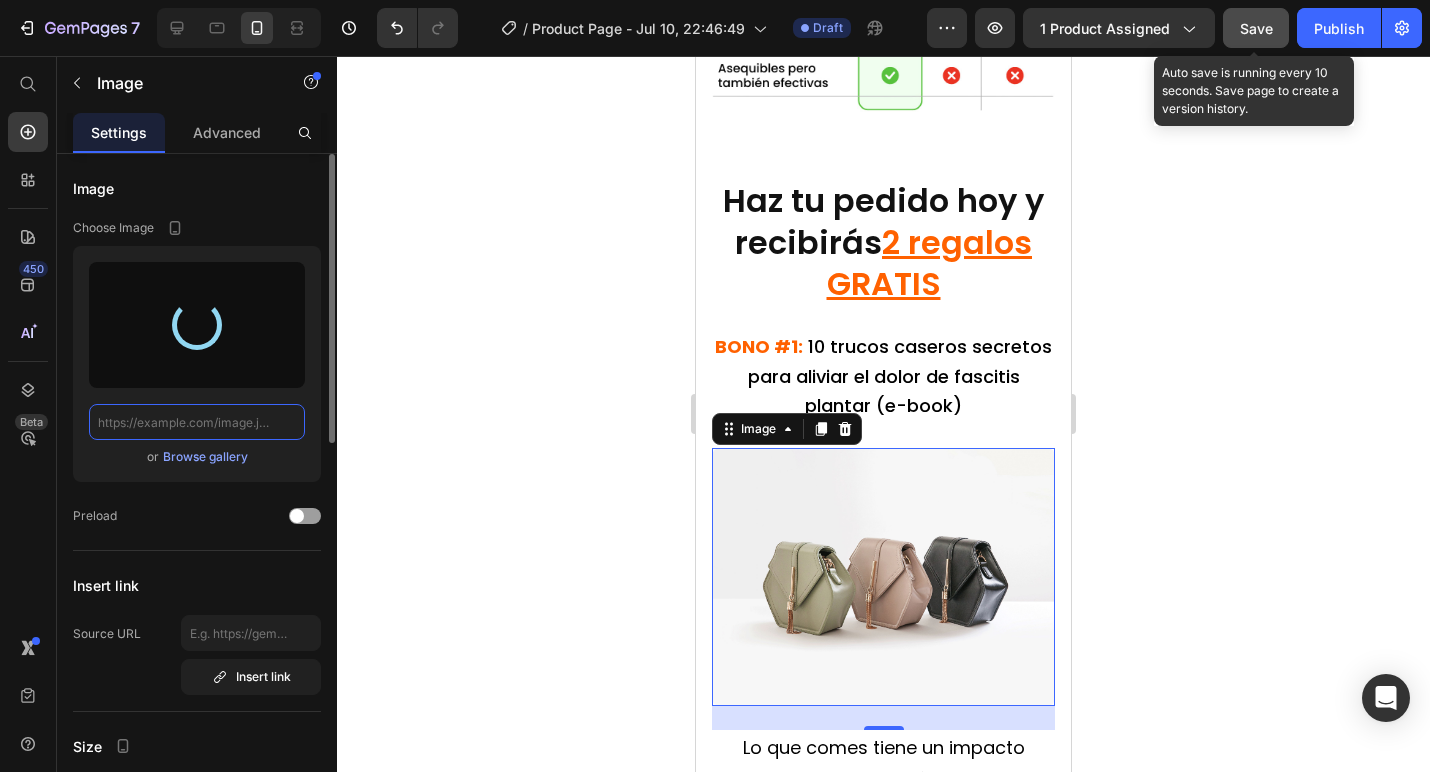 type on "https://cdn.shopify.com/s/files/1/0929/0494/8095/files/gempages_574856931957539615-91632dd4-3d23-4d86-b9c7-c29e6159325a.webp" 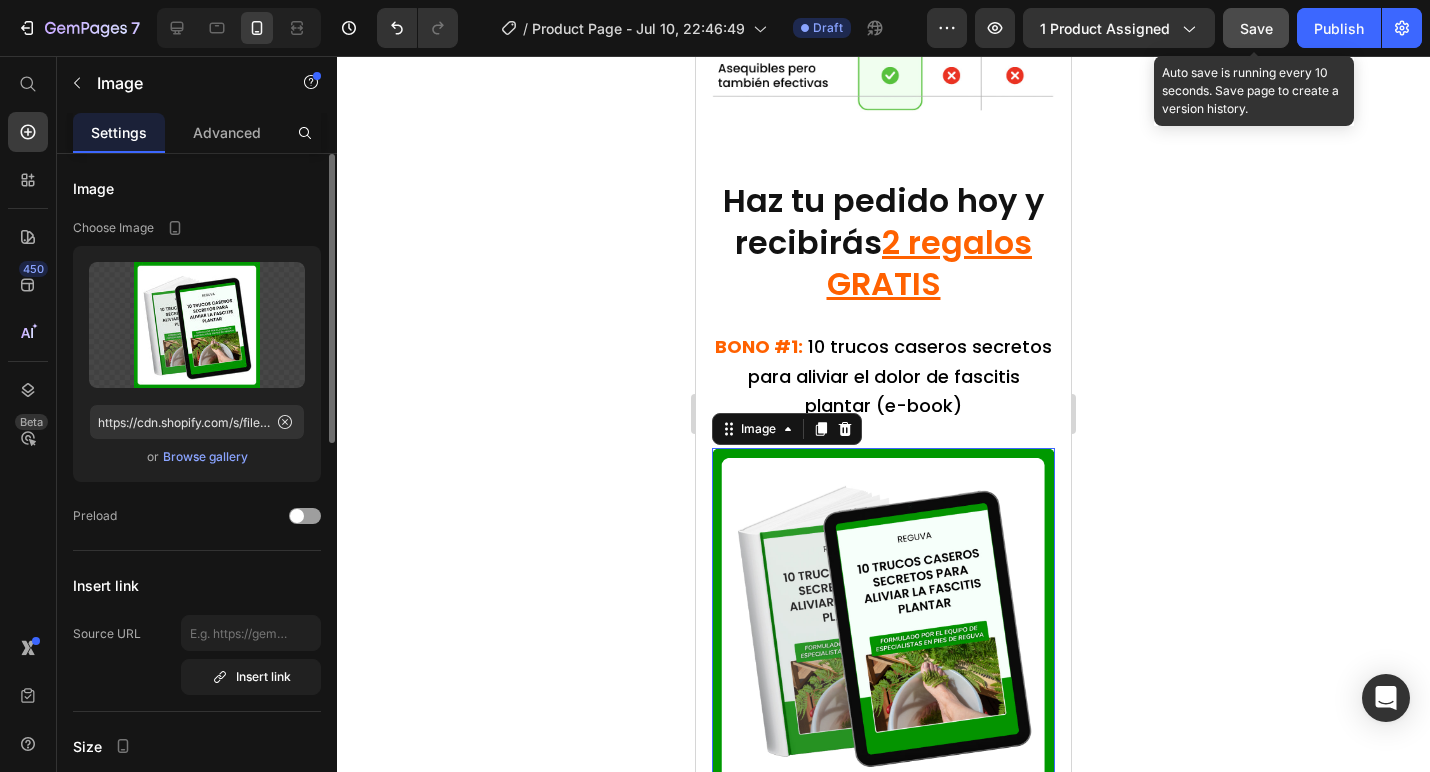 click 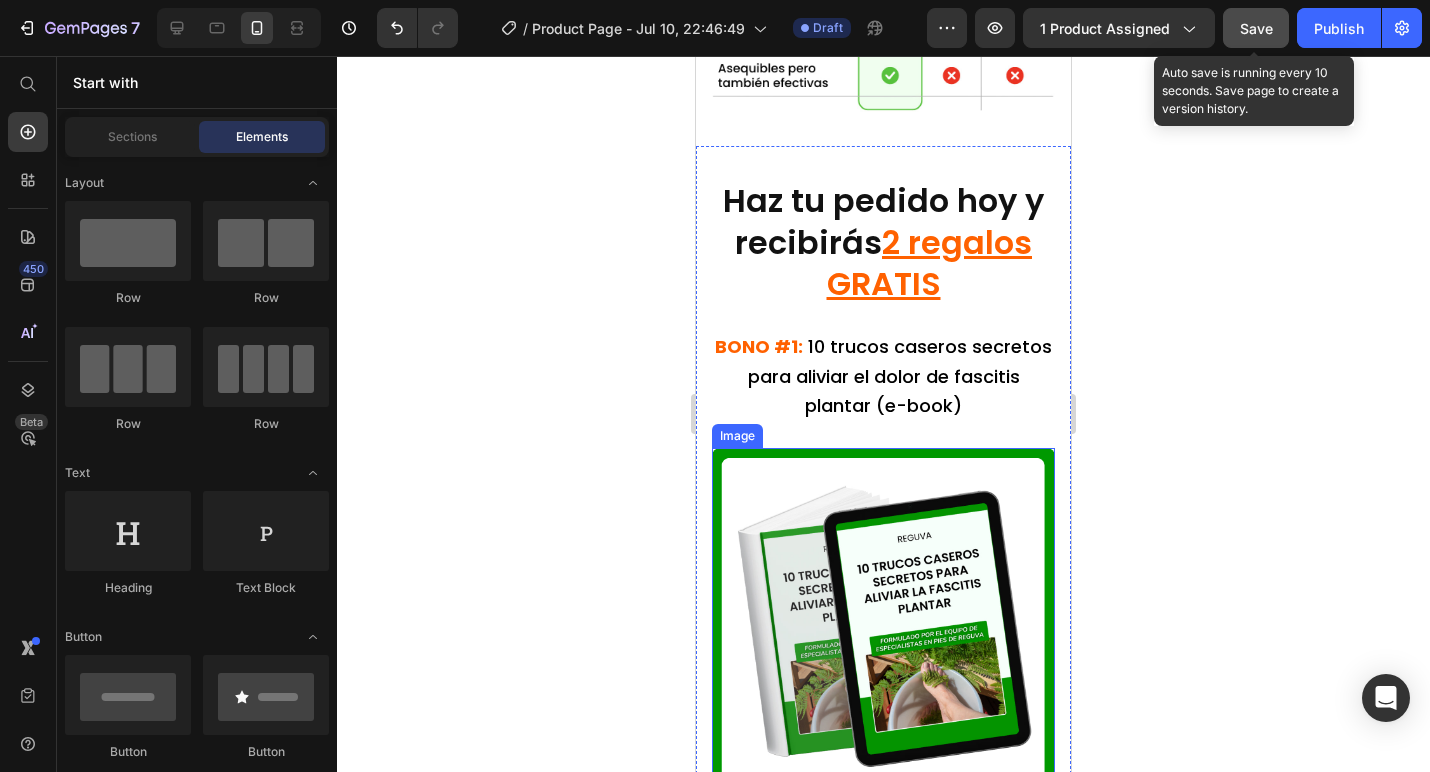 scroll, scrollTop: 10022, scrollLeft: 0, axis: vertical 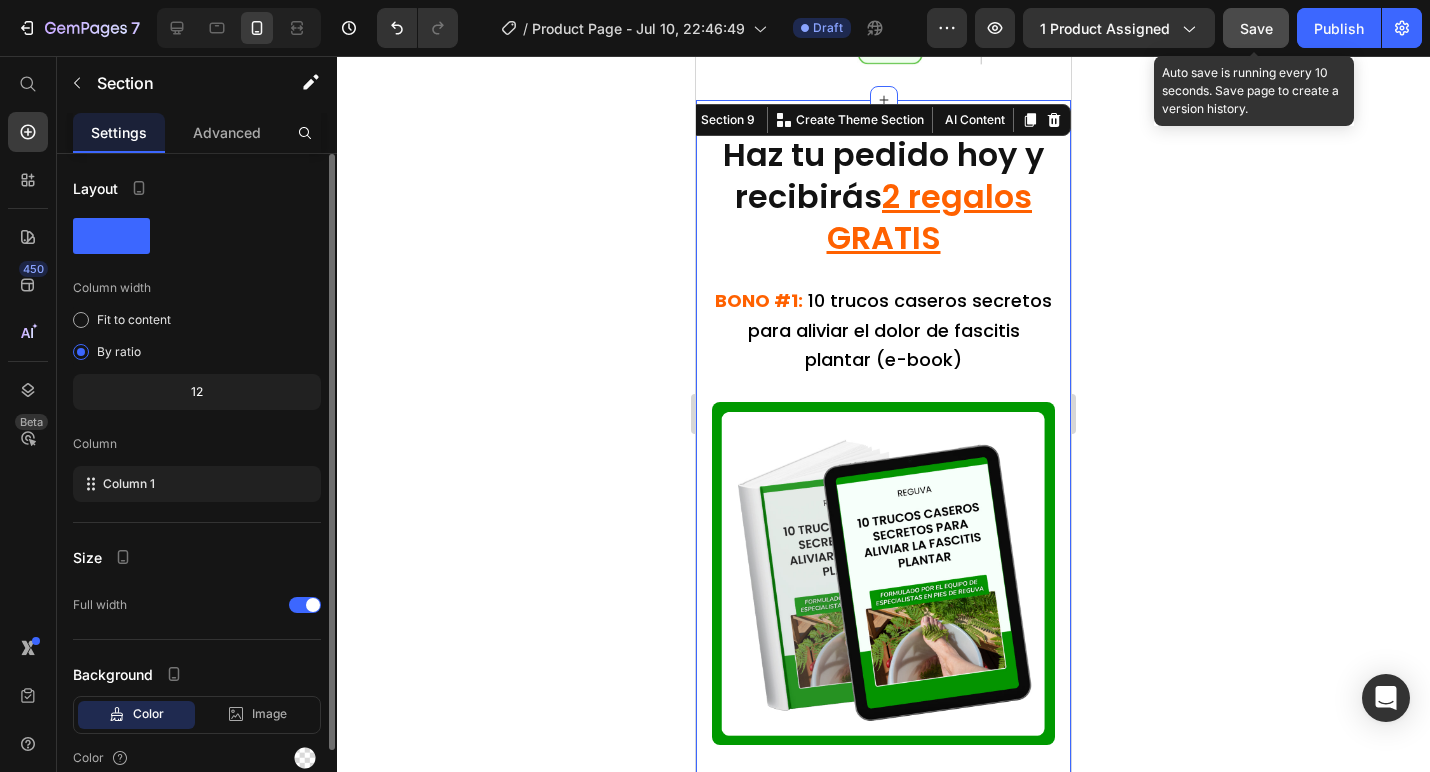 click on "Haz tu pedido hoy y recibirás  2 regalos GRATIS Heading BONO #1:   10 trucos caseros secretos para aliviar el dolor de fascitis plantar (e-book) Text Block Image Lo que comes tiene un impacto directo en la inflamación y el dolor de tus pies. Descubre 5 alimentos que empeoran tu fascitis plantar y 5 alimentos que ayudan a aliviar el dolor y acelerar tu recuperación. Text Block Normalmente:   15€ Hoy:  GRATIS Heading BONO #2:   5 alimentos que evitar y 5 que comer para aliviar la fascitis plantar (e-book) Text Block Image ⁠⁠⁠⁠⁠⁠⁠ Normalmente:   10€ Hoy:  GRATIS Heading Descubre 10 métodos caseros poco conocidos pero altamente efectivos que complementan perfectamente tus plantillas. Estas técnicas fáciles de seguir pueden realizarse en casa para acelerar el alivio y la recuperación de la fascitis plantar, mientras usas las plantillas Reguva en tu día a día. Text Block Section 9   You can create reusable sections Create Theme Section AI Content Write with GemAI Tone and Voice Persuasive" at bounding box center (883, 1064) 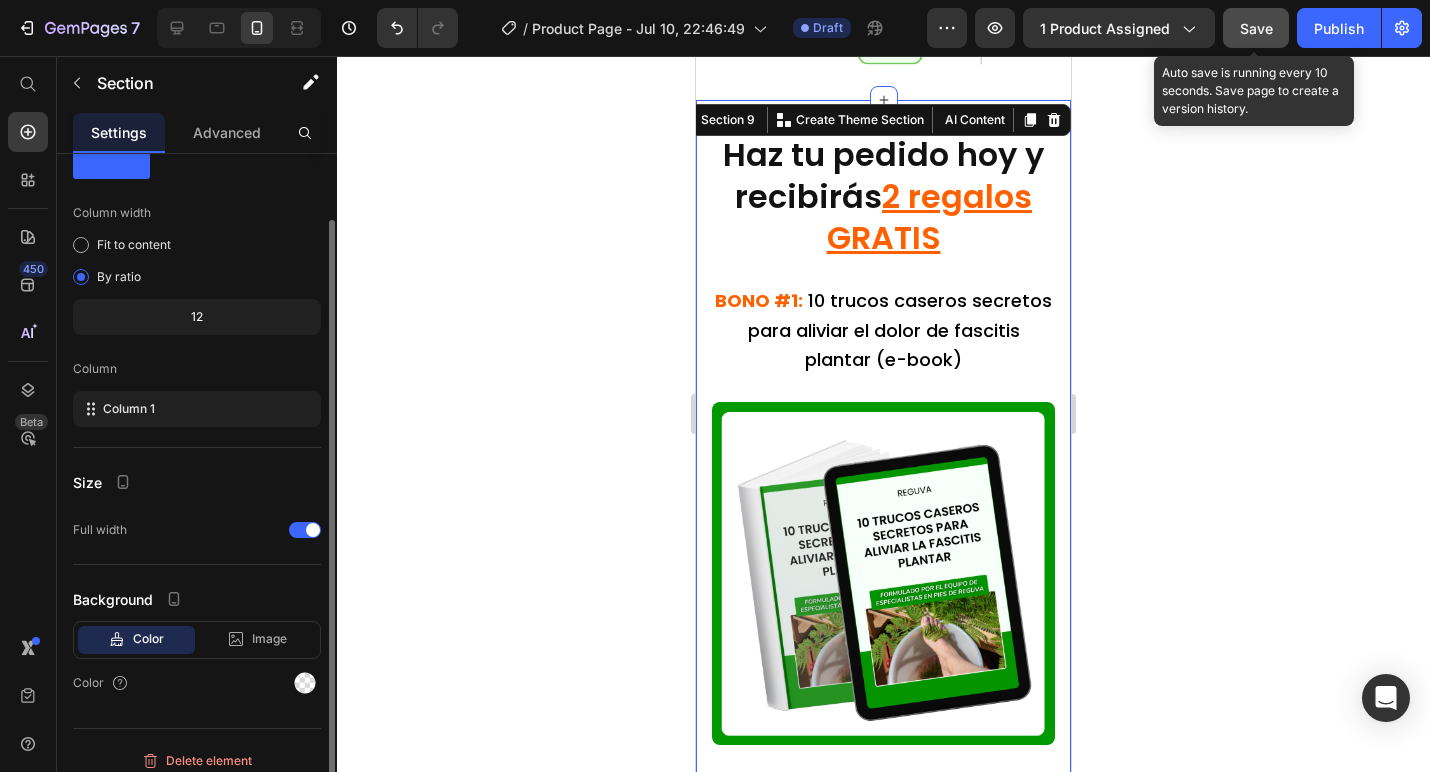 scroll, scrollTop: 79, scrollLeft: 0, axis: vertical 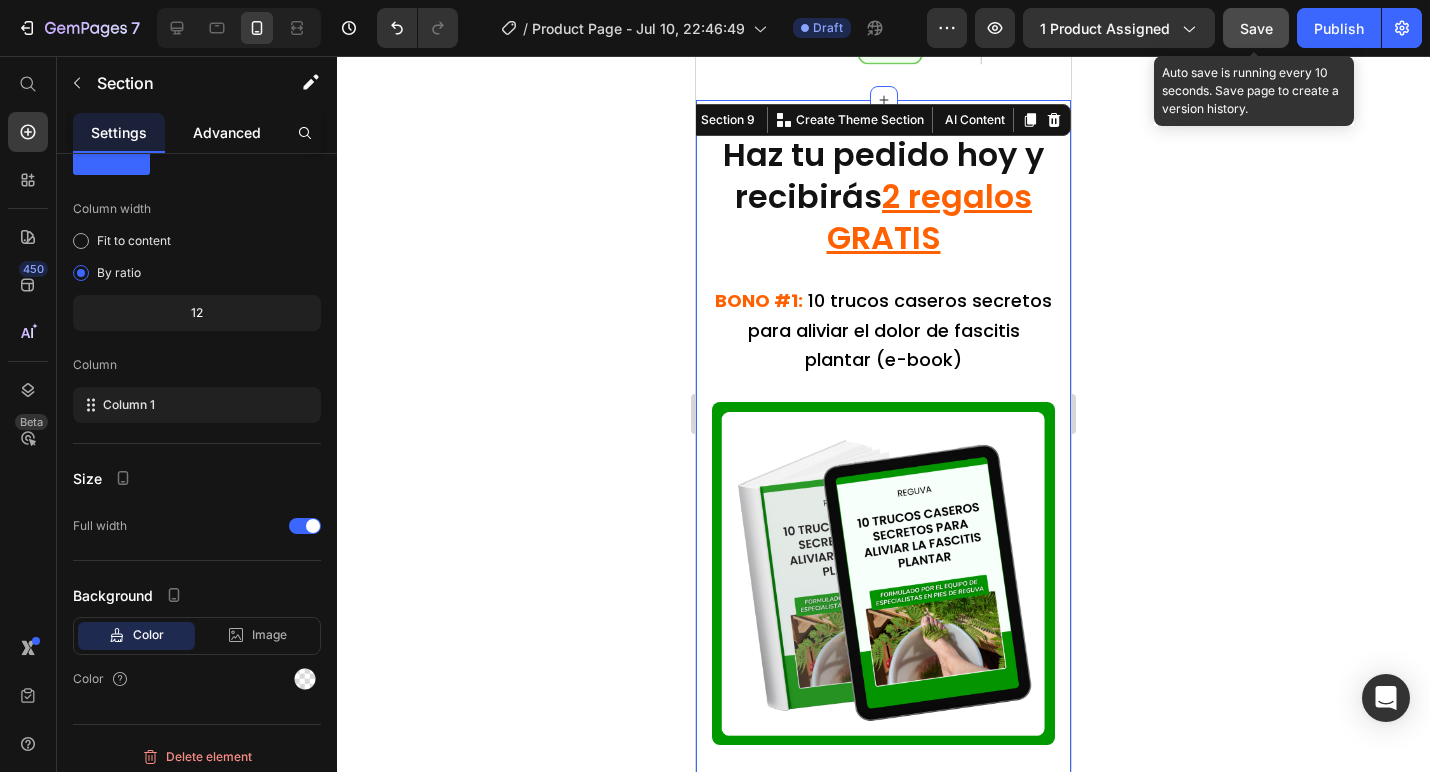 click on "Advanced" 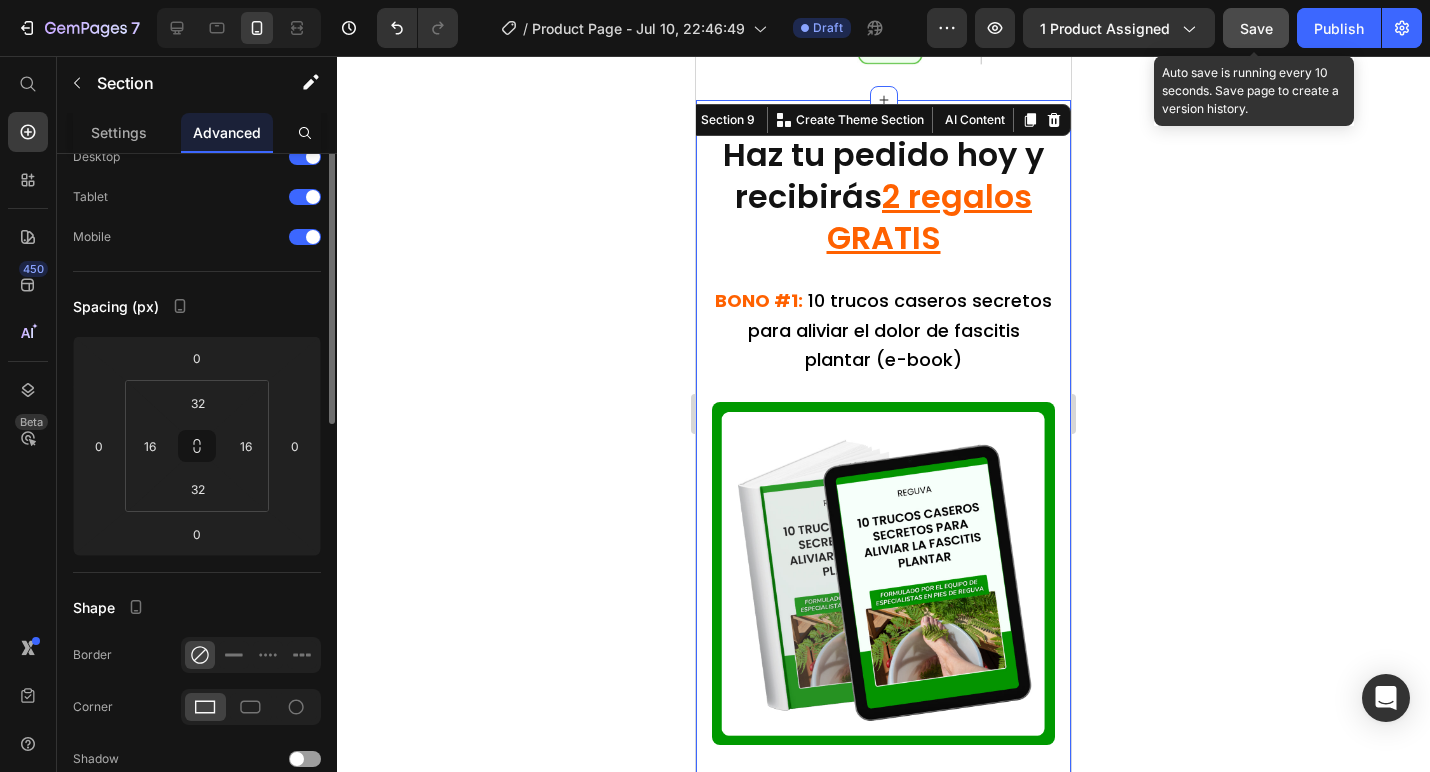 scroll, scrollTop: 0, scrollLeft: 0, axis: both 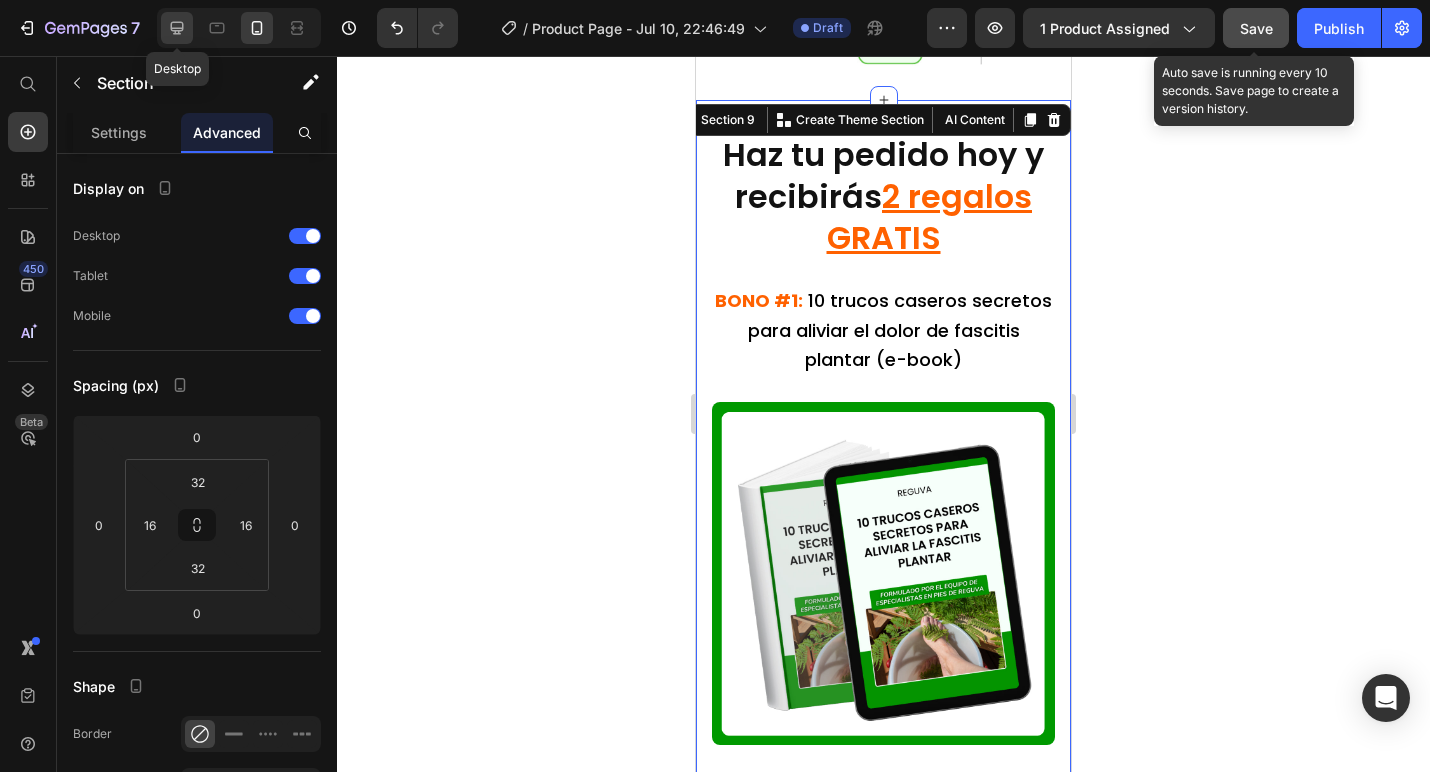 click 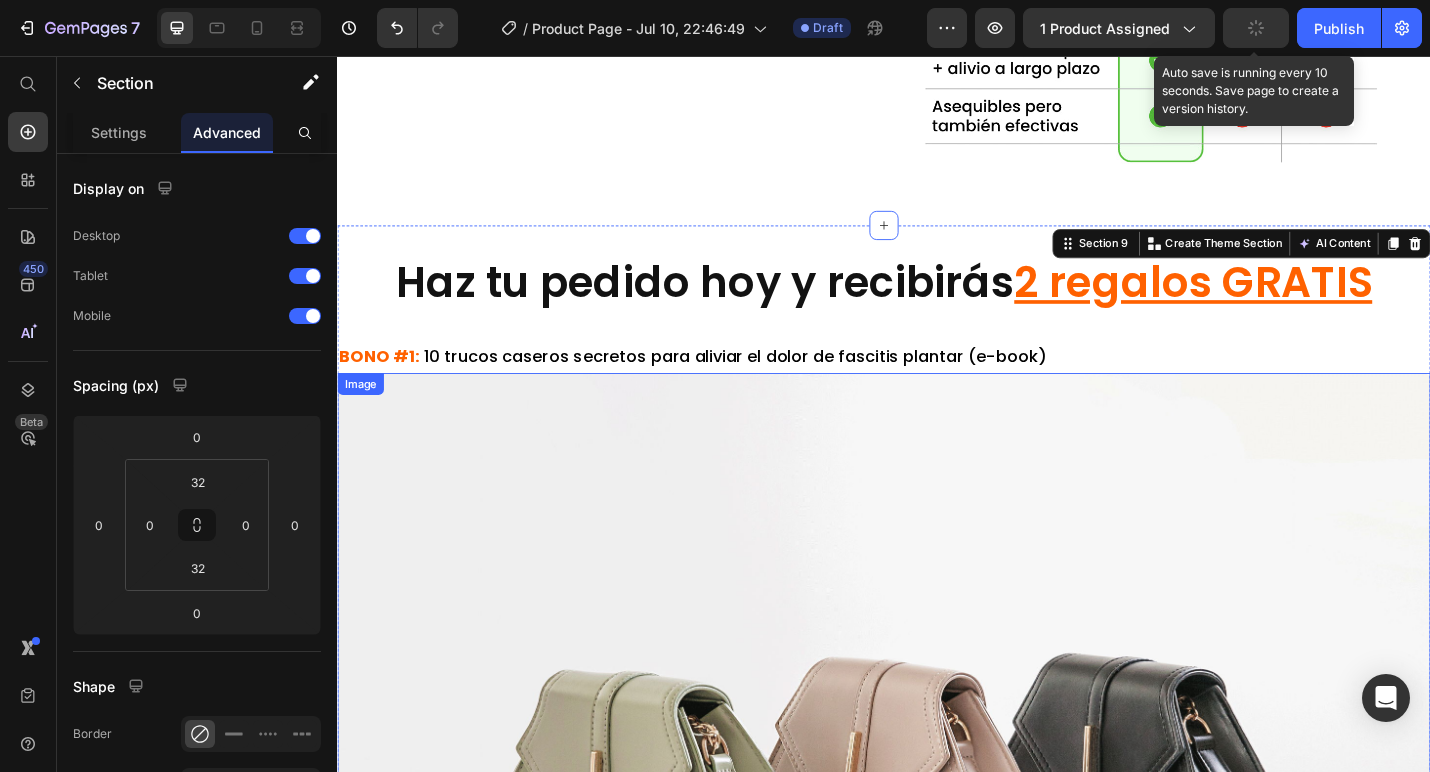 scroll, scrollTop: 9079, scrollLeft: 0, axis: vertical 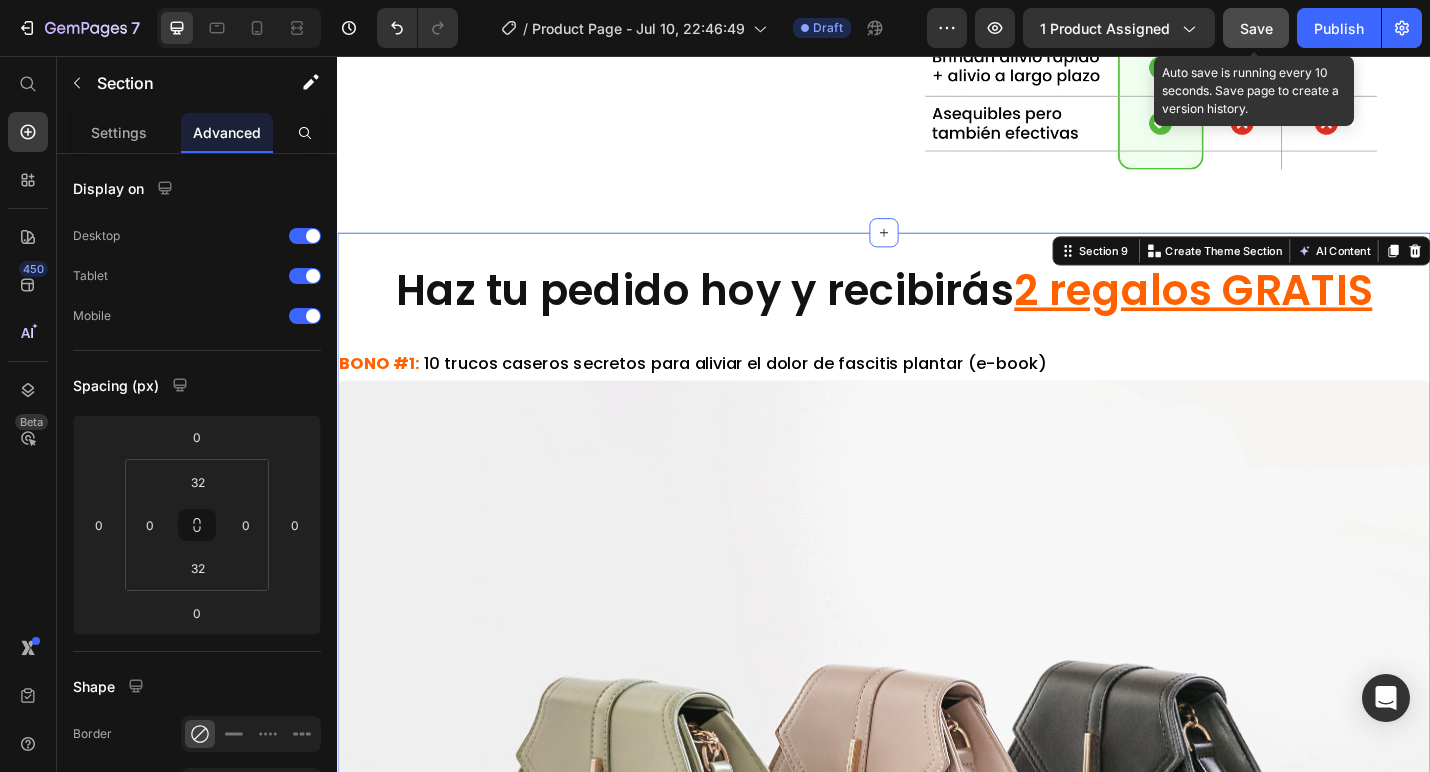 click on "Haz tu pedido hoy y recibirás  2 regalos GRATIS Heading BONO #1:   10 trucos caseros secretos para aliviar el dolor de fascitis plantar (e-book) Text Block Image Lo que comes tiene un impacto directo en la inflamación y el dolor de tus pies. Descubre 5 alimentos que empeoran tu fascitis plantar y 5 alimentos que ayudan a aliviar el dolor y acelerar tu recuperación. Text Block Normalmente:   15€ Hoy:  GRATIS Heading BONO #2:   5 alimentos que evitar y 5 que comer para aliviar la fascitis plantar (e-book) Text Block Image ⁠⁠⁠⁠⁠⁠⁠ Normalmente:   10€ Hoy:  GRATIS Heading Descubre 10 métodos caseros poco conocidos pero altamente efectivos que complementan perfectamente tus plantillas. Estas técnicas fáciles de seguir pueden realizarse en casa para acelerar el alivio y la recuperación de la fascitis plantar, mientras usas las plantillas Reguva en tu día a día. Text Block Section 9   You can create reusable sections Create Theme Section AI Content Write with GemAI Tone and Voice Persuasive" at bounding box center [937, 1464] 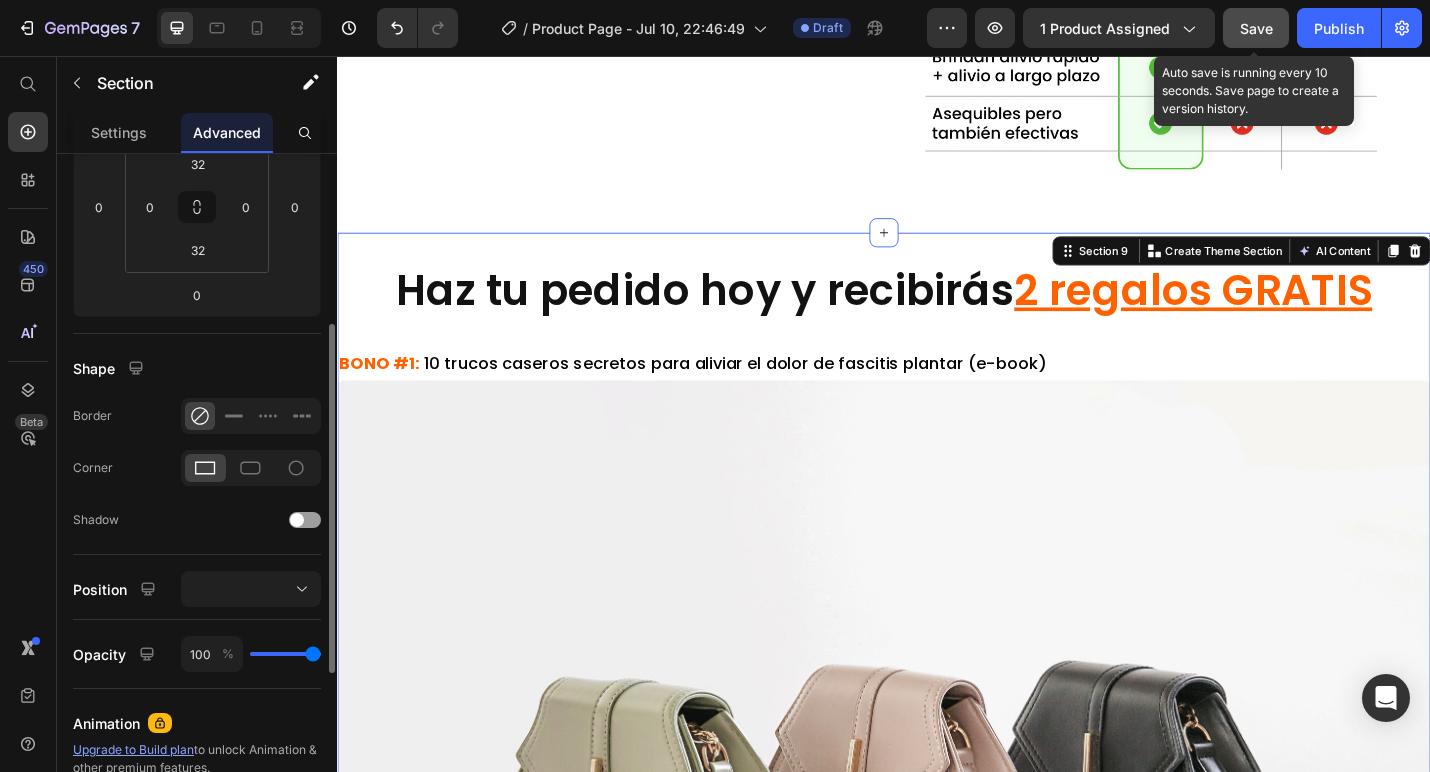 scroll, scrollTop: 324, scrollLeft: 0, axis: vertical 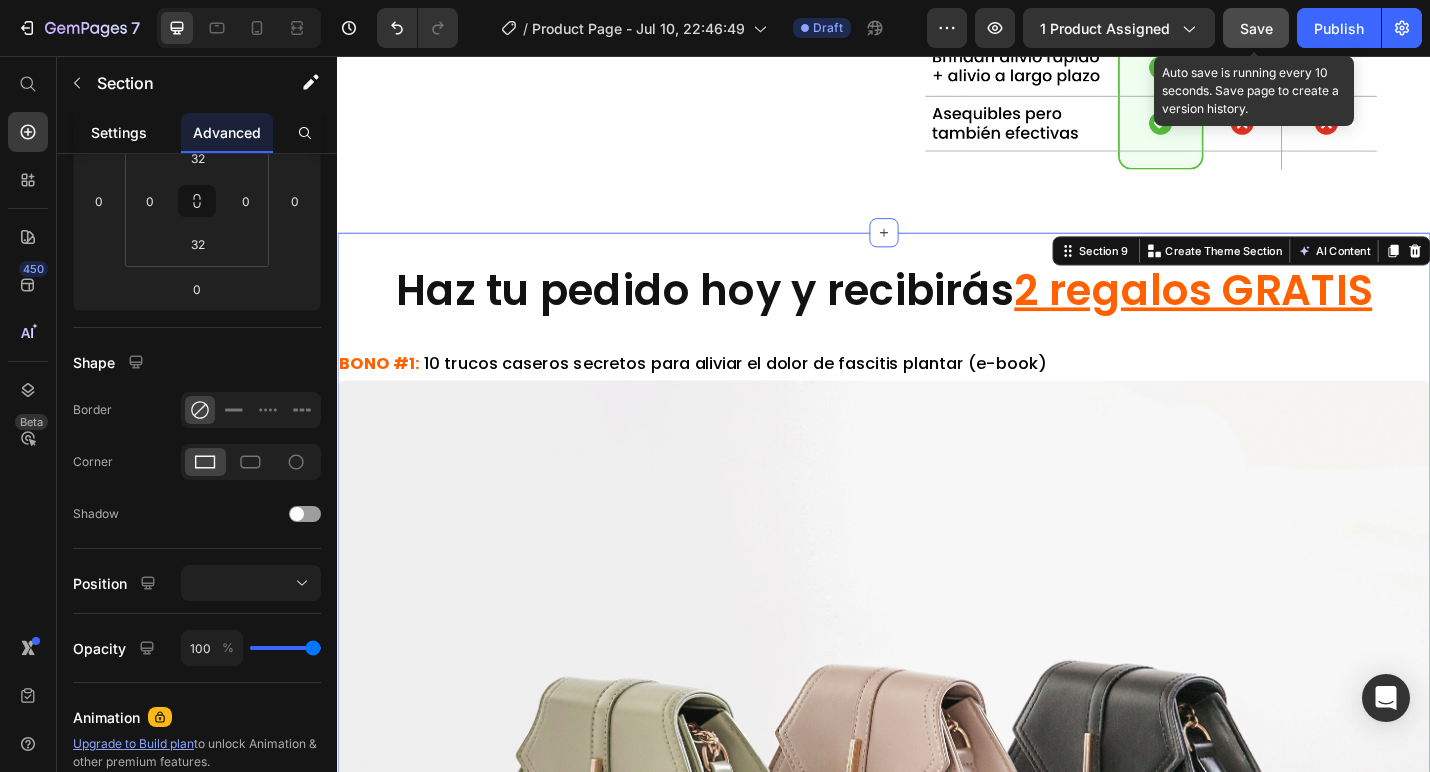 click on "Settings" at bounding box center (119, 132) 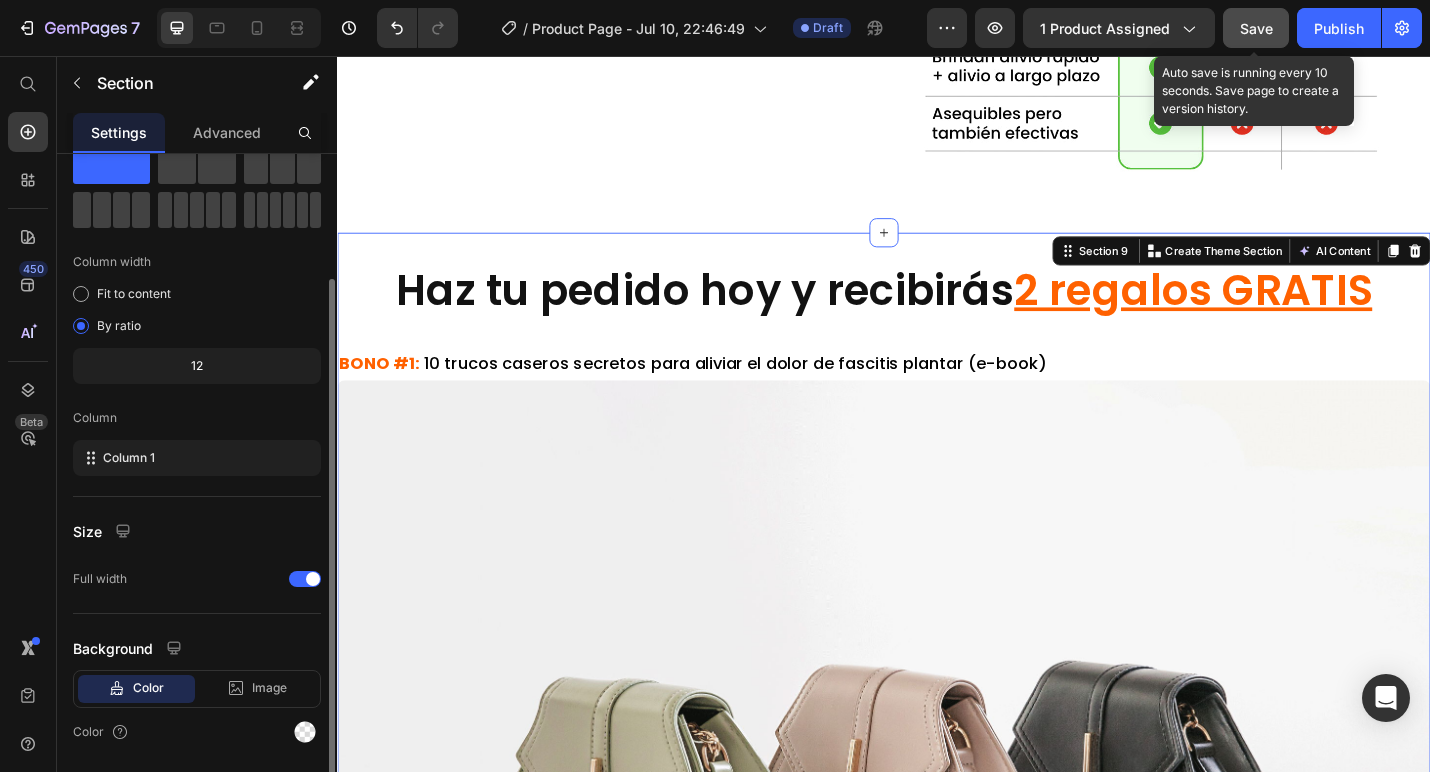scroll, scrollTop: 133, scrollLeft: 0, axis: vertical 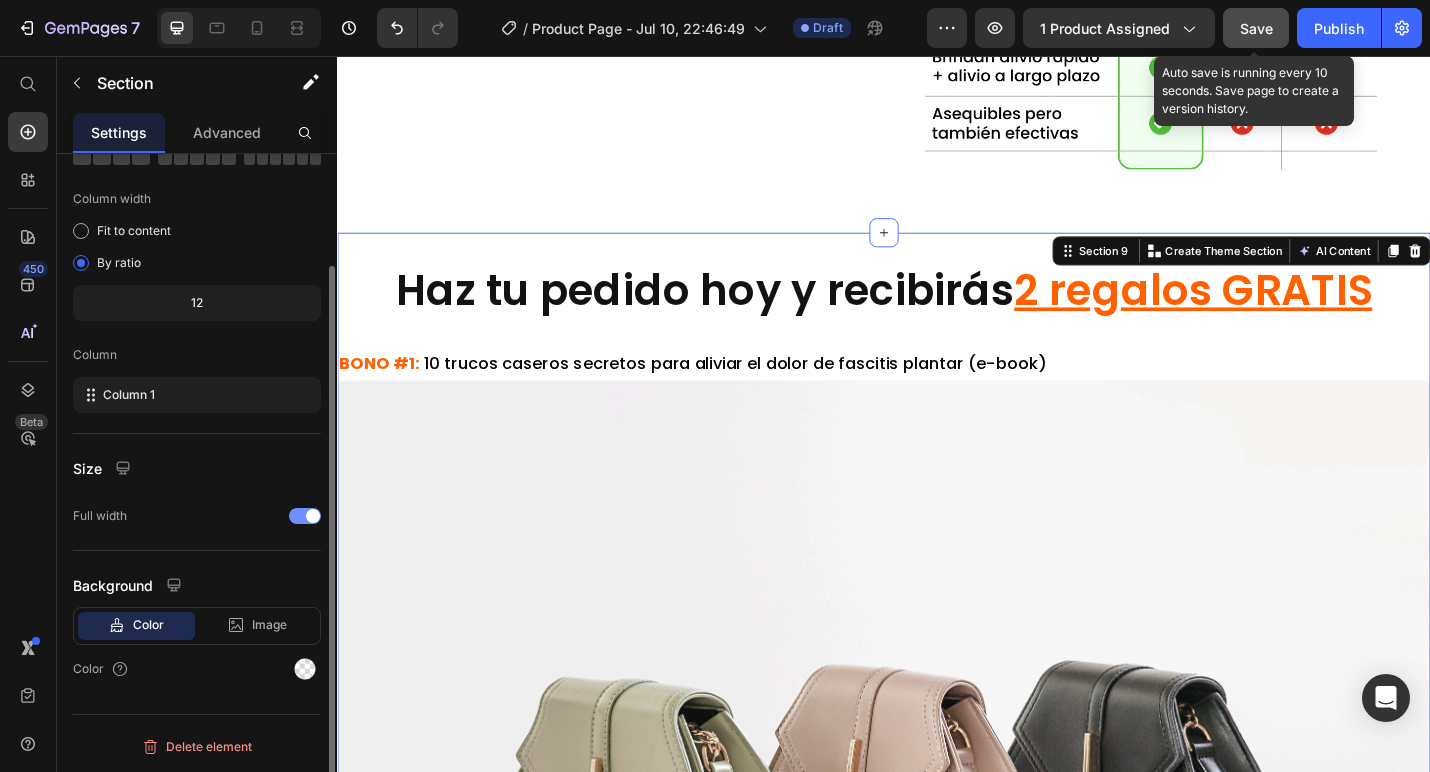 click at bounding box center (313, 516) 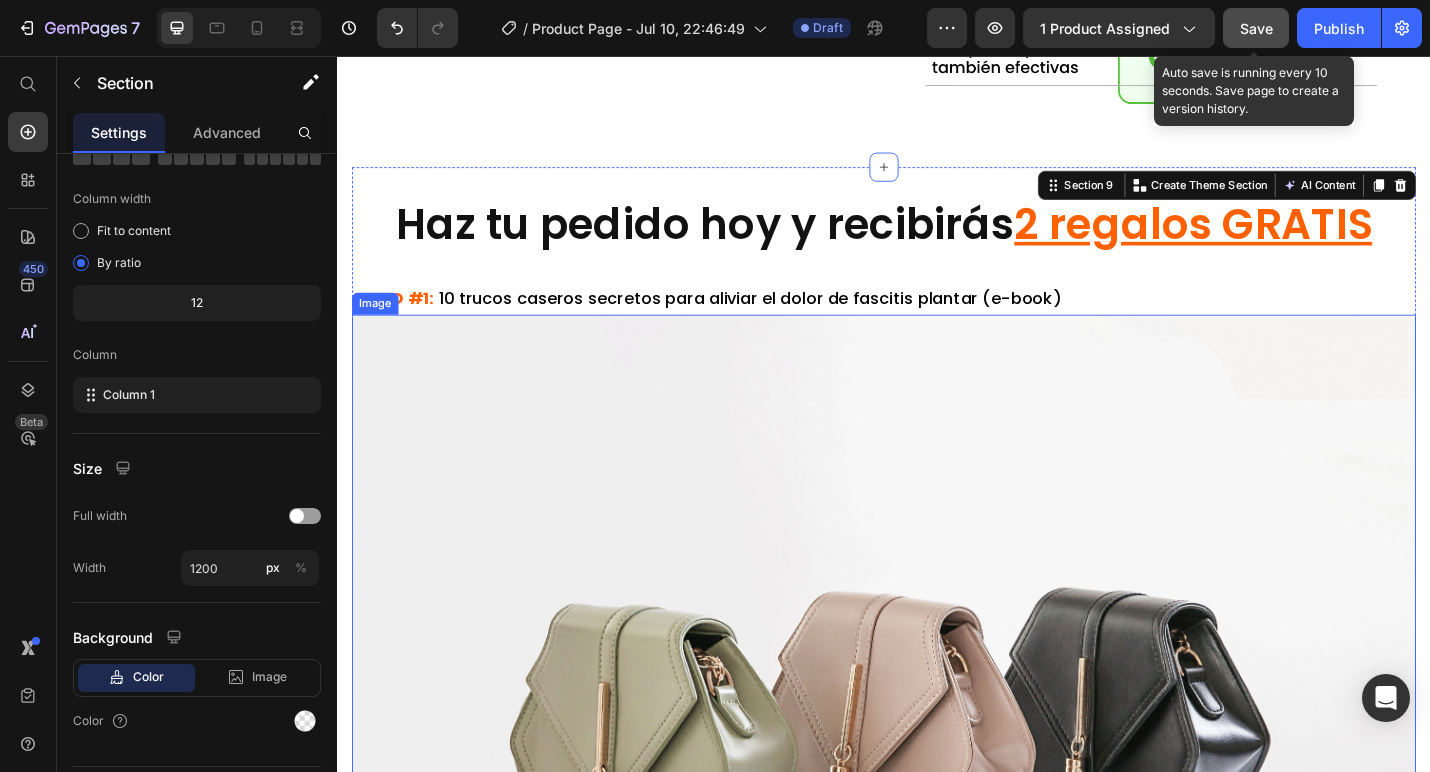 scroll, scrollTop: 9169, scrollLeft: 0, axis: vertical 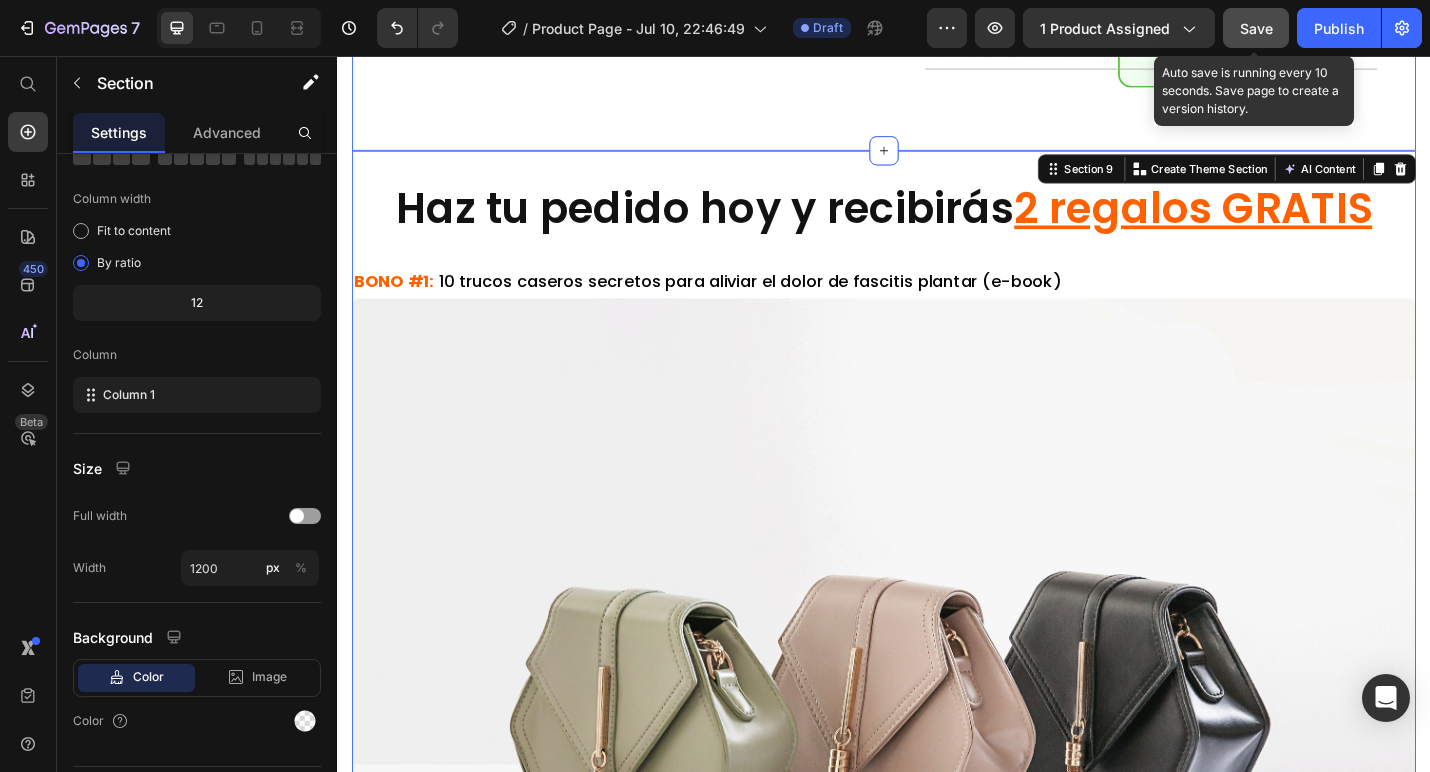 click on "¿Qué hace que las plantillas Reguva 3 en 1 sean tan únicas? Heading Obtén alivio rápido del dolor de pies  Y favorece la recuperación a largo plazo Text Block Image Row Section 8" at bounding box center (937, -132) 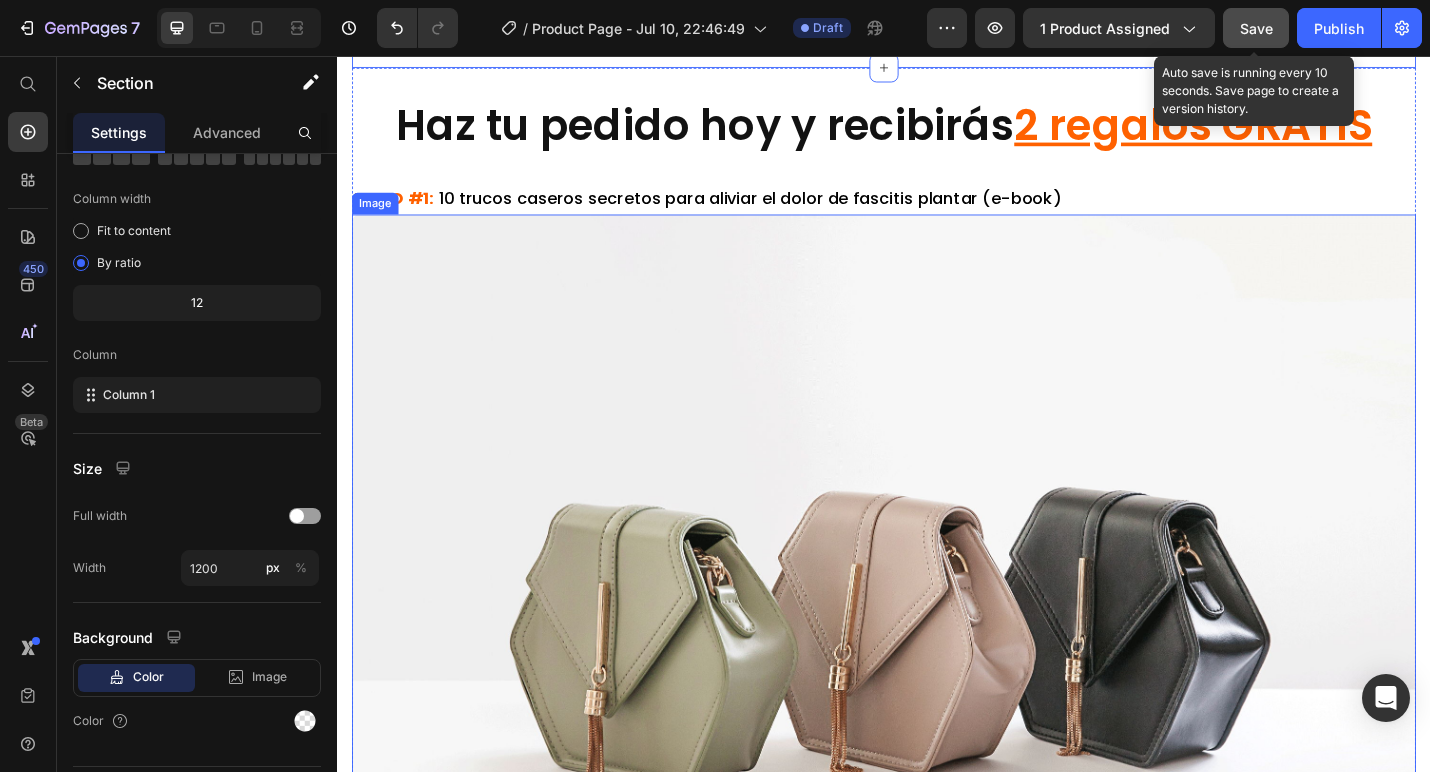 scroll, scrollTop: 9180, scrollLeft: 0, axis: vertical 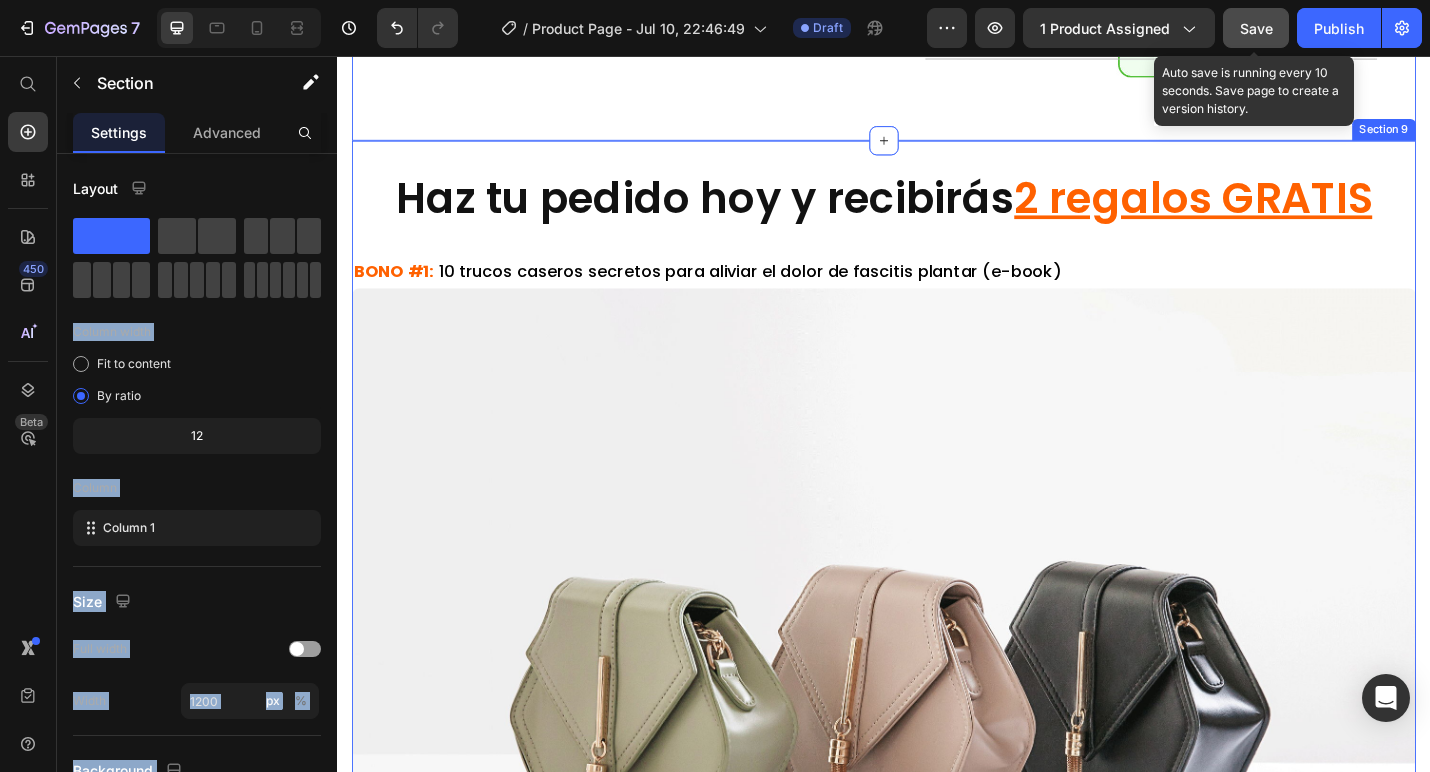 drag, startPoint x: 536, startPoint y: 291, endPoint x: 682, endPoint y: 271, distance: 147.3635 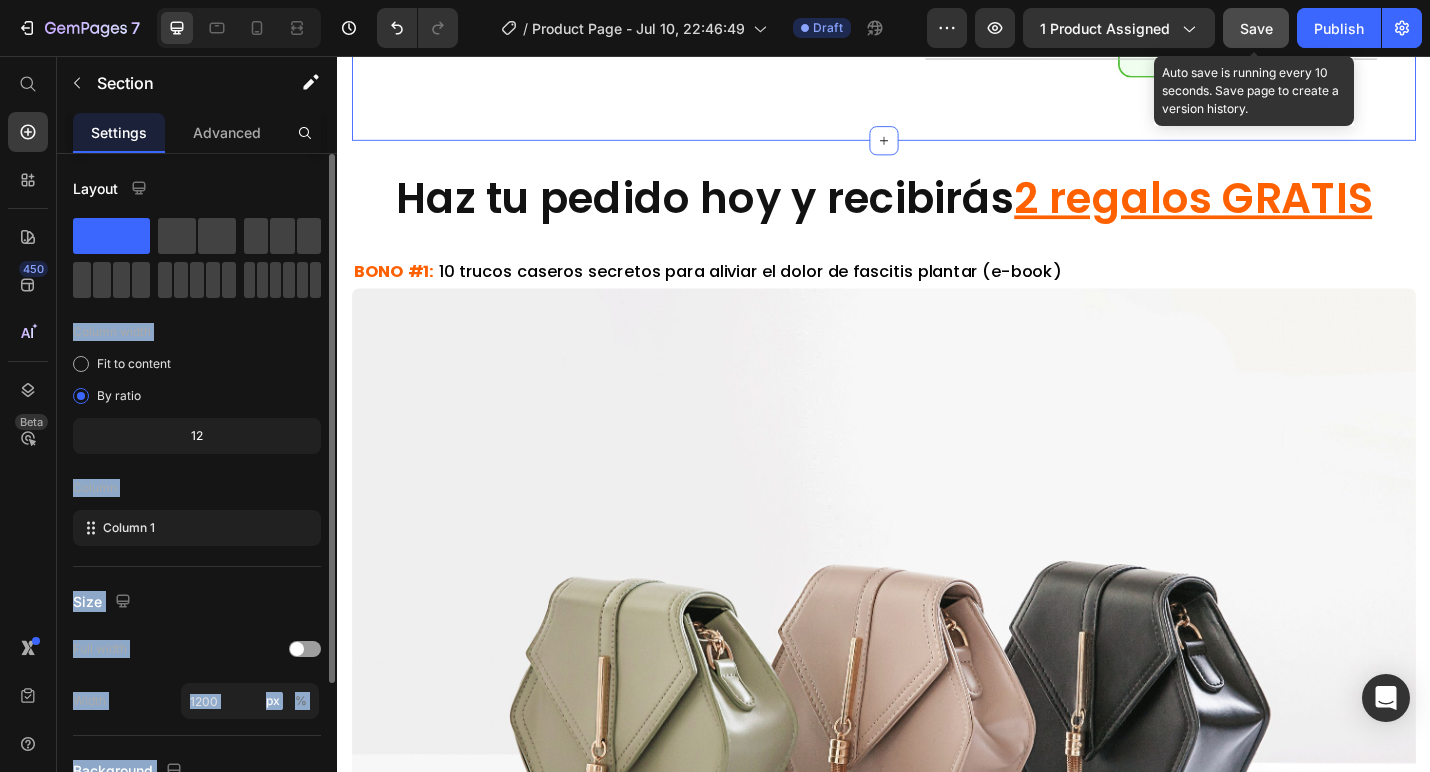 click on "Column width Fit to content By ratio 12 Column Column 1" 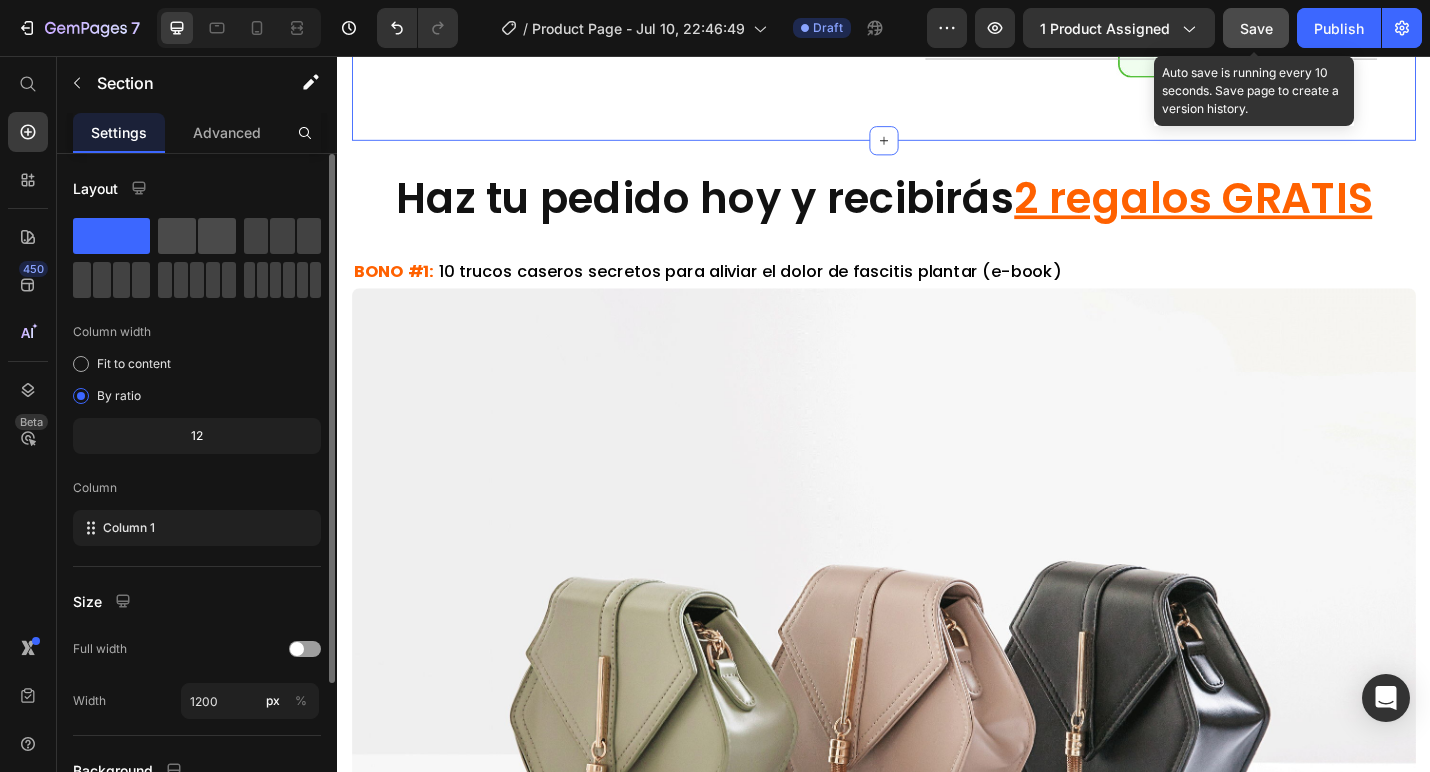 click 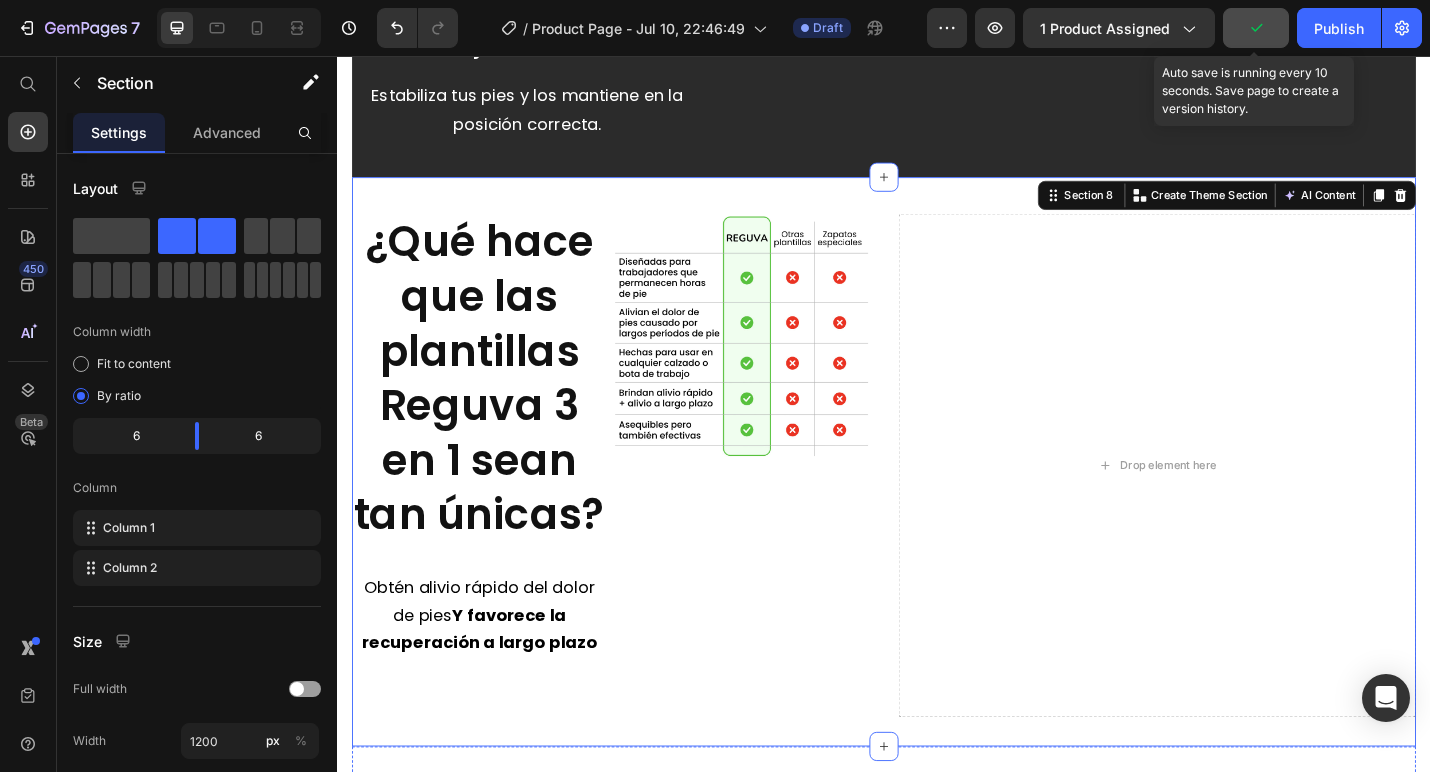 scroll, scrollTop: 8555, scrollLeft: 0, axis: vertical 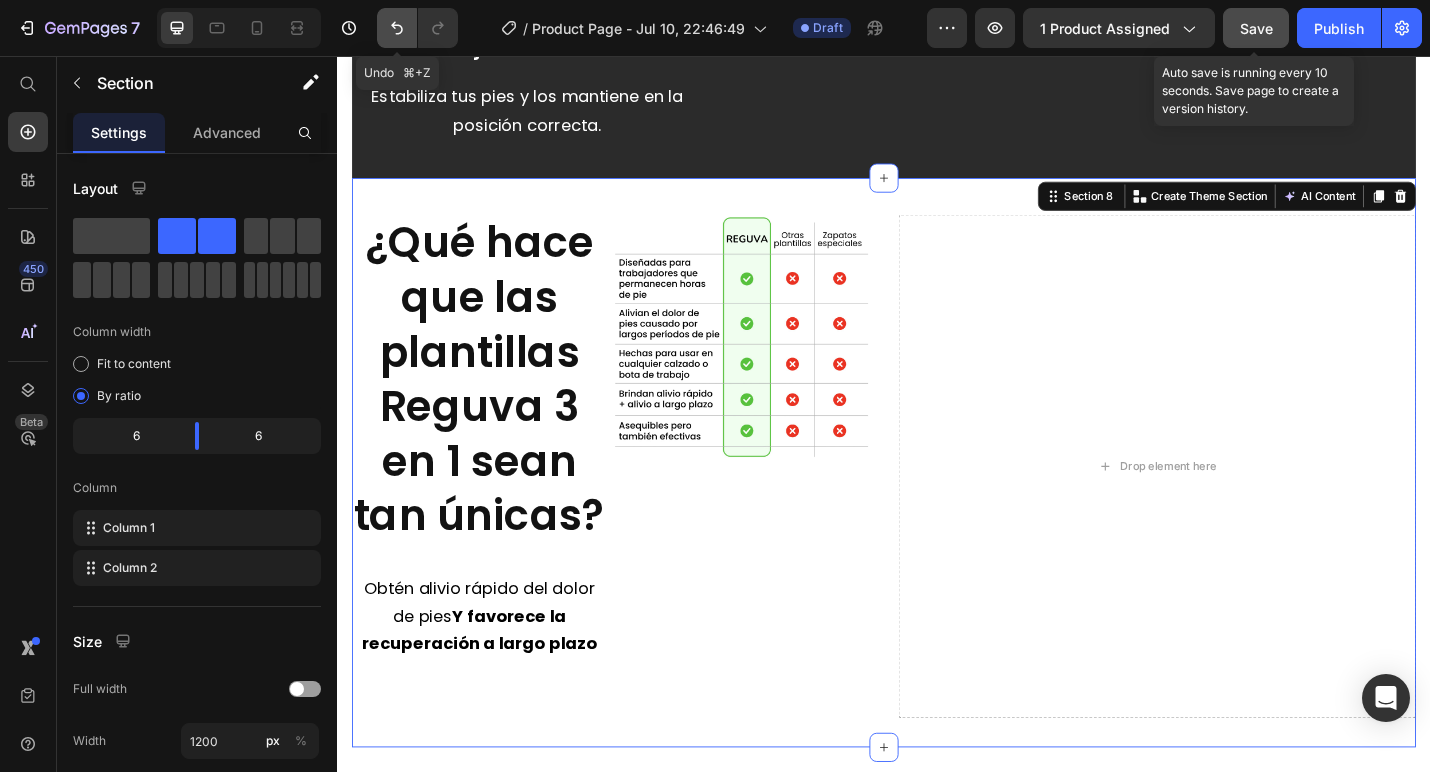 click 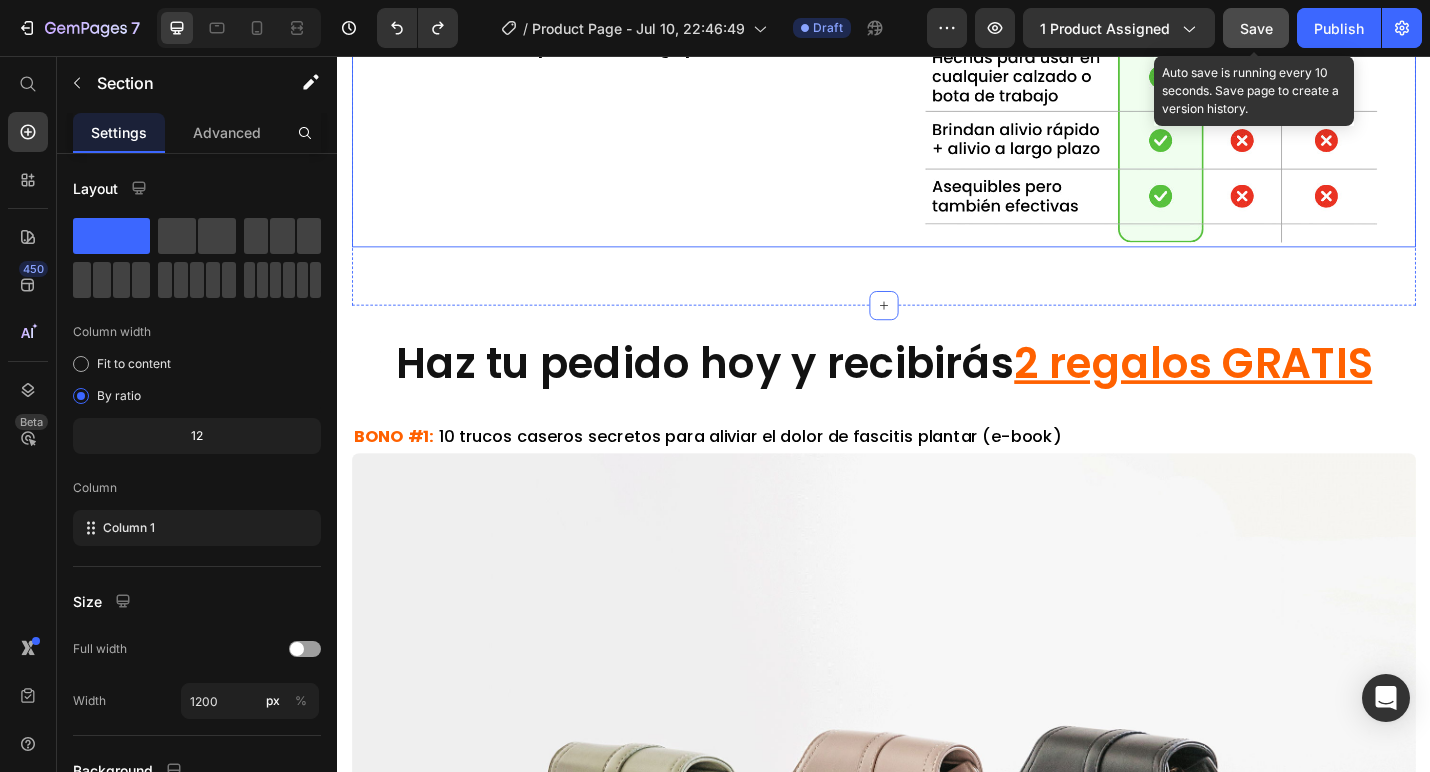 scroll, scrollTop: 9082, scrollLeft: 0, axis: vertical 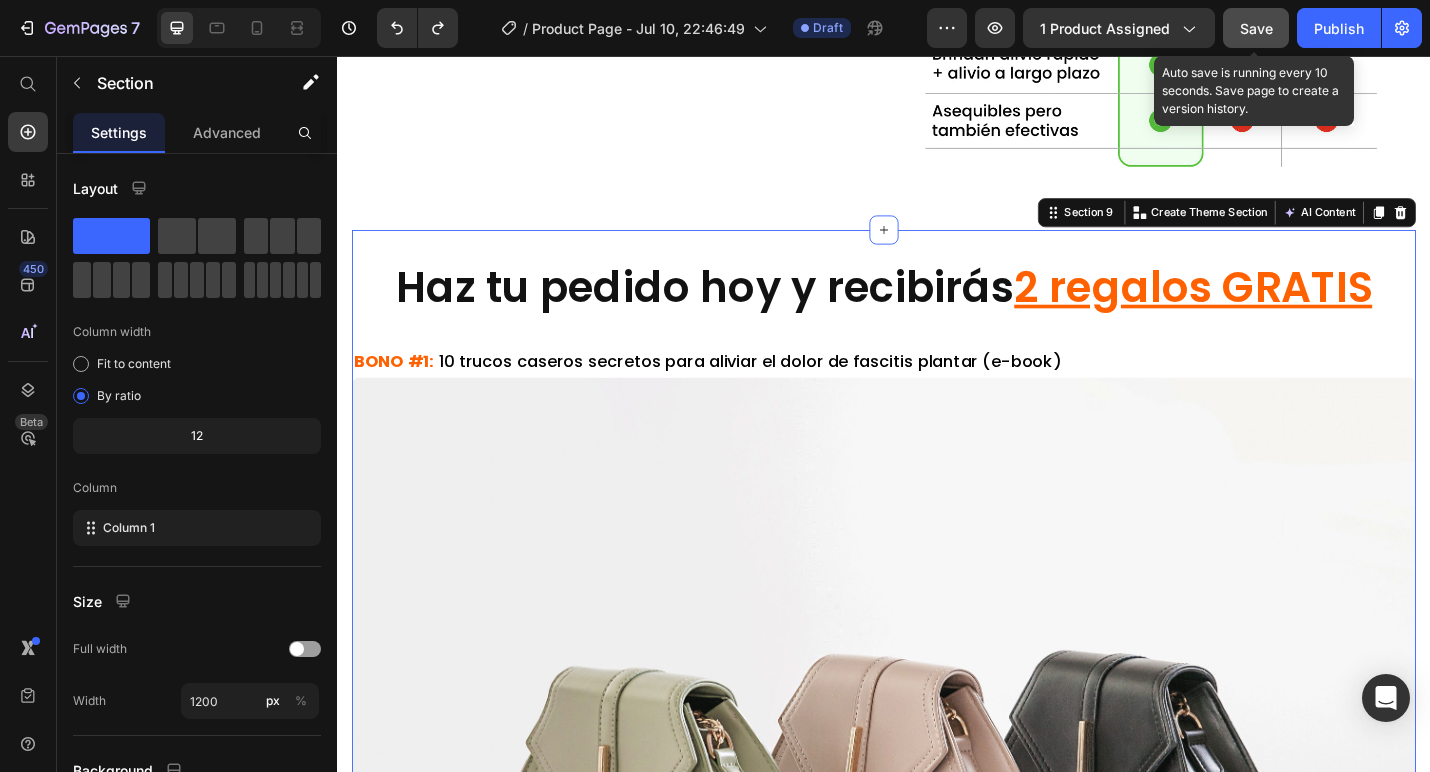 click on "Haz tu pedido hoy y recibirás  2 regalos GRATIS Heading BONO #1:   10 trucos caseros secretos para aliviar el dolor de fascitis plantar (e-book) Text Block Image Lo que comes tiene un impacto directo en la inflamación y el dolor de tus pies. Descubre 5 alimentos que empeoran tu fascitis plantar y 5 alimentos que ayudan a aliviar el dolor y acelerar tu recuperación. Text Block Normalmente:   15€ Hoy:  GRATIS Heading BONO #2:   5 alimentos que evitar y 5 que comer para aliviar la fascitis plantar (e-book) Text Block Image ⁠⁠⁠⁠⁠⁠⁠ Normalmente:   10€ Hoy:  GRATIS Heading Descubre 10 métodos caseros poco conocidos pero altamente efectivos que complementan perfectamente tus plantillas. Estas técnicas fáciles de seguir pueden realizarse en casa para acelerar el alivio y la recuperación de la fascitis plantar, mientras usas las plantillas Reguva en tu día a día. Text Block" at bounding box center [937, 1437] 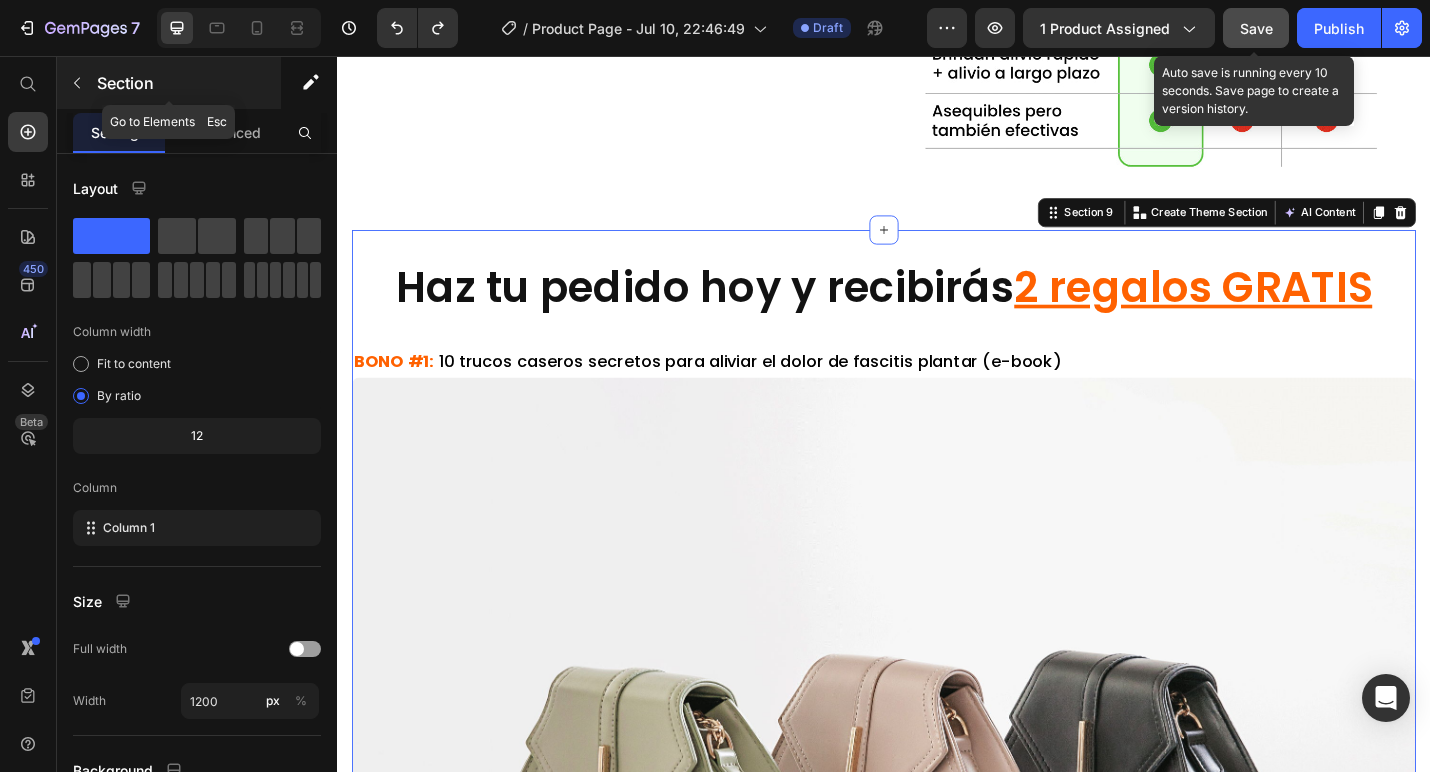 click 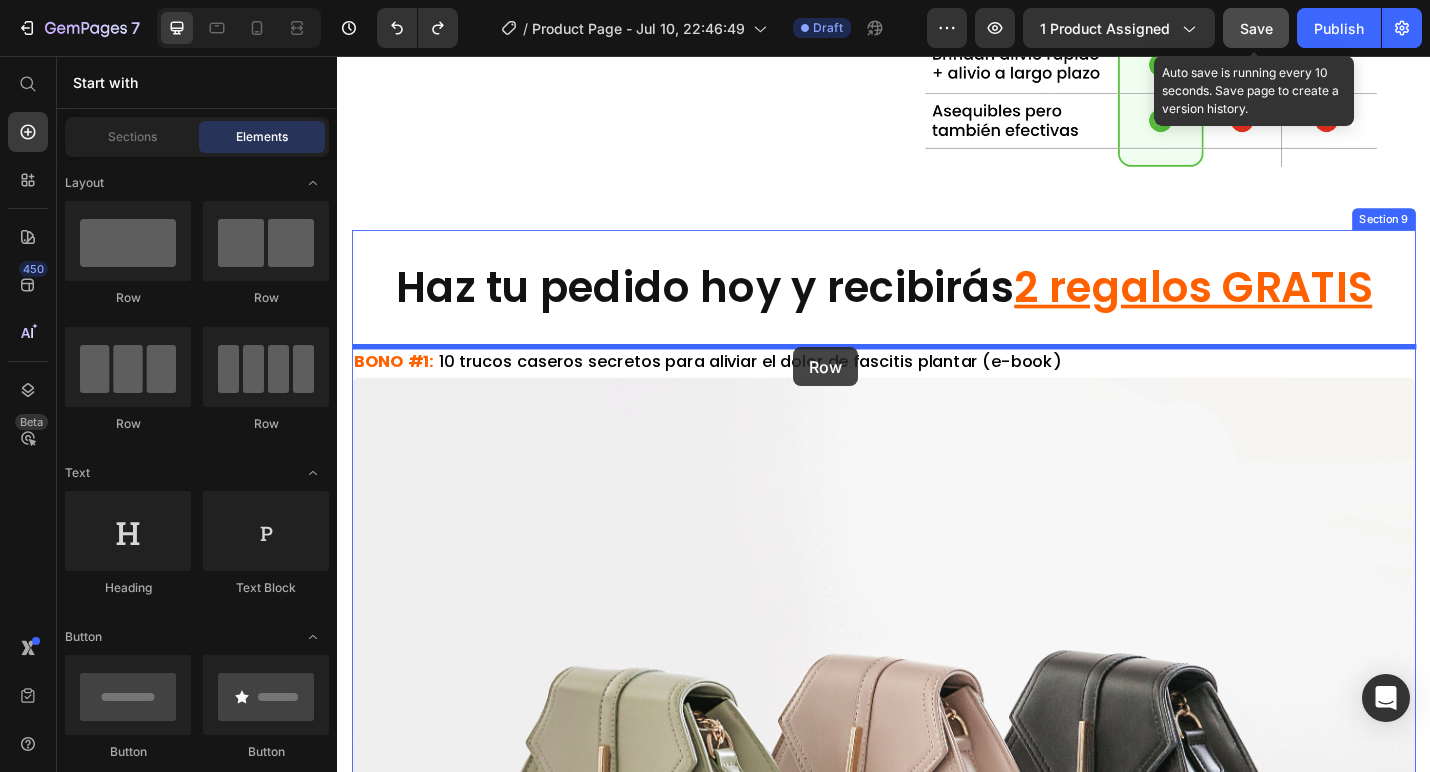 drag, startPoint x: 613, startPoint y: 283, endPoint x: 838, endPoint y: 376, distance: 243.46252 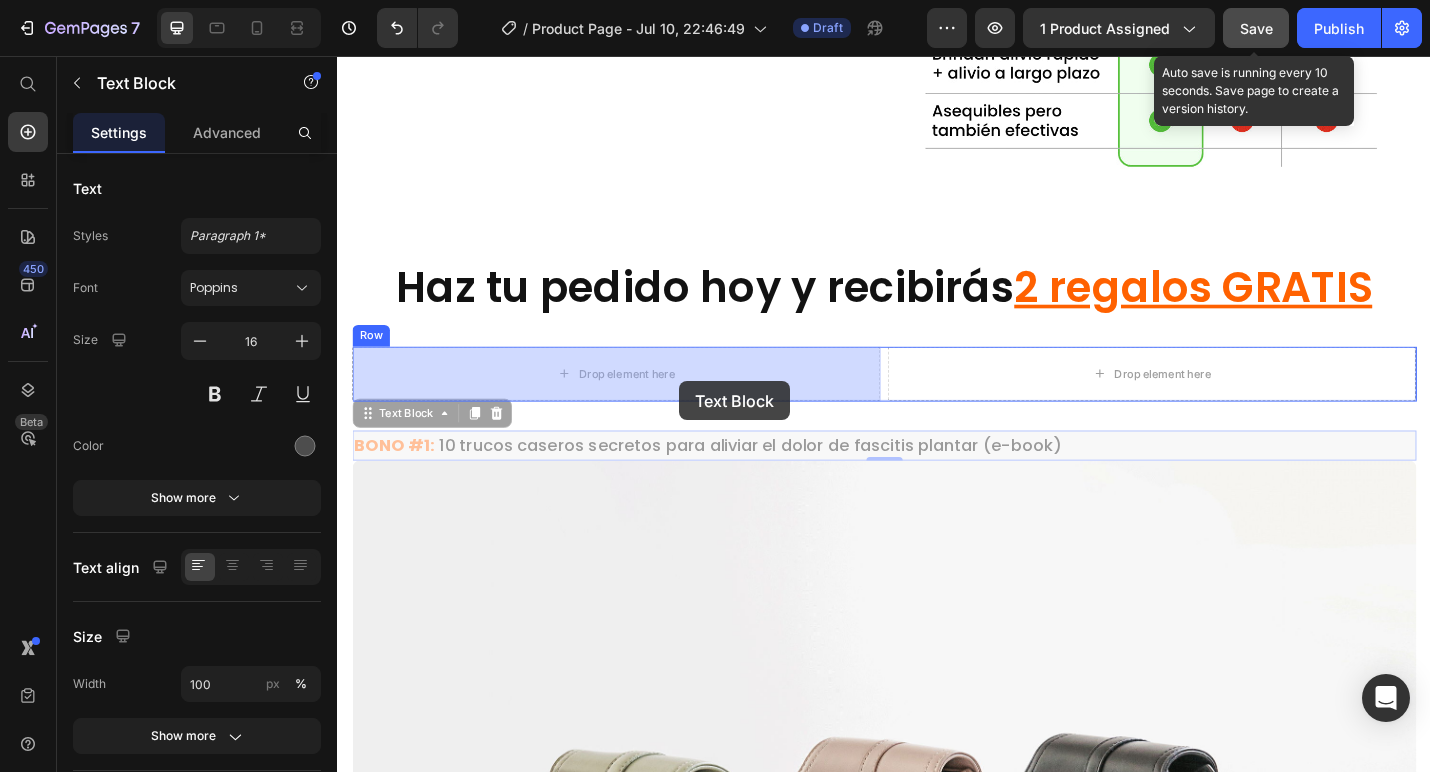 drag, startPoint x: 732, startPoint y: 485, endPoint x: 707, endPoint y: 403, distance: 85.72631 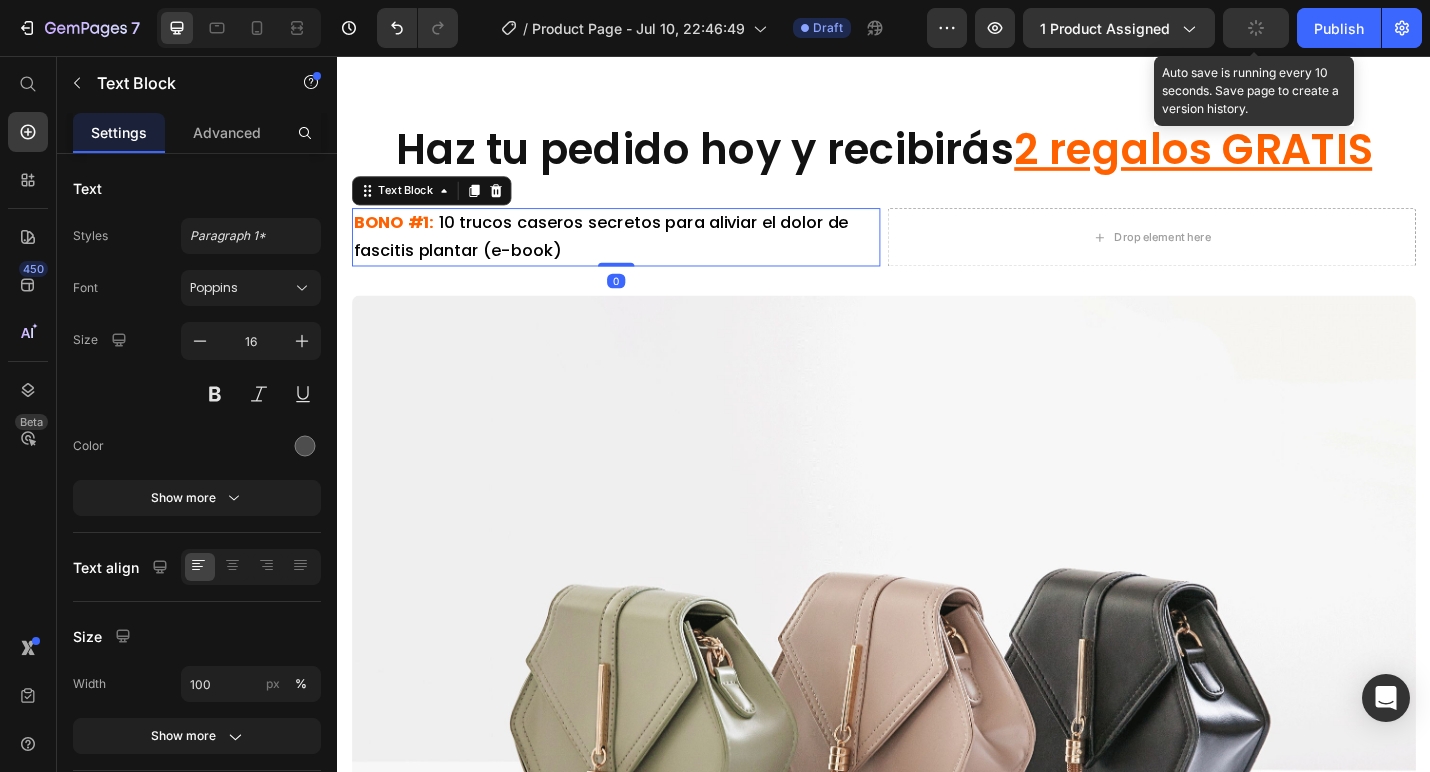 scroll, scrollTop: 9249, scrollLeft: 0, axis: vertical 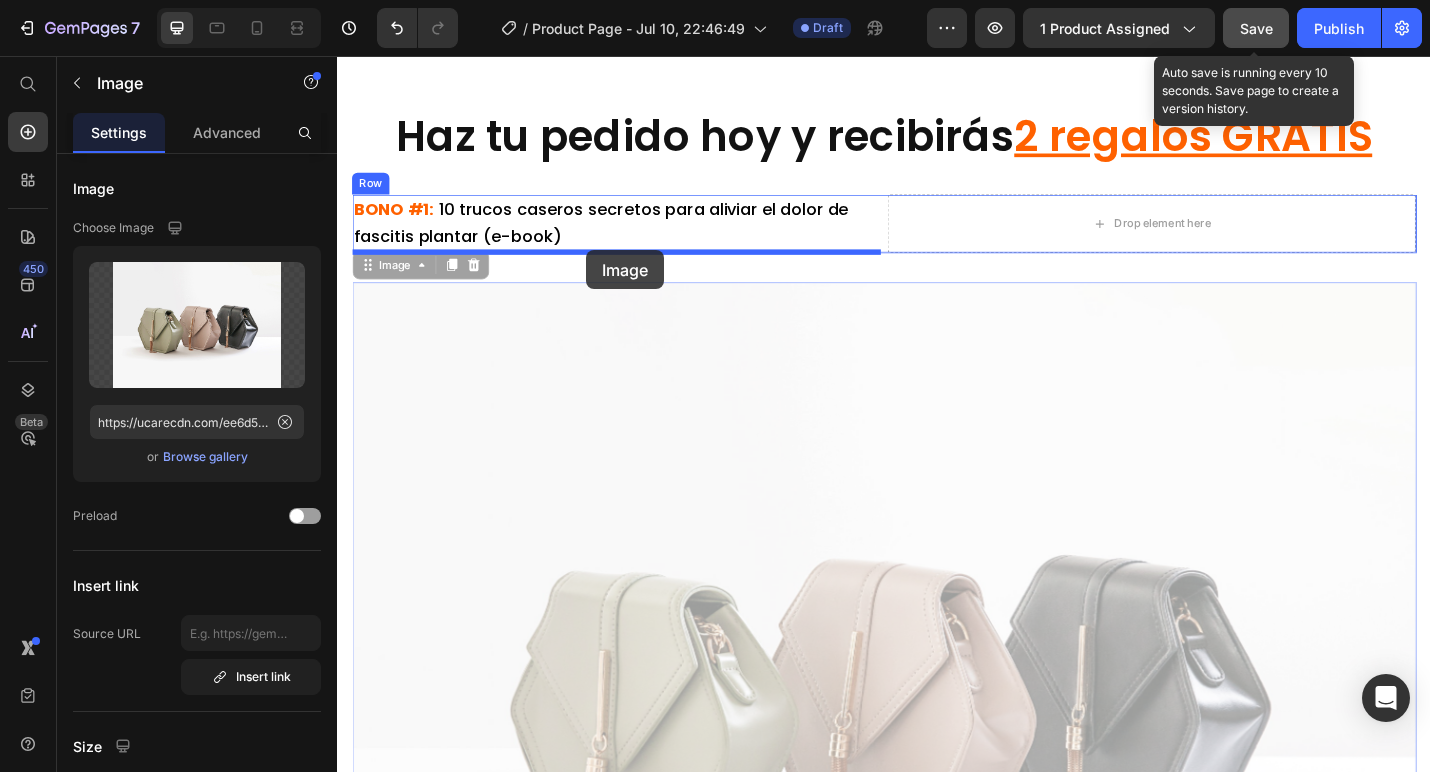 drag, startPoint x: 676, startPoint y: 400, endPoint x: 610, endPoint y: 269, distance: 146.68674 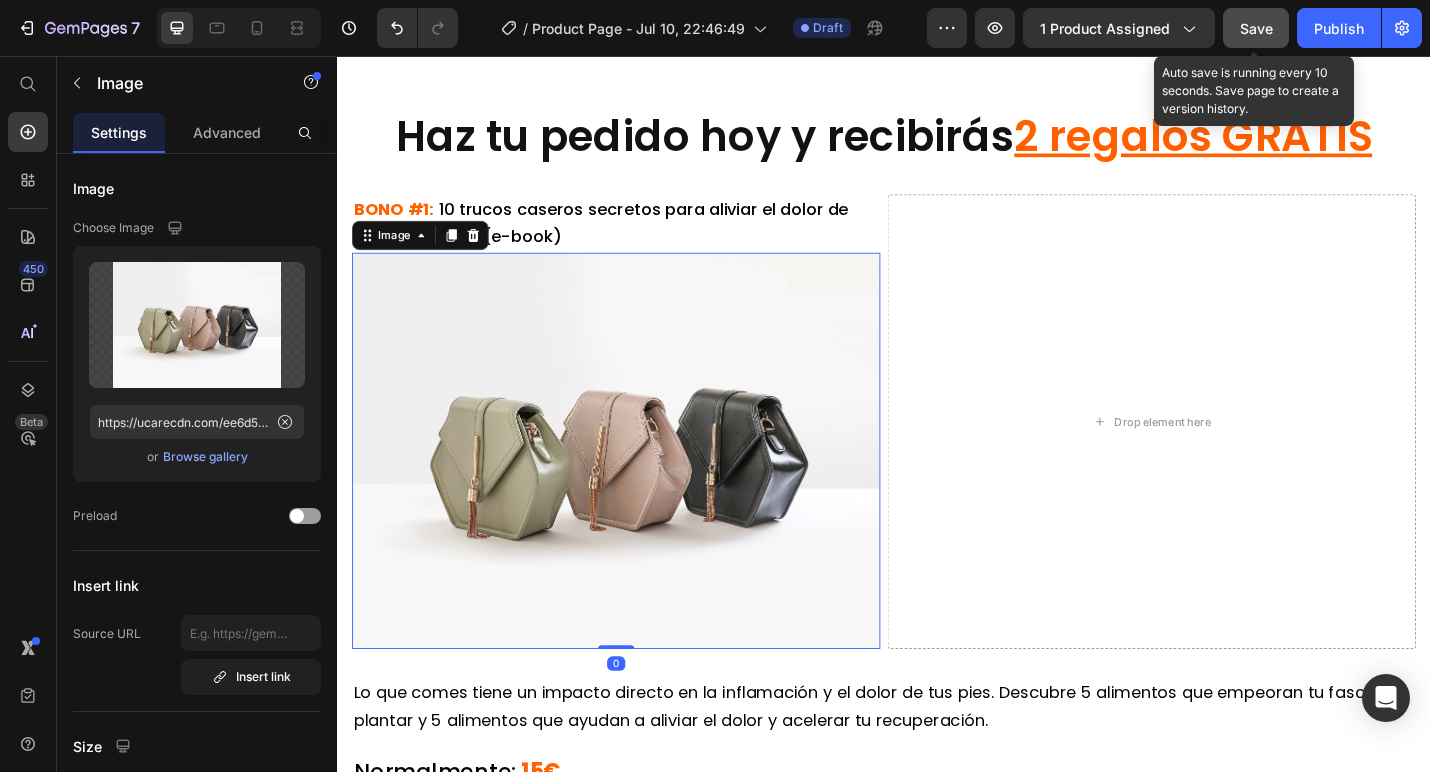 scroll, scrollTop: 9284, scrollLeft: 0, axis: vertical 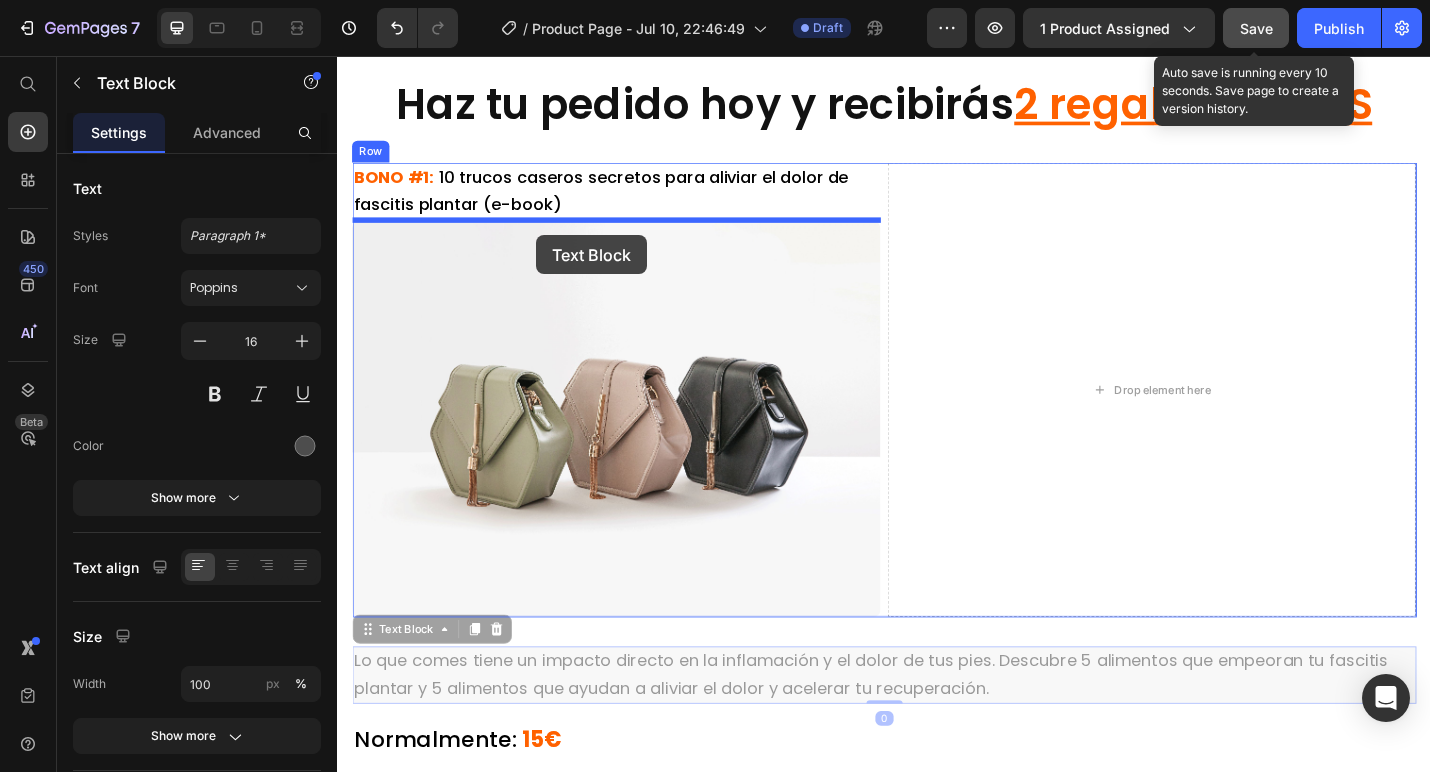 drag, startPoint x: 654, startPoint y: 747, endPoint x: 555, endPoint y: 253, distance: 503.8224 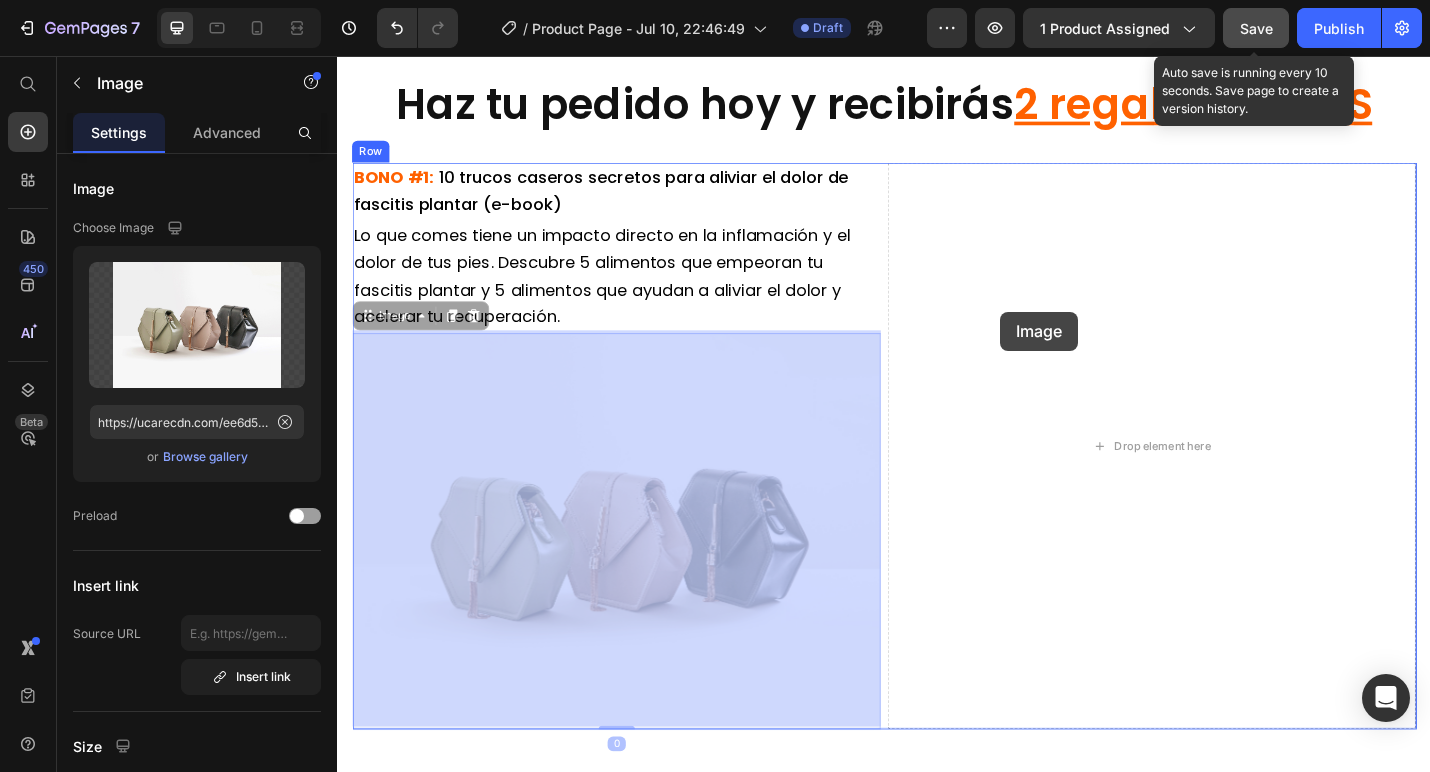 drag, startPoint x: 600, startPoint y: 461, endPoint x: 1065, endPoint y: 336, distance: 481.50806 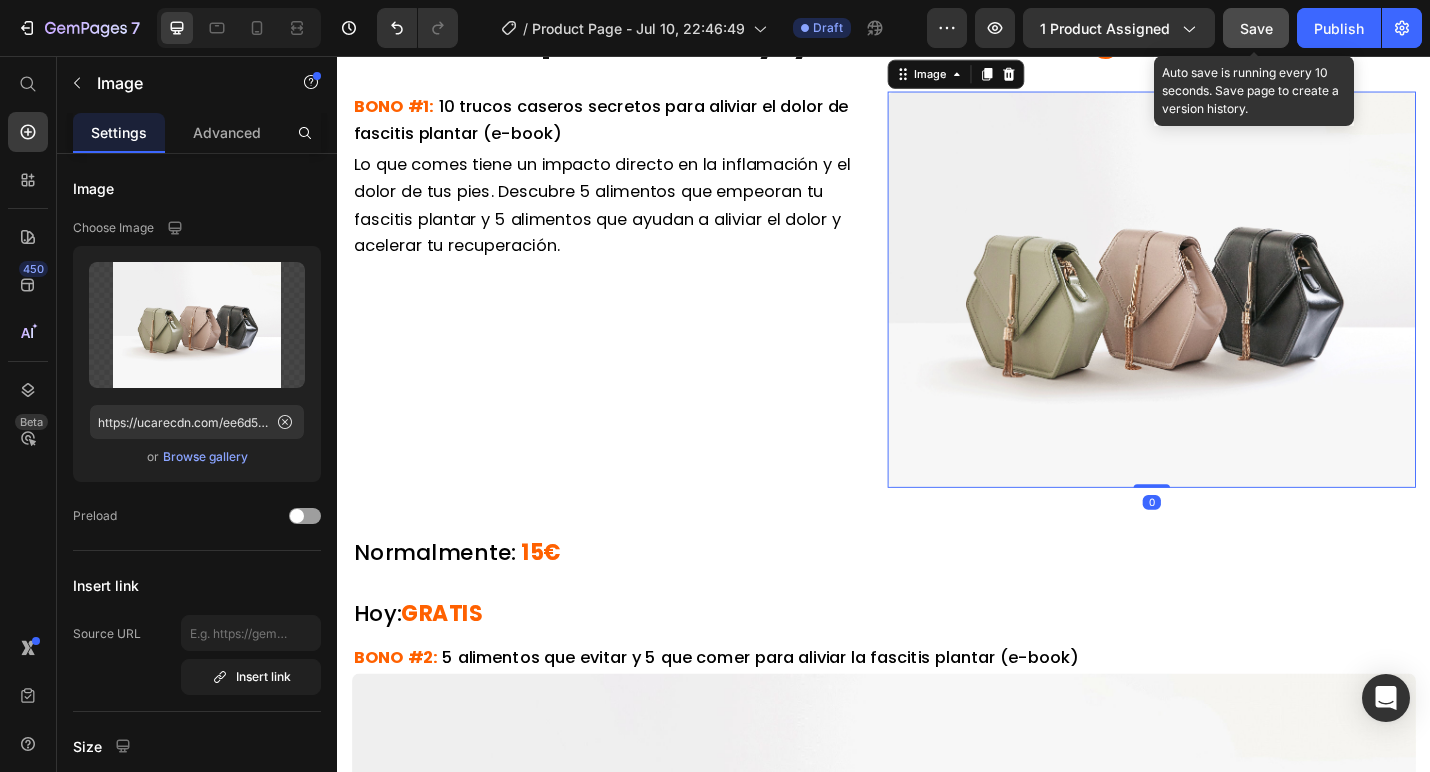 scroll, scrollTop: 9392, scrollLeft: 0, axis: vertical 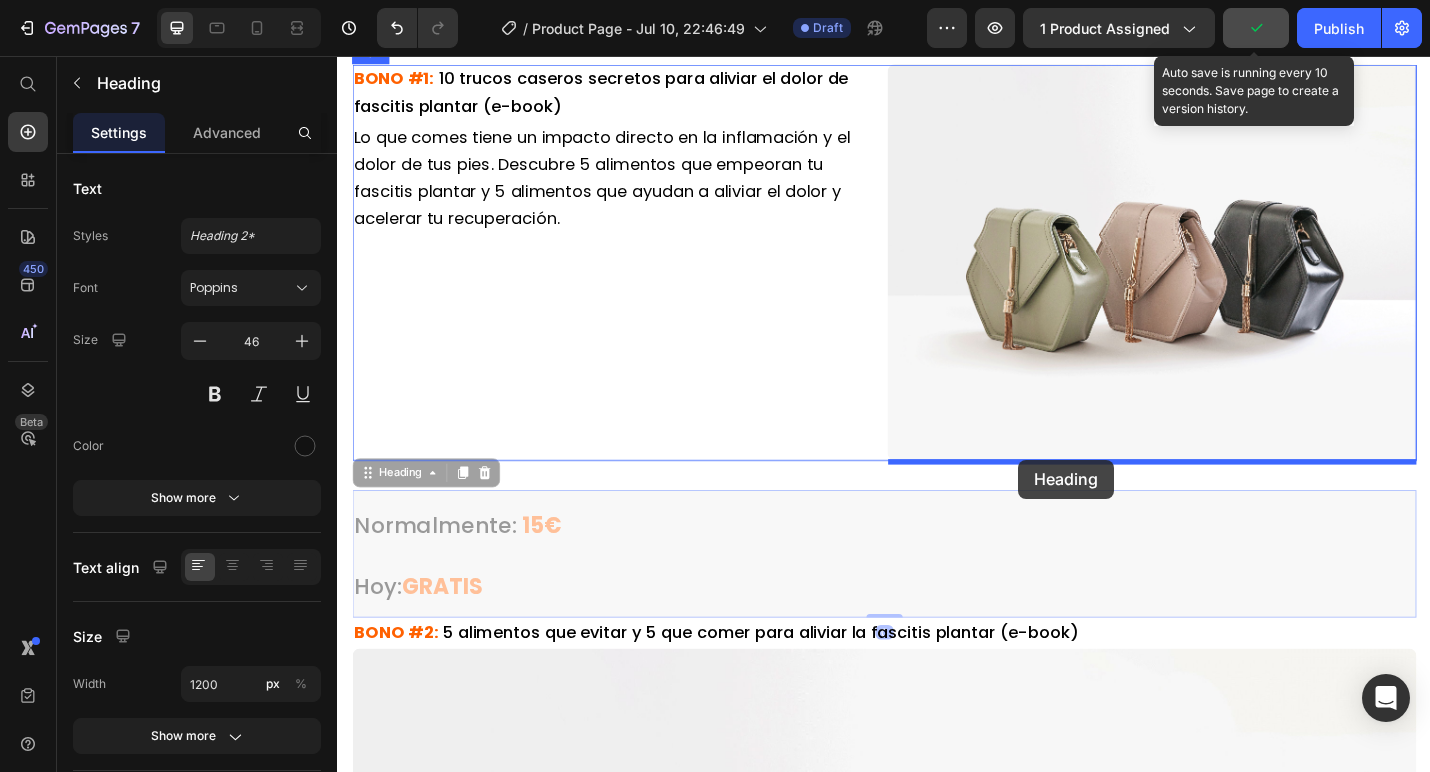 drag, startPoint x: 455, startPoint y: 571, endPoint x: 1085, endPoint y: 499, distance: 634.10095 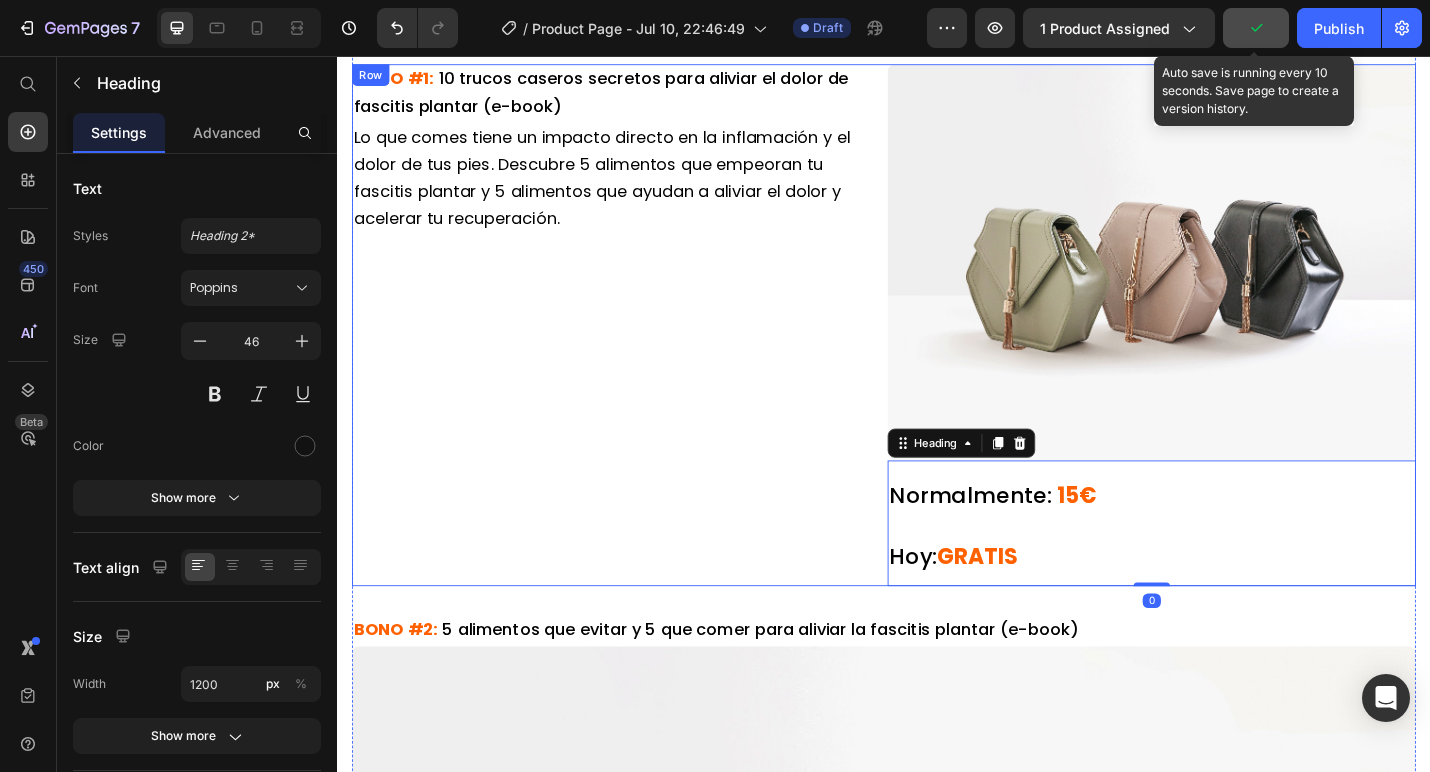 click on "BONO #1:   10 trucos caseros secretos para aliviar el dolor de fascitis plantar (e-book) Text Block Lo que comes tiene un impacto directo en la inflamación y el dolor de tus pies. Descubre 5 alimentos que empeoran tu fascitis plantar y 5 alimentos que ayudan a aliviar el dolor y acelerar tu recuperación. Text Block" at bounding box center (643, 351) 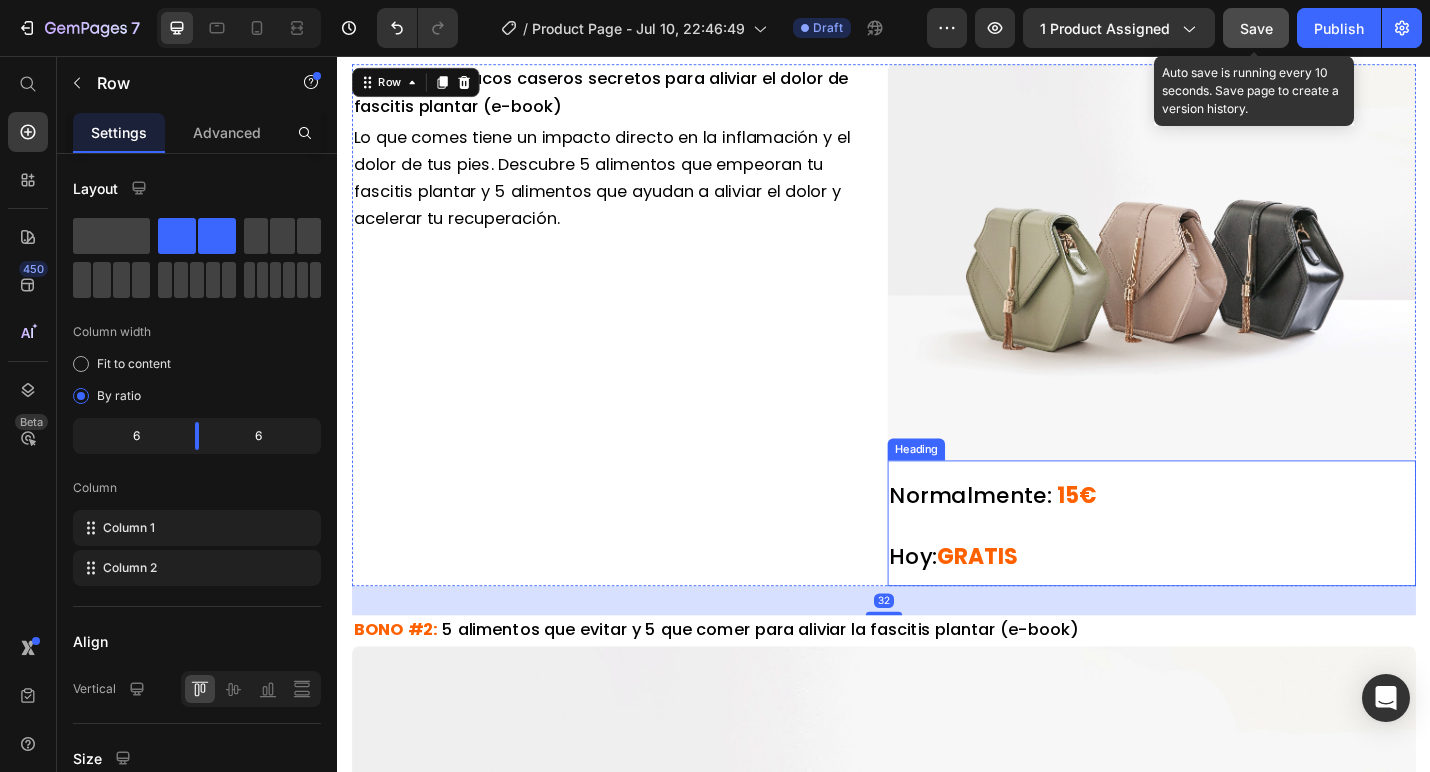 click on "Normalmente:" at bounding box center [1032, 538] 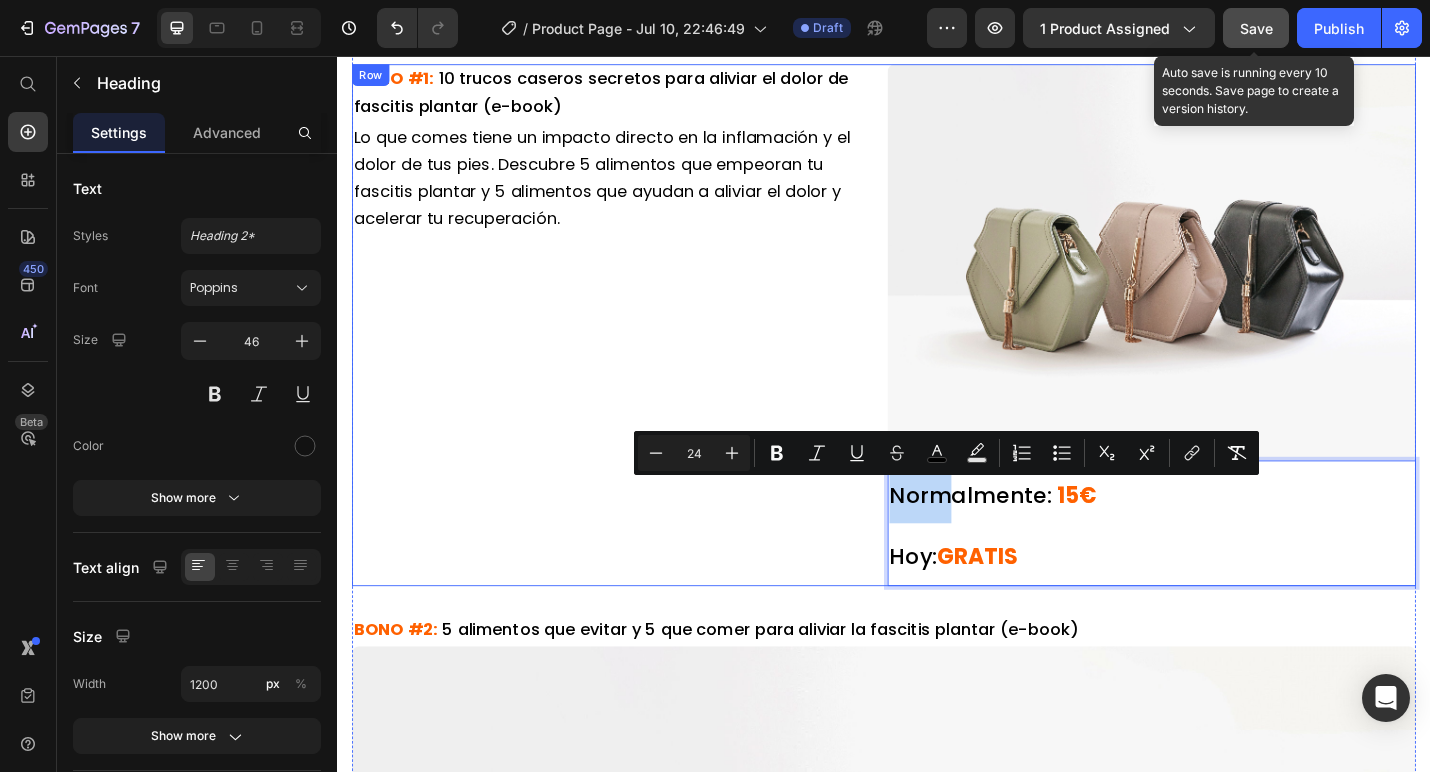 drag, startPoint x: 1004, startPoint y: 531, endPoint x: 524, endPoint y: 357, distance: 510.5644 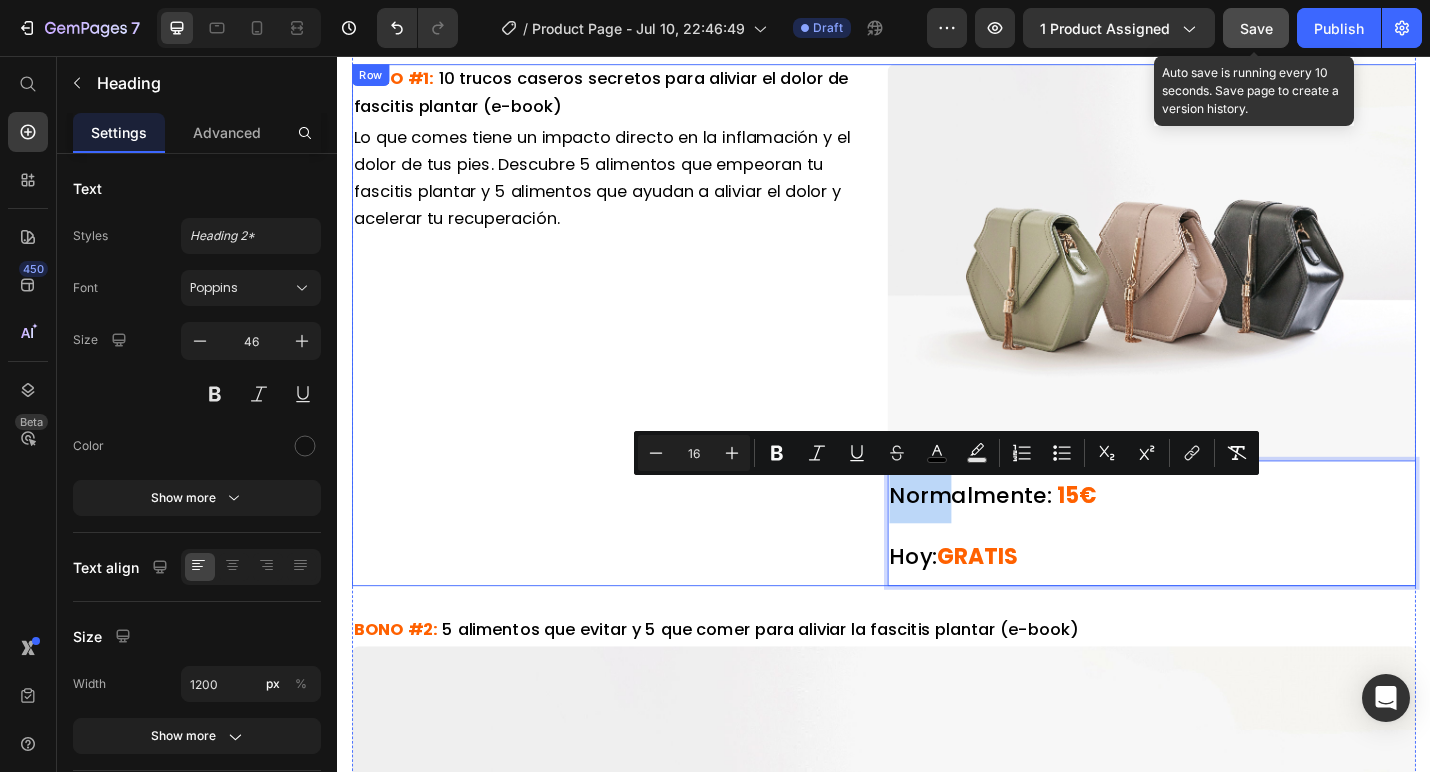 click on "BONO #1:   10 trucos caseros secretos para aliviar el dolor de fascitis plantar (e-book) Text Block Lo que comes tiene un impacto directo en la inflamación y el dolor de tus pies. Descubre 5 alimentos que empeoran tu fascitis plantar y 5 alimentos que ayudan a aliviar el dolor y acelerar tu recuperación. Text Block" at bounding box center [643, 351] 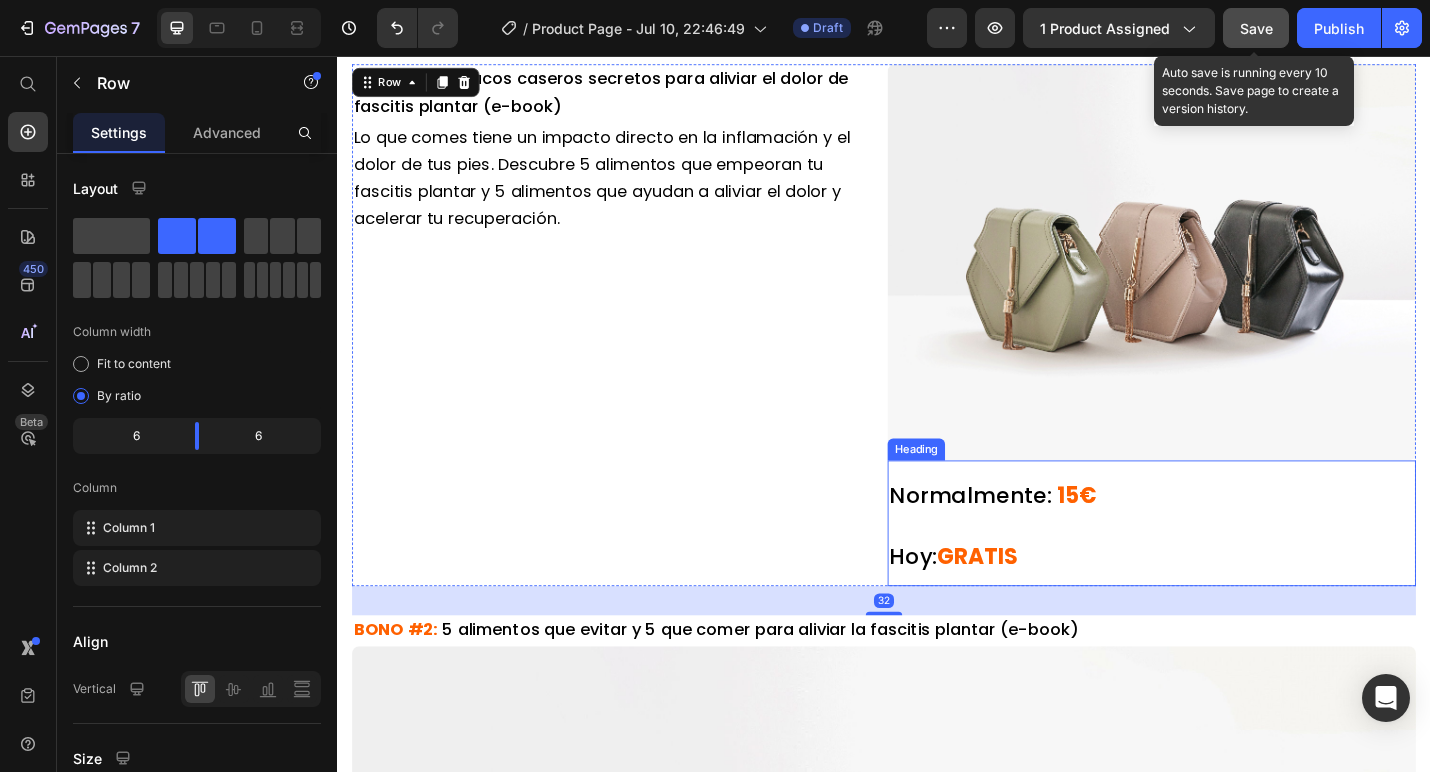 click on "⁠⁠⁠⁠⁠⁠⁠ Normalmente:   15€ Hoy:  GRATIS" at bounding box center (1231, 569) 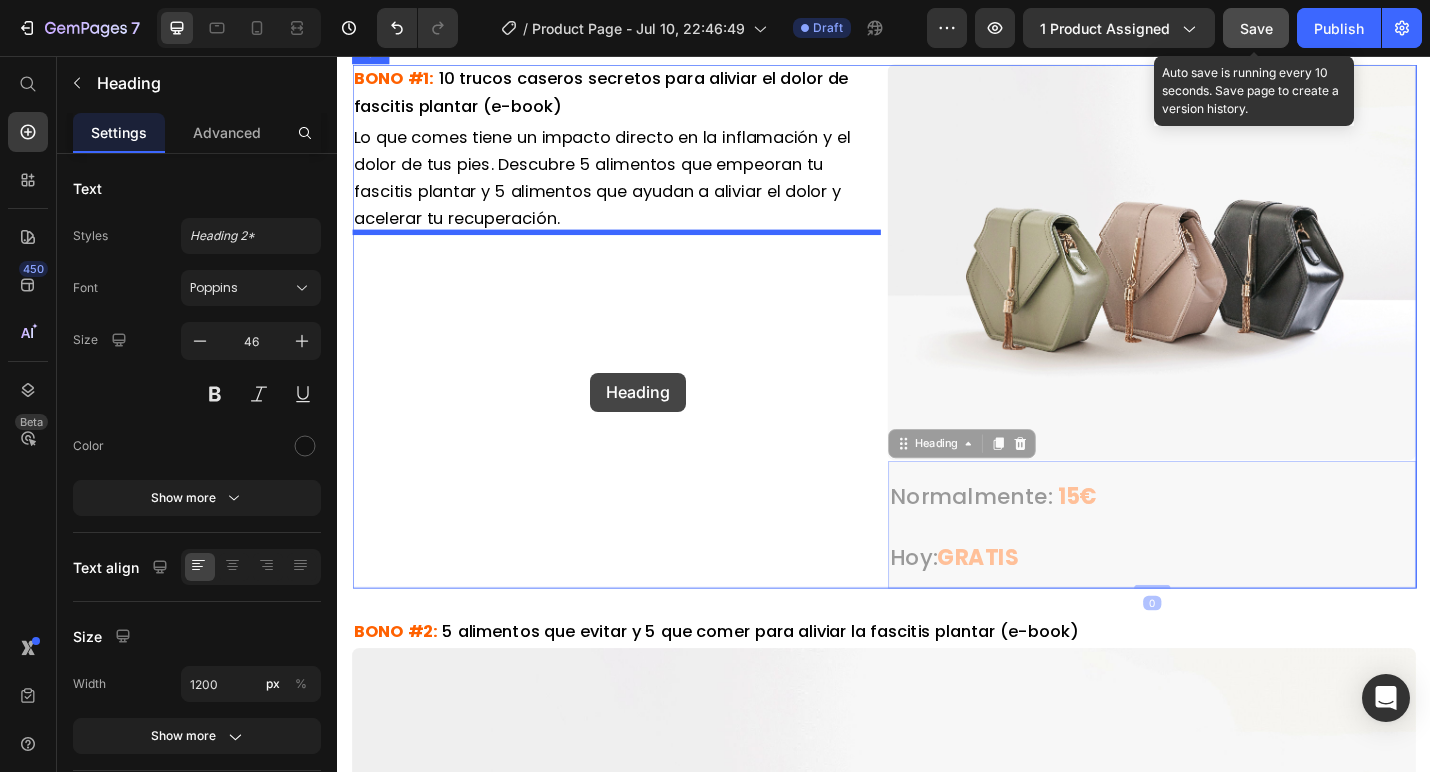 drag, startPoint x: 957, startPoint y: 477, endPoint x: 615, endPoint y: 404, distance: 349.70416 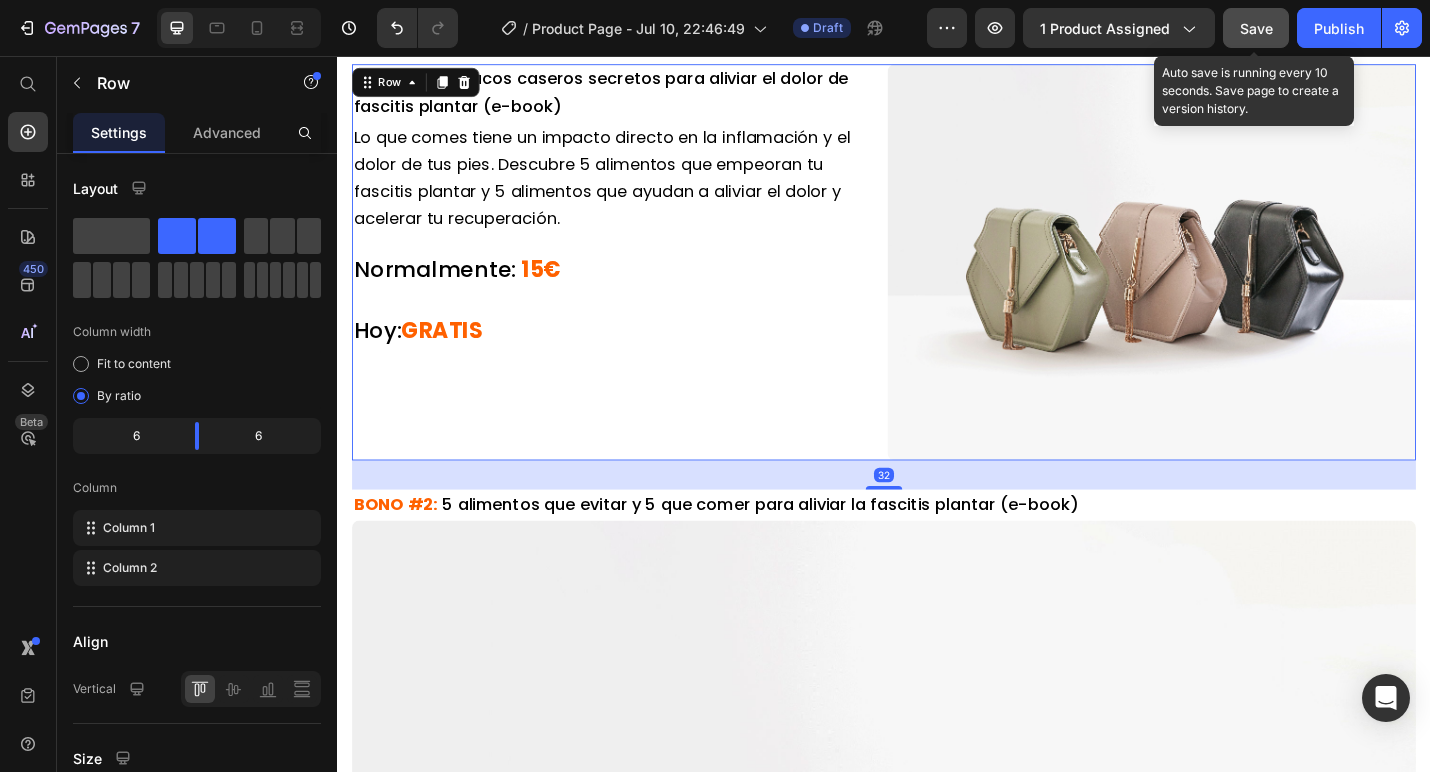 click on "BONO #1:   10 trucos caseros secretos para aliviar el dolor de fascitis plantar (e-book) Text Block Lo que comes tiene un impacto directo en la inflamación y el dolor de tus pies. Descubre 5 alimentos que empeoran tu fascitis plantar y 5 alimentos que ayudan a aliviar el dolor y acelerar tu recuperación. Text Block Normalmente:   15€ Hoy:  GRATIS Heading" at bounding box center [643, 282] 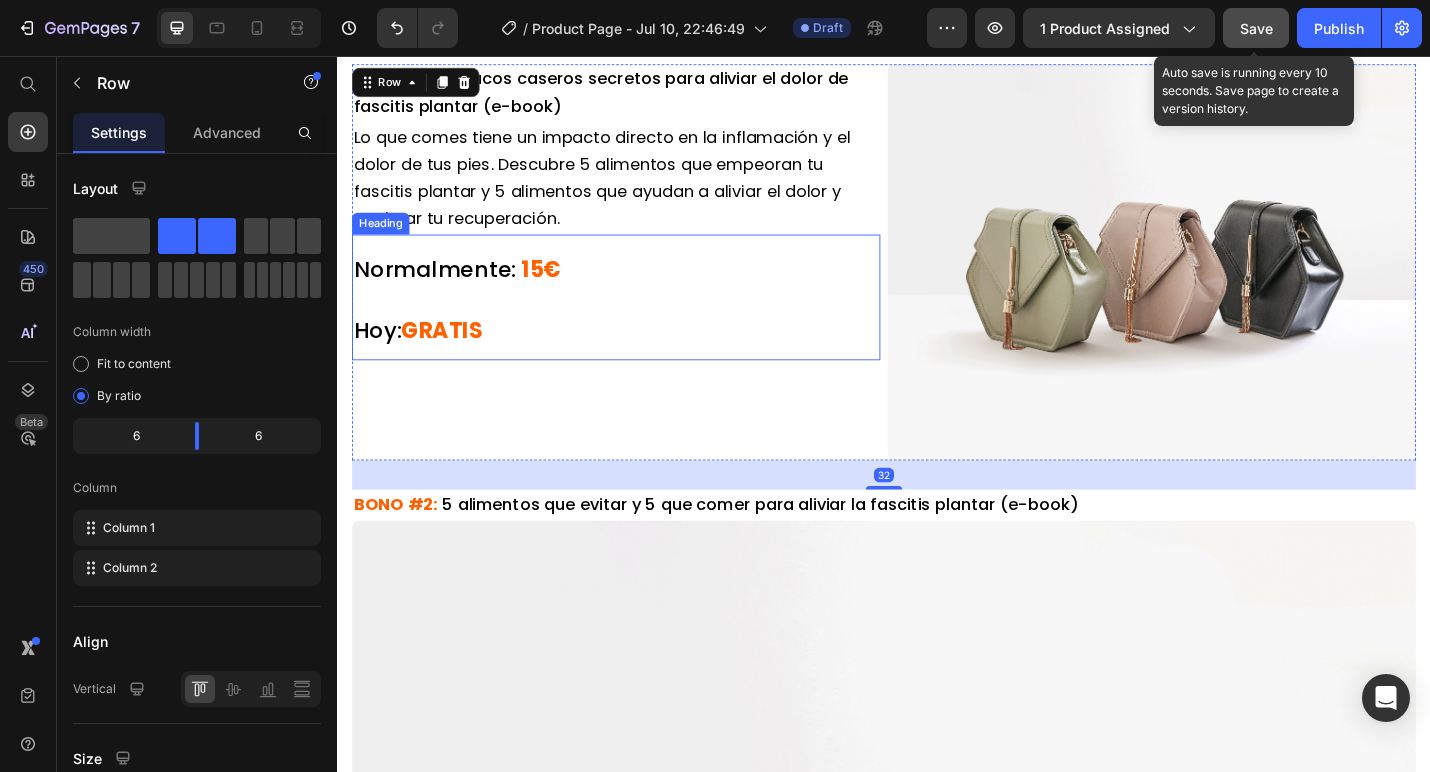 click on "Normalmente:" at bounding box center (444, 290) 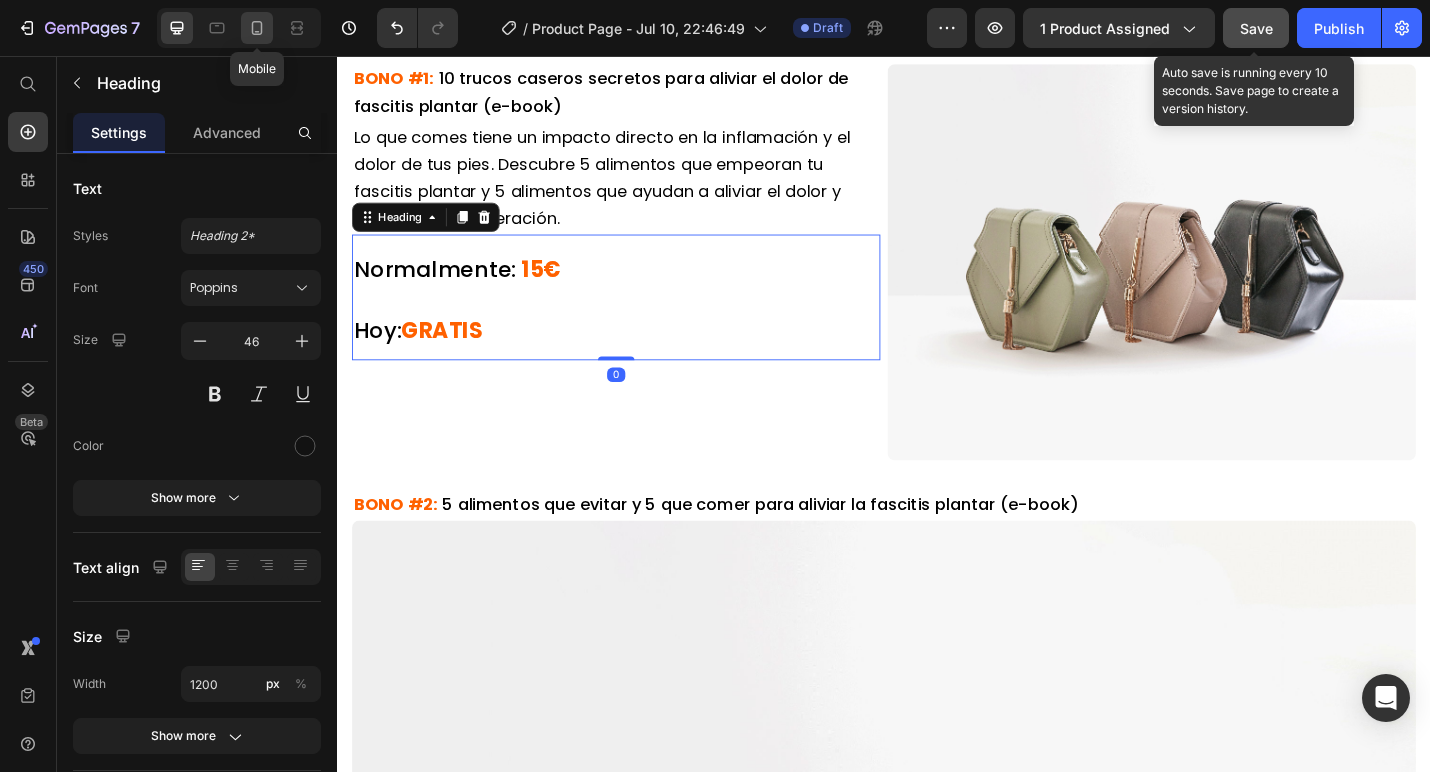 click 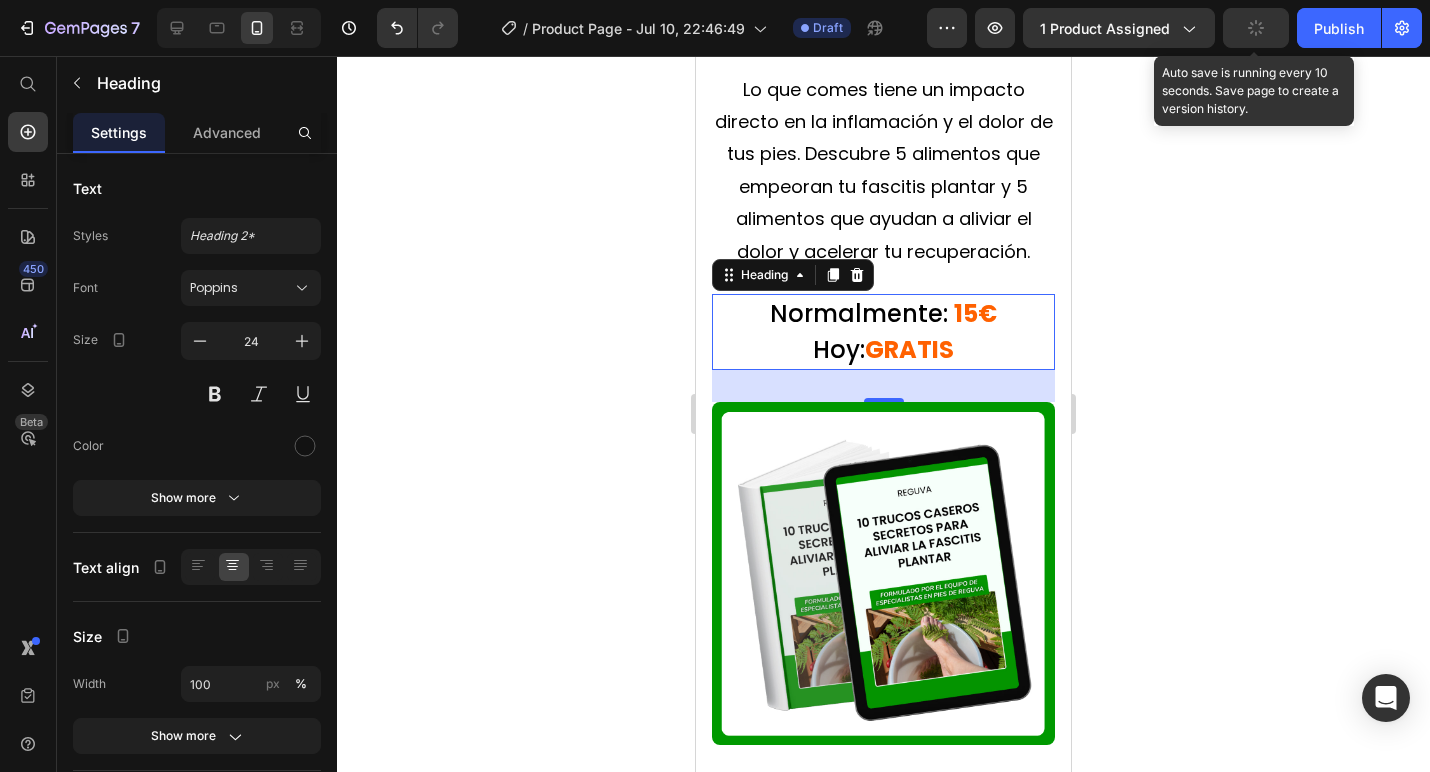 click 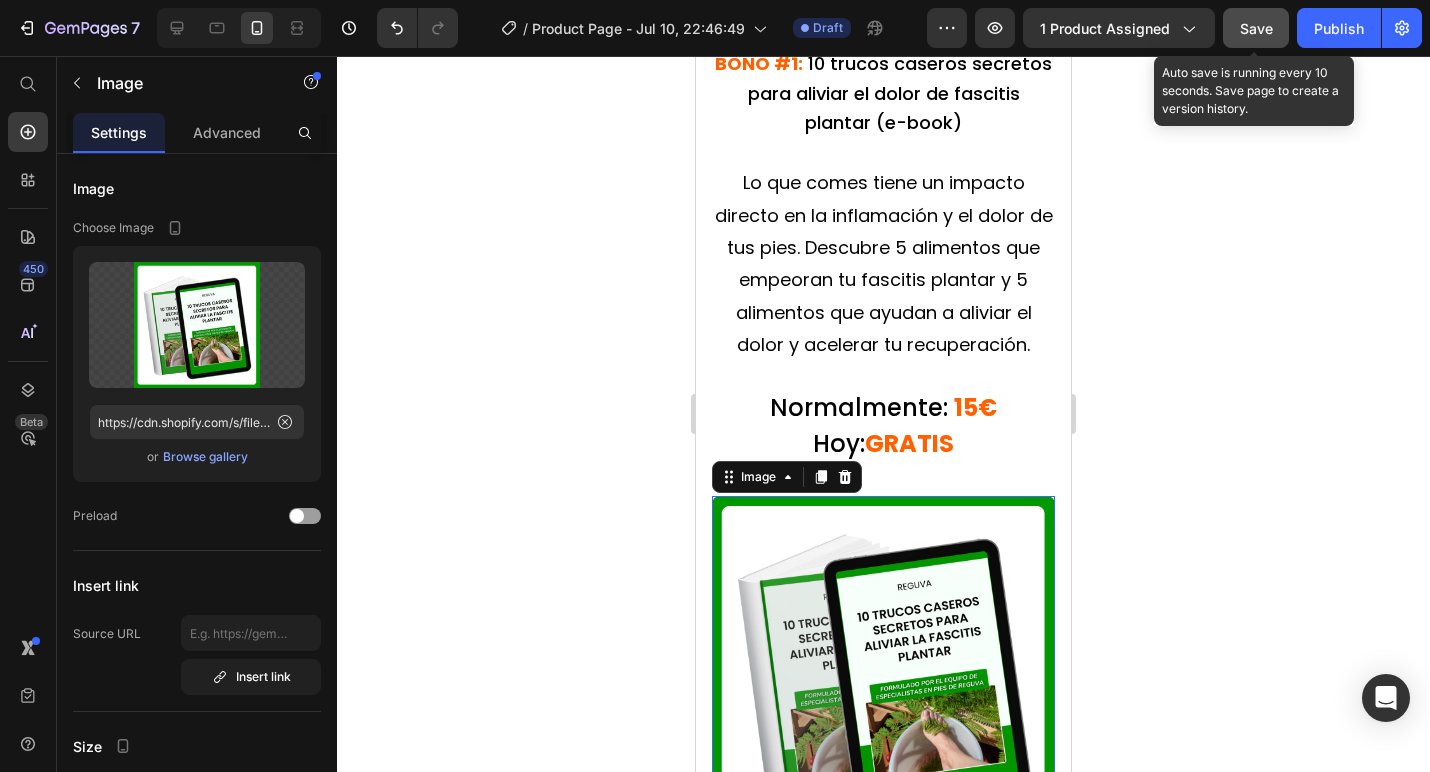 click at bounding box center [883, 667] 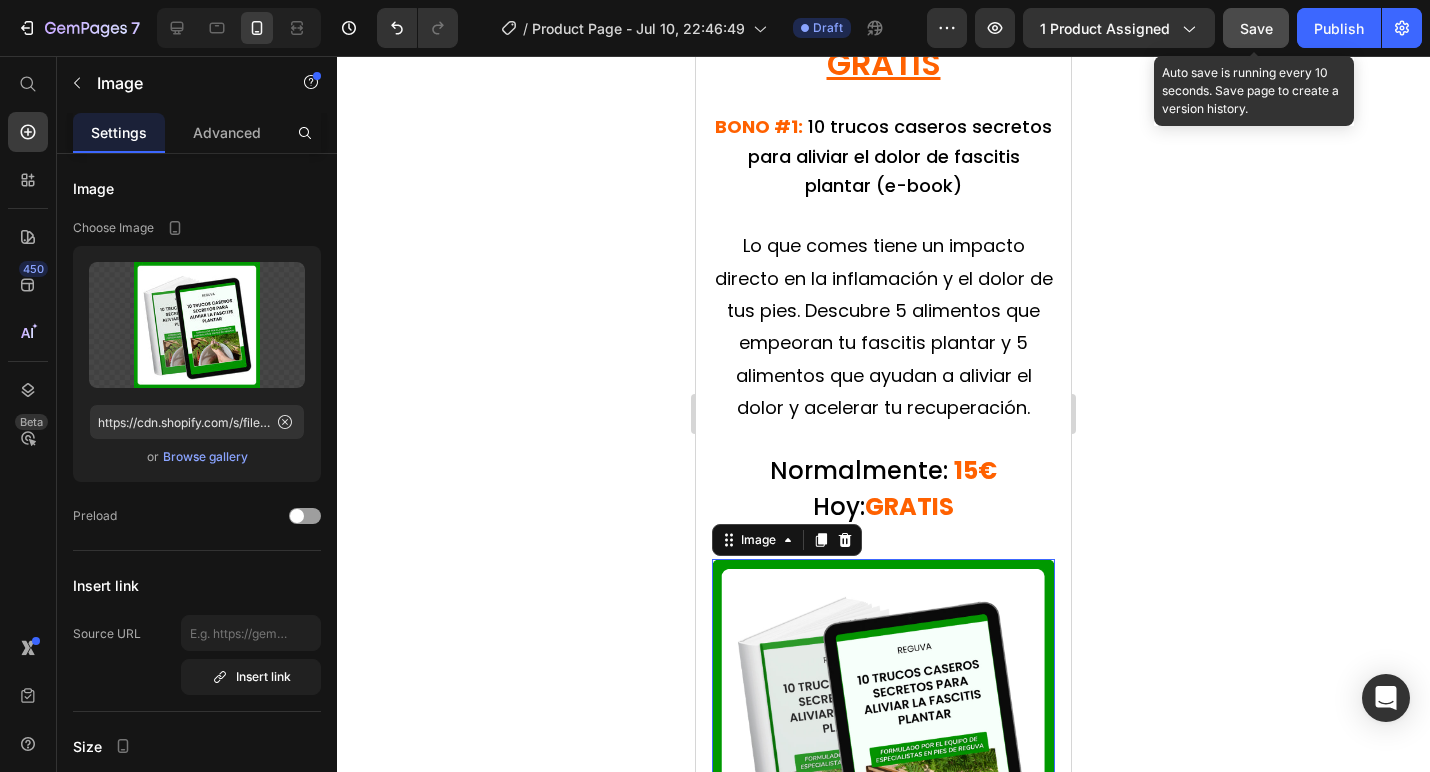 scroll, scrollTop: 10175, scrollLeft: 0, axis: vertical 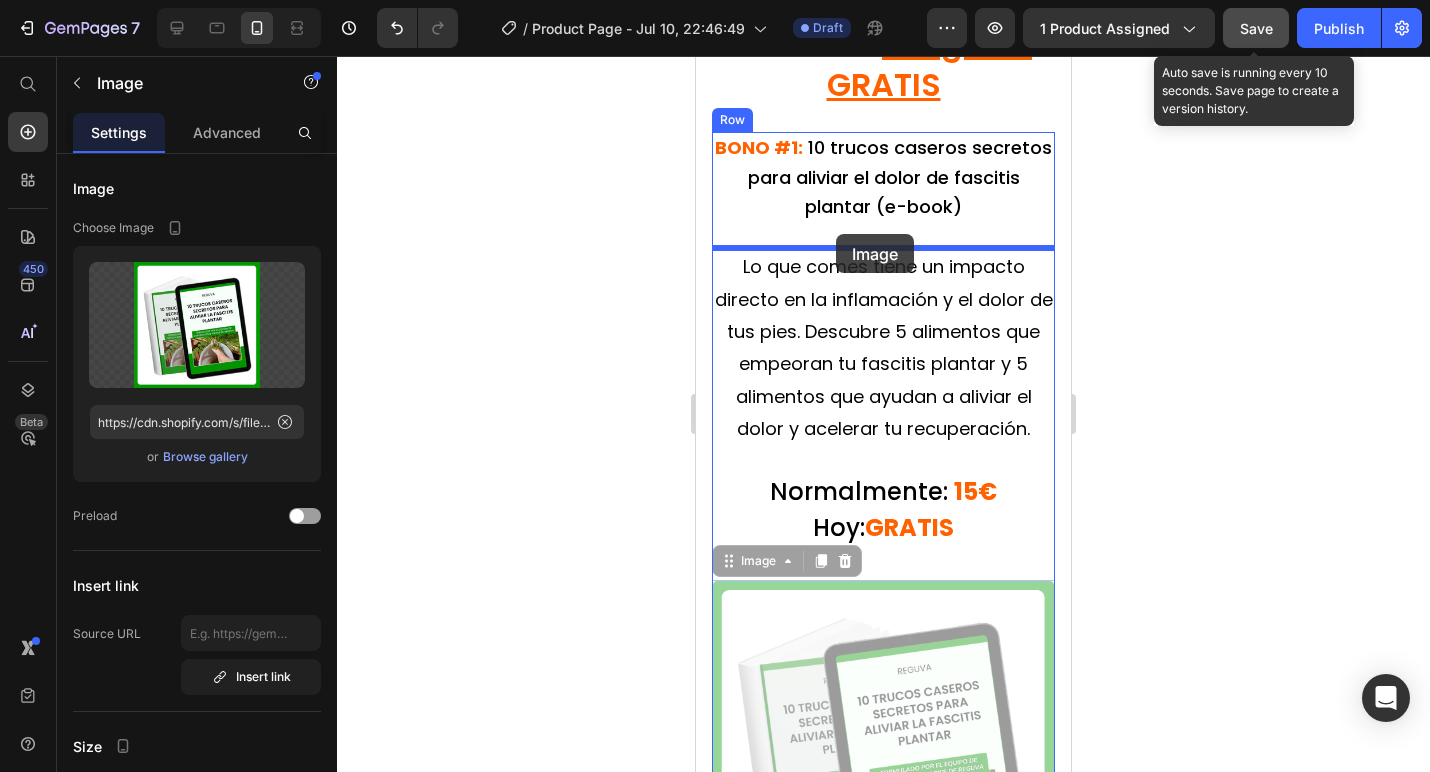 drag, startPoint x: 731, startPoint y: 563, endPoint x: 836, endPoint y: 234, distance: 345.3491 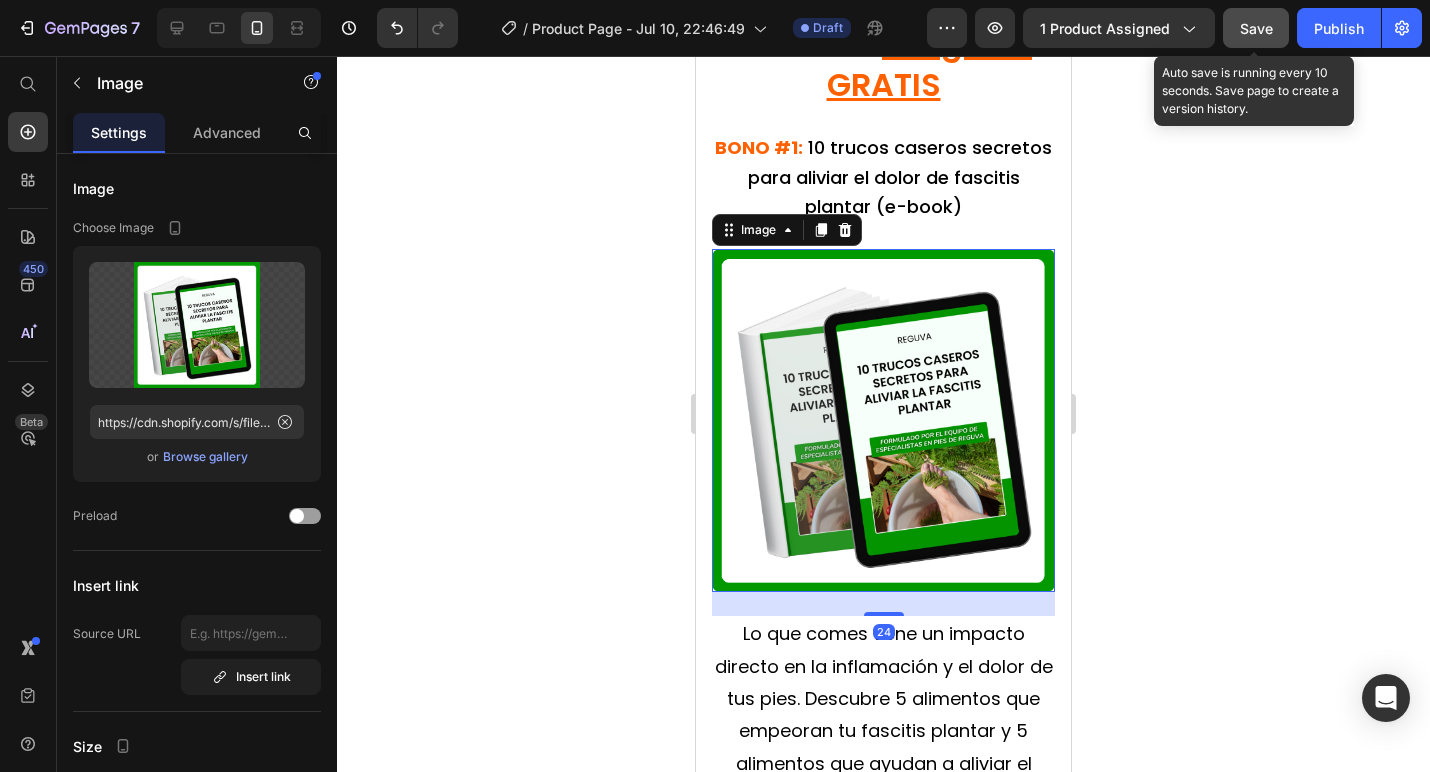 click 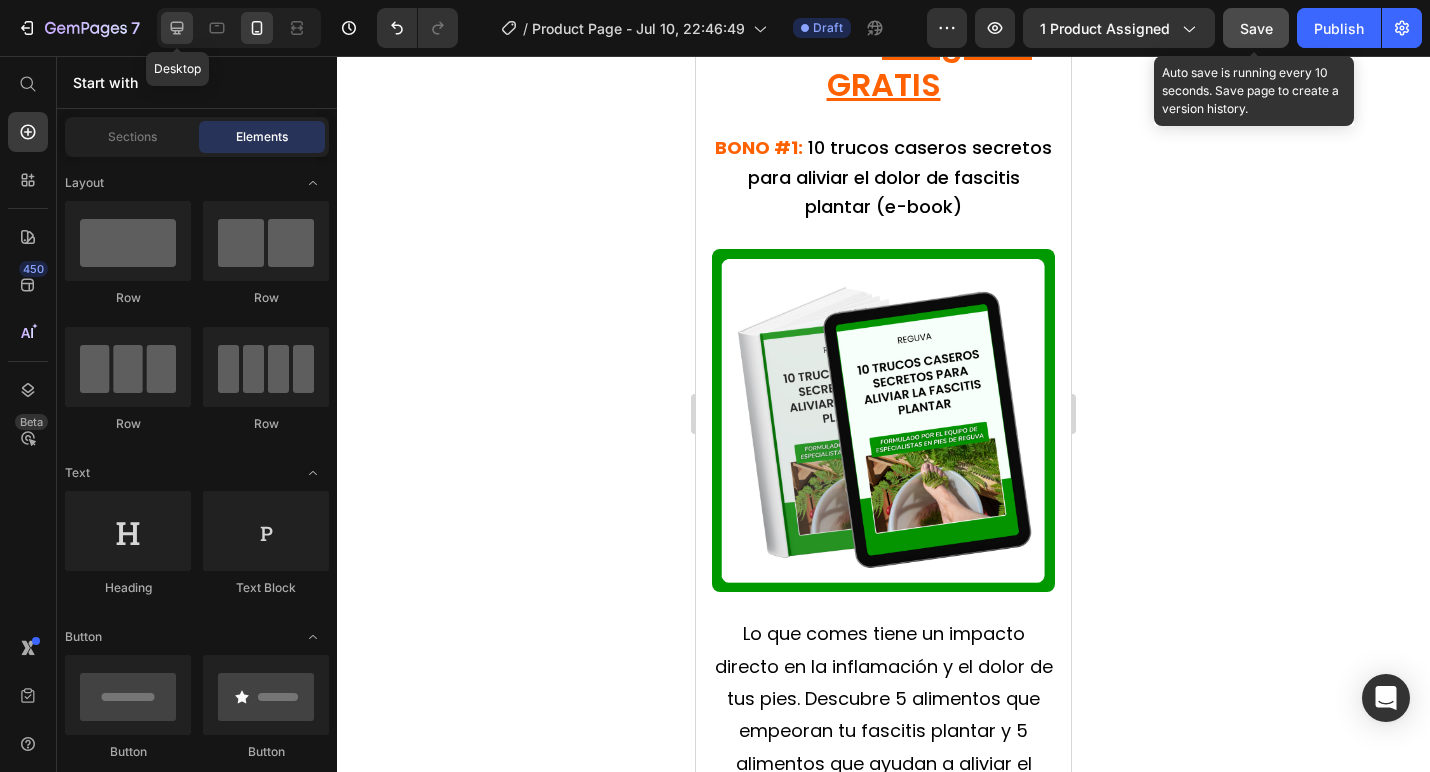 click 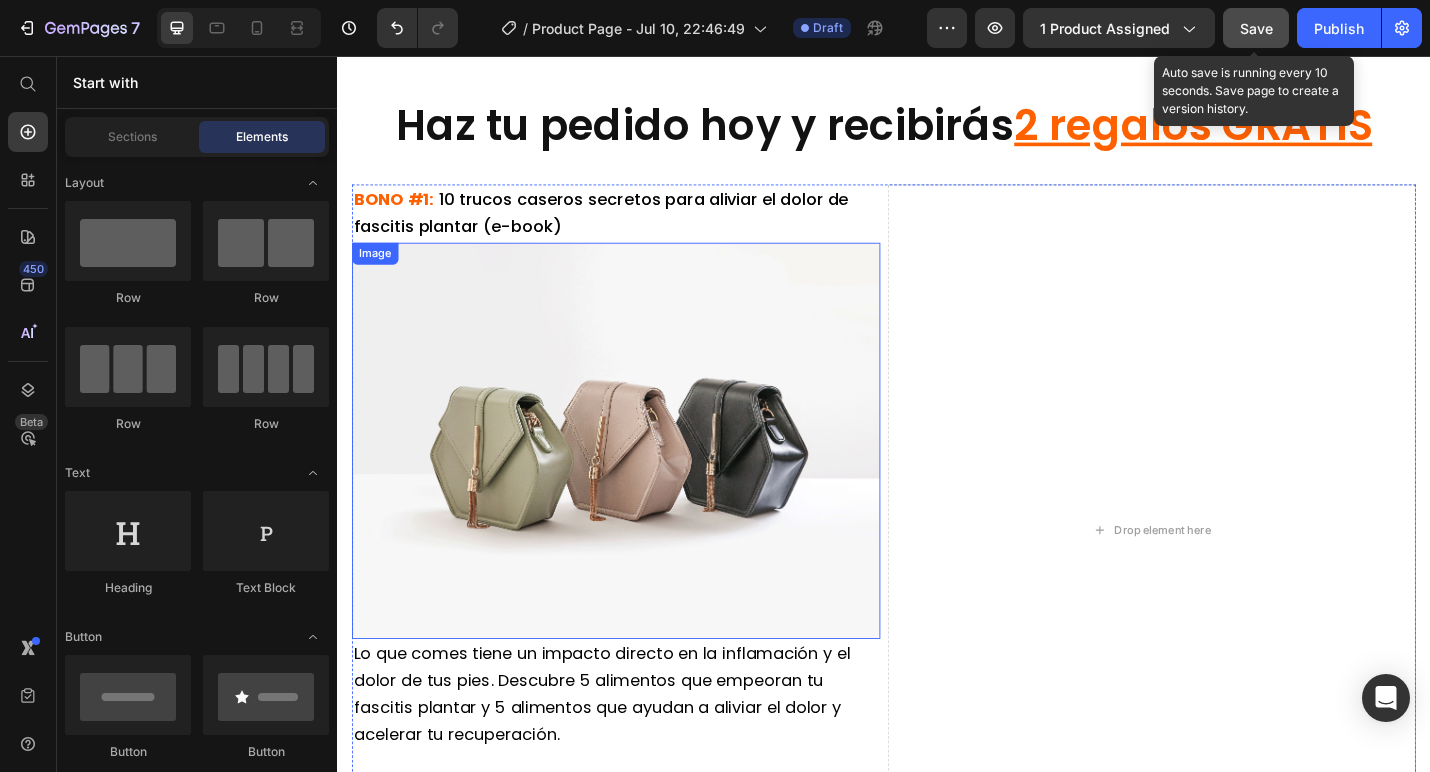 scroll, scrollTop: 10031, scrollLeft: 0, axis: vertical 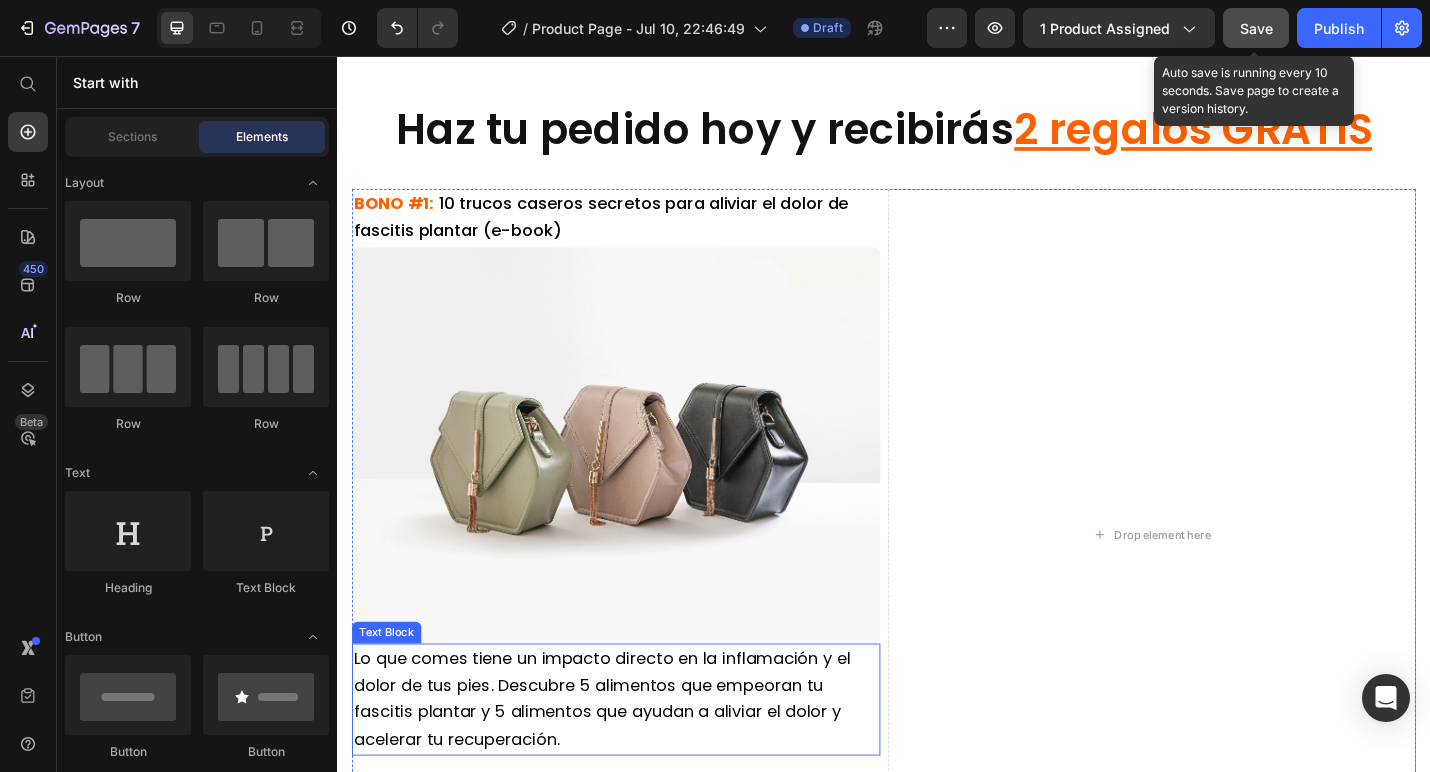 click on "Lo que comes tiene un impacto directo en la inflamación y el dolor de tus pies. Descubre 5 alimentos que empeoran tu fascitis plantar y 5 alimentos que ayudan a aliviar el dolor y acelerar tu recuperación." at bounding box center [627, 761] 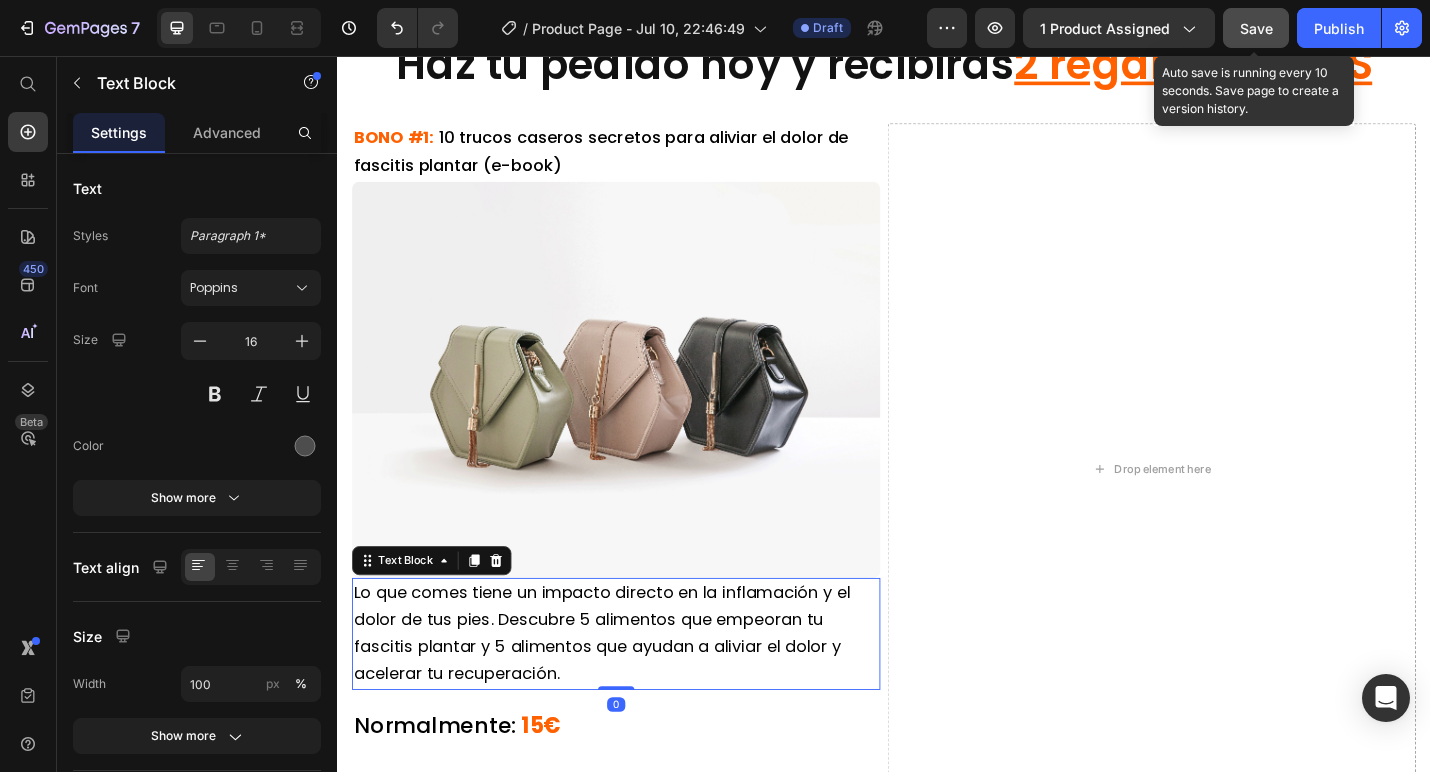 scroll, scrollTop: 10116, scrollLeft: 0, axis: vertical 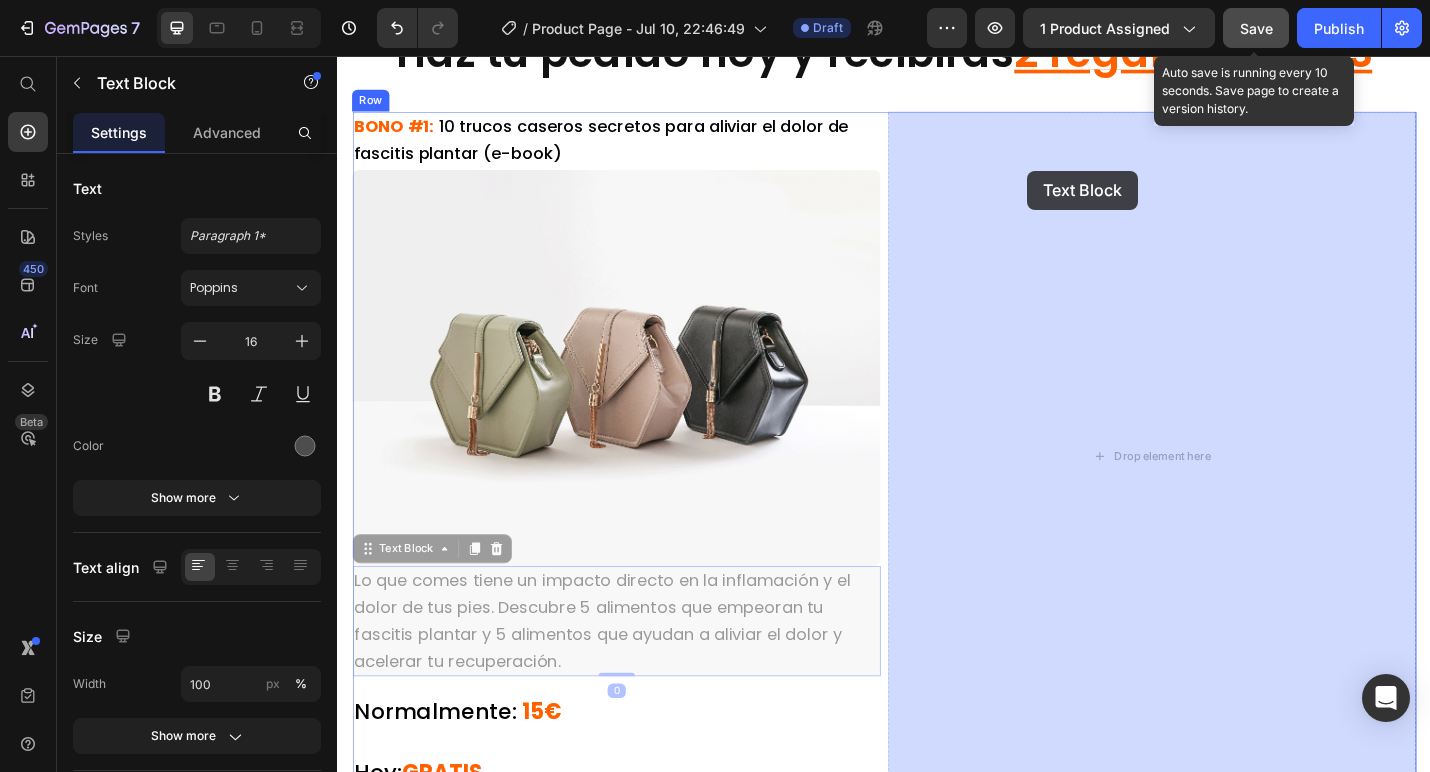 drag, startPoint x: 371, startPoint y: 593, endPoint x: 1094, endPoint y: 181, distance: 832.1496 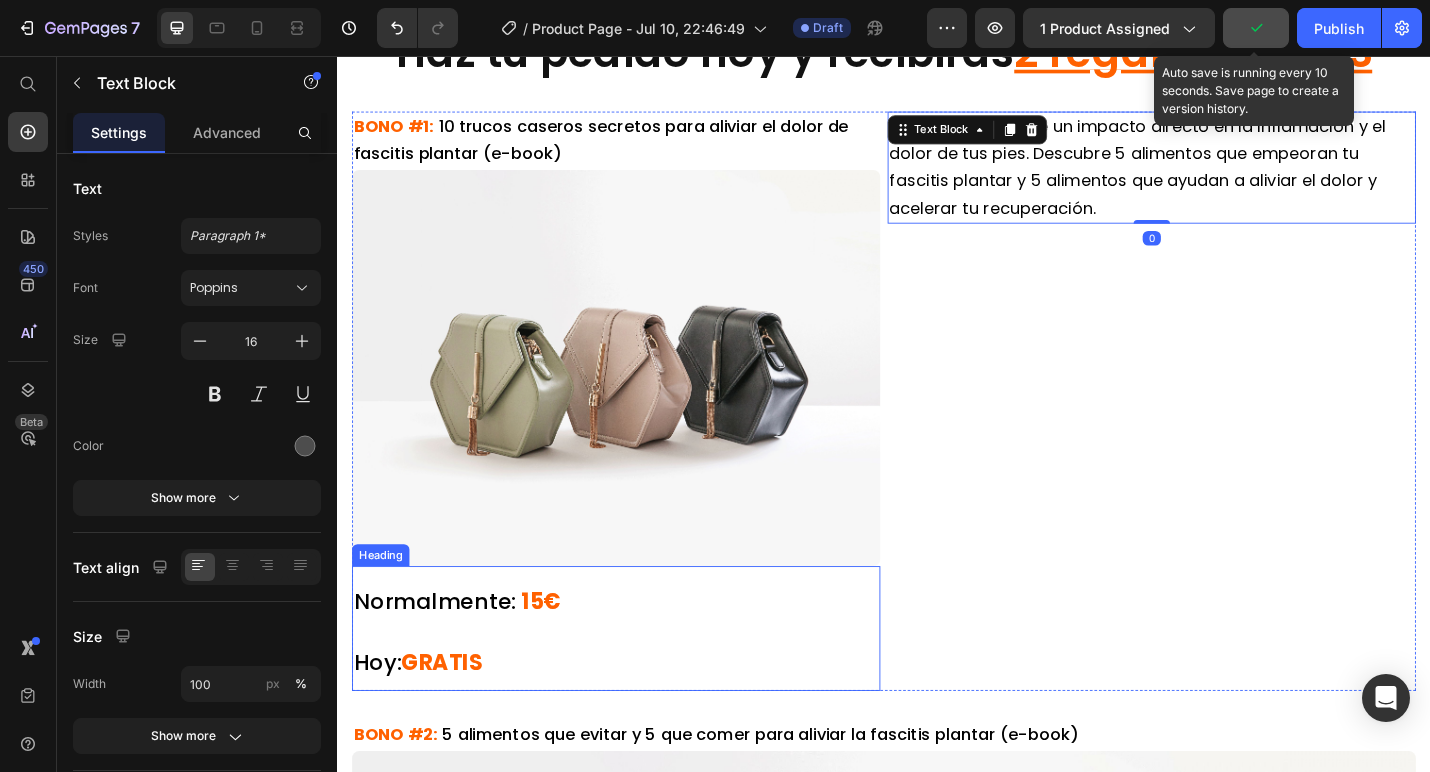 click on "Normalmente:" at bounding box center [444, 654] 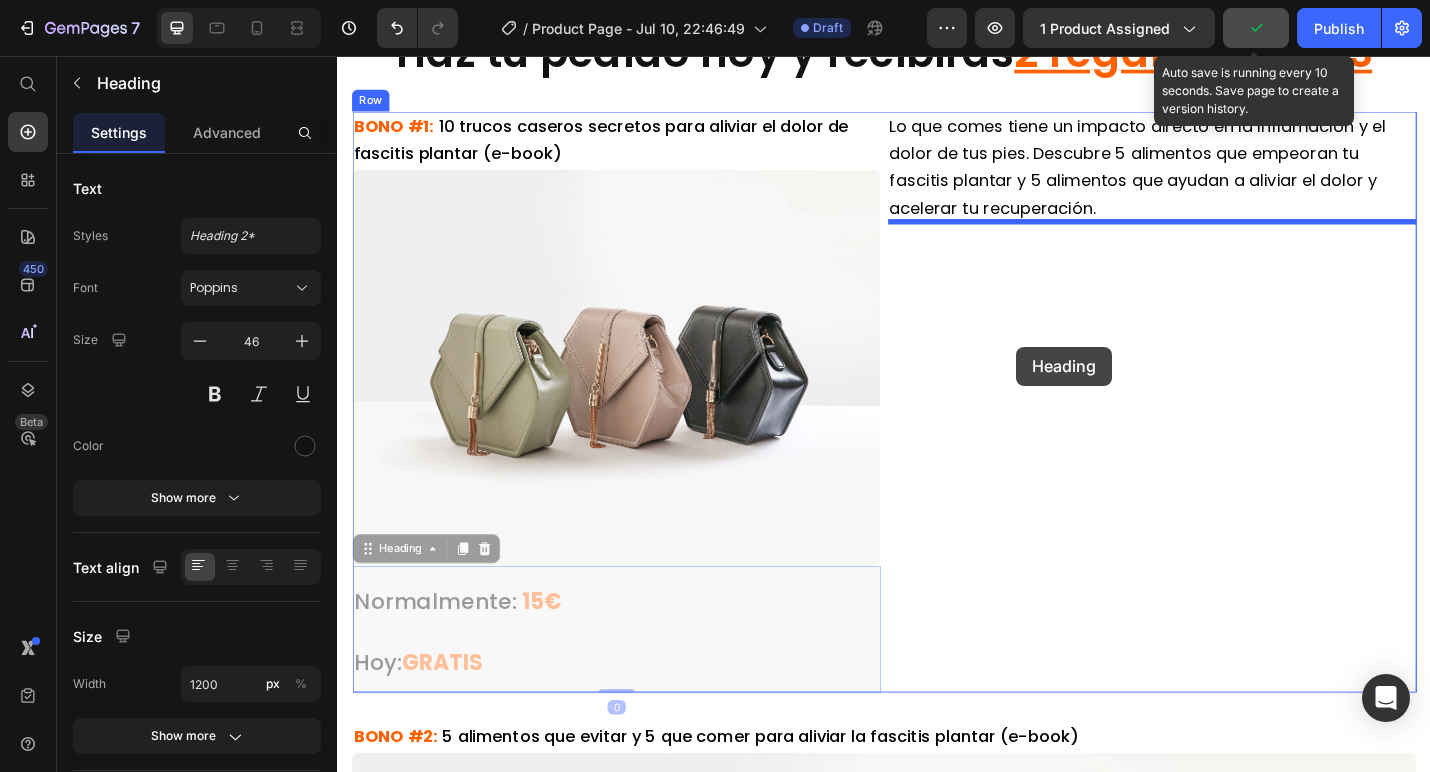 drag, startPoint x: 371, startPoint y: 587, endPoint x: 1082, endPoint y: 376, distance: 741.6482 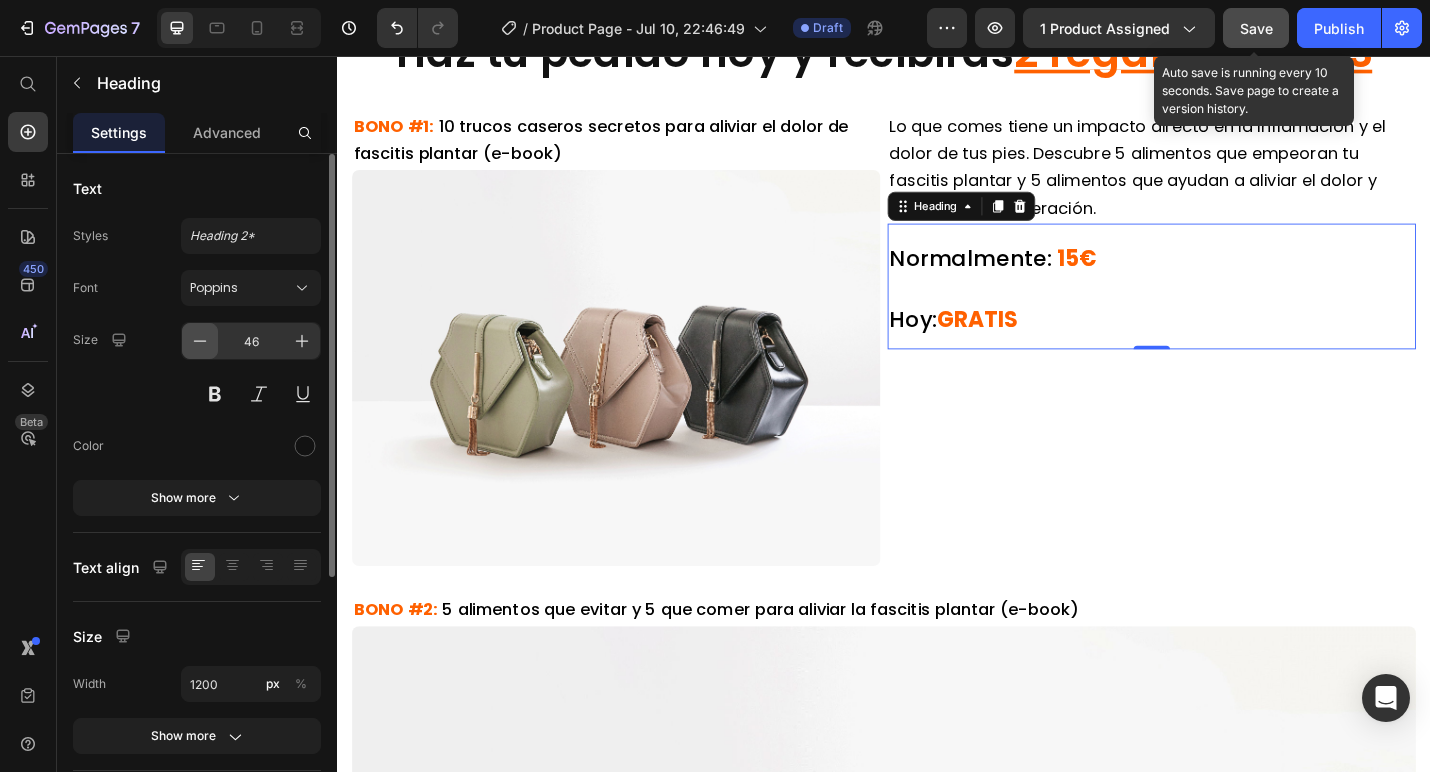 click 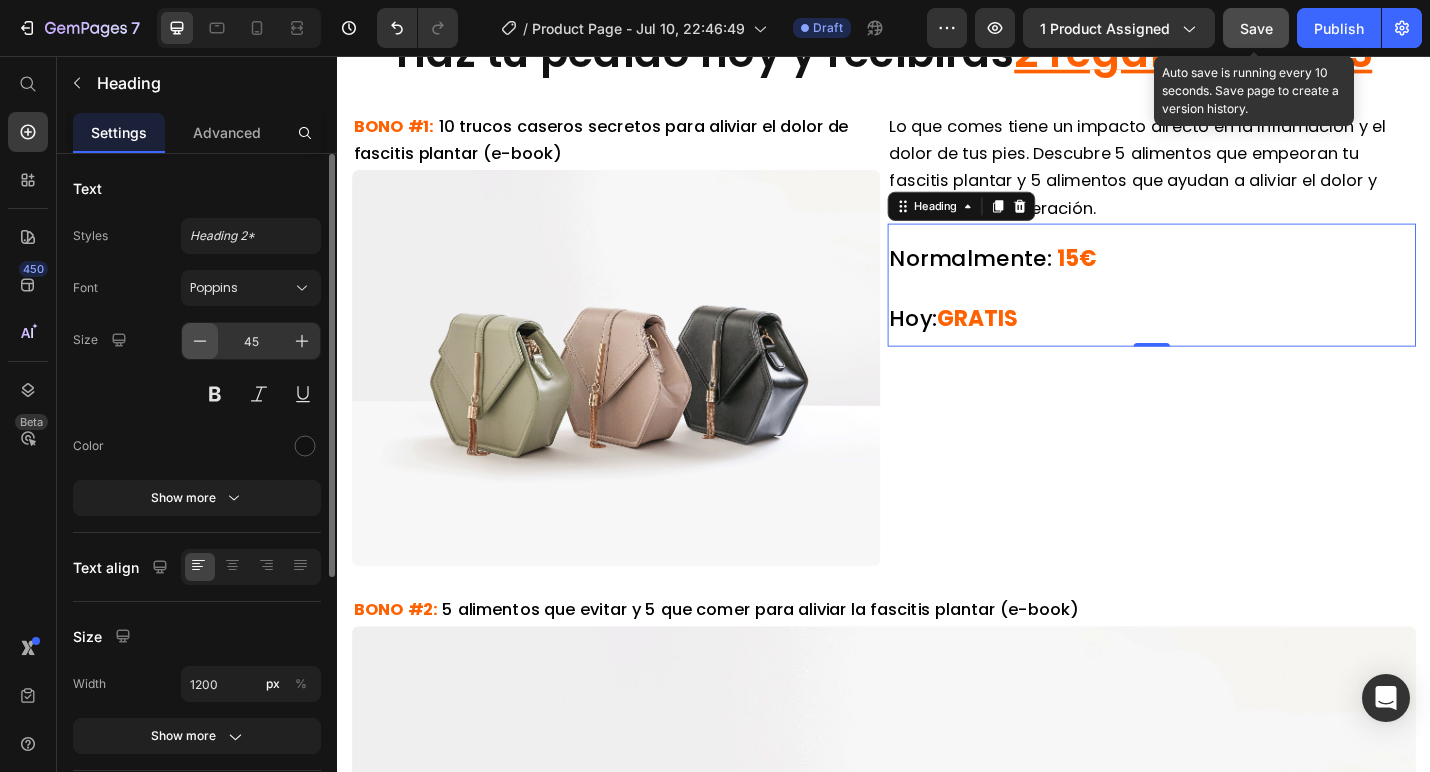click 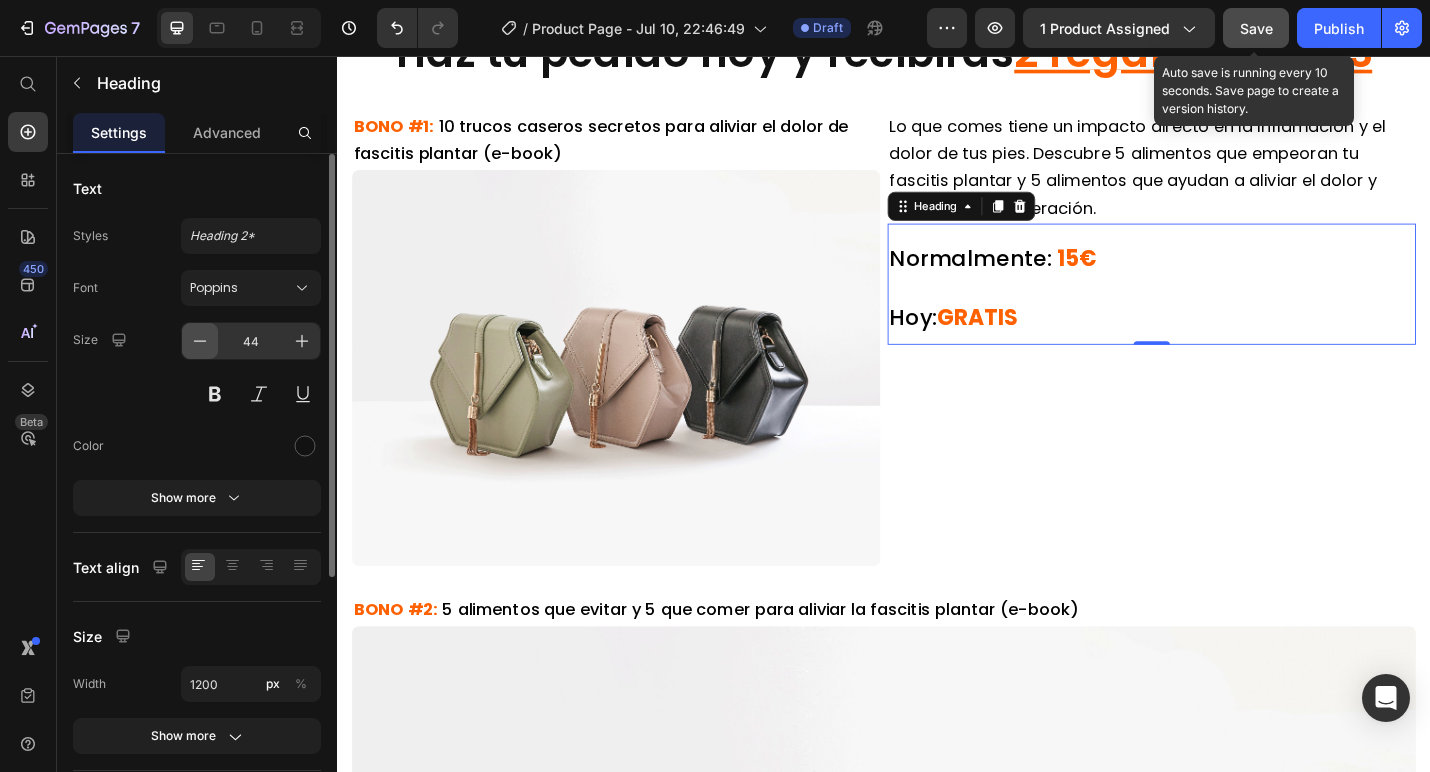 click 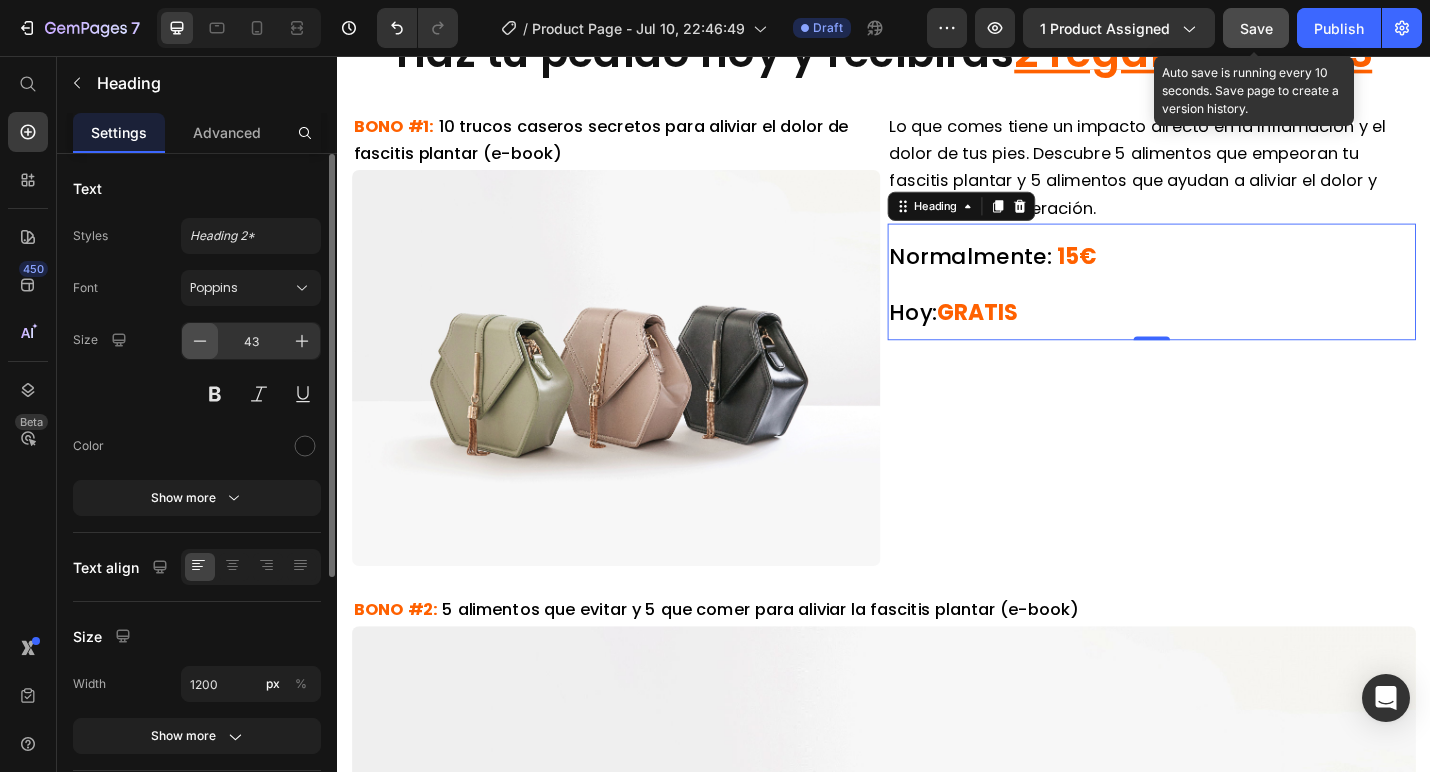click 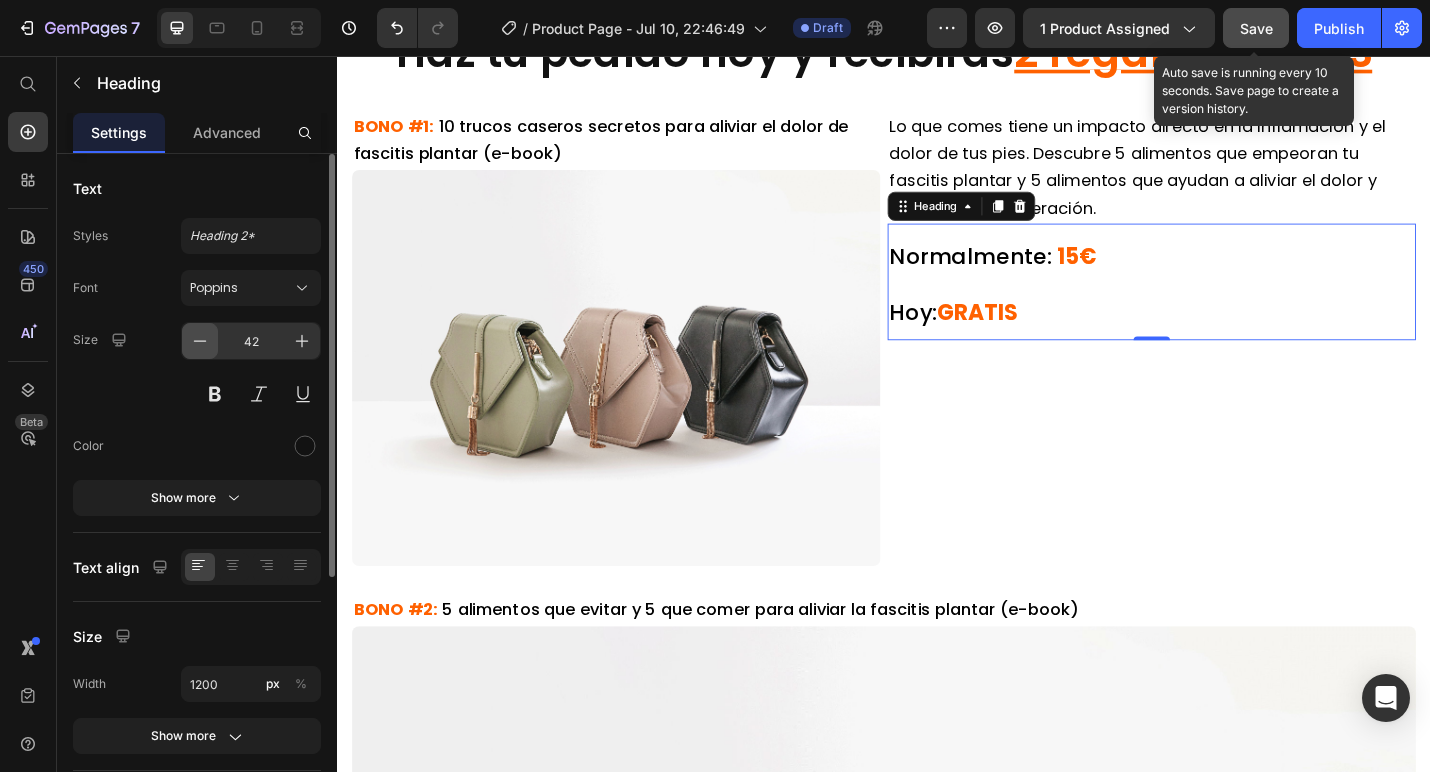 click 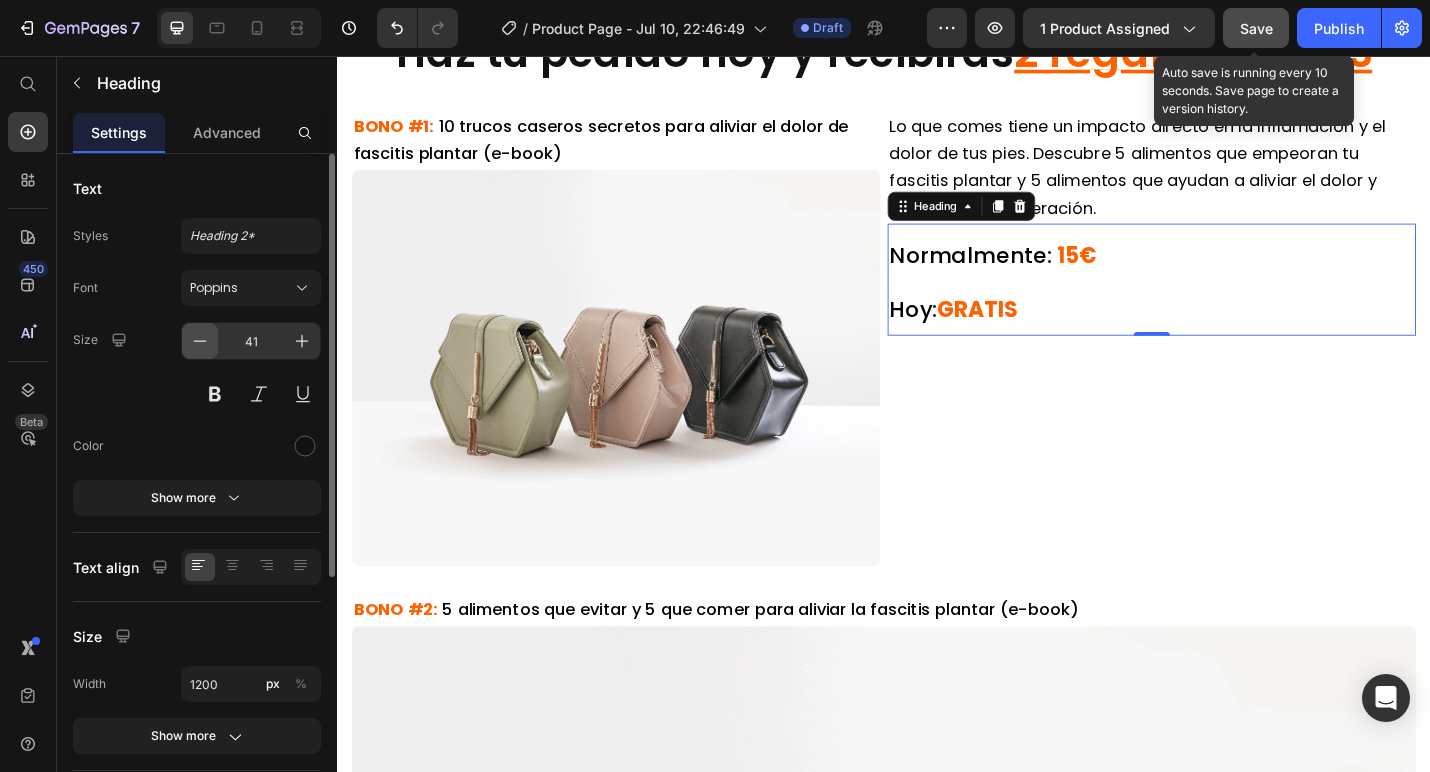 click 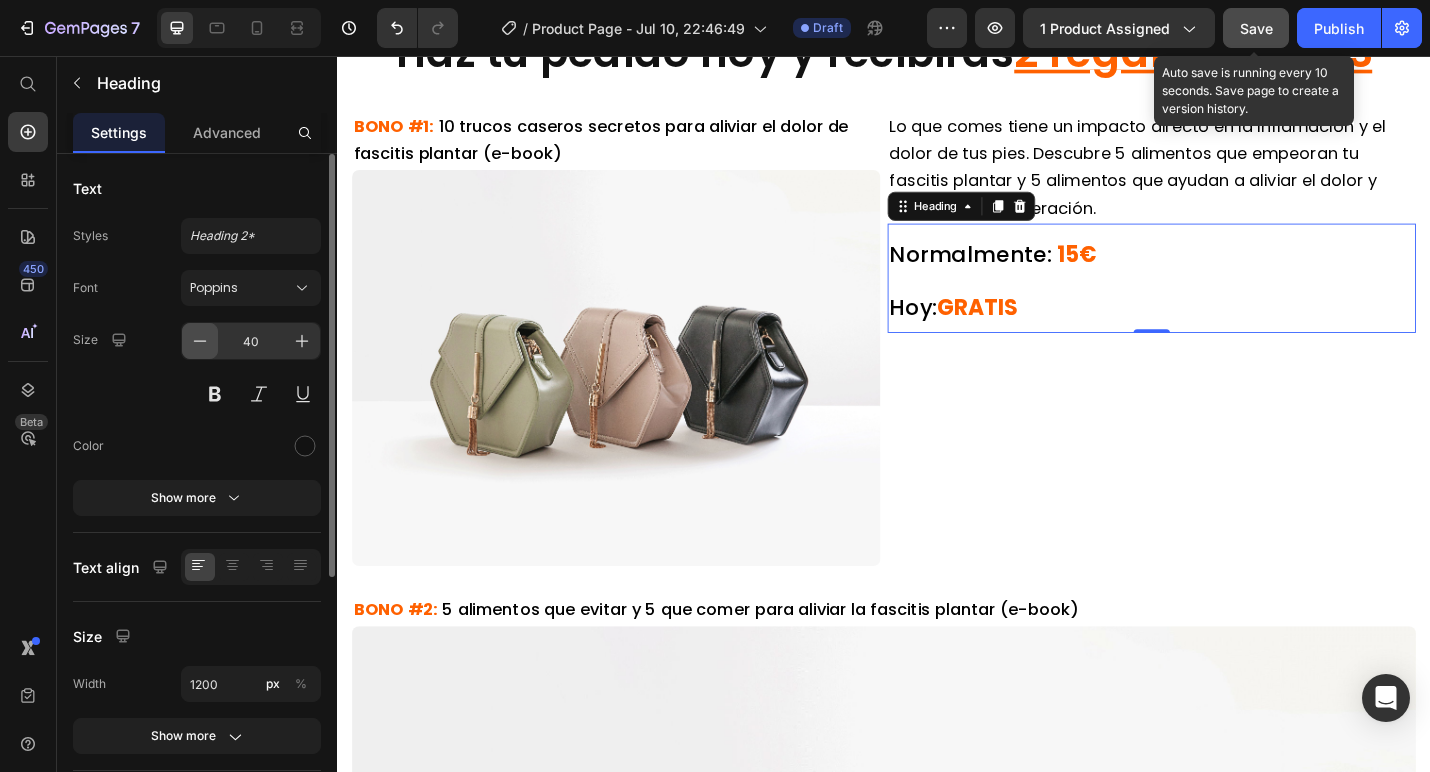 click 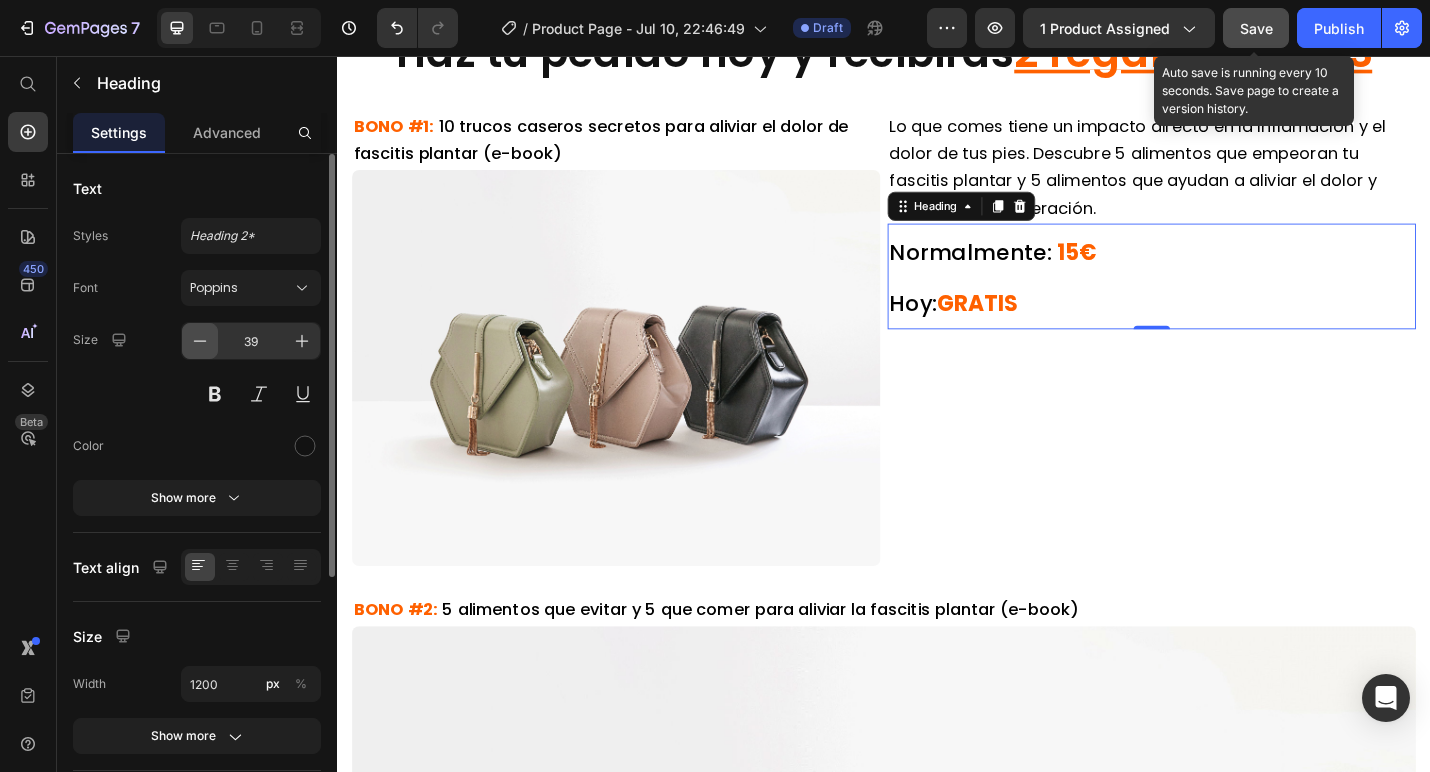 click 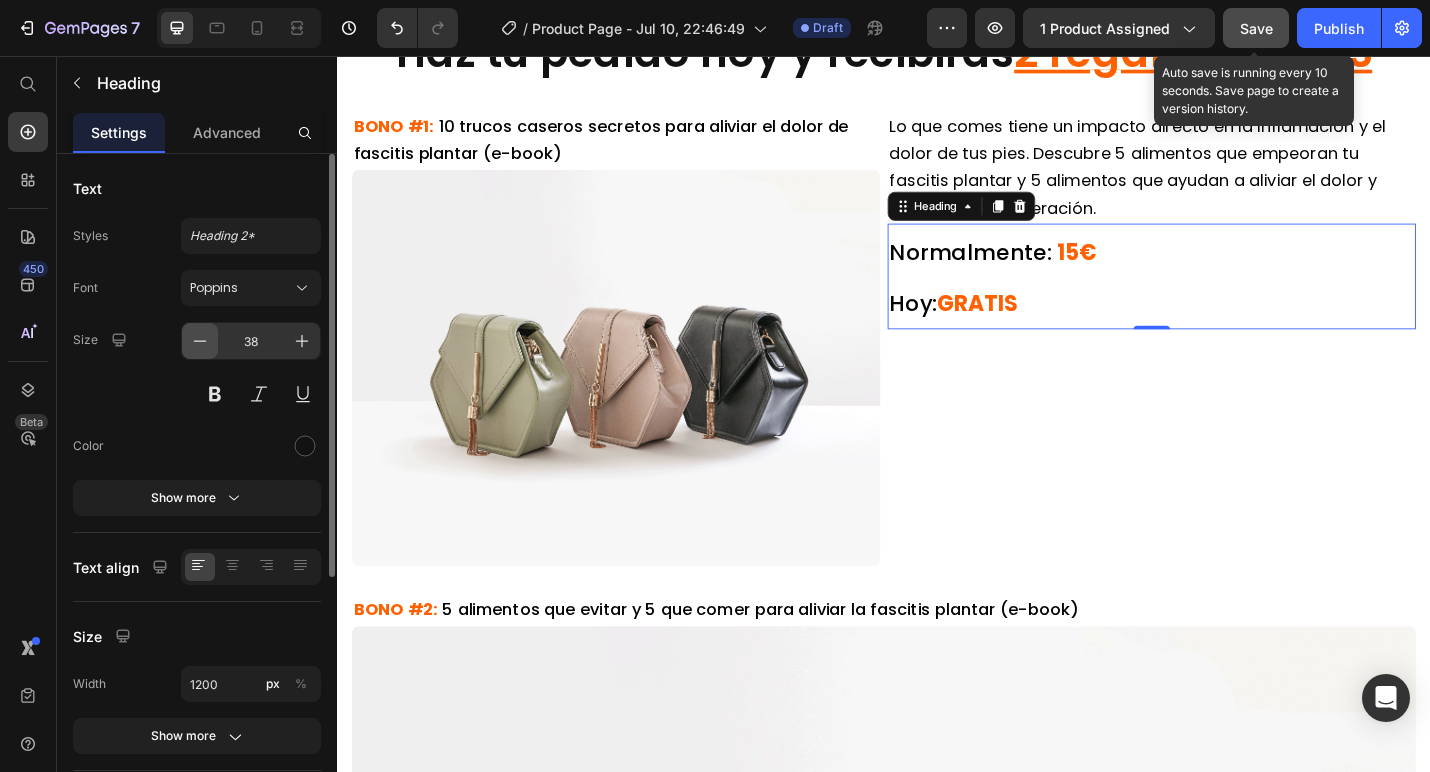click 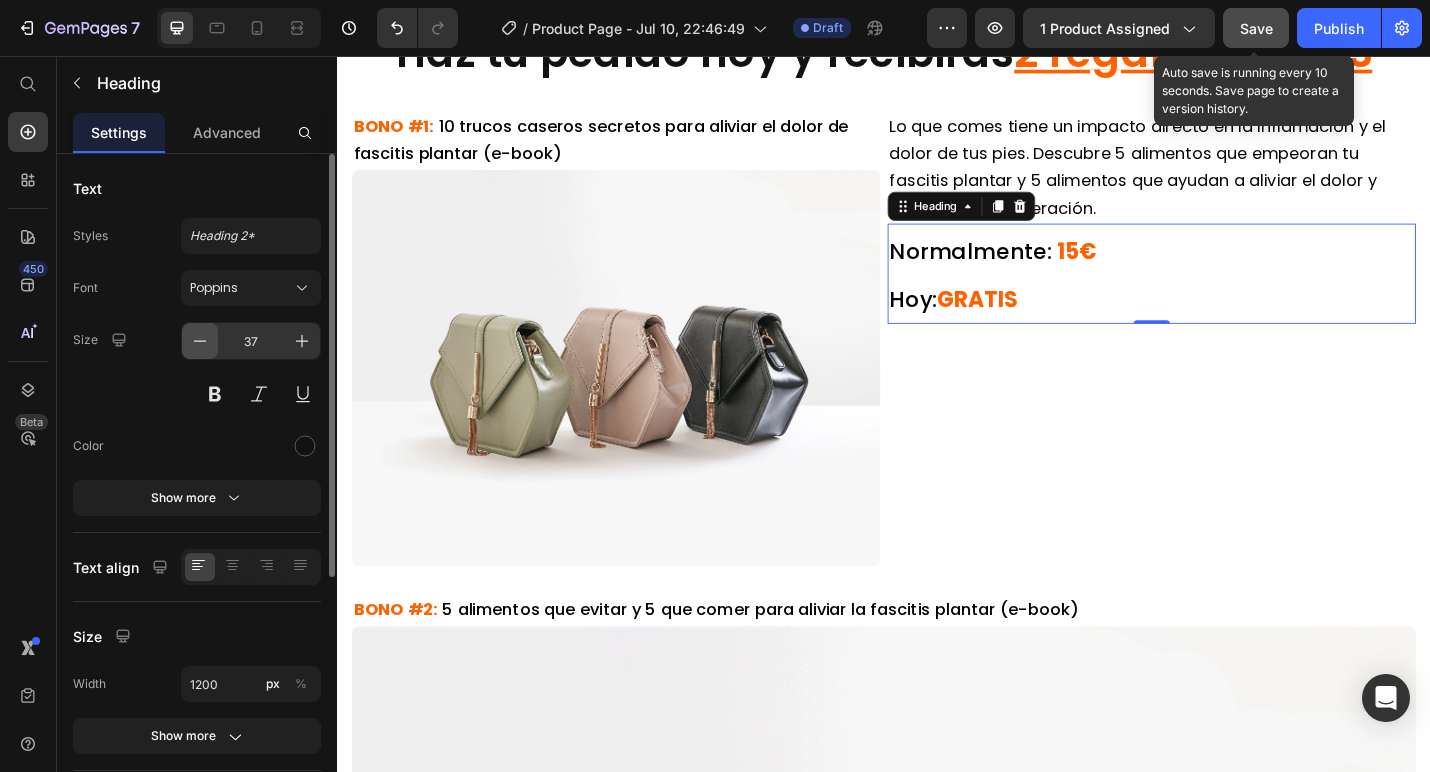 click 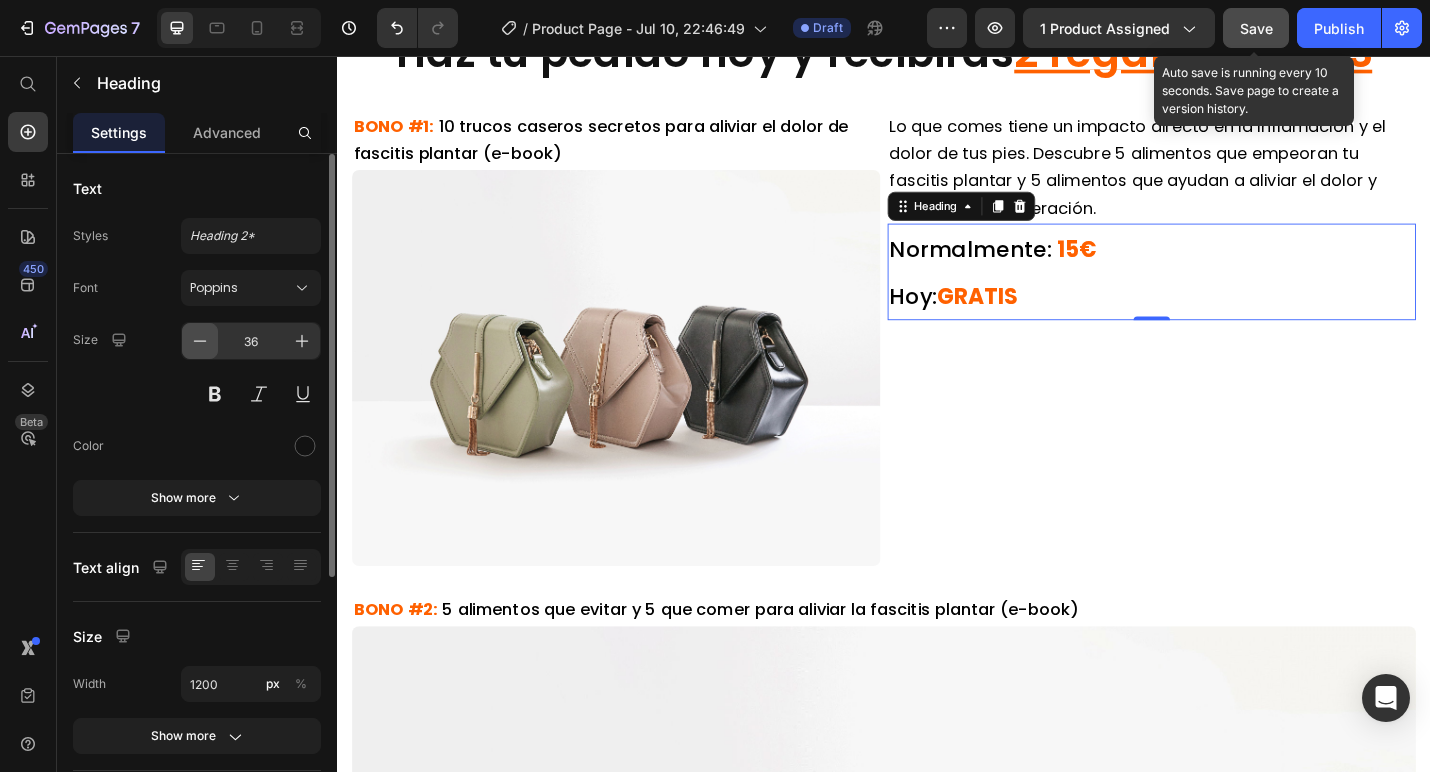 click 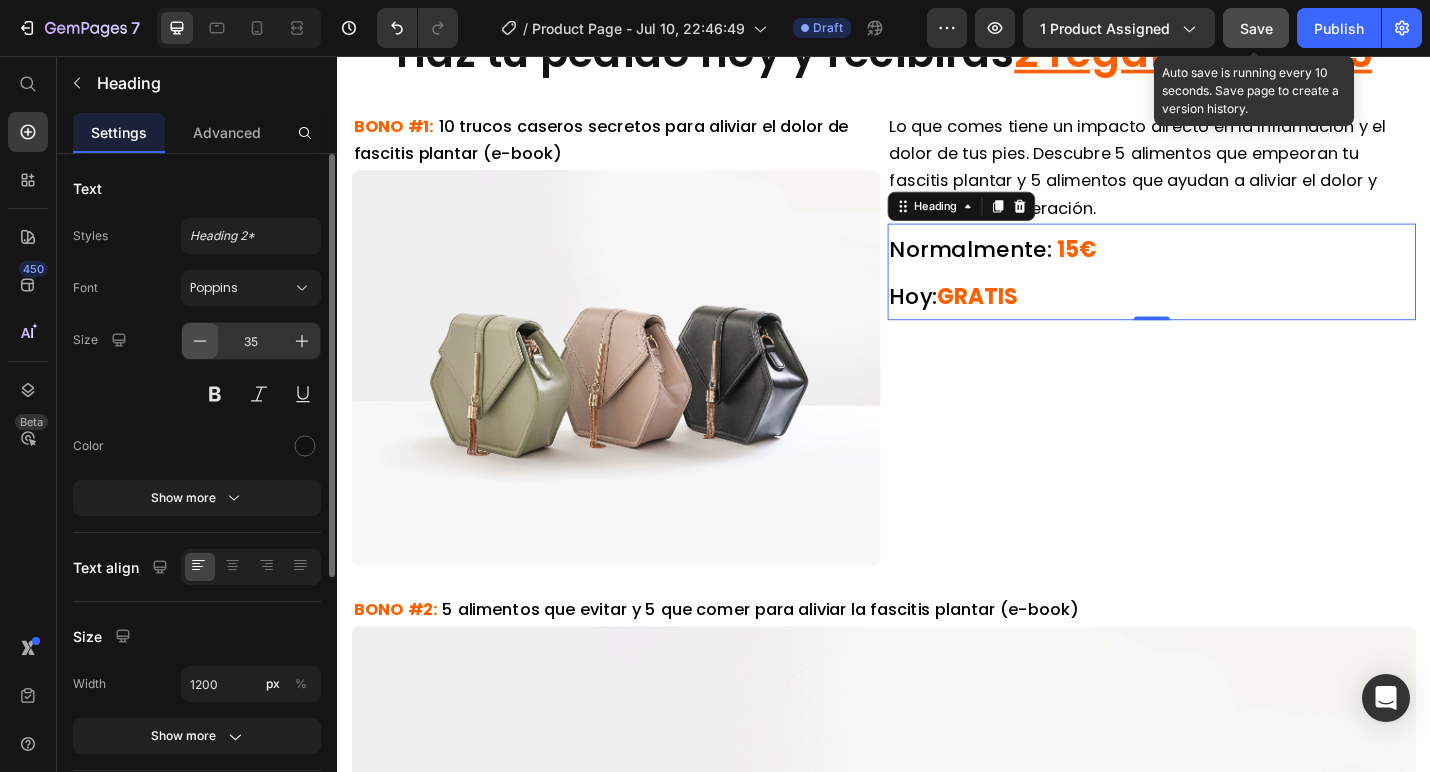 click 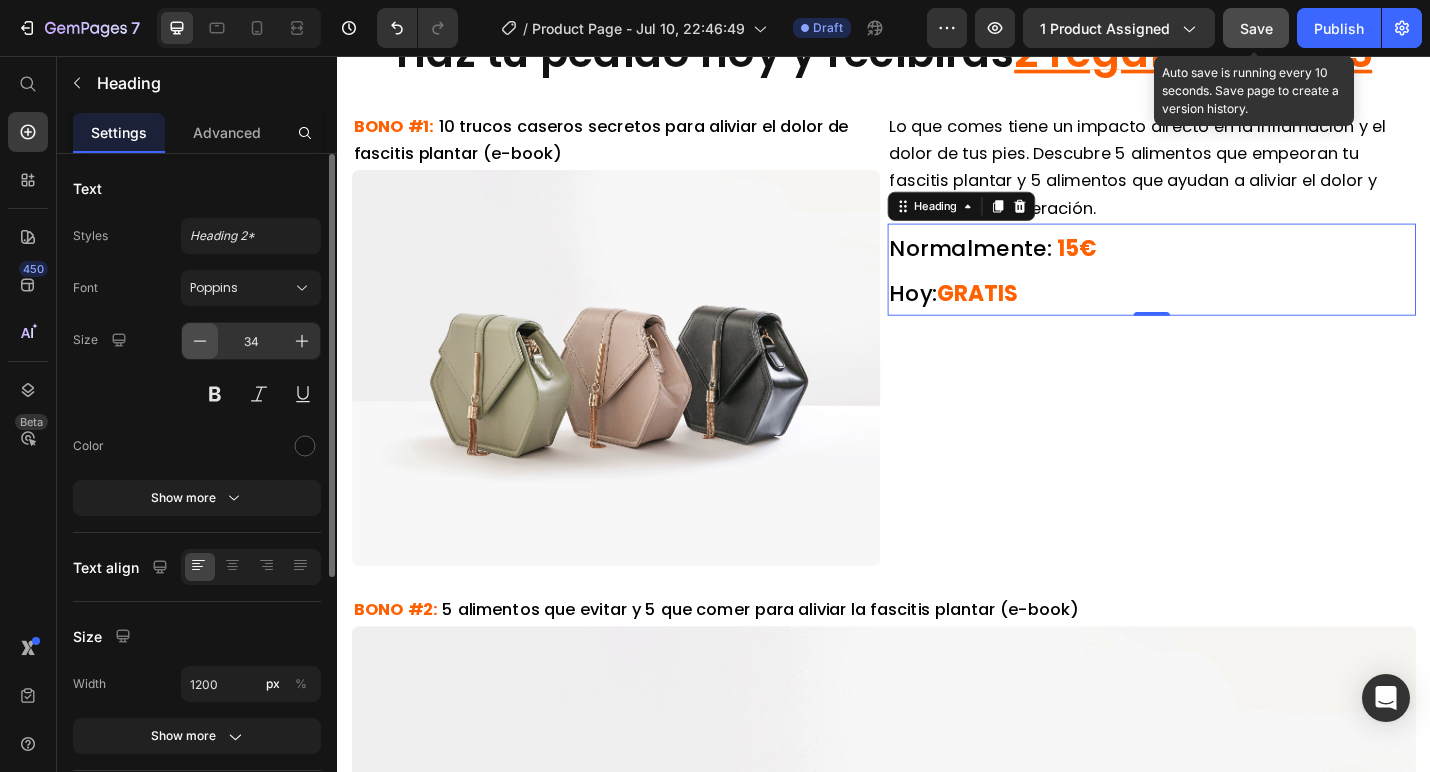 click 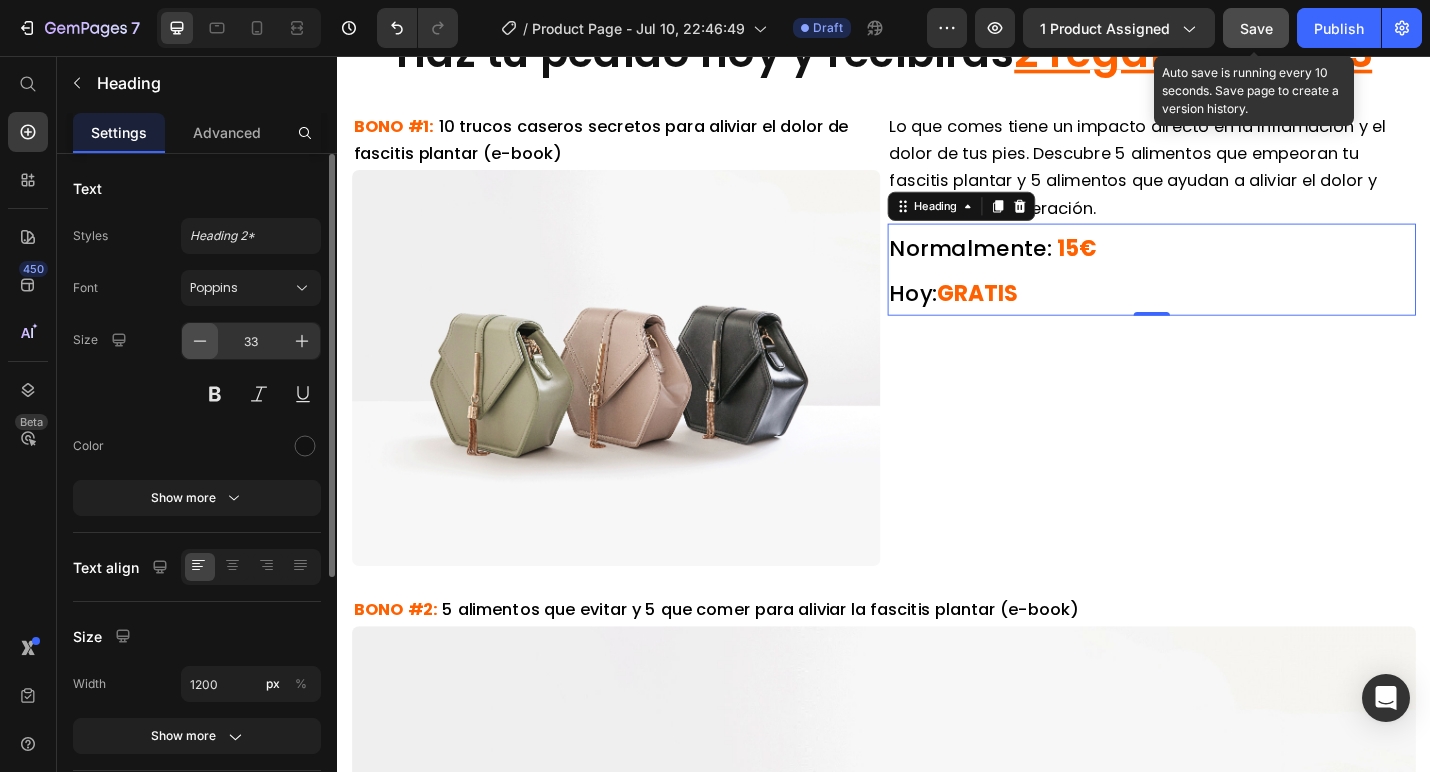 click 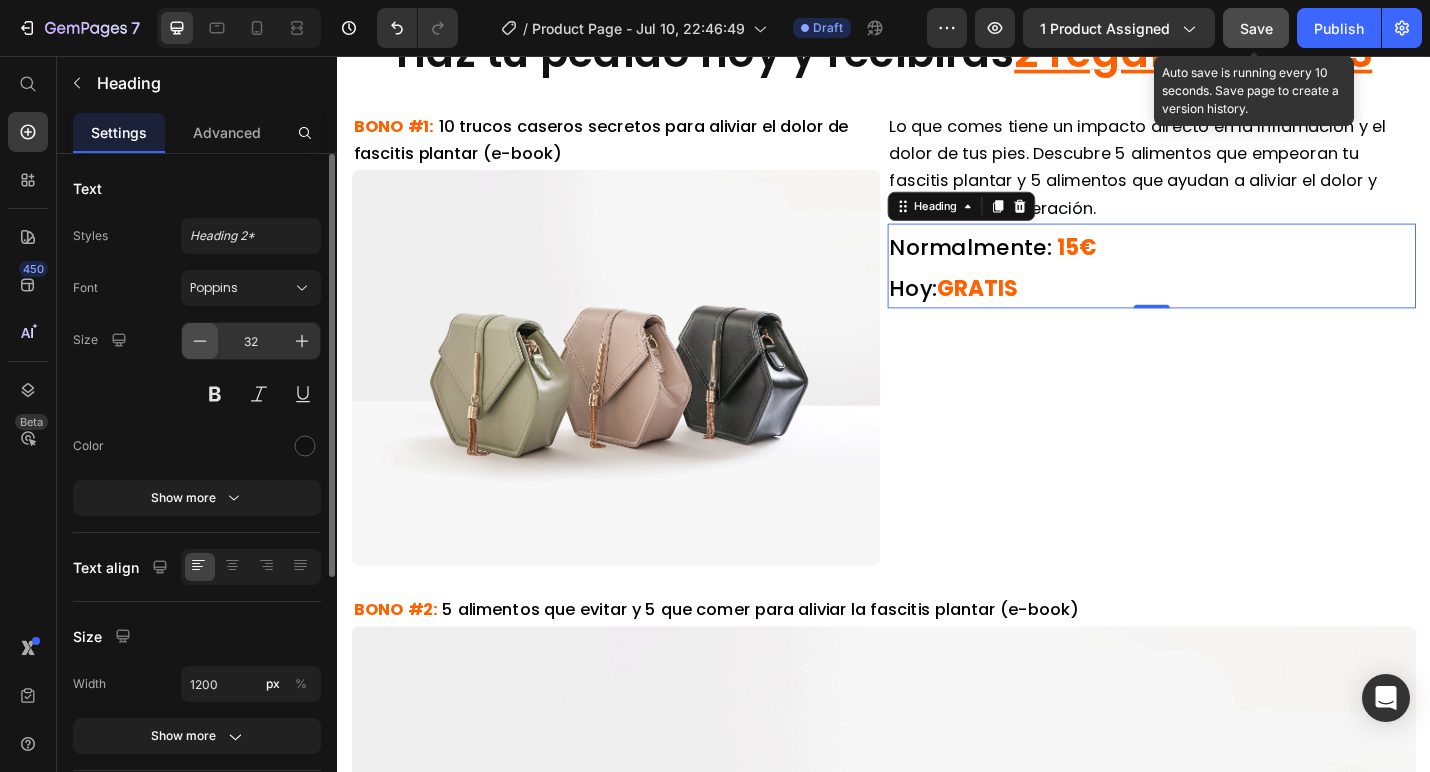 click 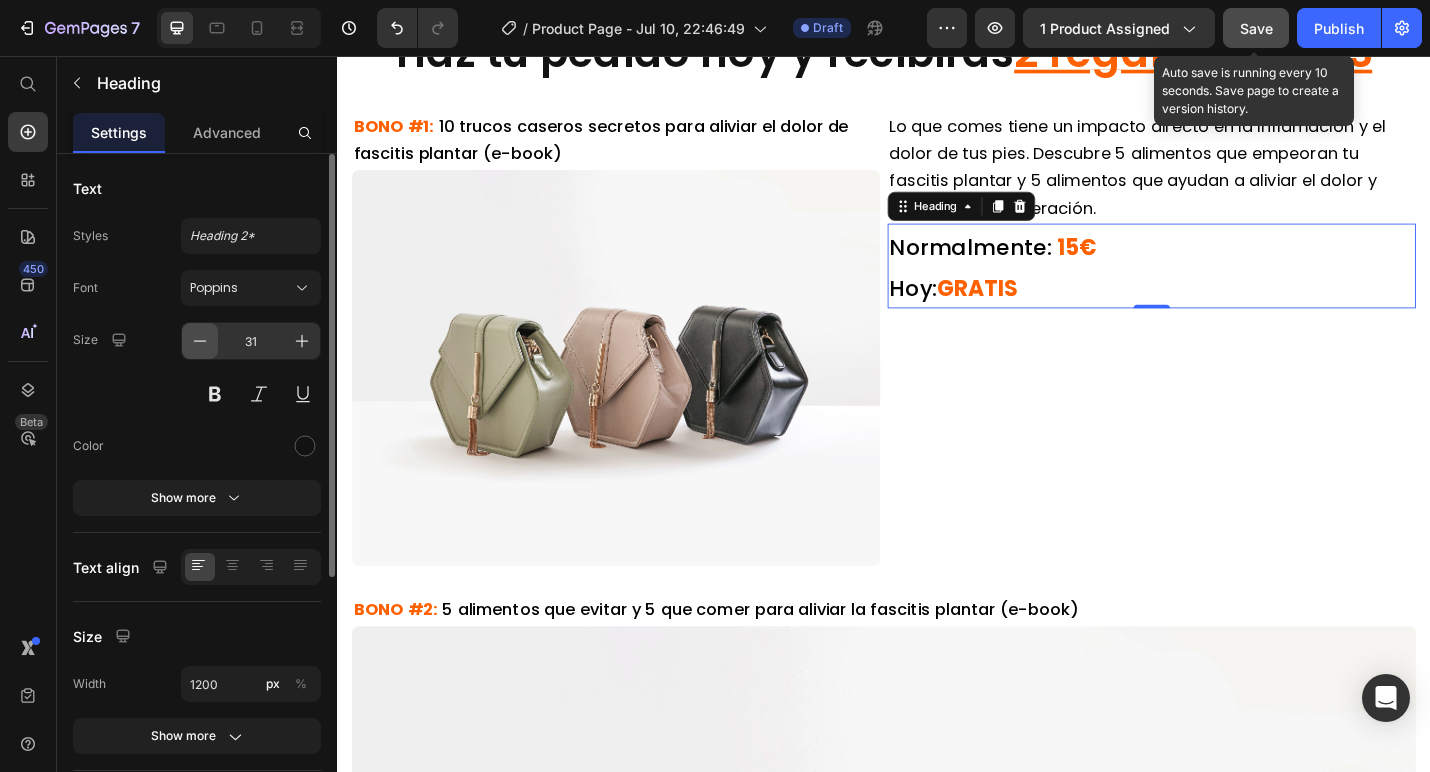 click 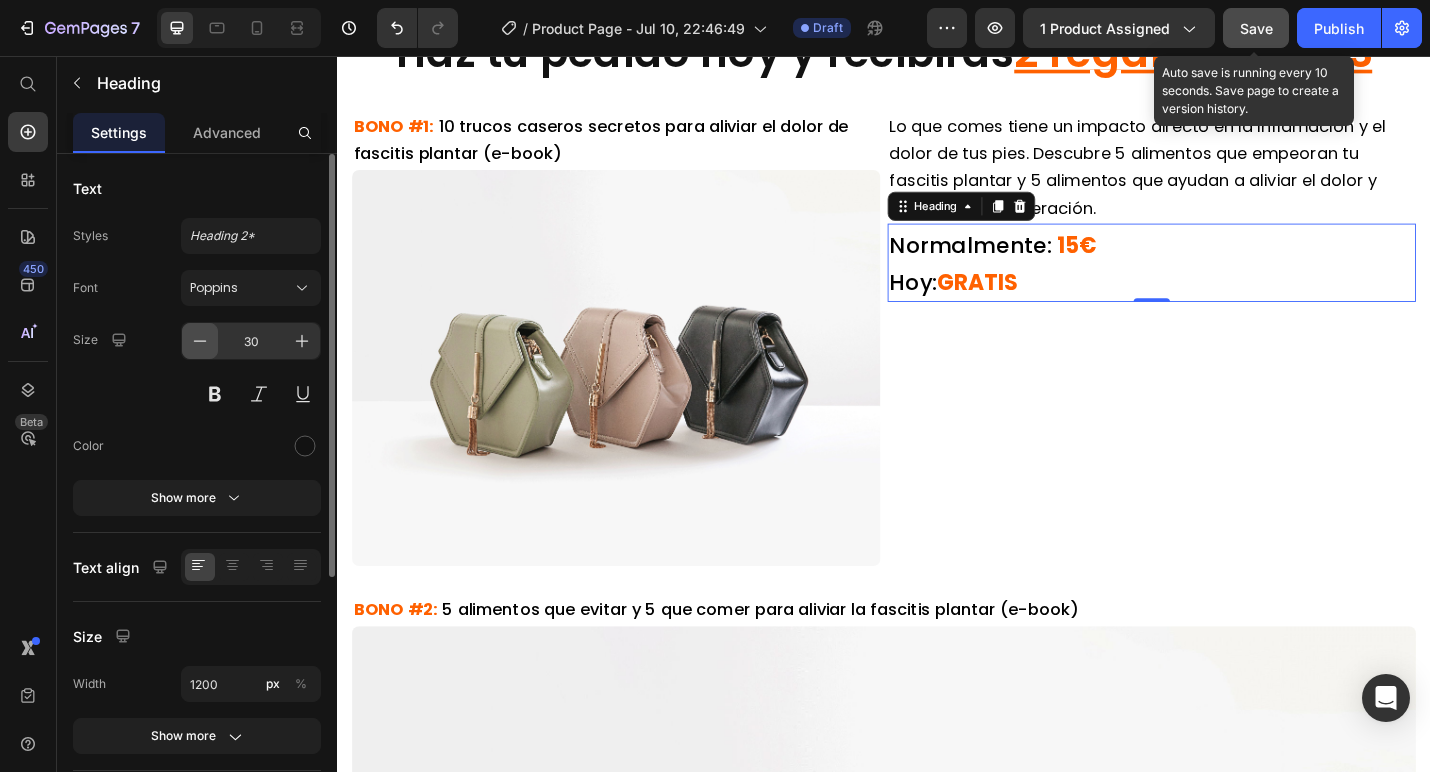 click 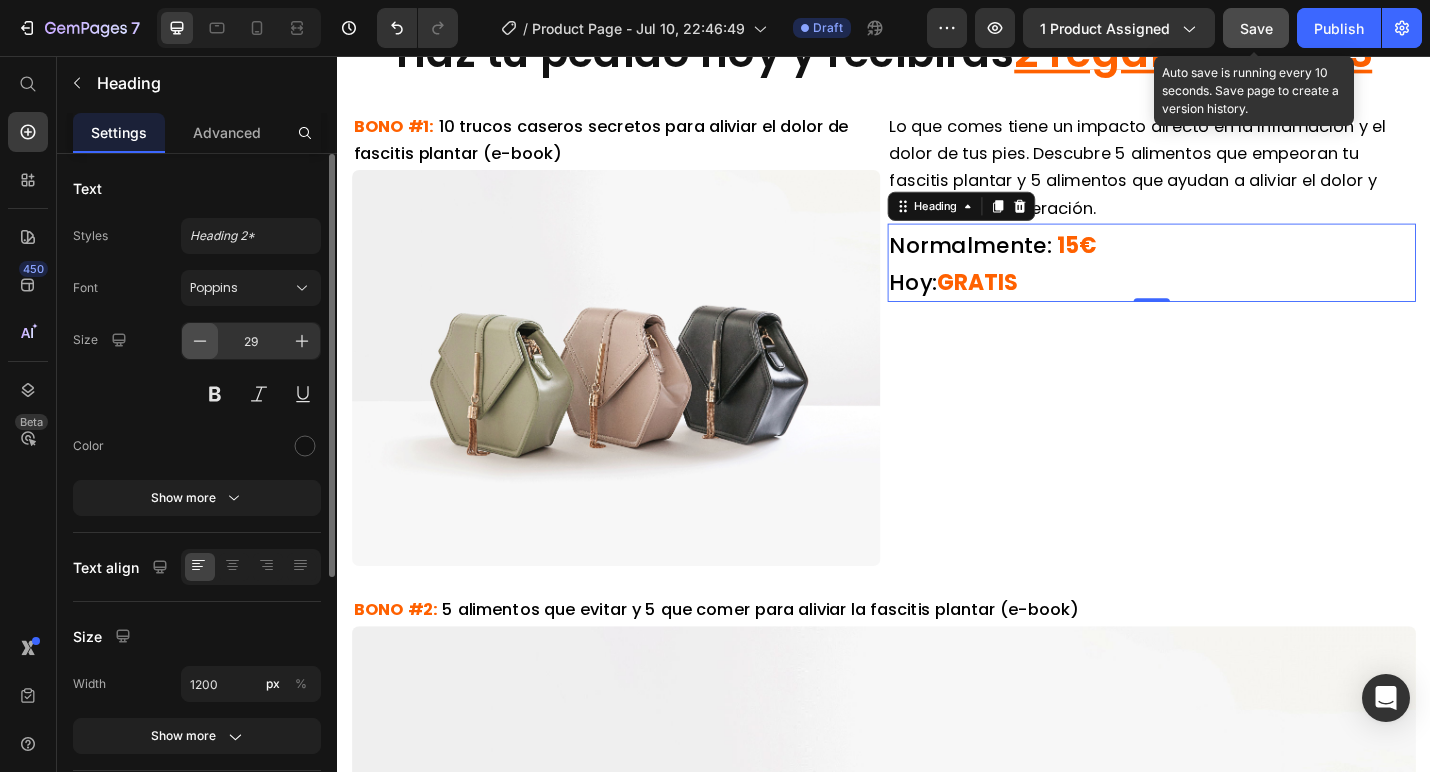 click 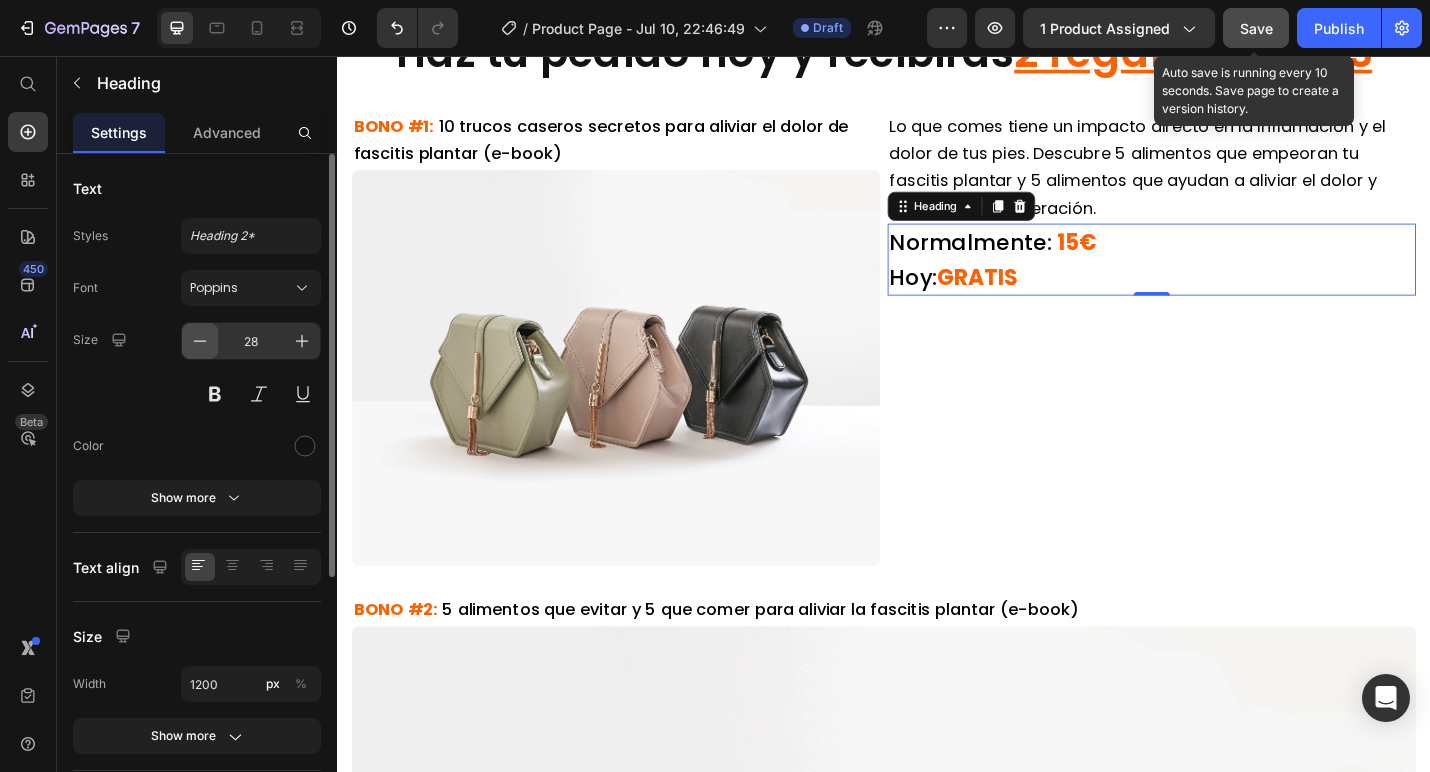 click 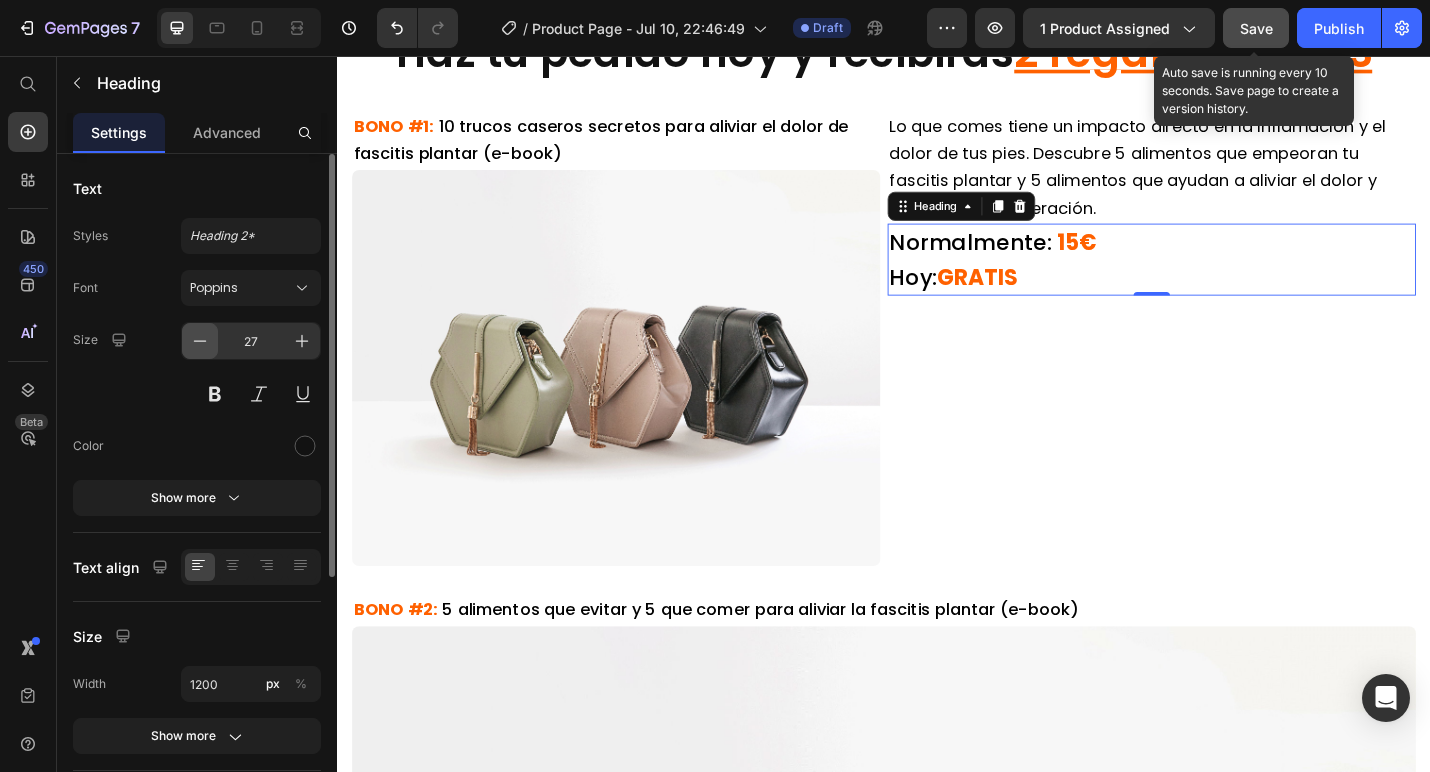 click 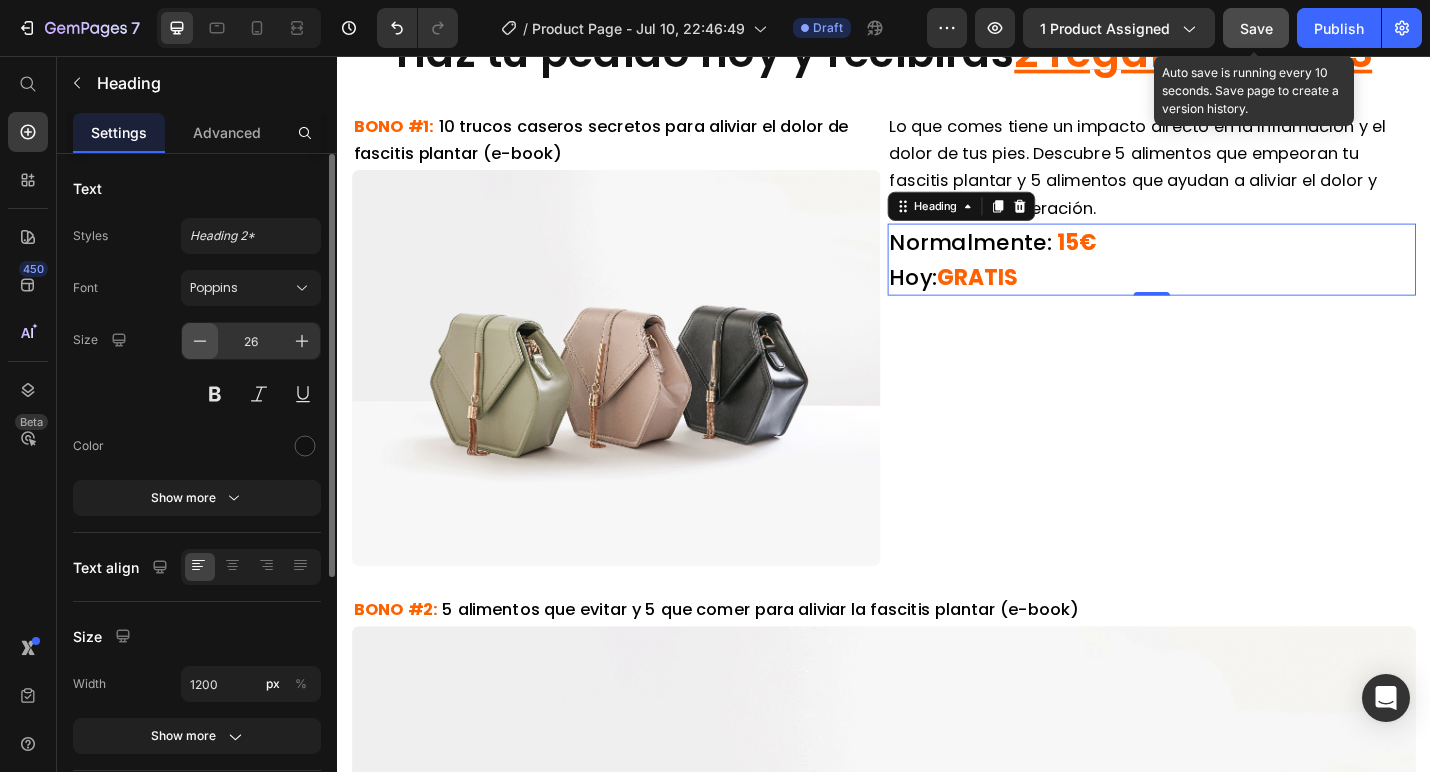 click 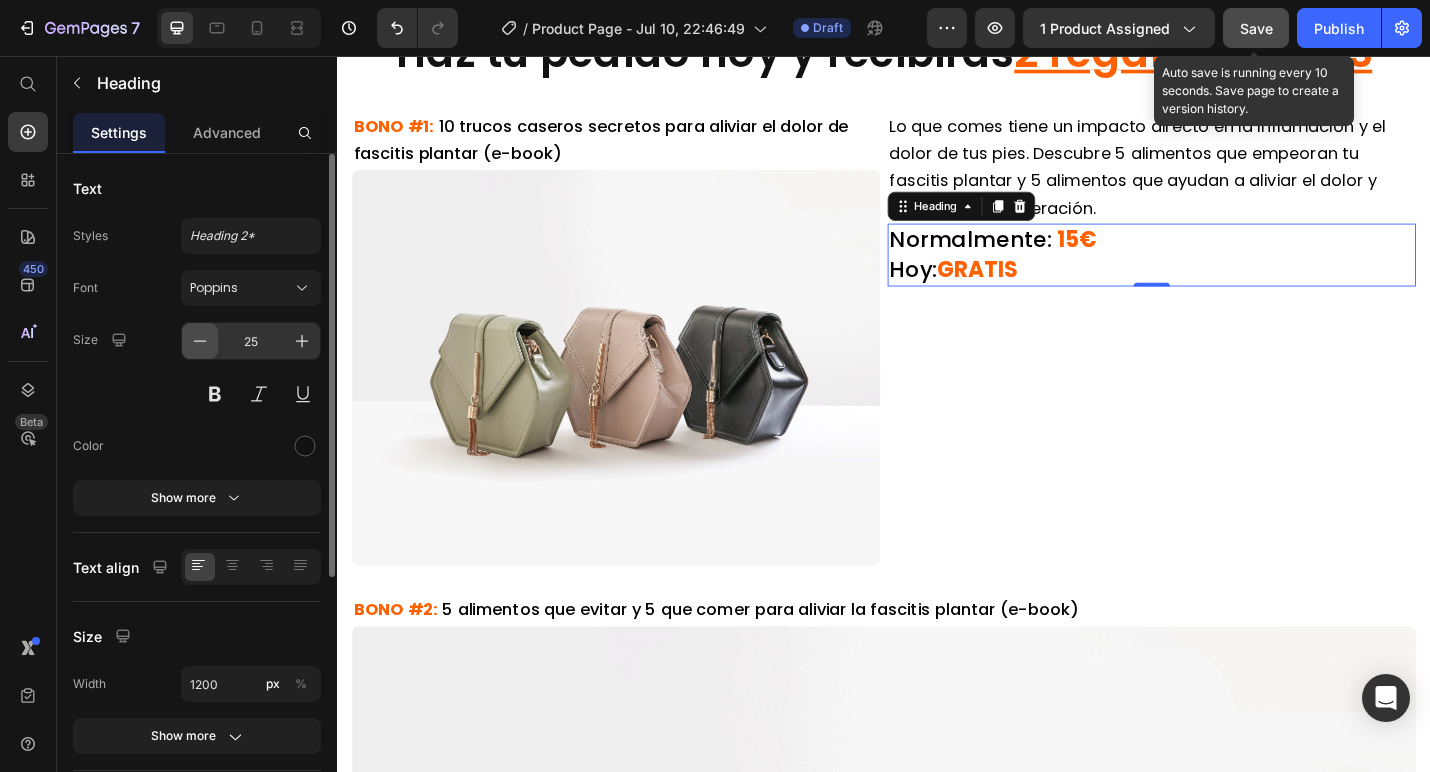click 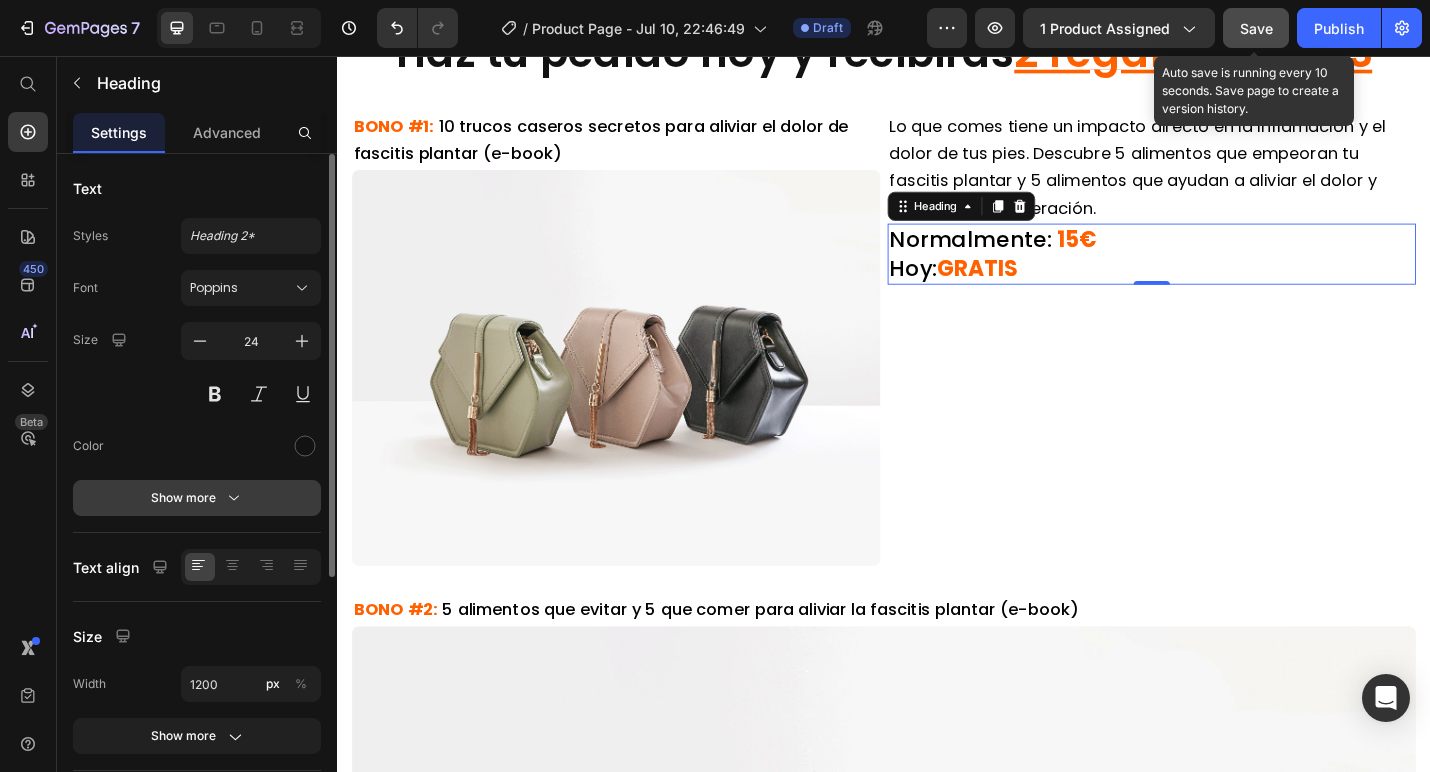 click 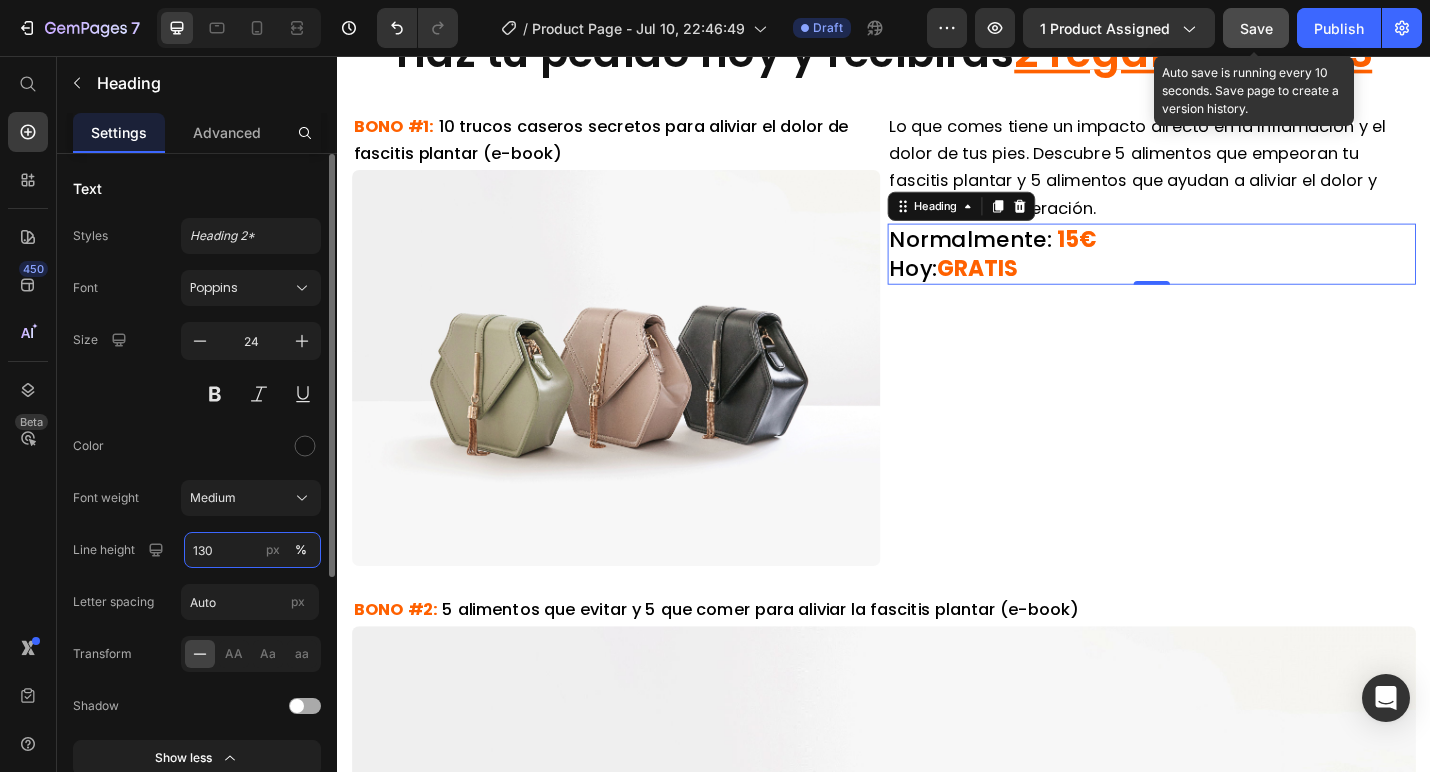 click on "130" at bounding box center (252, 550) 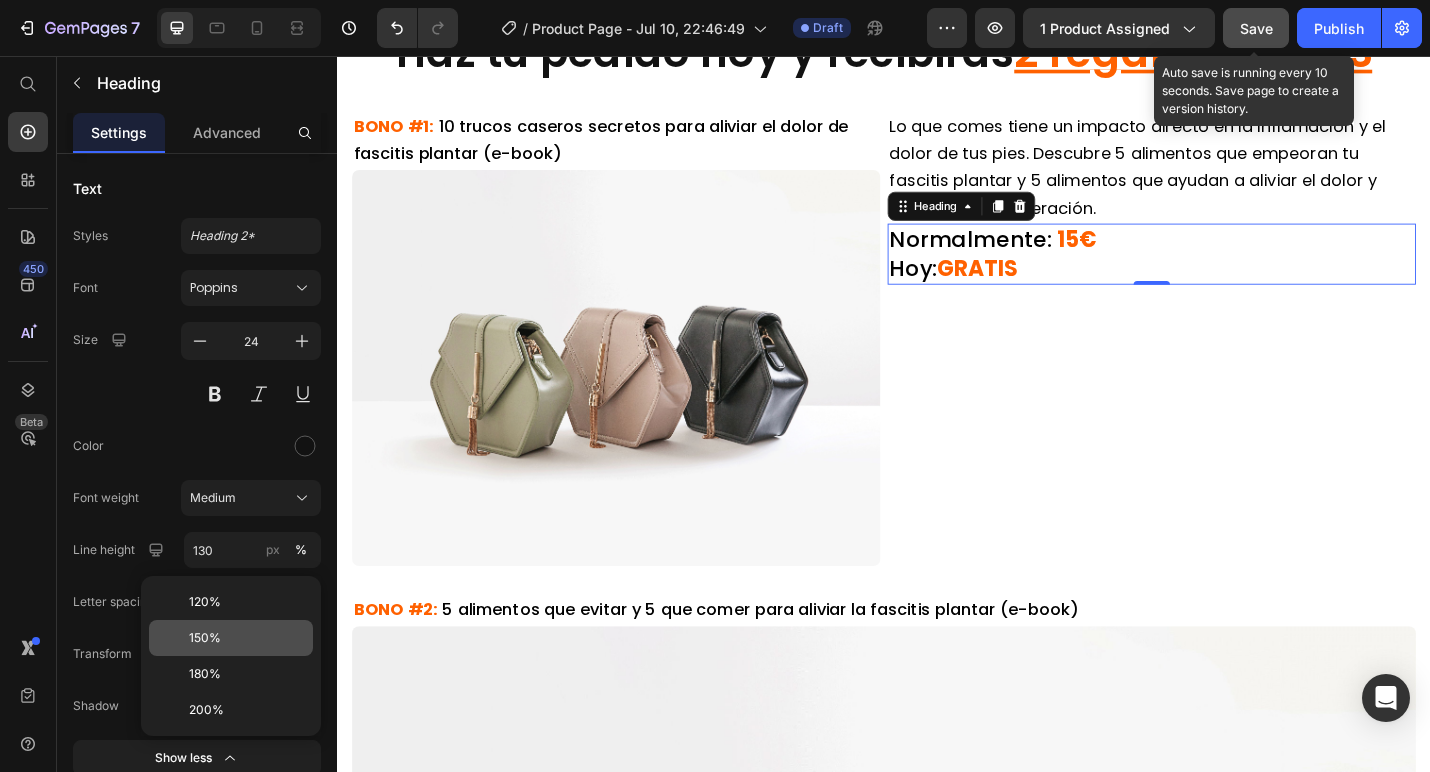 click on "150%" 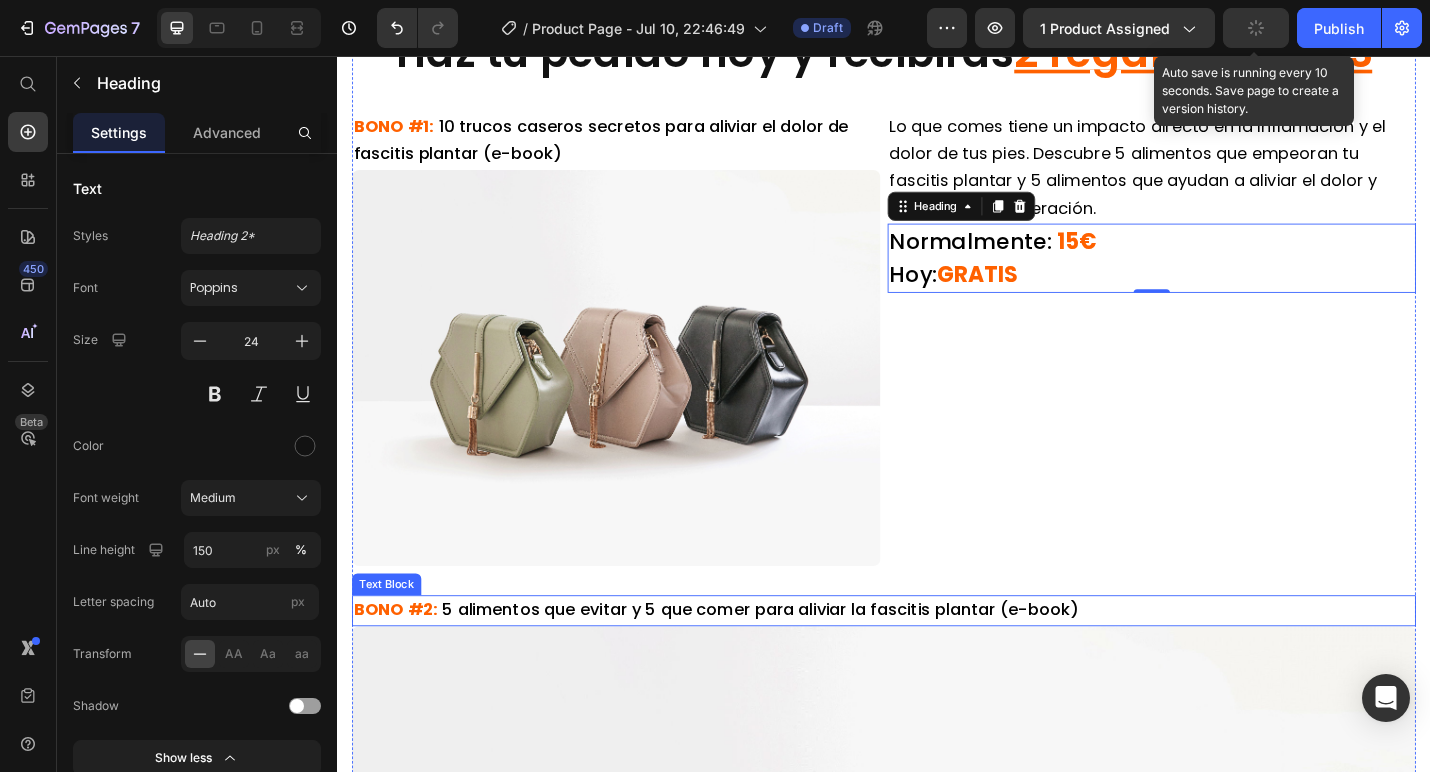 click on "5 alimentos que evitar y 5 que comer para aliviar la fascitis plantar (e-book)" at bounding box center (801, 663) 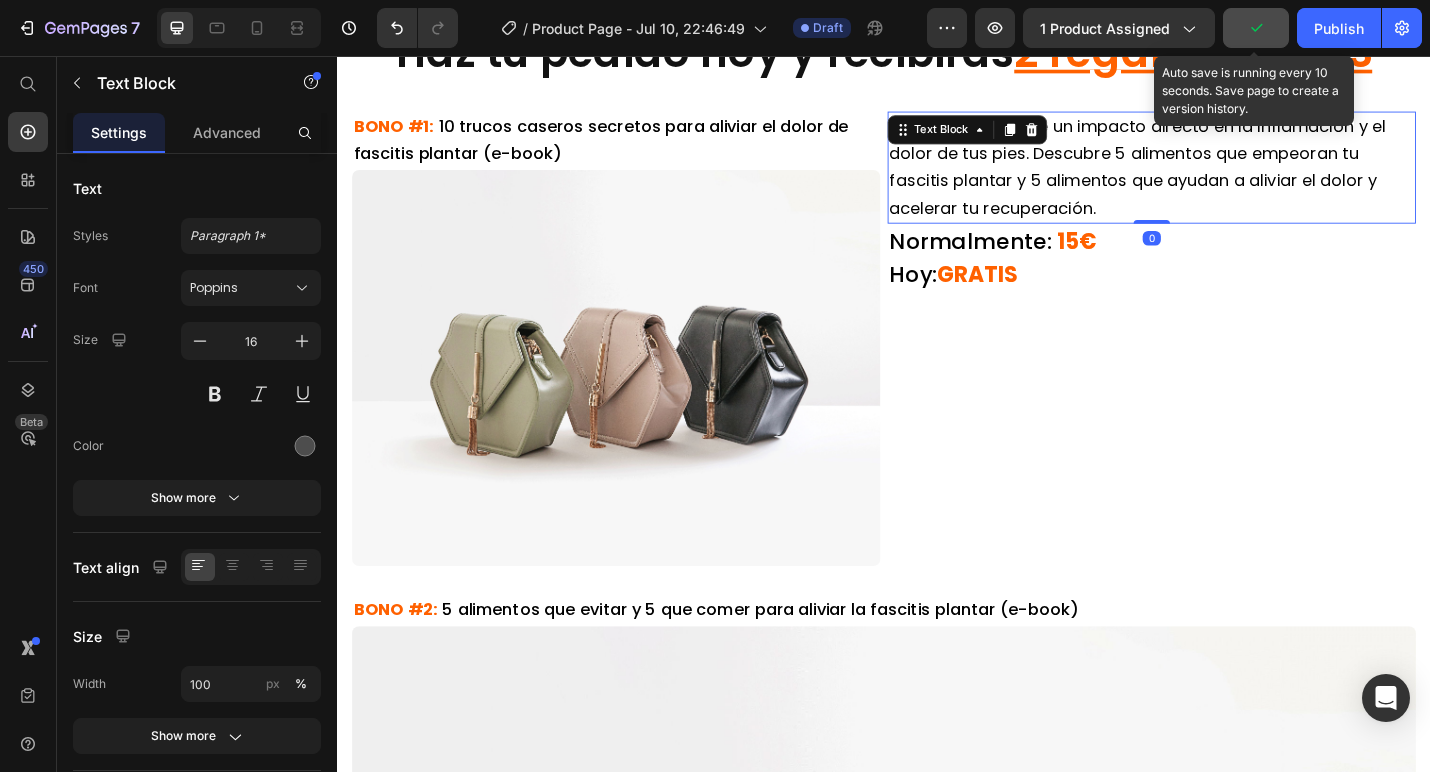 click on "Lo que comes tiene un impacto directo en la inflamación y el dolor de tus pies. Descubre 5 alimentos que empeoran tu fascitis plantar y 5 alimentos que ayudan a aliviar el dolor y acelerar tu recuperación." at bounding box center [1215, 177] 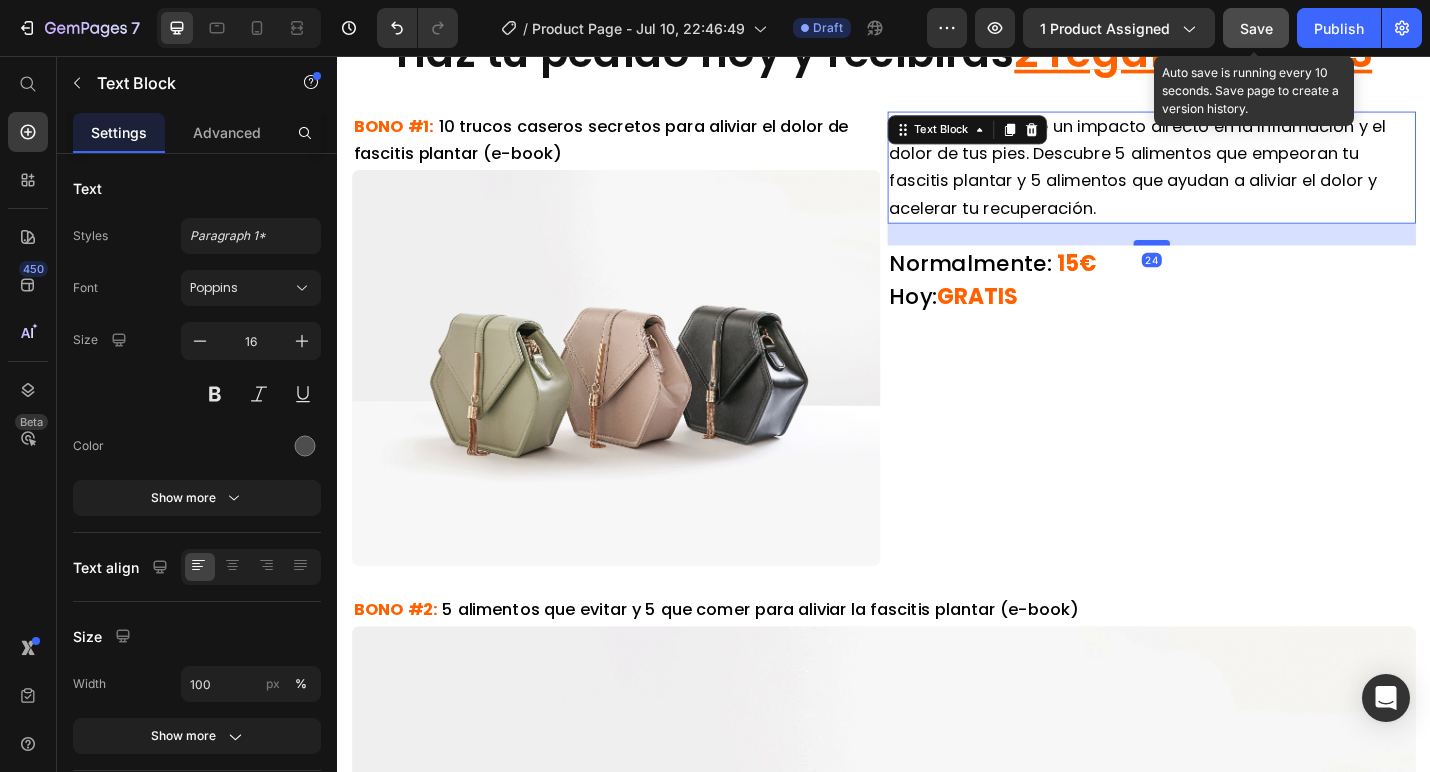 drag, startPoint x: 1238, startPoint y: 236, endPoint x: 1244, endPoint y: 260, distance: 24.738634 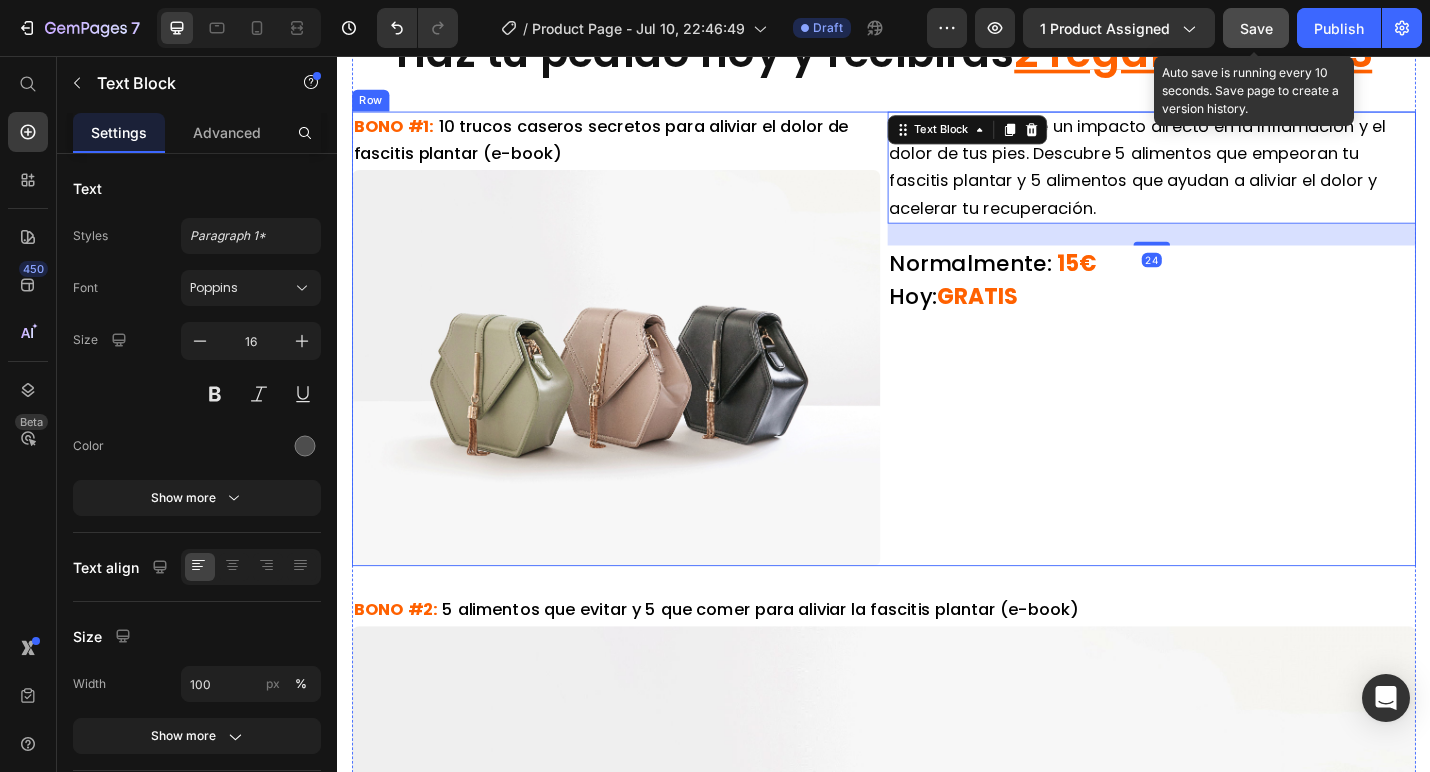 click on "Lo que comes tiene un impacto directo en la inflamación y el dolor de tus pies. Descubre 5 alimentos que empeoran tu fascitis plantar y 5 alimentos que ayudan a aliviar el dolor y acelerar tu recuperación. Text Block   24 Normalmente:   15€ Hoy:  GRATIS Heading" at bounding box center [1231, 366] 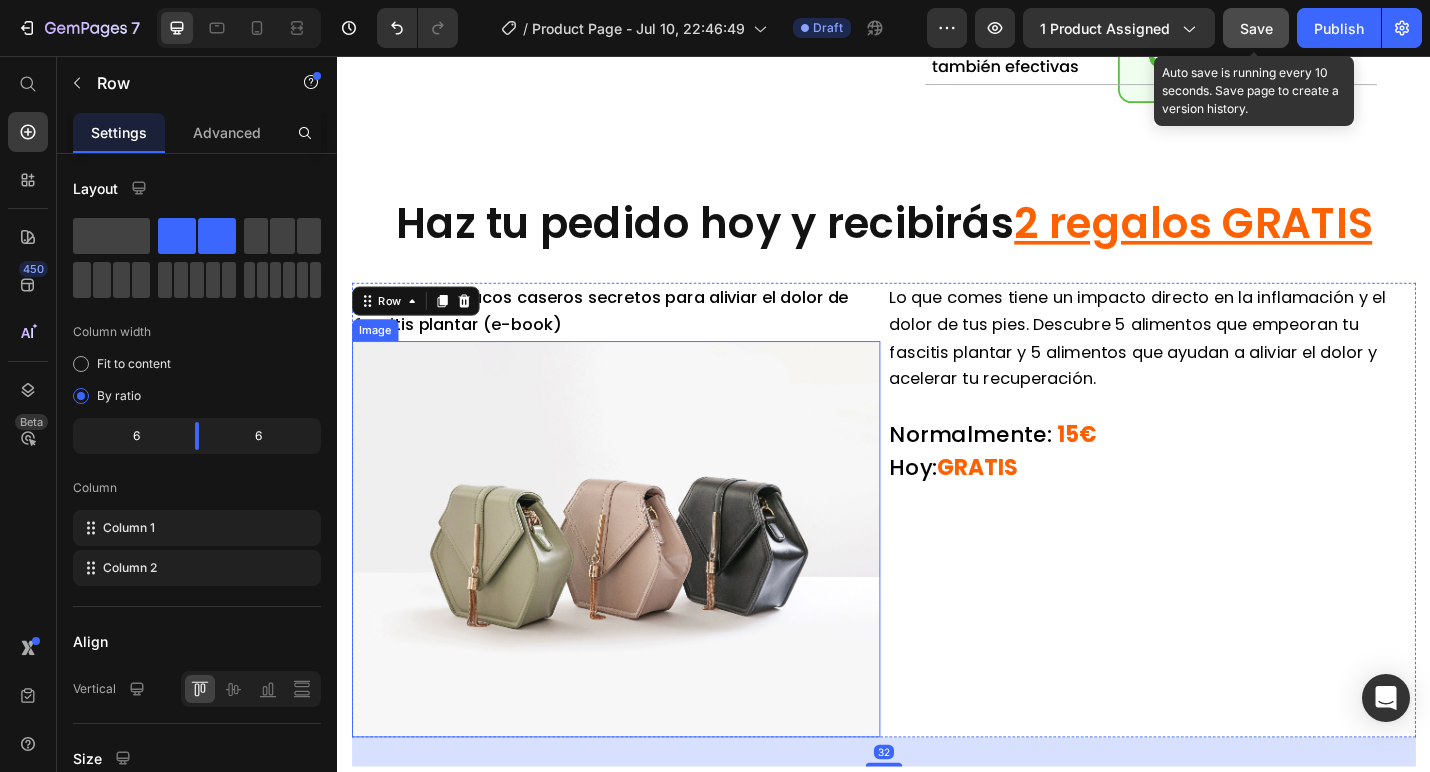 scroll, scrollTop: 9115, scrollLeft: 0, axis: vertical 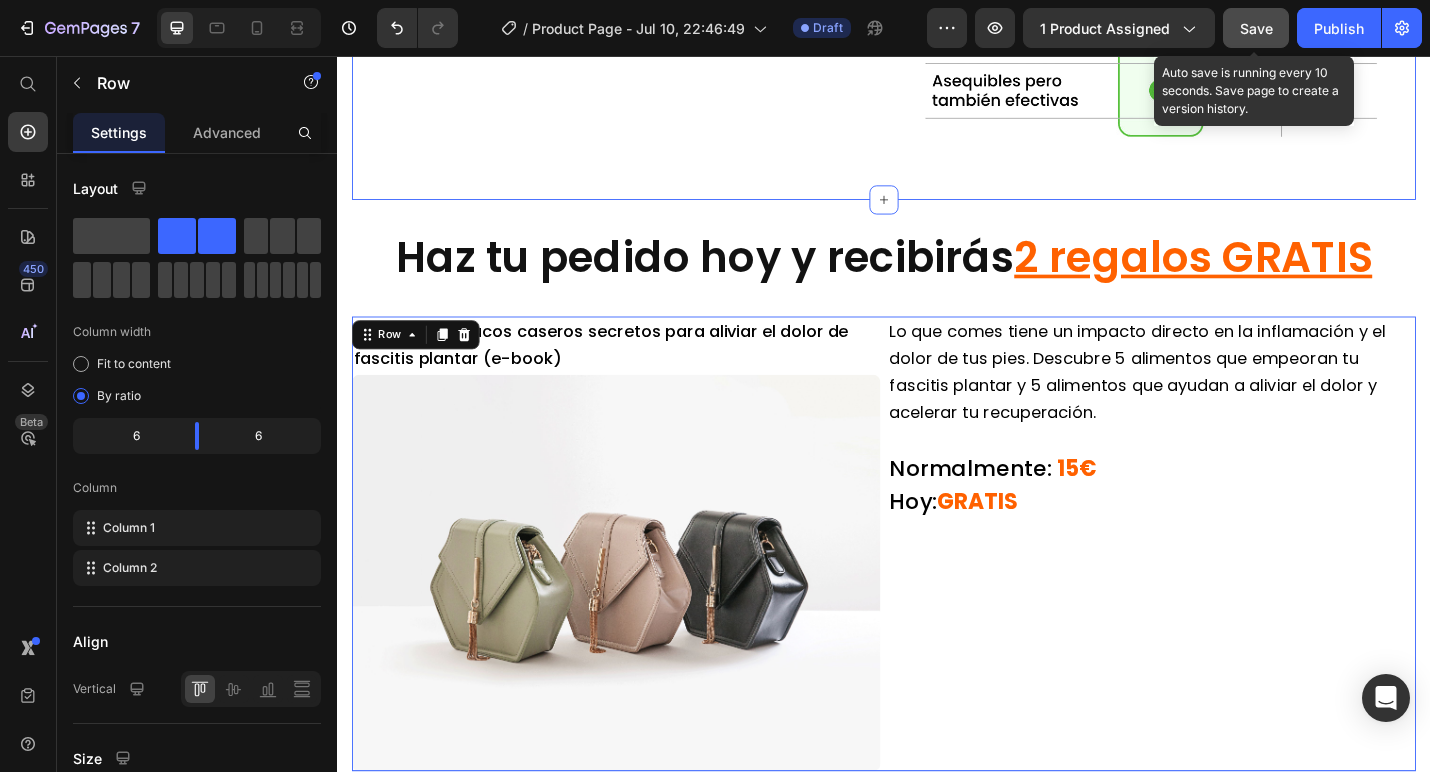 click on "¿Qué hace que las plantillas Reguva 3 en 1 sean tan únicas? Heading Obtén alivio rápido del dolor de pies  Y favorece la recuperación a largo plazo Text Block Image Row" at bounding box center [937, -74] 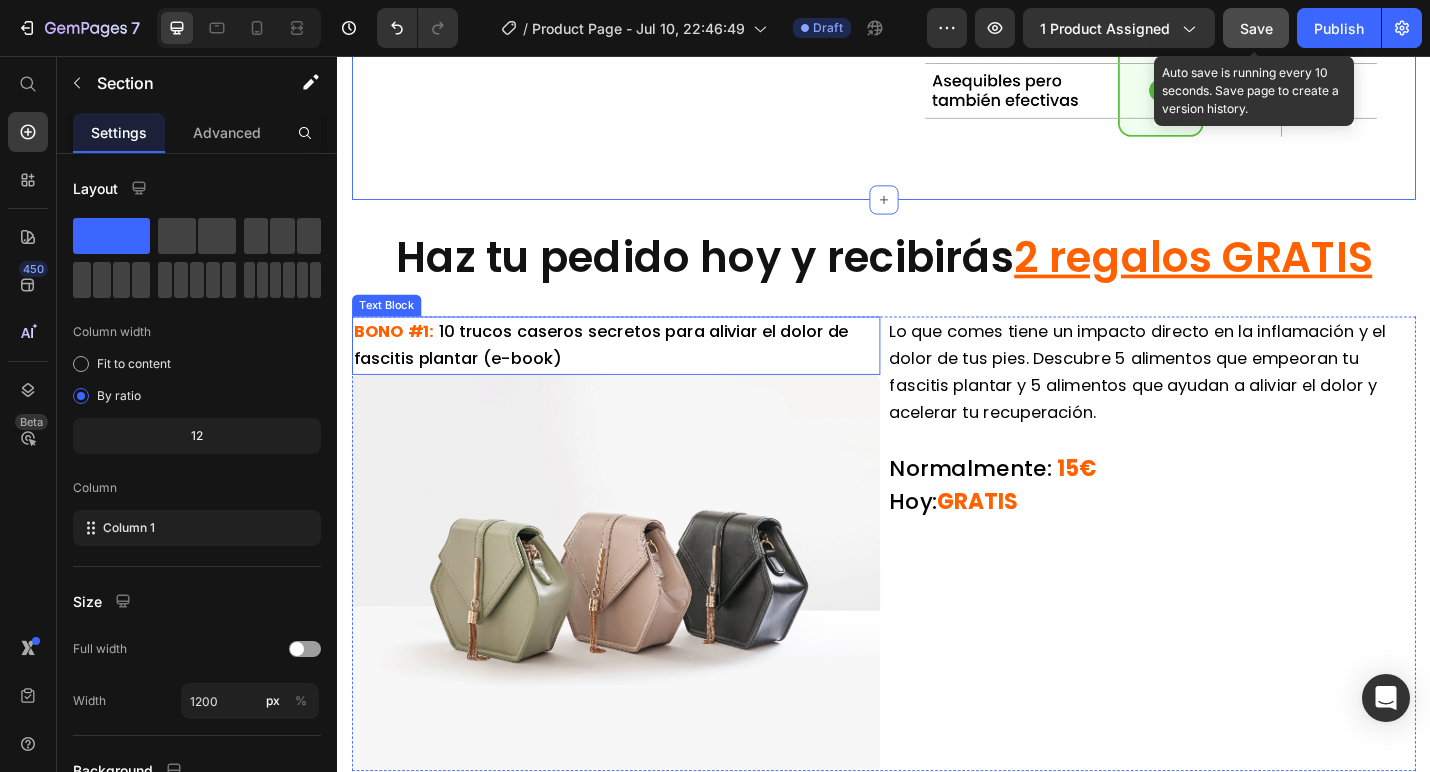 click on "BONO #1:   10 trucos caseros secretos para aliviar el dolor de fascitis plantar (e-book)" at bounding box center (643, 374) 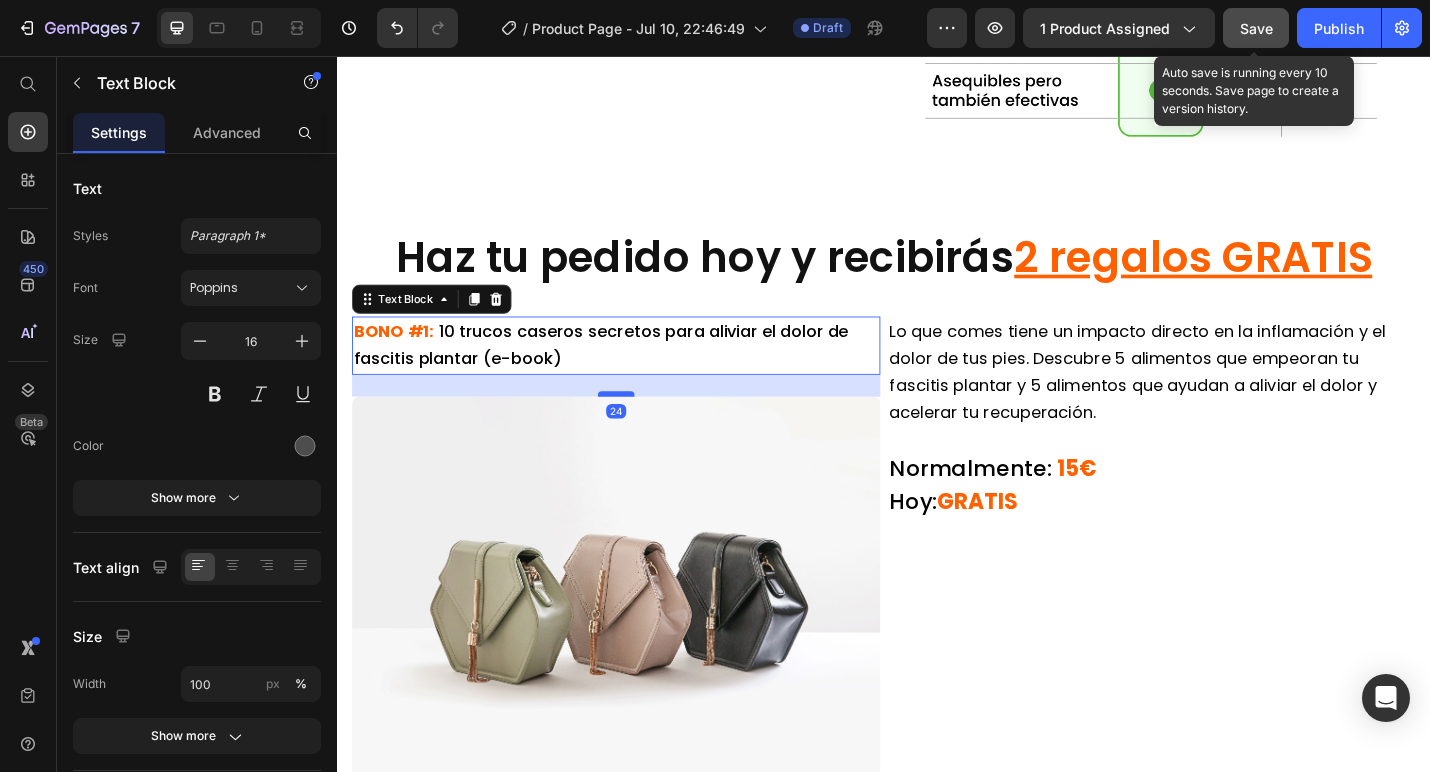 drag, startPoint x: 650, startPoint y: 401, endPoint x: 652, endPoint y: 425, distance: 24.083189 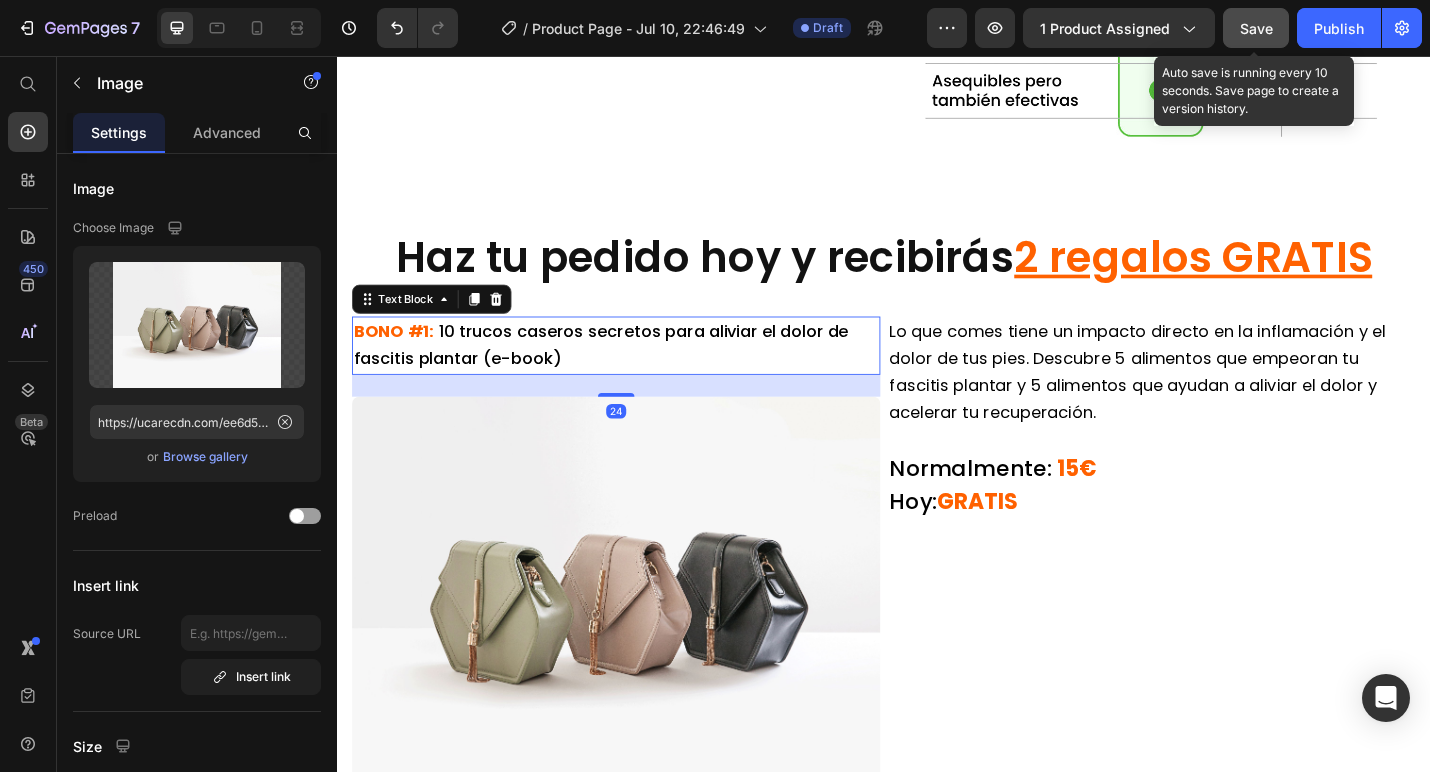 click at bounding box center (643, 647) 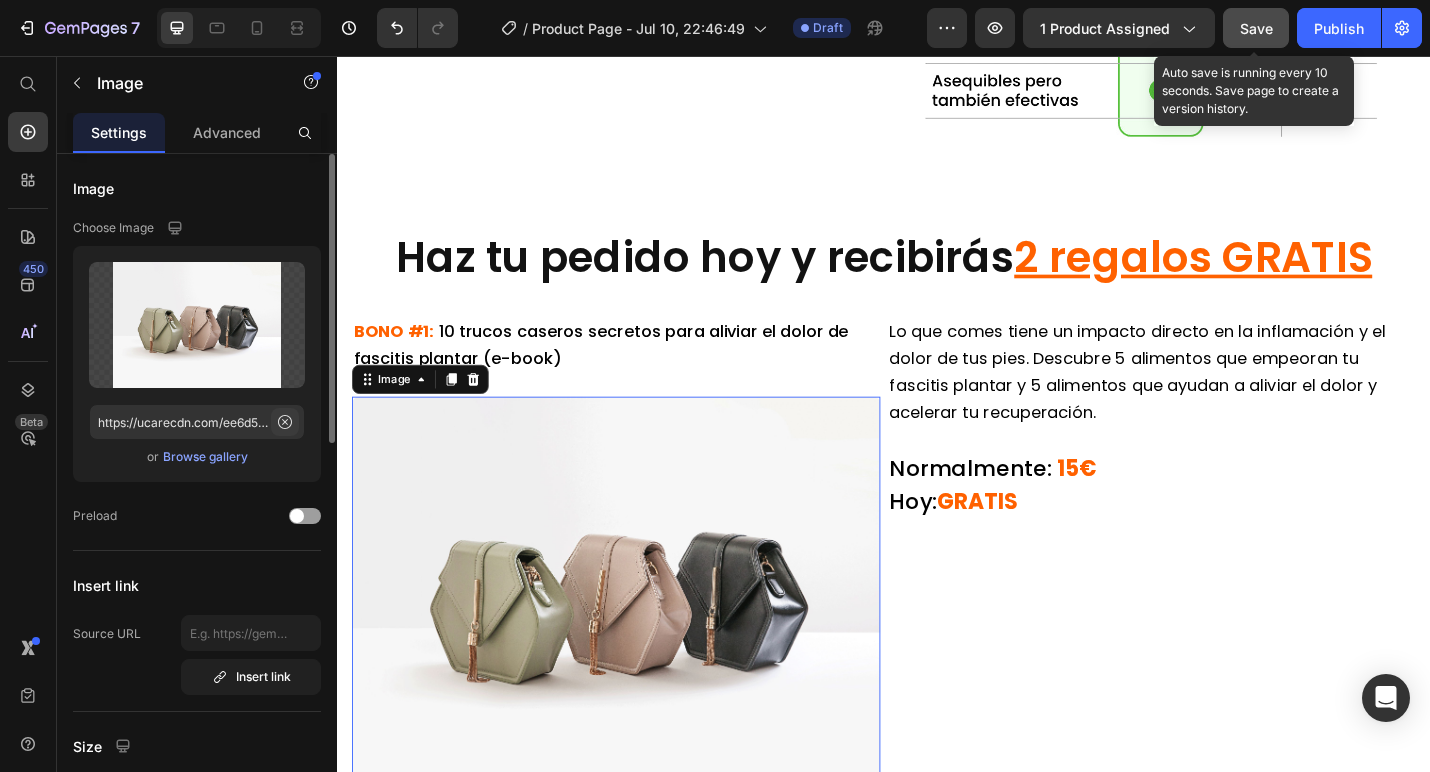 click 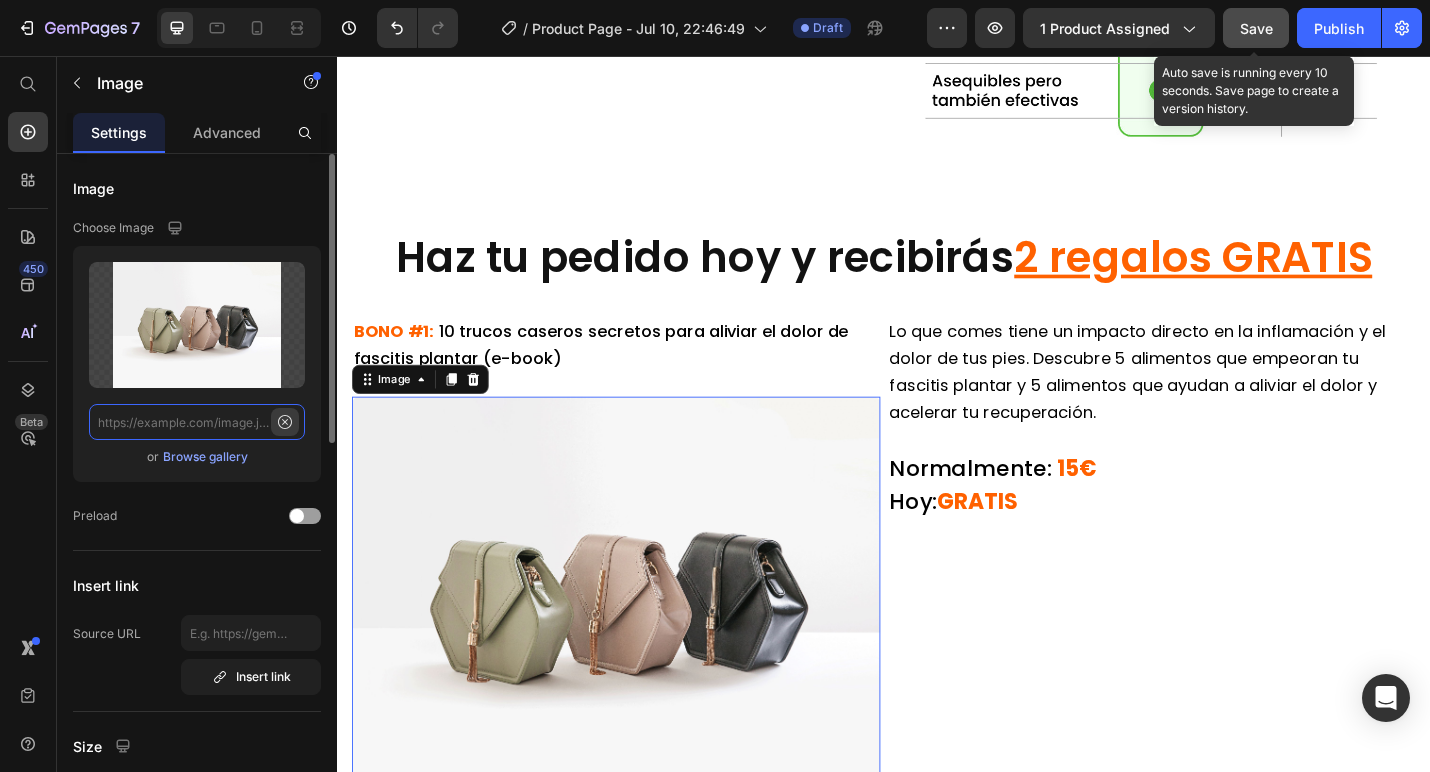 scroll, scrollTop: 0, scrollLeft: 0, axis: both 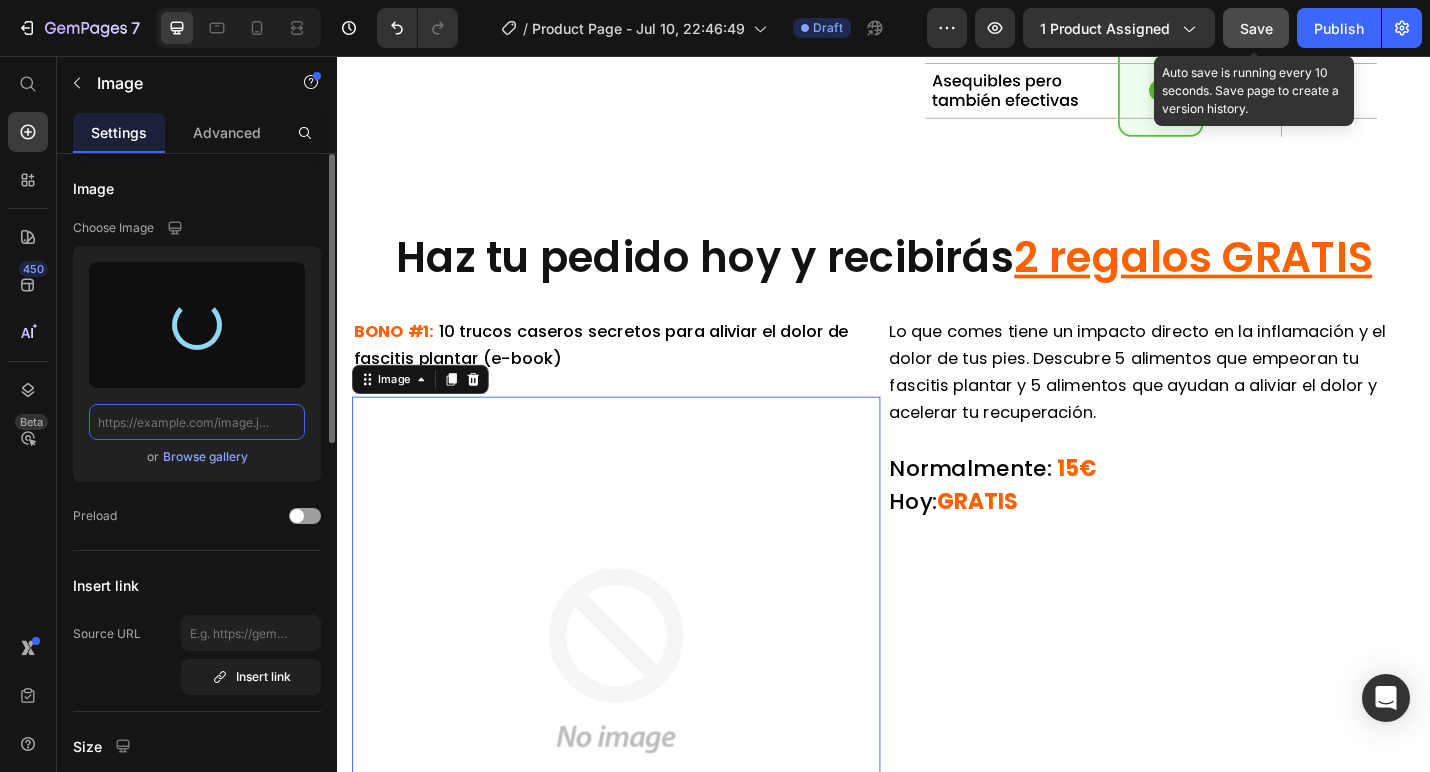 type on "https://cdn.shopify.com/s/files/1/0929/0494/8095/files/gempages_574856931957539615-91632dd4-3d23-4d86-b9c7-c29e6159325a.webp" 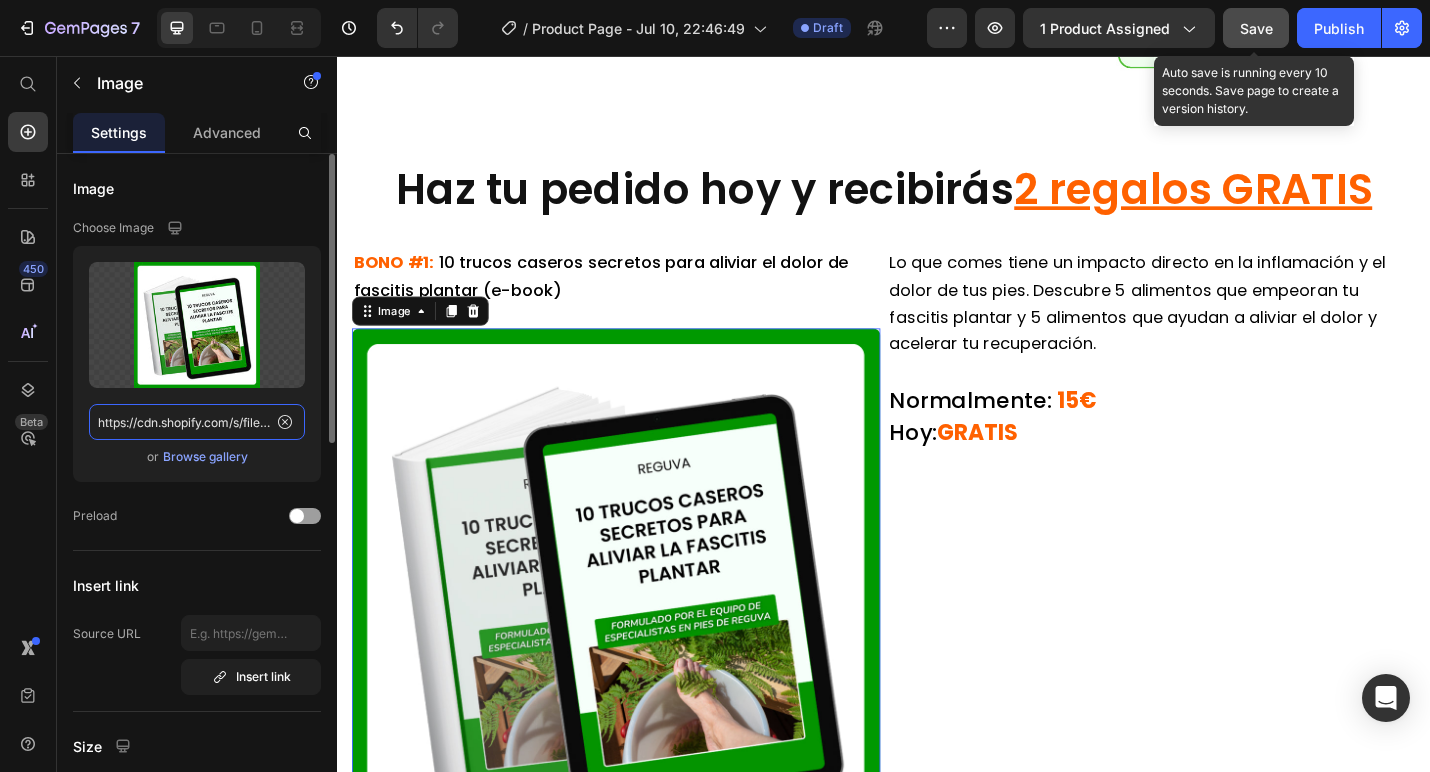 scroll, scrollTop: 9238, scrollLeft: 0, axis: vertical 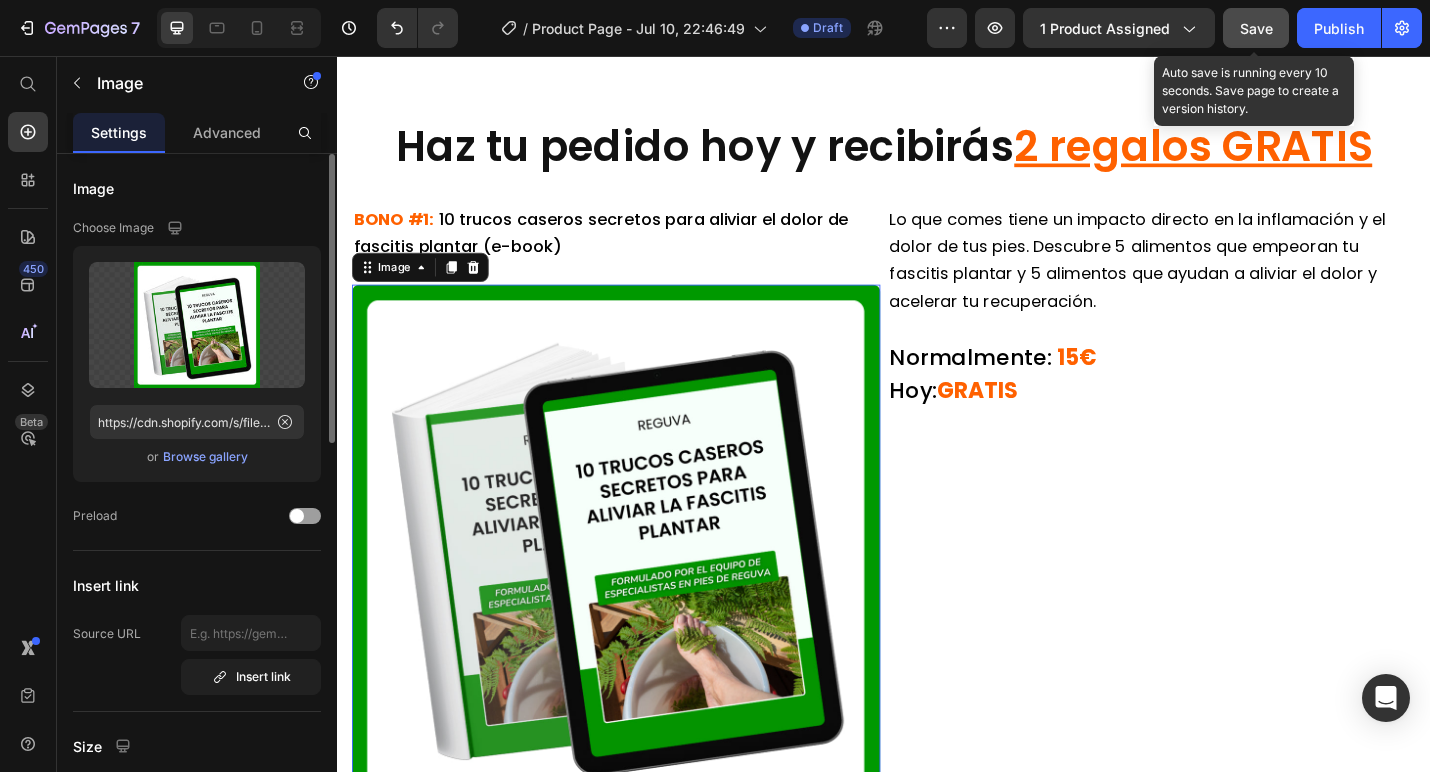 click at bounding box center (643, 597) 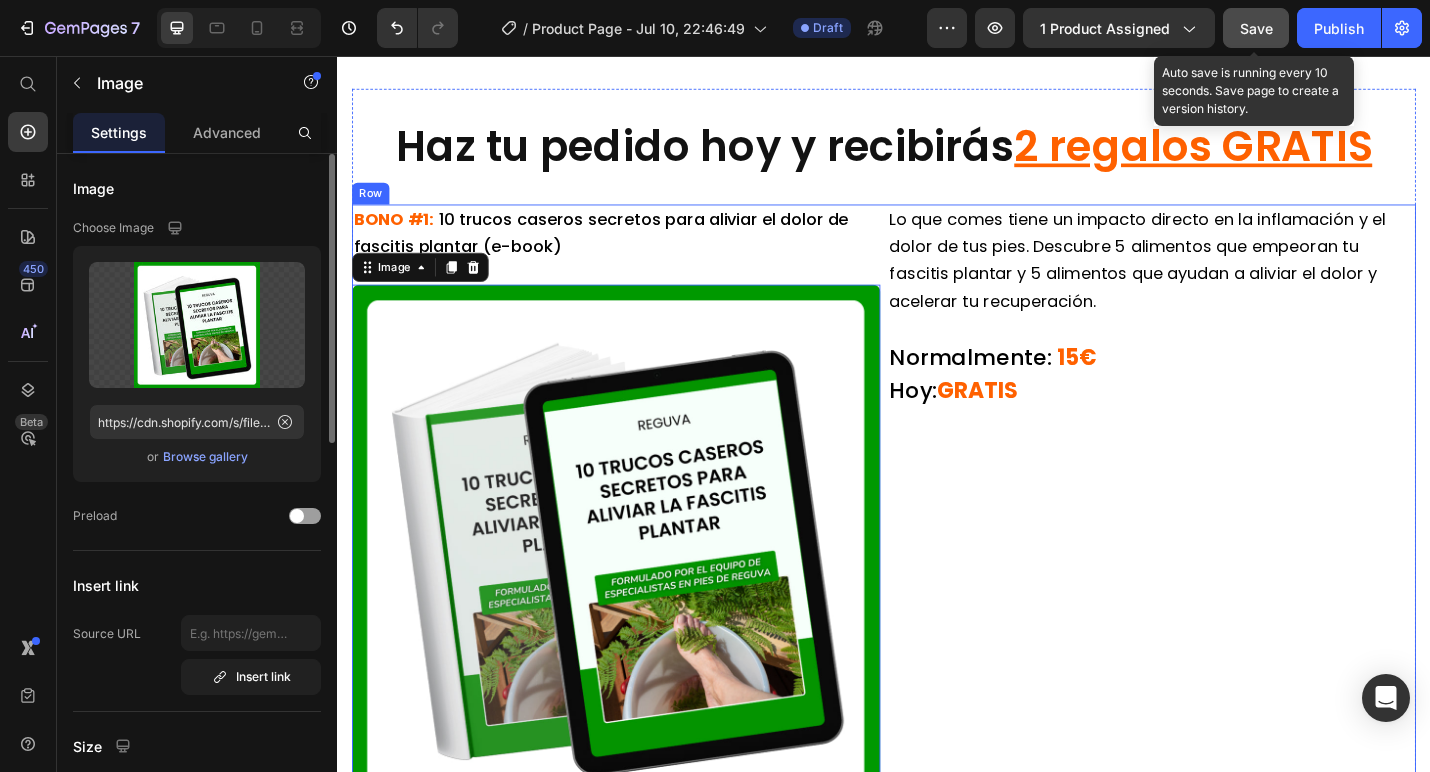 click on "Lo que comes tiene un impacto directo en la inflamación y el dolor de tus pies. Descubre 5 alimentos que empeoran tu fascitis plantar y 5 alimentos que ayudan a aliviar el dolor y acelerar tu recuperación. Text Block Normalmente:   15€ Hoy:  GRATIS Heading" at bounding box center [1231, 553] 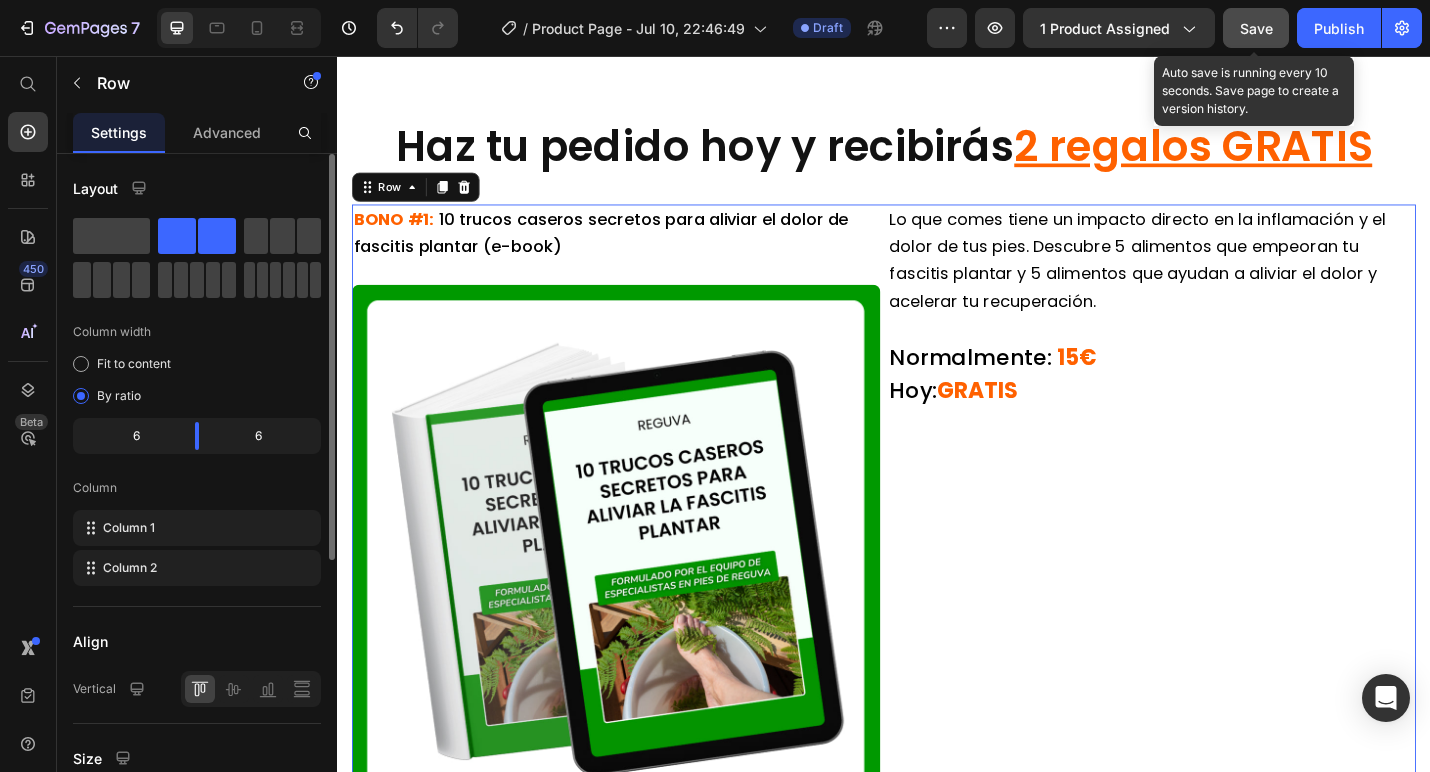scroll, scrollTop: 9249, scrollLeft: 0, axis: vertical 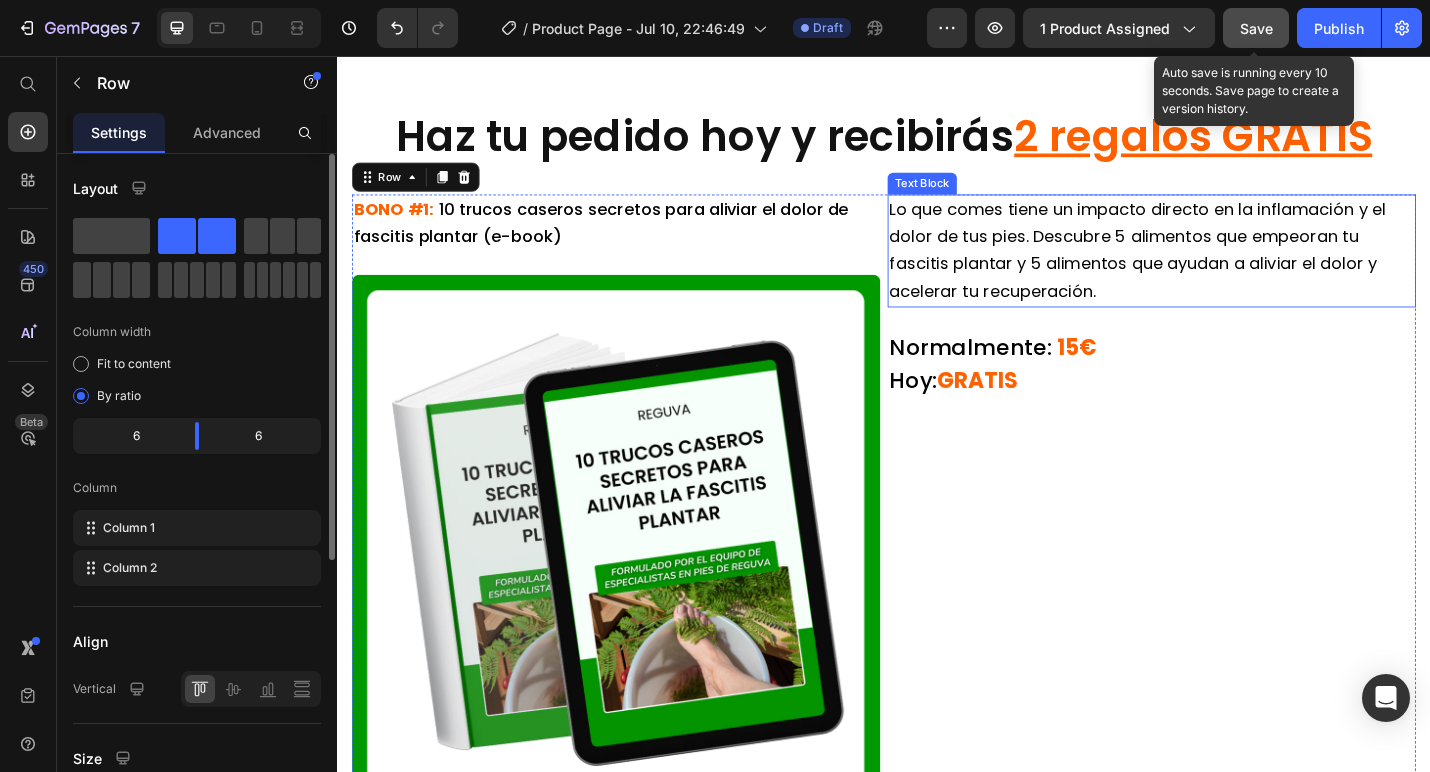 click on "Lo que comes tiene un impacto directo en la inflamación y el dolor de tus pies. Descubre 5 alimentos que empeoran tu fascitis plantar y 5 alimentos que ayudan a aliviar el dolor y acelerar tu recuperación." at bounding box center [1215, 268] 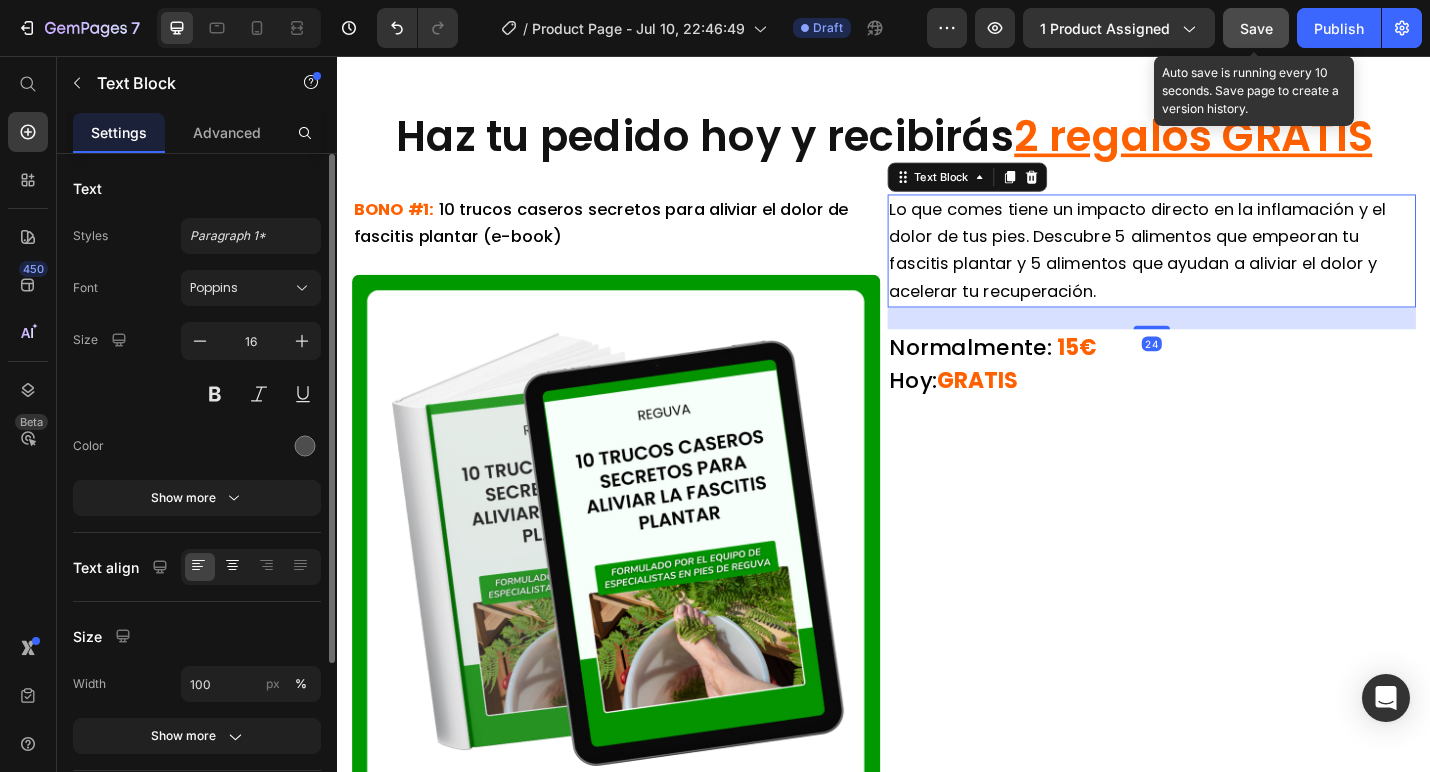 click 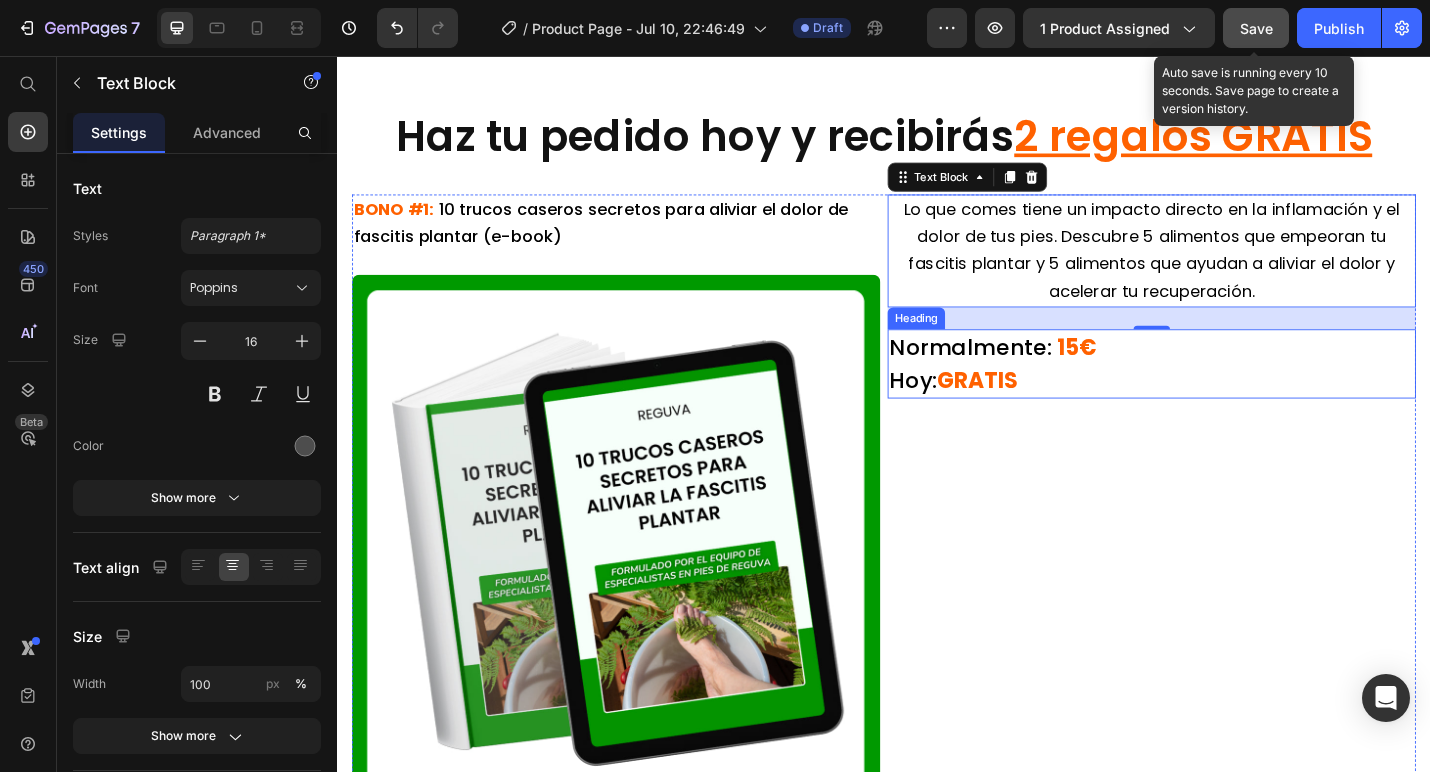 click on "Normalmente:   15€ Hoy:  GRATIS" at bounding box center [1231, 394] 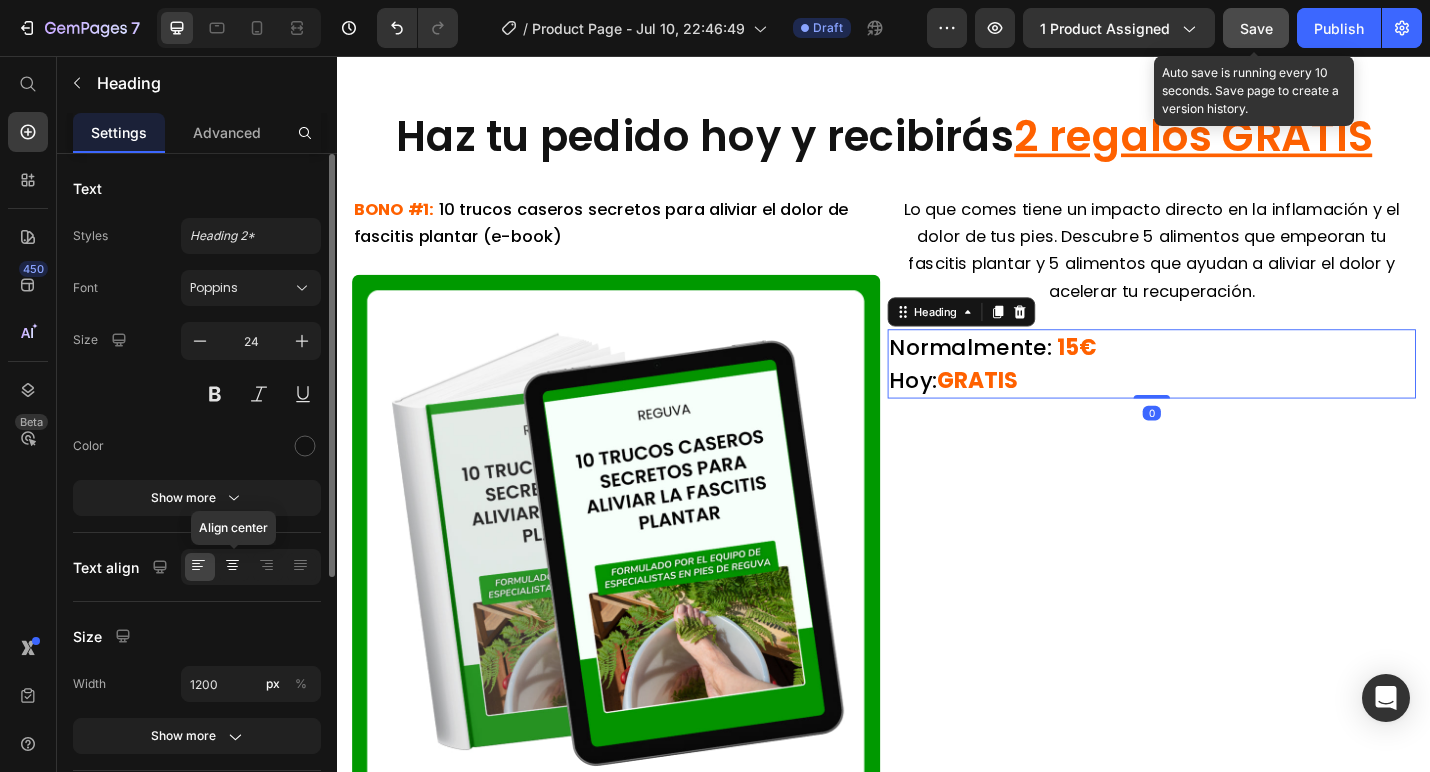 click 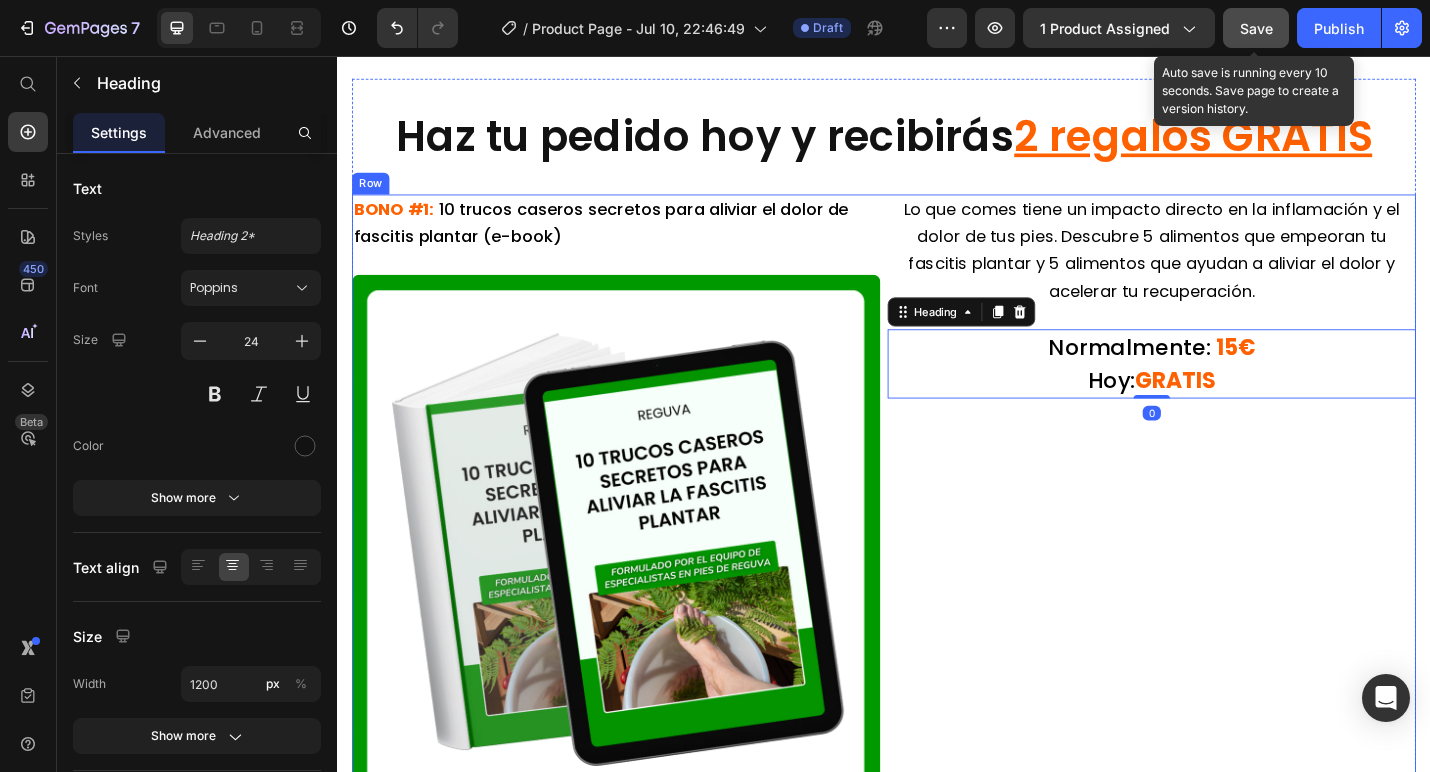 click on "Lo que comes tiene un impacto directo en la inflamación y el dolor de tus pies. Descubre 5 alimentos que empeoran tu fascitis plantar y 5 alimentos que ayudan a aliviar el dolor y acelerar tu recuperación. Text Block Normalmente:   15€ Hoy:  GRATIS Heading   0" at bounding box center (1231, 542) 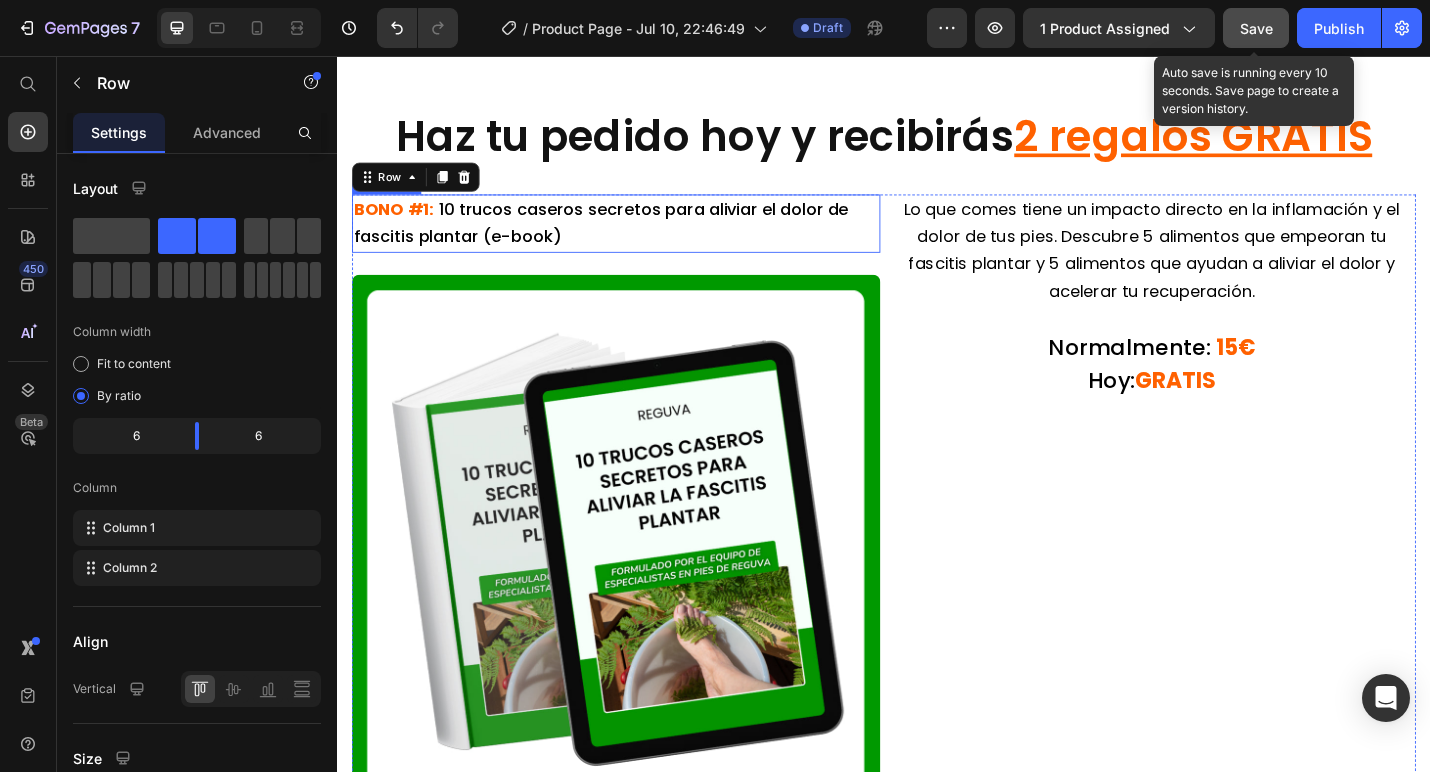click on "BONO #1:   10 trucos caseros secretos para aliviar el dolor de fascitis plantar (e-book)" at bounding box center (643, 240) 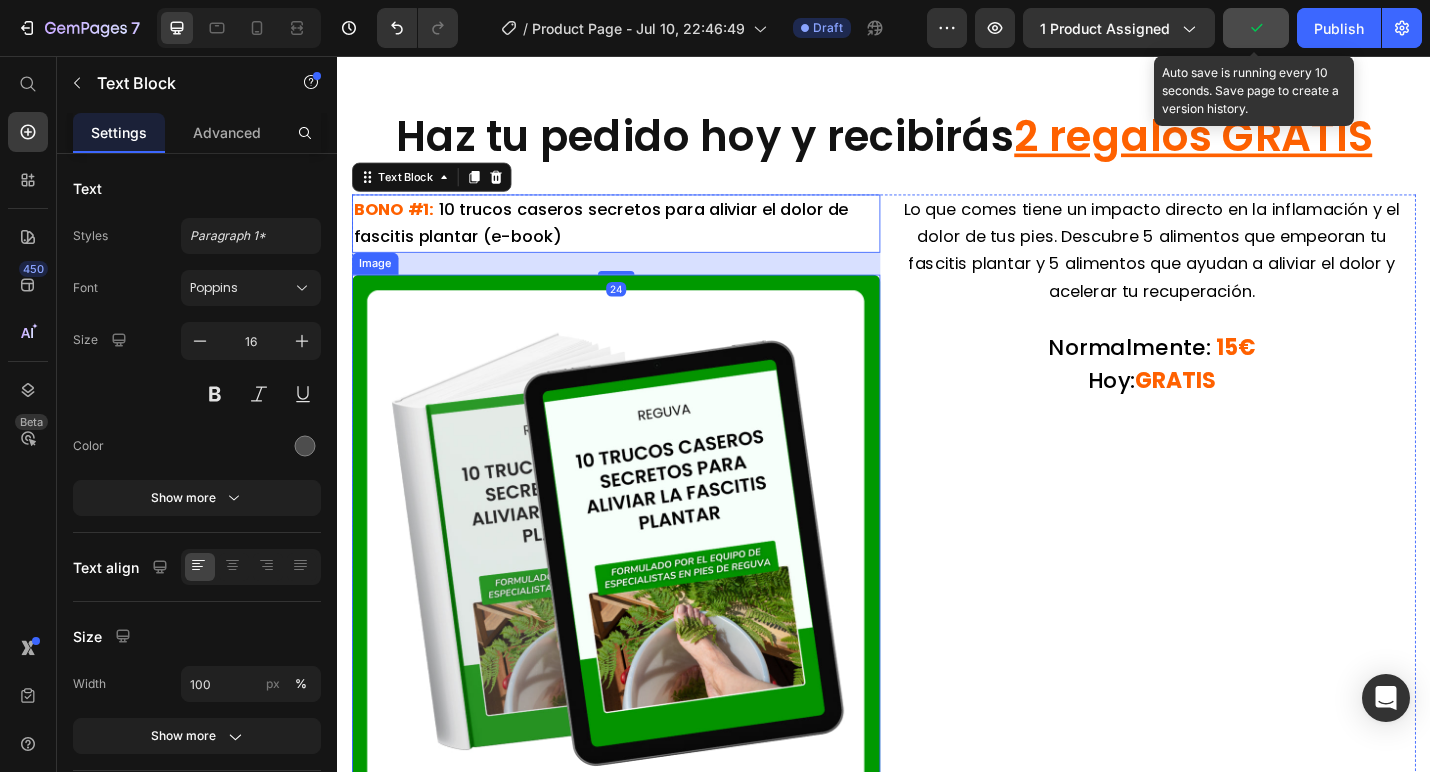 scroll, scrollTop: 9296, scrollLeft: 0, axis: vertical 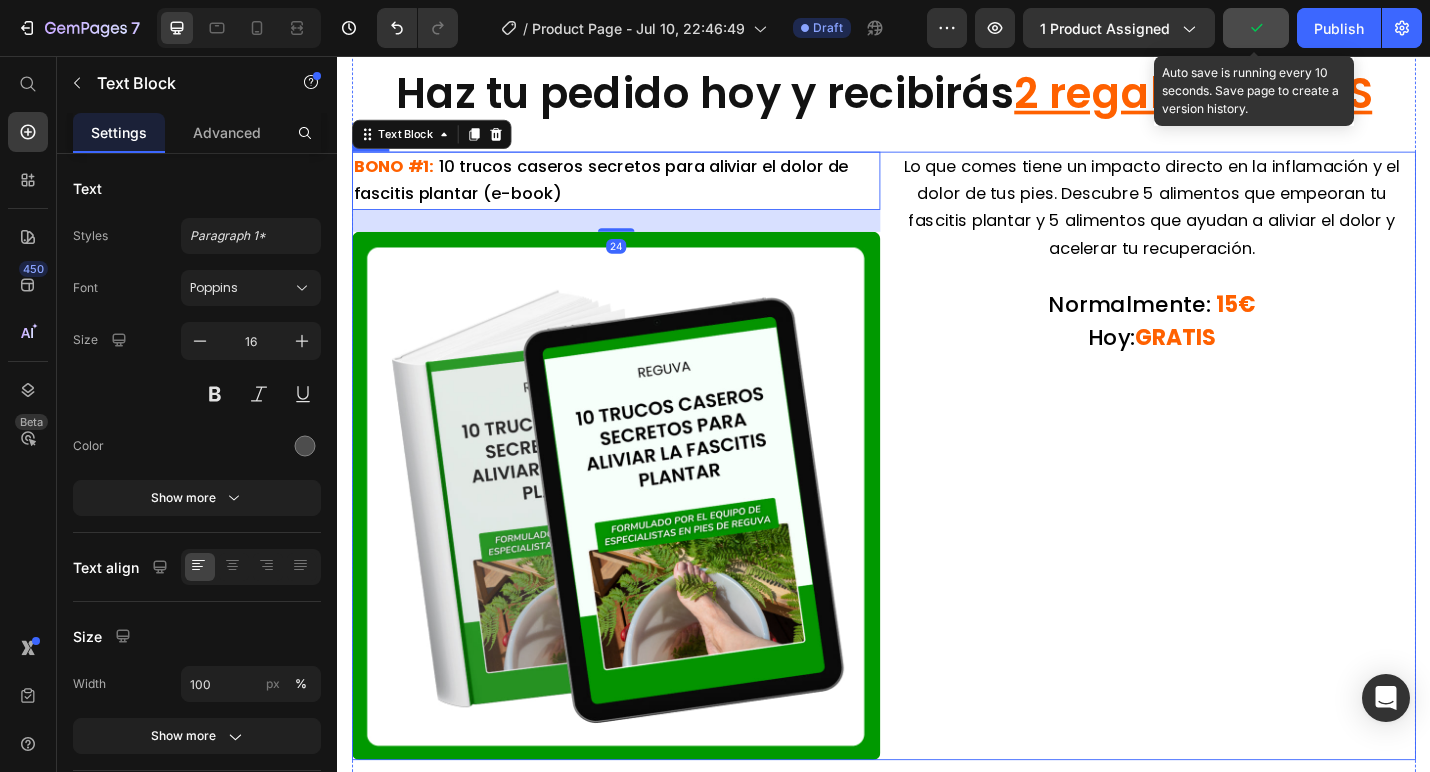click on "Lo que comes tiene un impacto directo en la inflamación y el dolor de tus pies. Descubre 5 alimentos que empeoran tu fascitis plantar y 5 alimentos que ayudan a aliviar el dolor y acelerar tu recuperación. Text Block Normalmente:   15€ Hoy:  GRATIS Heading" at bounding box center (1231, 495) 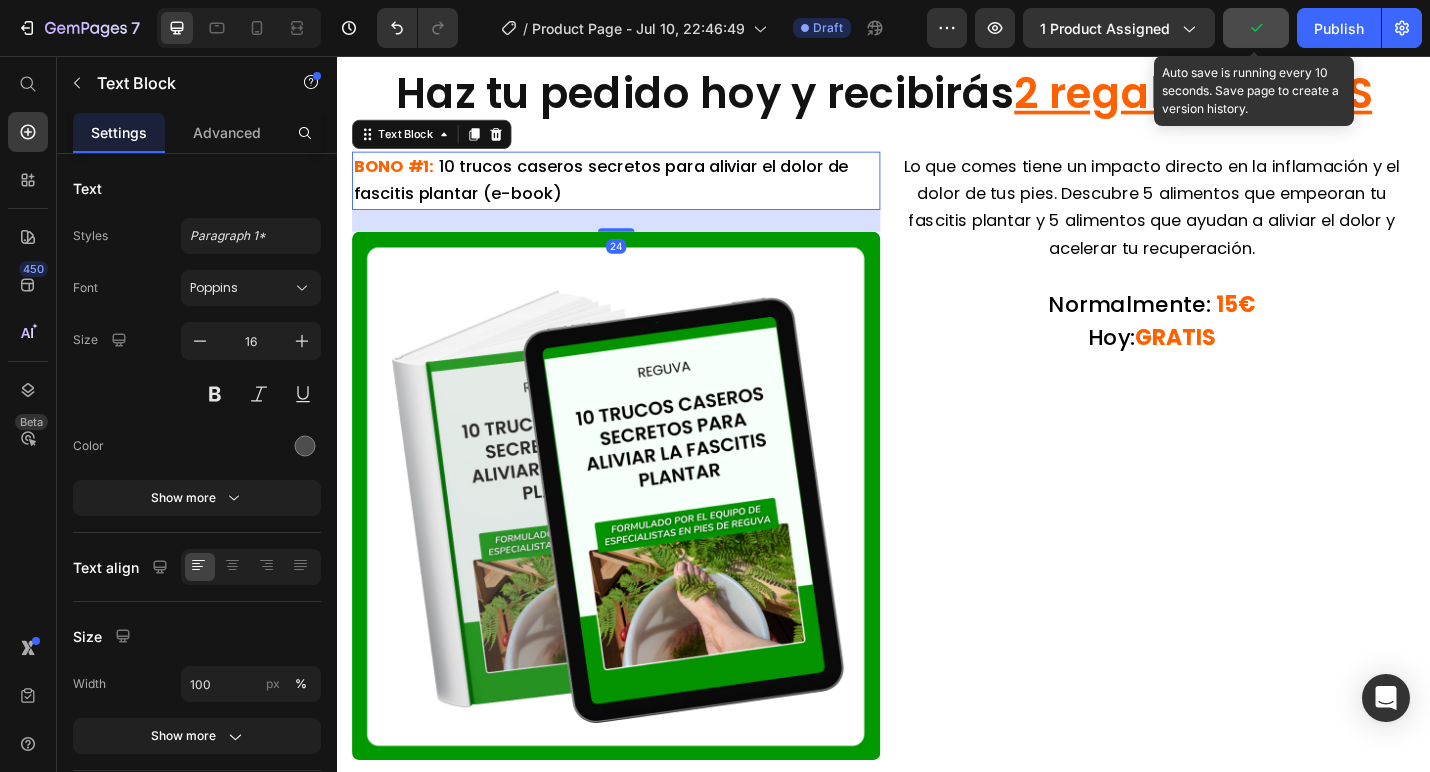 click on "10 trucos caseros secretos para aliviar el dolor de fascitis plantar (e-book)" at bounding box center [626, 191] 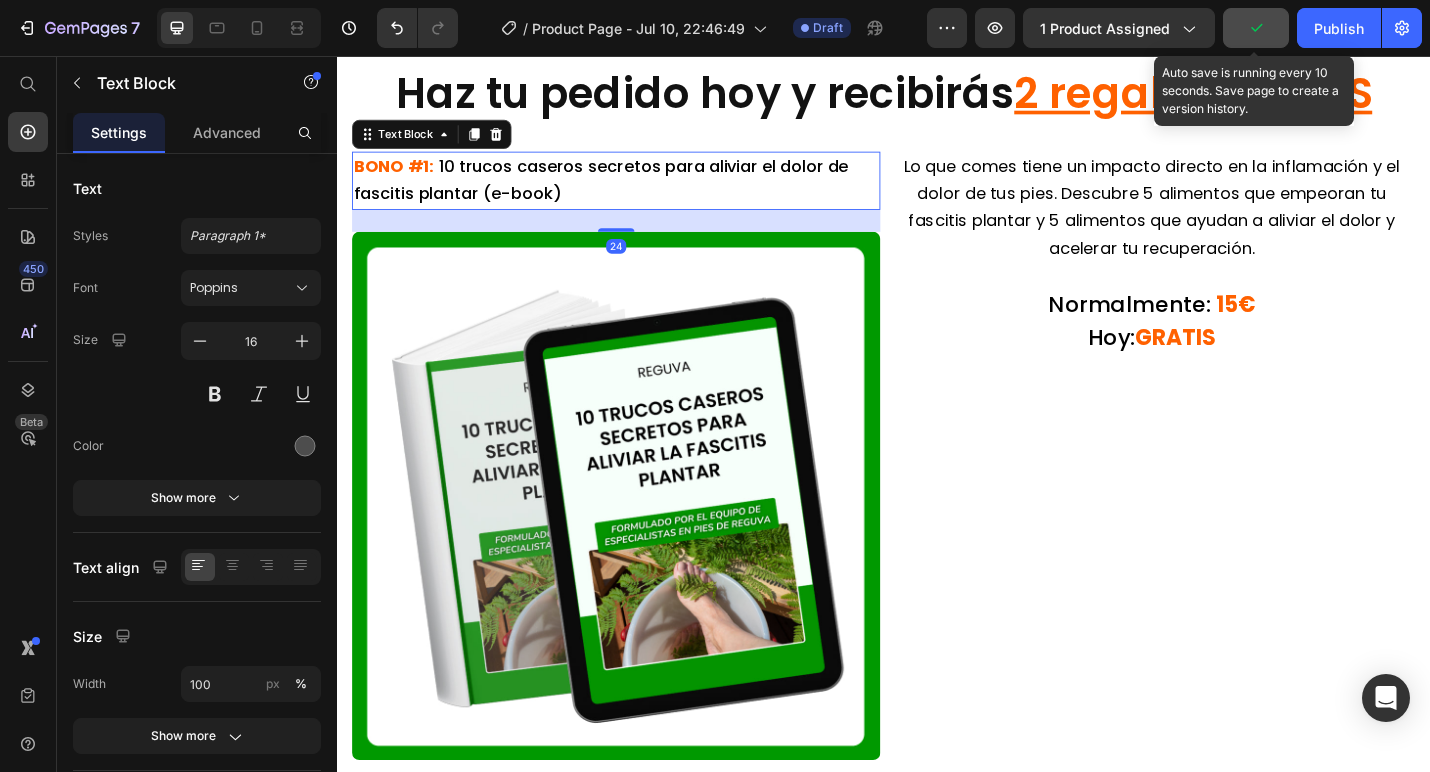 click on "10 trucos caseros secretos para aliviar el dolor de fascitis plantar (e-book)" at bounding box center [626, 191] 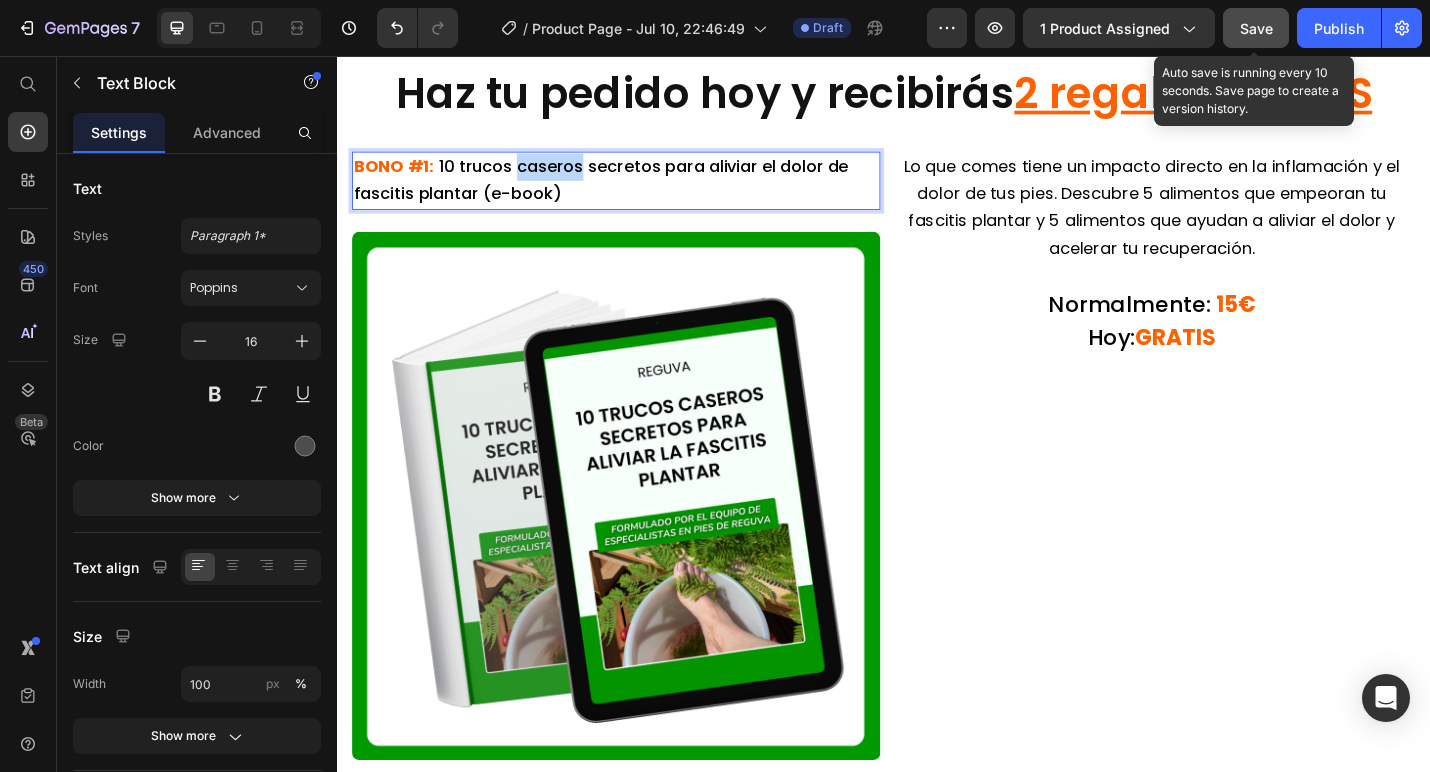 click on "10 trucos caseros secretos para aliviar el dolor de fascitis plantar (e-book)" at bounding box center [626, 191] 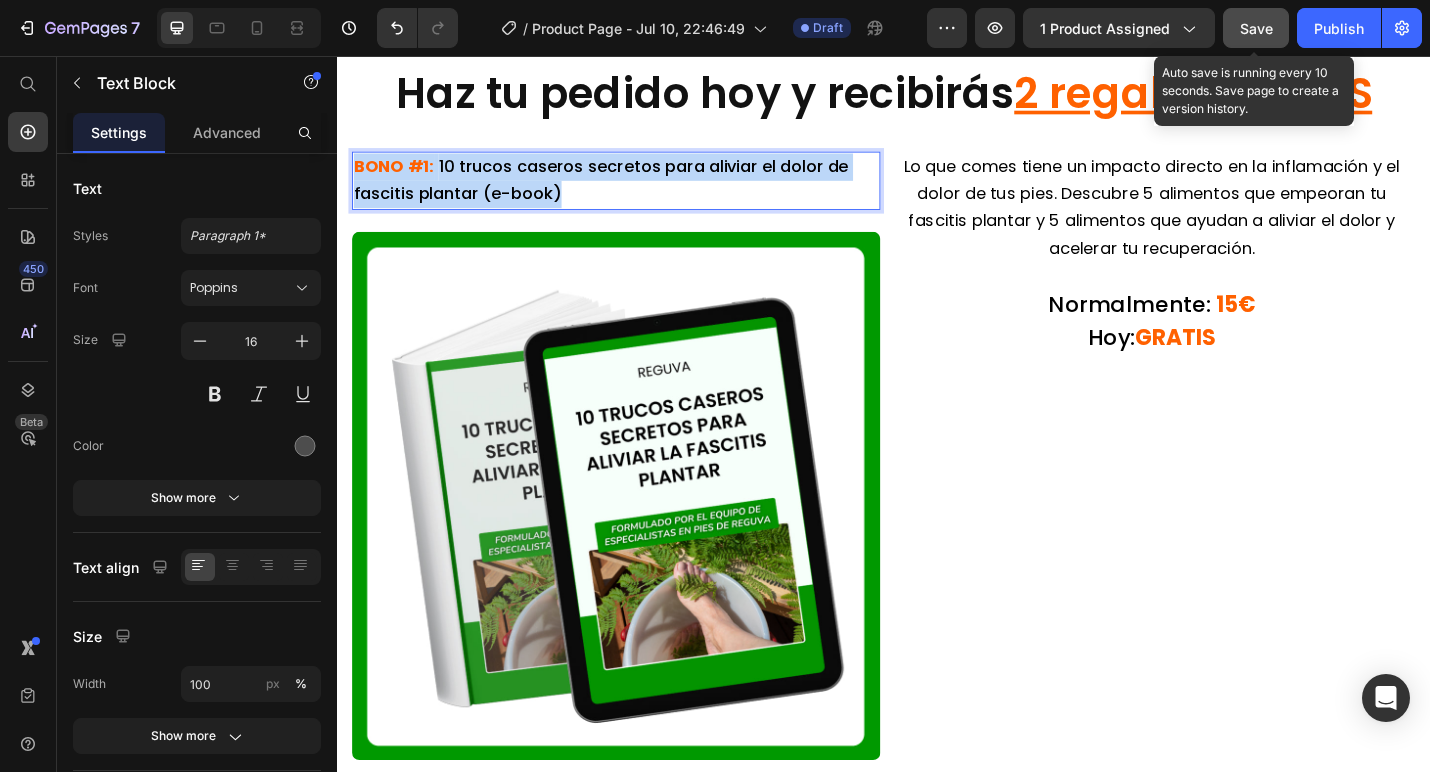 click on "10 trucos caseros secretos para aliviar el dolor de fascitis plantar (e-book)" at bounding box center [626, 191] 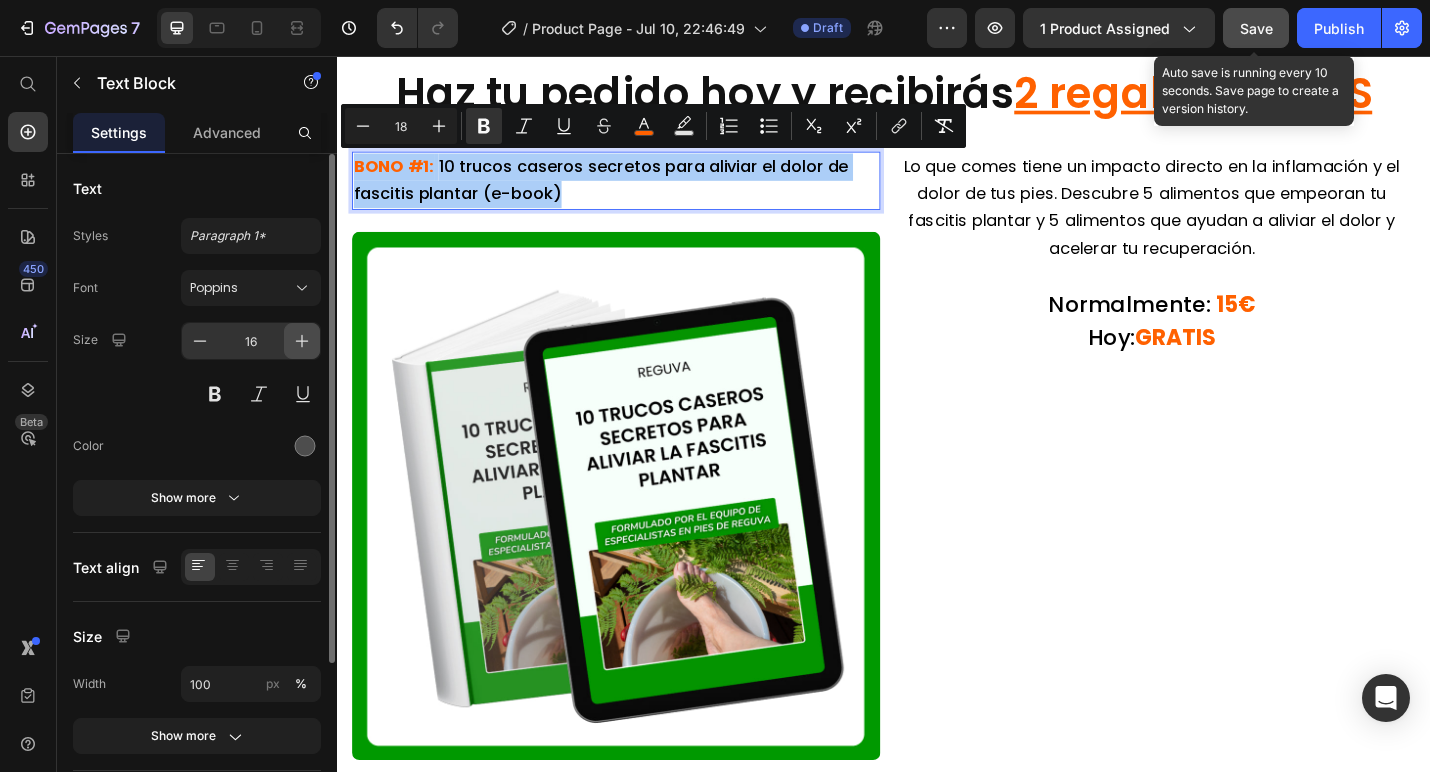 click 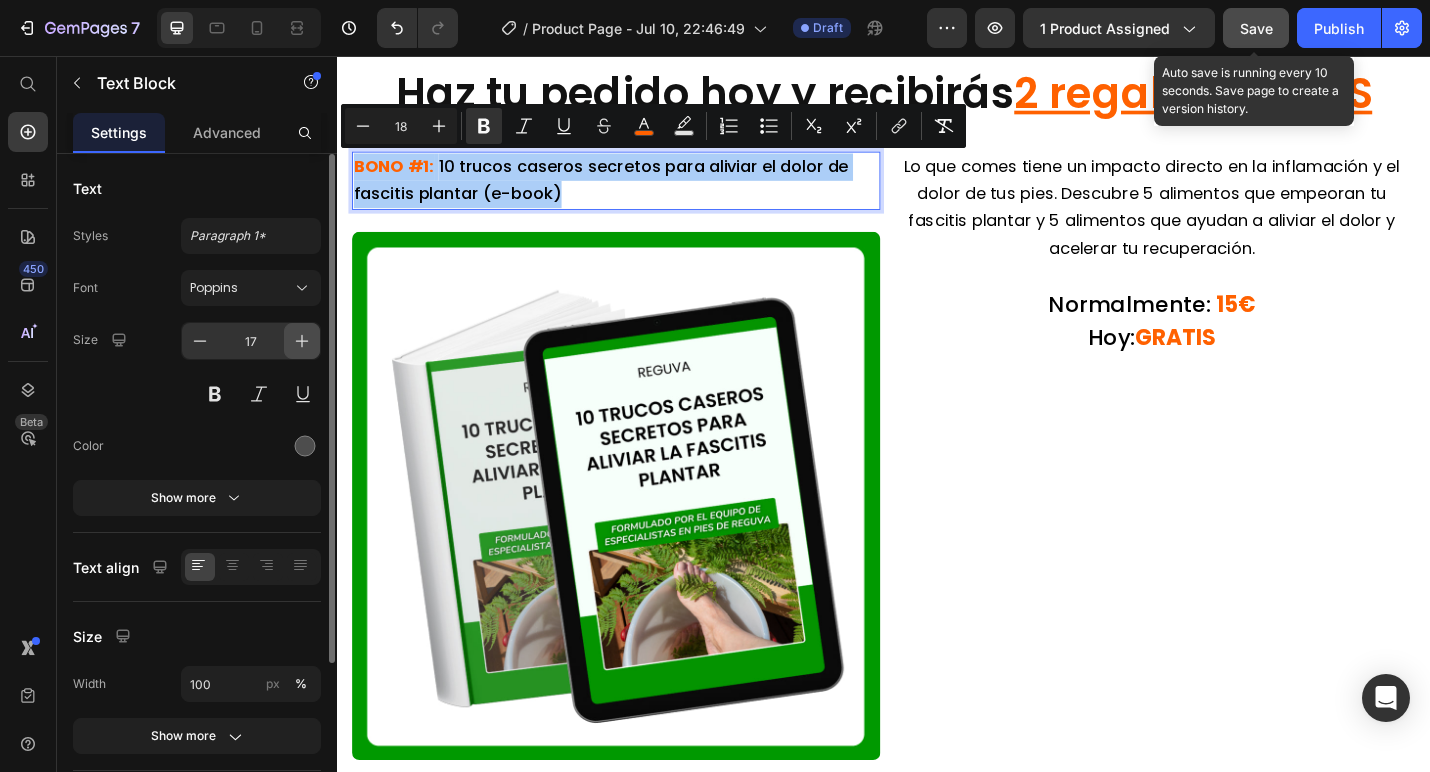 click 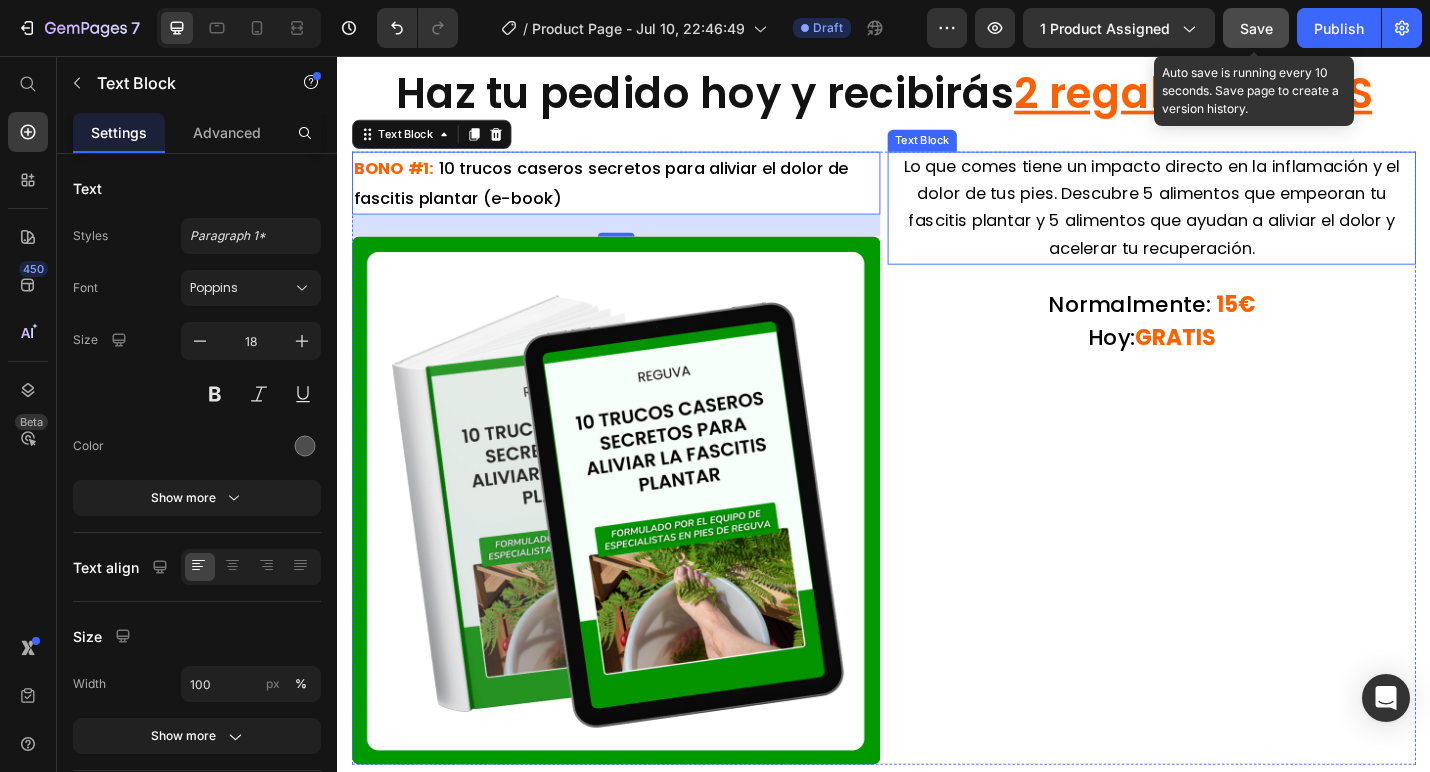 drag, startPoint x: 1180, startPoint y: 245, endPoint x: 1177, endPoint y: 279, distance: 34.132095 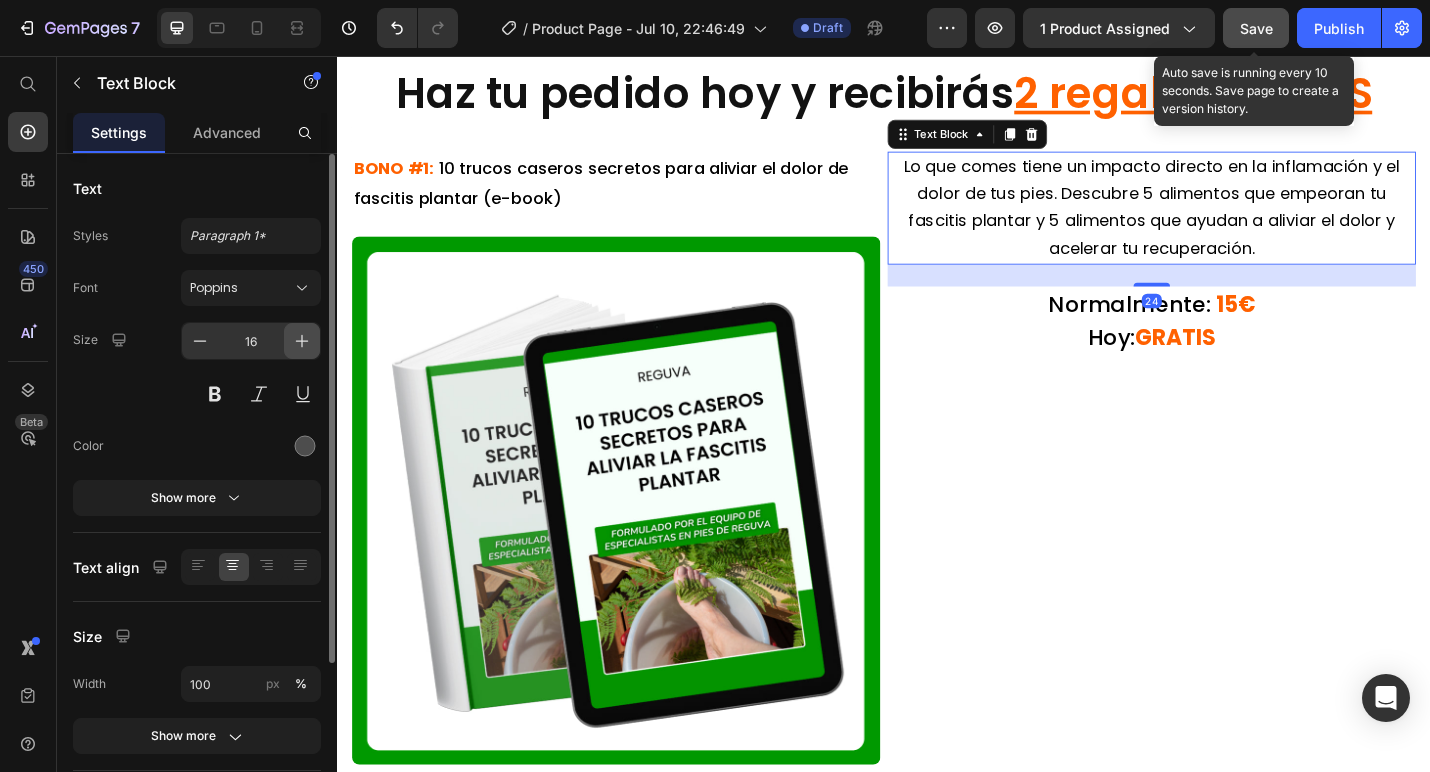 click 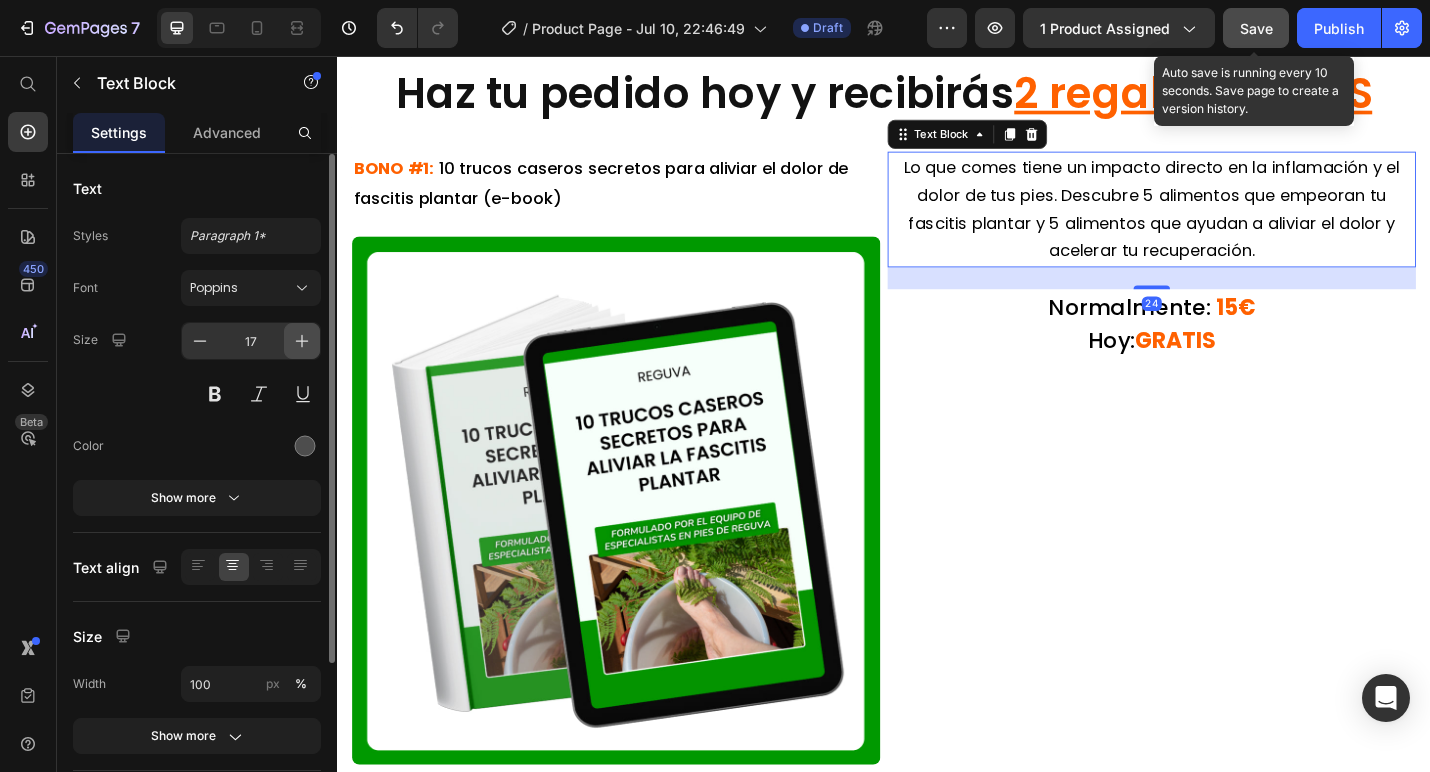 click 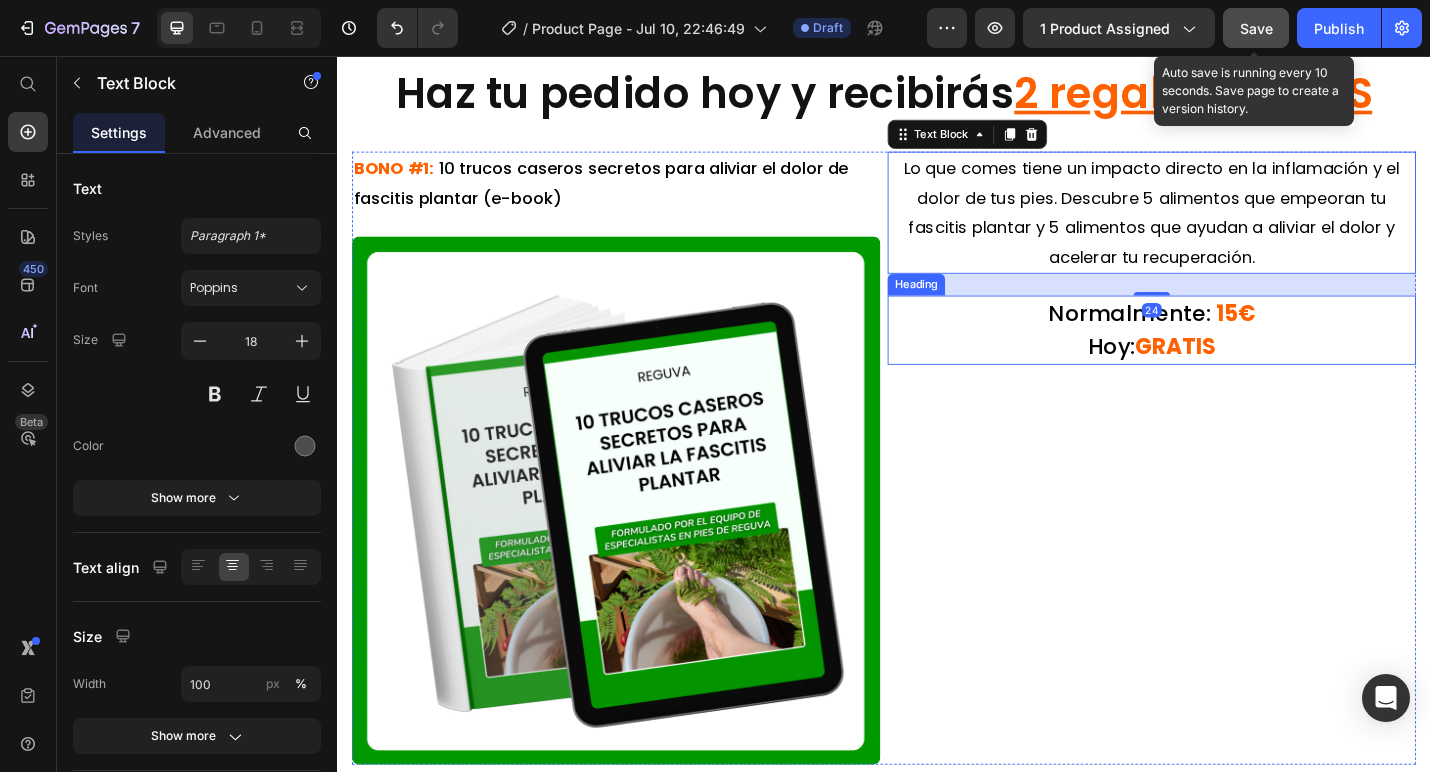 click on "Normalmente:" at bounding box center [1207, 338] 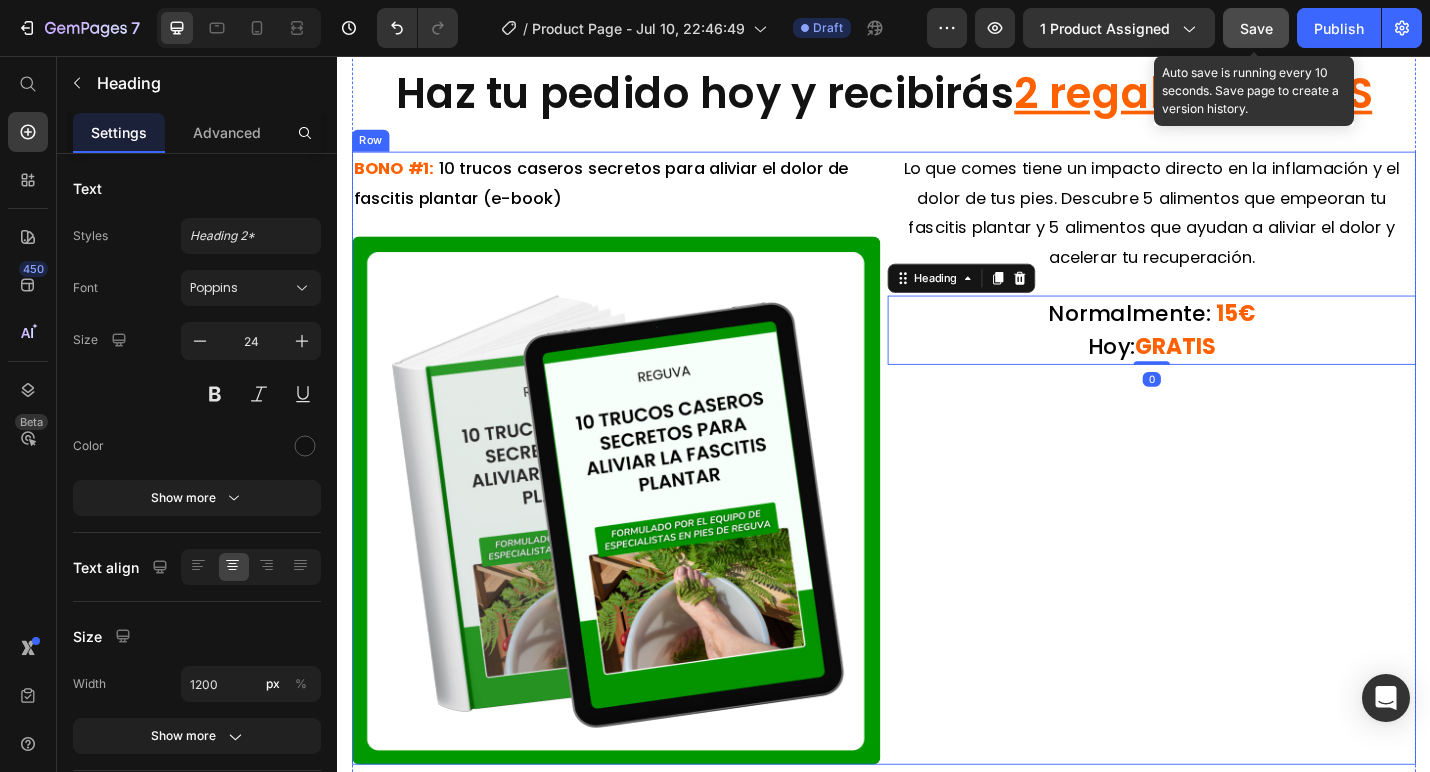 click on "Lo que comes tiene un impacto directo en la inflamación y el dolor de tus pies. Descubre 5 alimentos que empeoran tu fascitis plantar y 5 alimentos que ayudan a aliviar el dolor y acelerar tu recuperación. Text Block Normalmente:   15€ Hoy:  GRATIS Heading   0" at bounding box center (1231, 497) 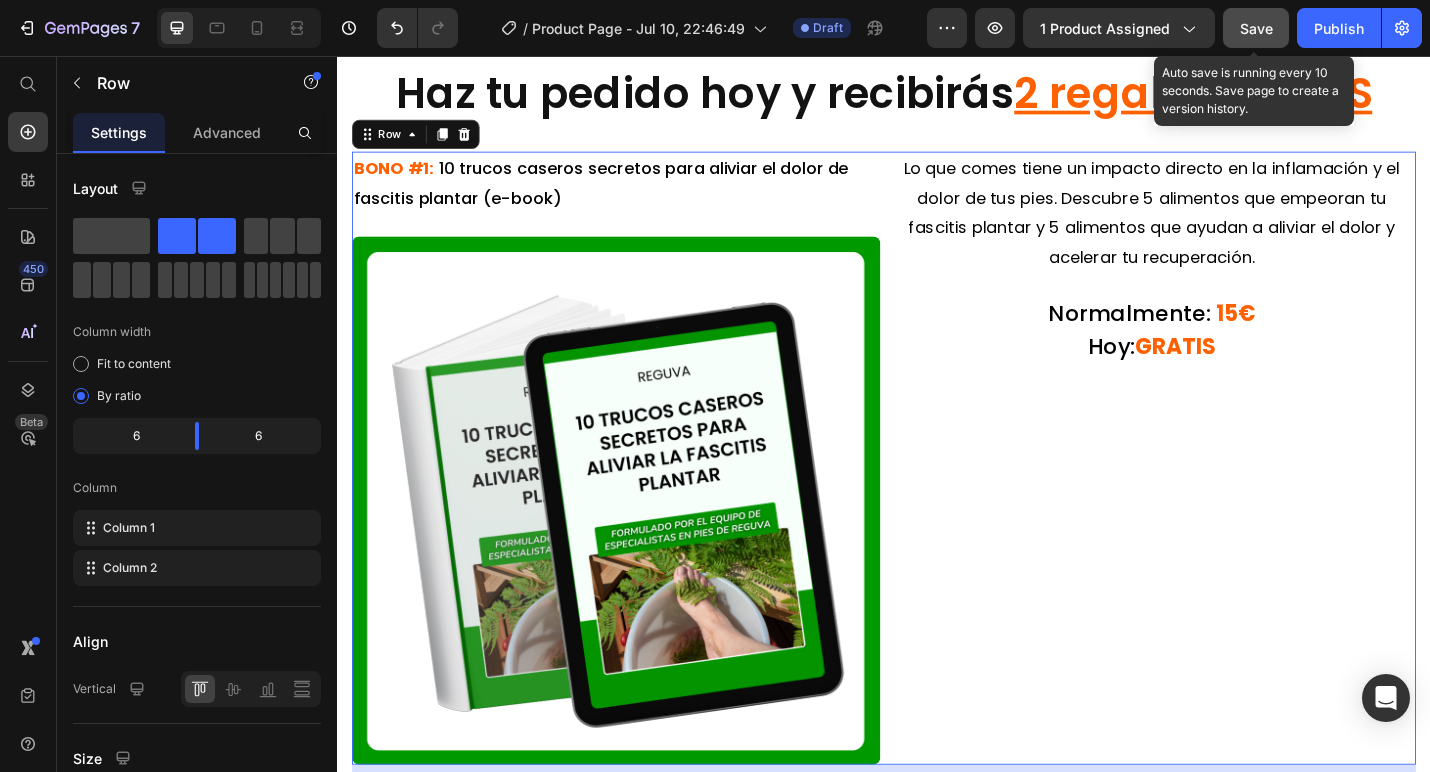 click on "Lo que comes tiene un impacto directo en la inflamación y el dolor de tus pies. Descubre 5 alimentos que empeoran tu fascitis plantar y 5 alimentos que ayudan a aliviar el dolor y acelerar tu recuperación. Text Block Normalmente:   15€ Hoy:  GRATIS Heading" at bounding box center (1231, 497) 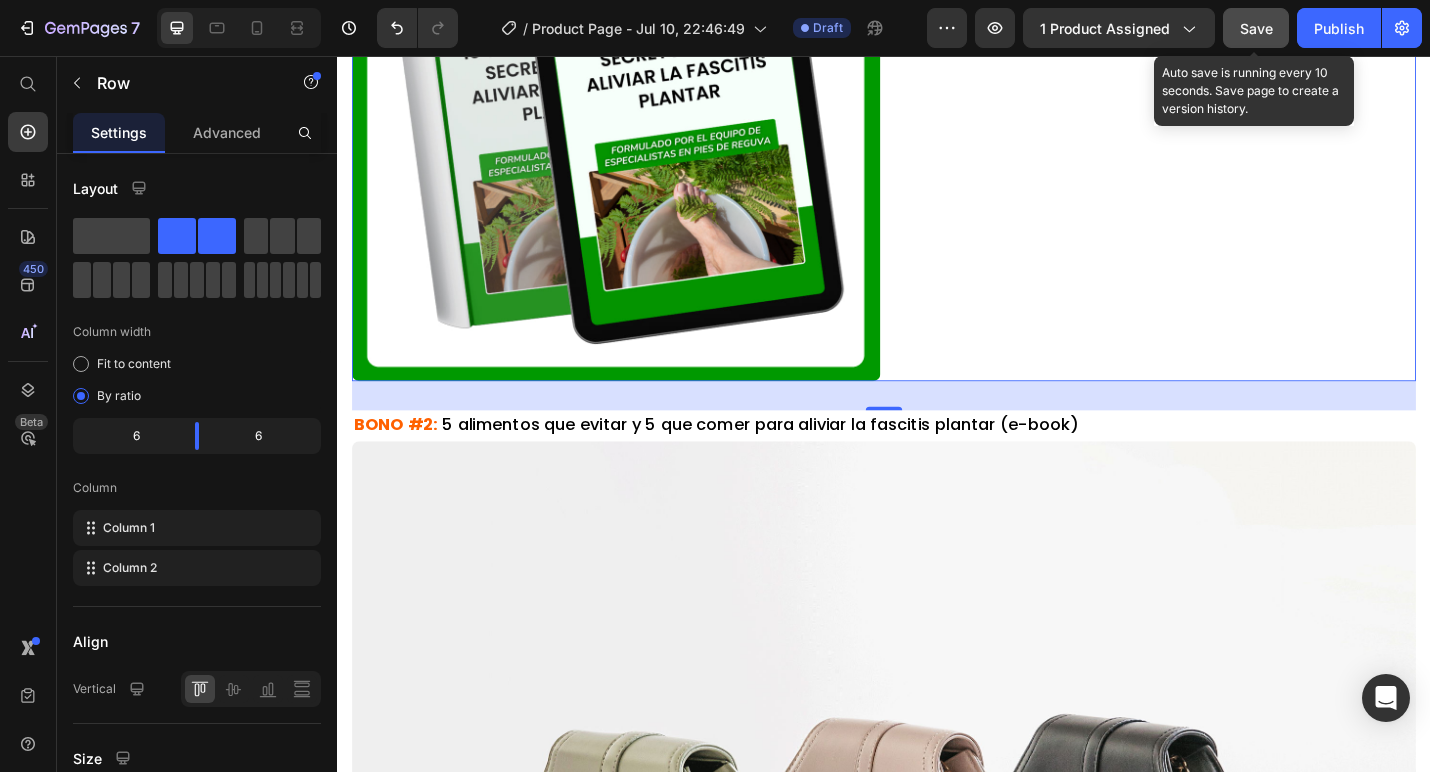 scroll, scrollTop: 9773, scrollLeft: 0, axis: vertical 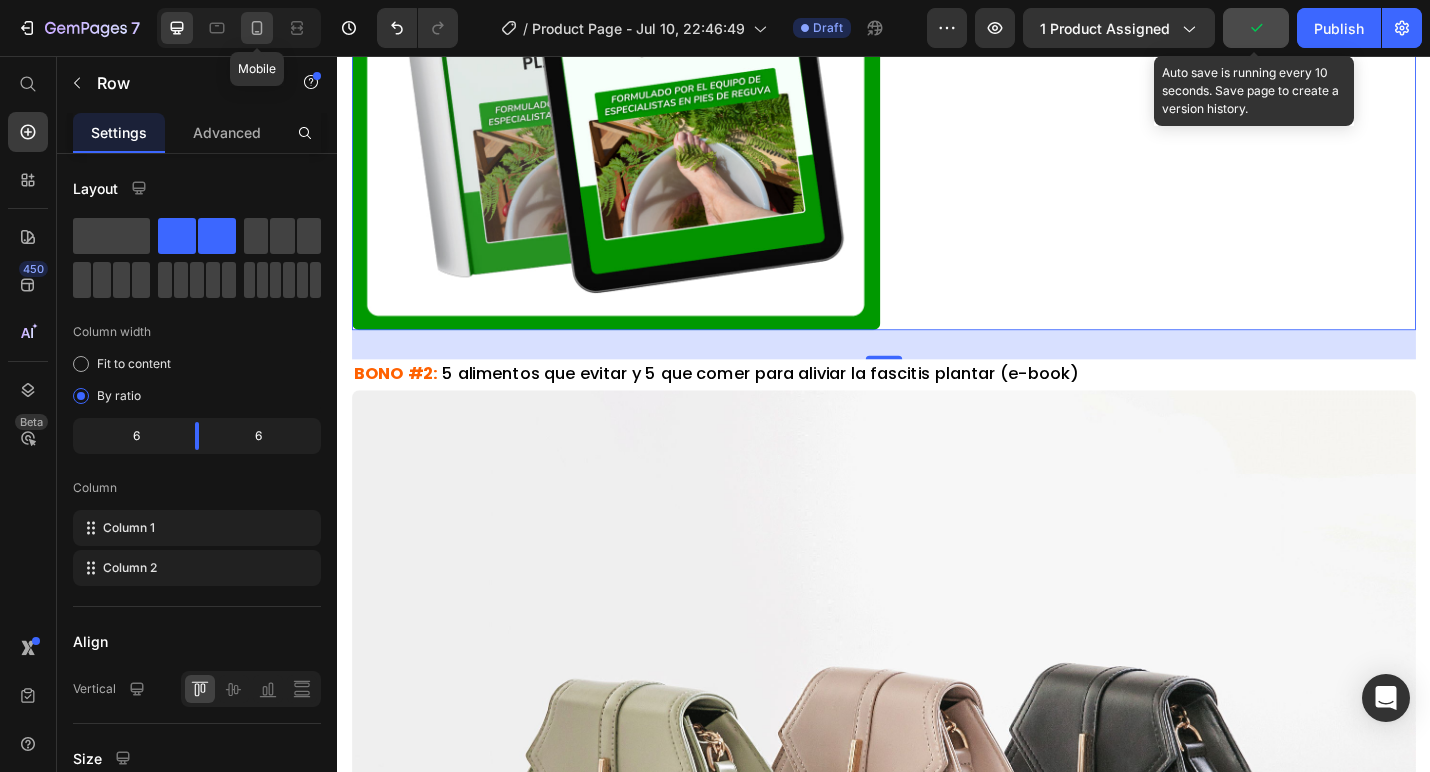 click 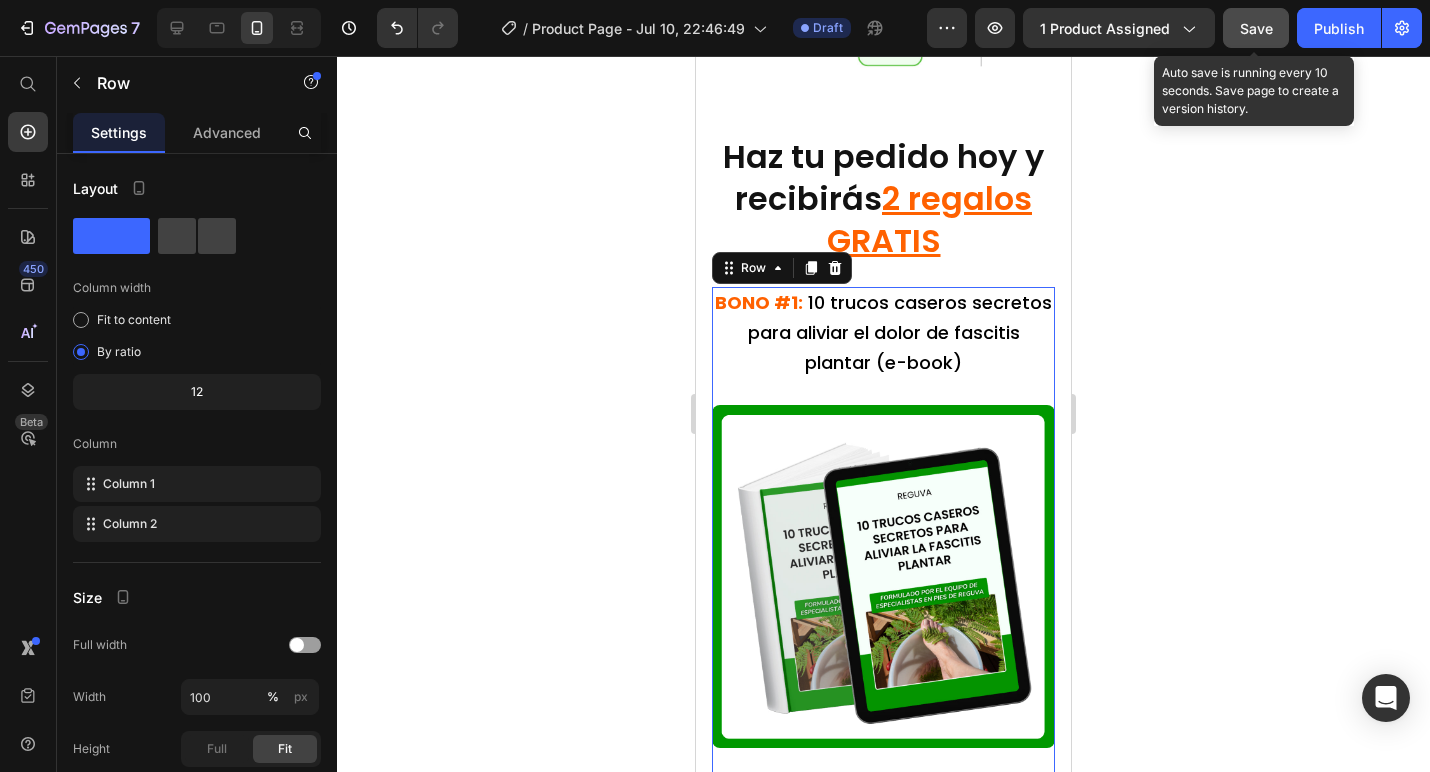 click 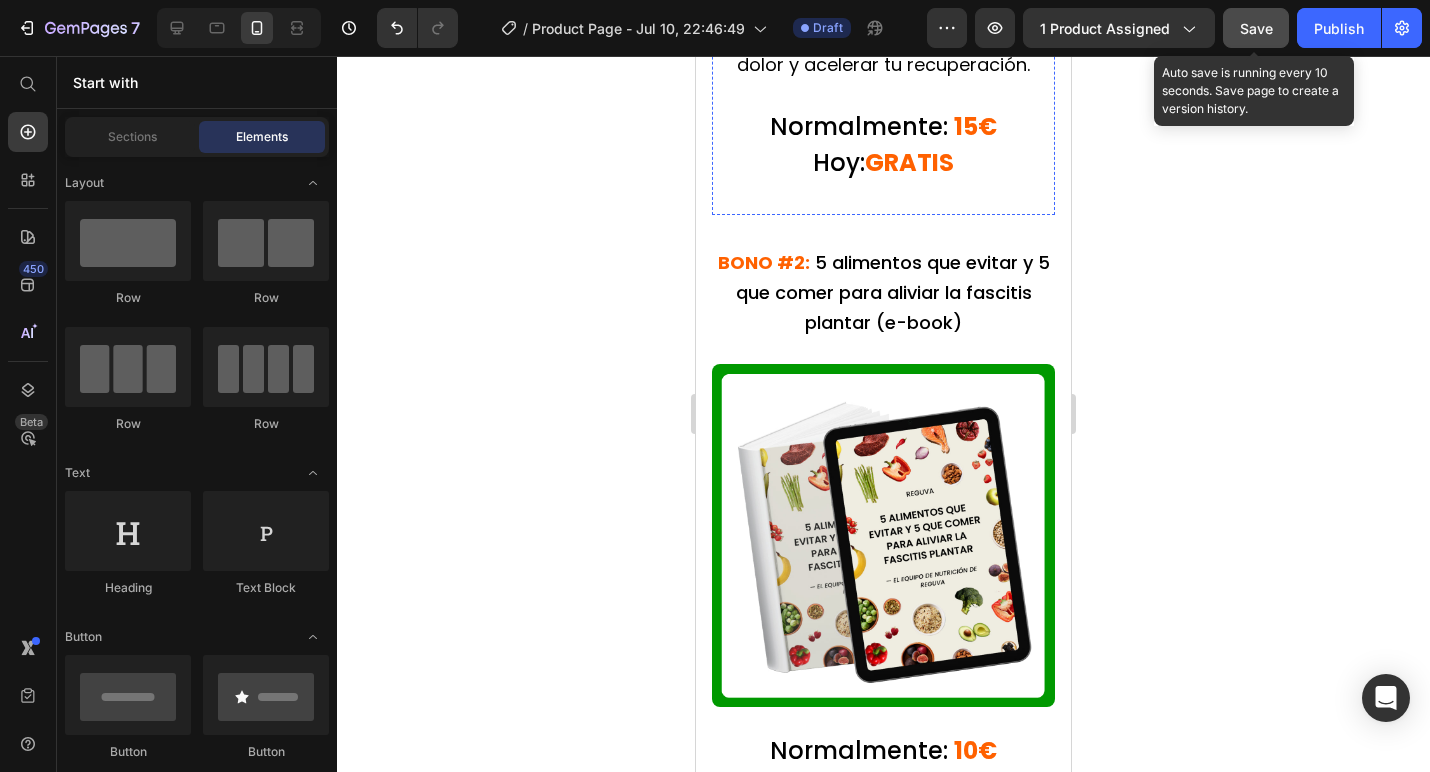 scroll, scrollTop: 10135, scrollLeft: 0, axis: vertical 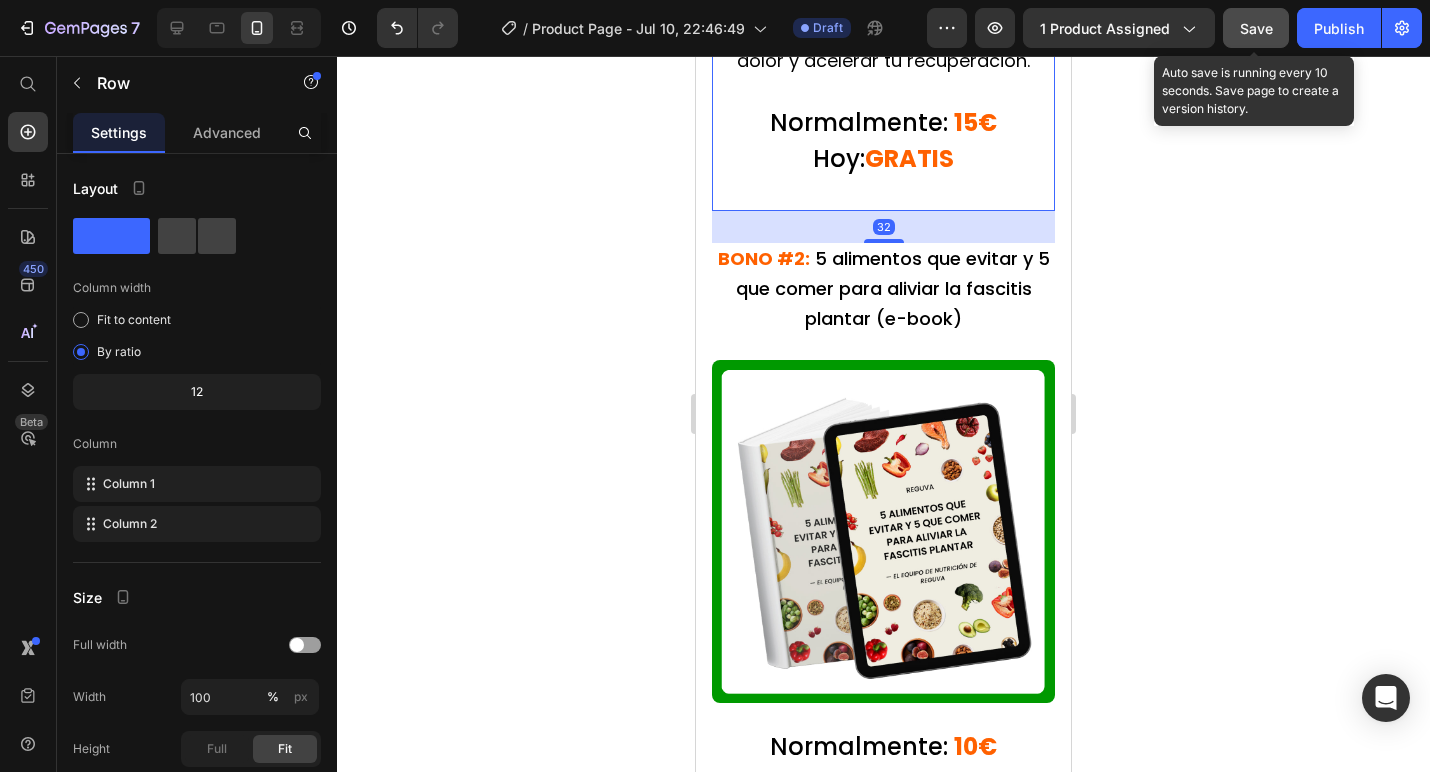 click on "Lo que comes tiene un impacto directo en la inflamación y el dolor de tus pies. Descubre 5 alimentos que empeoran tu fascitis plantar y 5 alimentos que ayudan a aliviar el dolor y acelerar tu recuperación. Text Block Normalmente:   15€ Hoy:  GRATIS Heading" at bounding box center (883, 46) 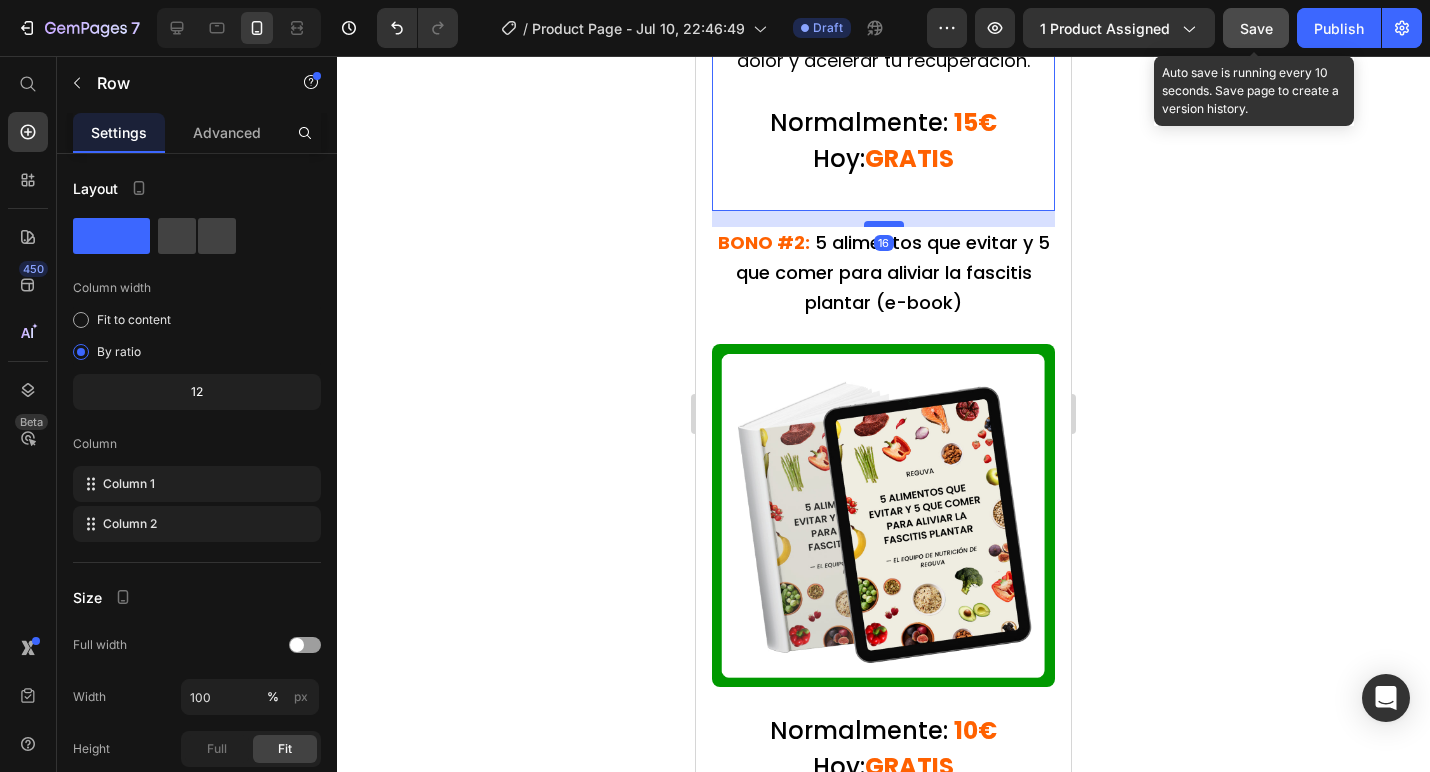 drag, startPoint x: 884, startPoint y: 237, endPoint x: 889, endPoint y: 221, distance: 16.763054 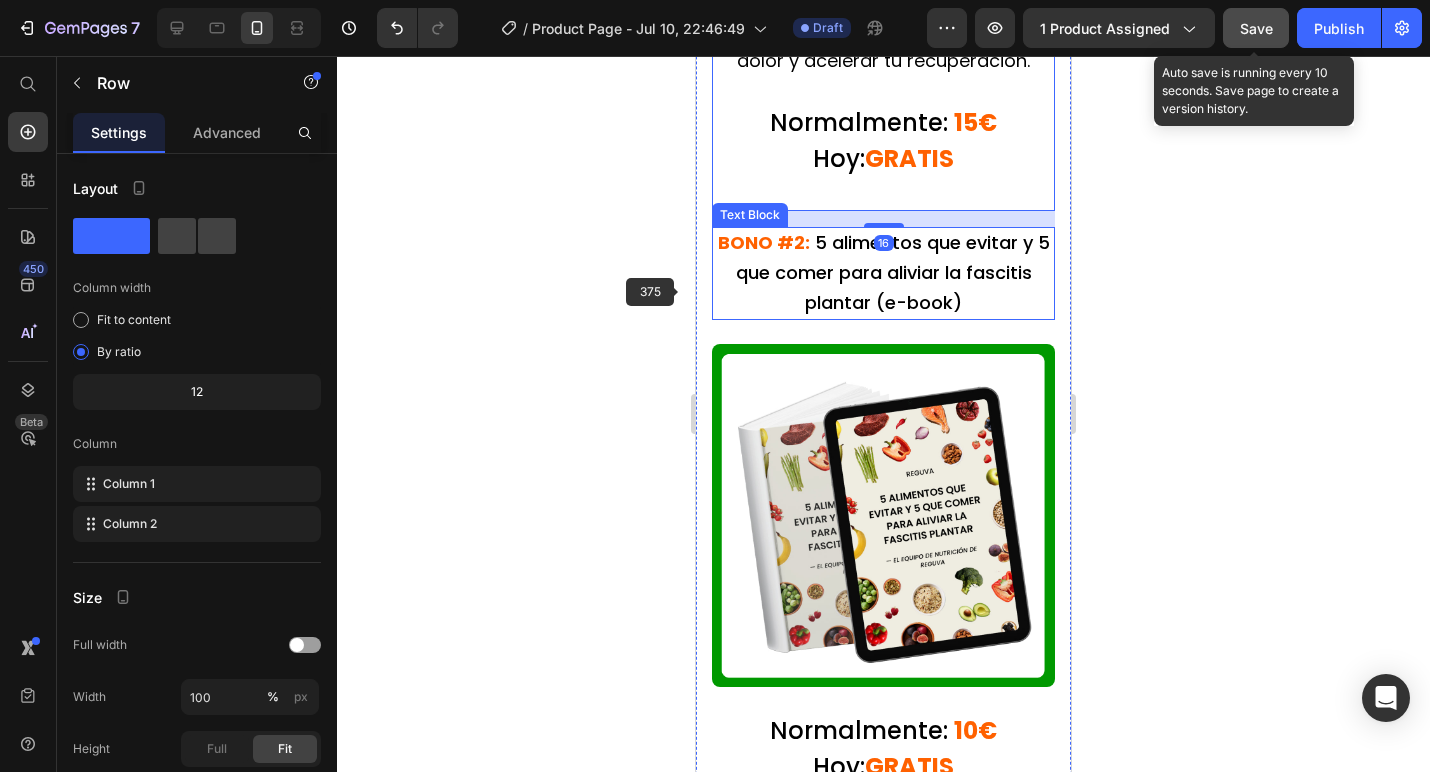 click 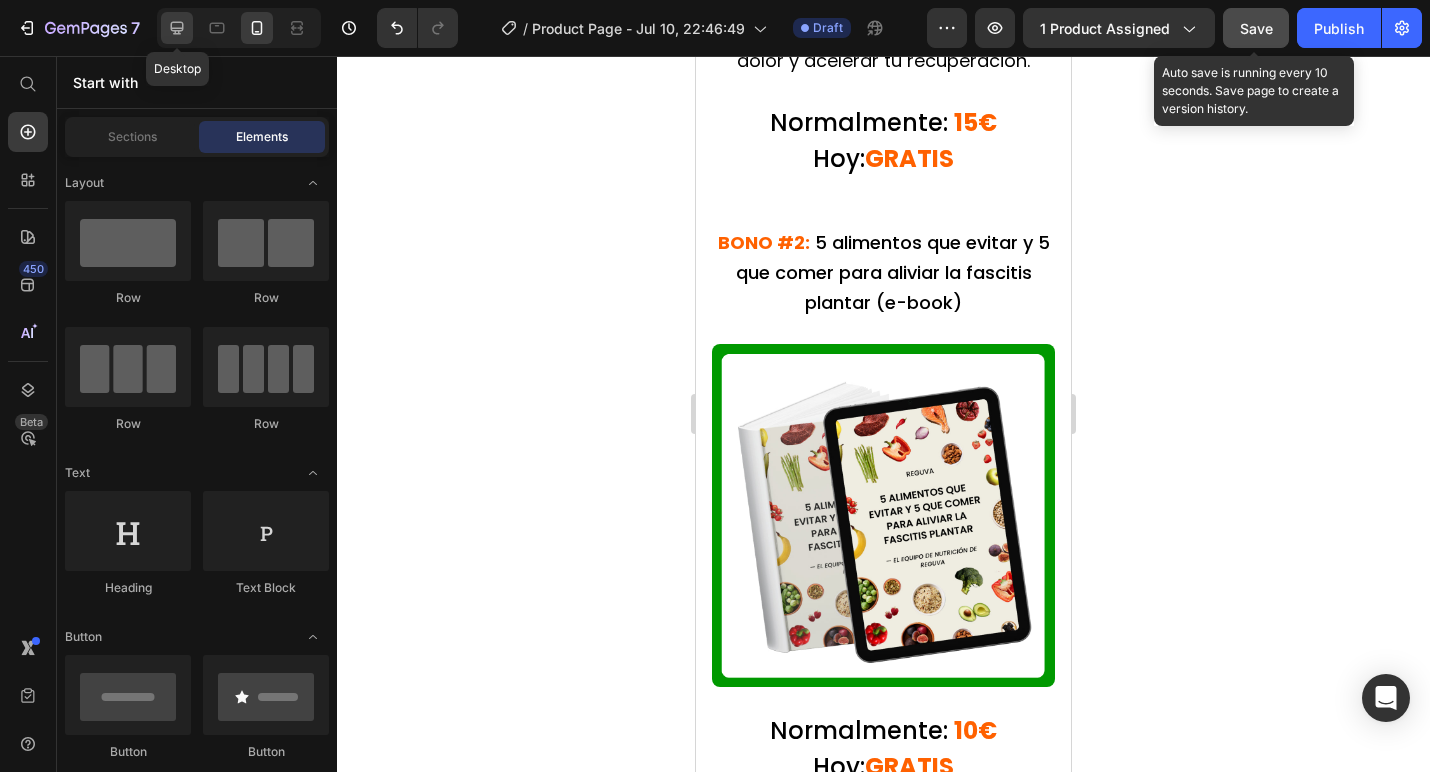 click 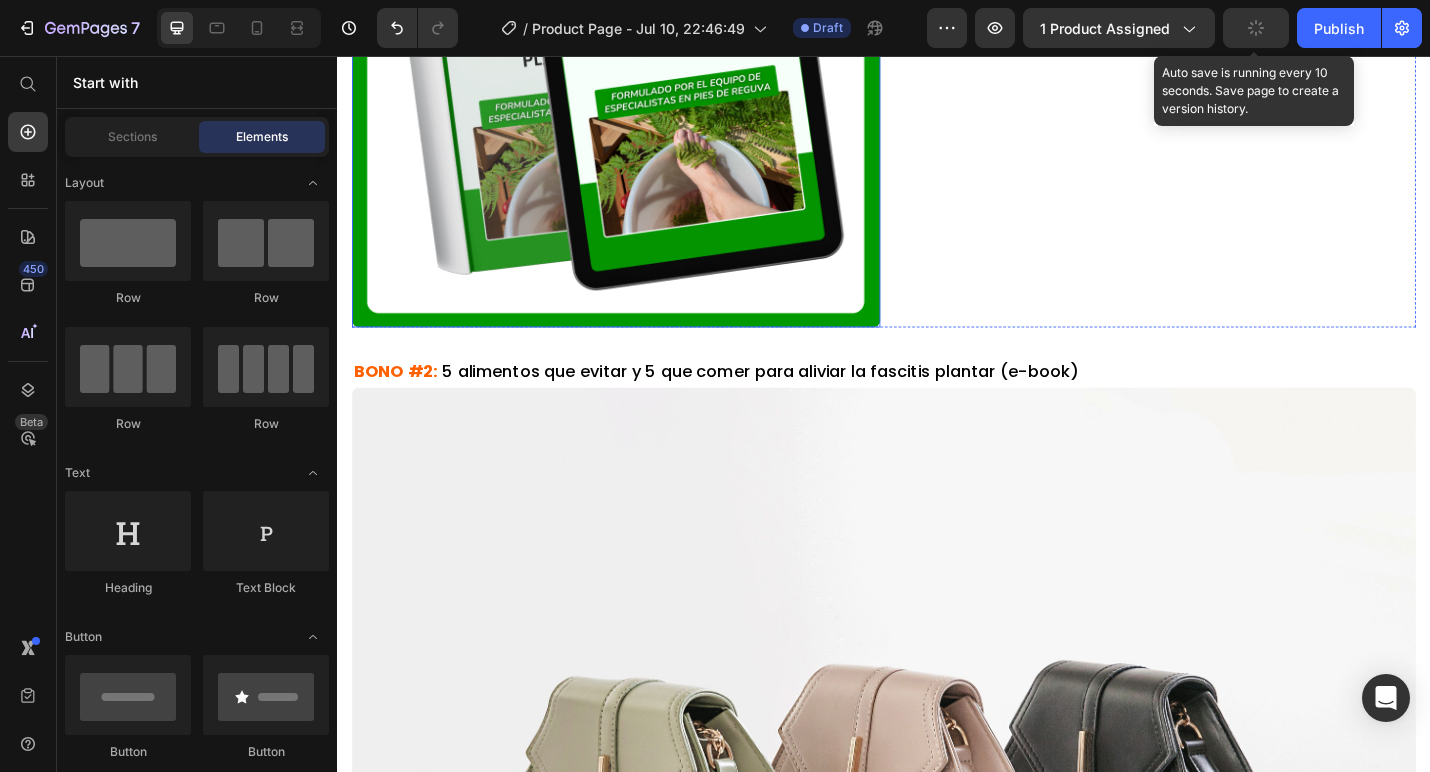 scroll, scrollTop: 9788, scrollLeft: 0, axis: vertical 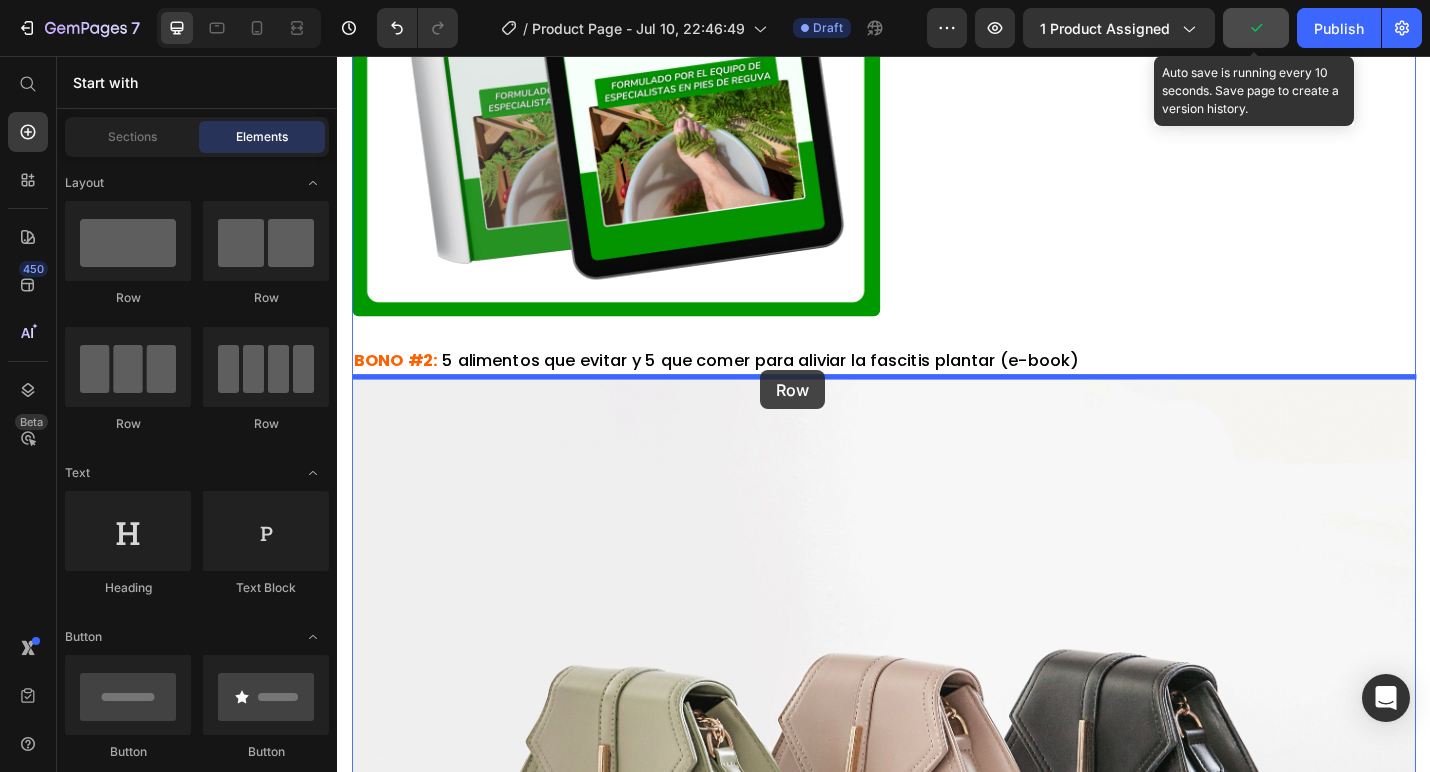 drag, startPoint x: 598, startPoint y: 300, endPoint x: 801, endPoint y: 402, distance: 227.18495 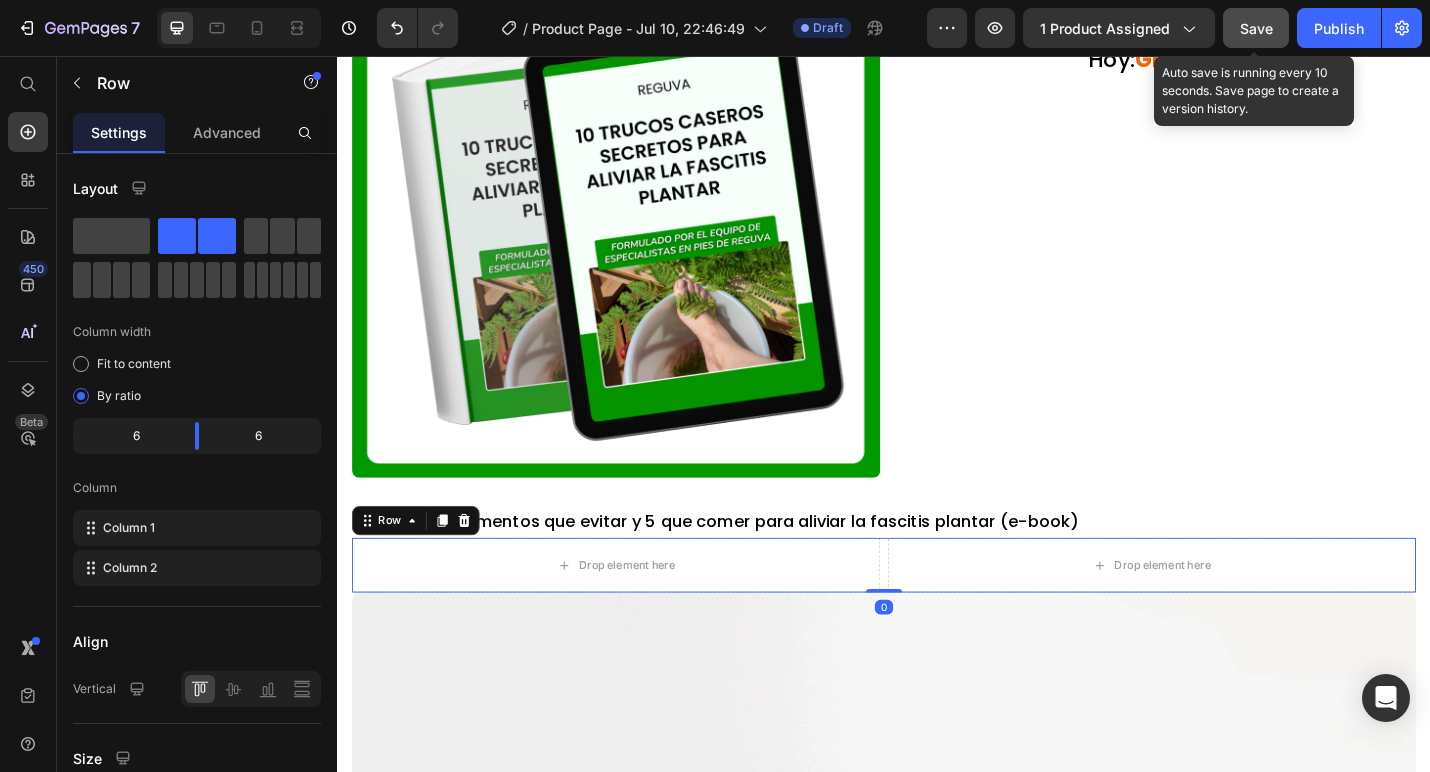 scroll, scrollTop: 9598, scrollLeft: 0, axis: vertical 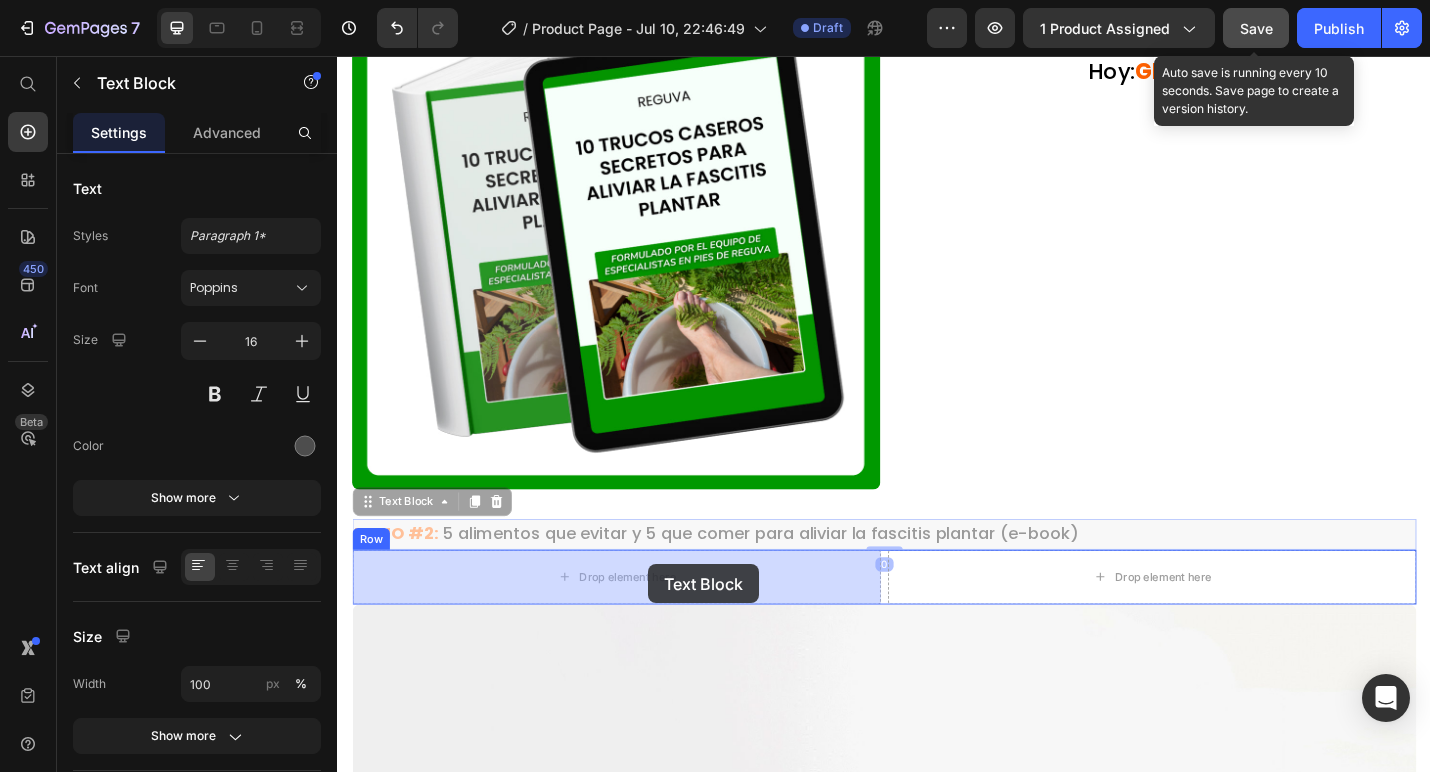 drag, startPoint x: 731, startPoint y: 579, endPoint x: 696, endPoint y: 604, distance: 43.011627 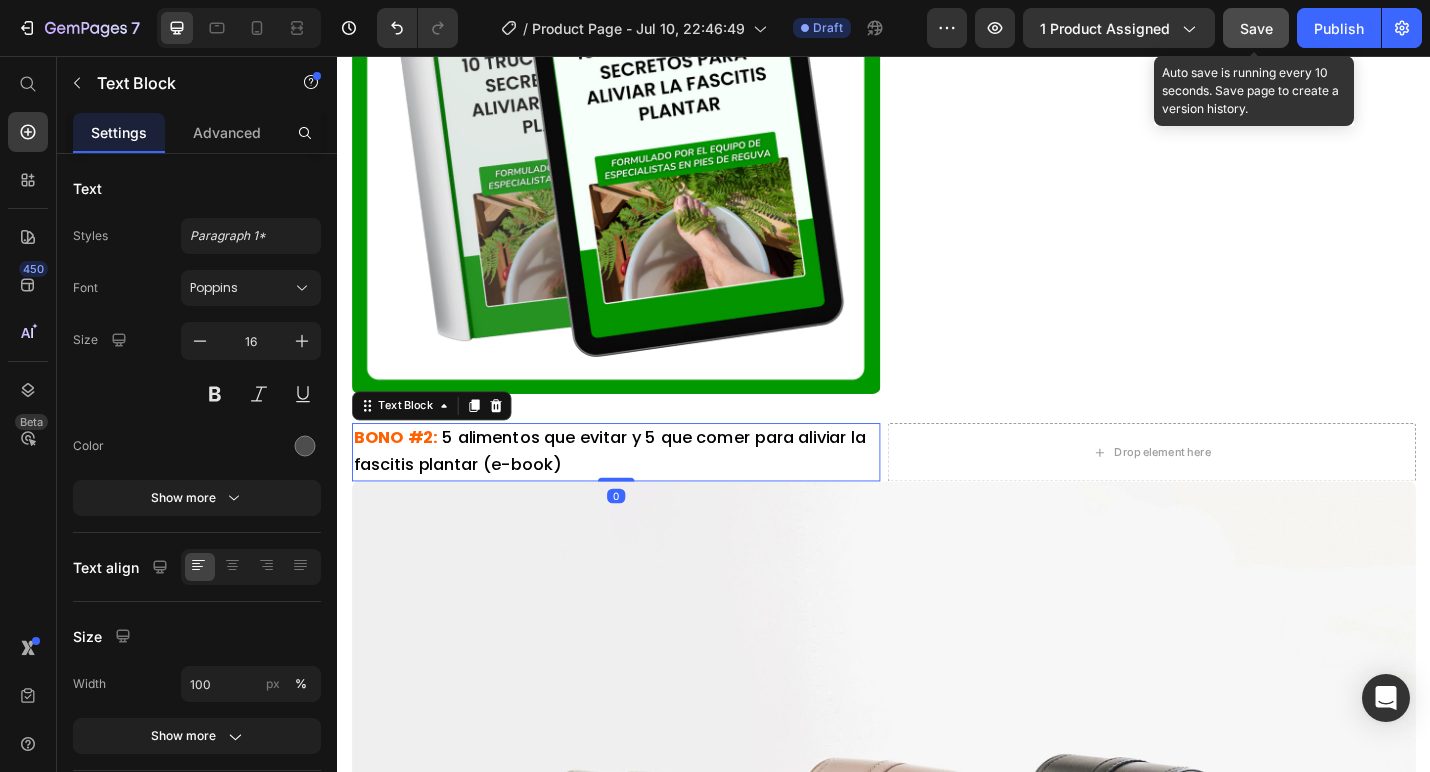 scroll, scrollTop: 9785, scrollLeft: 0, axis: vertical 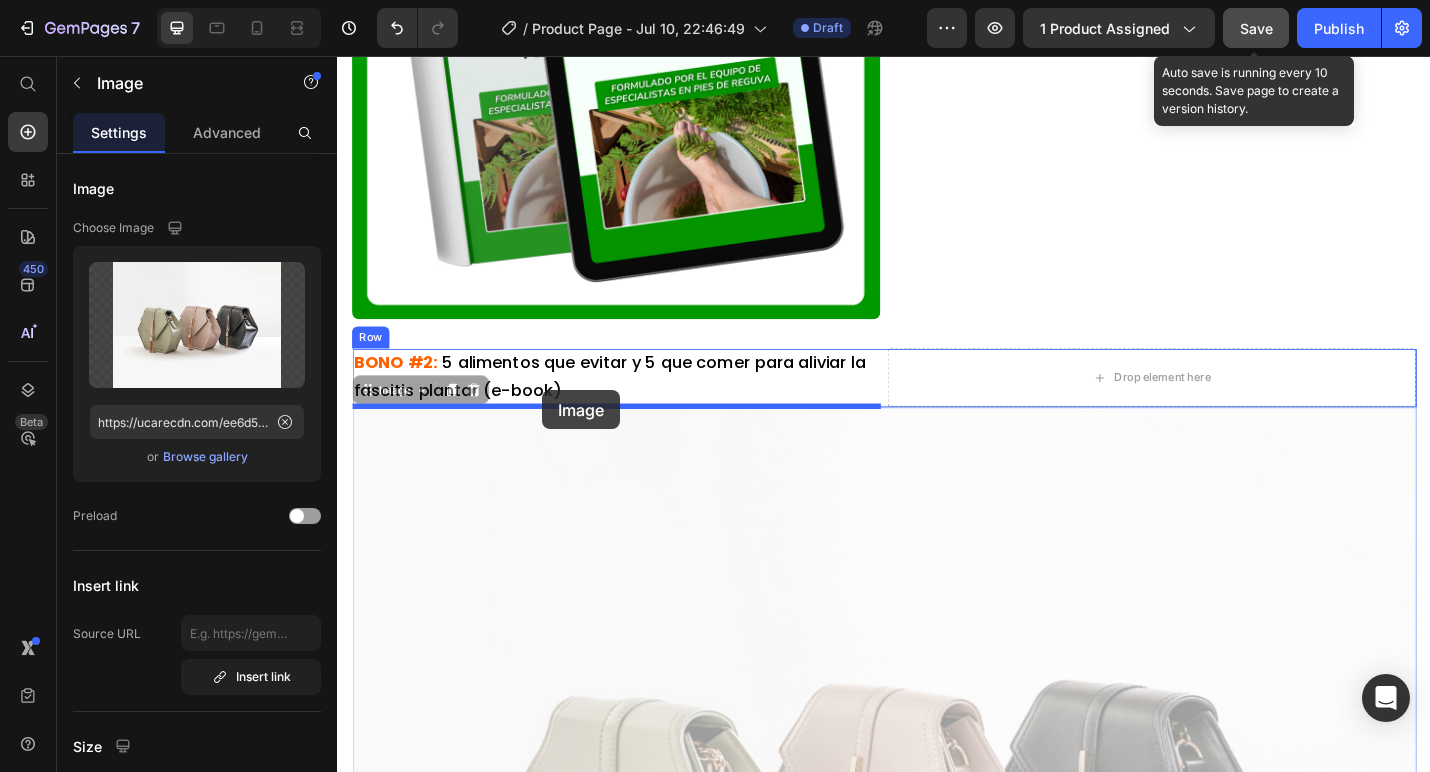 drag, startPoint x: 374, startPoint y: 423, endPoint x: 562, endPoint y: 423, distance: 188 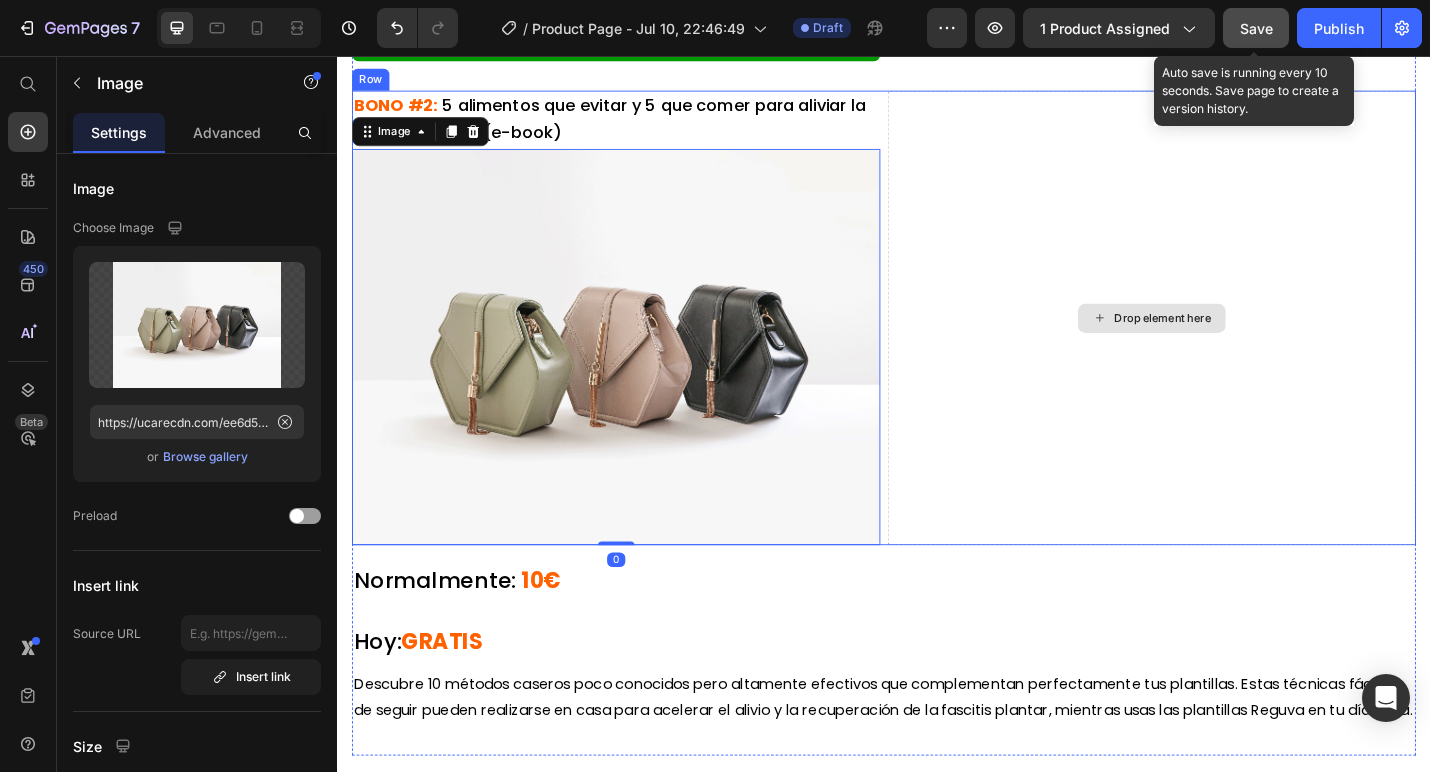 scroll, scrollTop: 10053, scrollLeft: 0, axis: vertical 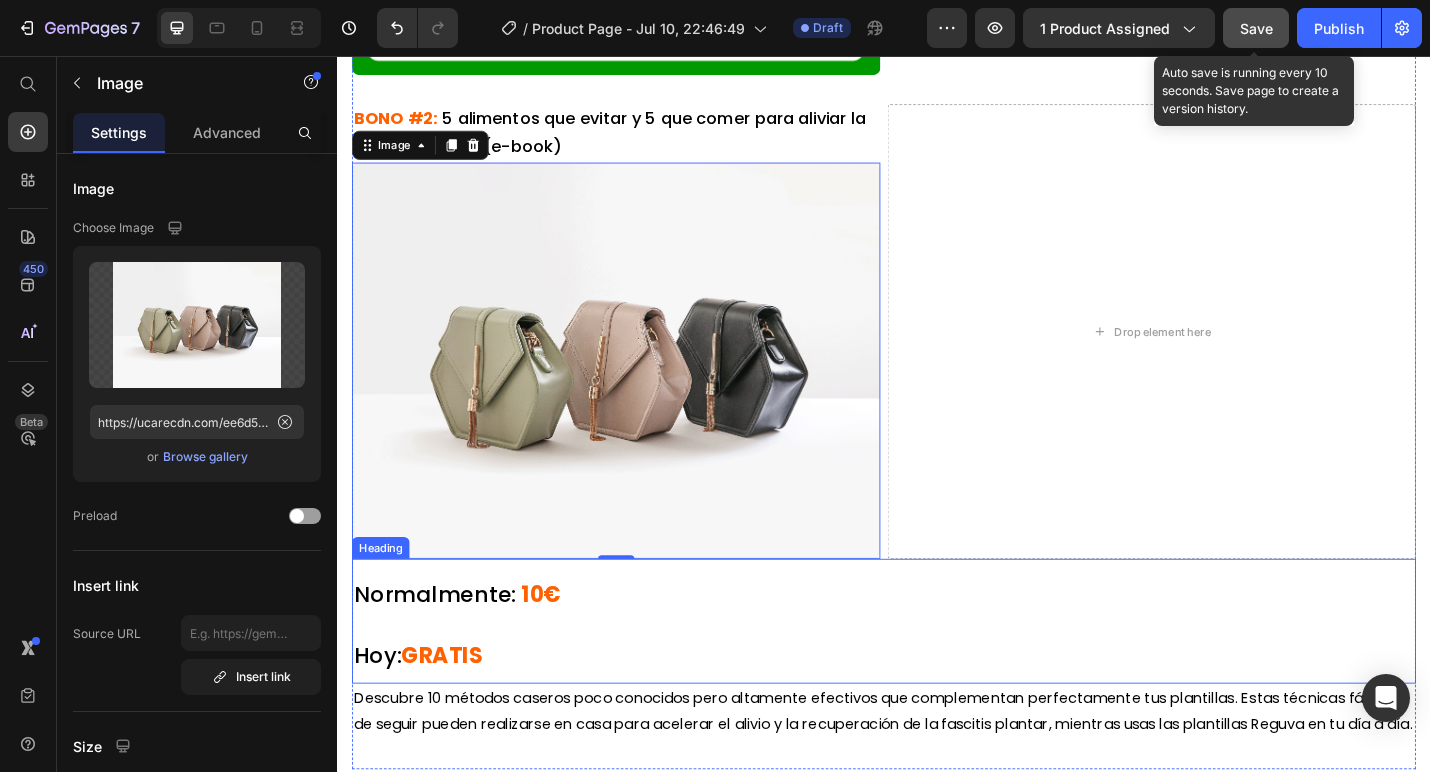 click on "Descubre 10 métodos caseros poco conocidos pero altamente efectivos que complementan perfectamente tus plantillas. Estas técnicas fáciles de seguir pueden realizarse en casa para acelerar el alivio y la recuperación de la fascitis plantar, mientras usas las plantillas Reguva en tu día a día." at bounding box center (936, 775) 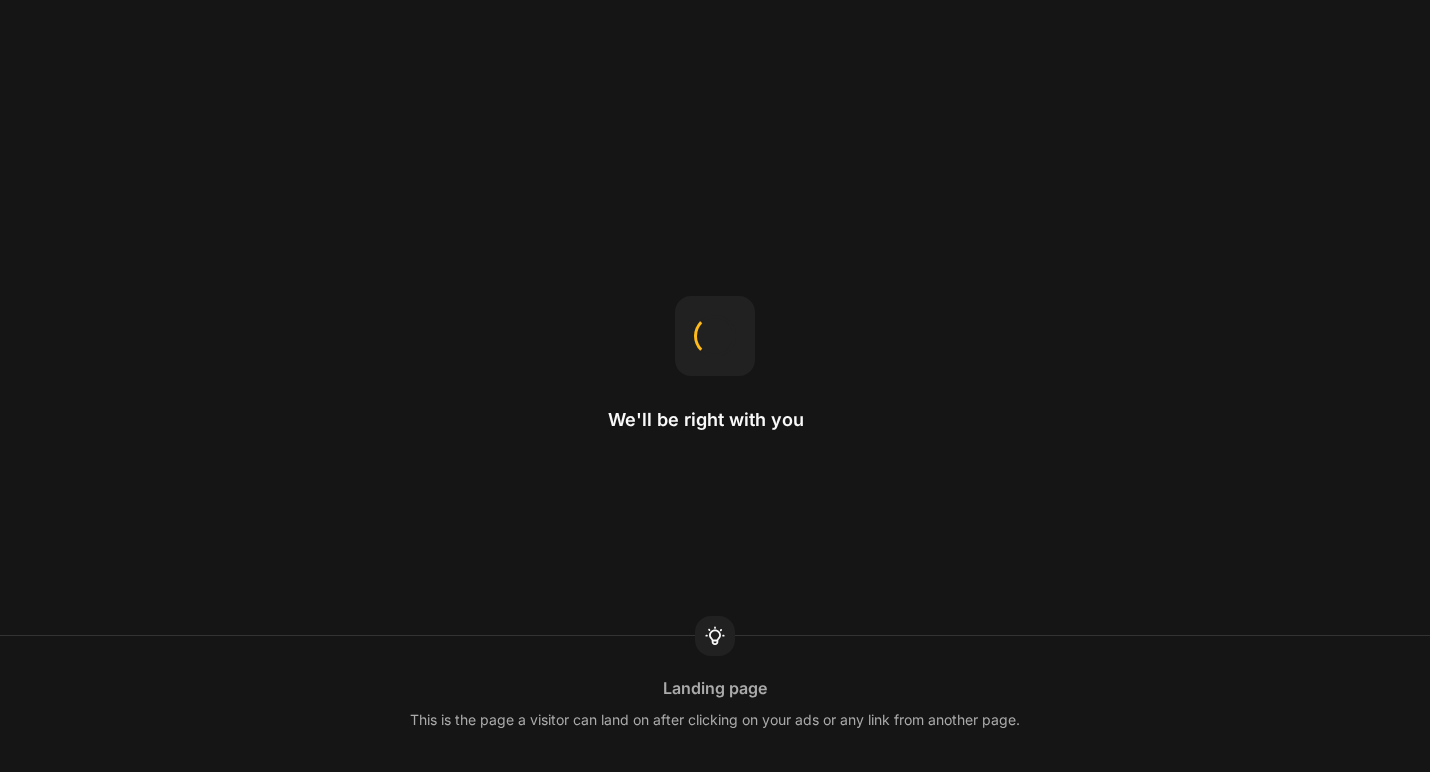 scroll, scrollTop: 0, scrollLeft: 0, axis: both 